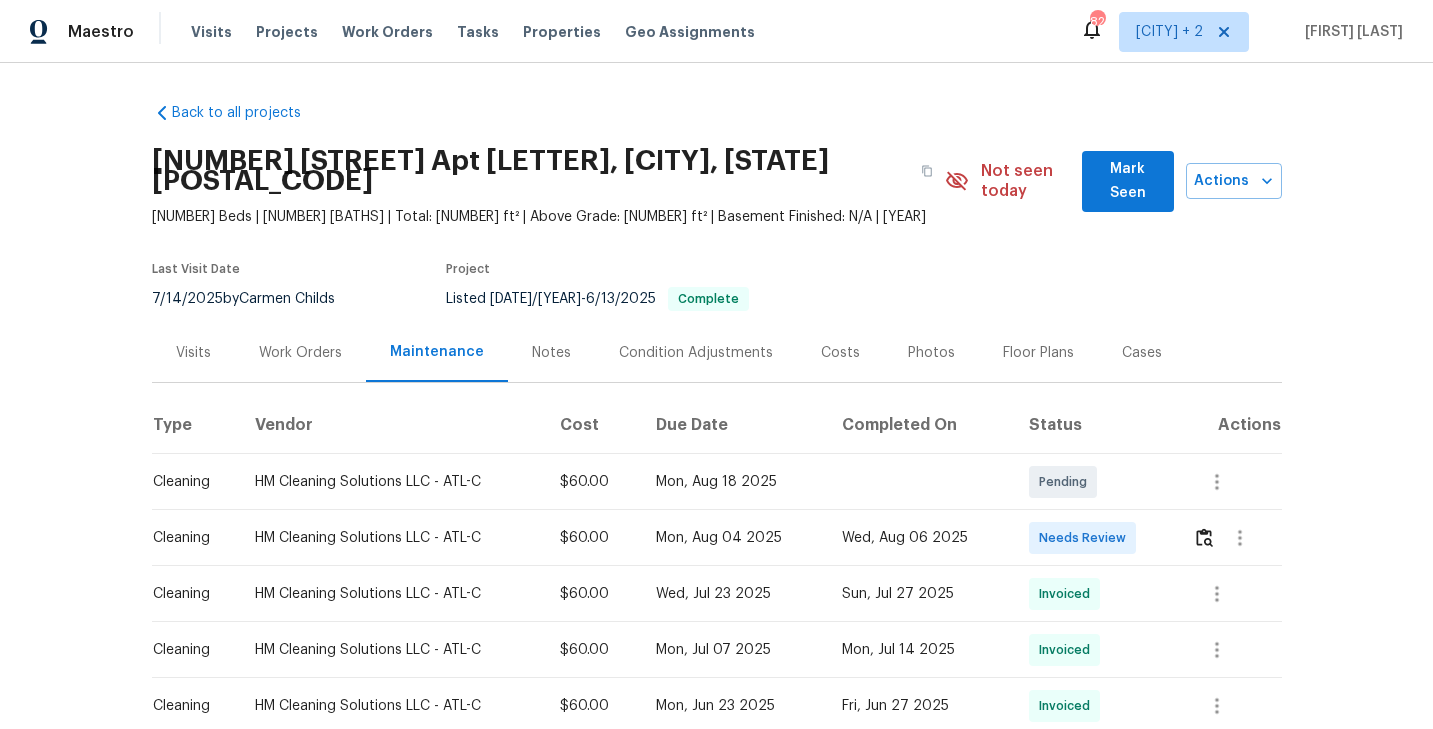 scroll, scrollTop: 0, scrollLeft: 0, axis: both 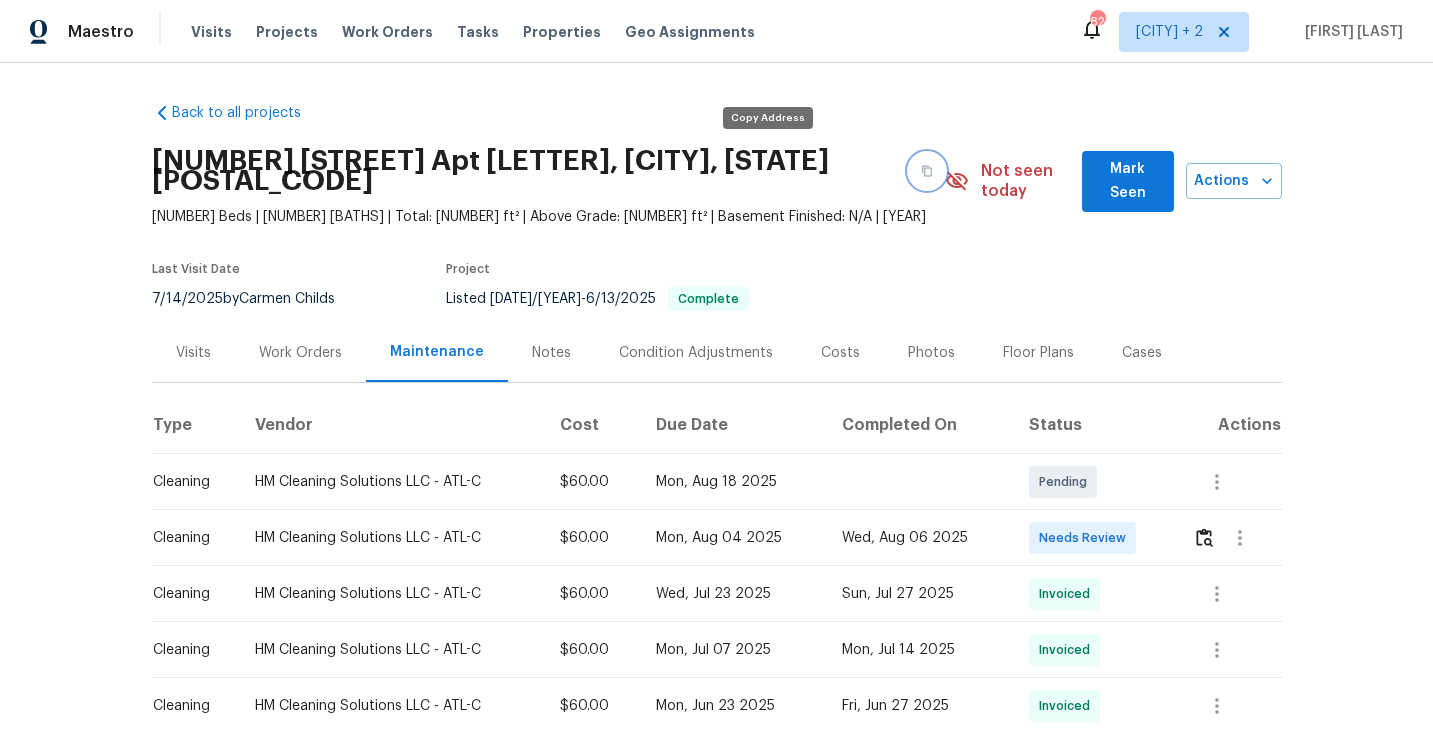 click at bounding box center [927, 171] 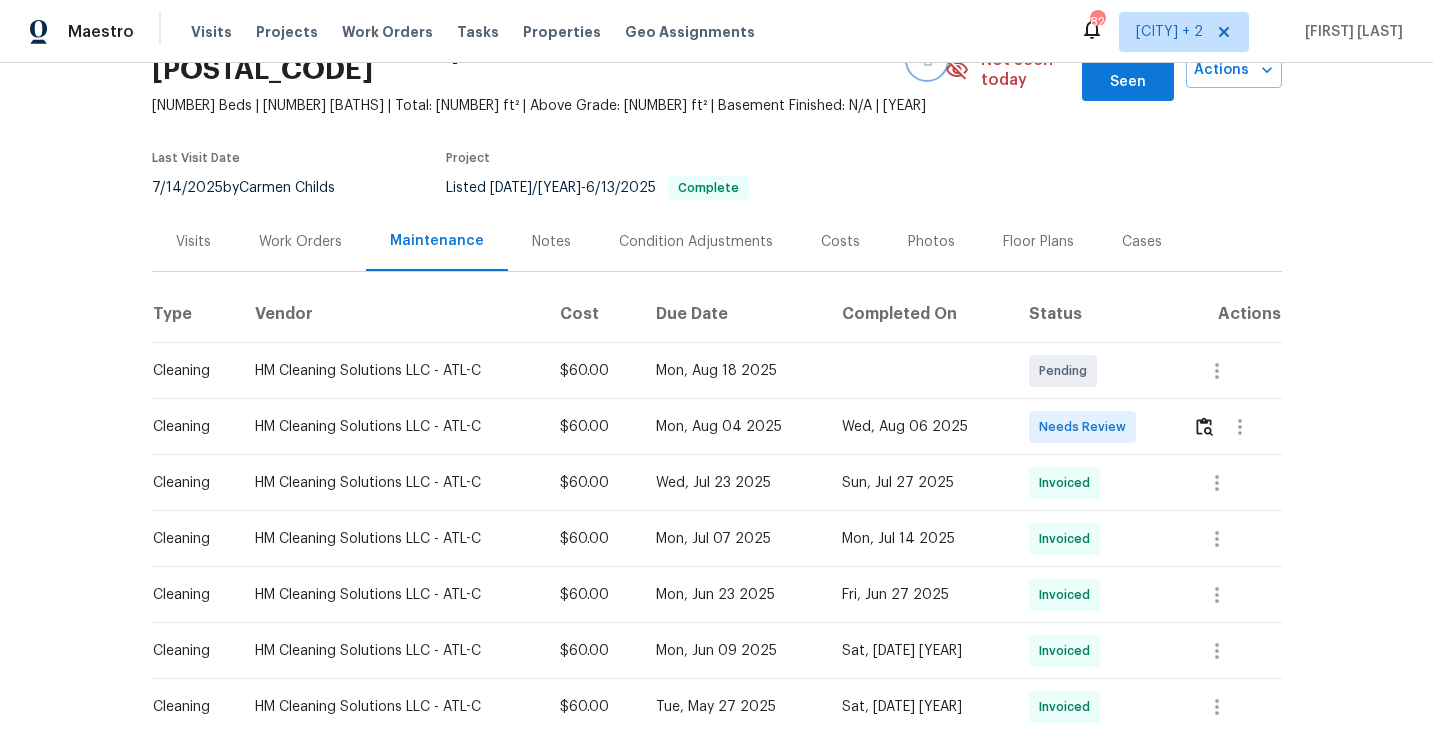 scroll, scrollTop: 141, scrollLeft: 0, axis: vertical 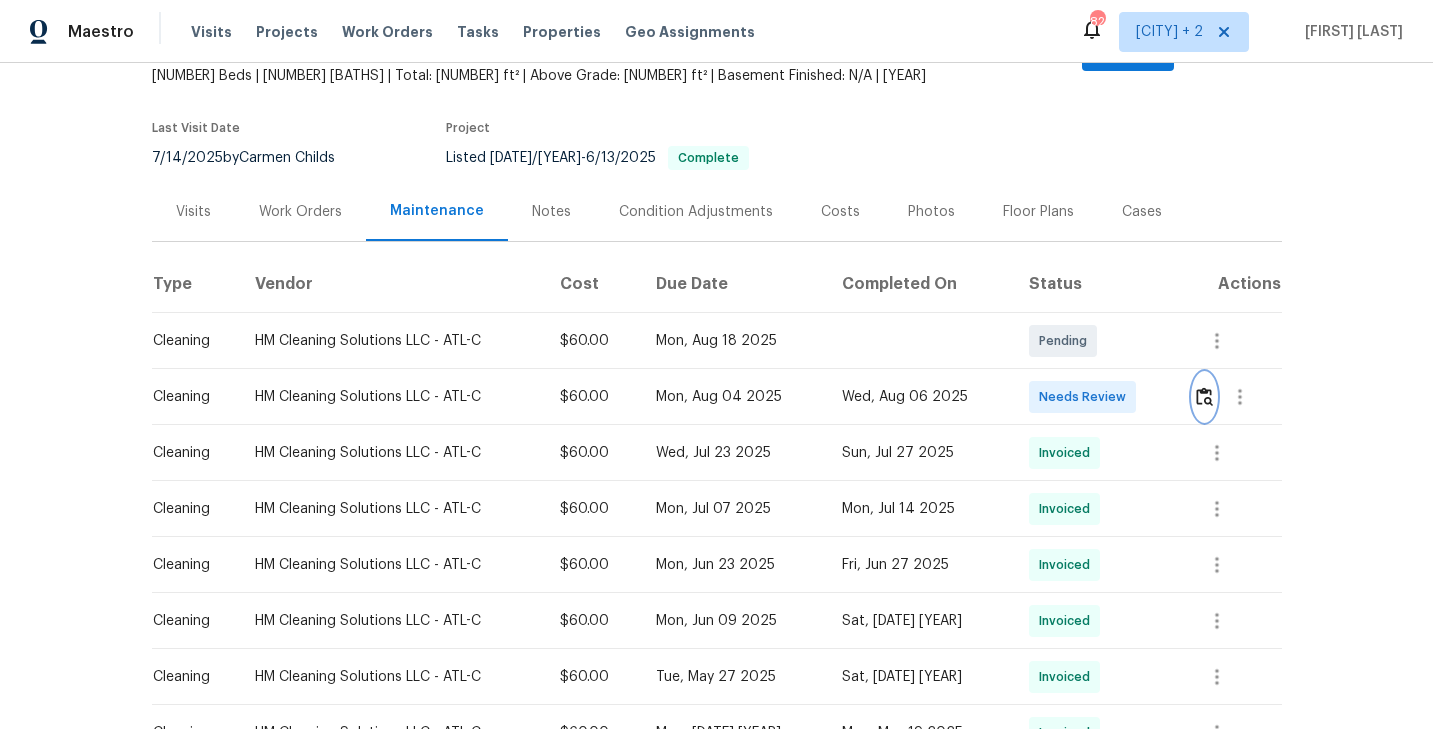 click at bounding box center [1204, 396] 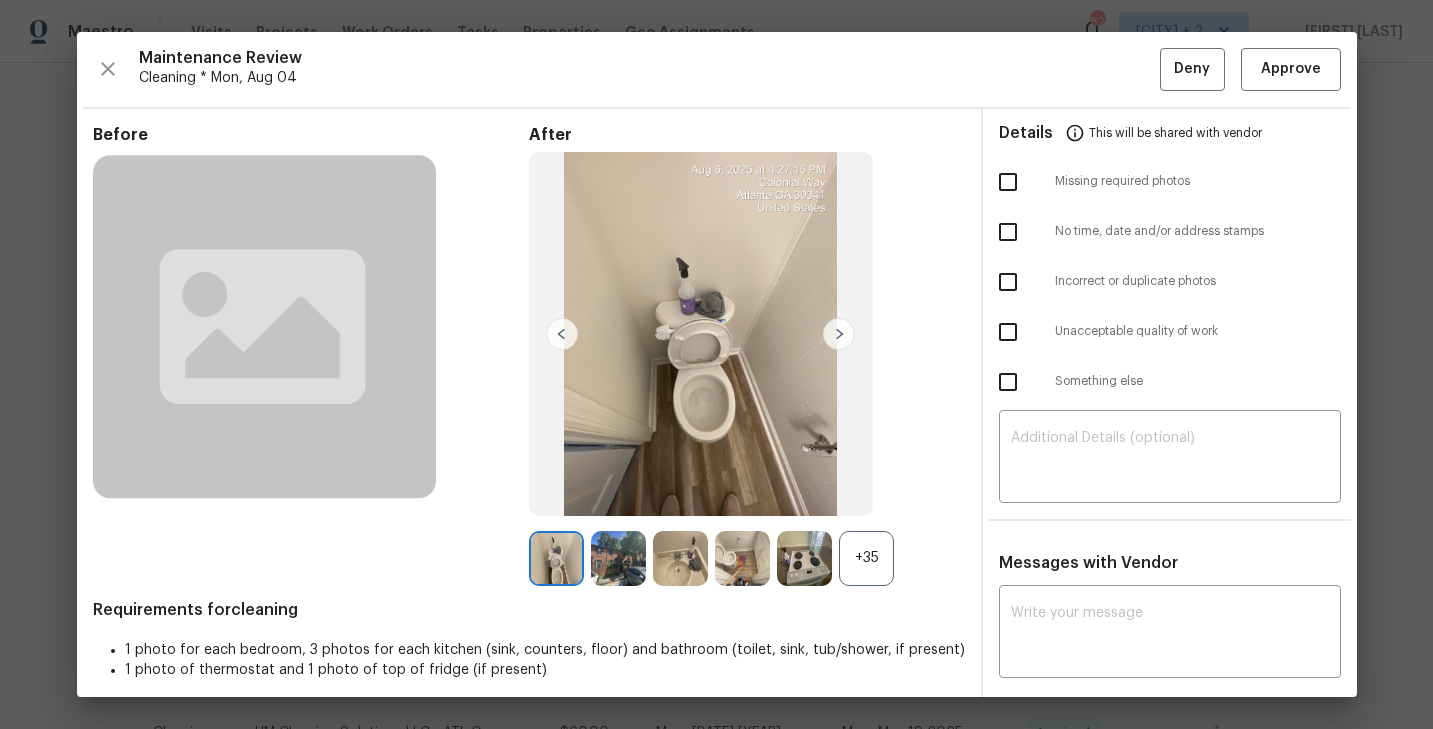 click on "+35" at bounding box center [866, 558] 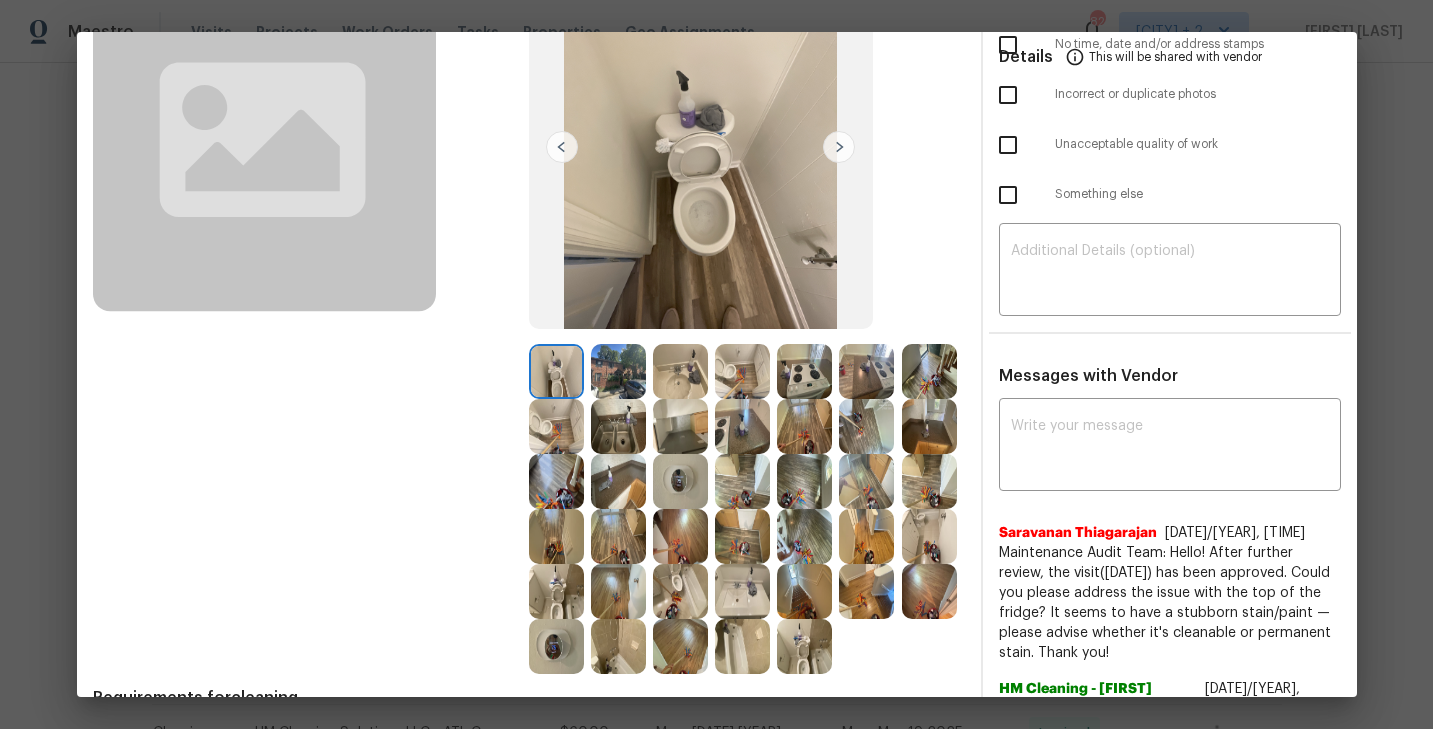 scroll, scrollTop: 175, scrollLeft: 0, axis: vertical 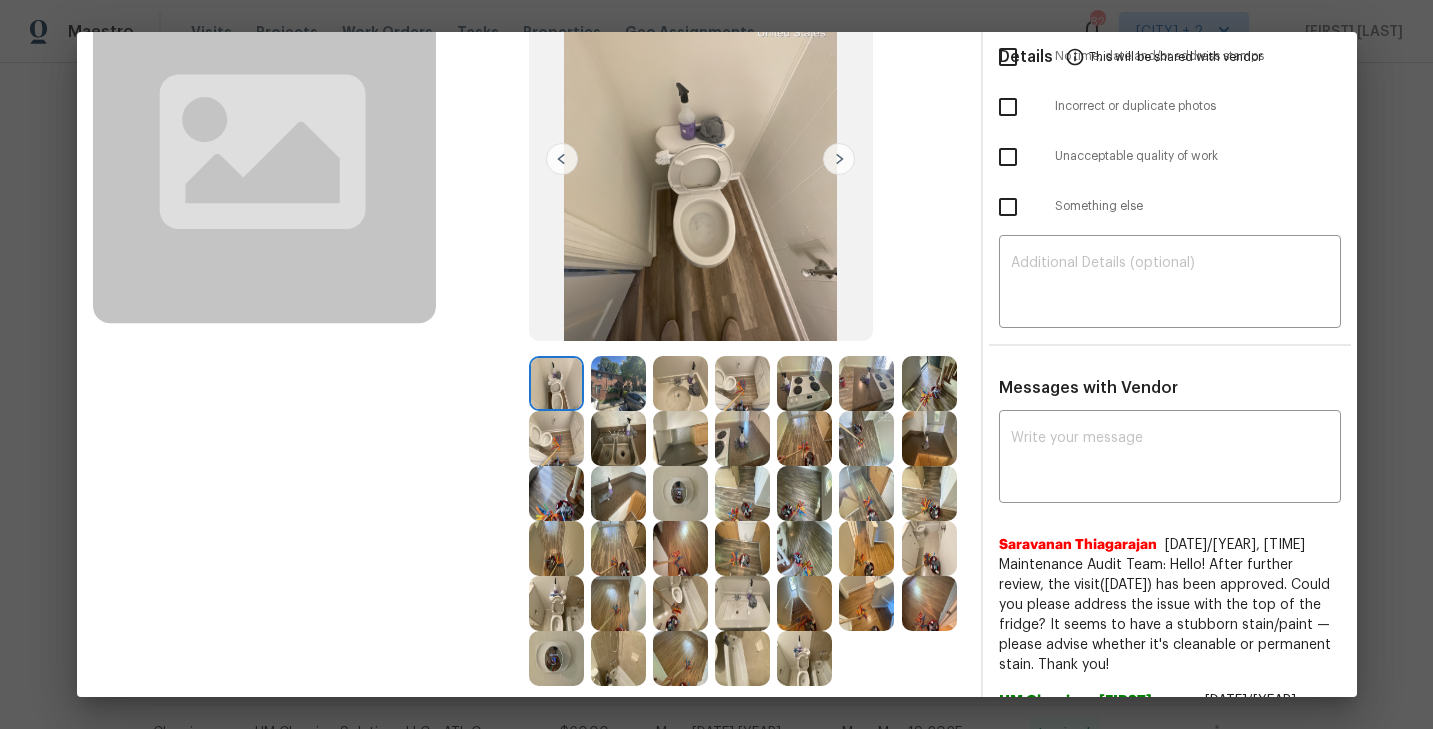 click at bounding box center (556, 383) 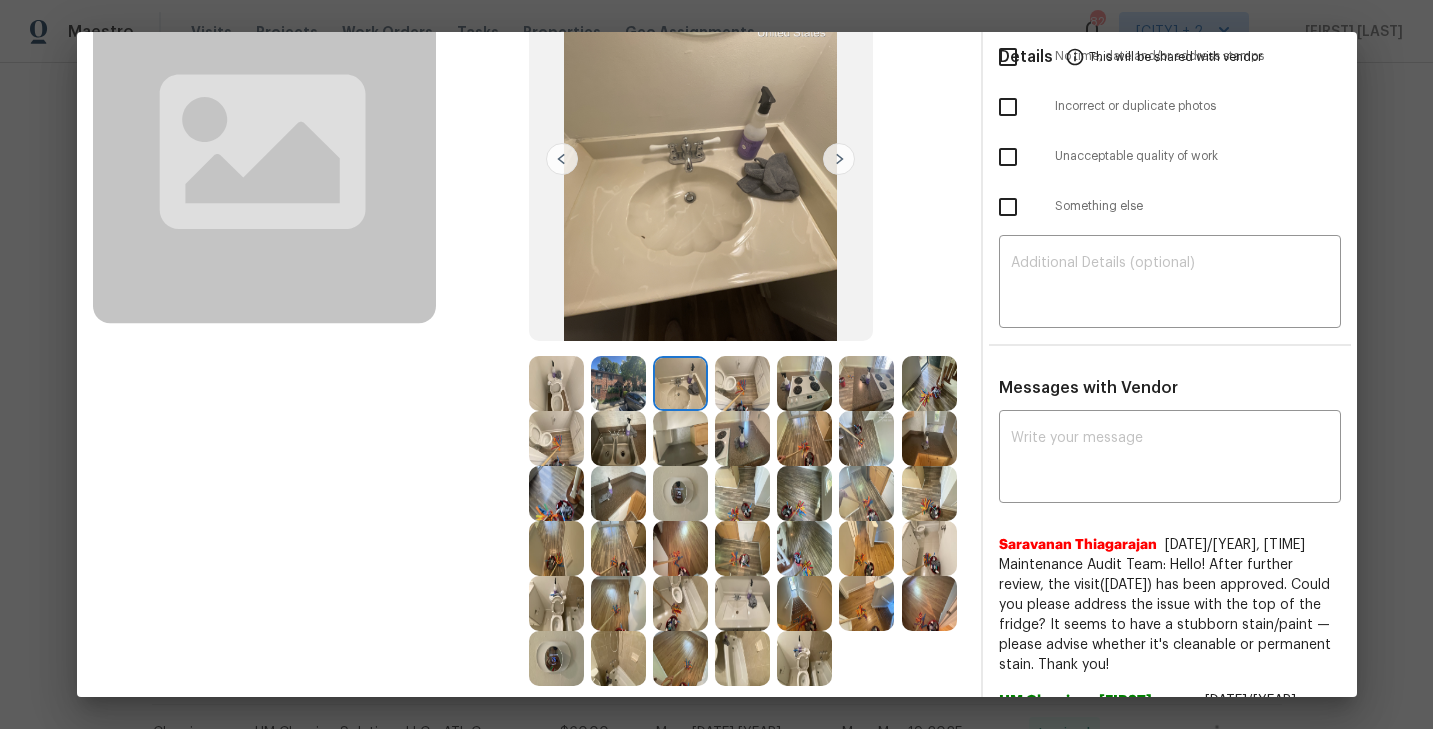 click at bounding box center (742, 383) 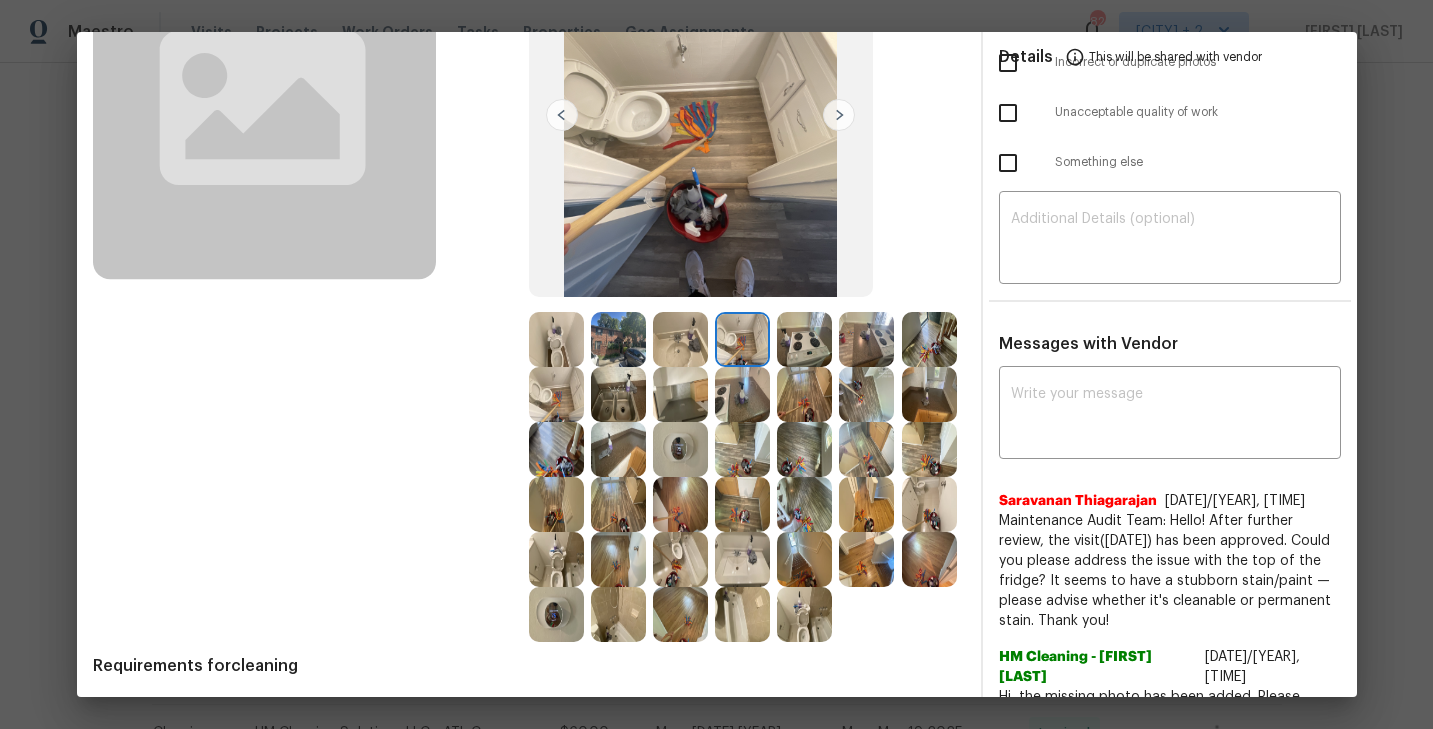 scroll, scrollTop: 221, scrollLeft: 0, axis: vertical 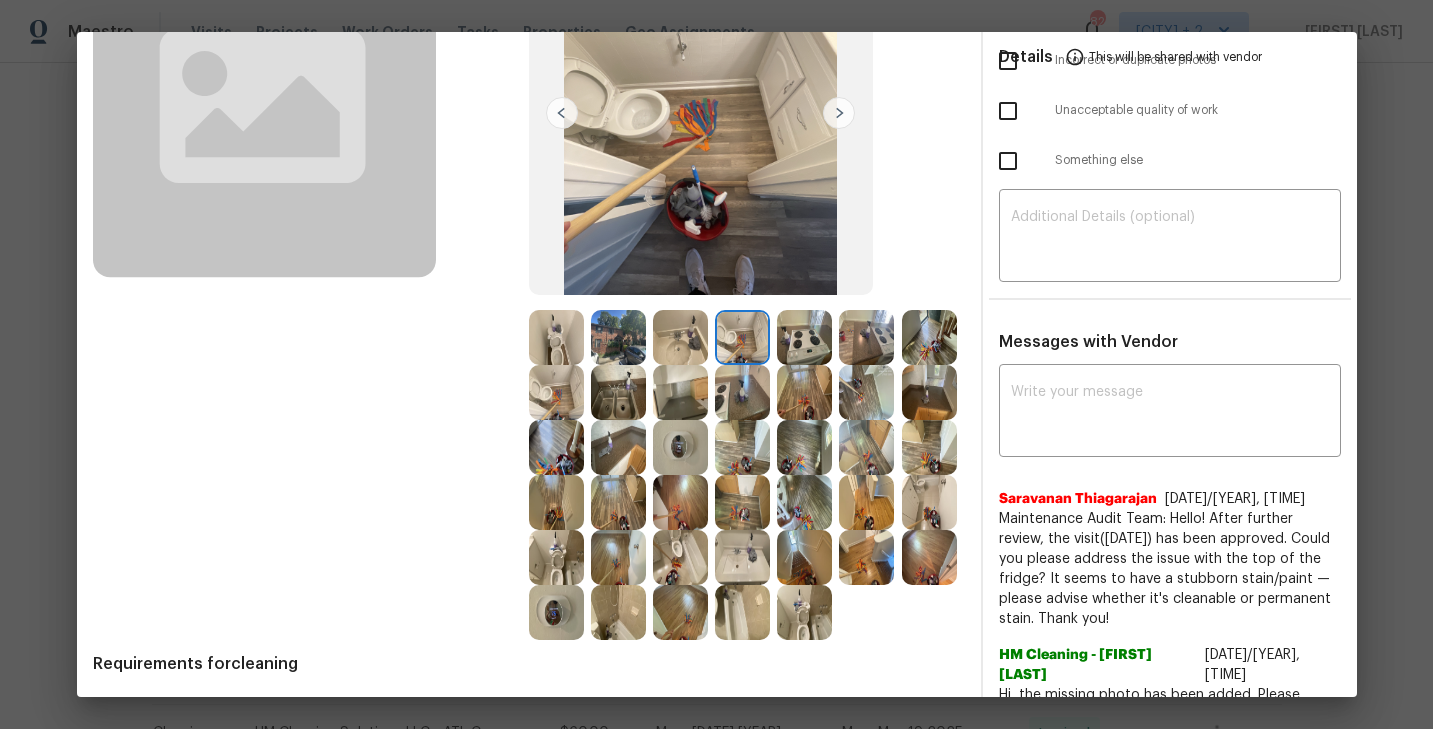 click at bounding box center (680, 392) 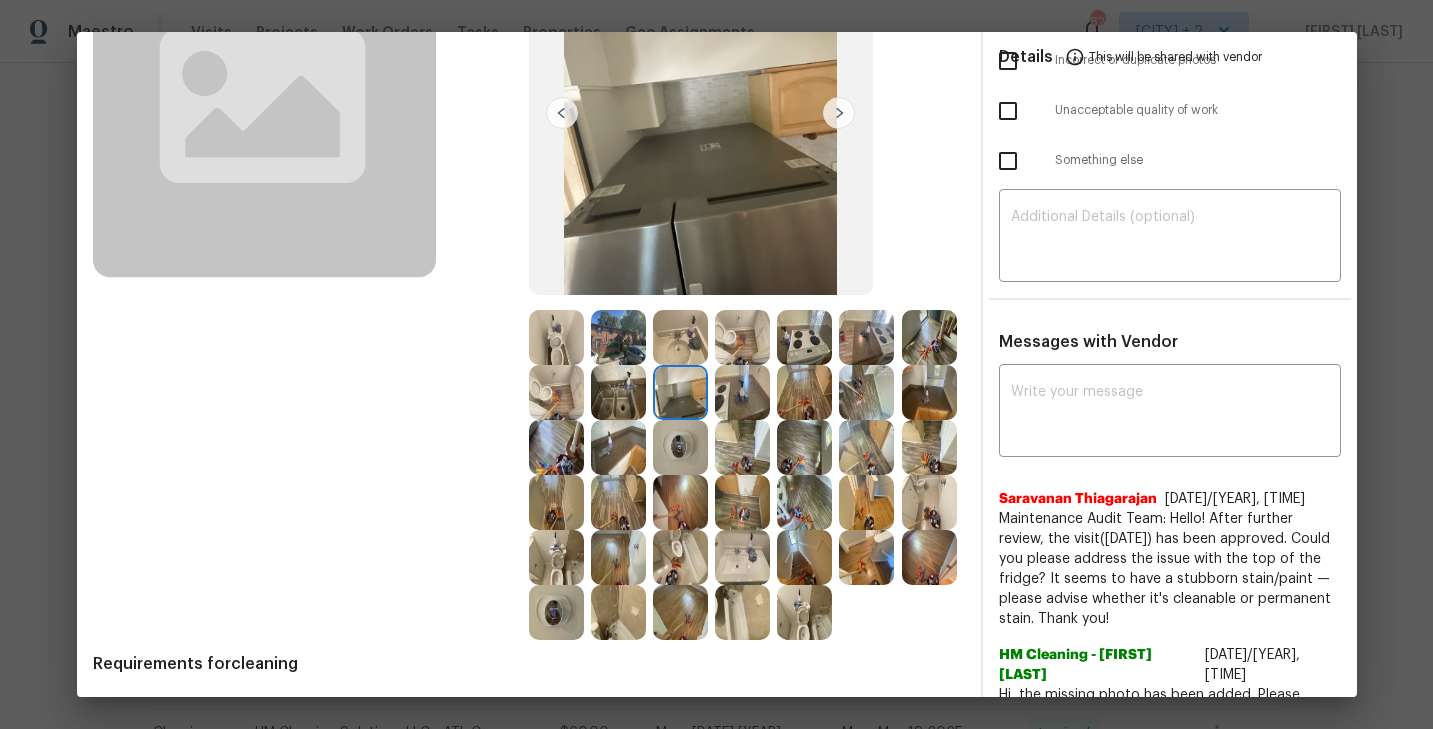 click at bounding box center [556, 392] 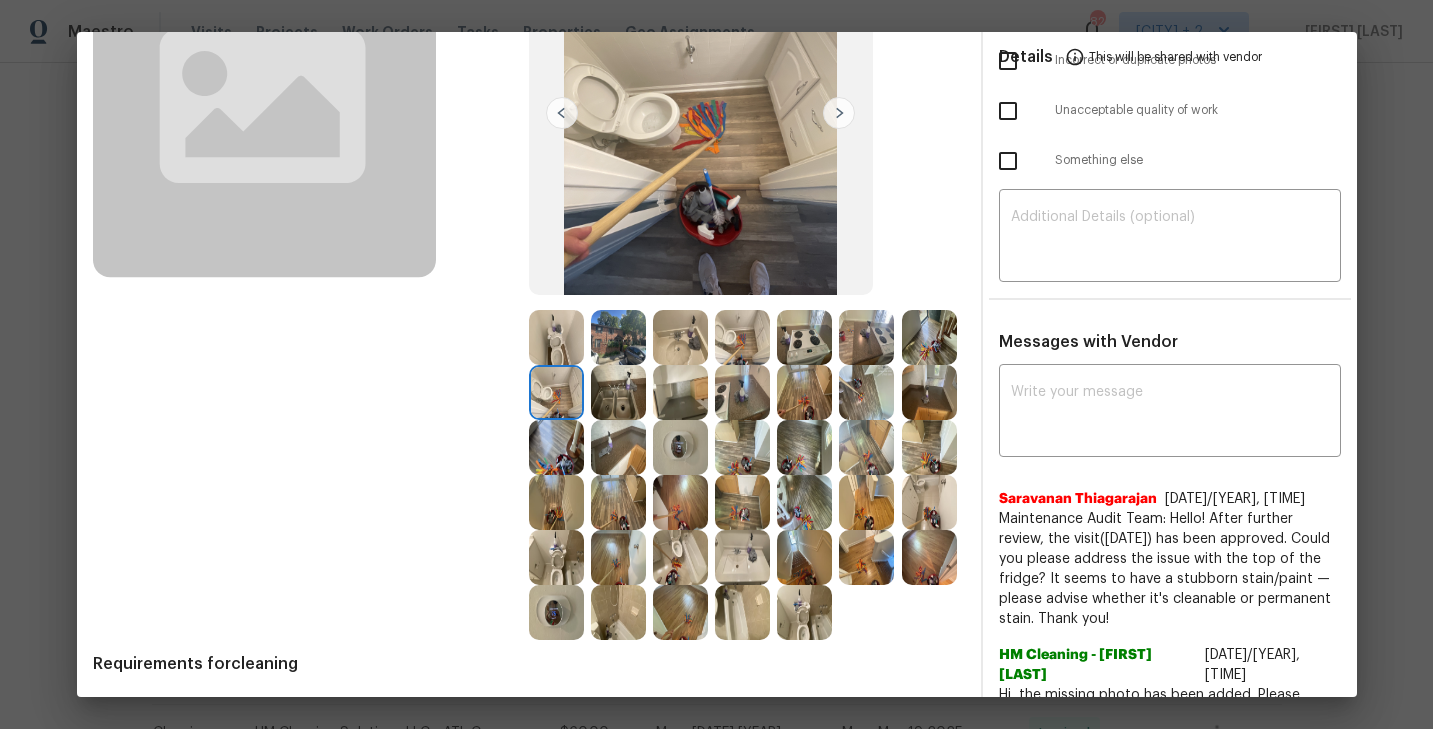 click at bounding box center (556, 557) 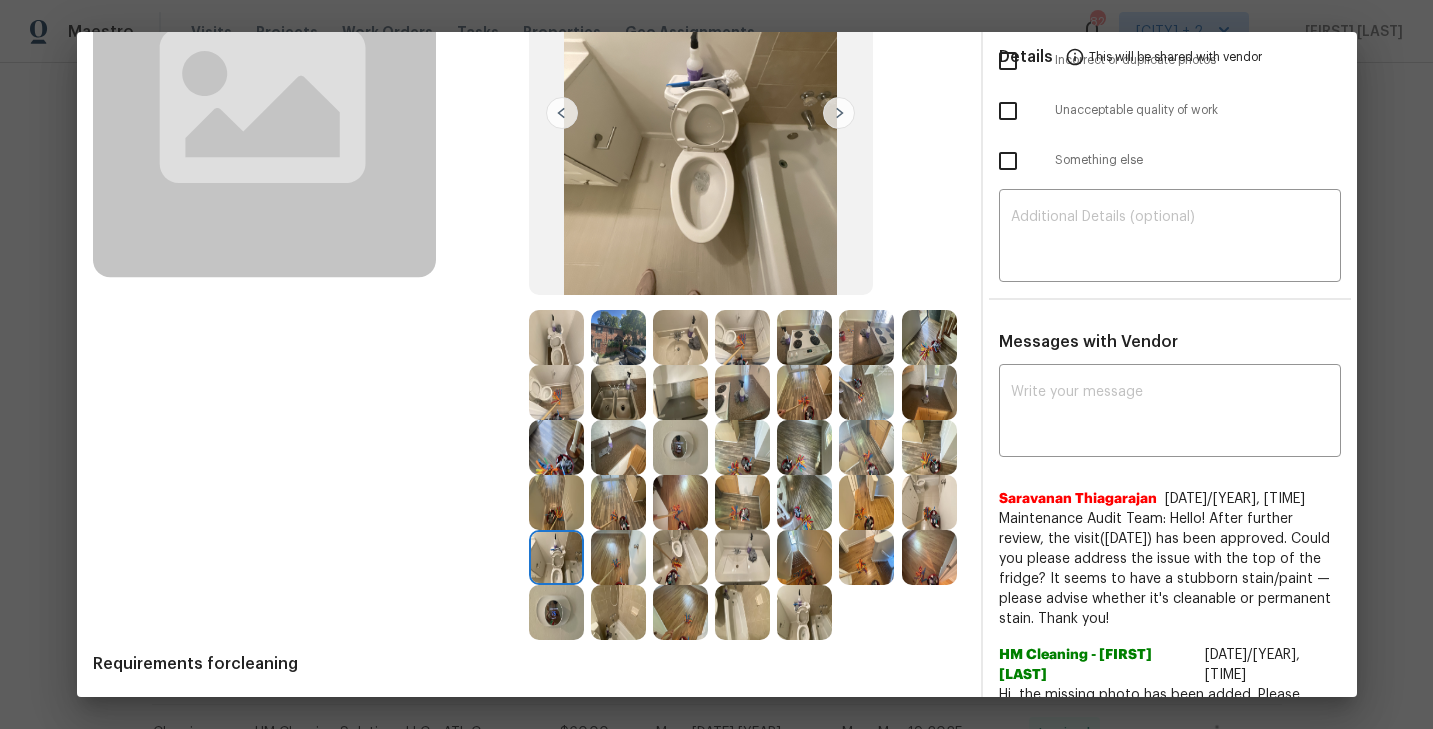 click at bounding box center [742, 557] 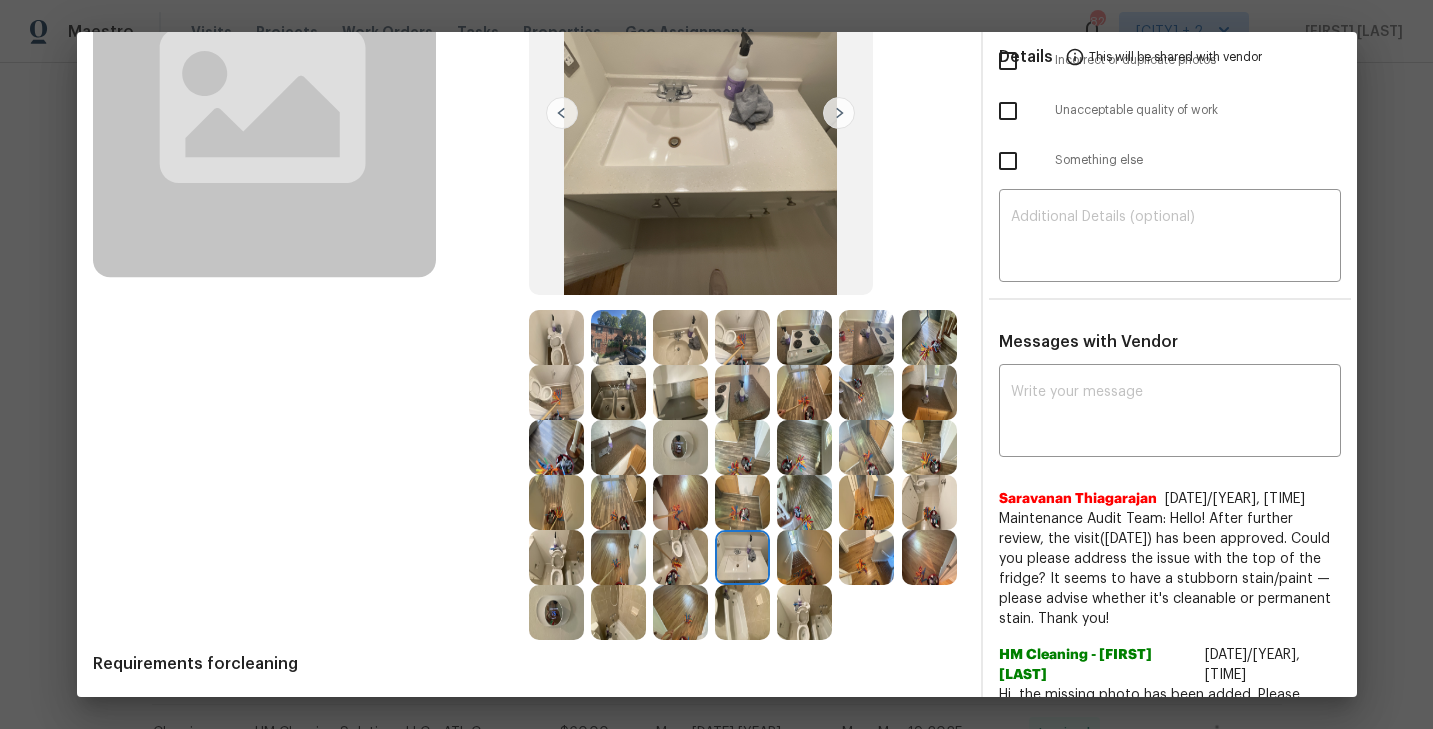 scroll, scrollTop: 0, scrollLeft: 0, axis: both 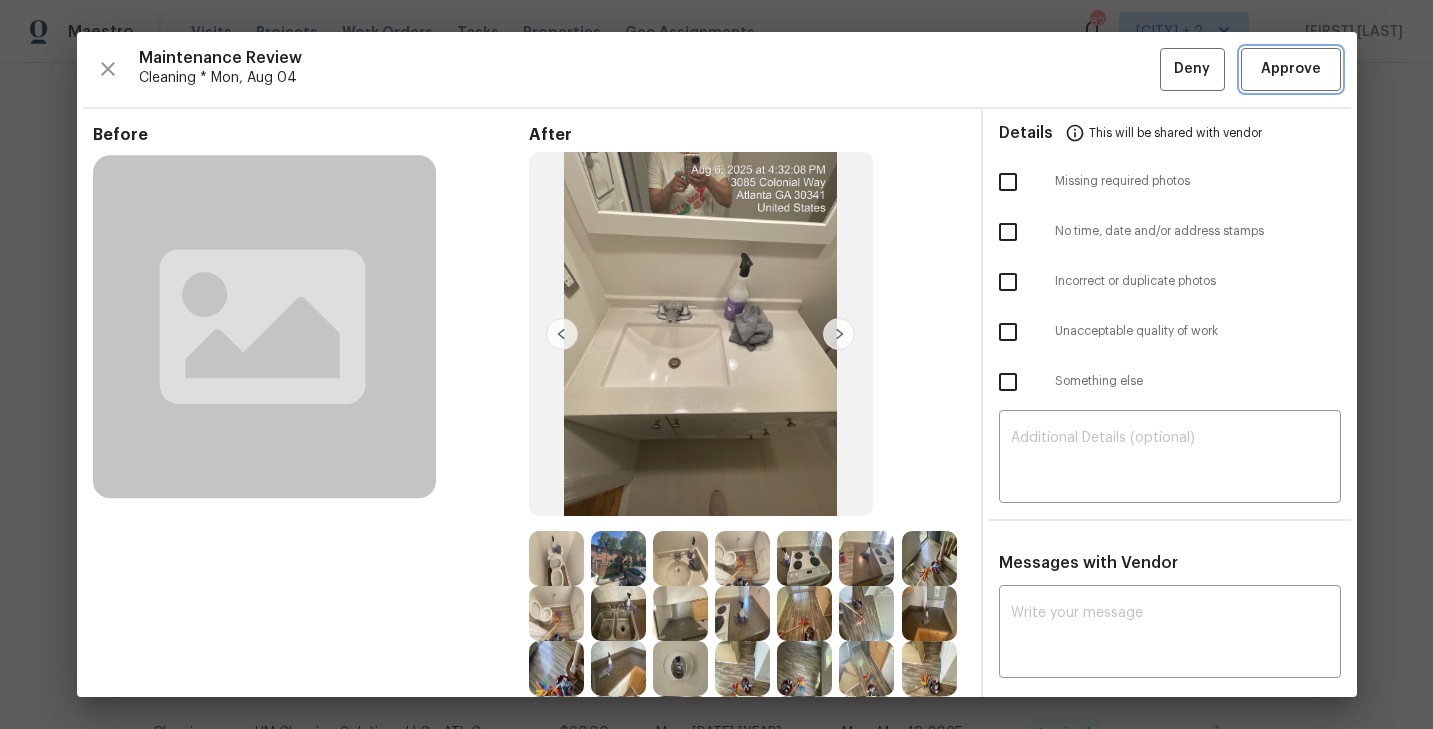 click on "Approve" at bounding box center [1291, 69] 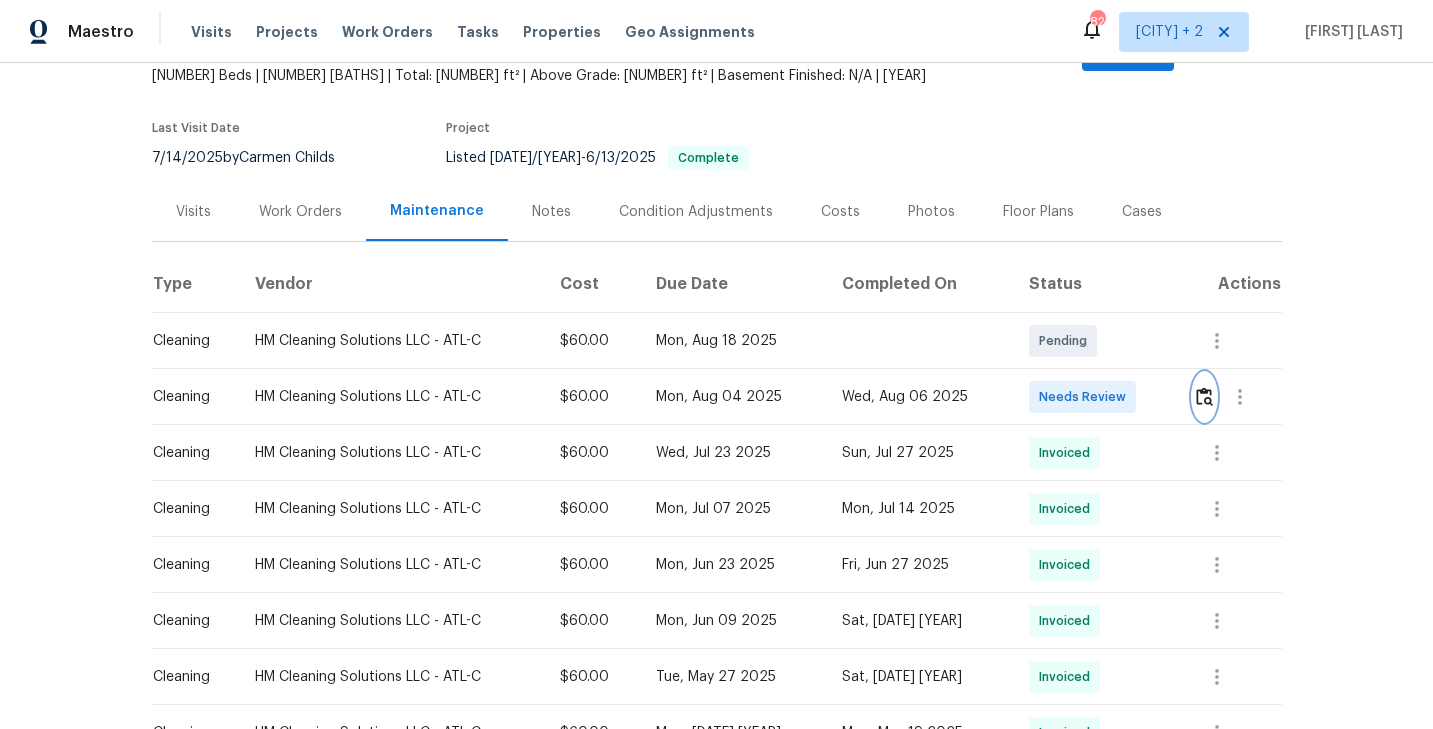 scroll, scrollTop: 0, scrollLeft: 0, axis: both 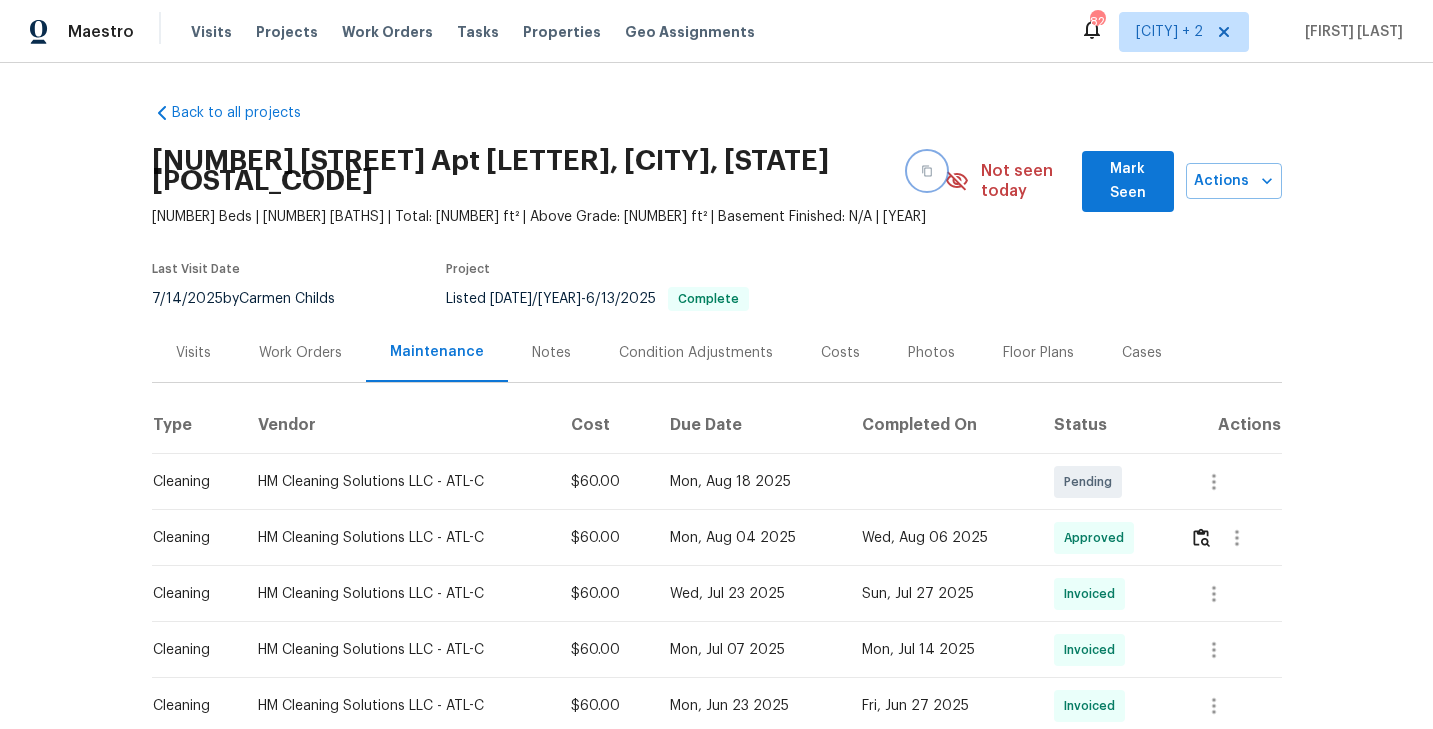click 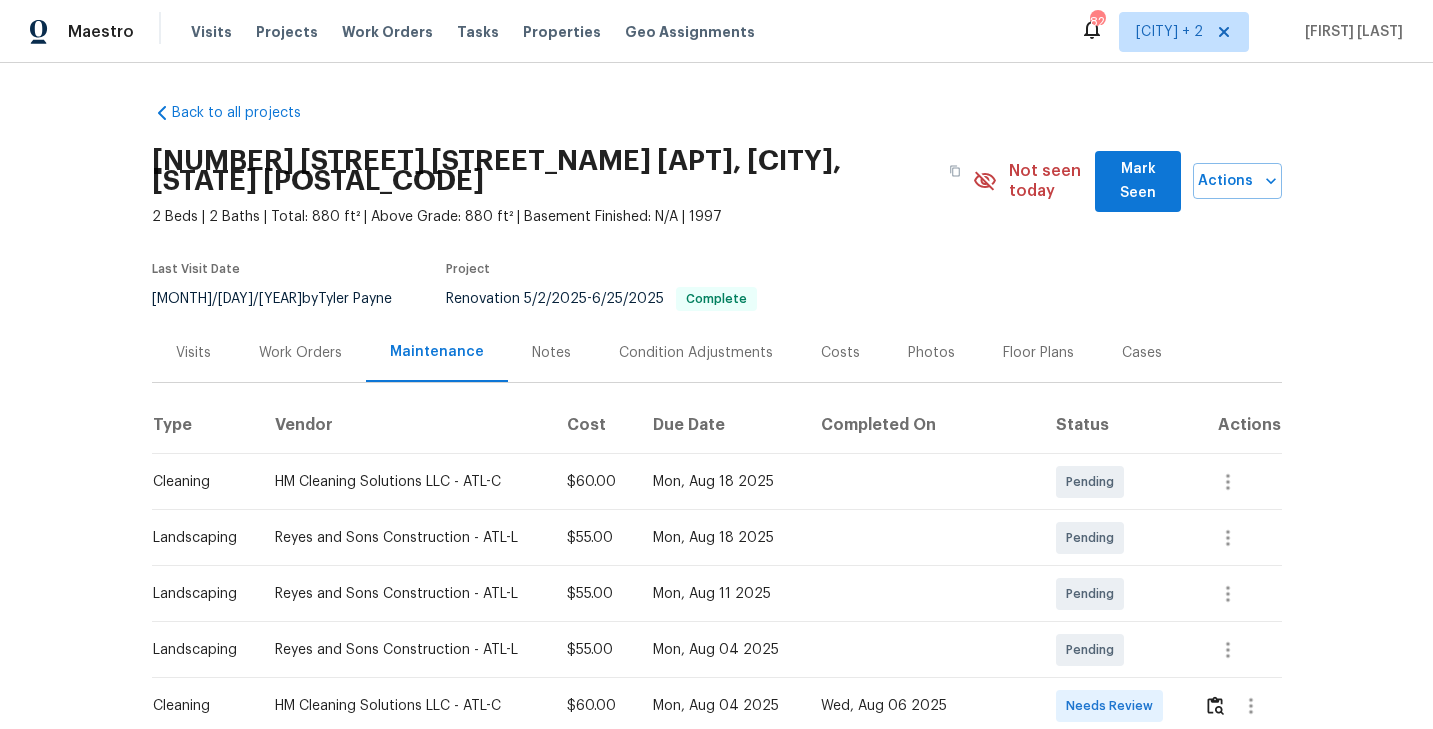 scroll, scrollTop: 0, scrollLeft: 0, axis: both 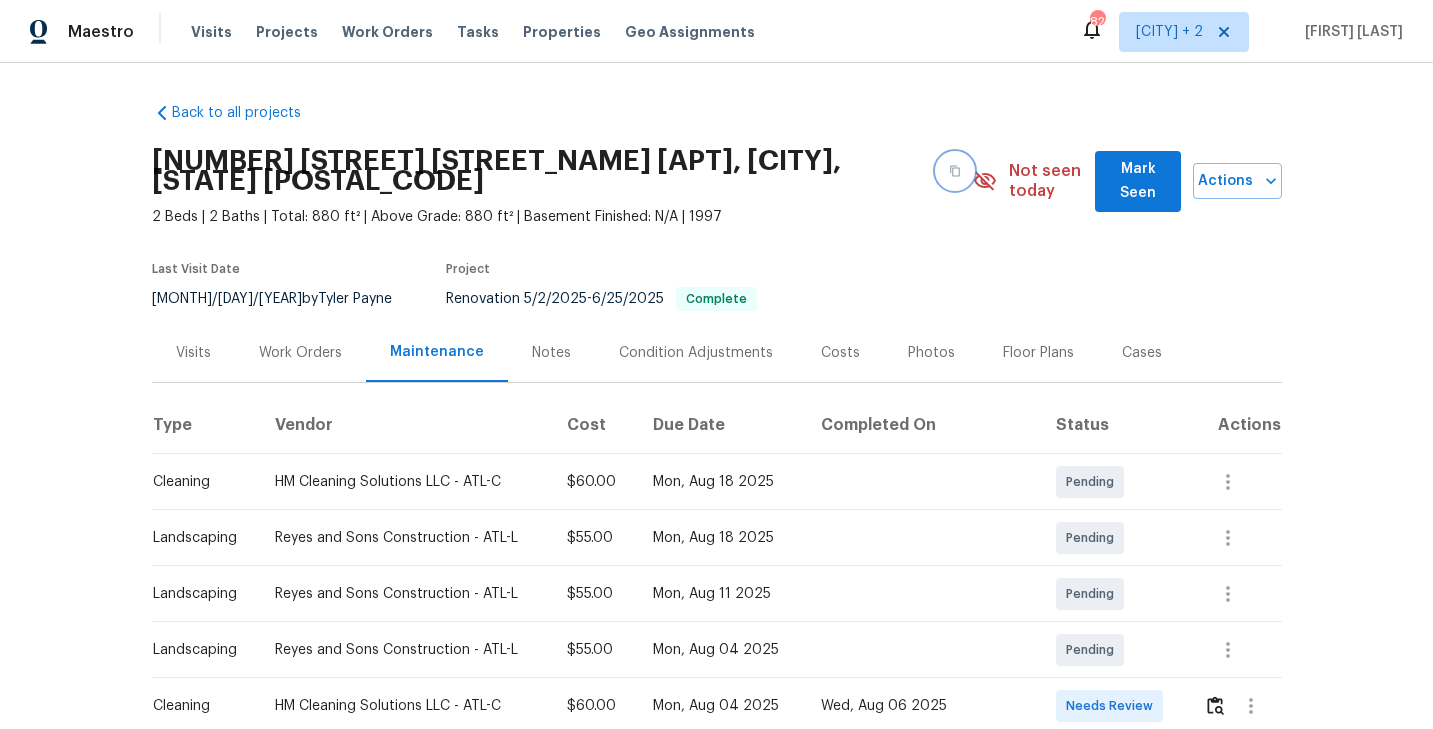 click 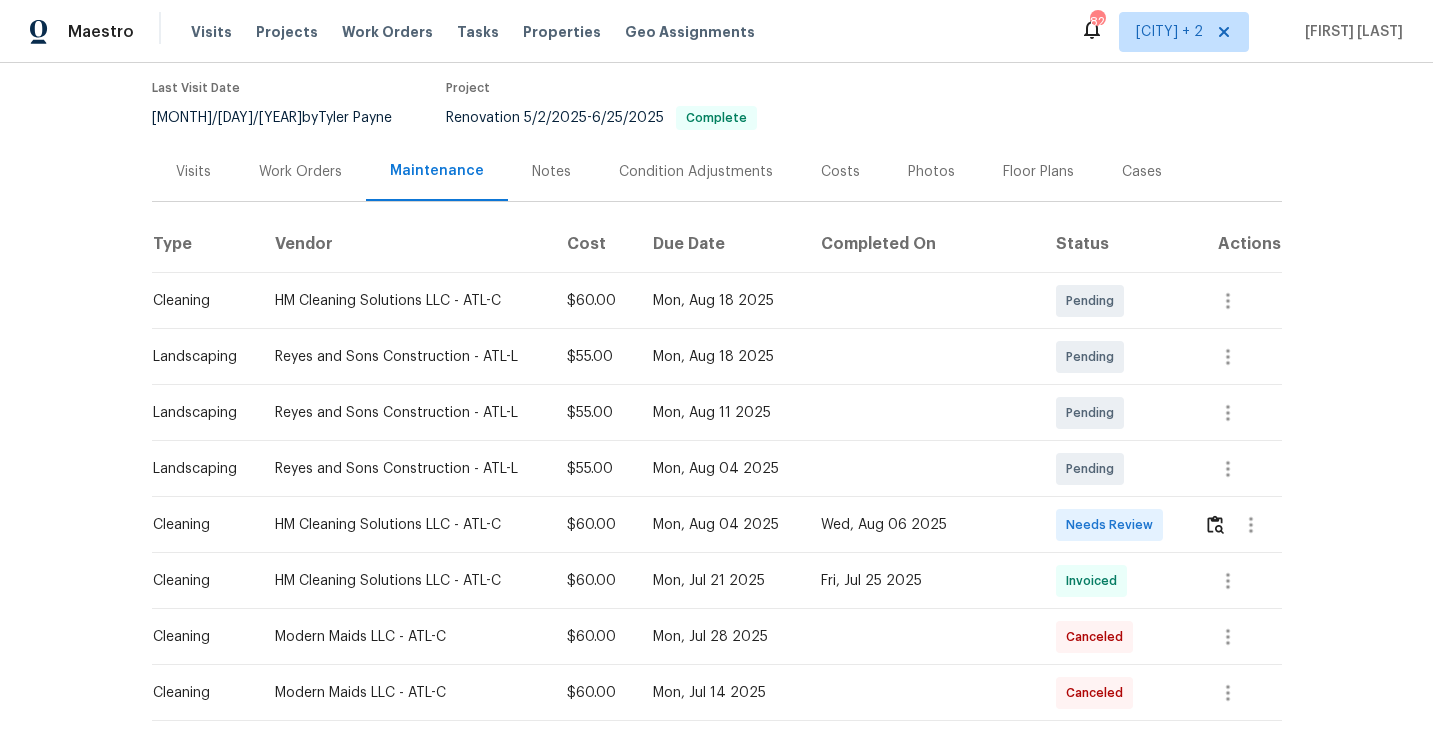 scroll, scrollTop: 214, scrollLeft: 0, axis: vertical 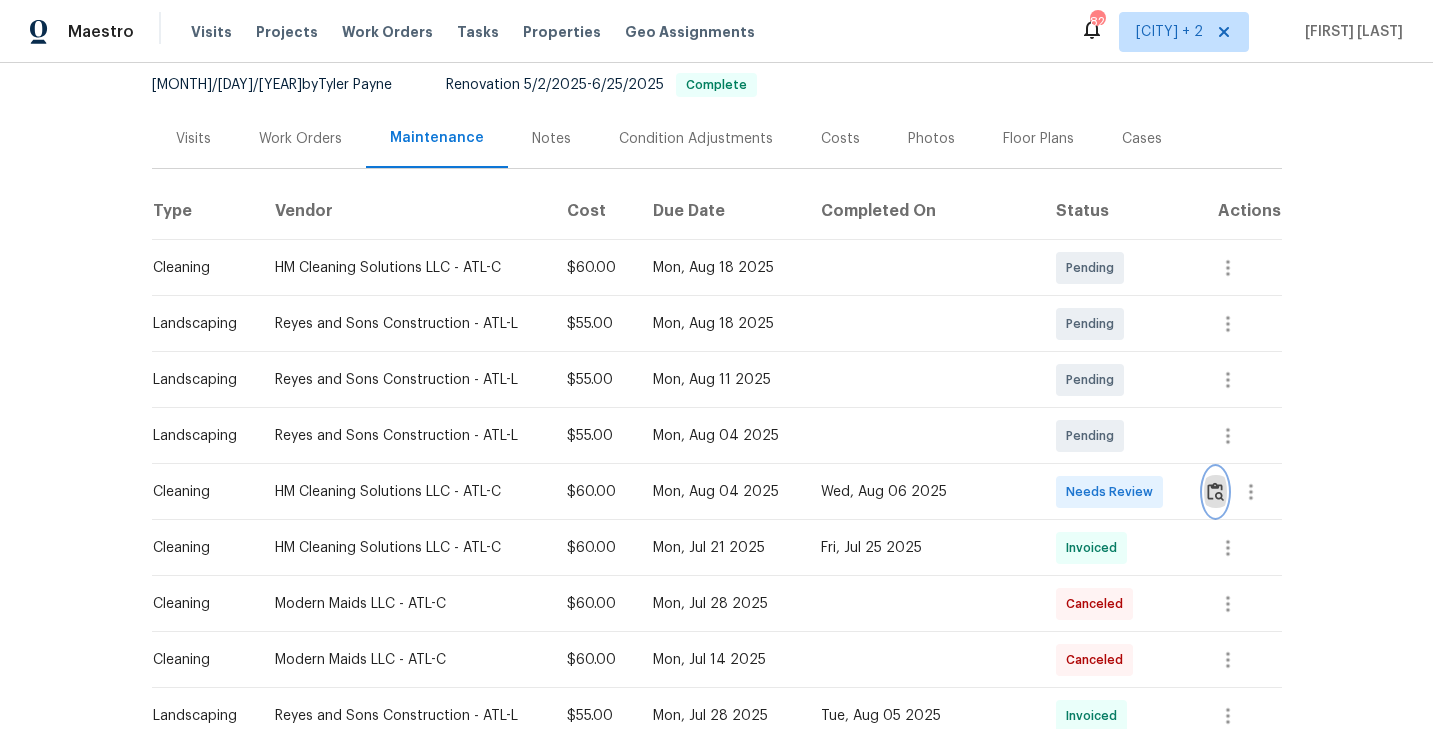 click at bounding box center (1215, 491) 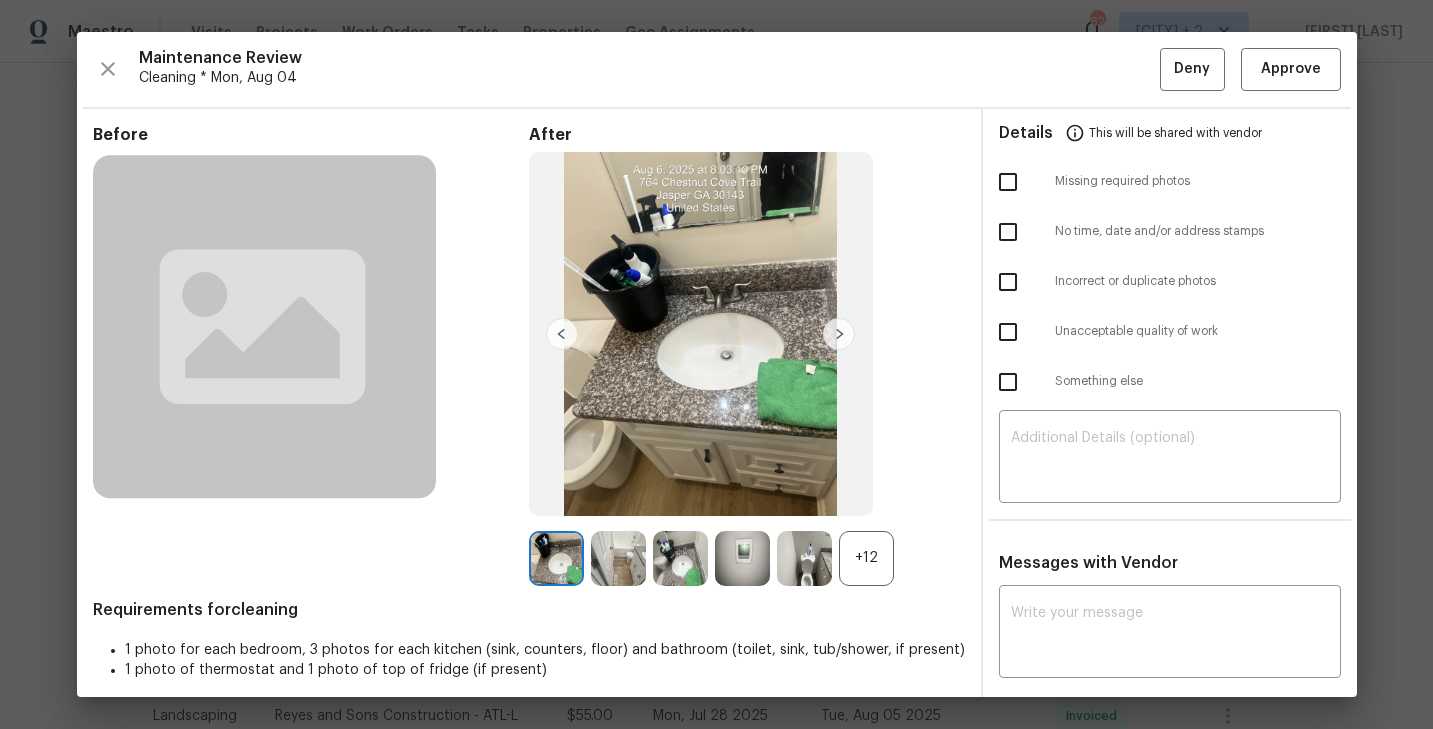 click on "+12" at bounding box center [866, 558] 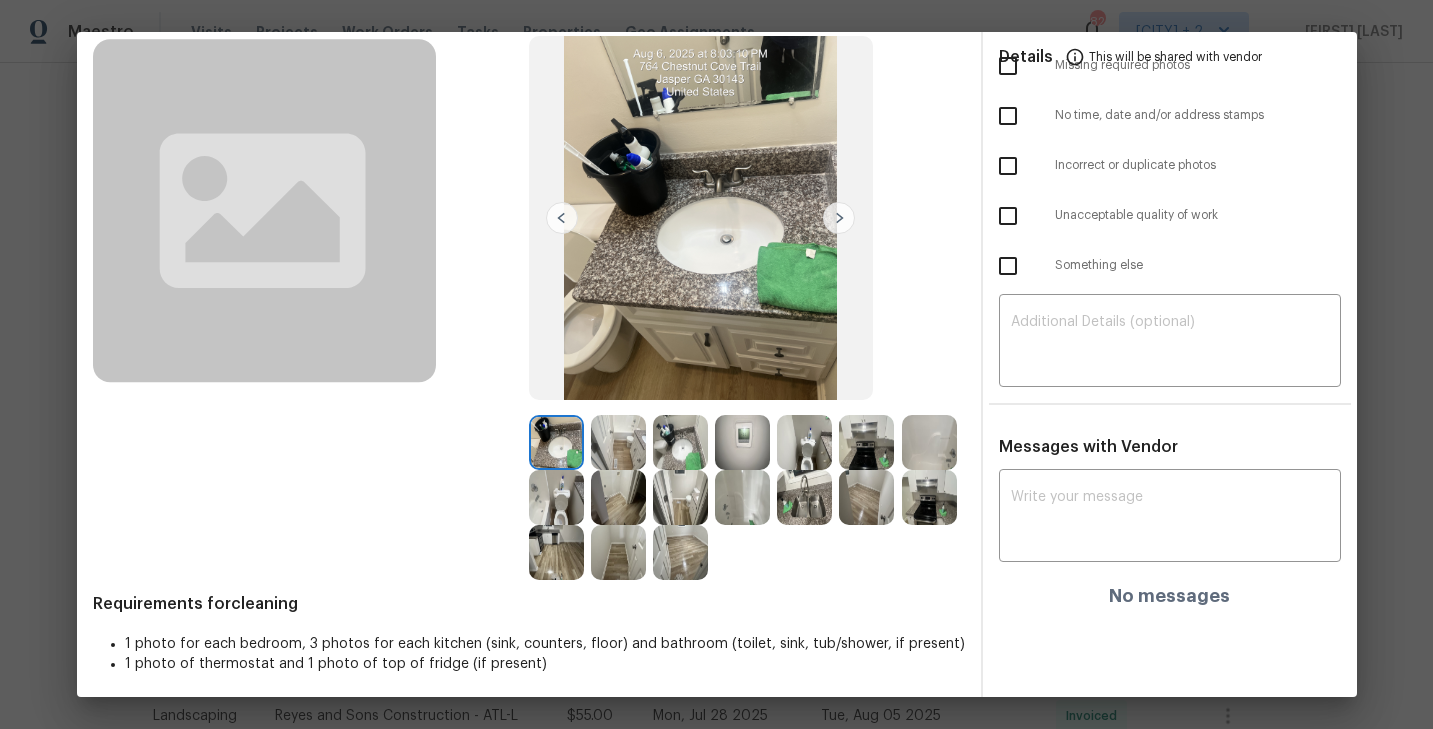 scroll, scrollTop: 0, scrollLeft: 0, axis: both 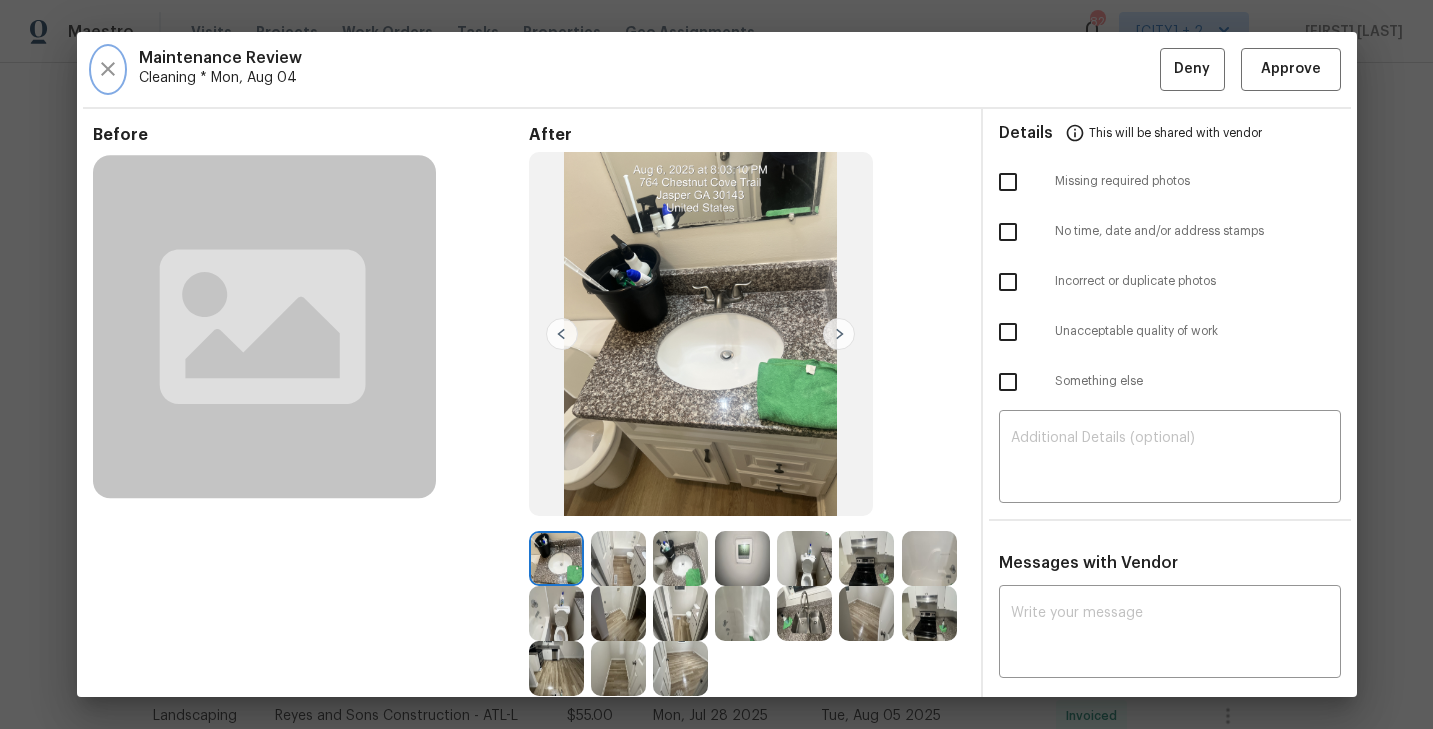 click 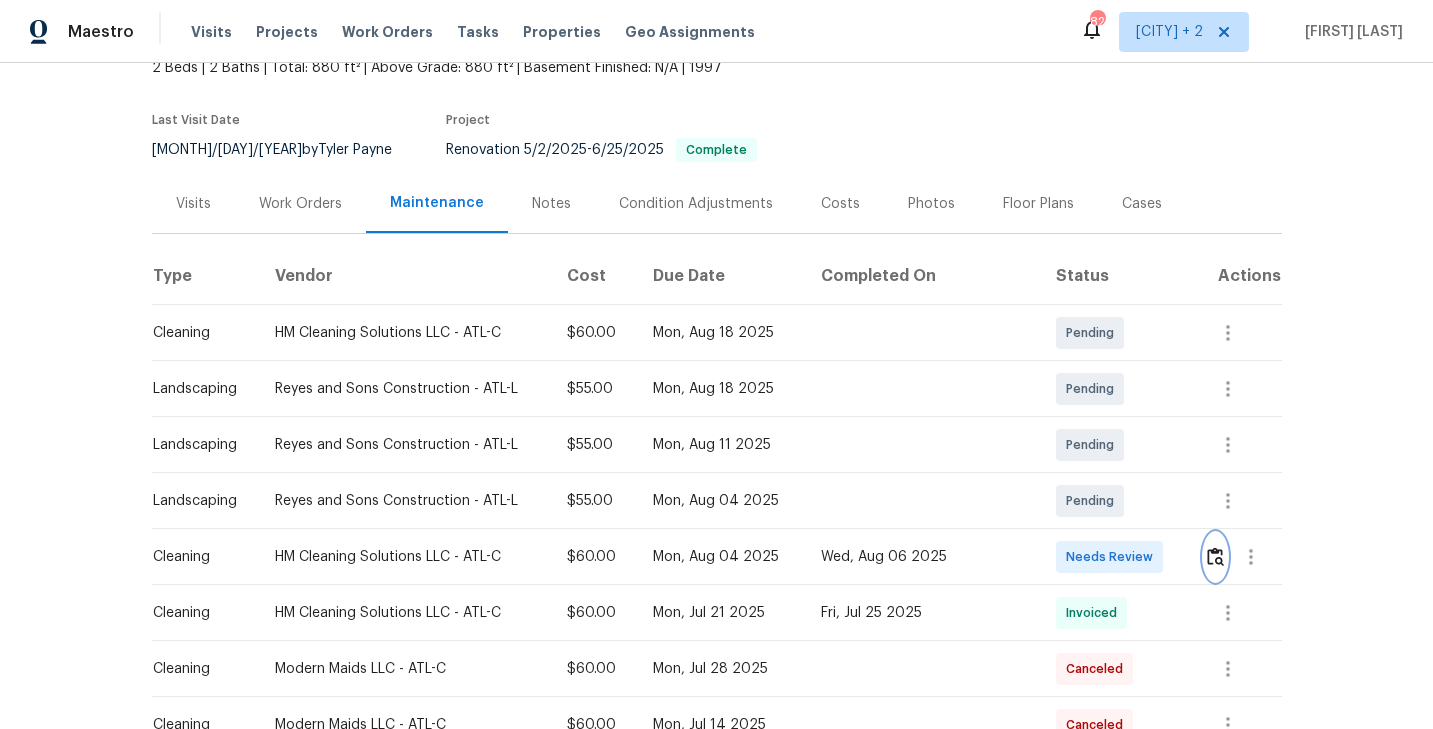 scroll, scrollTop: 186, scrollLeft: 0, axis: vertical 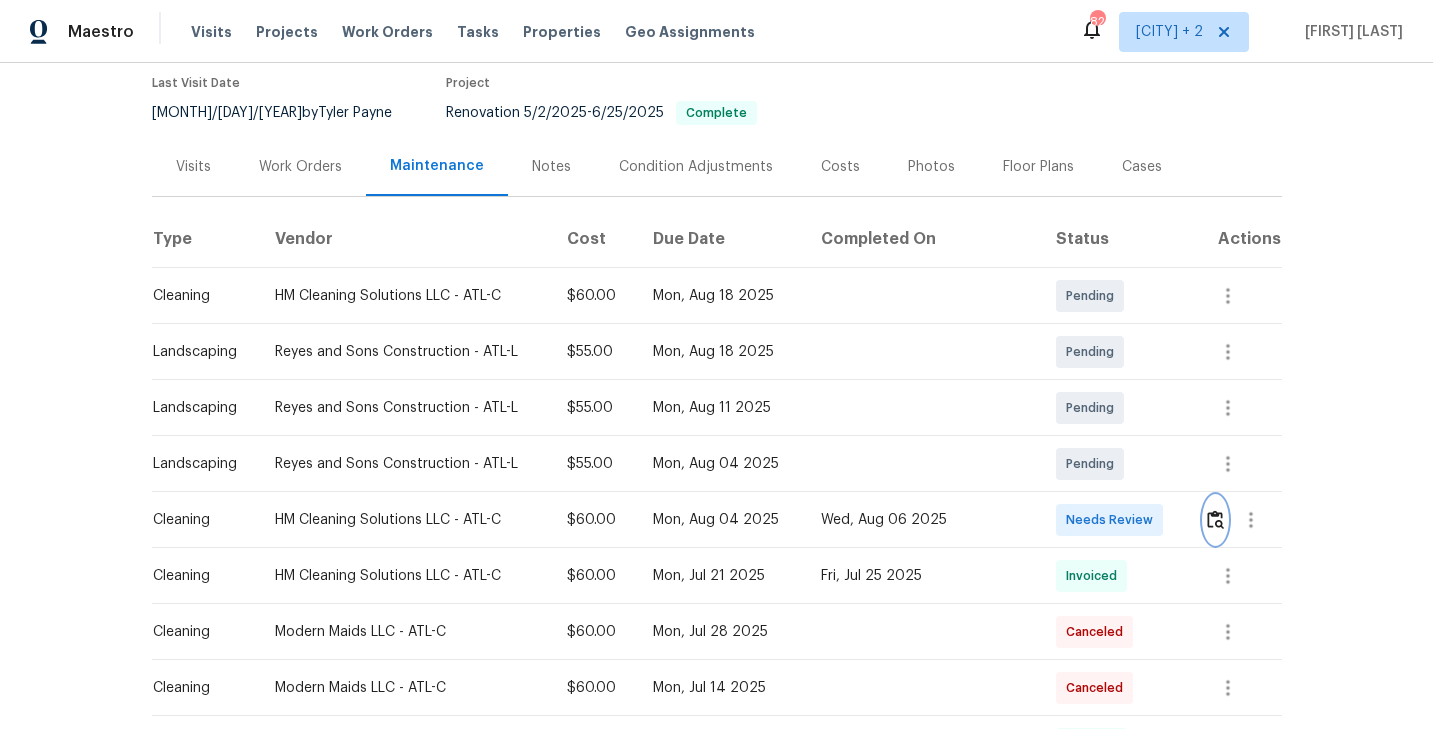 click at bounding box center [1215, 519] 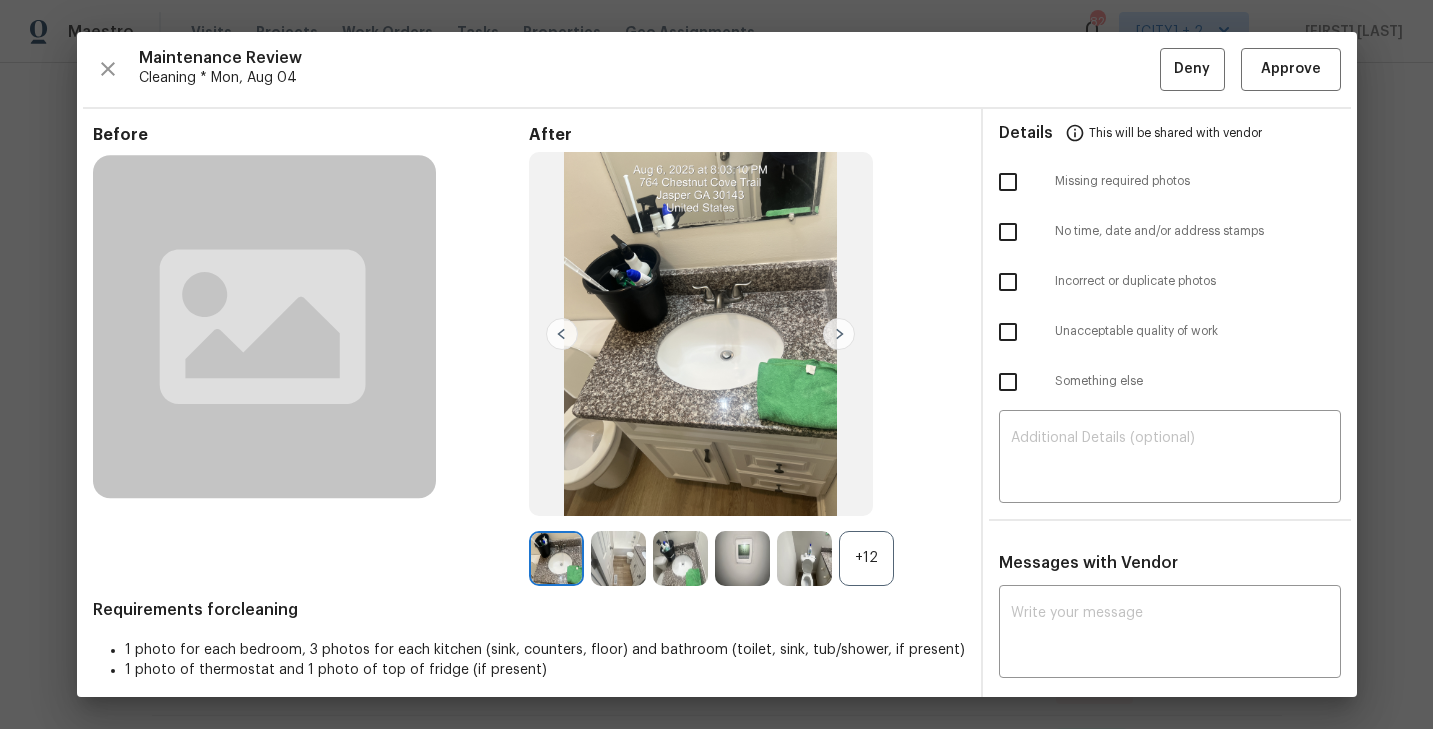 click on "+12" at bounding box center (866, 558) 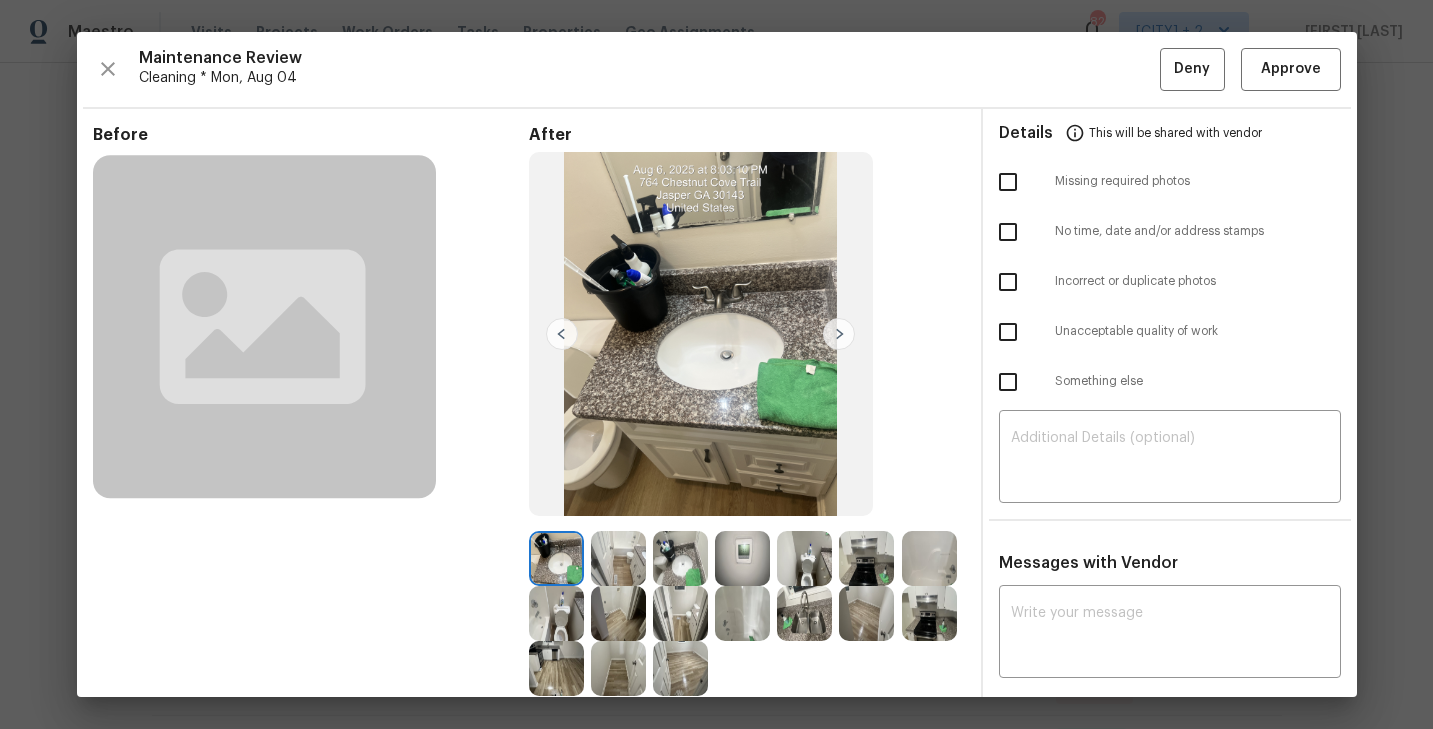 scroll, scrollTop: 122, scrollLeft: 0, axis: vertical 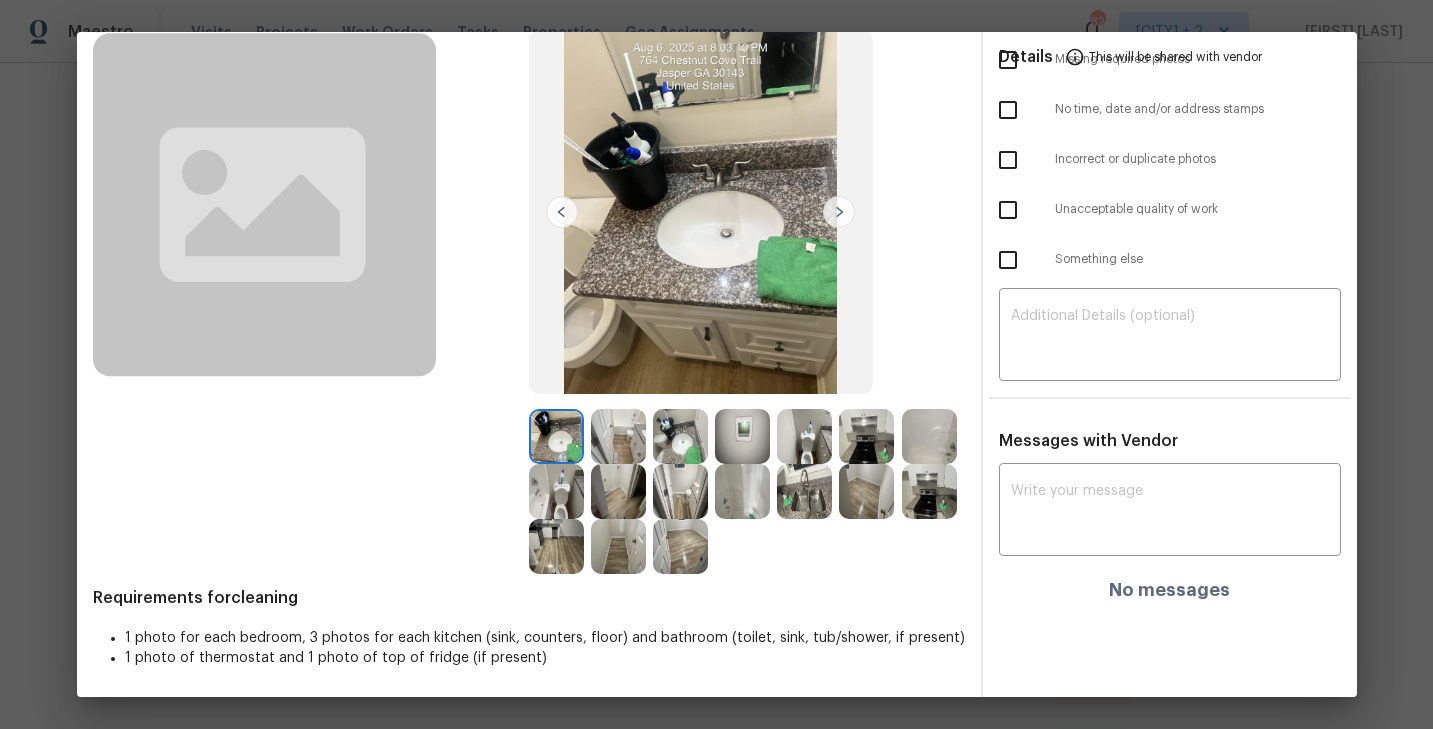 click at bounding box center (866, 491) 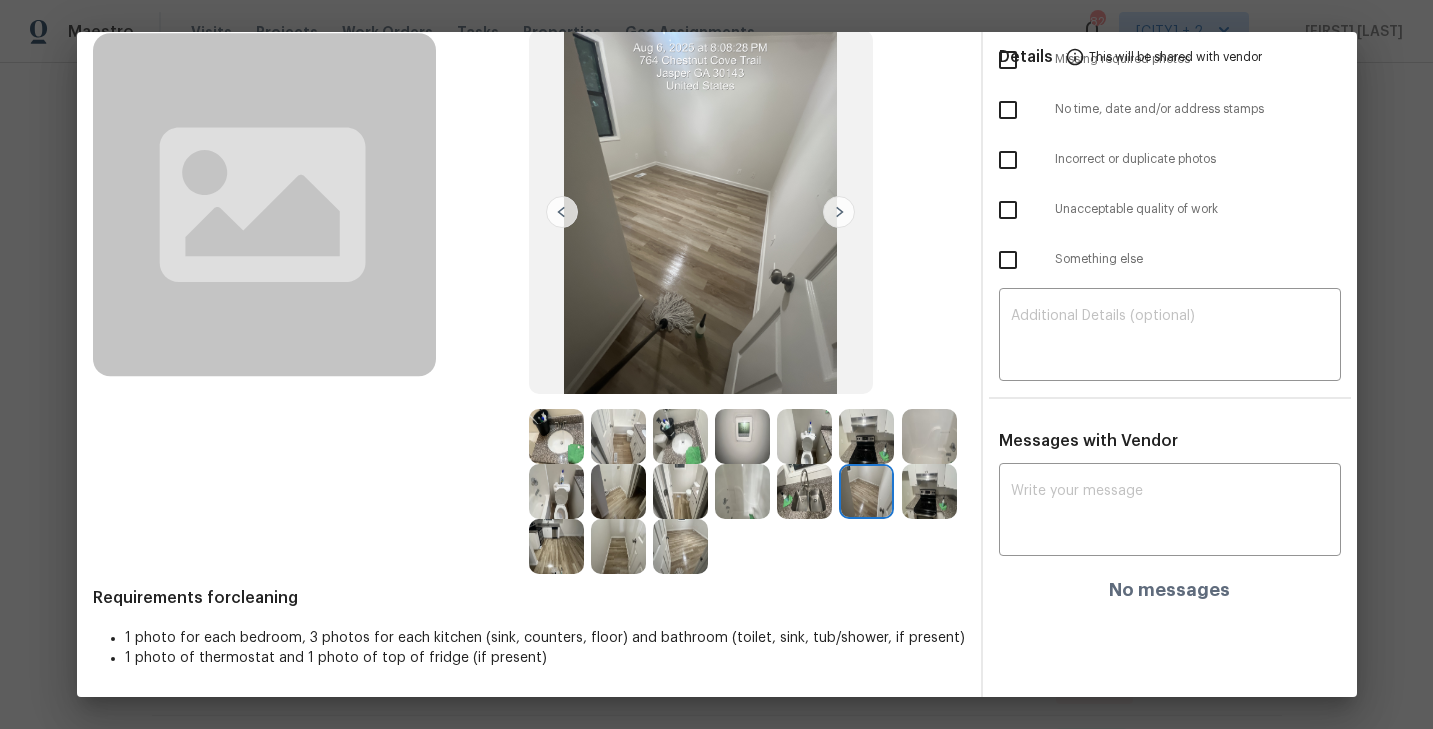 click at bounding box center [680, 546] 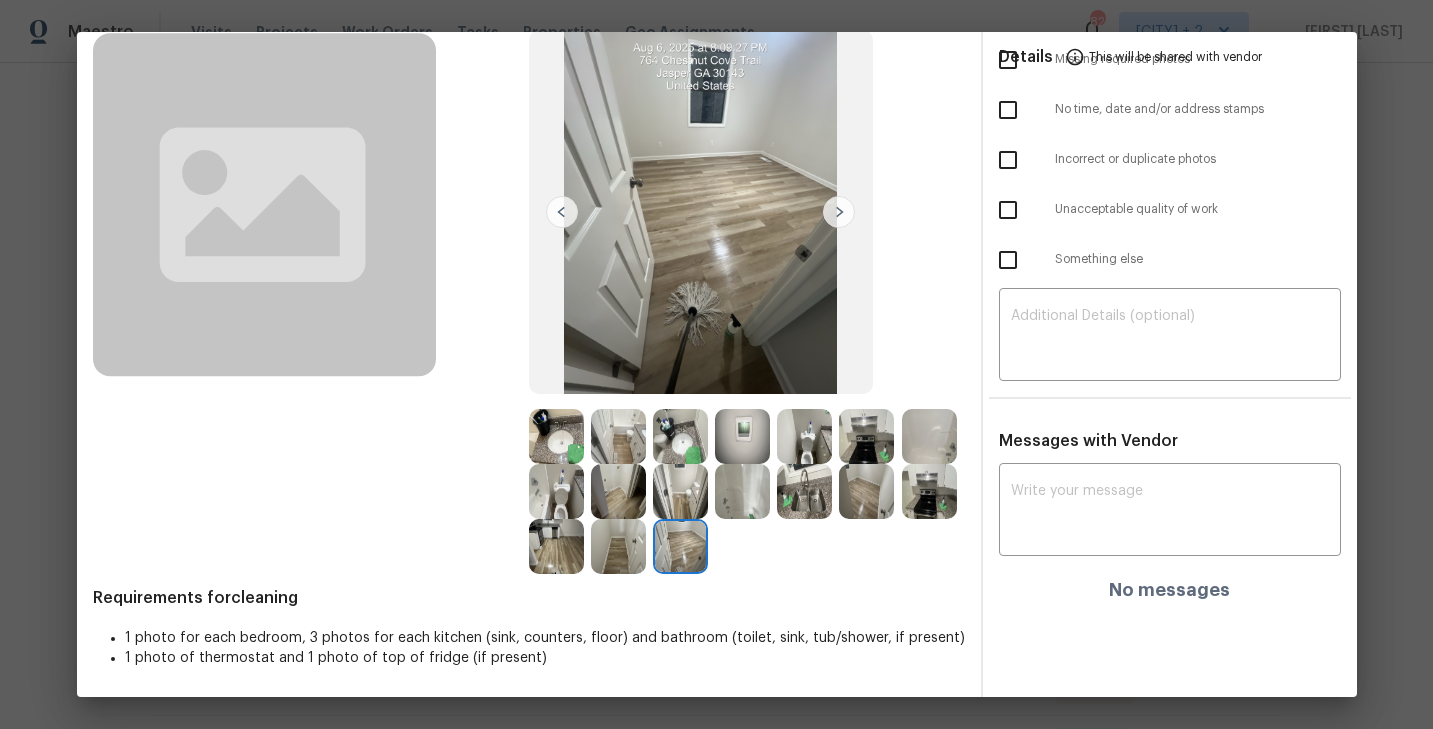 click at bounding box center (866, 491) 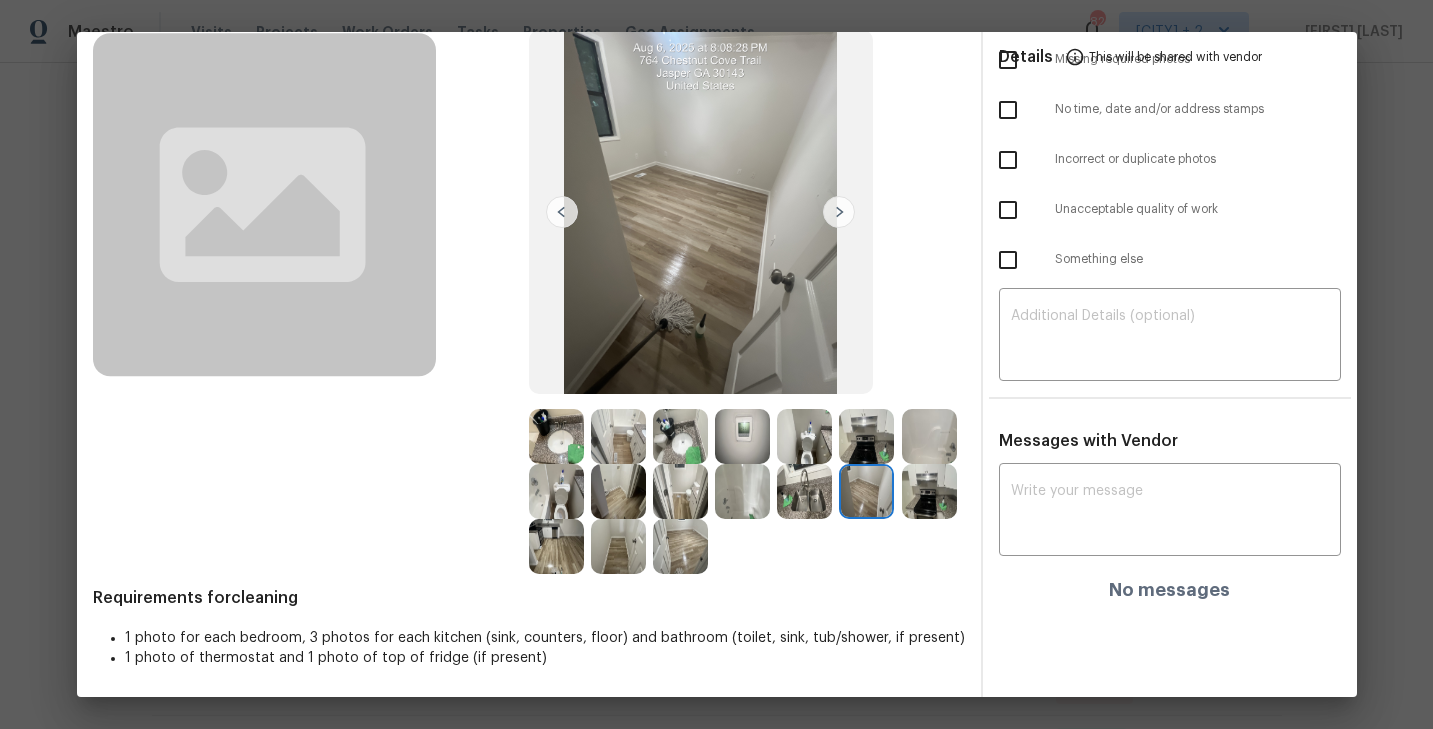 click at bounding box center (680, 546) 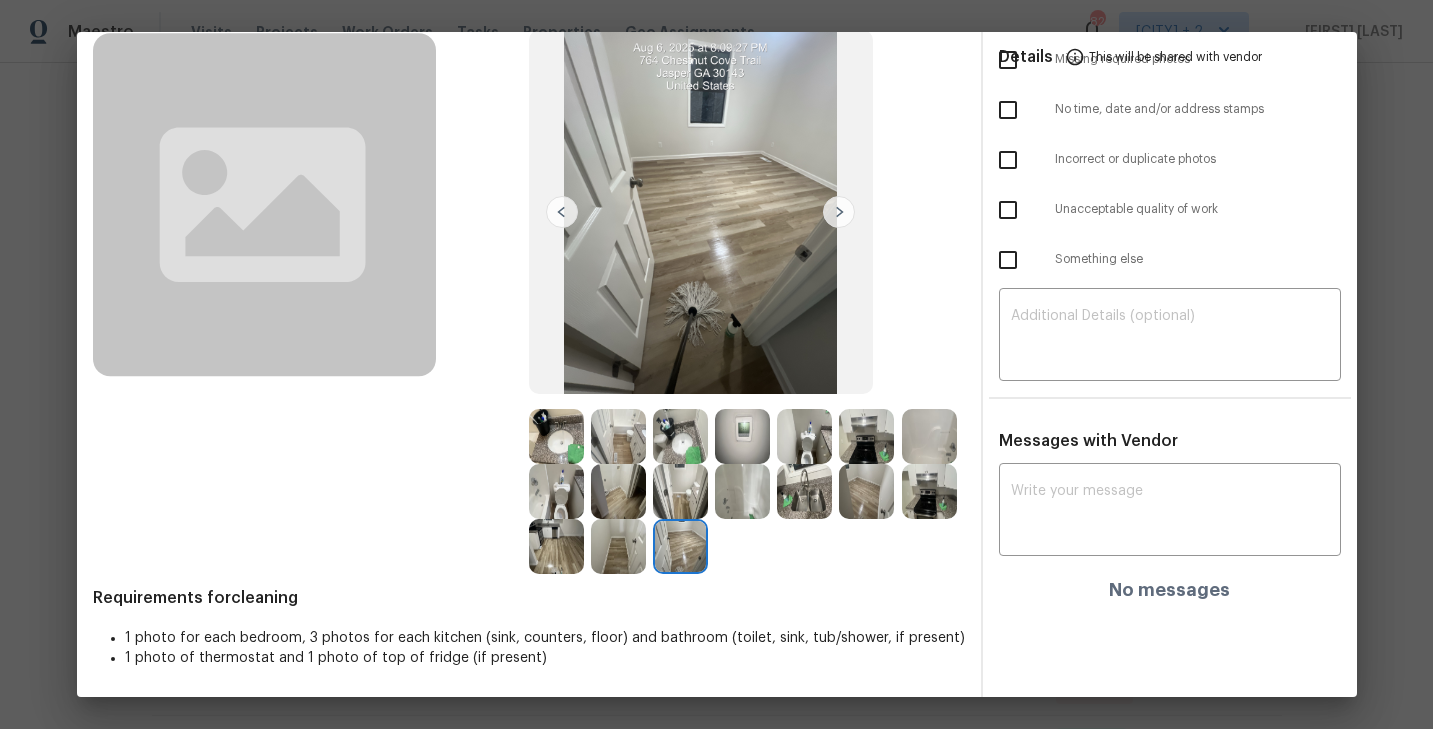 click at bounding box center [866, 491] 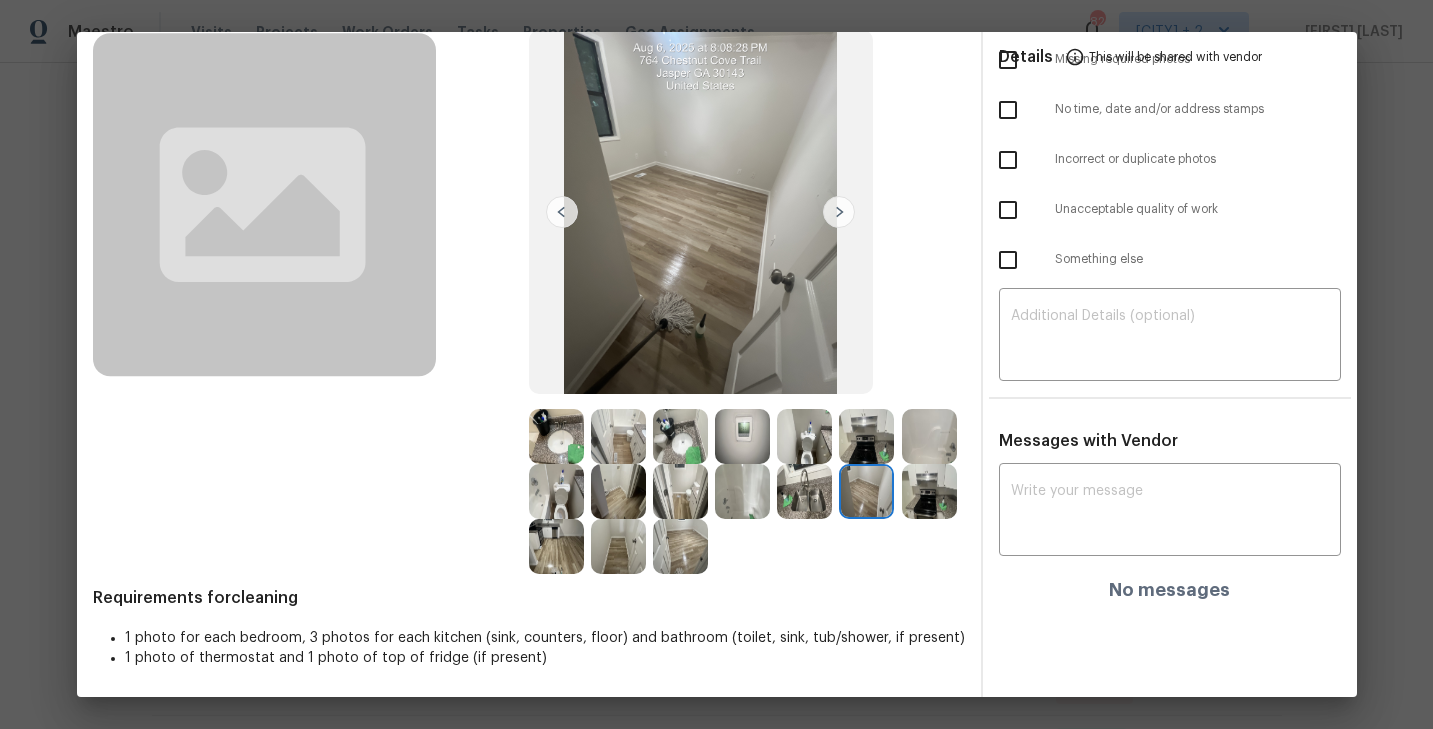 click at bounding box center (742, 491) 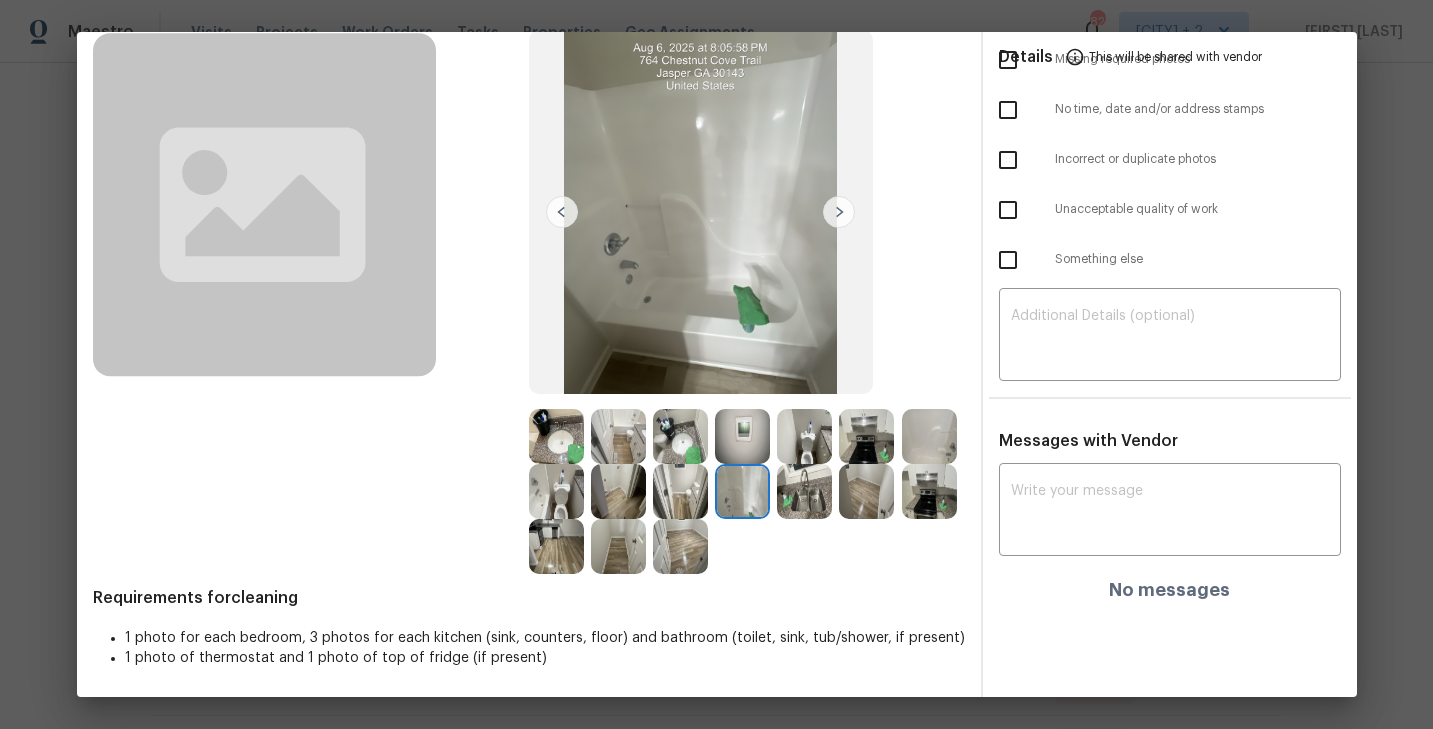 click at bounding box center [804, 491] 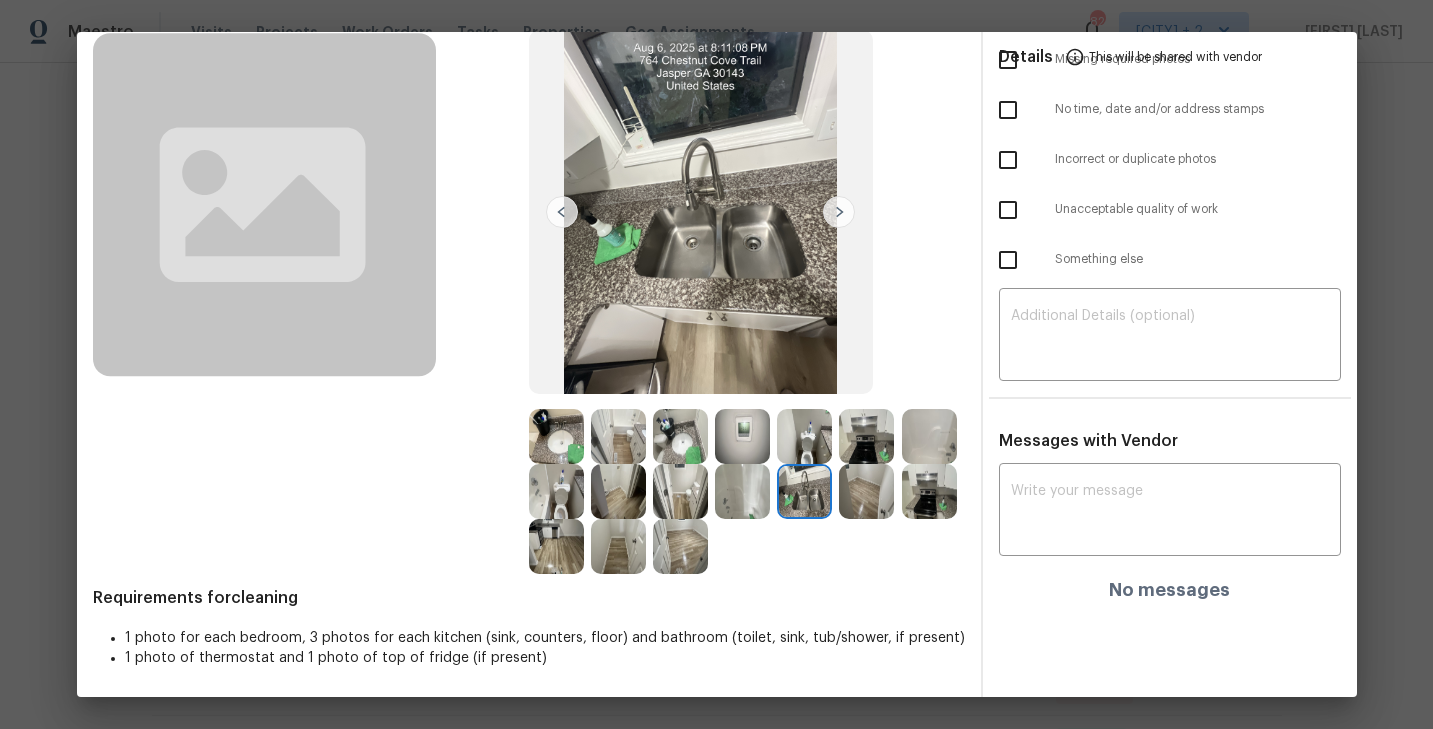 click at bounding box center [680, 546] 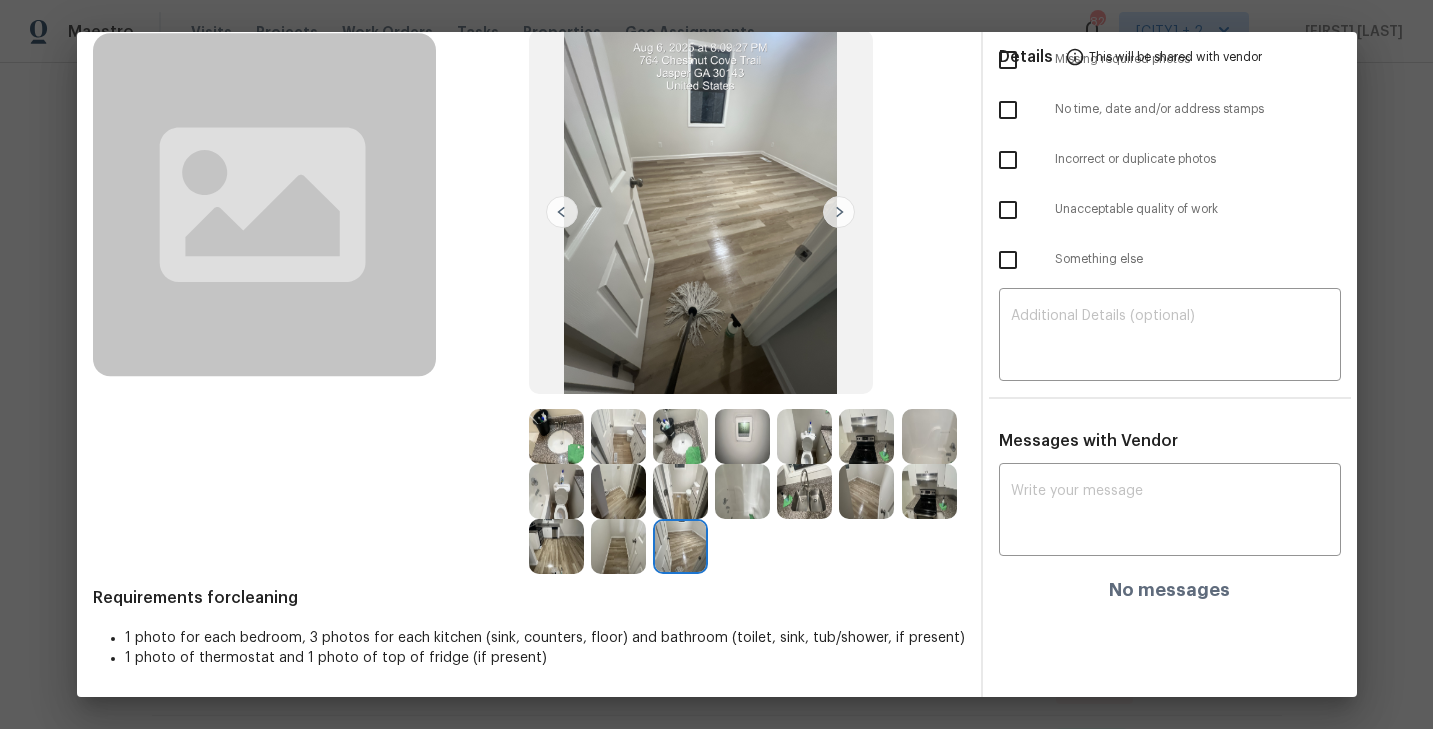 click at bounding box center (618, 546) 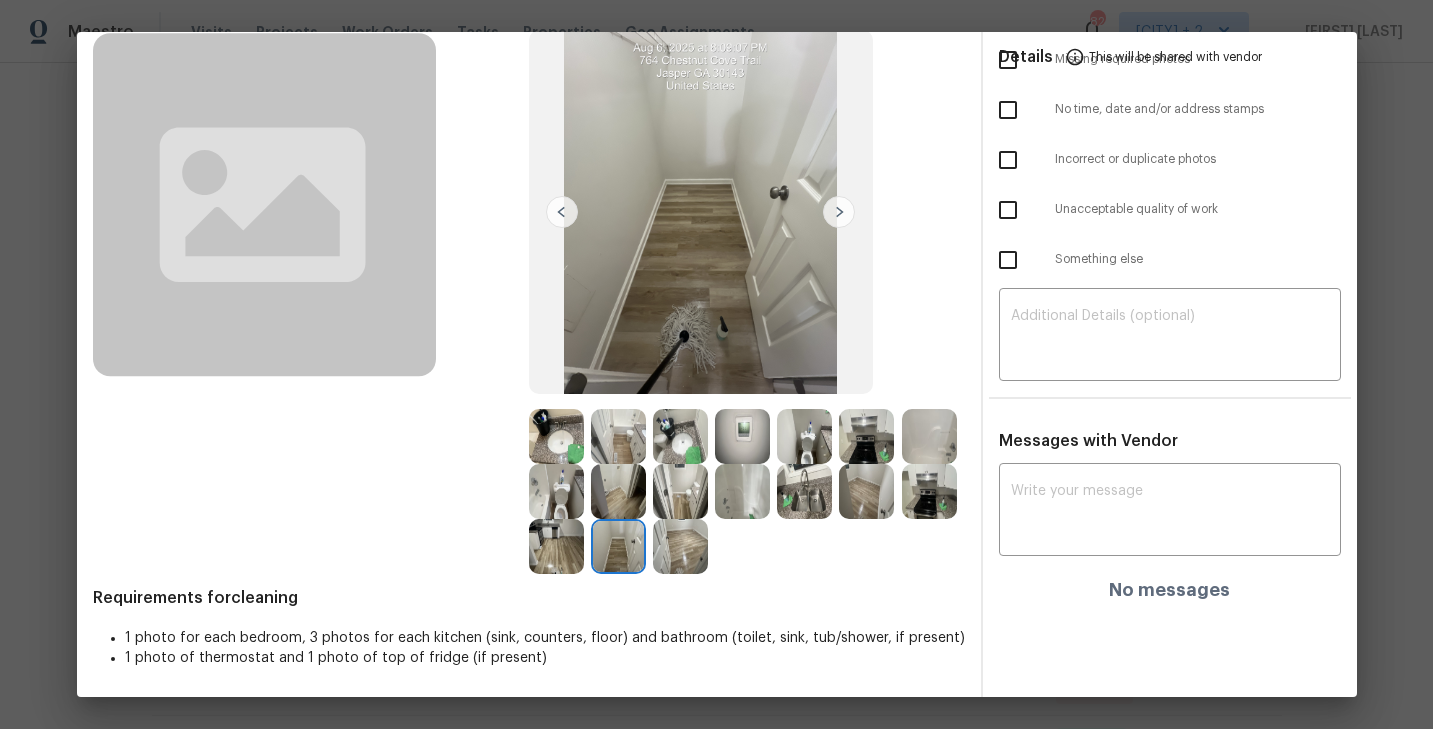 click at bounding box center [680, 546] 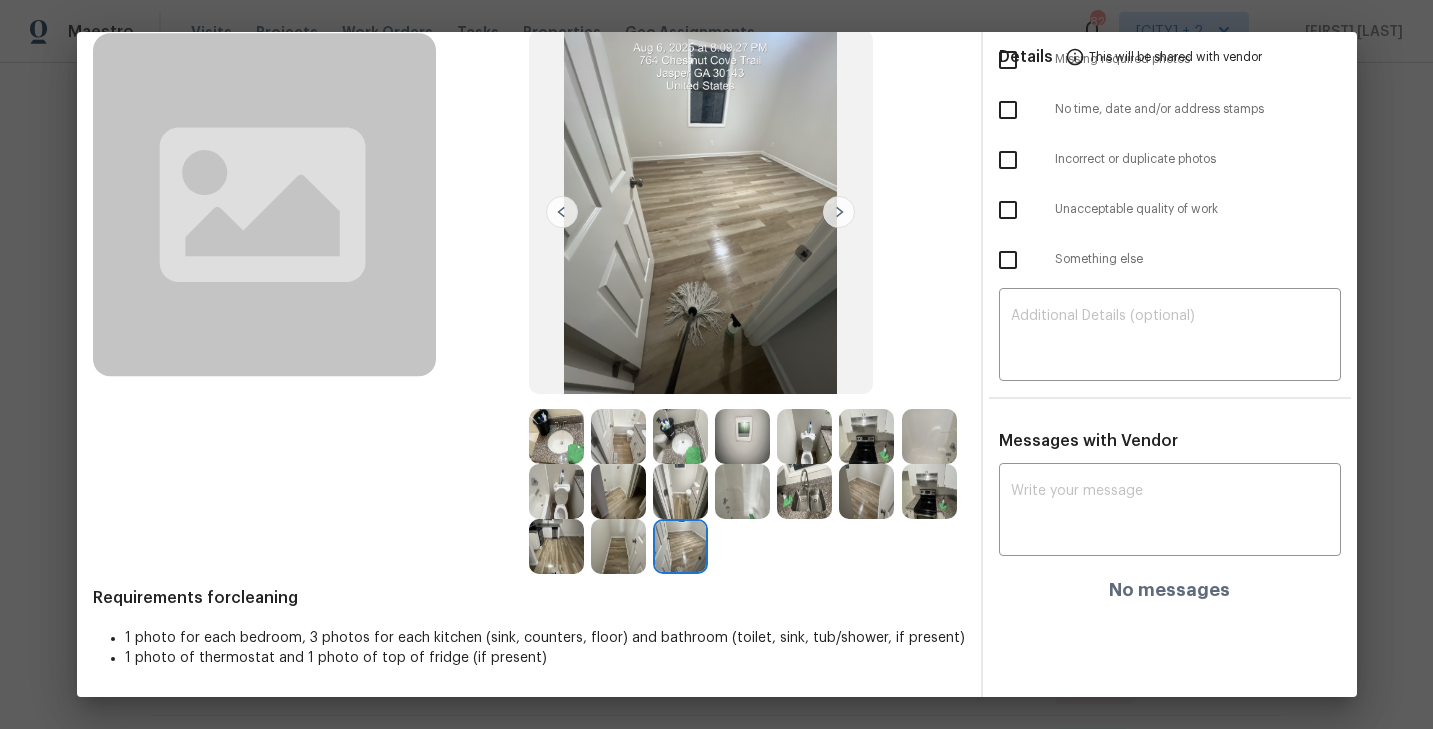 click at bounding box center (866, 491) 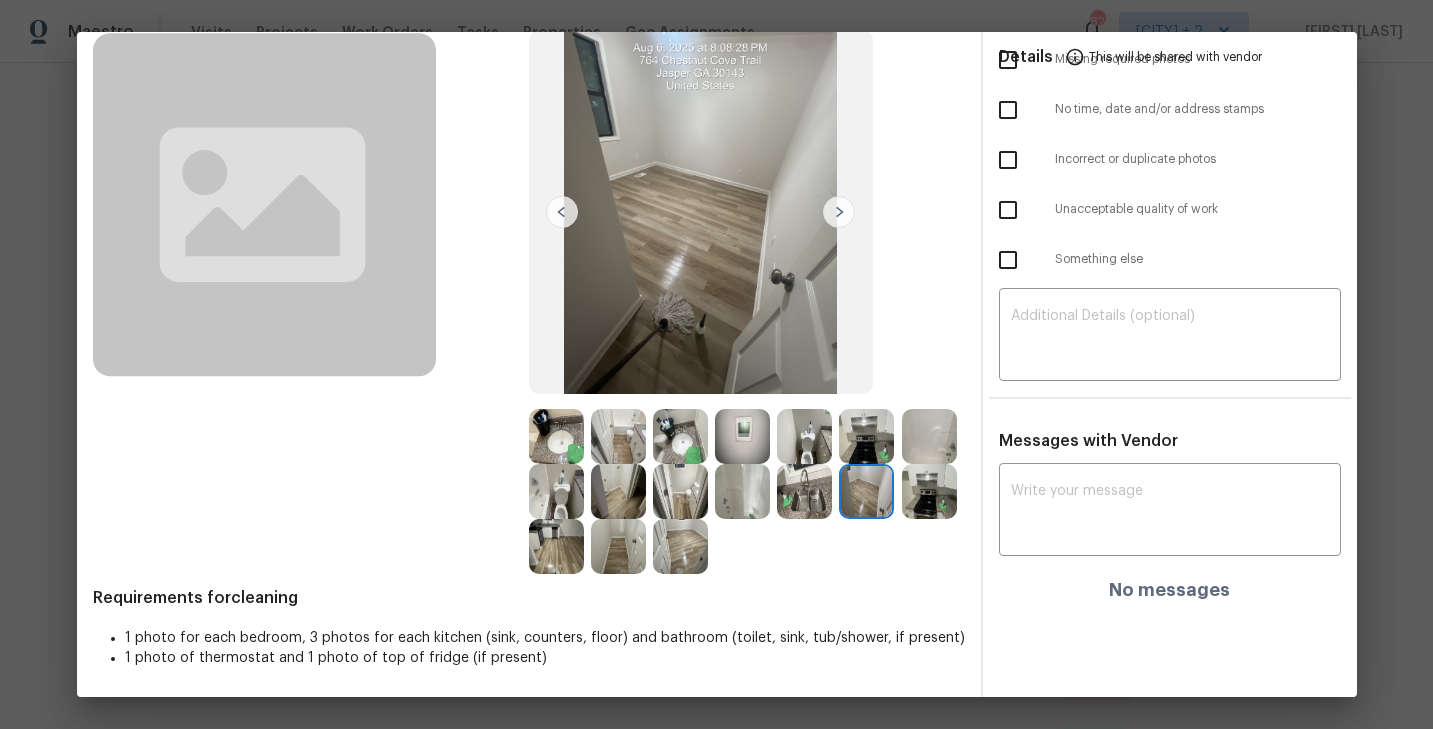 click at bounding box center (680, 436) 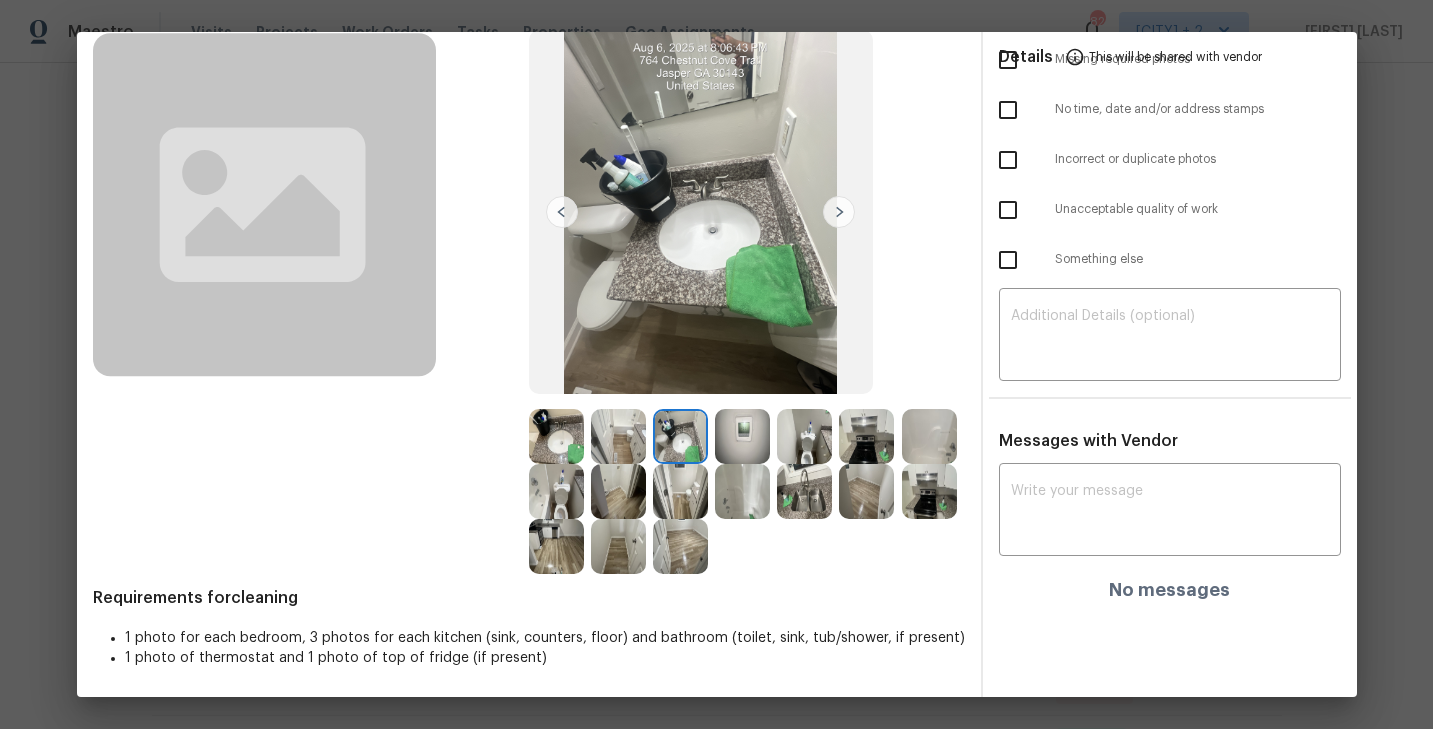 click at bounding box center [929, 436] 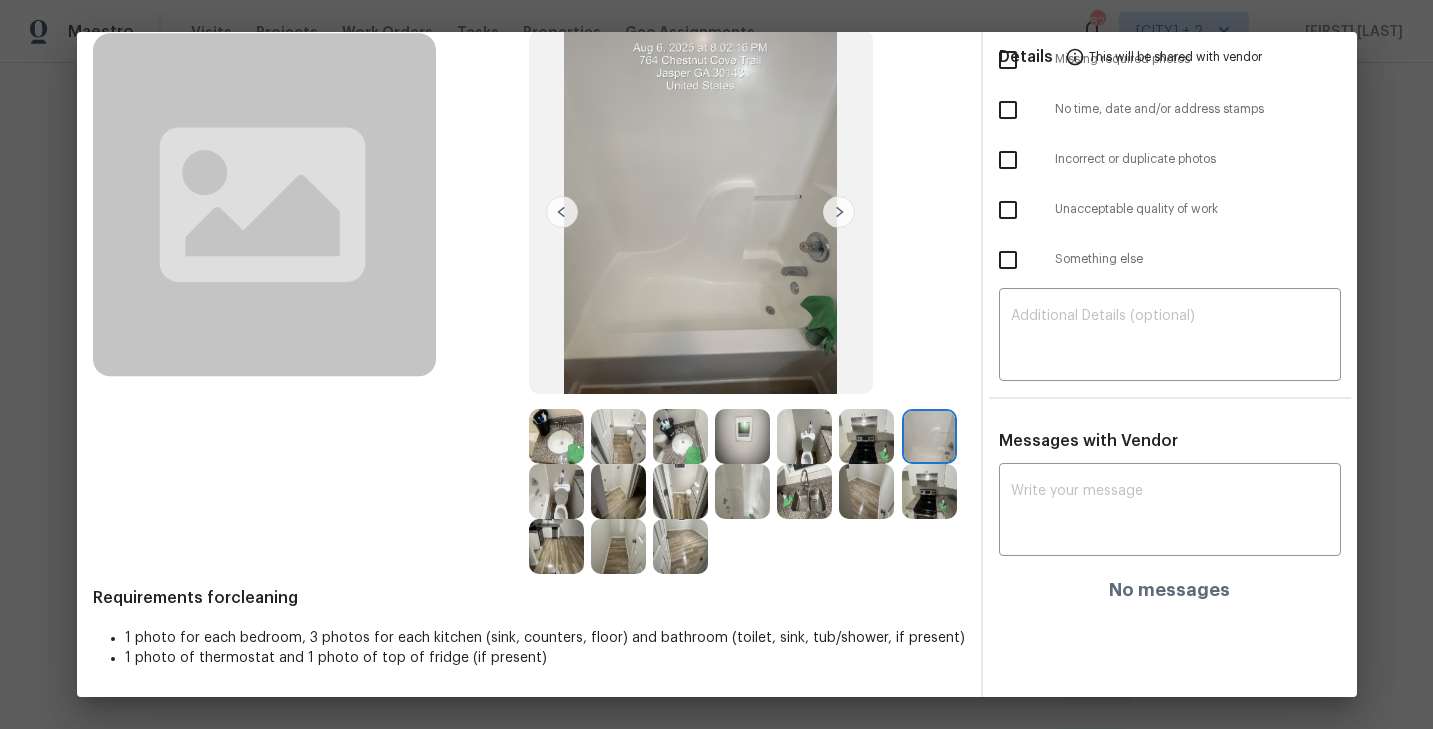 click at bounding box center [804, 436] 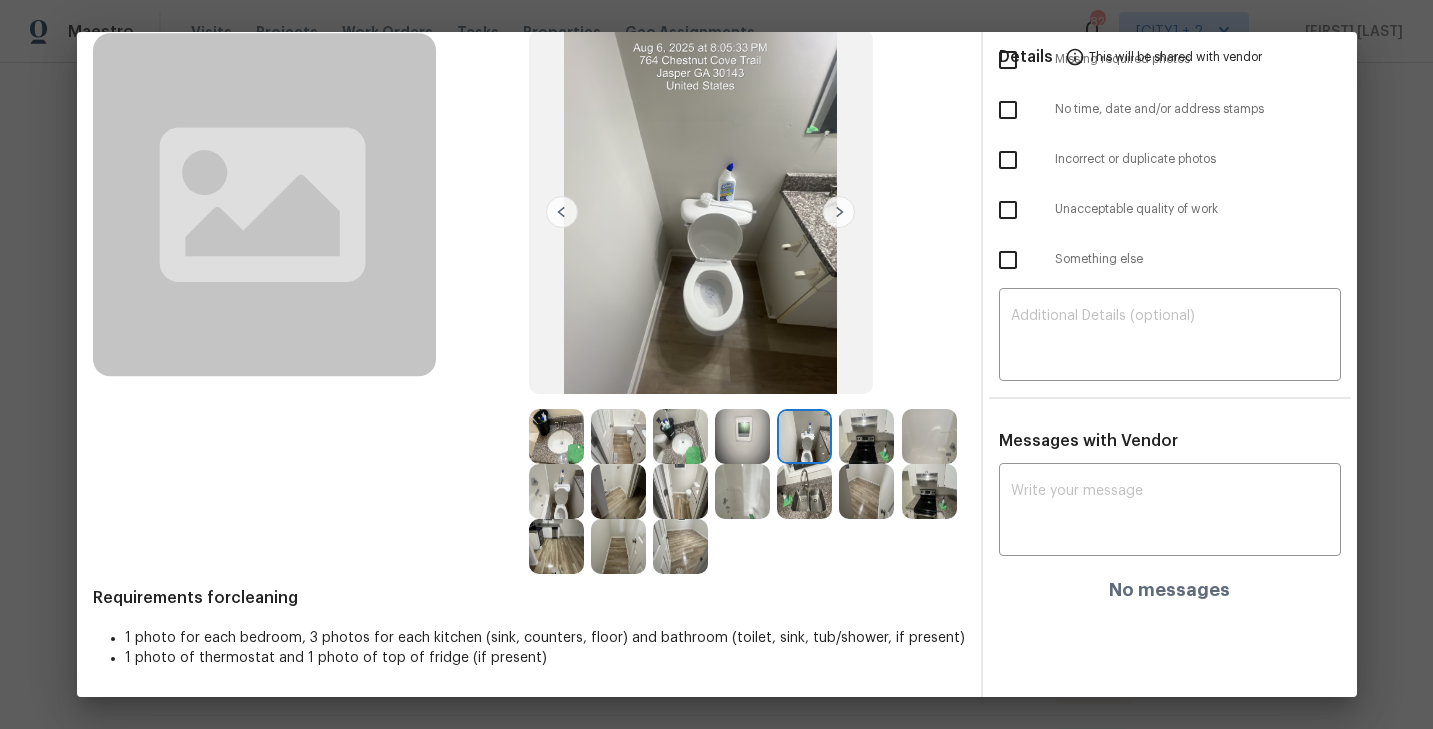 click at bounding box center [680, 436] 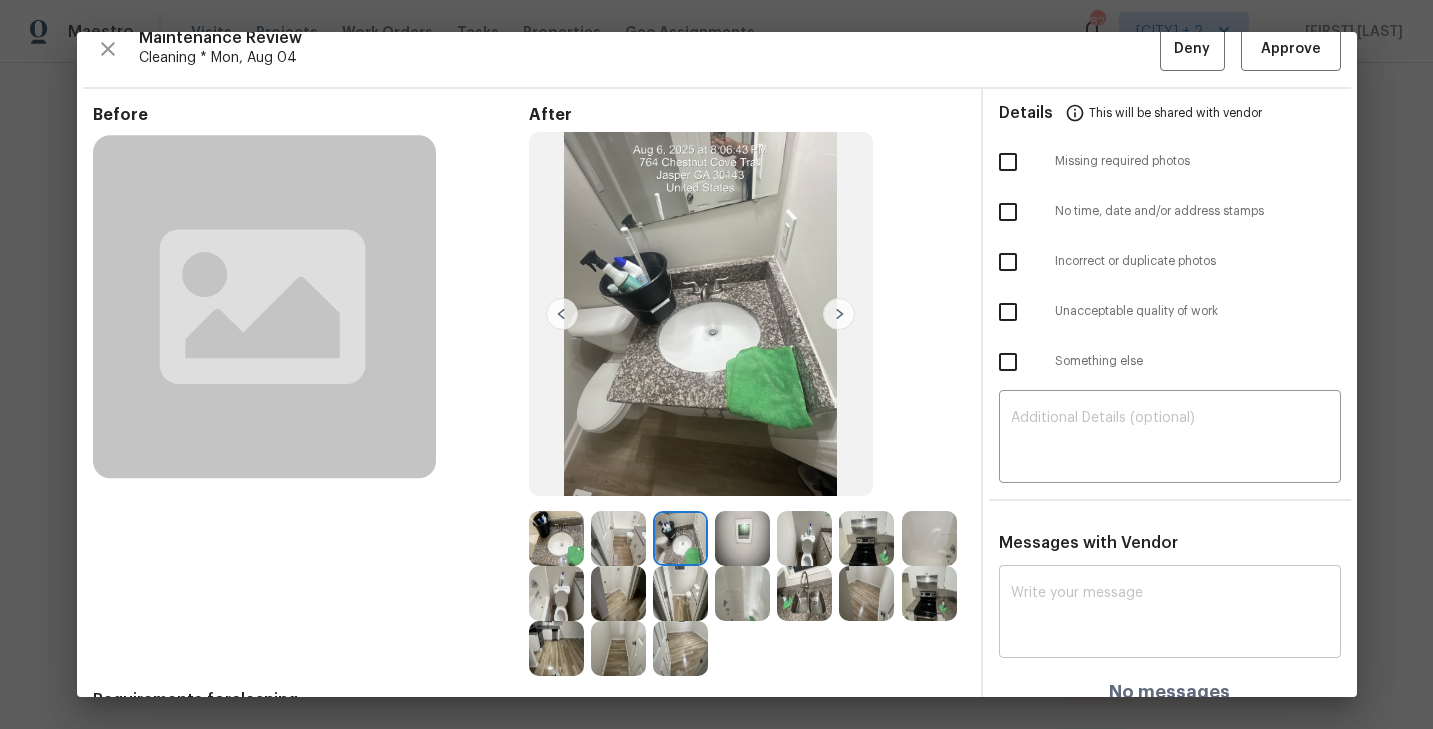 scroll, scrollTop: 0, scrollLeft: 0, axis: both 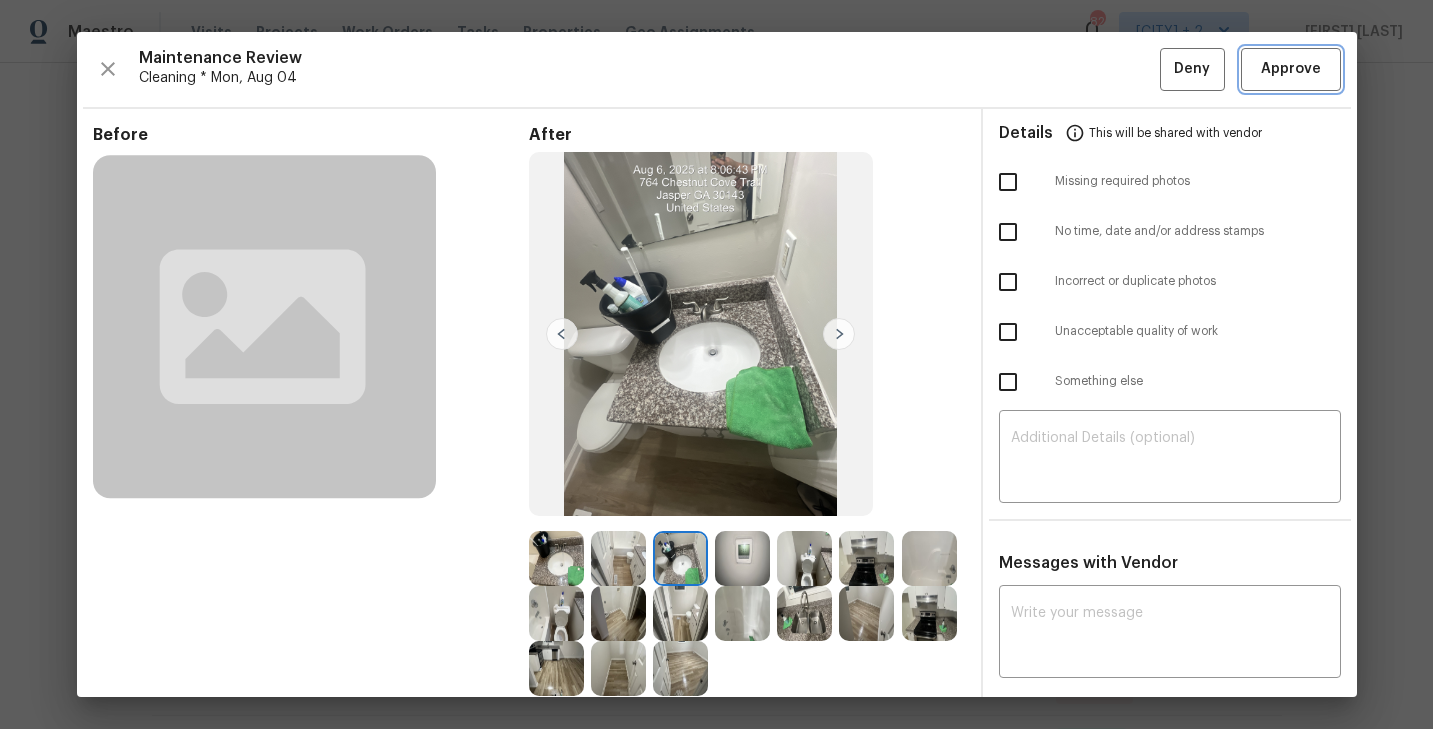 click on "Approve" at bounding box center (1291, 69) 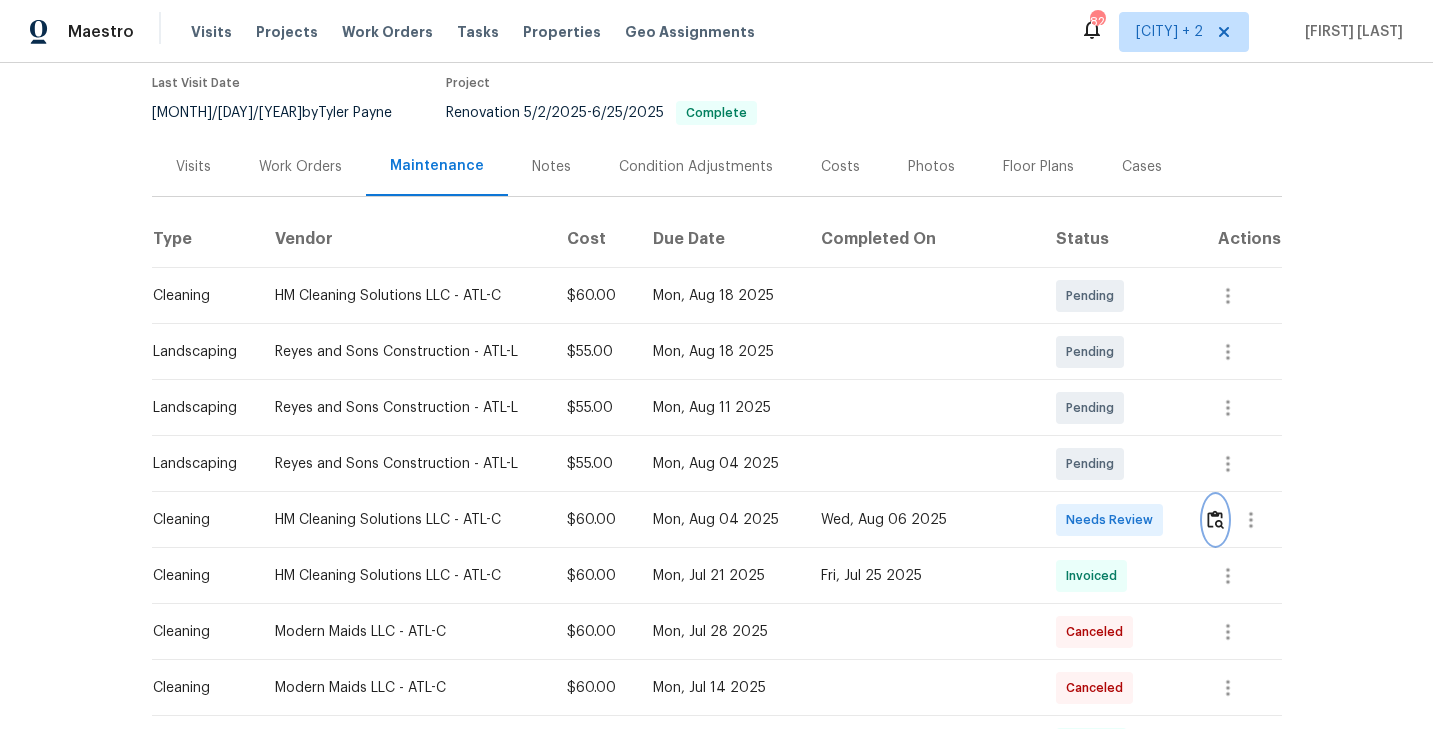 scroll, scrollTop: 0, scrollLeft: 0, axis: both 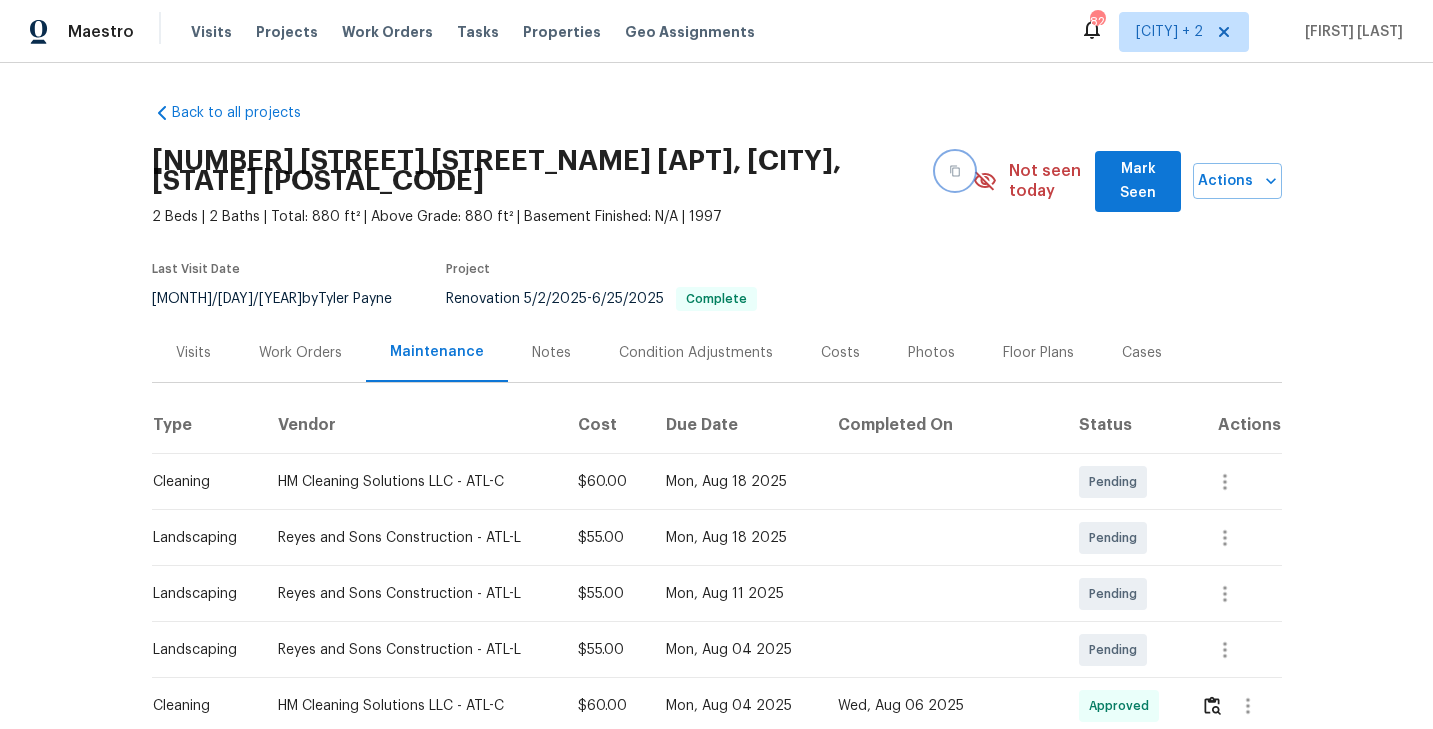 click 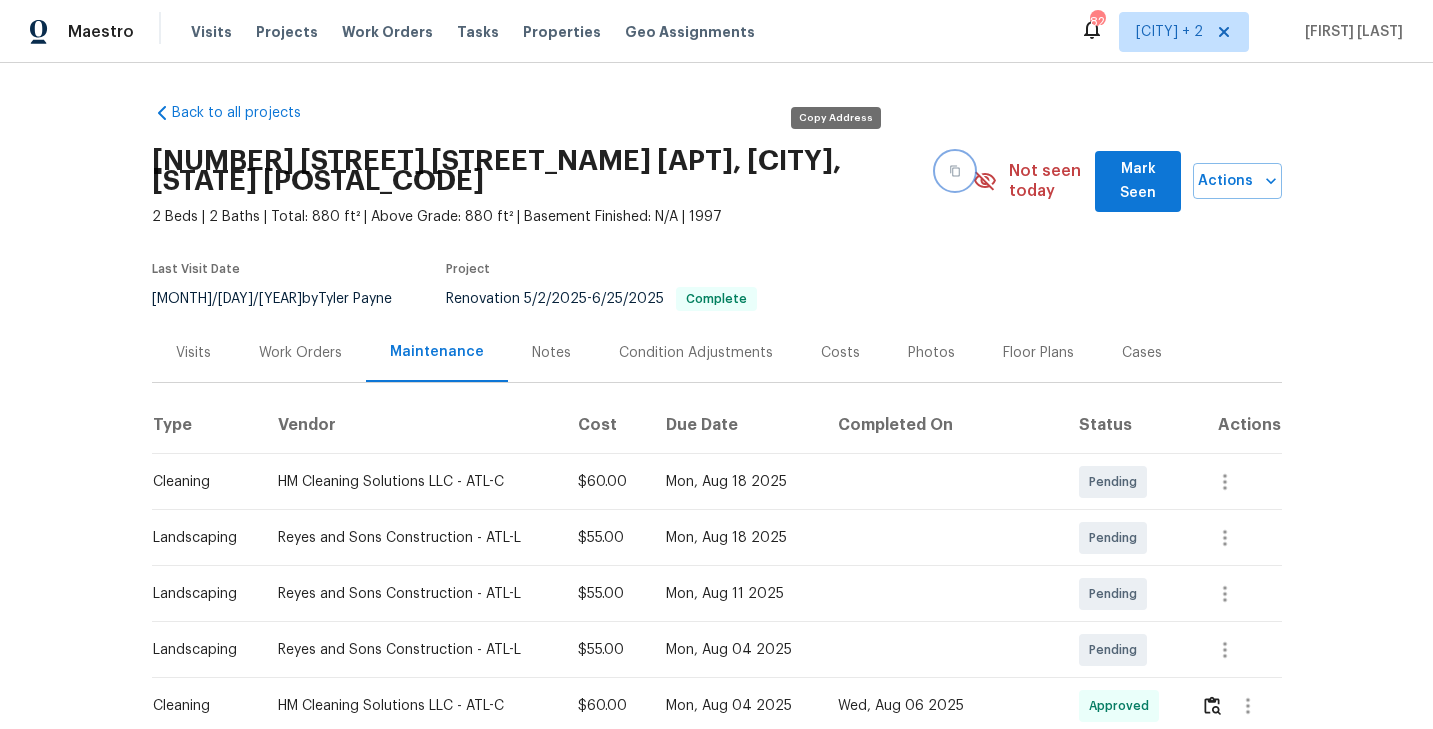 click at bounding box center [955, 171] 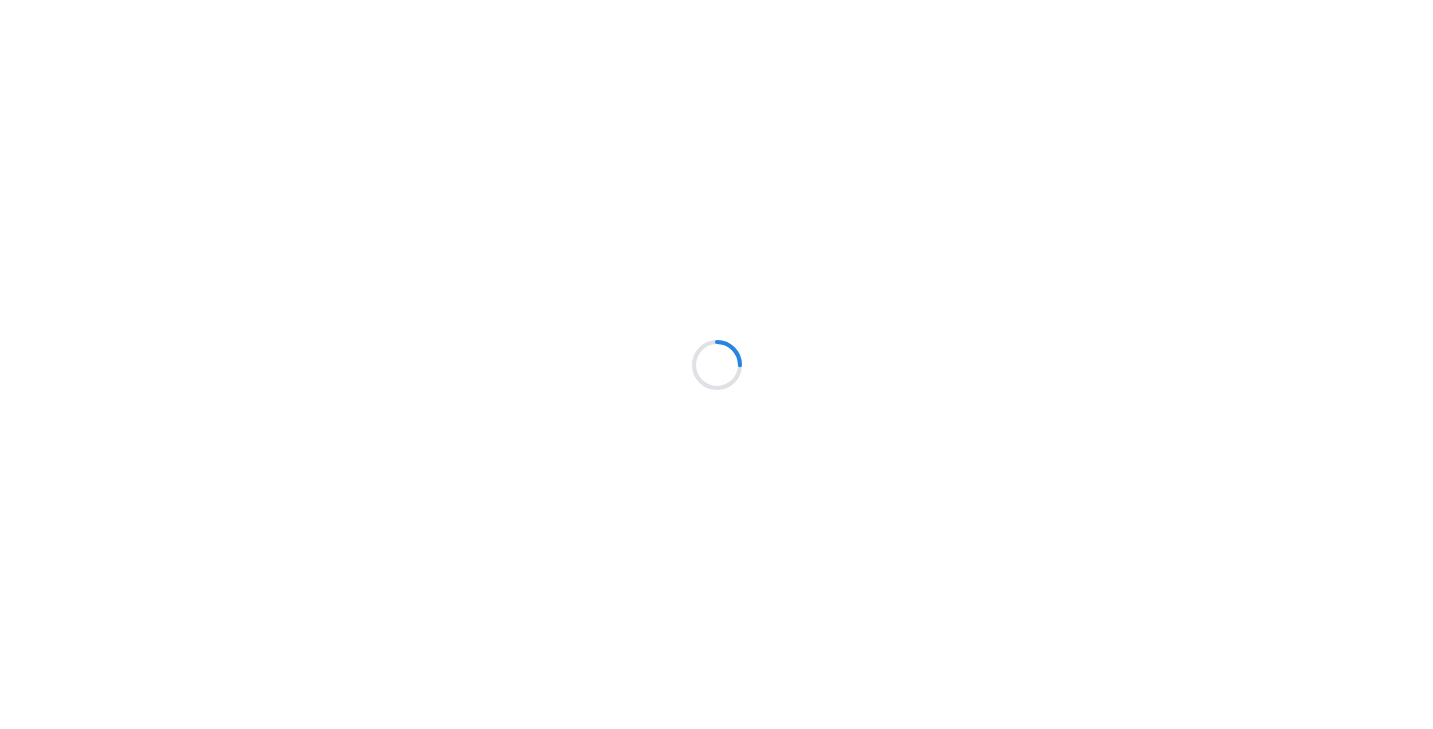scroll, scrollTop: 0, scrollLeft: 0, axis: both 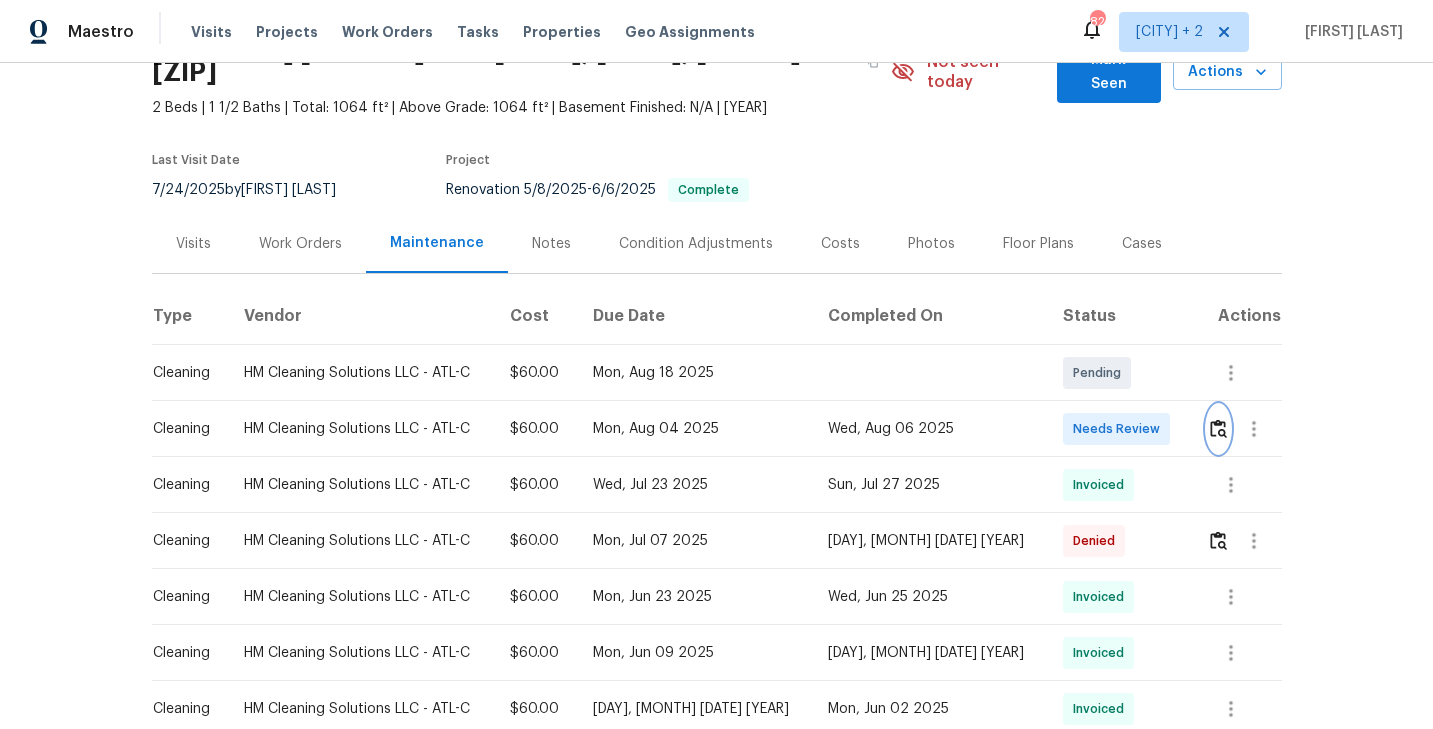 click at bounding box center [1218, 428] 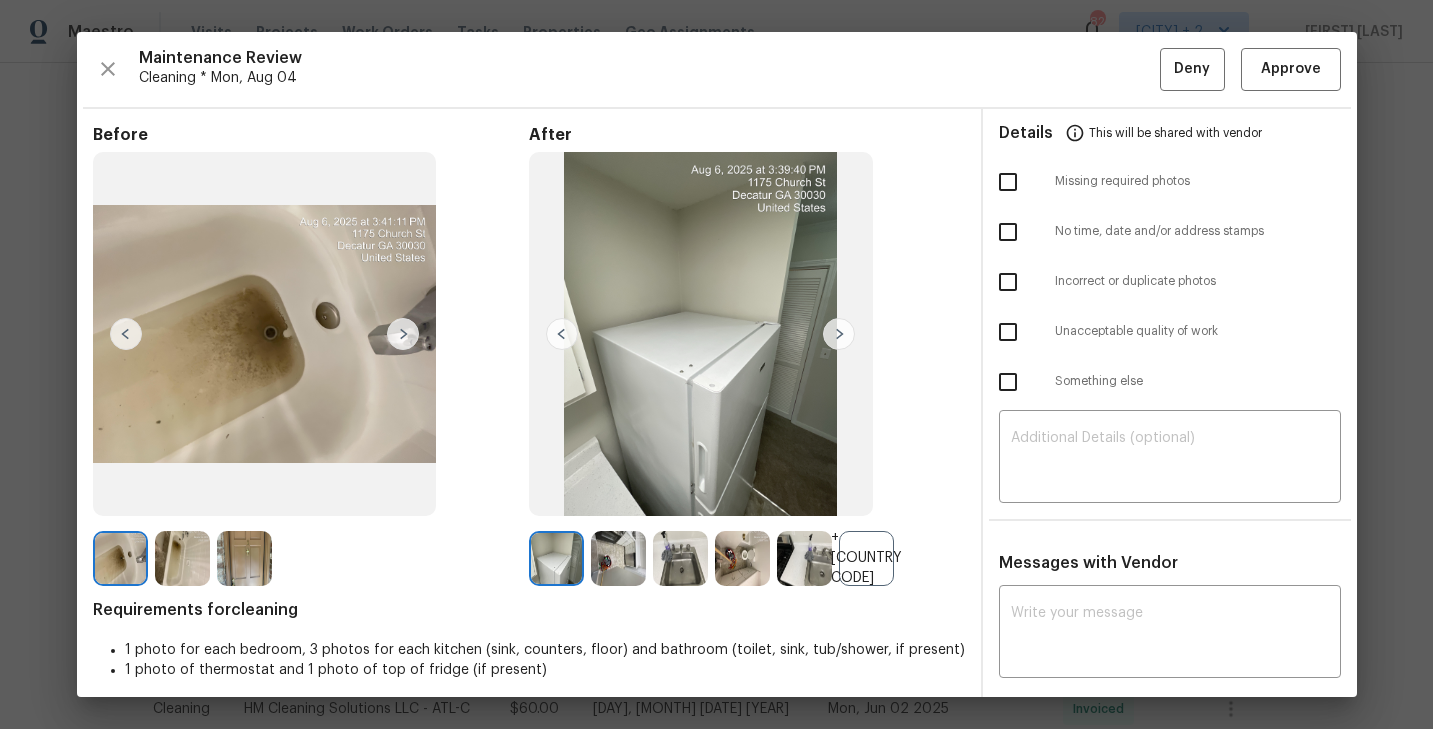 click on "+[COUNTRY CODE]" at bounding box center [866, 558] 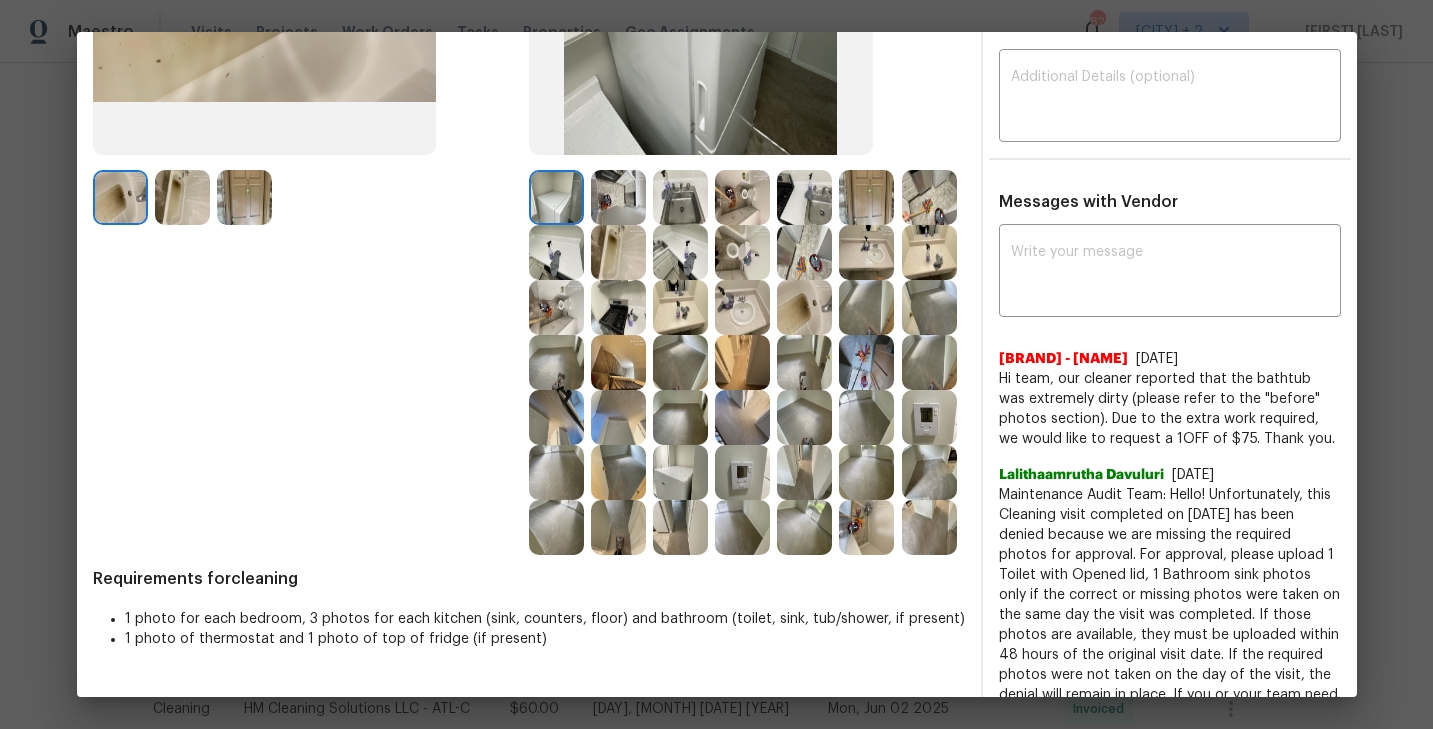 scroll, scrollTop: 360, scrollLeft: 0, axis: vertical 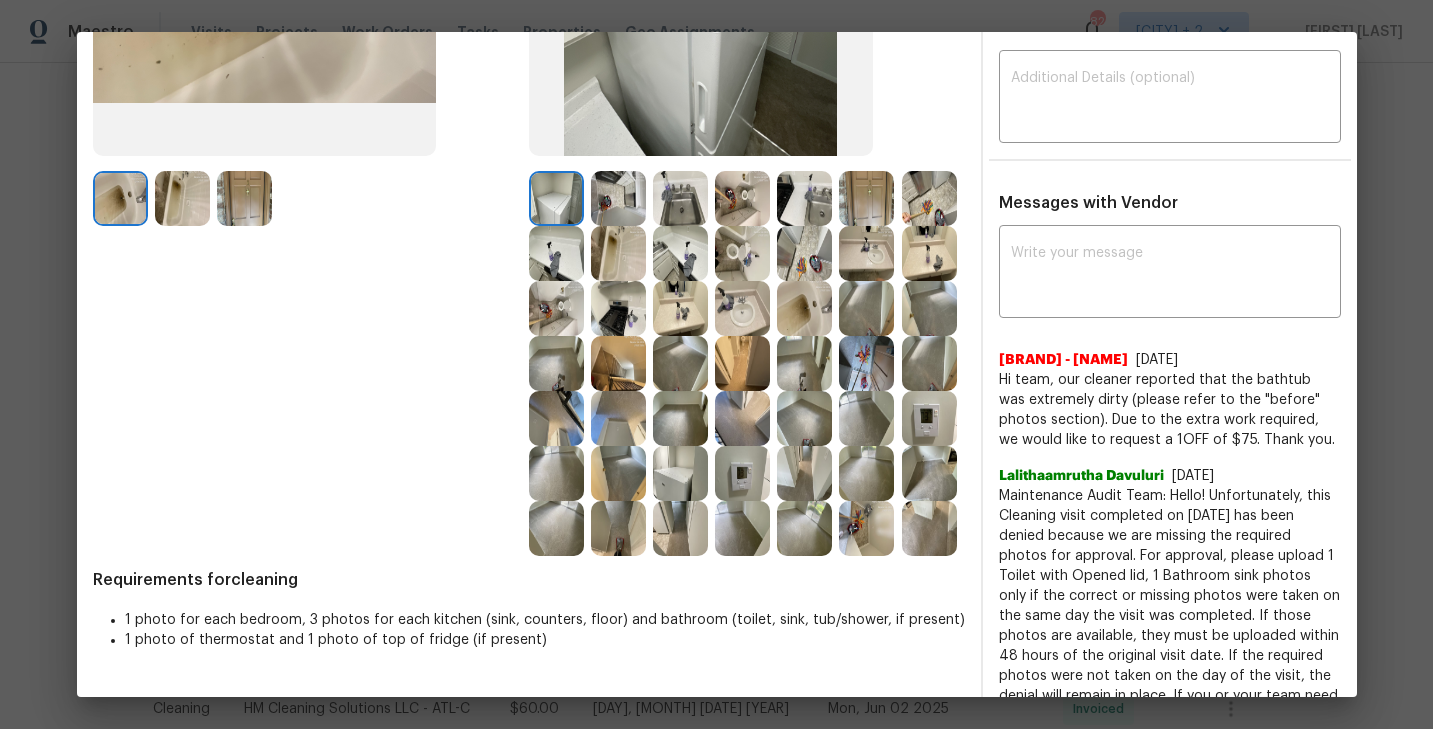 click at bounding box center (742, 198) 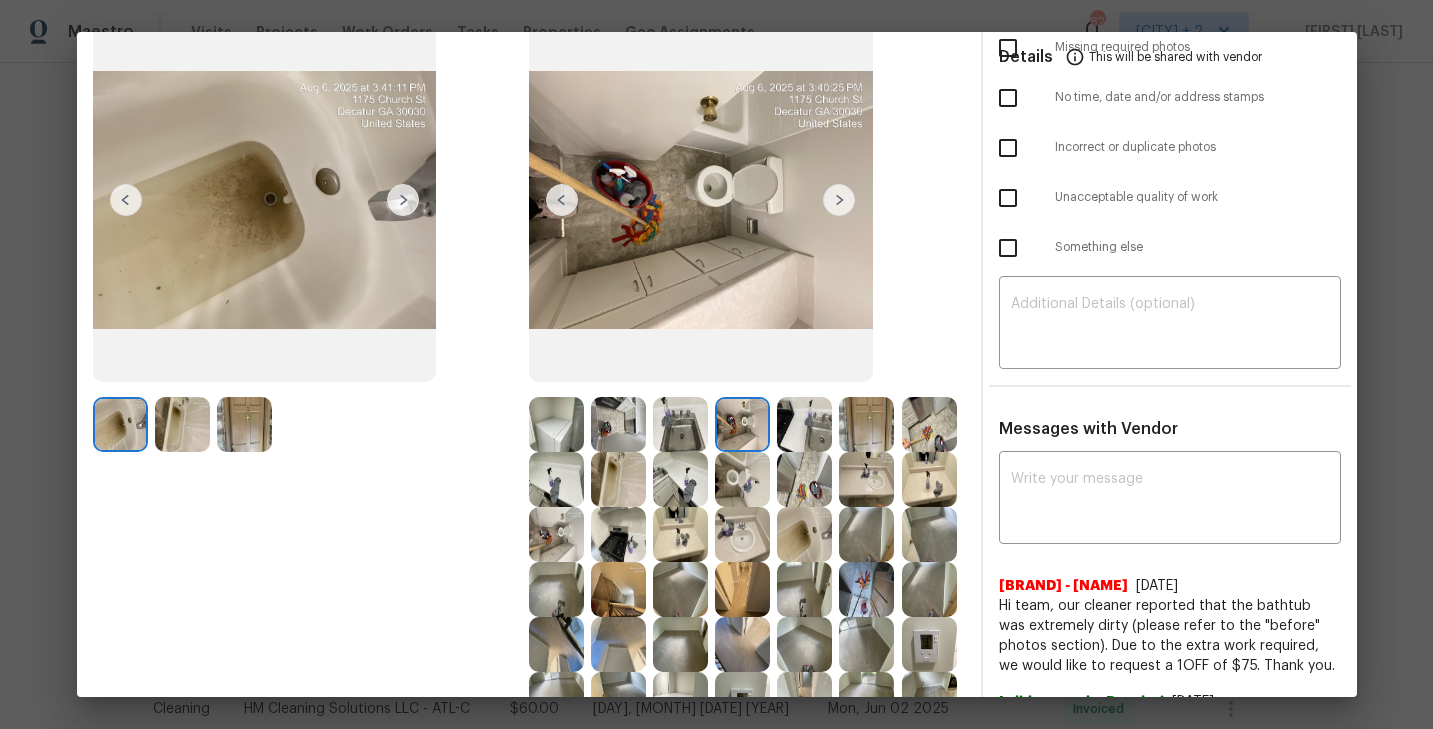 scroll, scrollTop: 175, scrollLeft: 0, axis: vertical 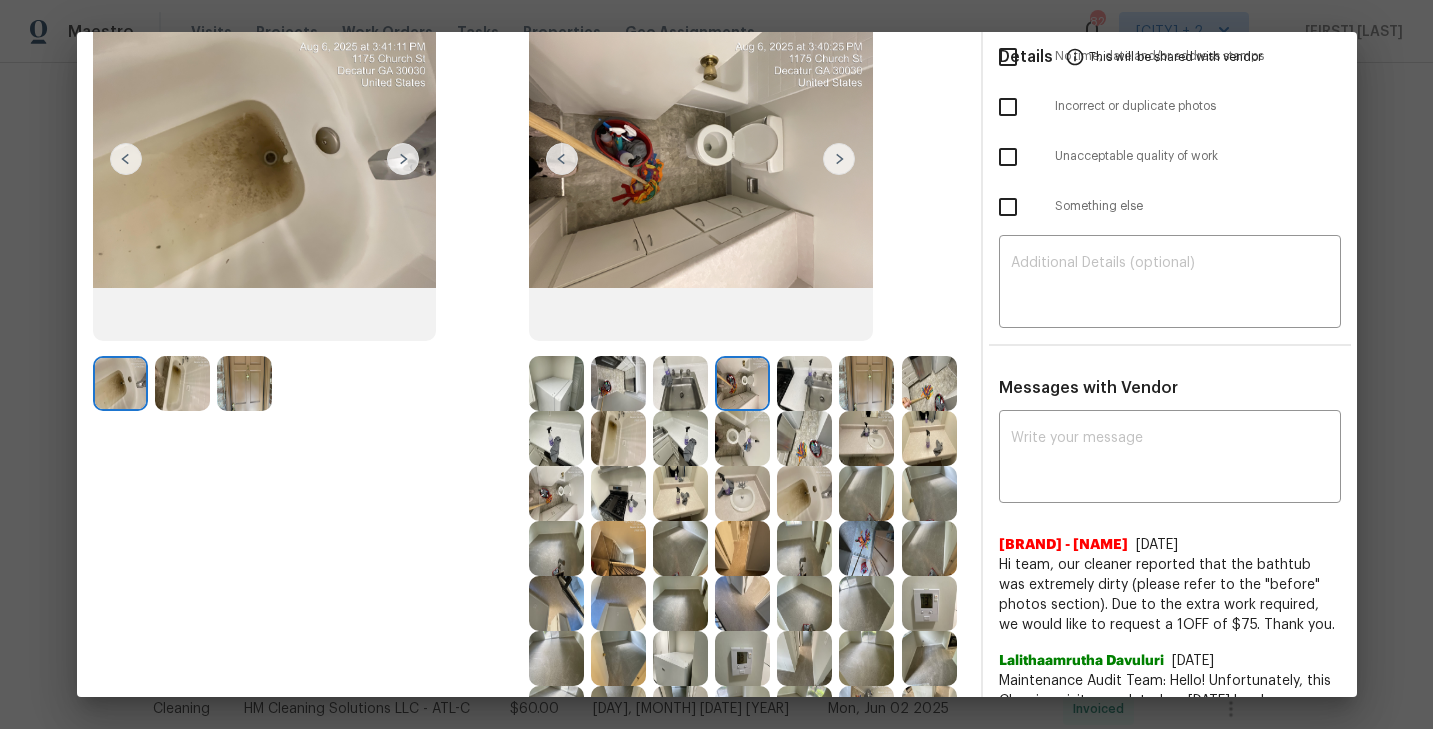 click at bounding box center [618, 438] 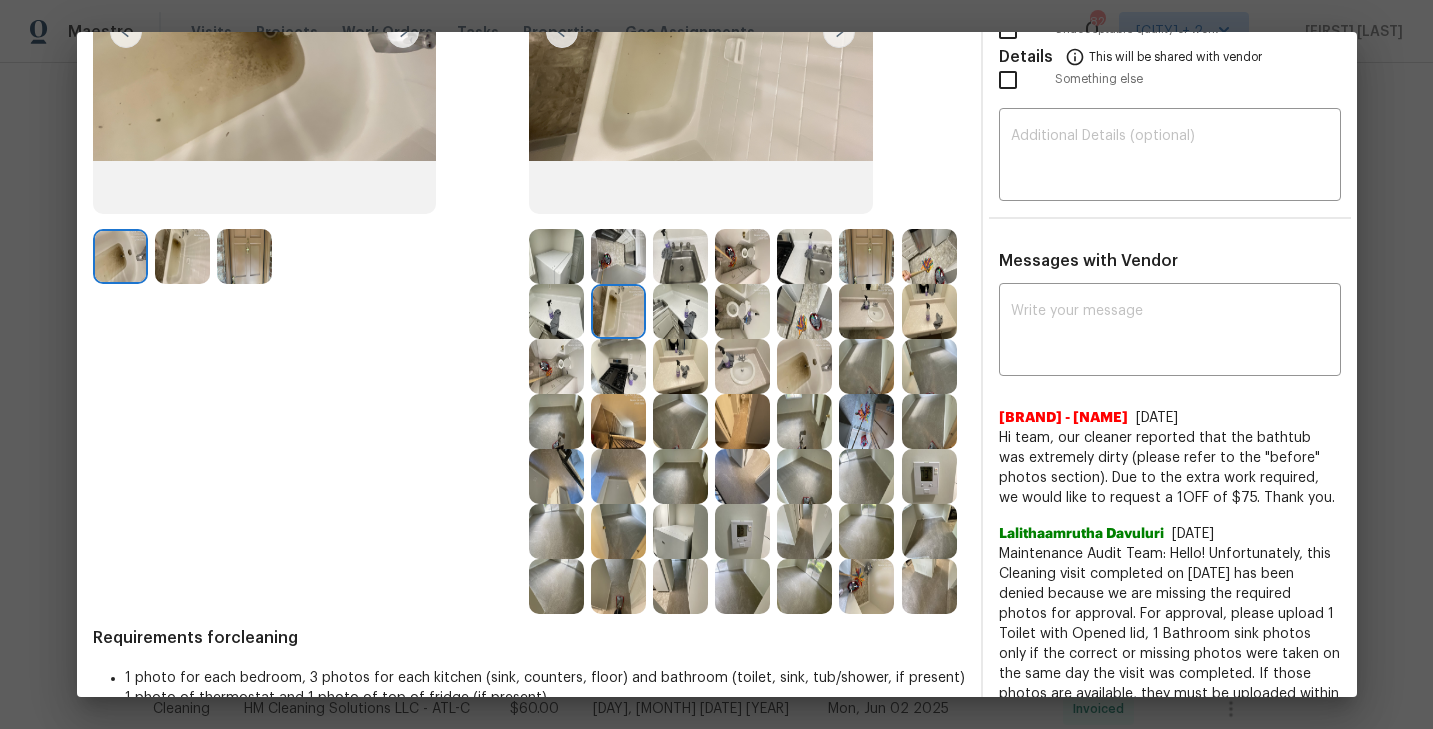 scroll, scrollTop: 0, scrollLeft: 0, axis: both 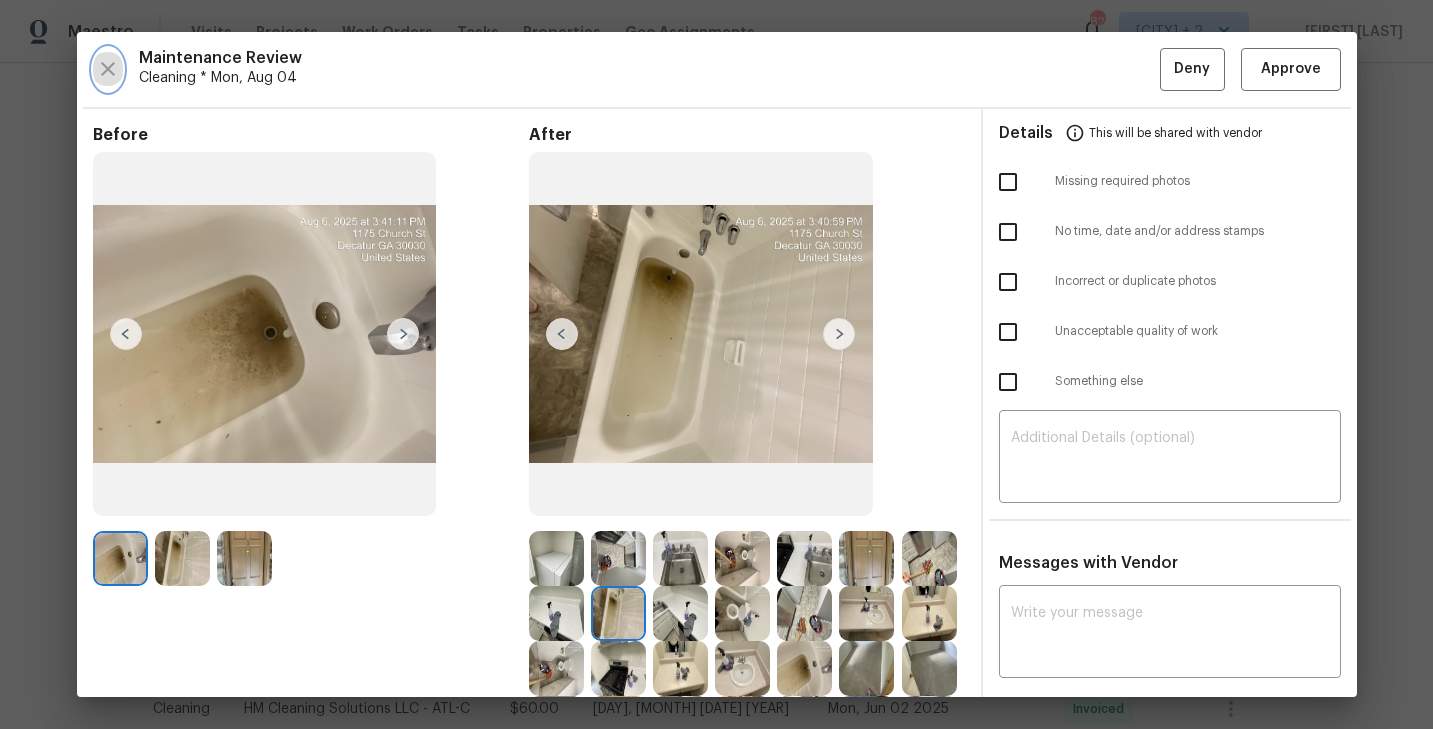 click 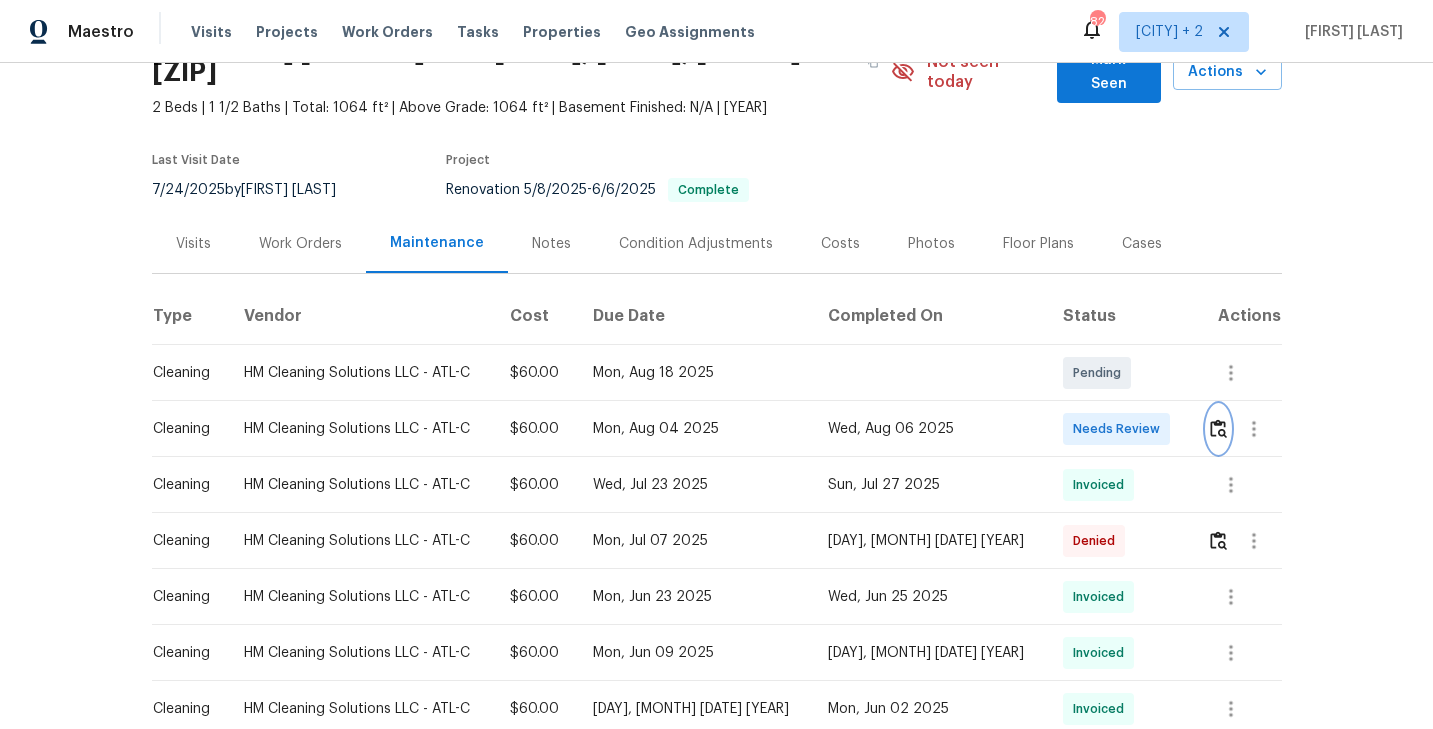 scroll, scrollTop: 0, scrollLeft: 0, axis: both 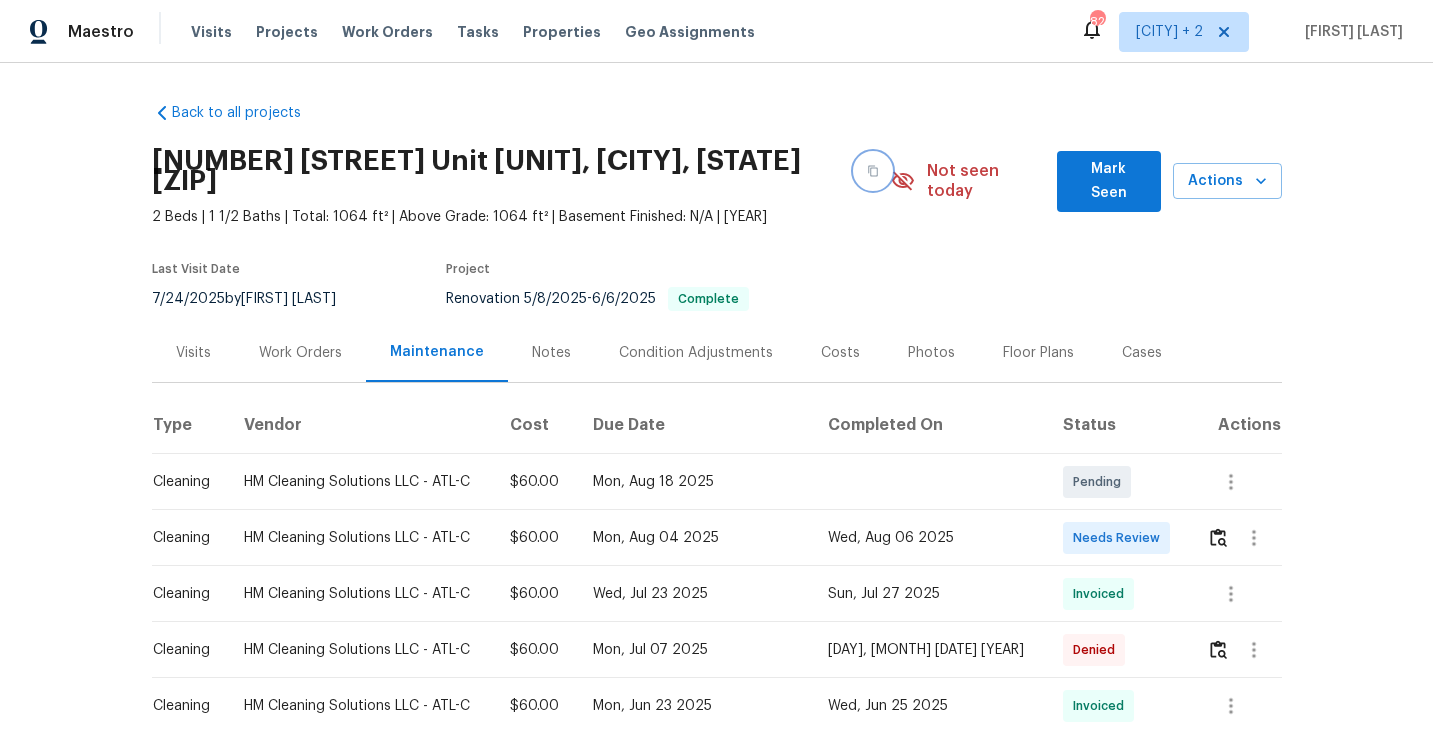 click at bounding box center (873, 171) 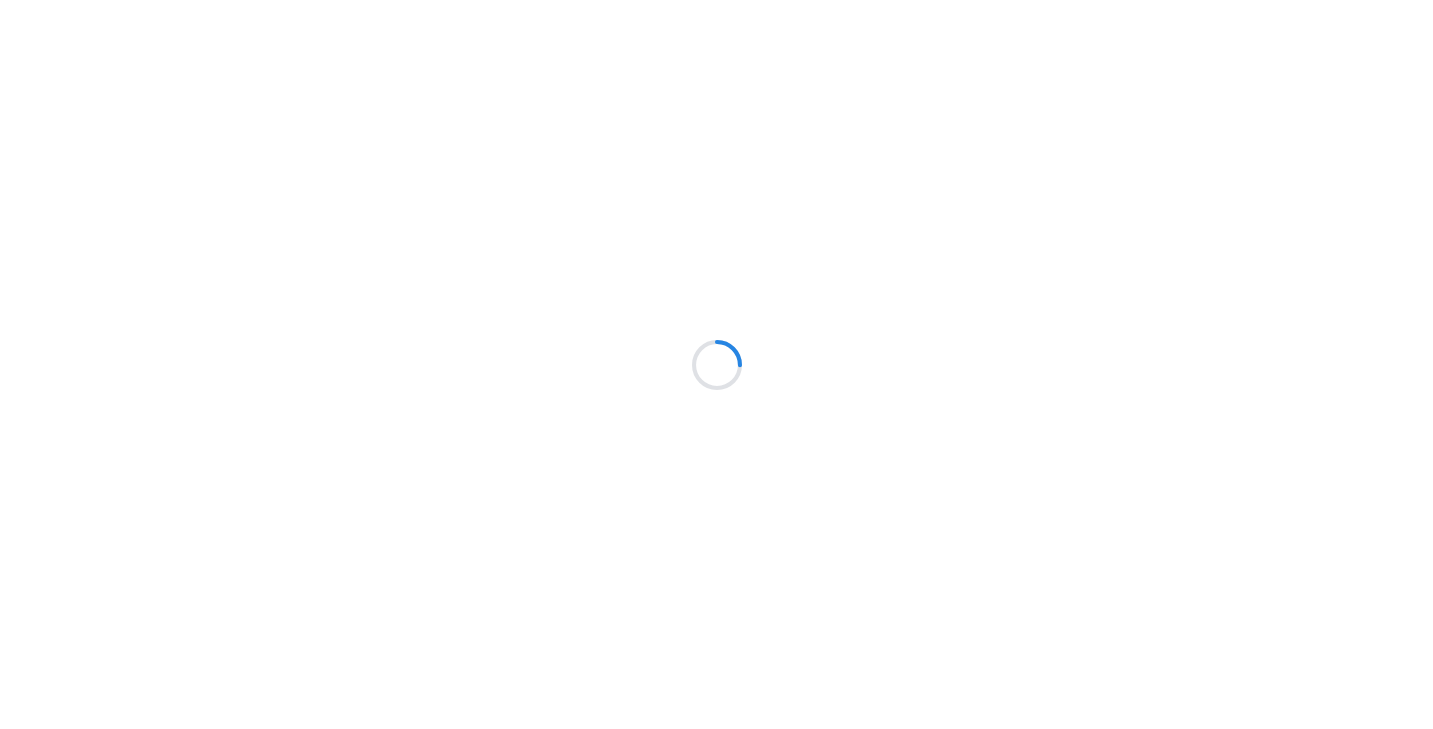 scroll, scrollTop: 0, scrollLeft: 0, axis: both 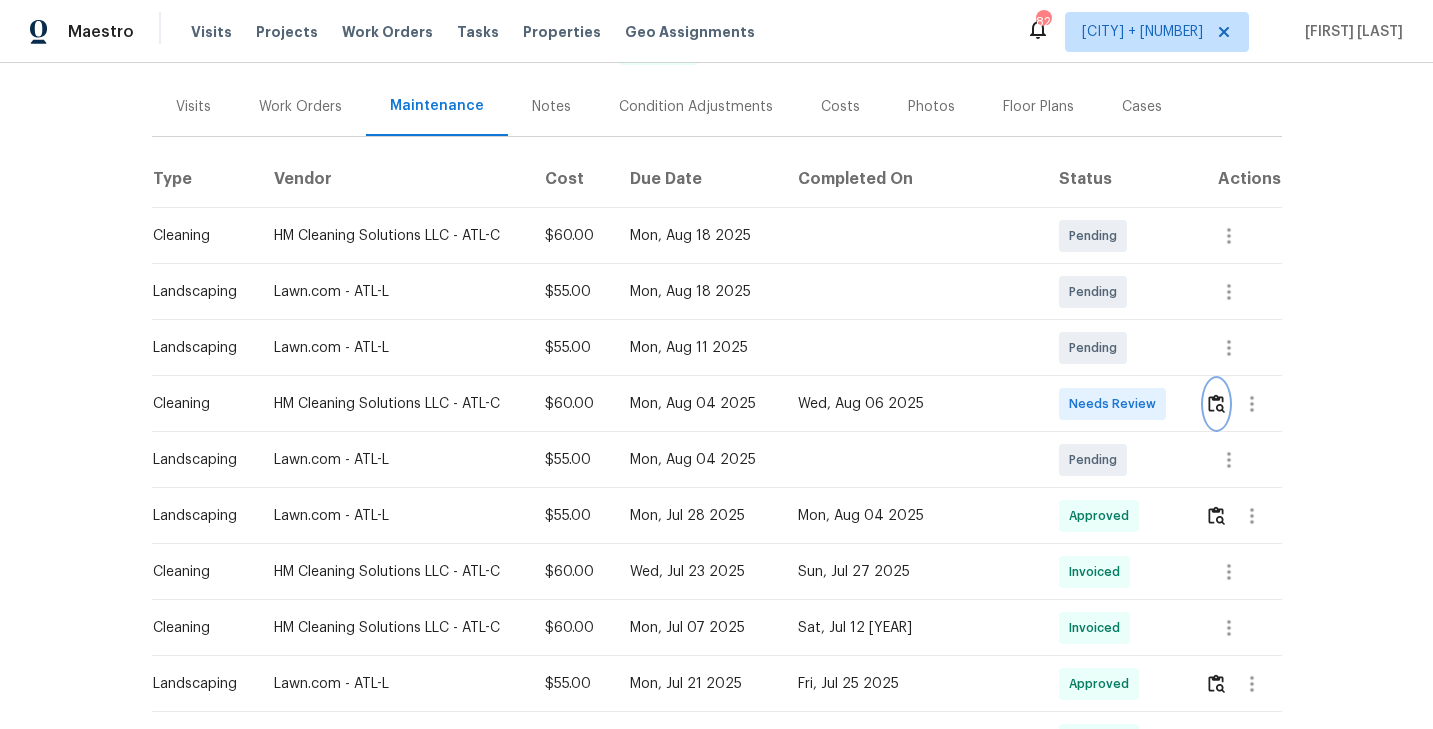click at bounding box center [1216, 403] 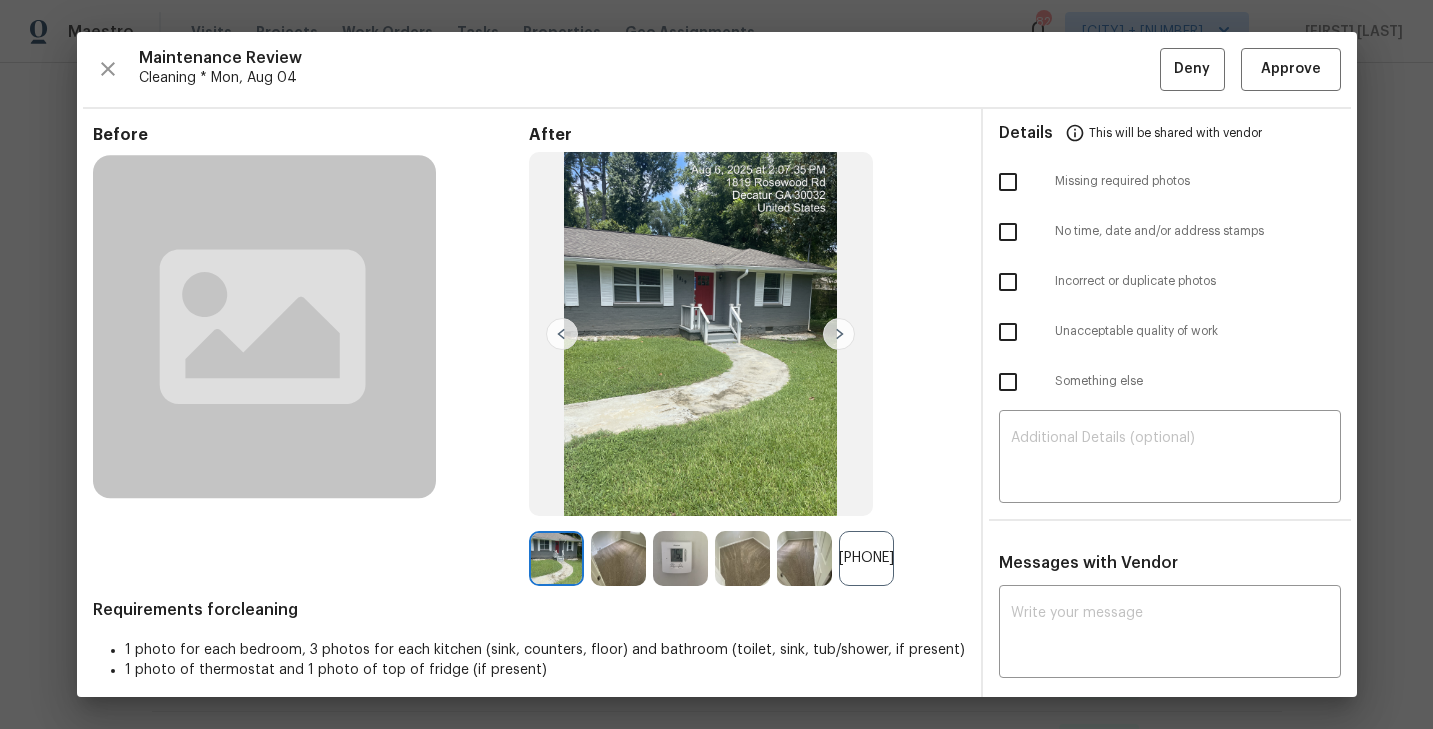 click on "+42" at bounding box center (866, 558) 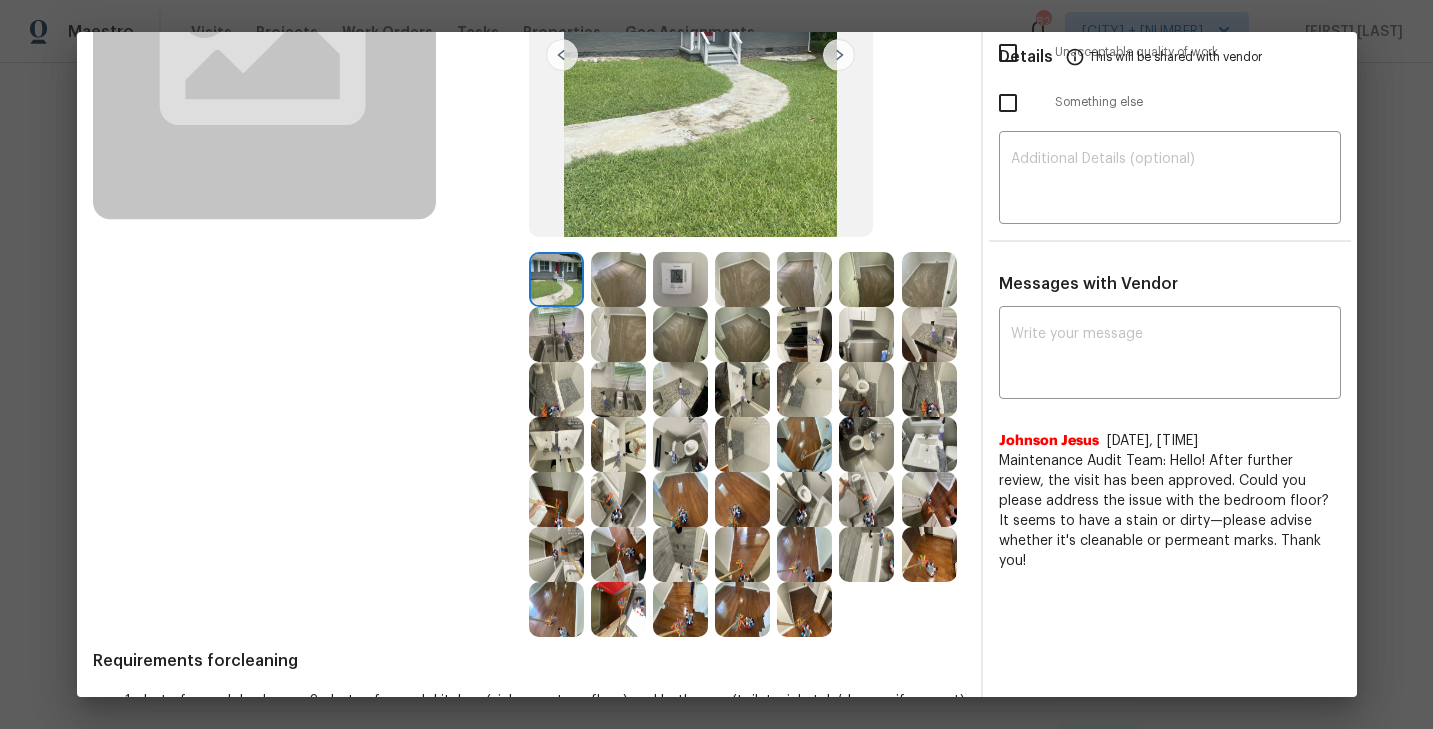 scroll, scrollTop: 275, scrollLeft: 0, axis: vertical 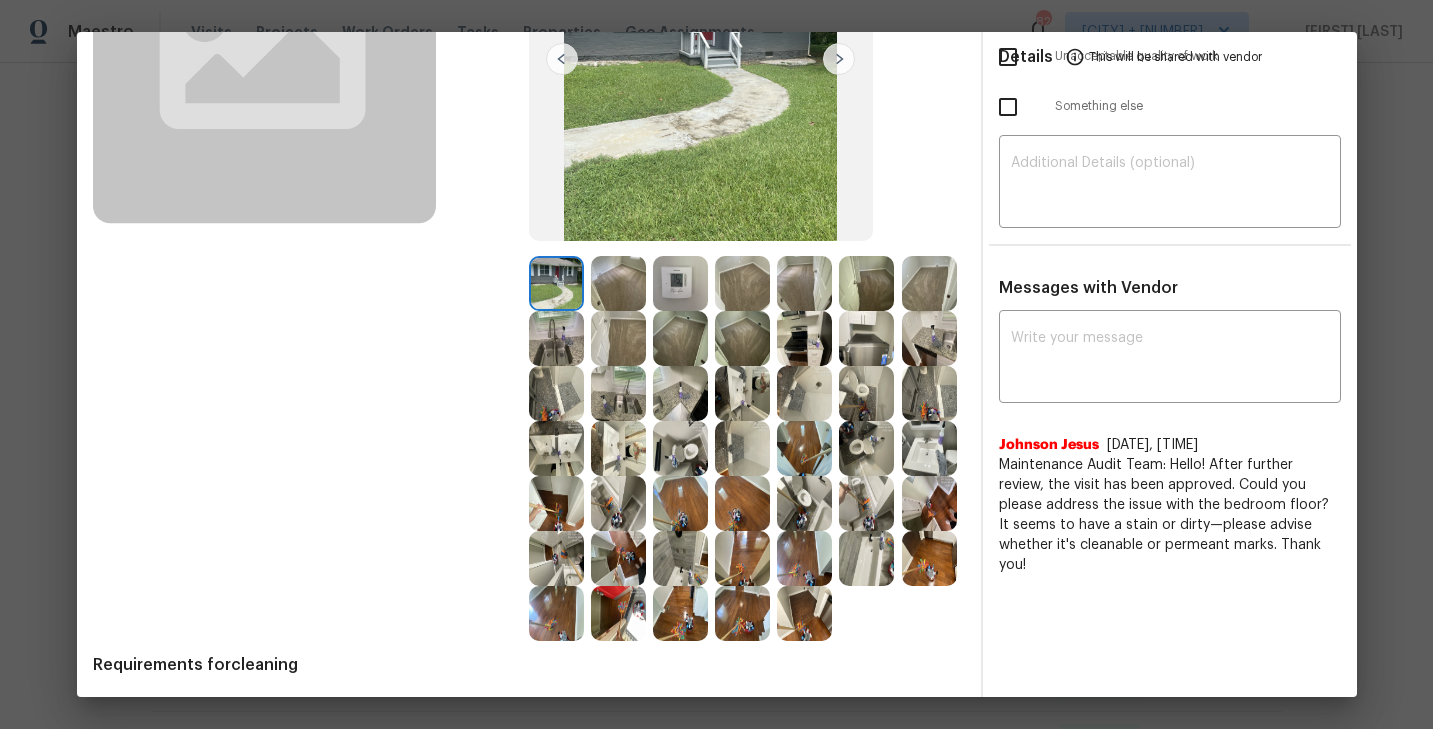 click at bounding box center [866, 338] 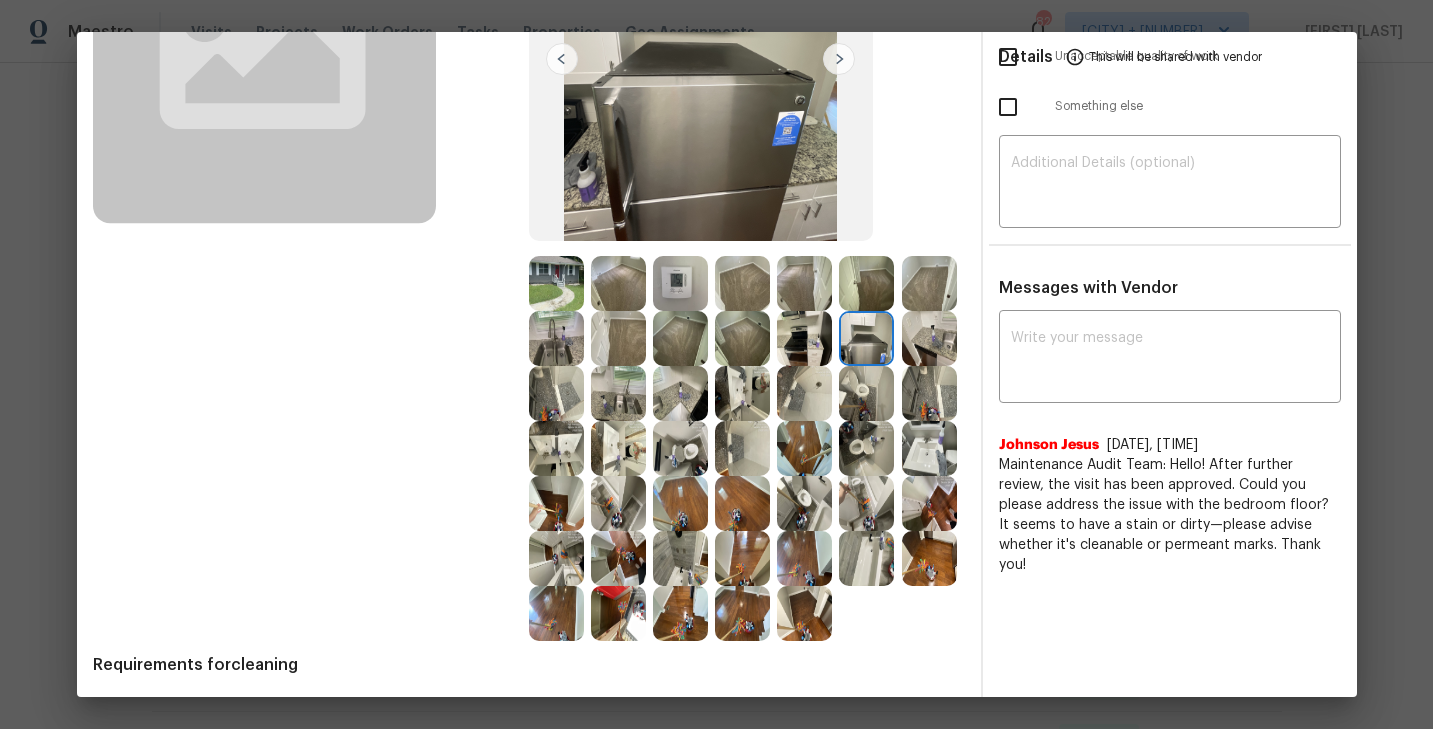 click at bounding box center (622, 448) 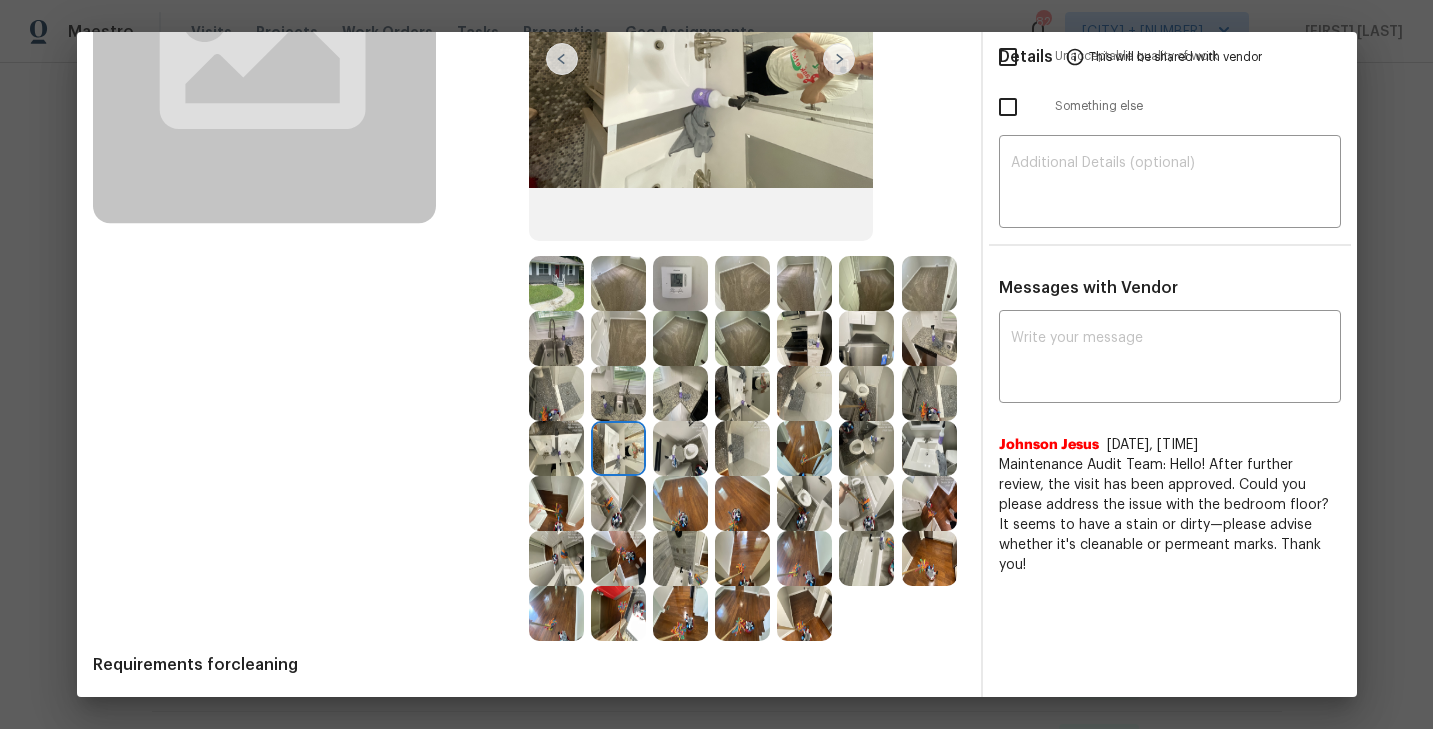 scroll, scrollTop: 0, scrollLeft: 0, axis: both 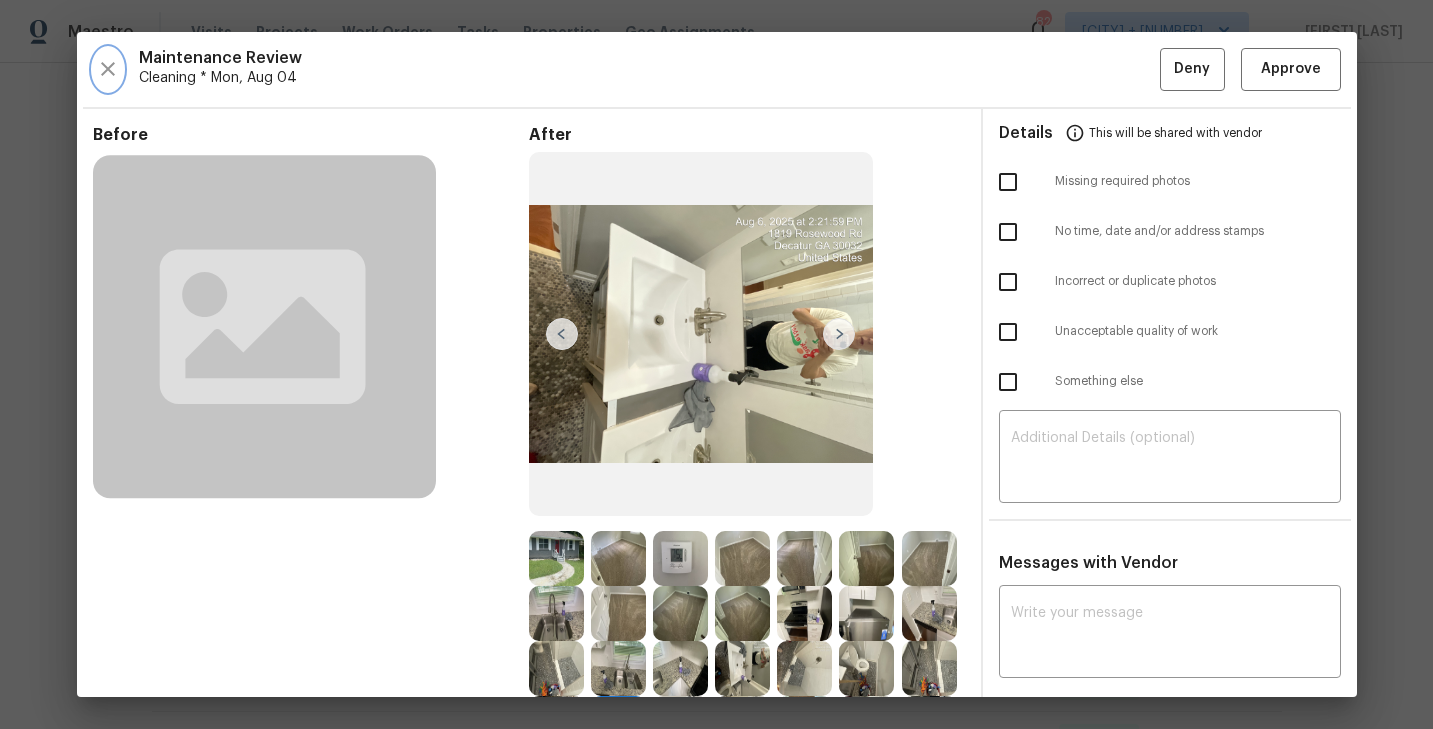 click 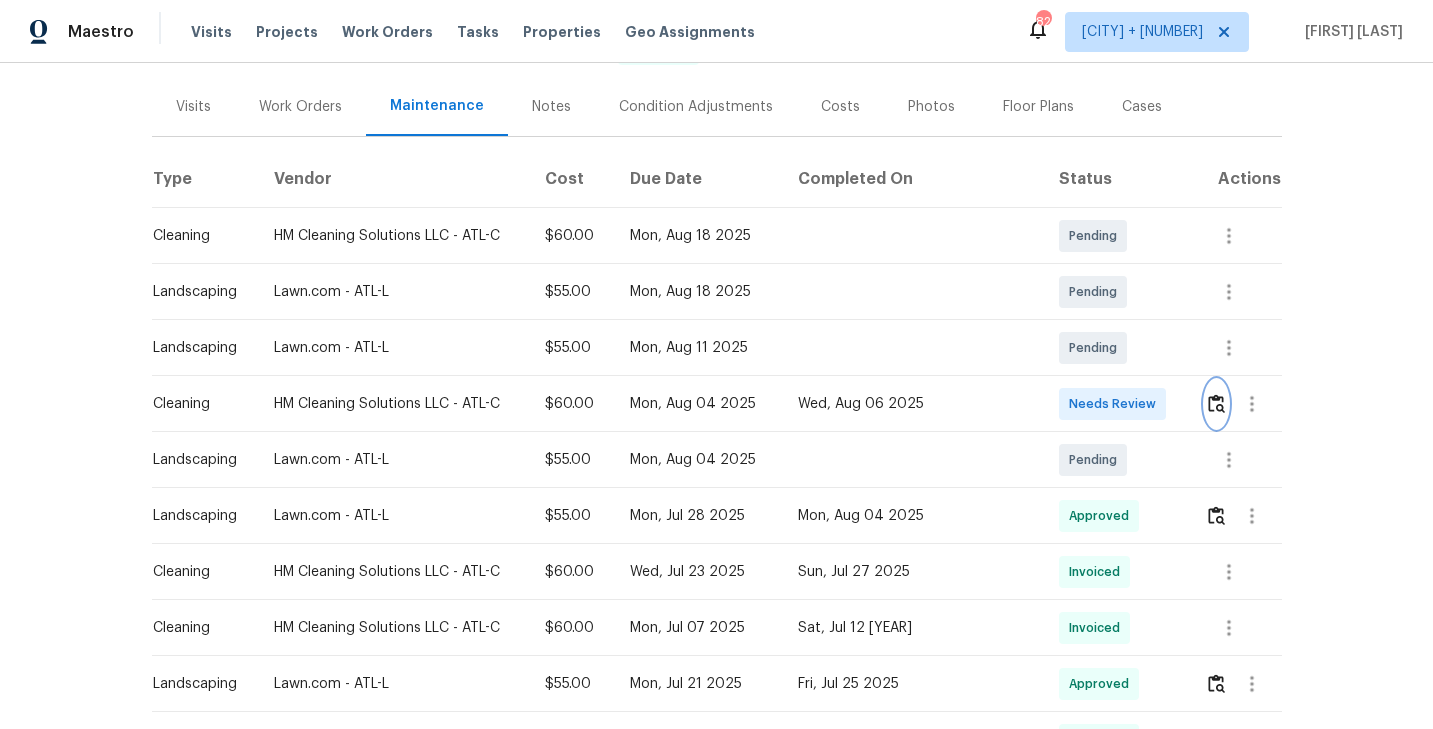 scroll, scrollTop: 0, scrollLeft: 0, axis: both 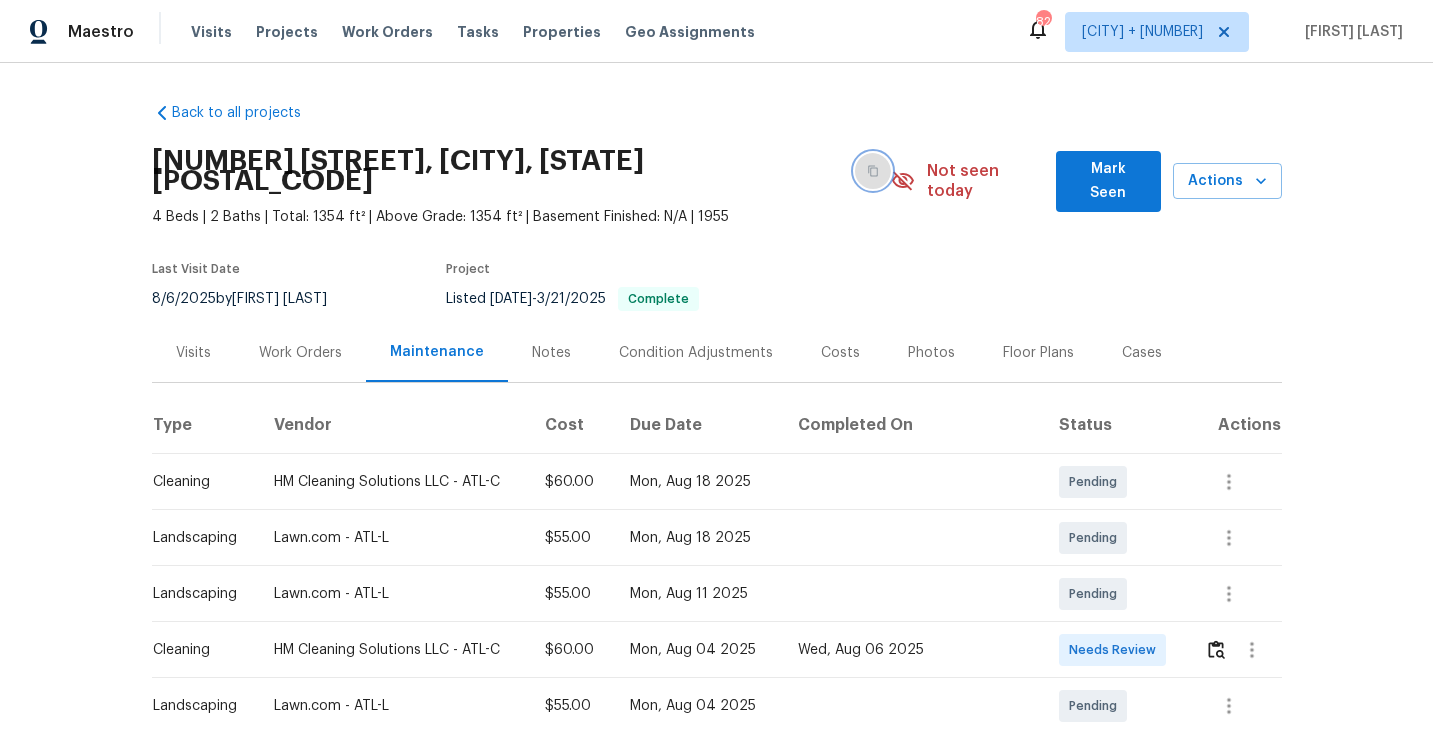 click 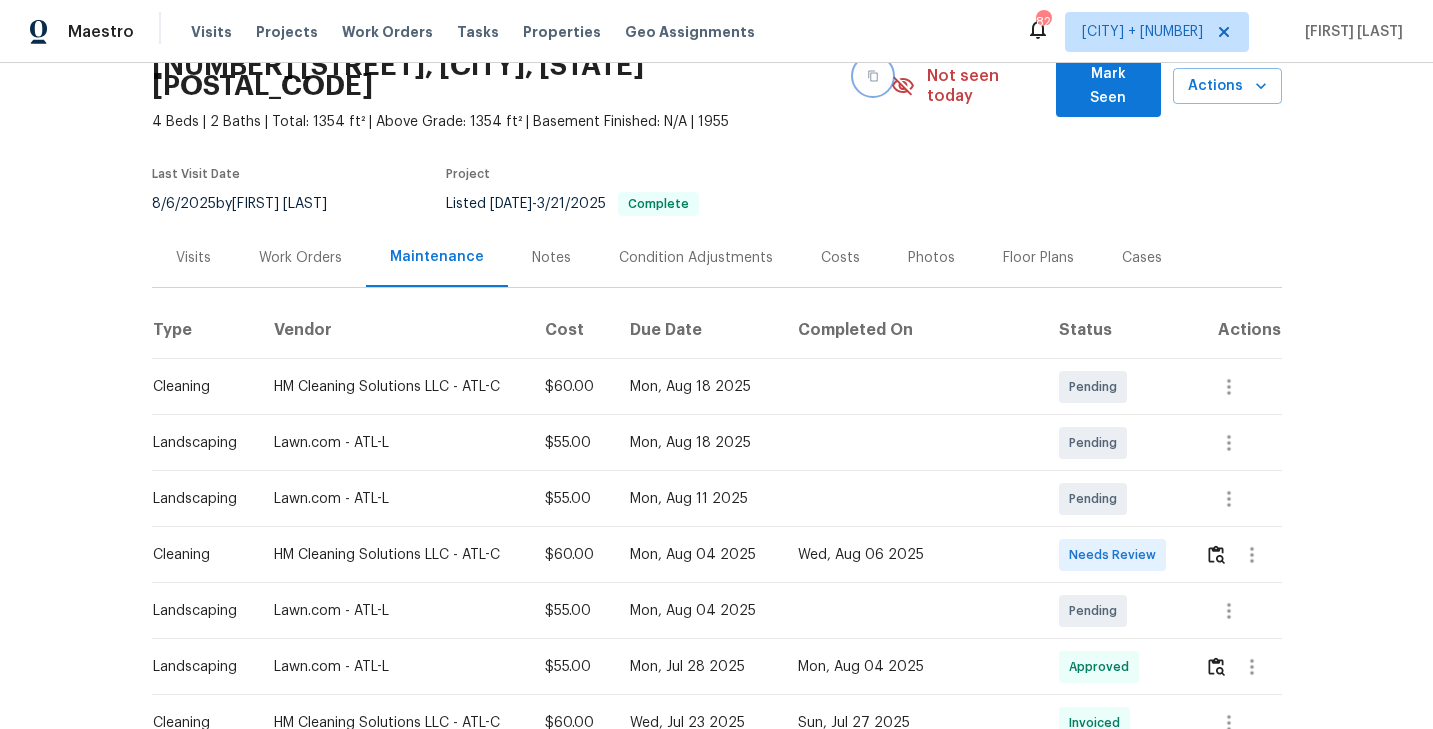 scroll, scrollTop: 100, scrollLeft: 0, axis: vertical 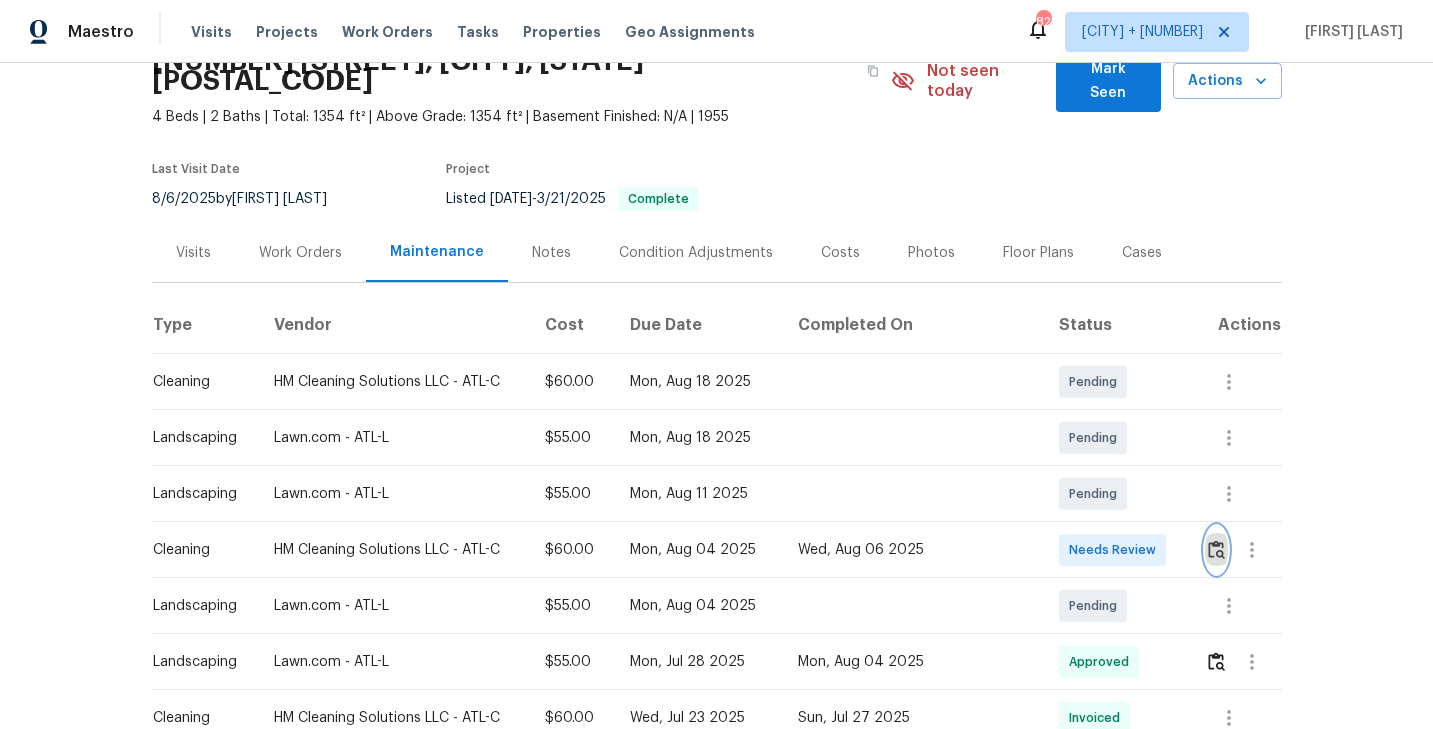 click at bounding box center (1216, 549) 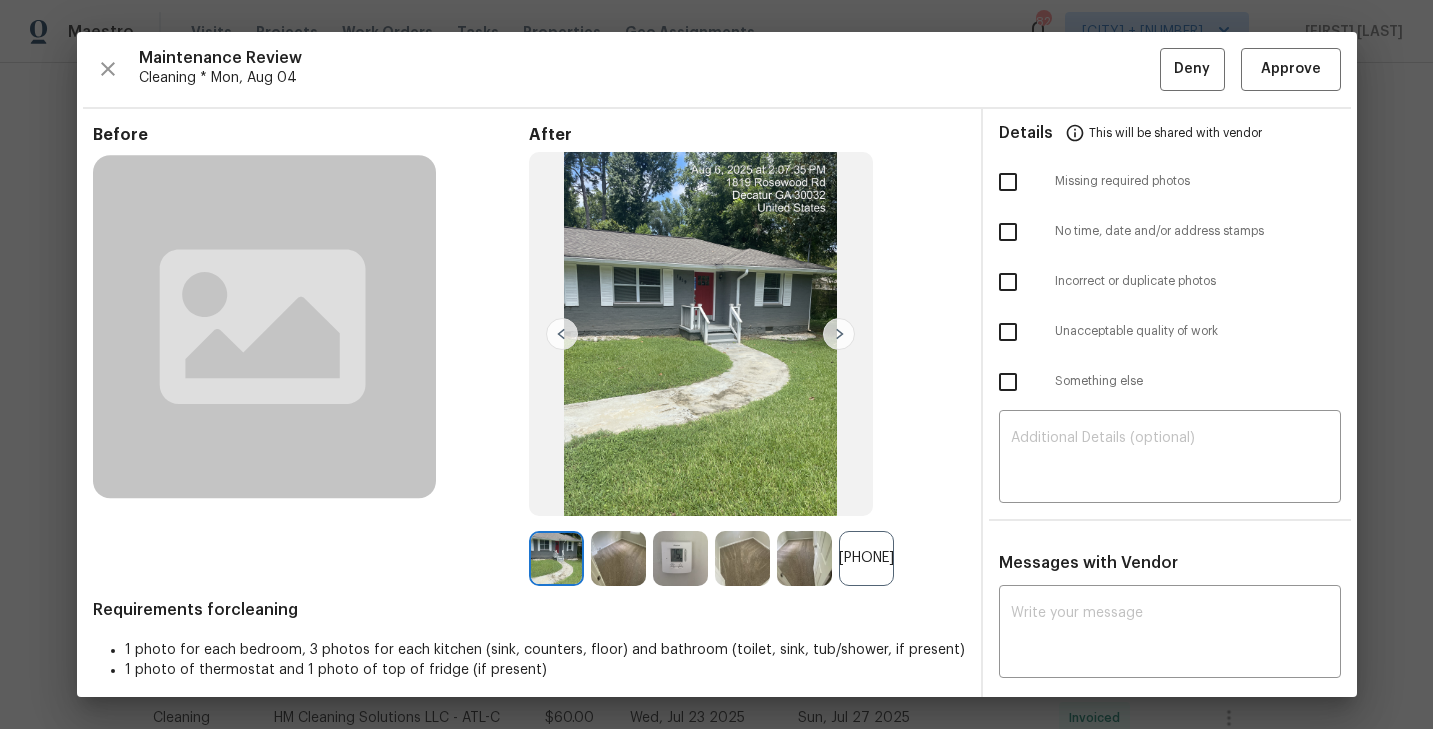 click on "+42" at bounding box center [866, 558] 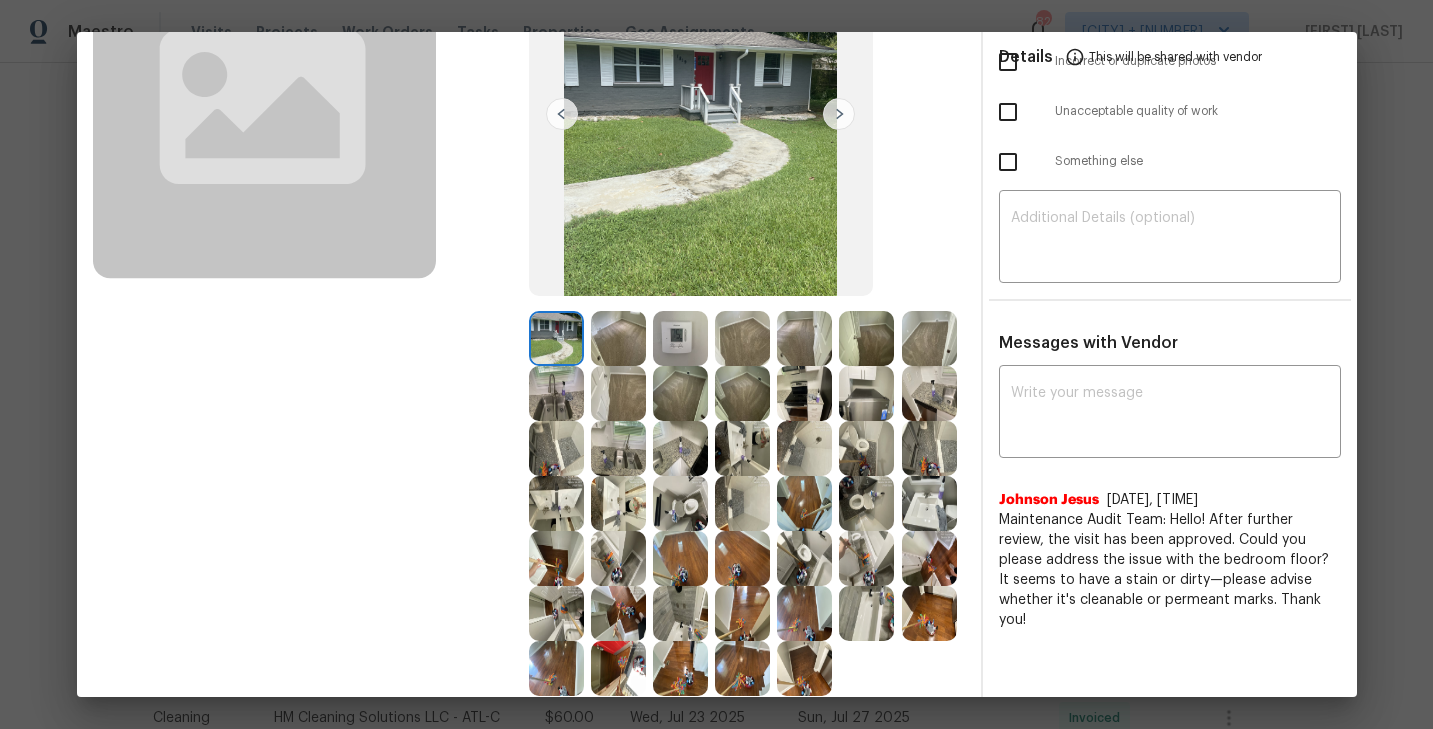 scroll, scrollTop: 241, scrollLeft: 0, axis: vertical 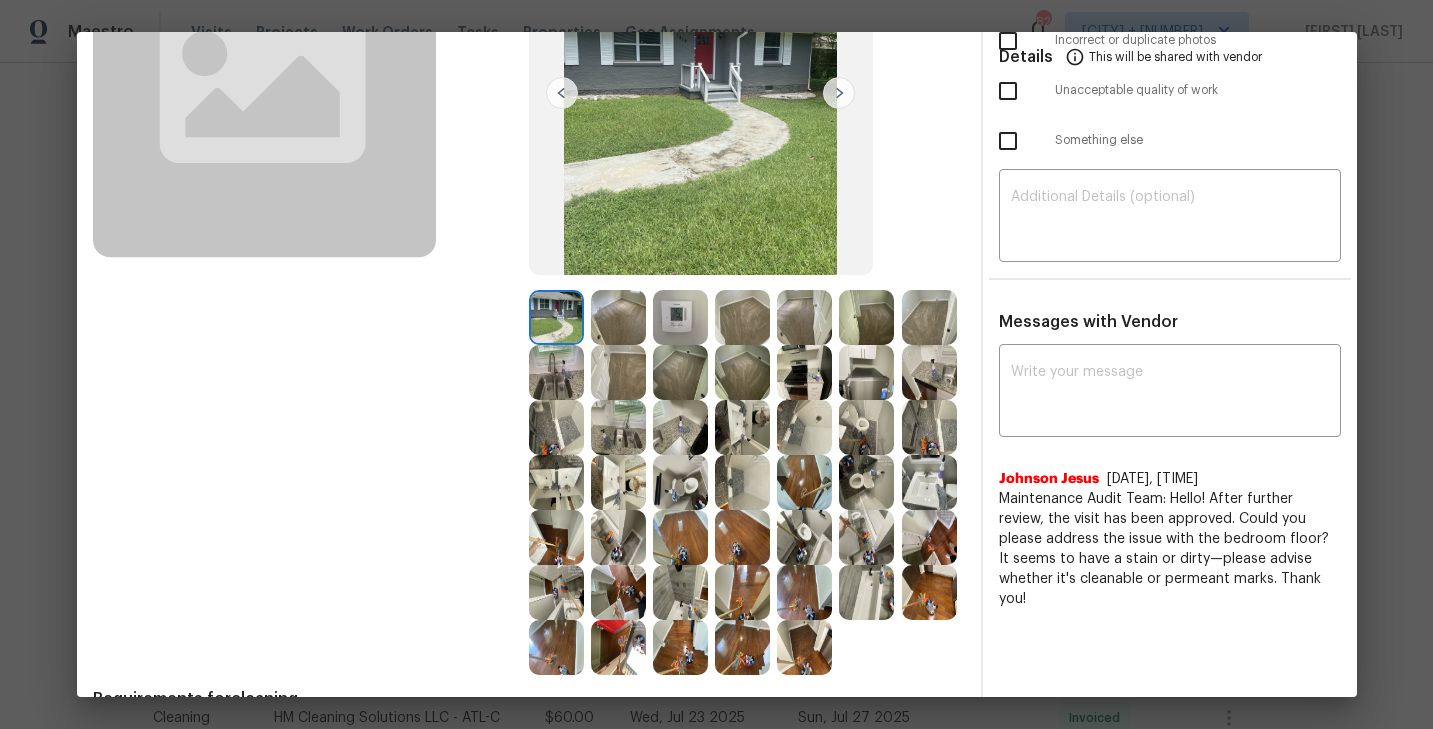 click at bounding box center [680, 317] 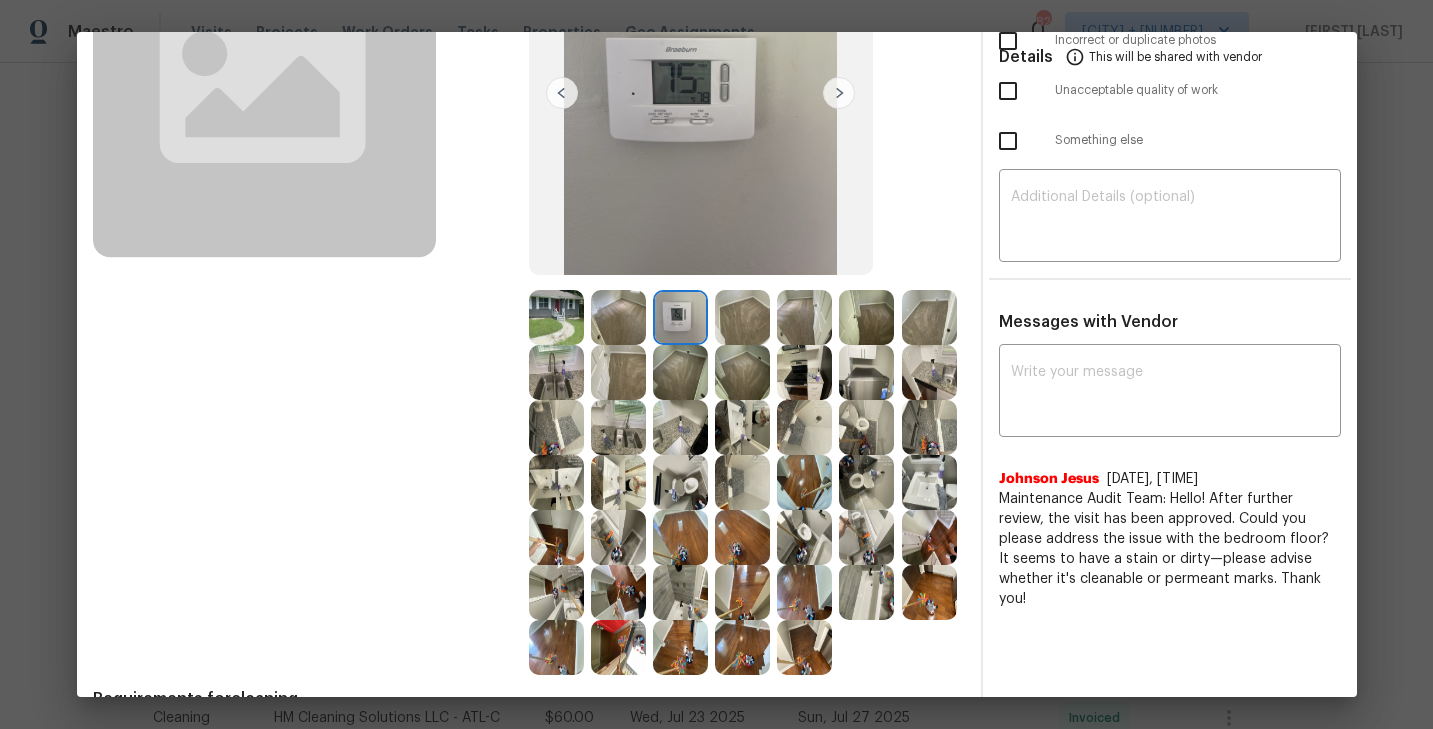 click at bounding box center (680, 482) 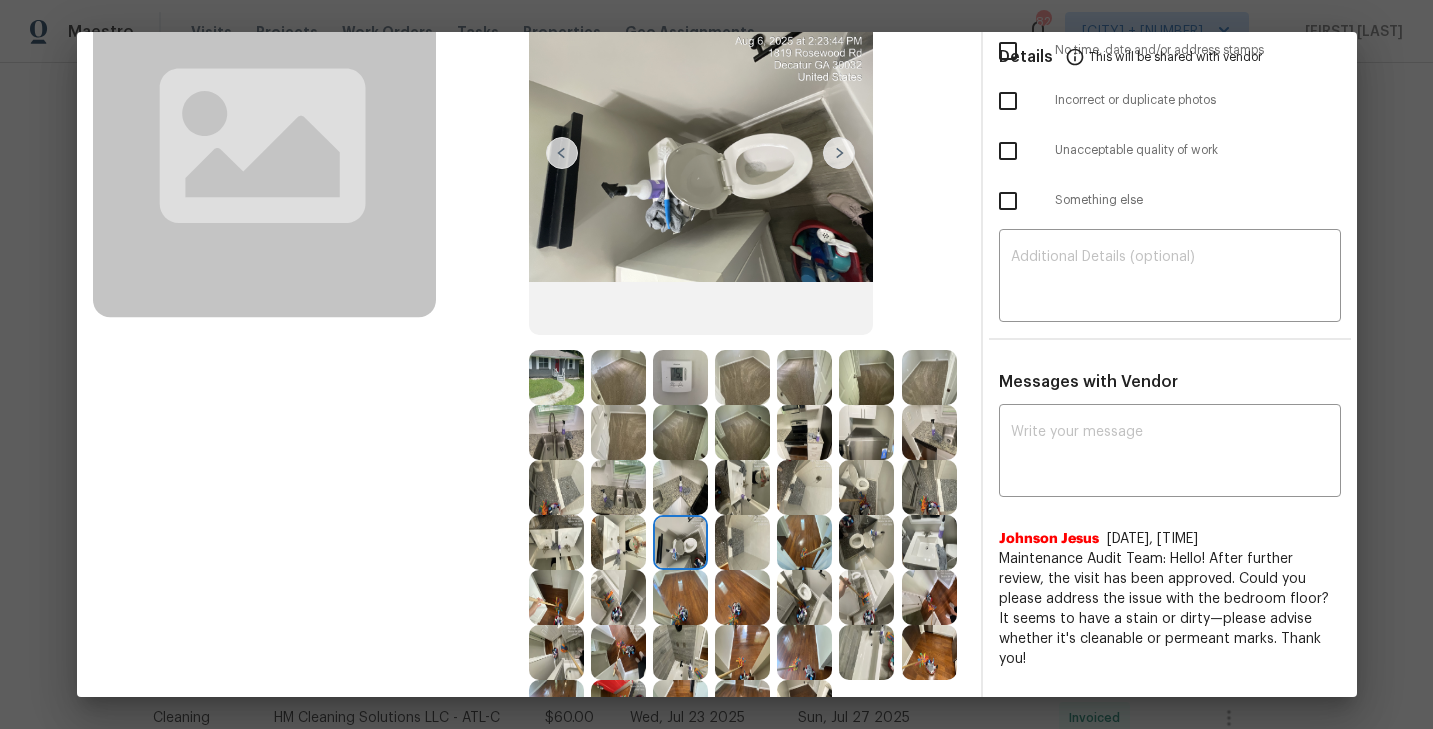 scroll, scrollTop: 187, scrollLeft: 0, axis: vertical 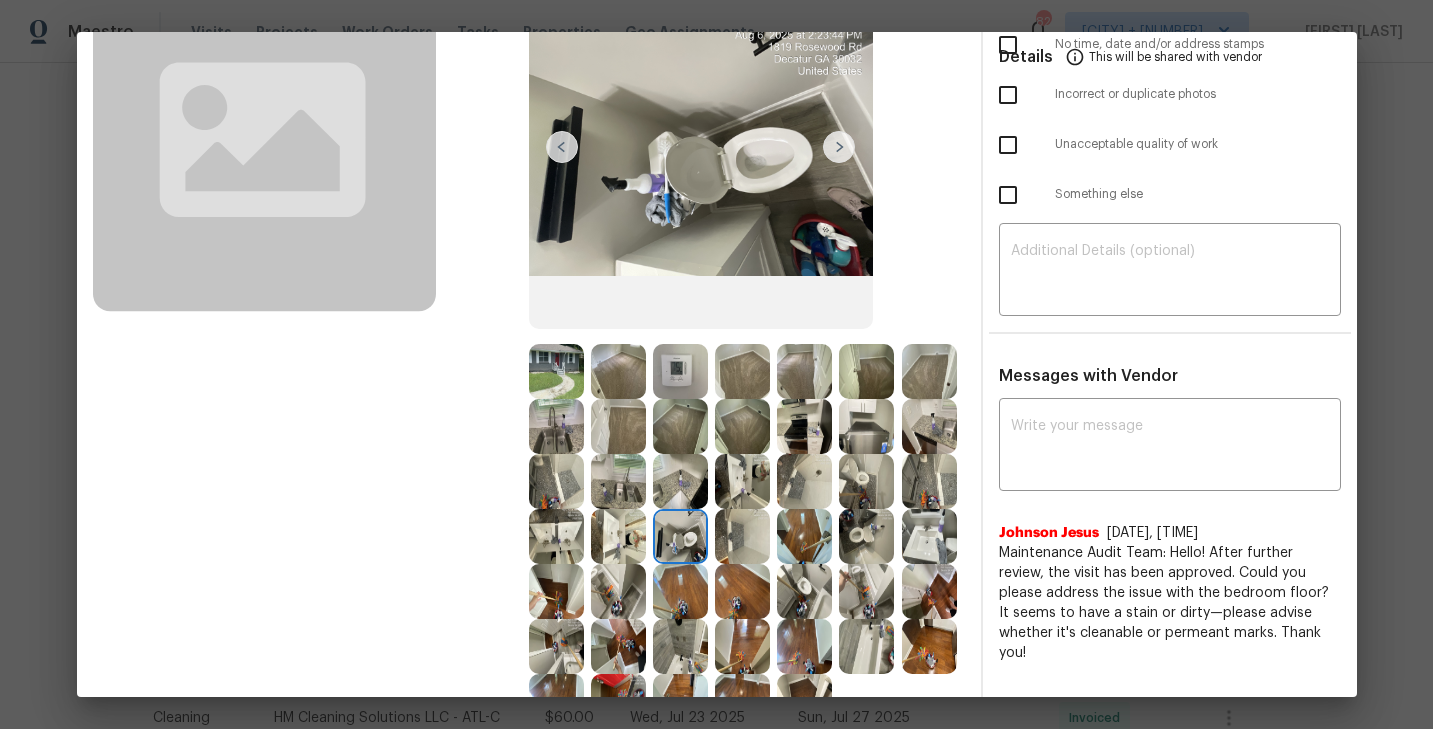 click at bounding box center (866, 481) 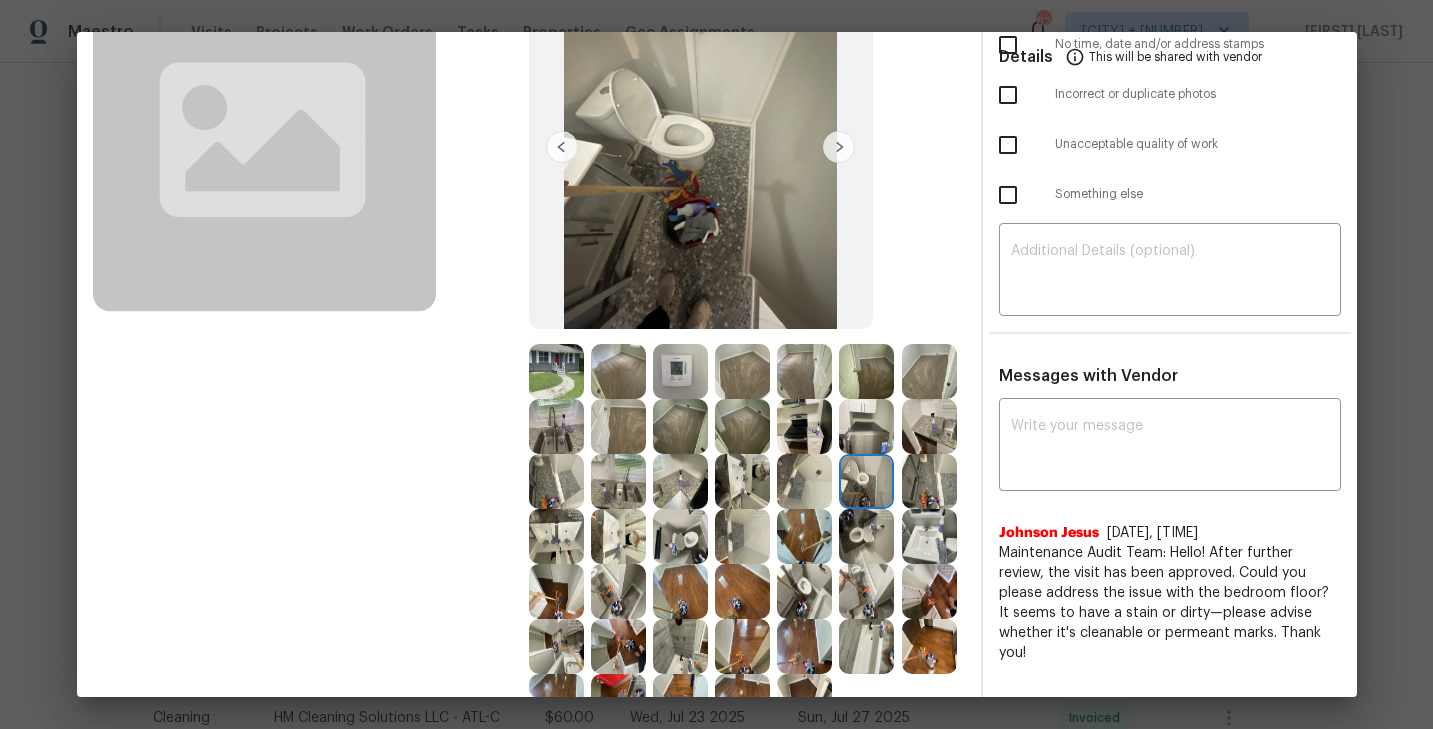 scroll, scrollTop: 235, scrollLeft: 0, axis: vertical 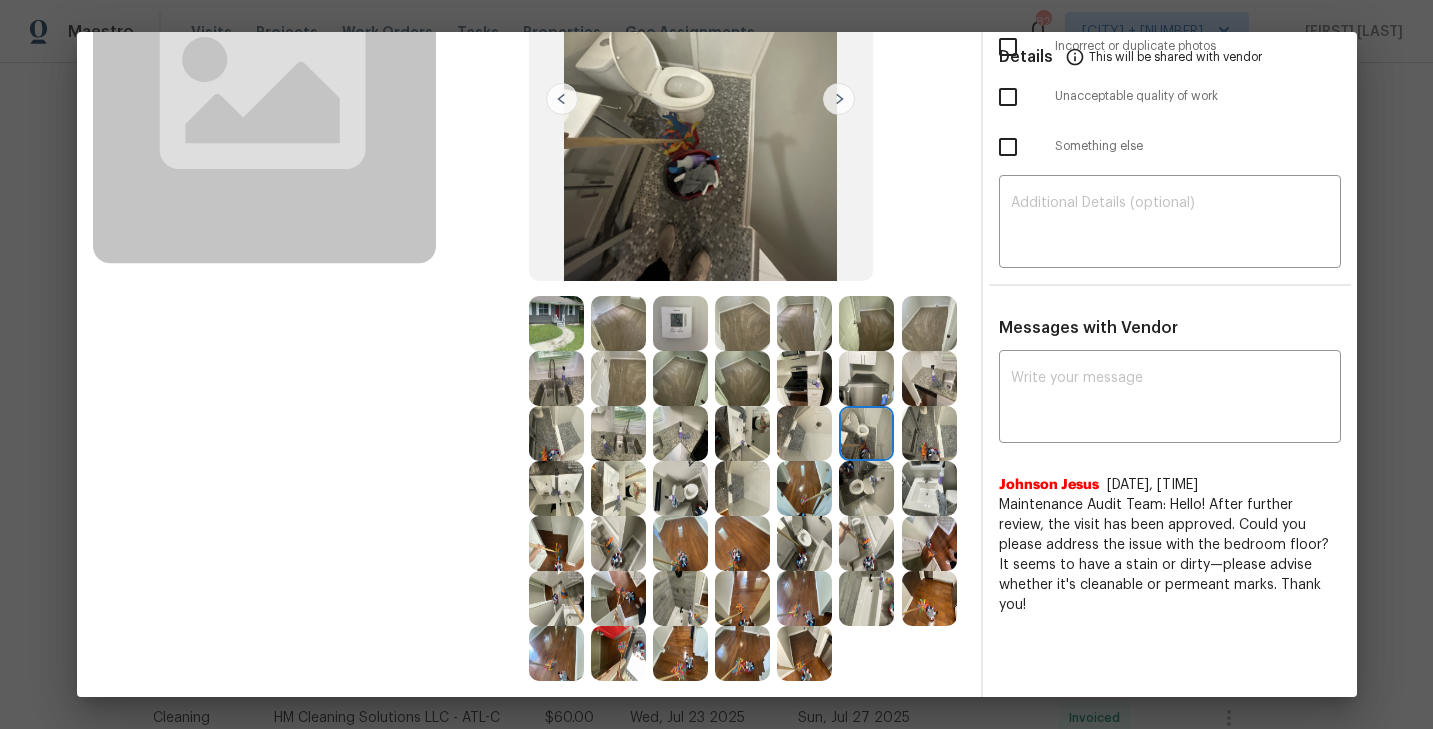 click at bounding box center (866, 488) 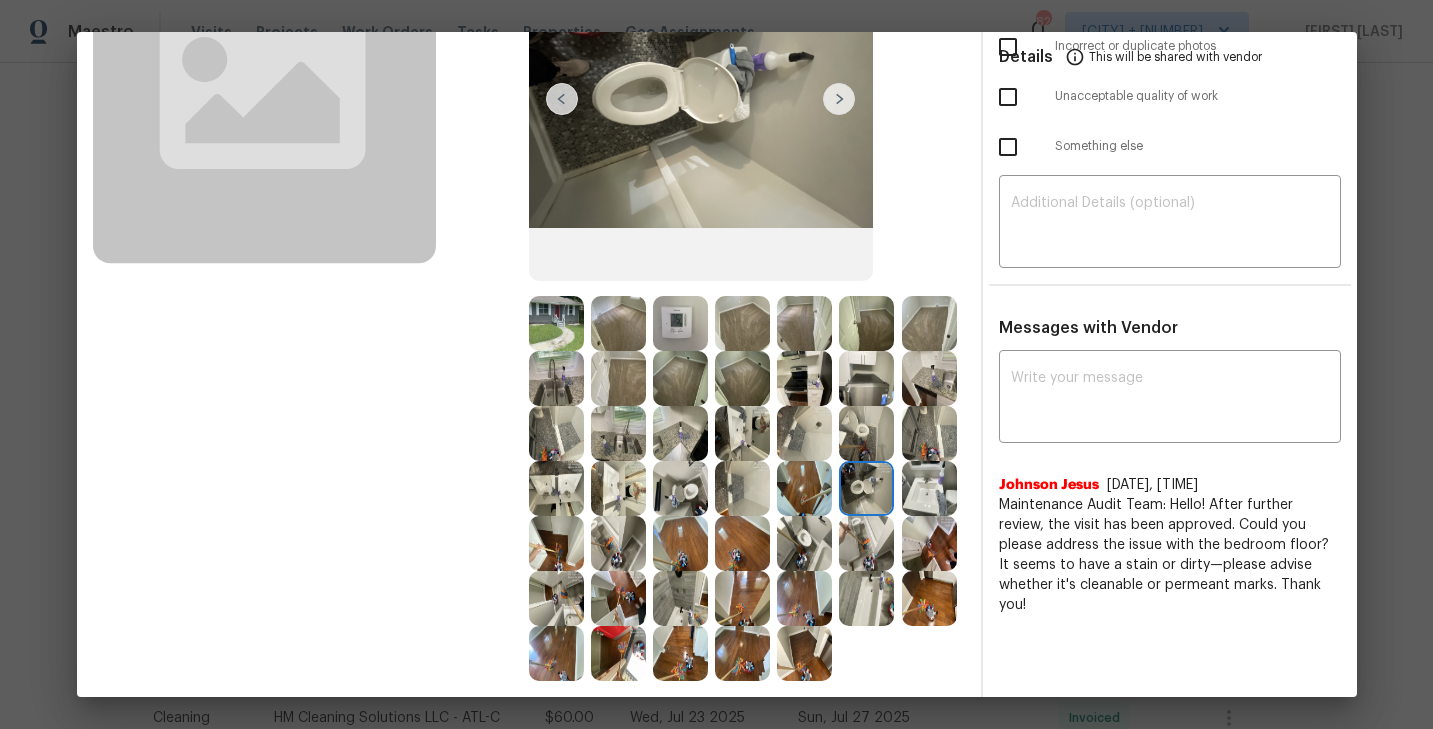 click at bounding box center [556, 488] 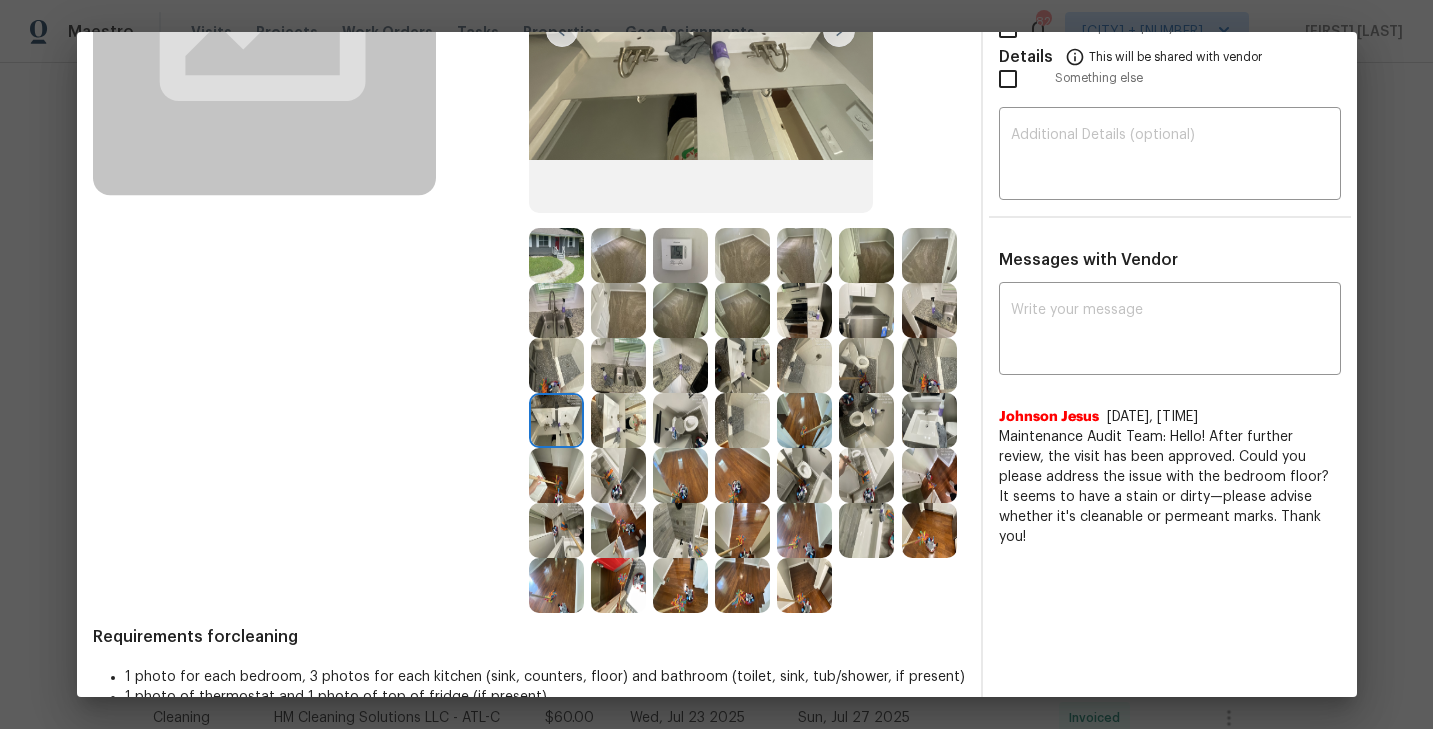 scroll, scrollTop: 315, scrollLeft: 0, axis: vertical 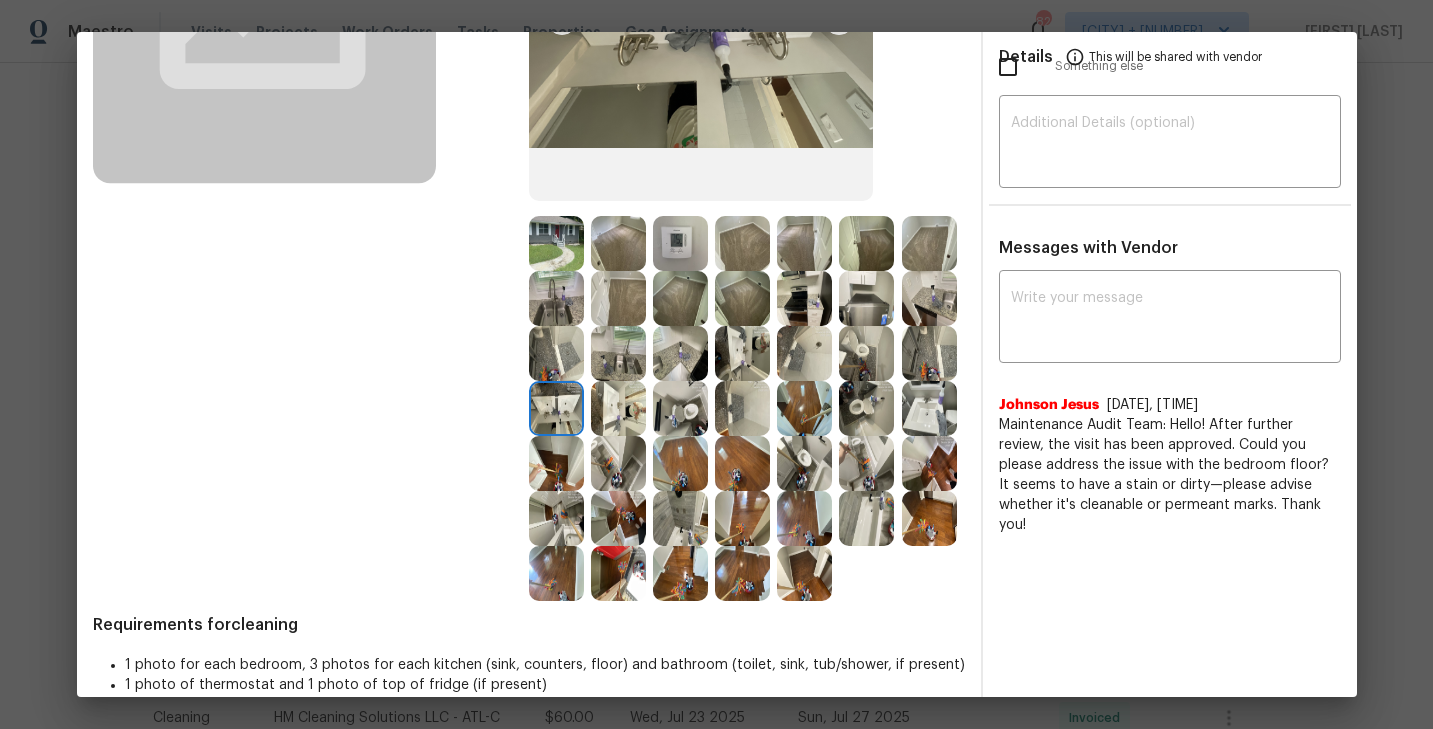 click at bounding box center [866, 298] 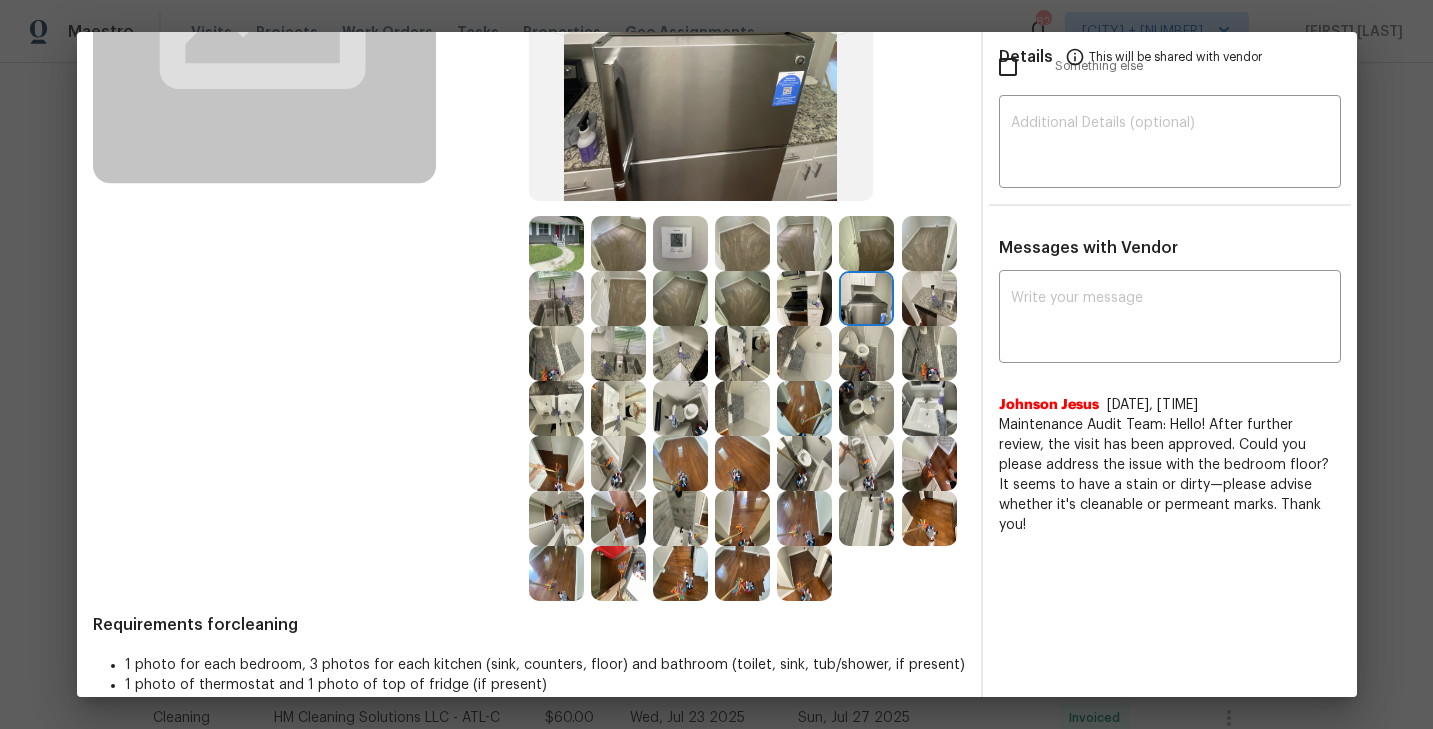 click at bounding box center (866, 408) 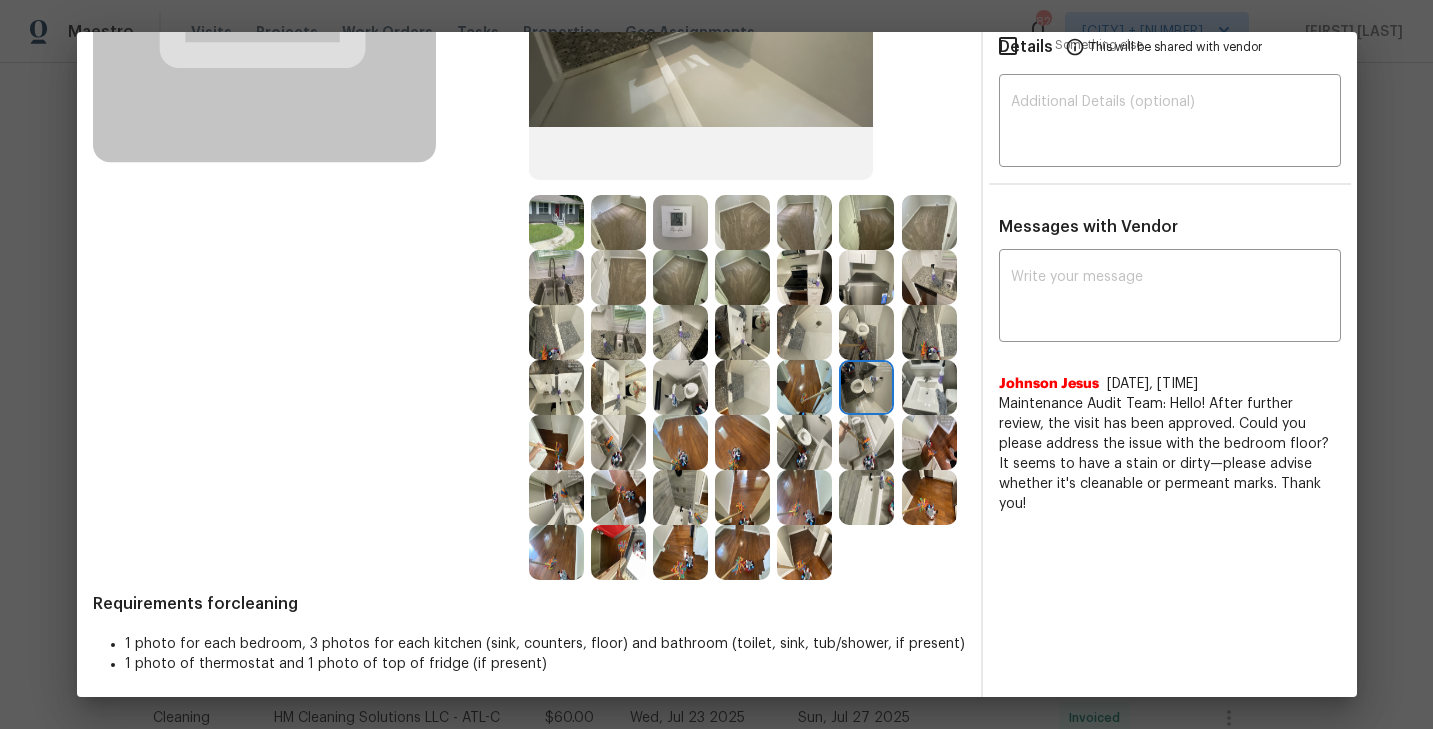 scroll, scrollTop: 342, scrollLeft: 0, axis: vertical 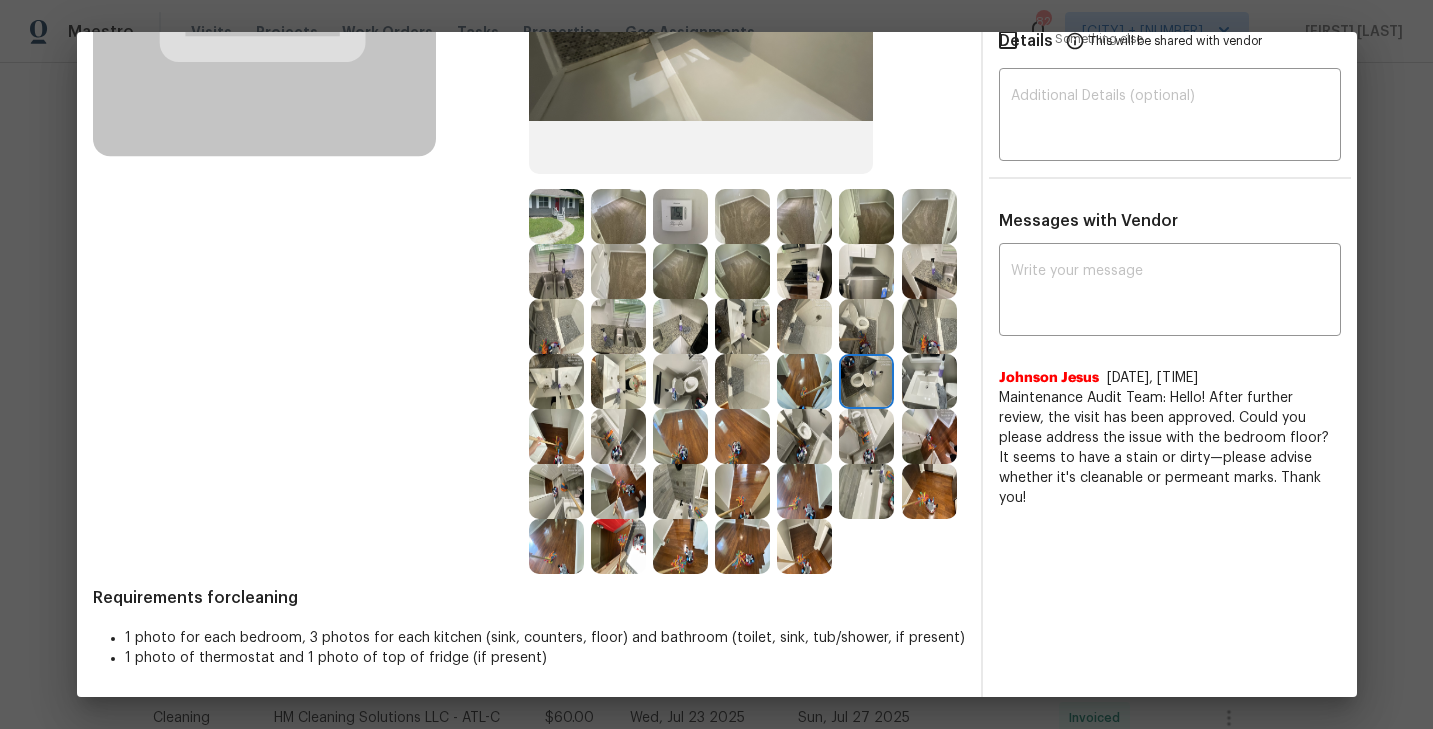 click at bounding box center (866, 436) 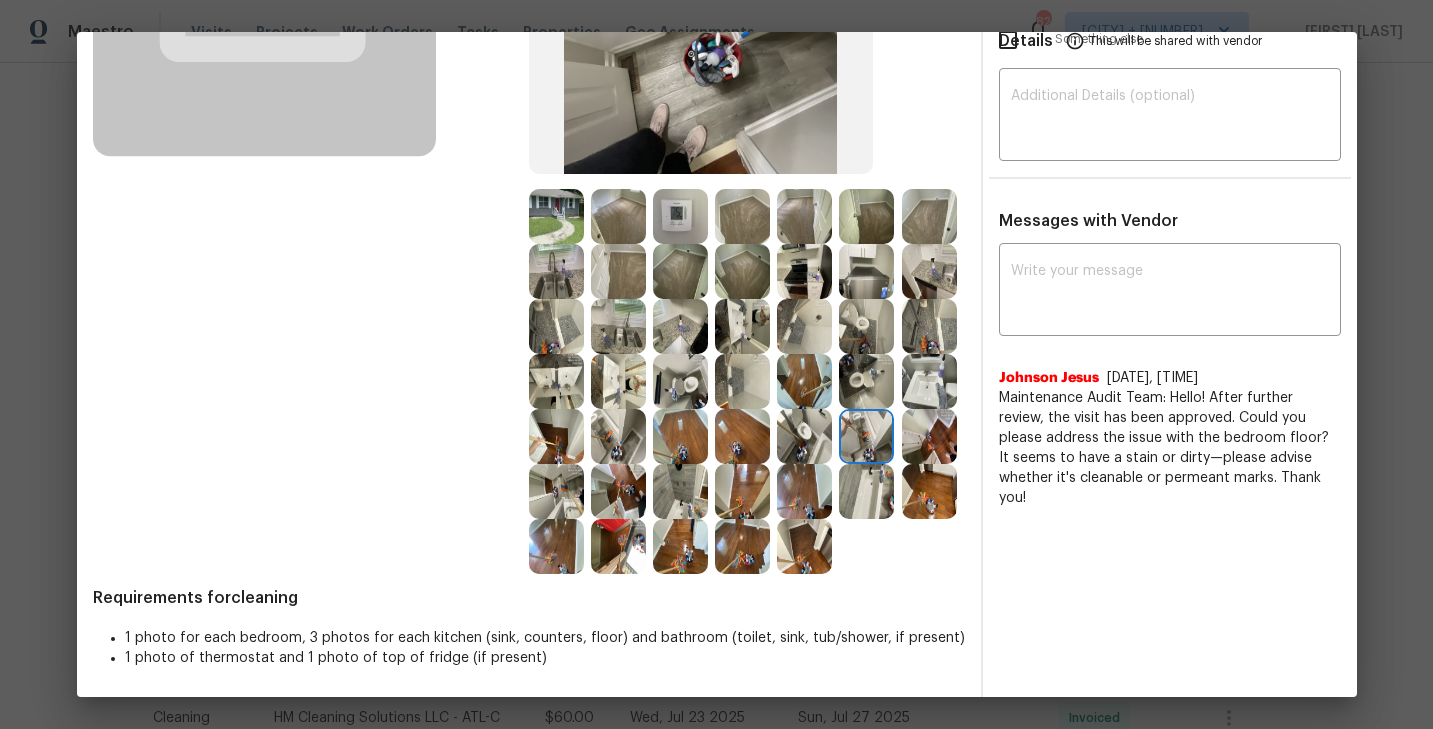 click at bounding box center [929, 436] 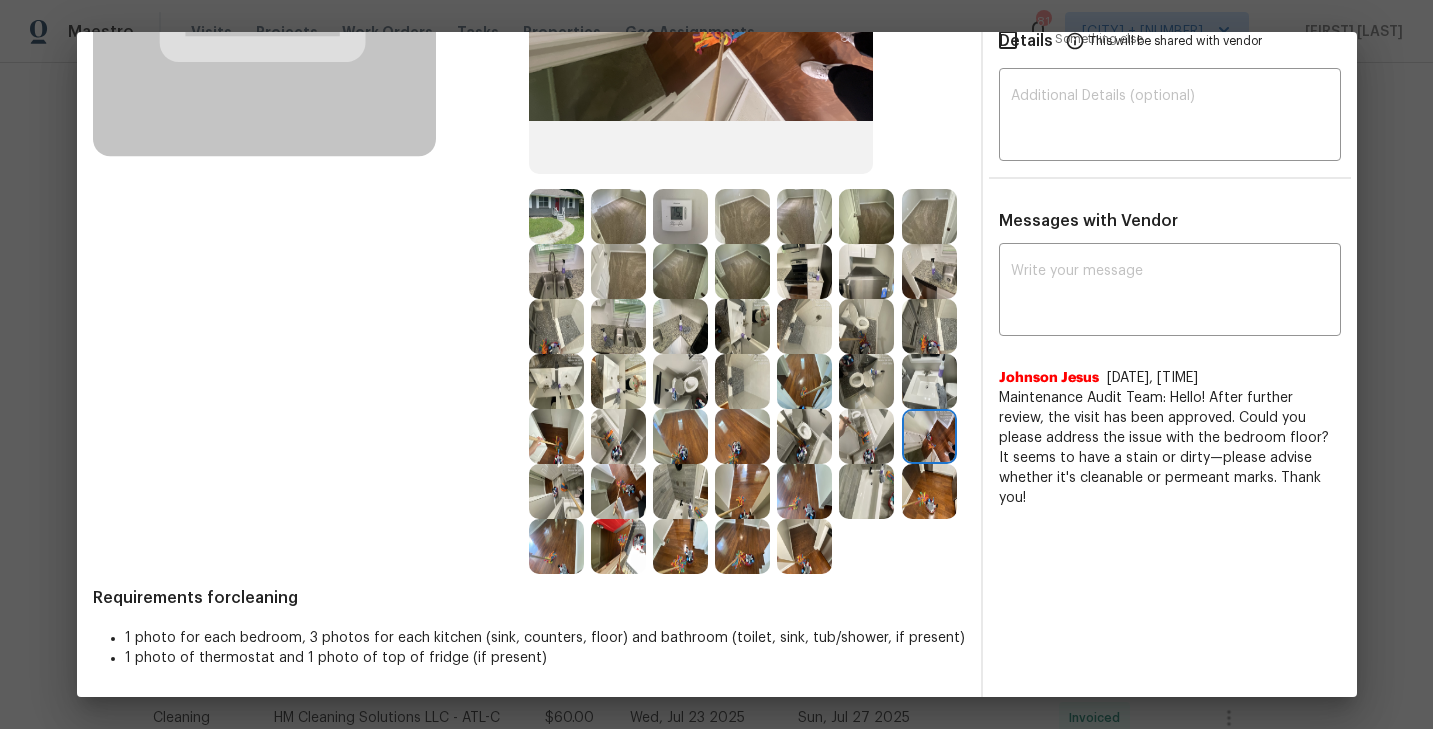 click at bounding box center (680, 491) 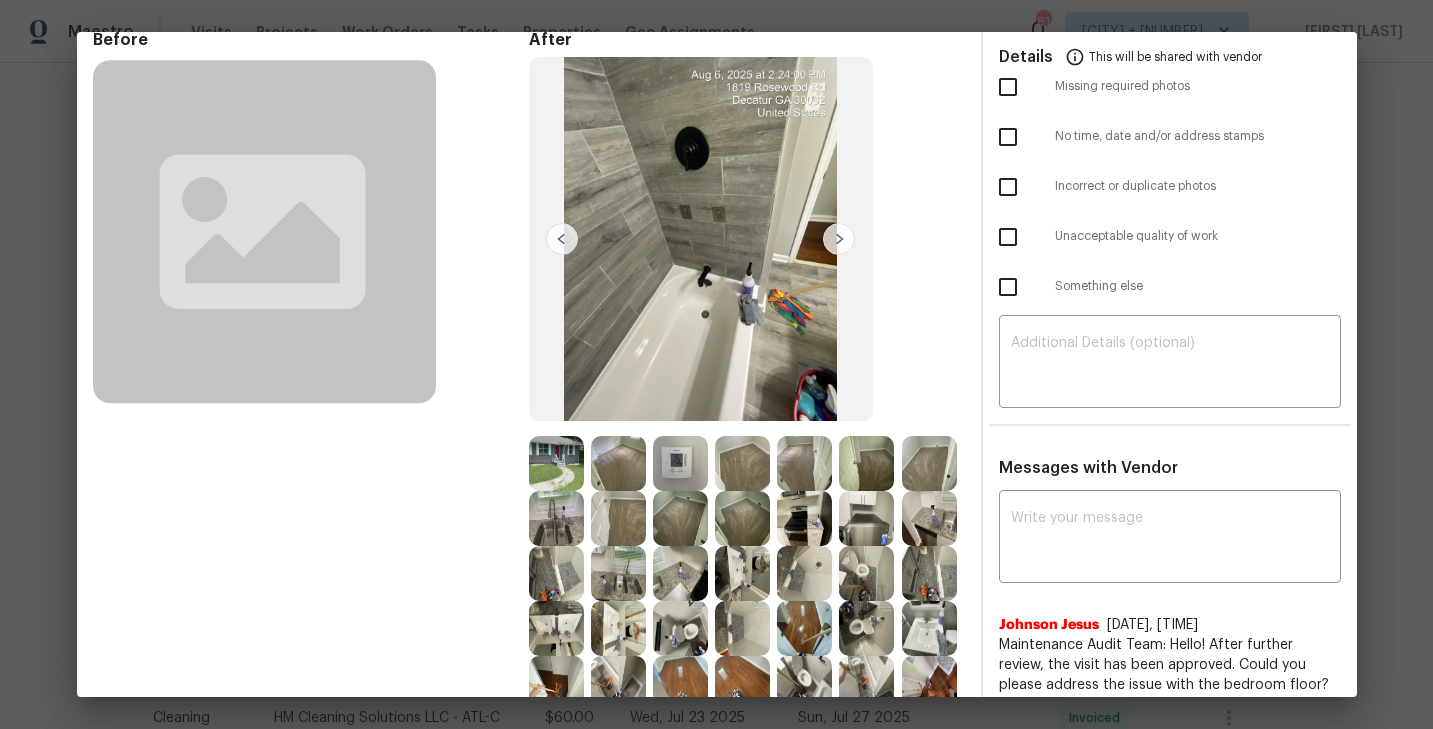 scroll, scrollTop: 243, scrollLeft: 0, axis: vertical 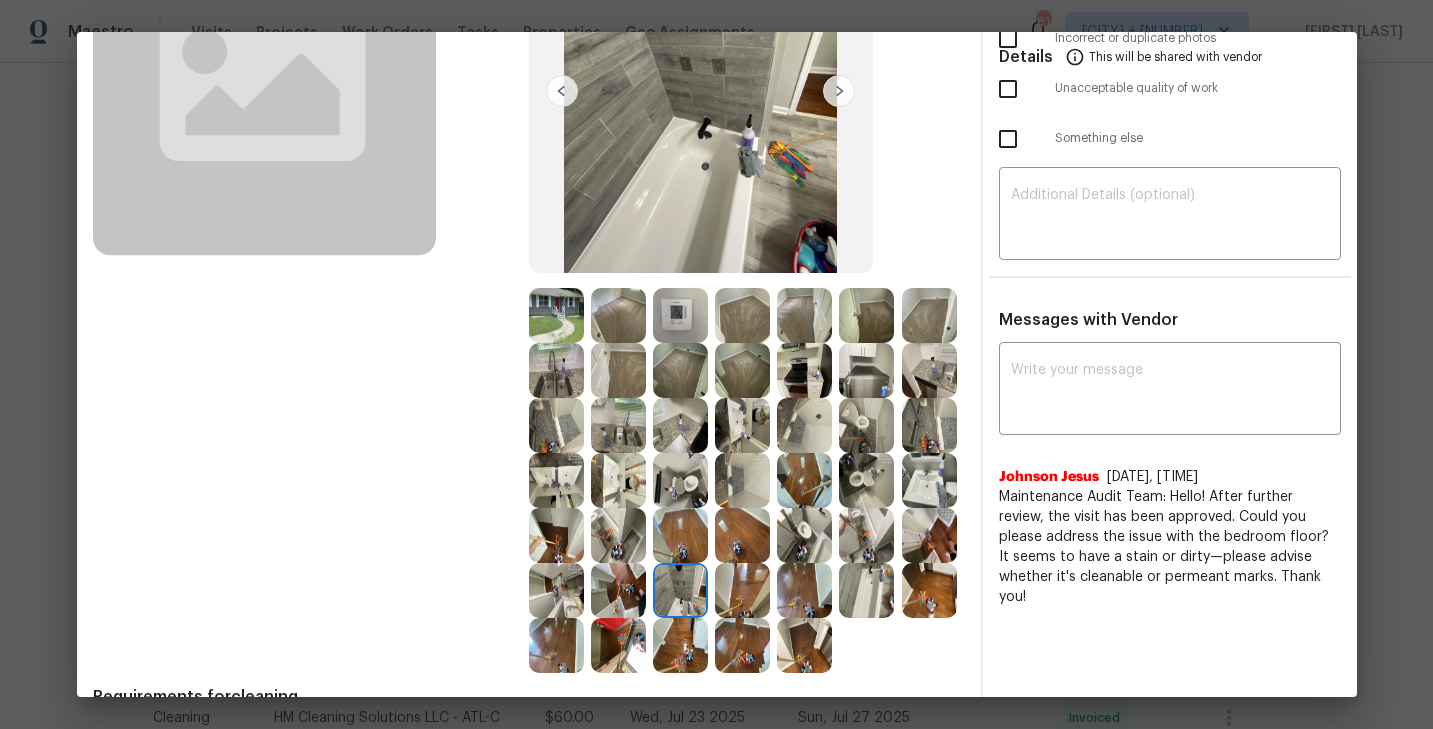 click at bounding box center [618, 480] 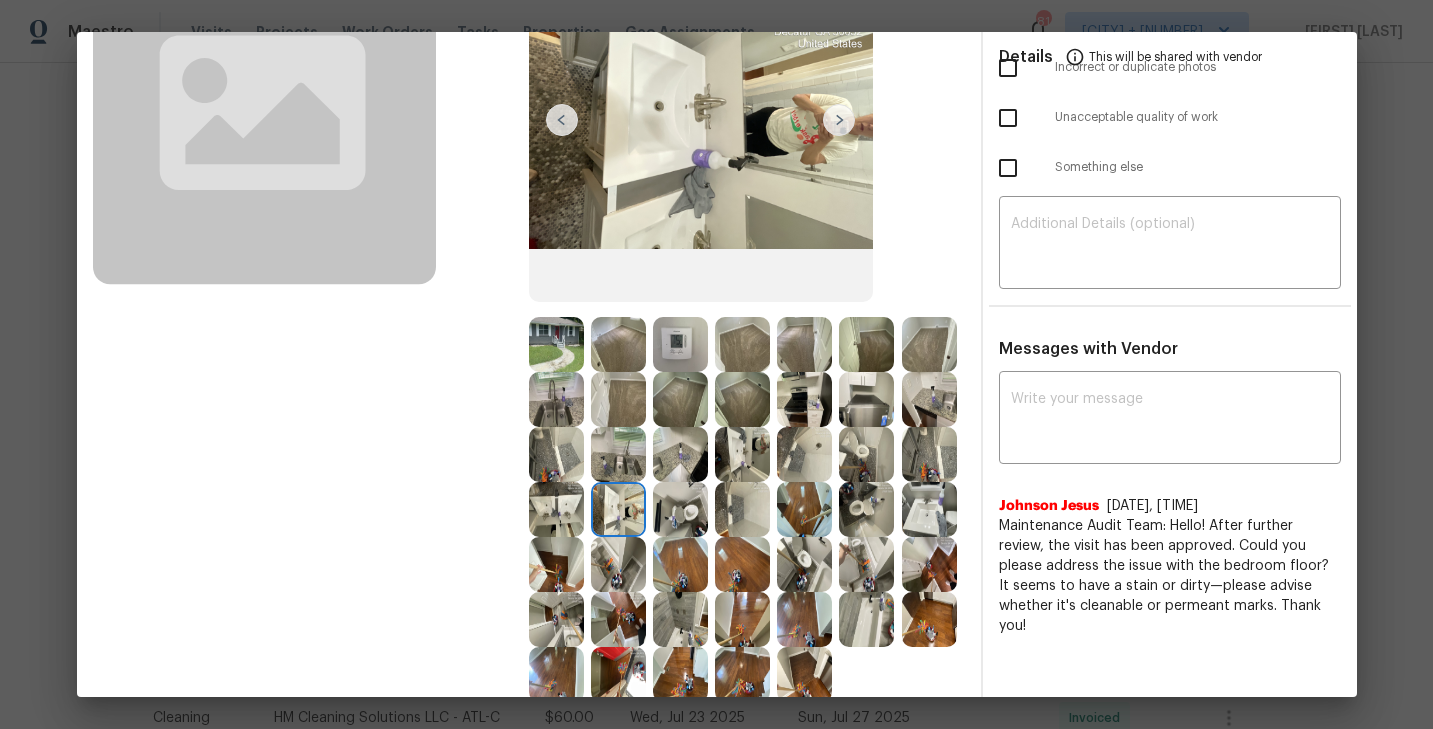 scroll, scrollTop: 213, scrollLeft: 0, axis: vertical 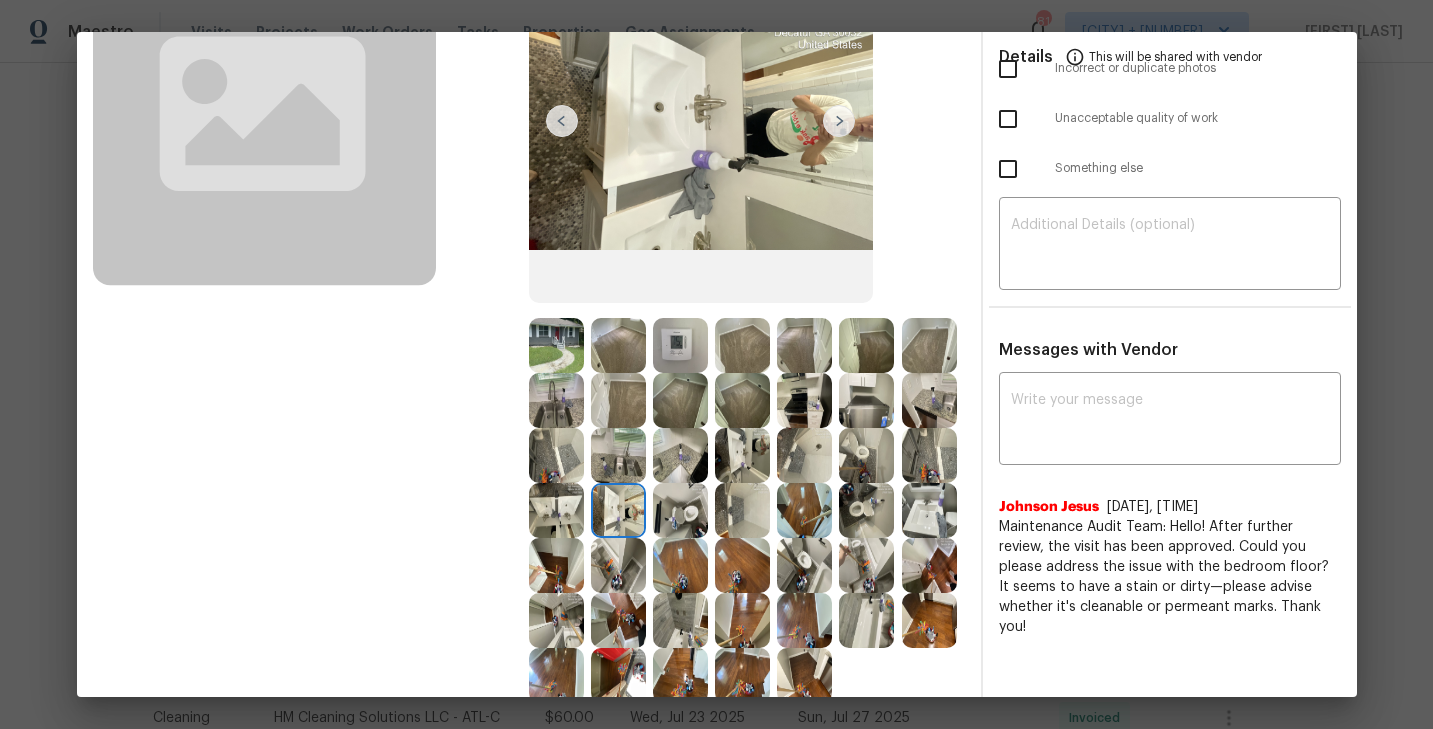 click at bounding box center (556, 510) 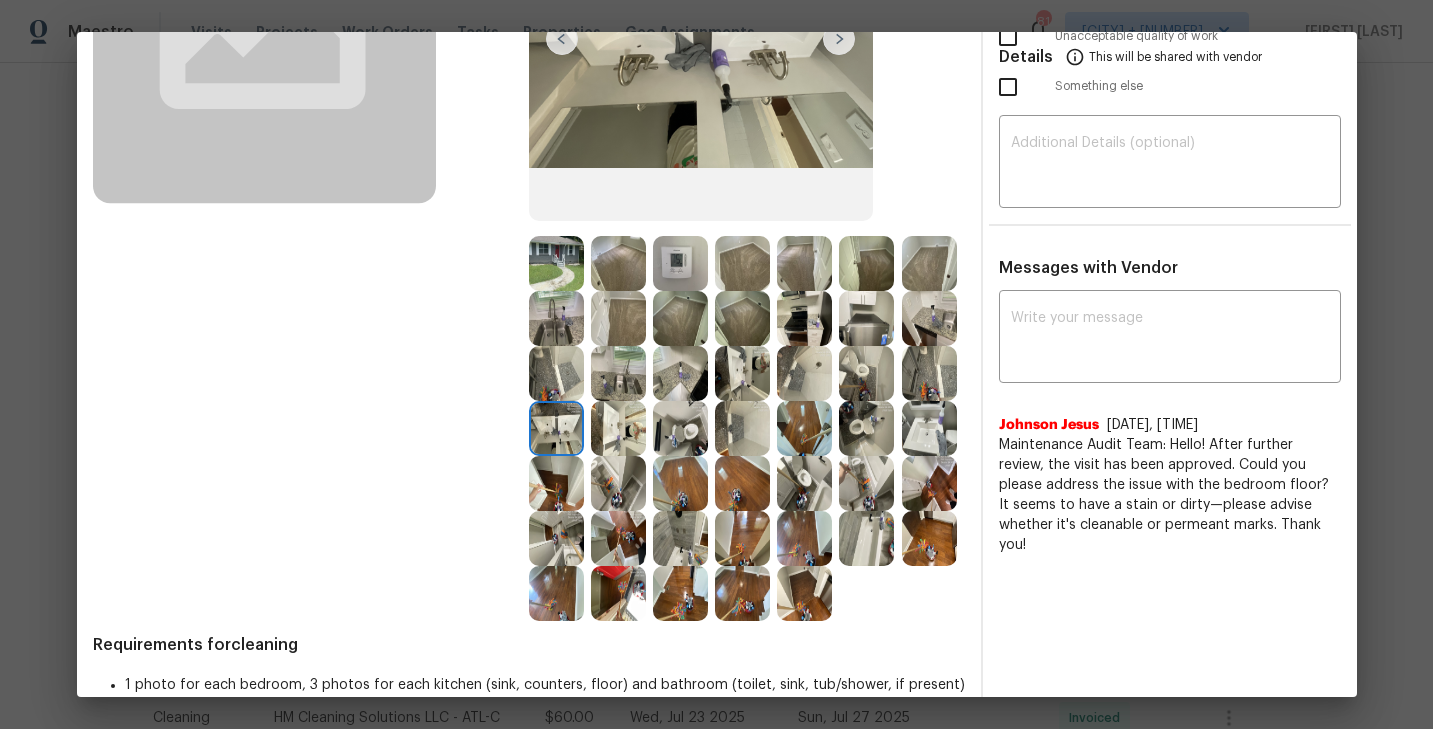 scroll, scrollTop: 334, scrollLeft: 0, axis: vertical 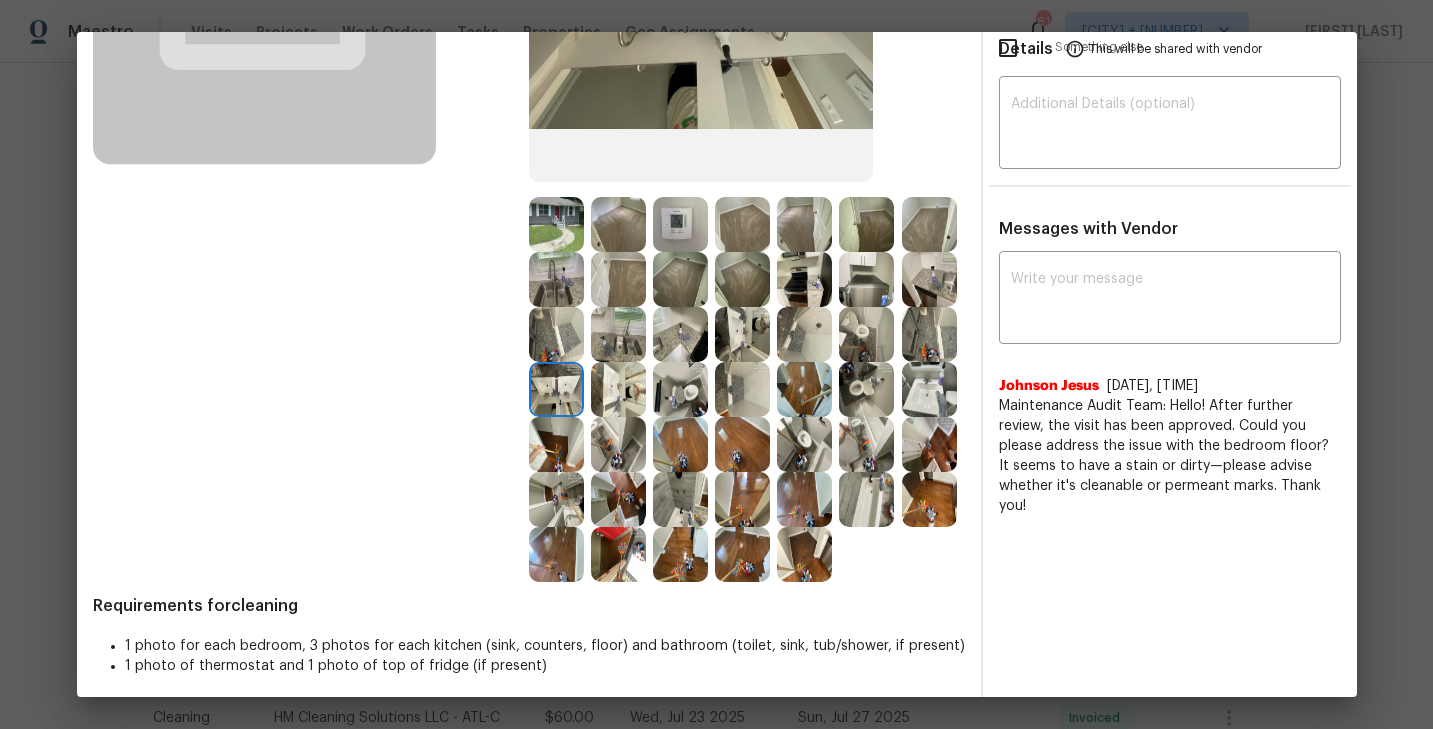 click at bounding box center (929, 389) 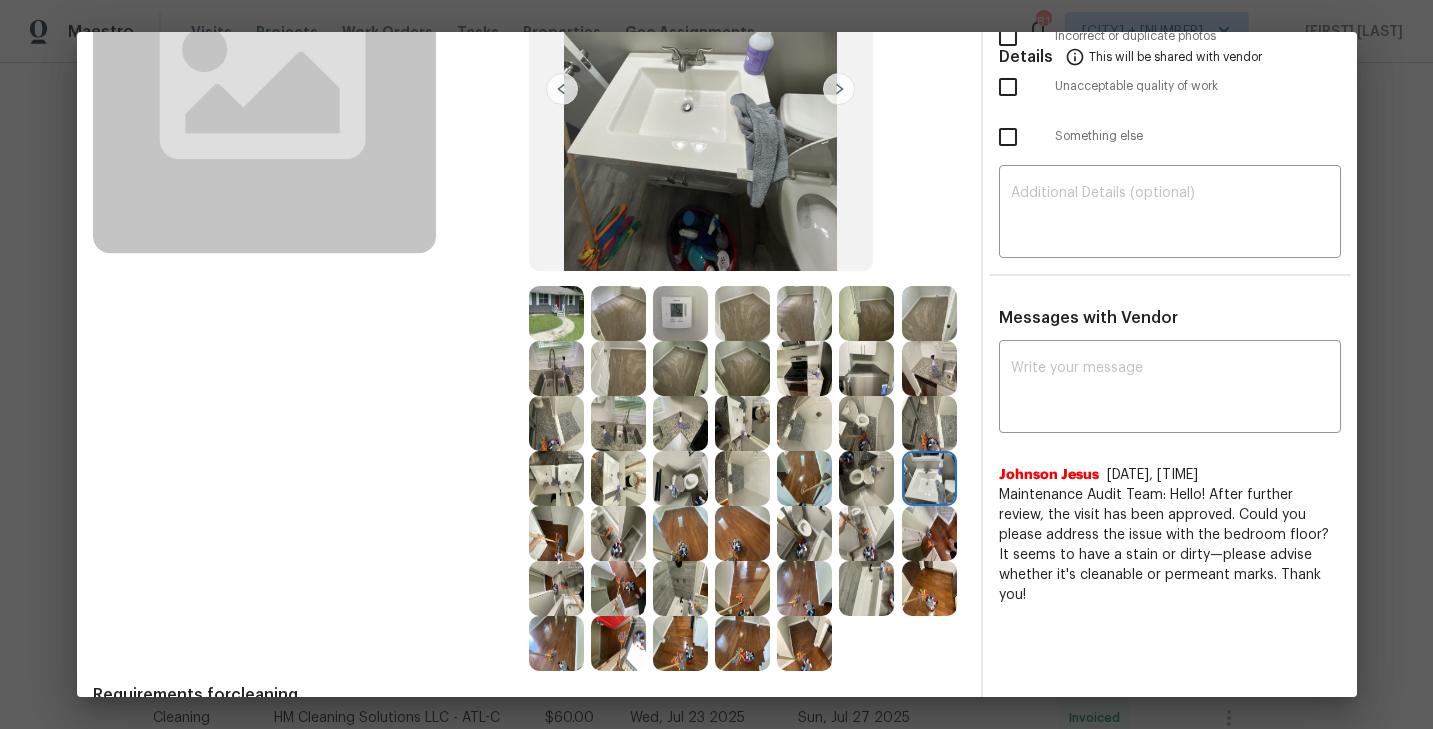 scroll, scrollTop: 273, scrollLeft: 0, axis: vertical 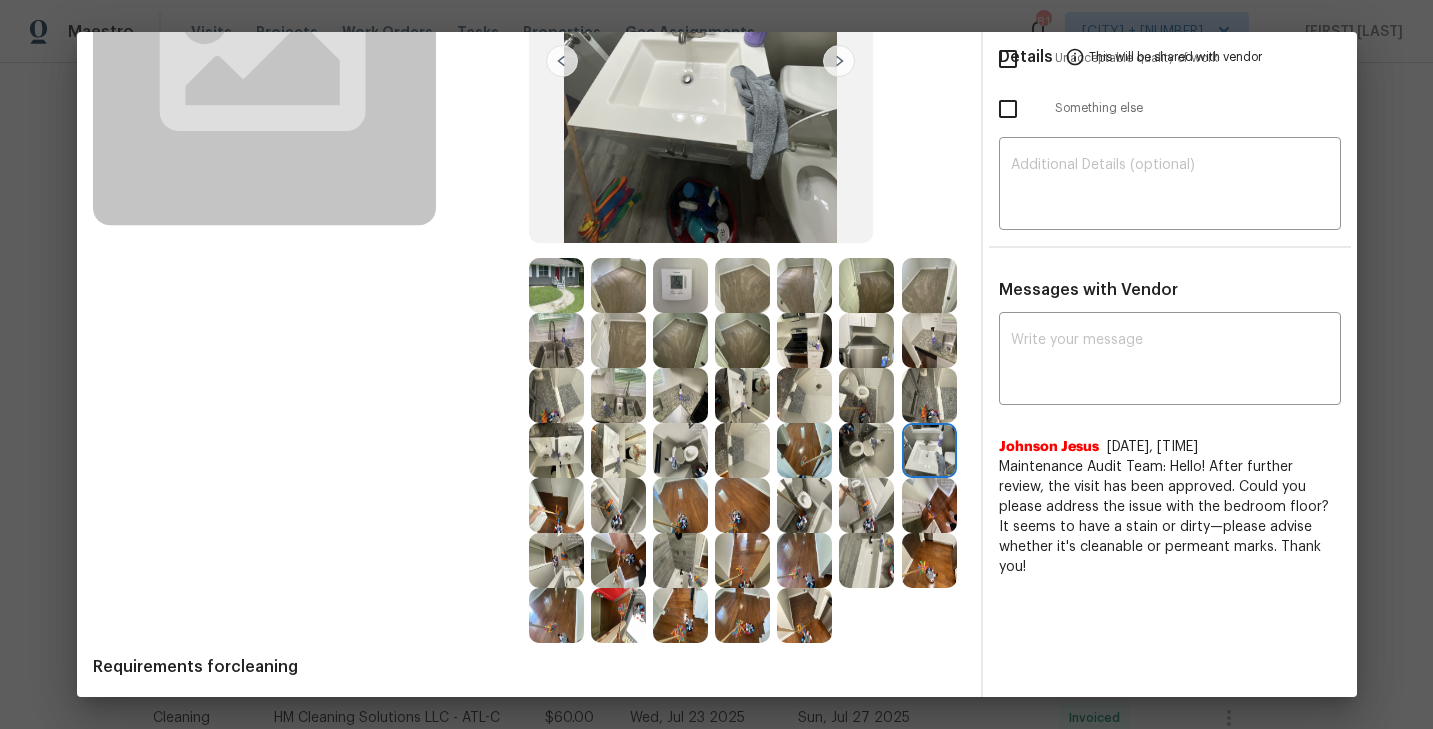 click at bounding box center (618, 450) 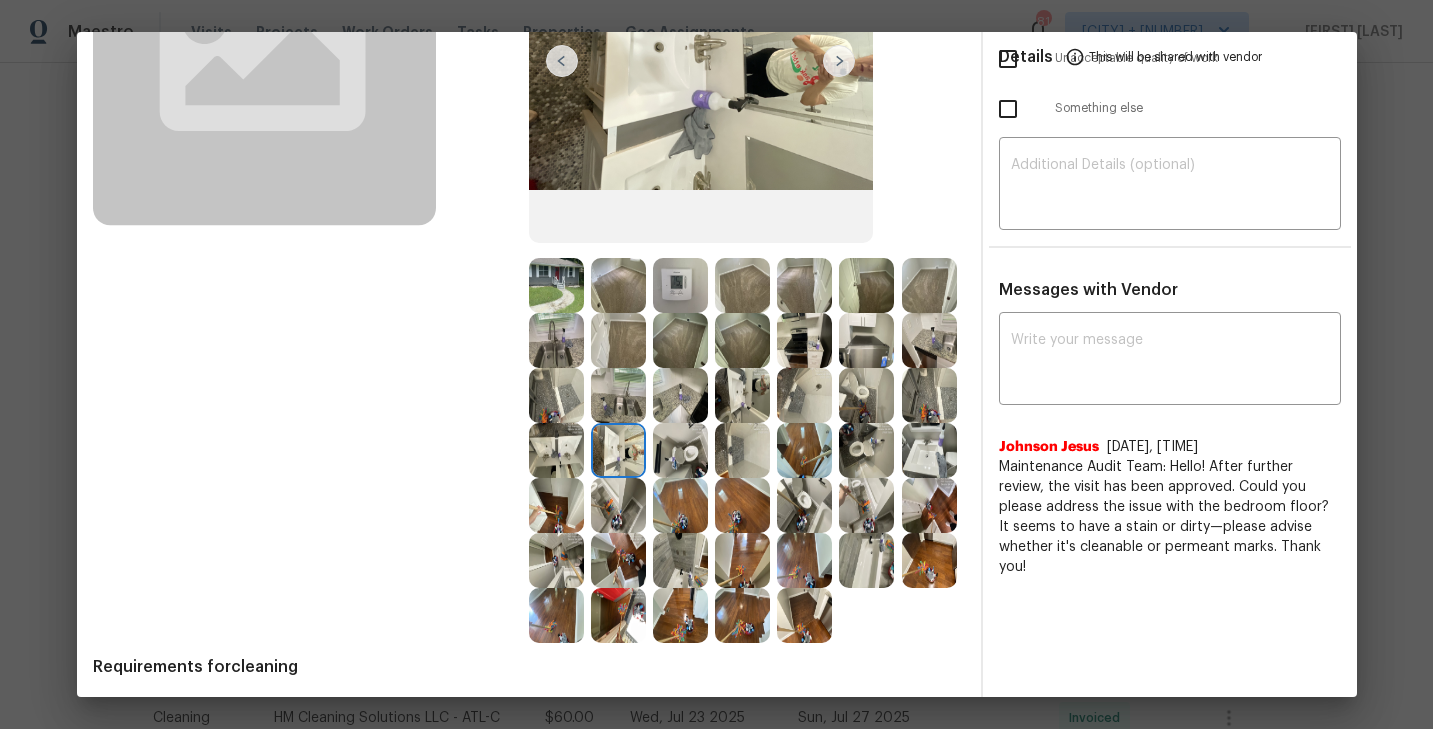 click at bounding box center (866, 450) 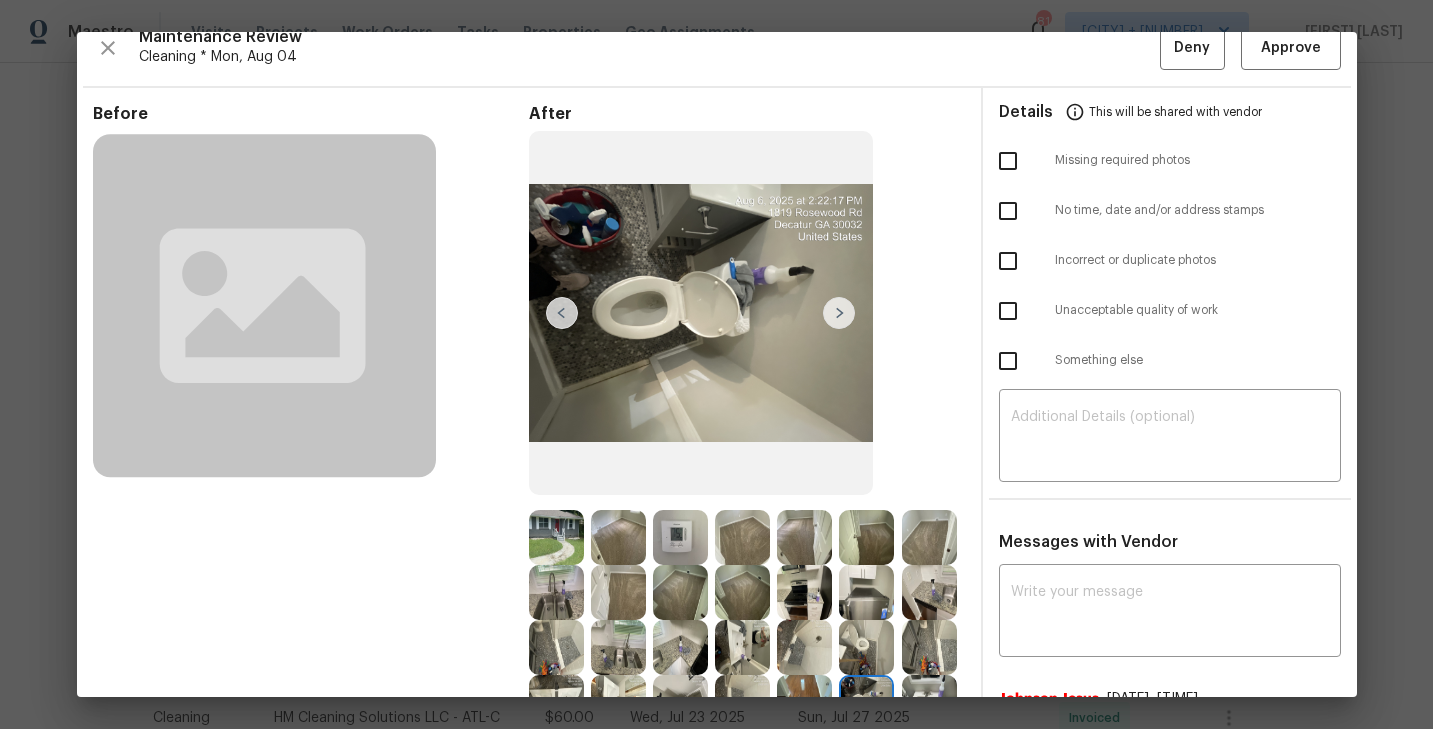 scroll, scrollTop: 0, scrollLeft: 0, axis: both 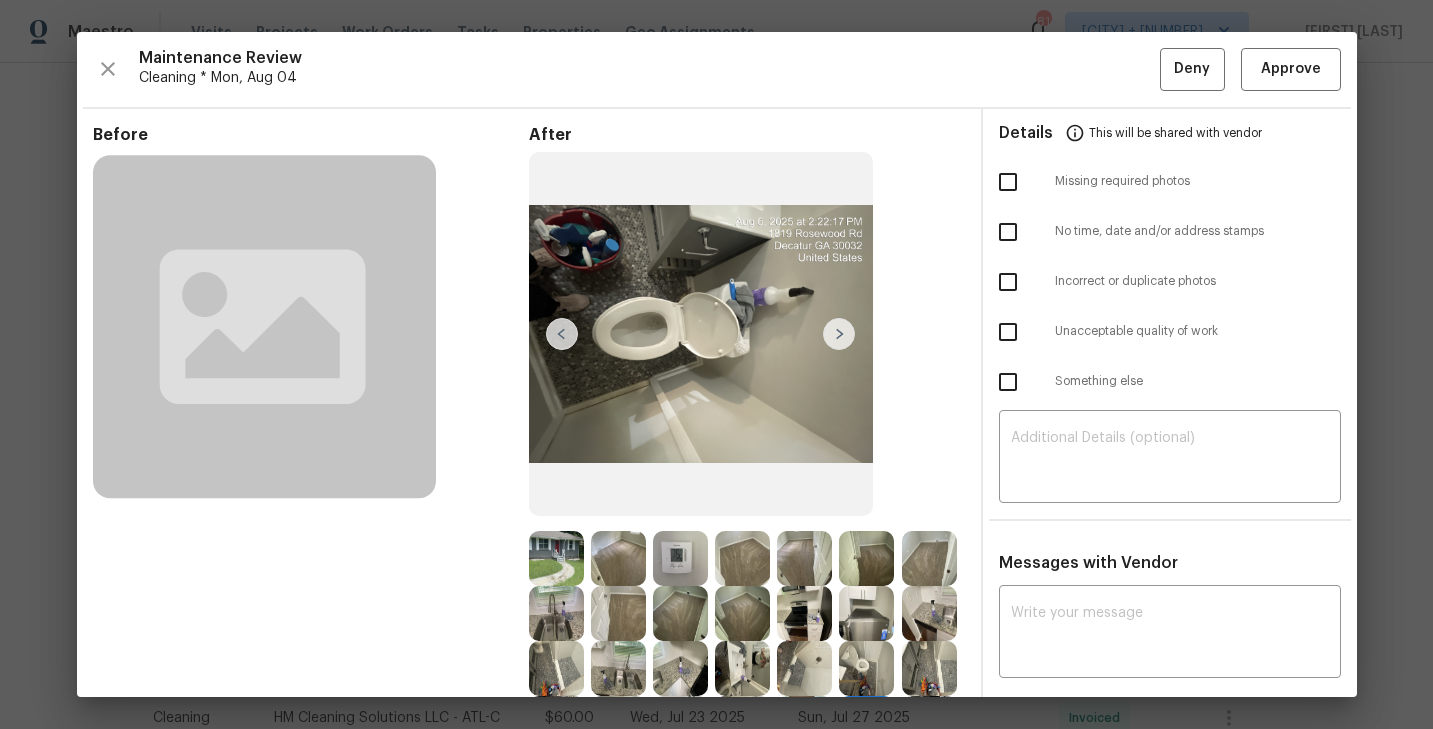 click at bounding box center (839, 334) 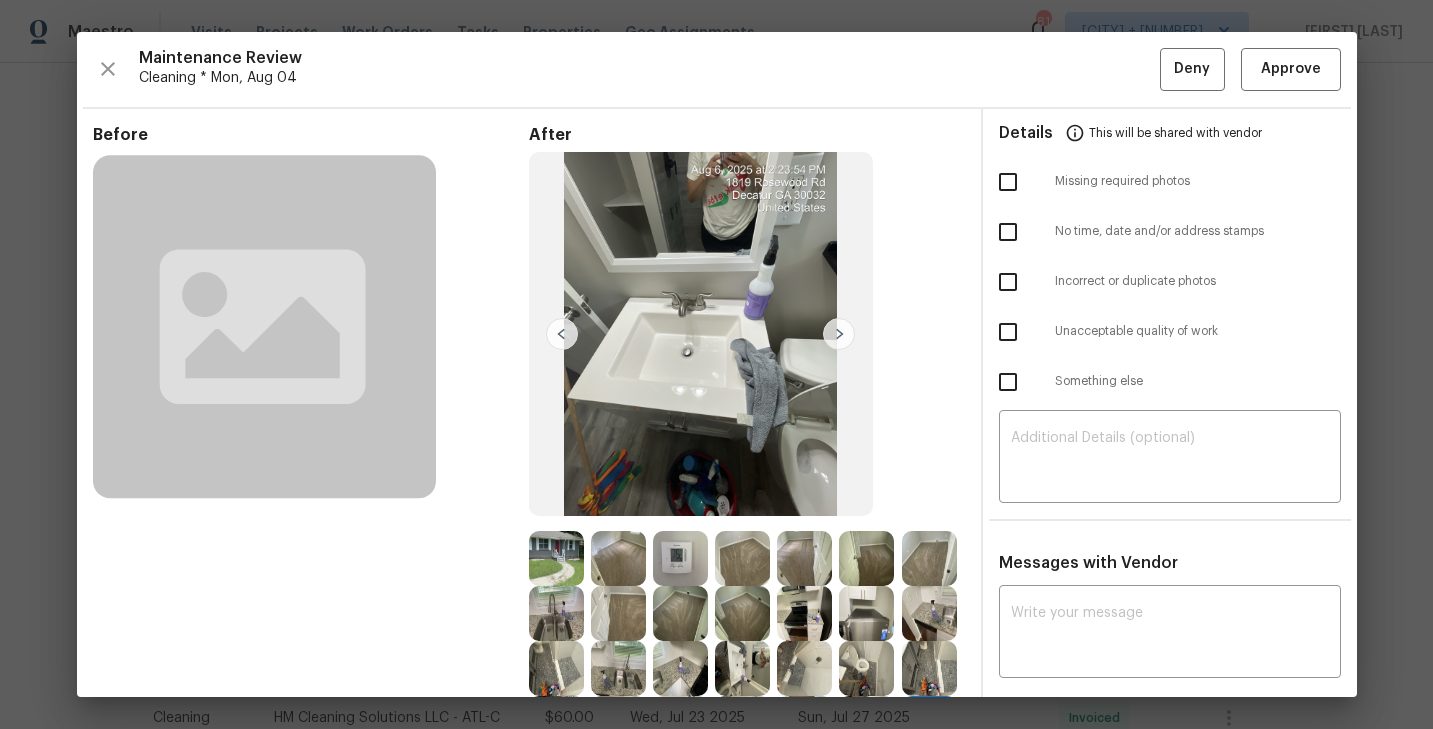 click at bounding box center (839, 334) 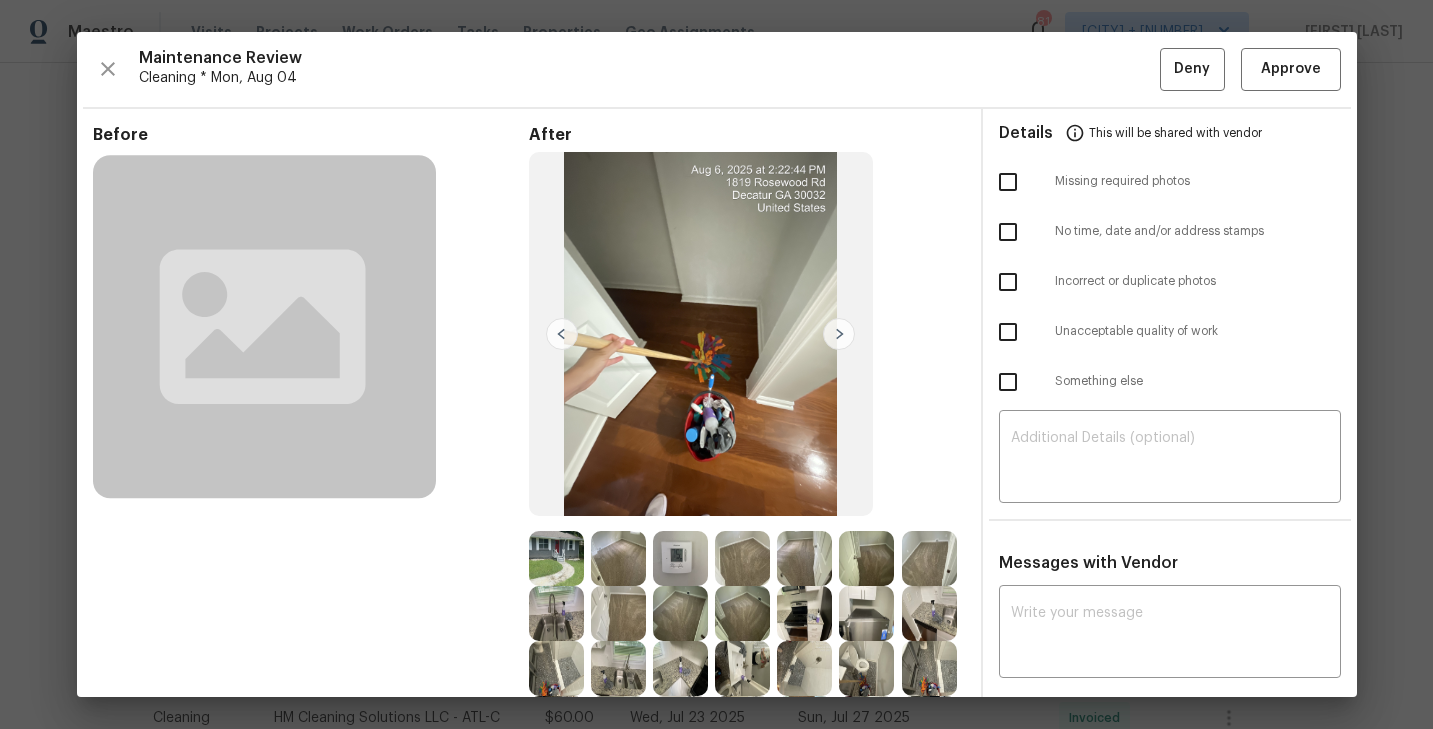 click at bounding box center (839, 334) 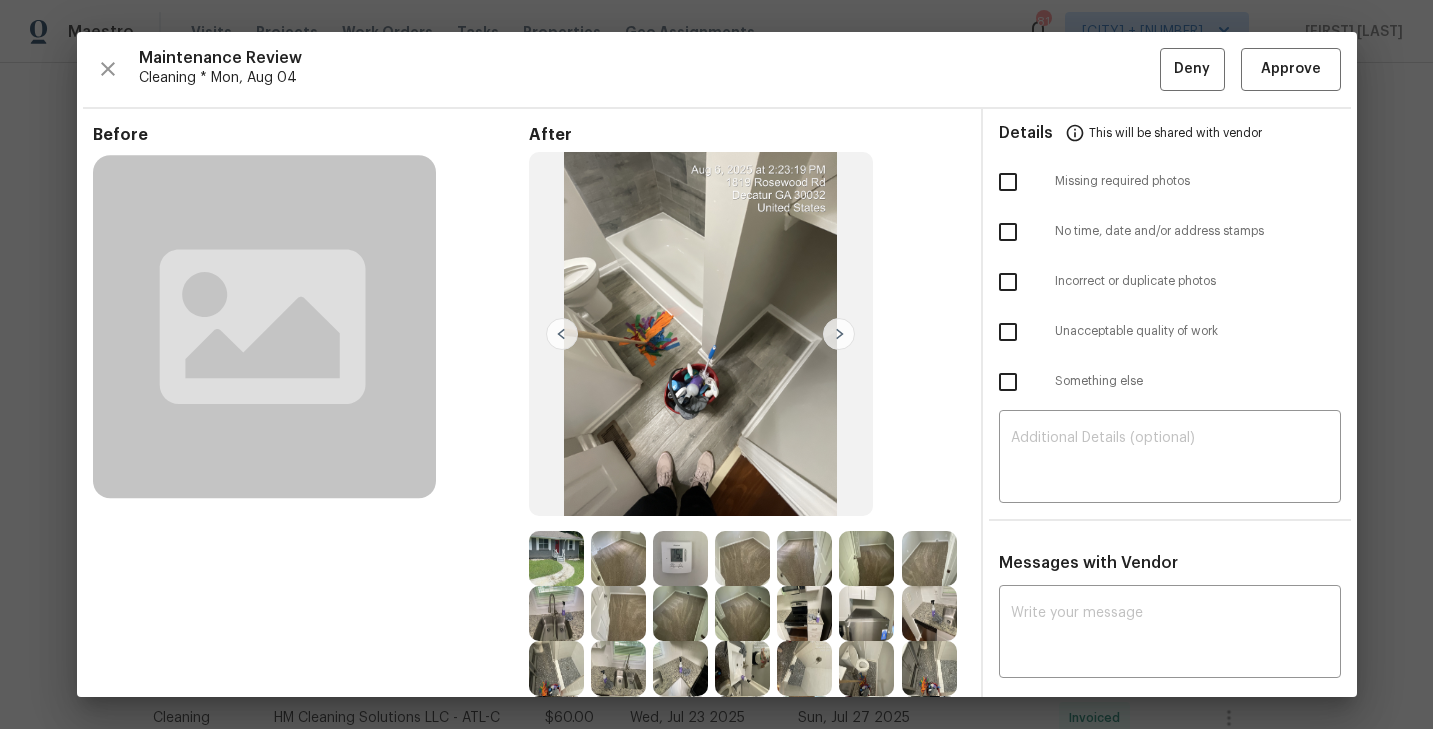 click at bounding box center (839, 334) 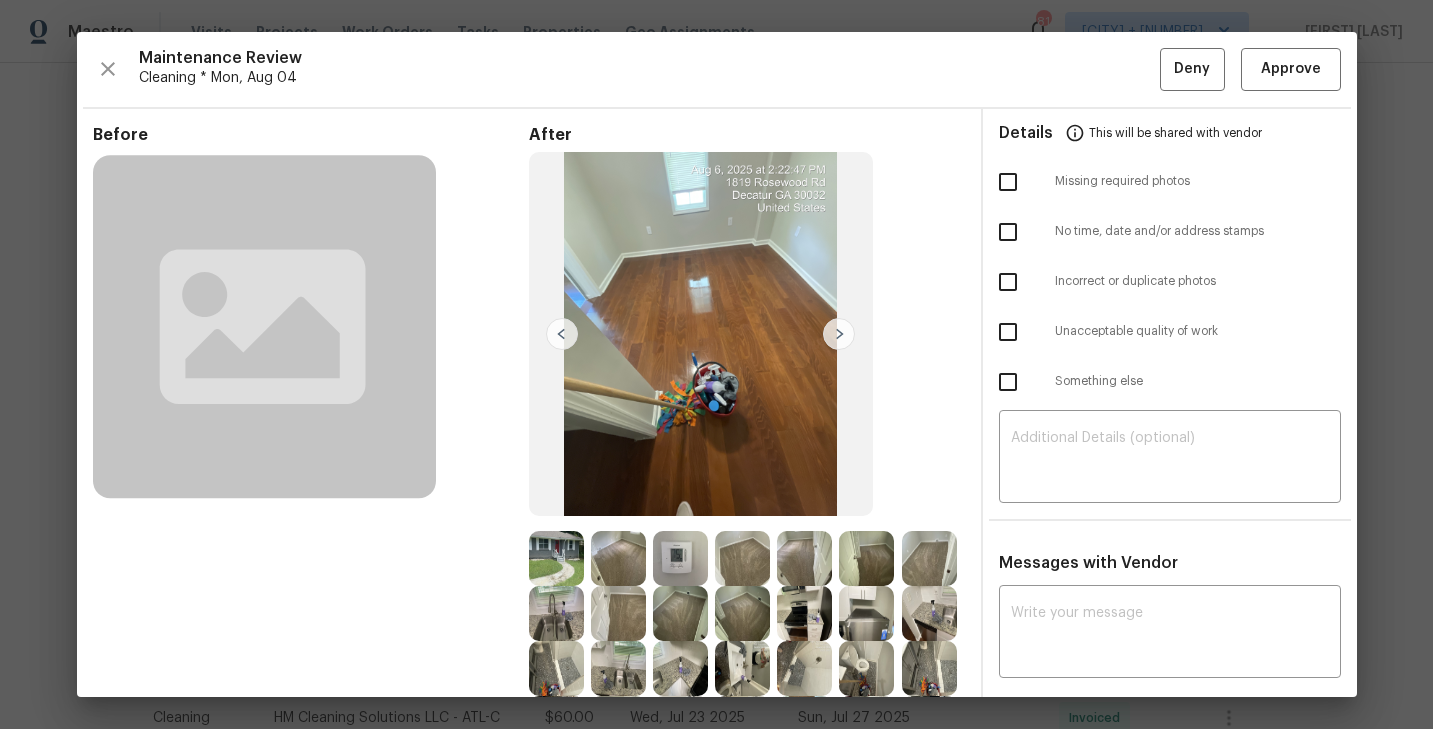 click at bounding box center [839, 334] 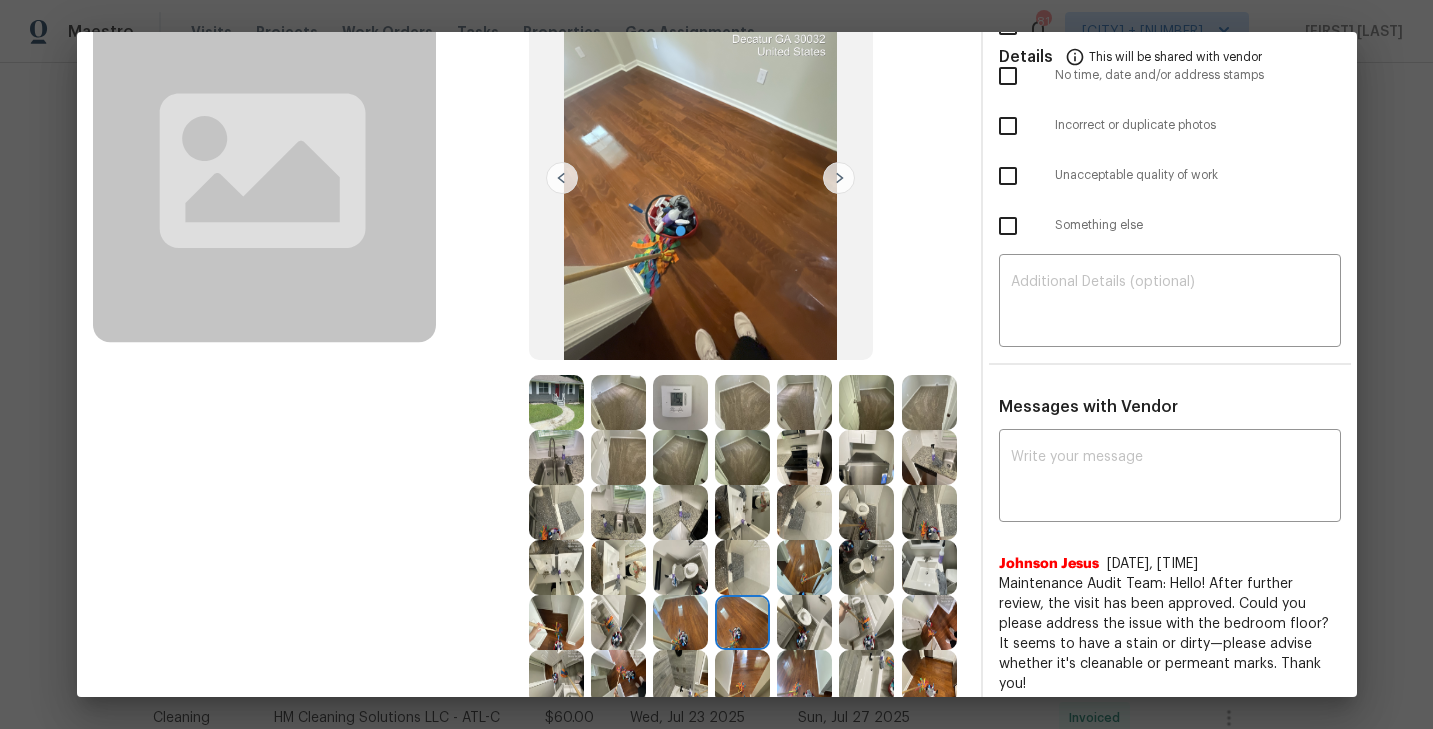 scroll, scrollTop: 235, scrollLeft: 0, axis: vertical 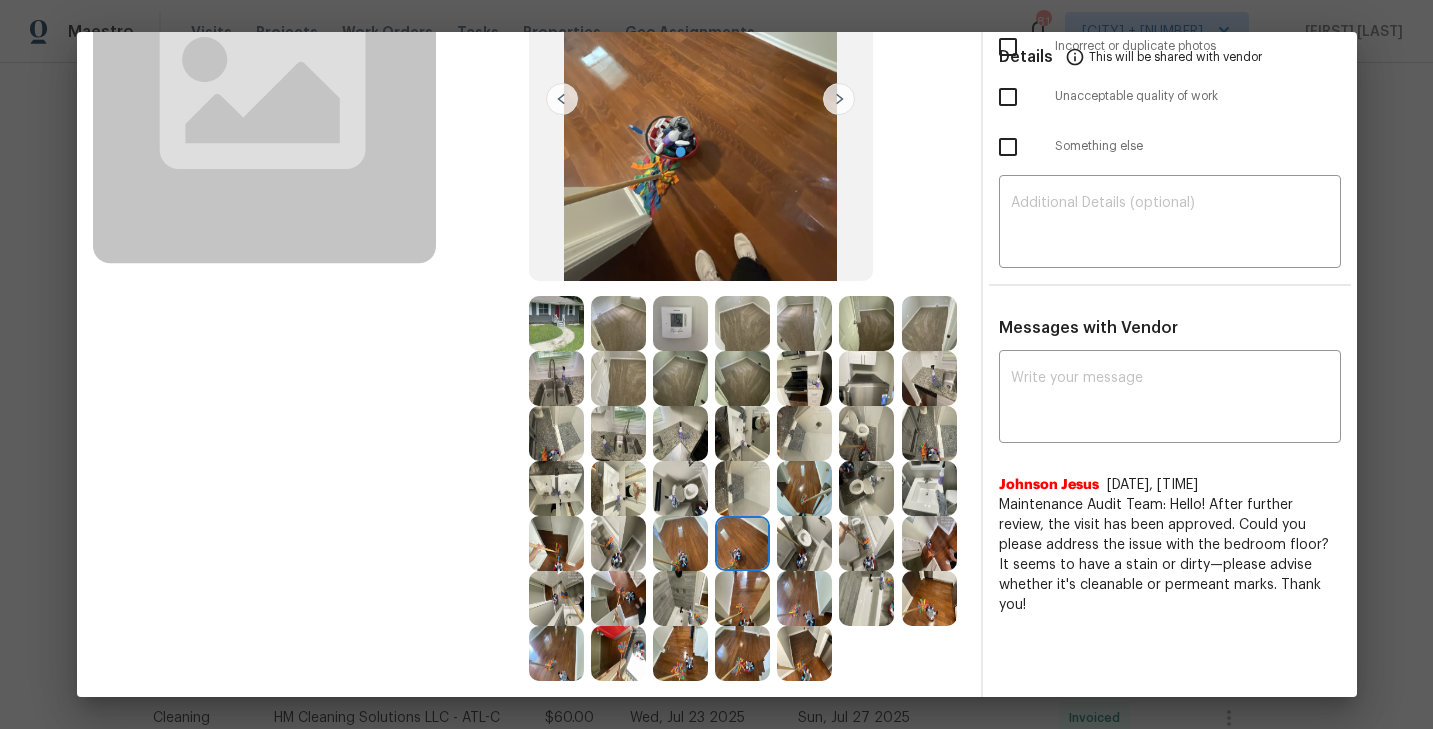 click at bounding box center (804, 488) 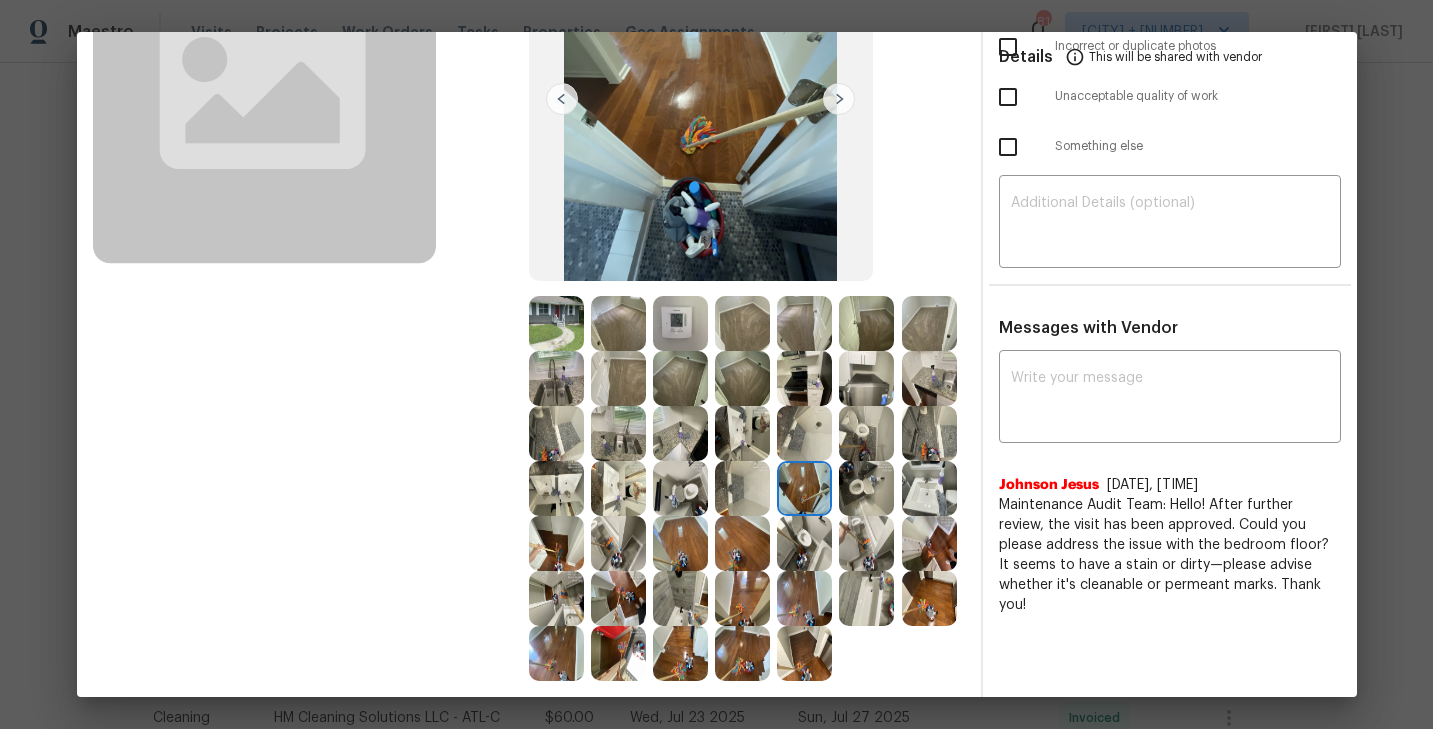 click at bounding box center (804, 433) 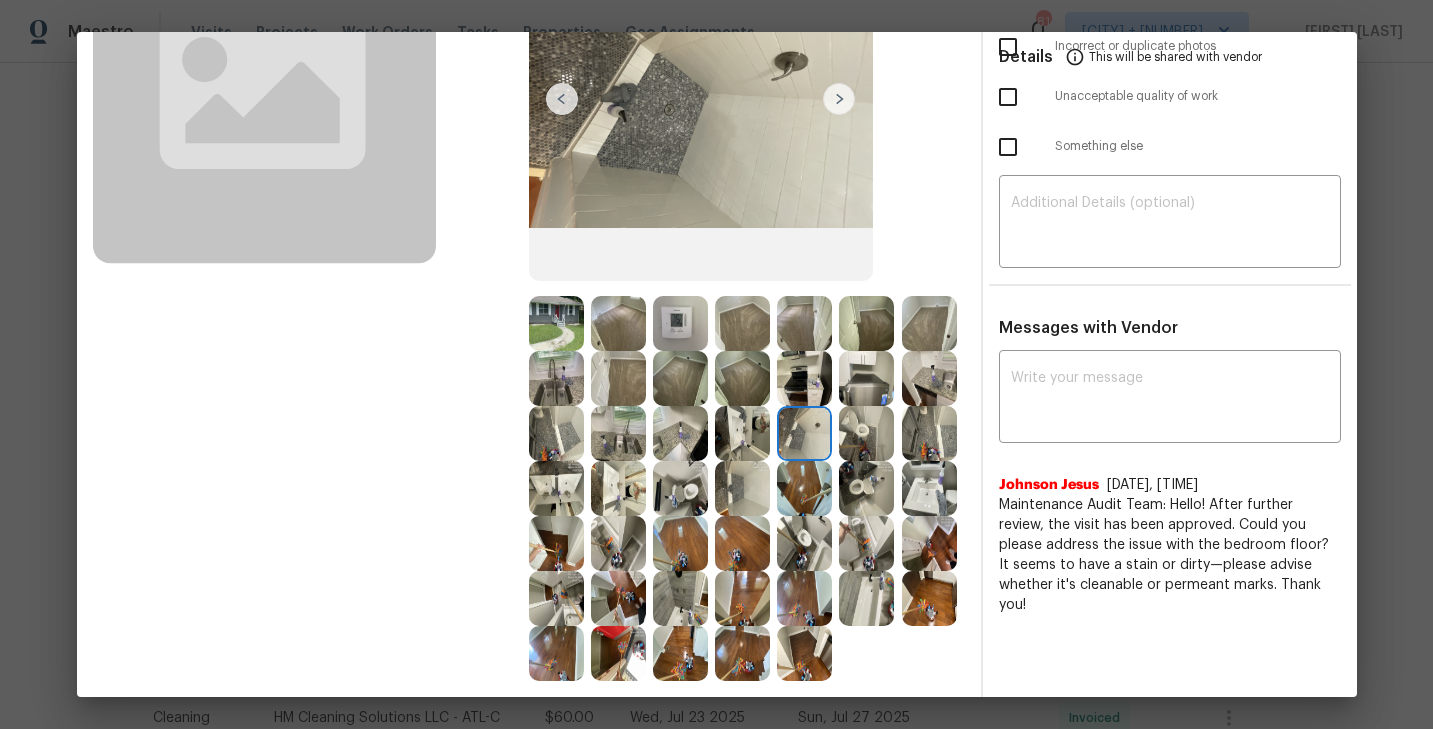 click at bounding box center (680, 488) 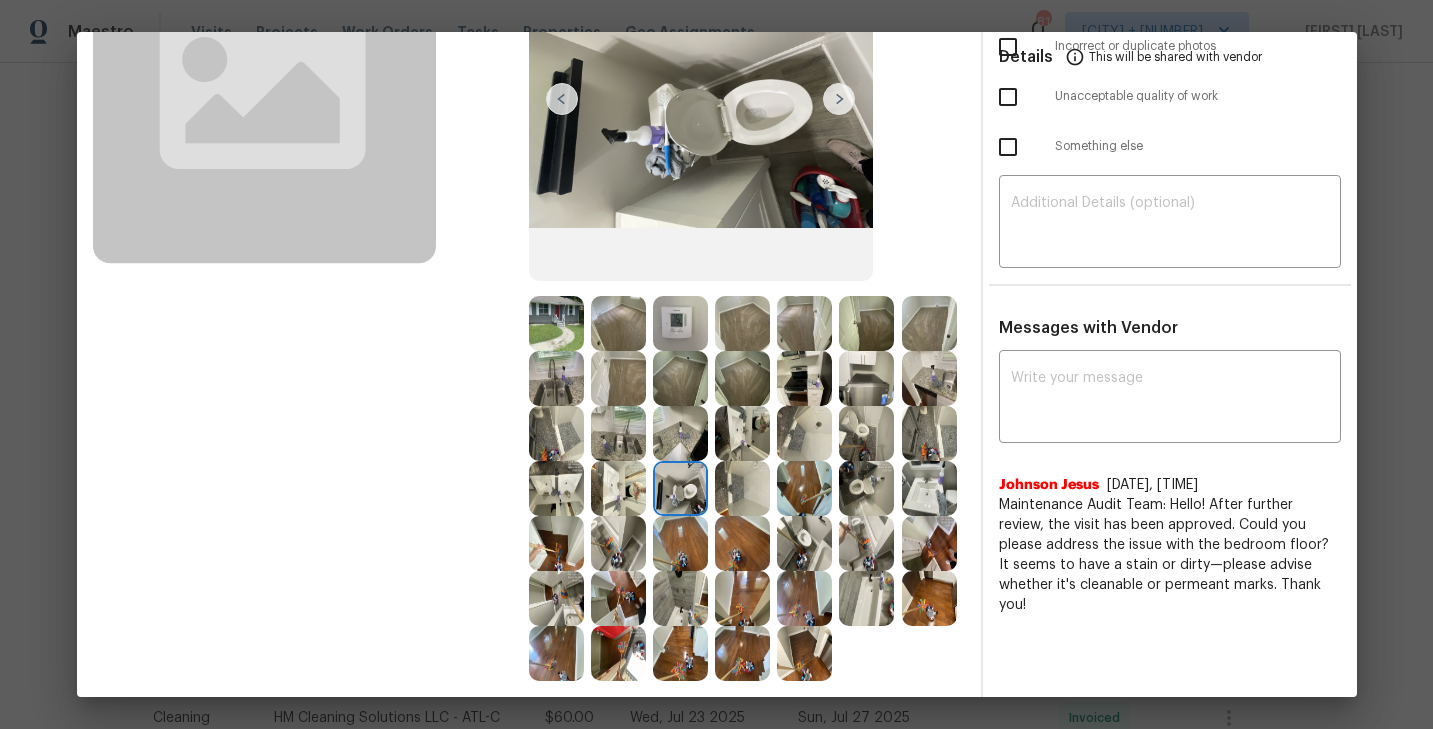 click at bounding box center (618, 488) 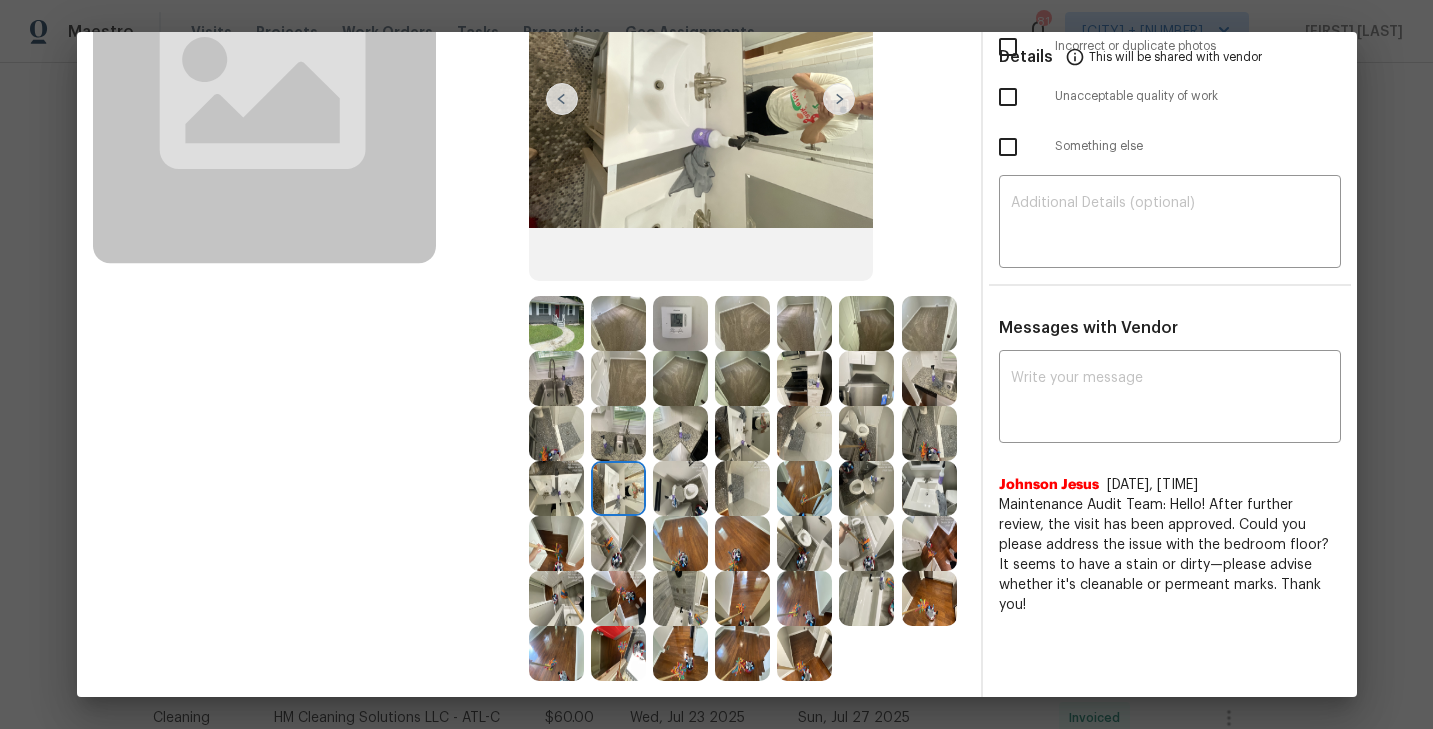 click at bounding box center [929, 488] 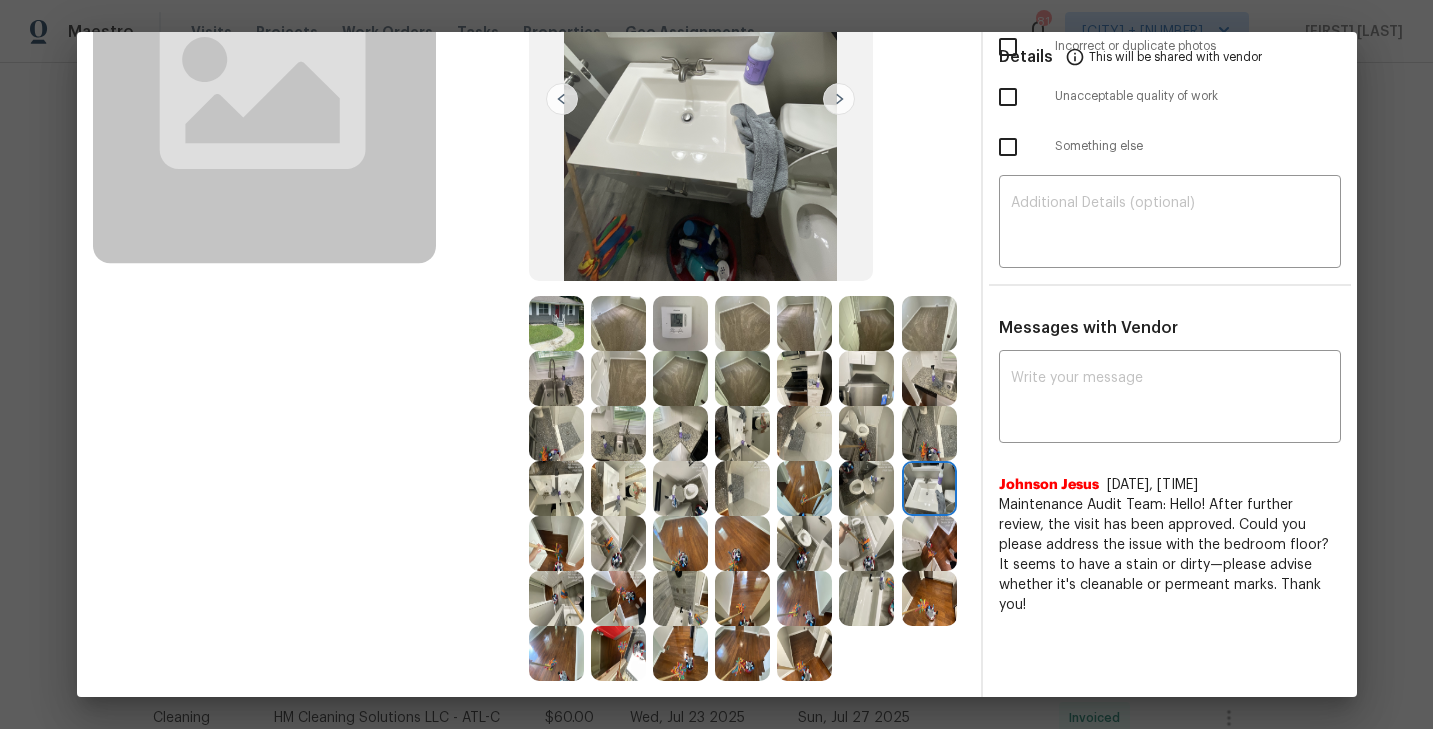 click at bounding box center (804, 543) 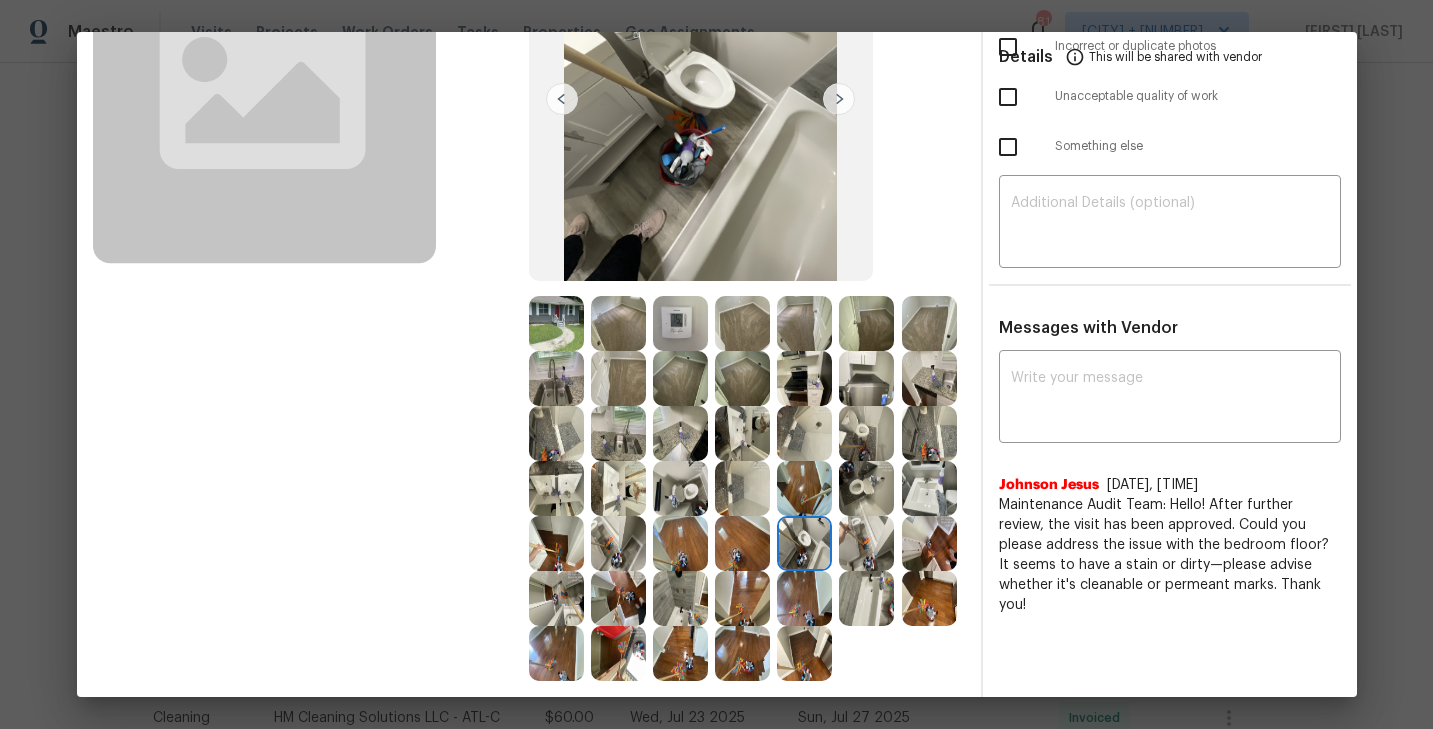 click at bounding box center (618, 543) 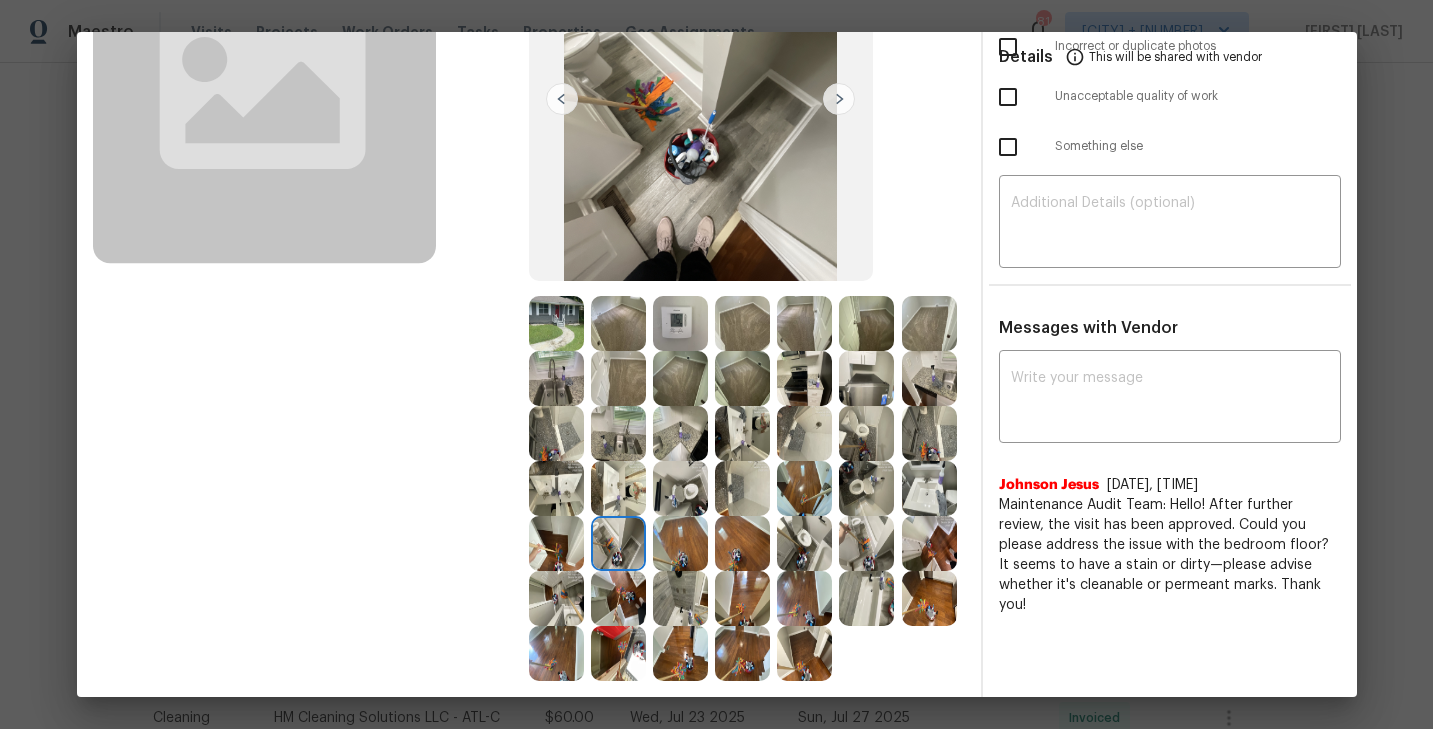 click at bounding box center [556, 543] 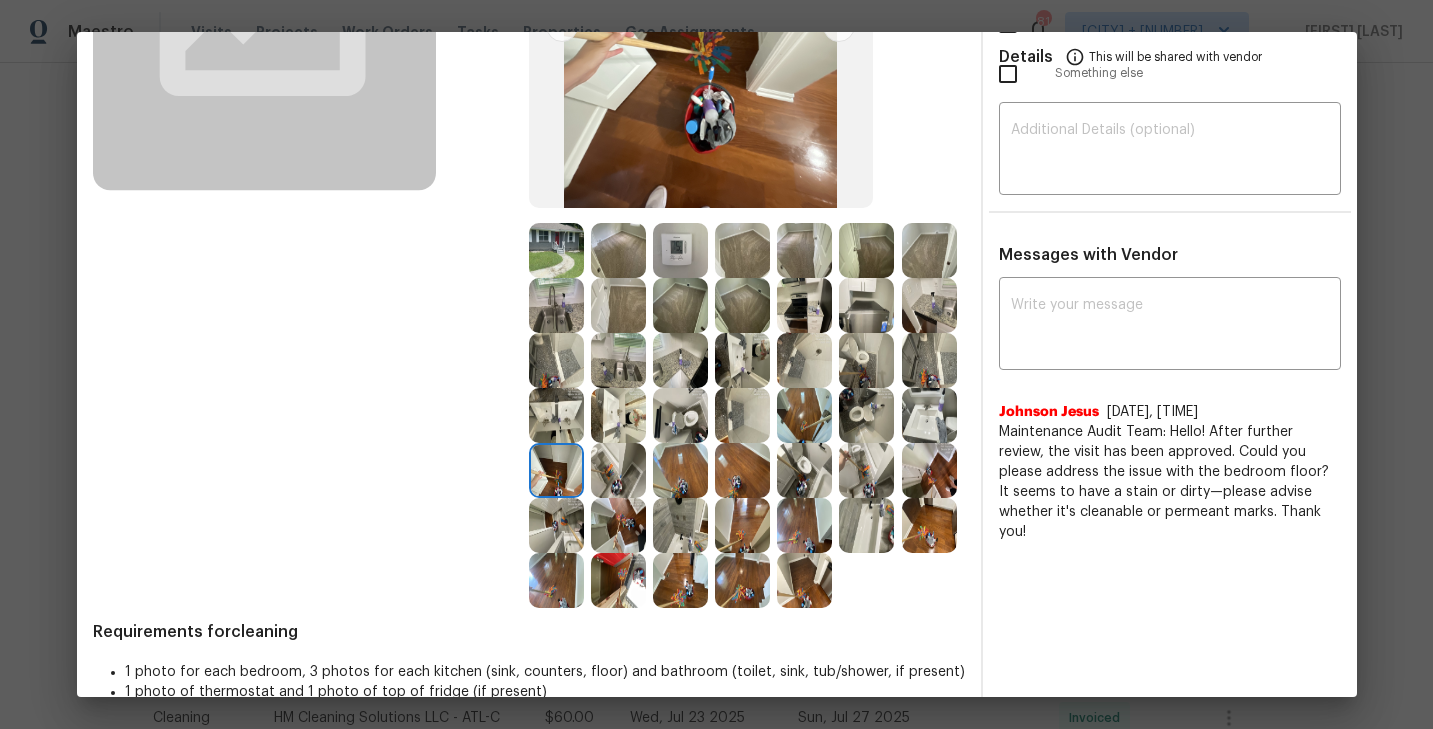 scroll, scrollTop: 317, scrollLeft: 0, axis: vertical 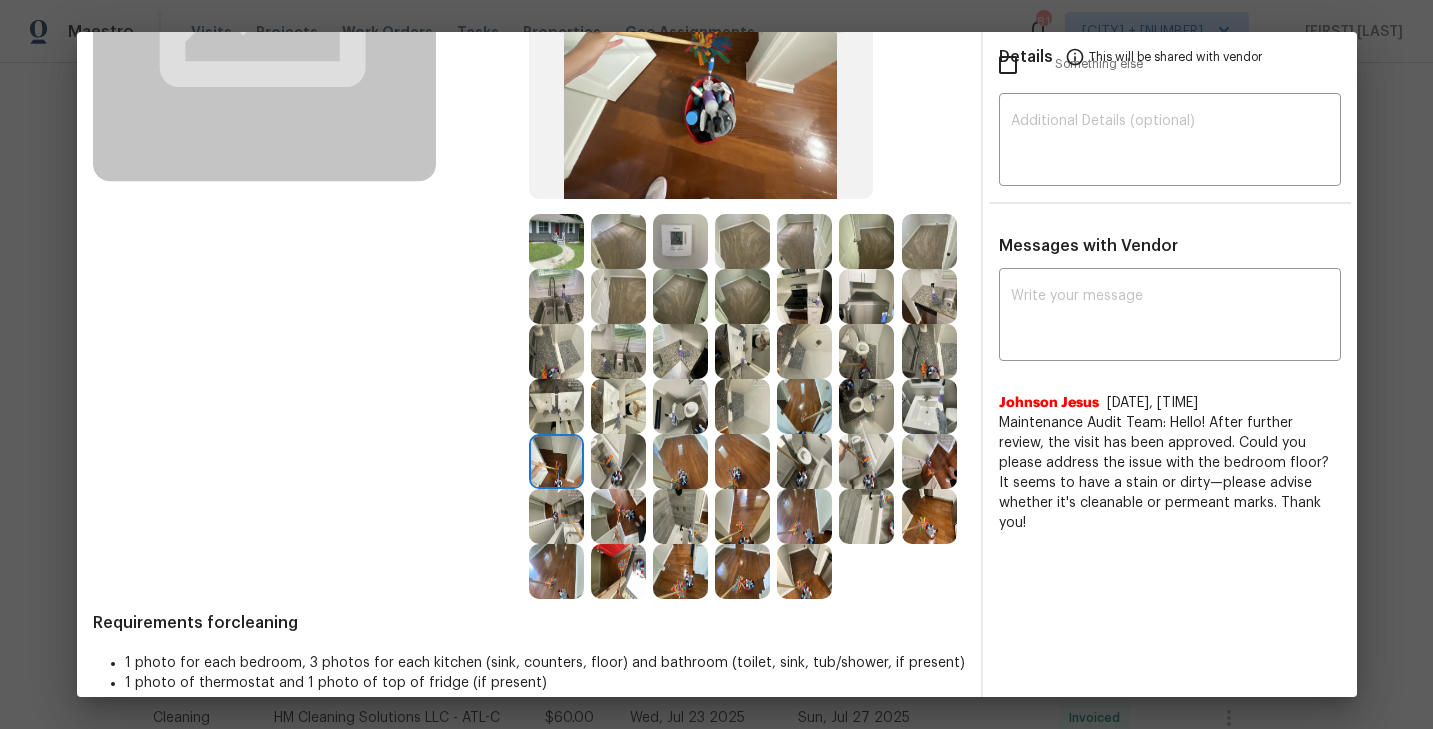 click at bounding box center [866, 461] 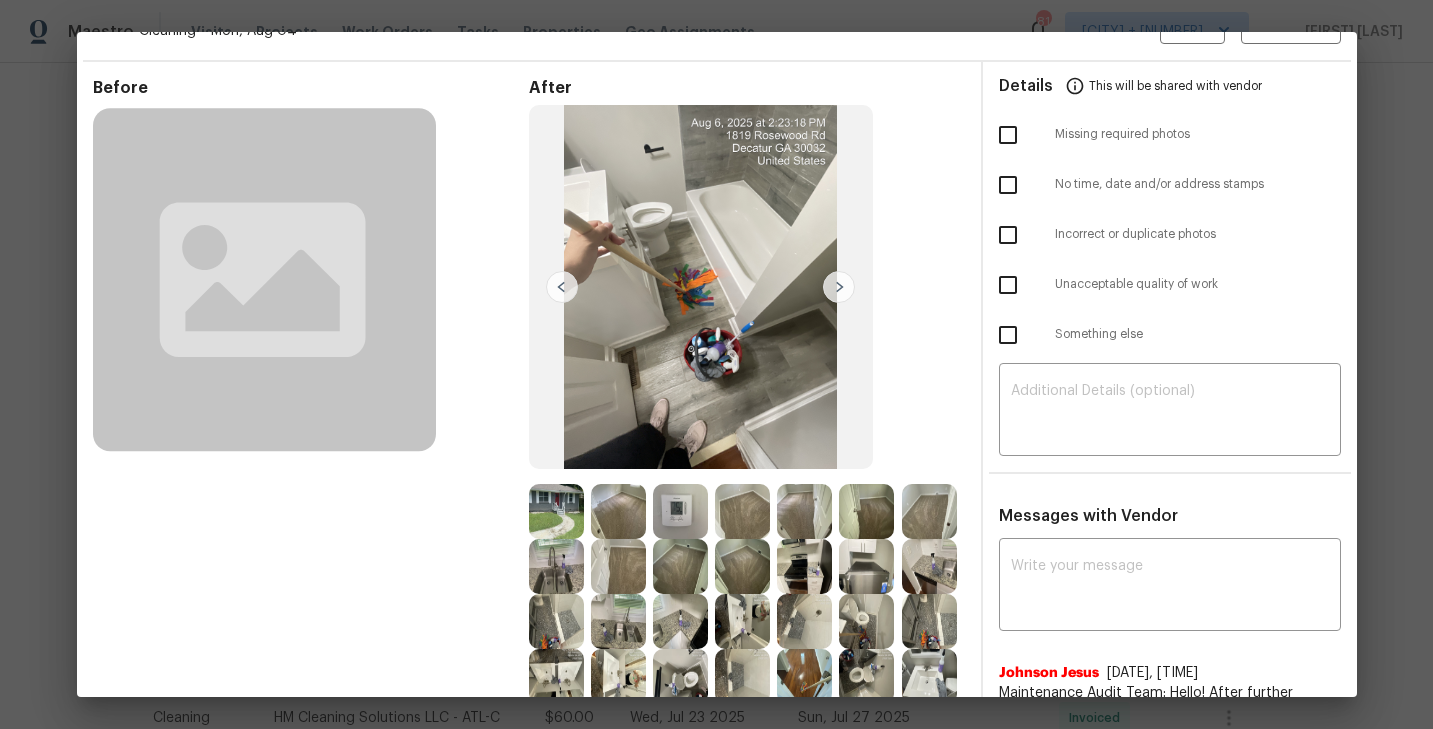 scroll, scrollTop: 0, scrollLeft: 0, axis: both 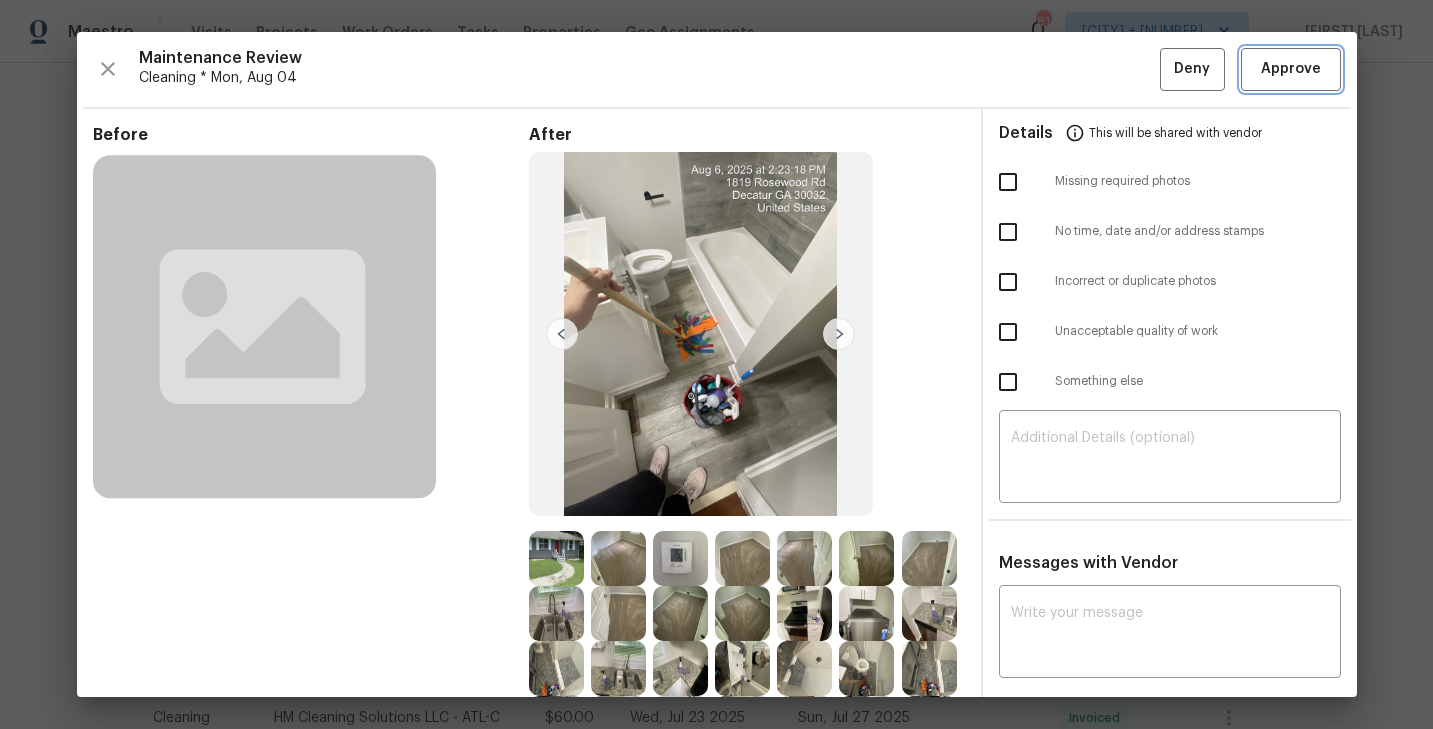 click on "Approve" at bounding box center (1291, 69) 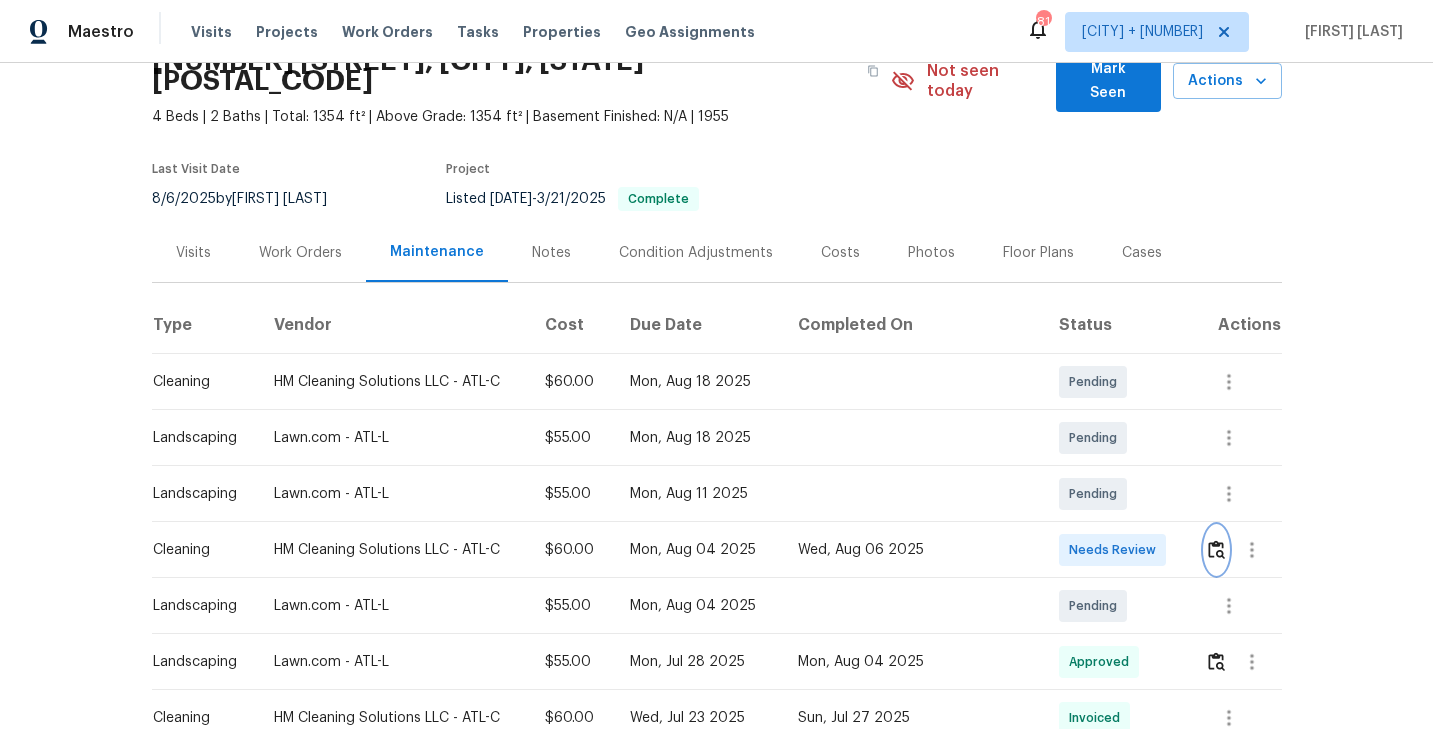 scroll, scrollTop: 0, scrollLeft: 0, axis: both 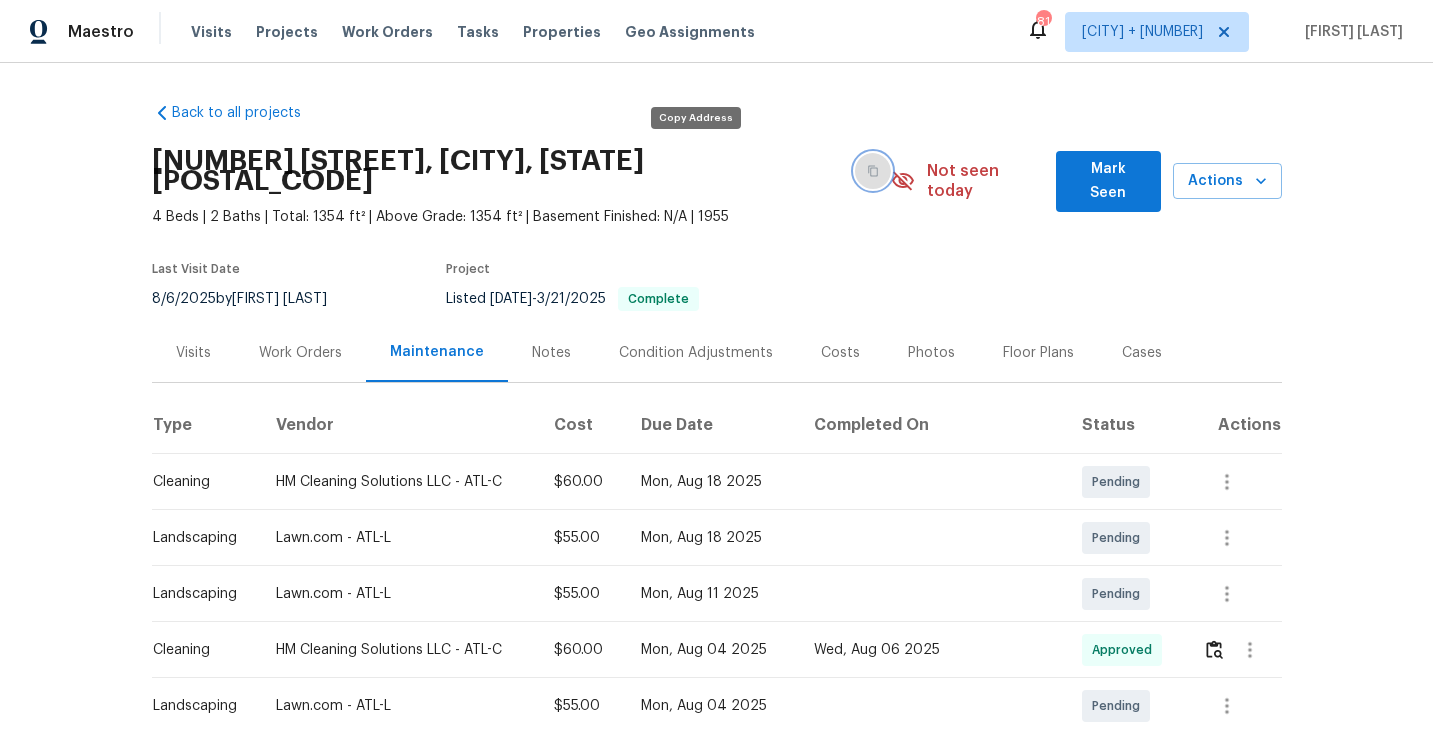 click 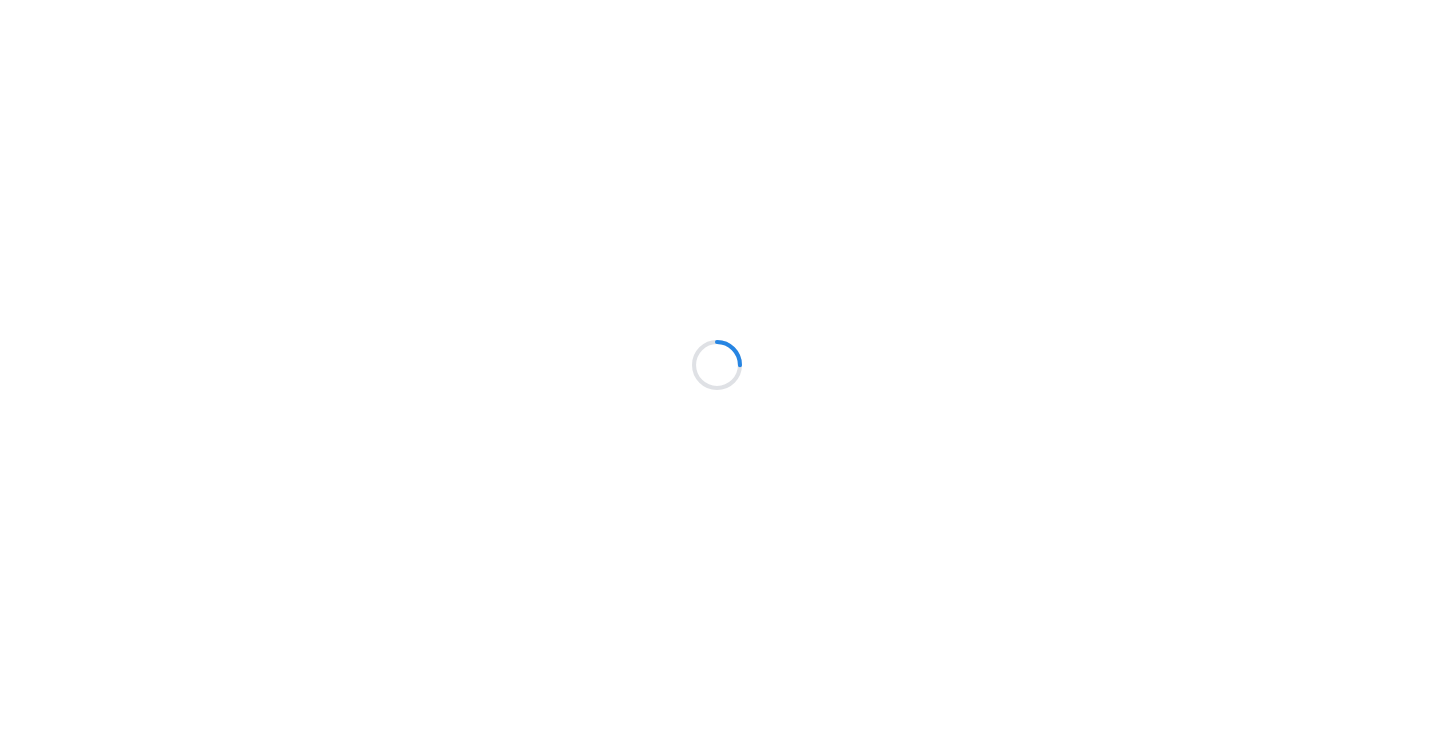 scroll, scrollTop: 0, scrollLeft: 0, axis: both 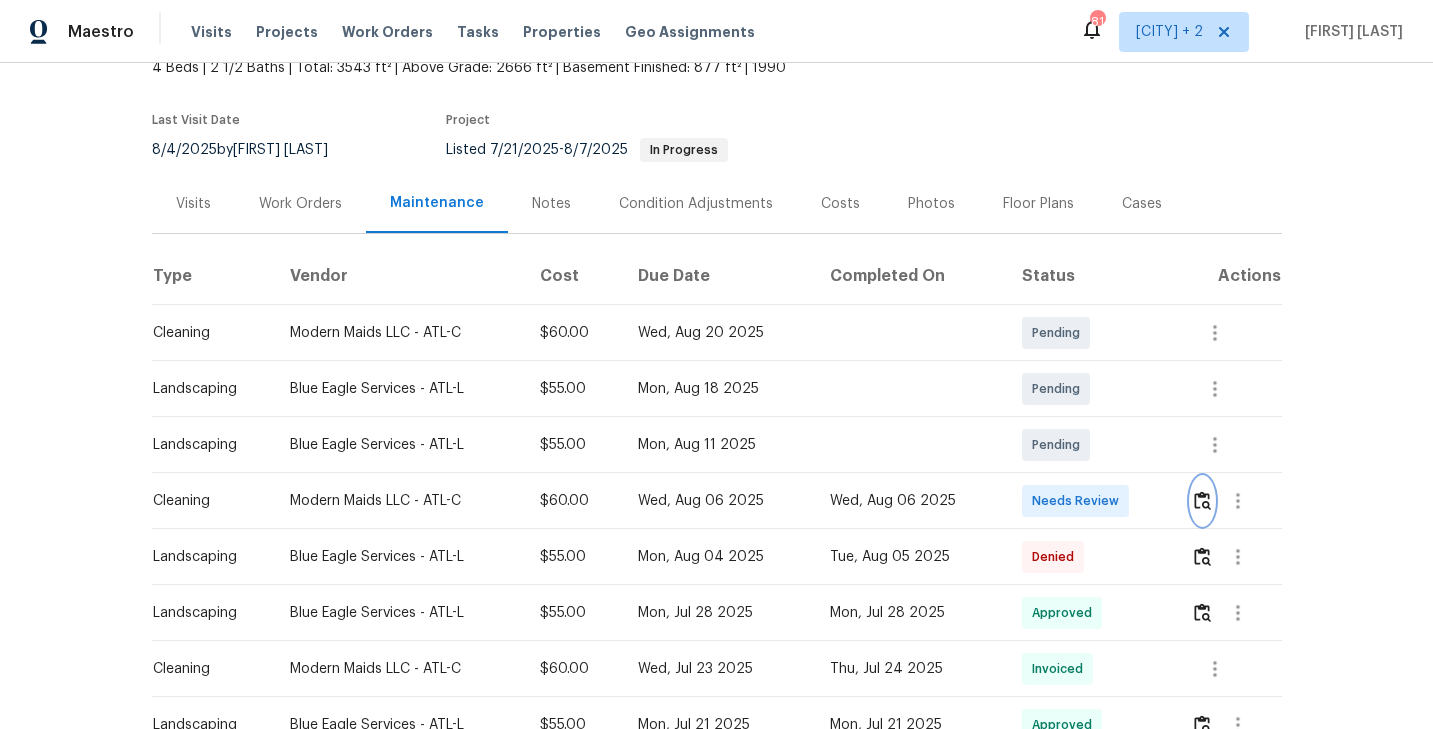 click at bounding box center (1202, 500) 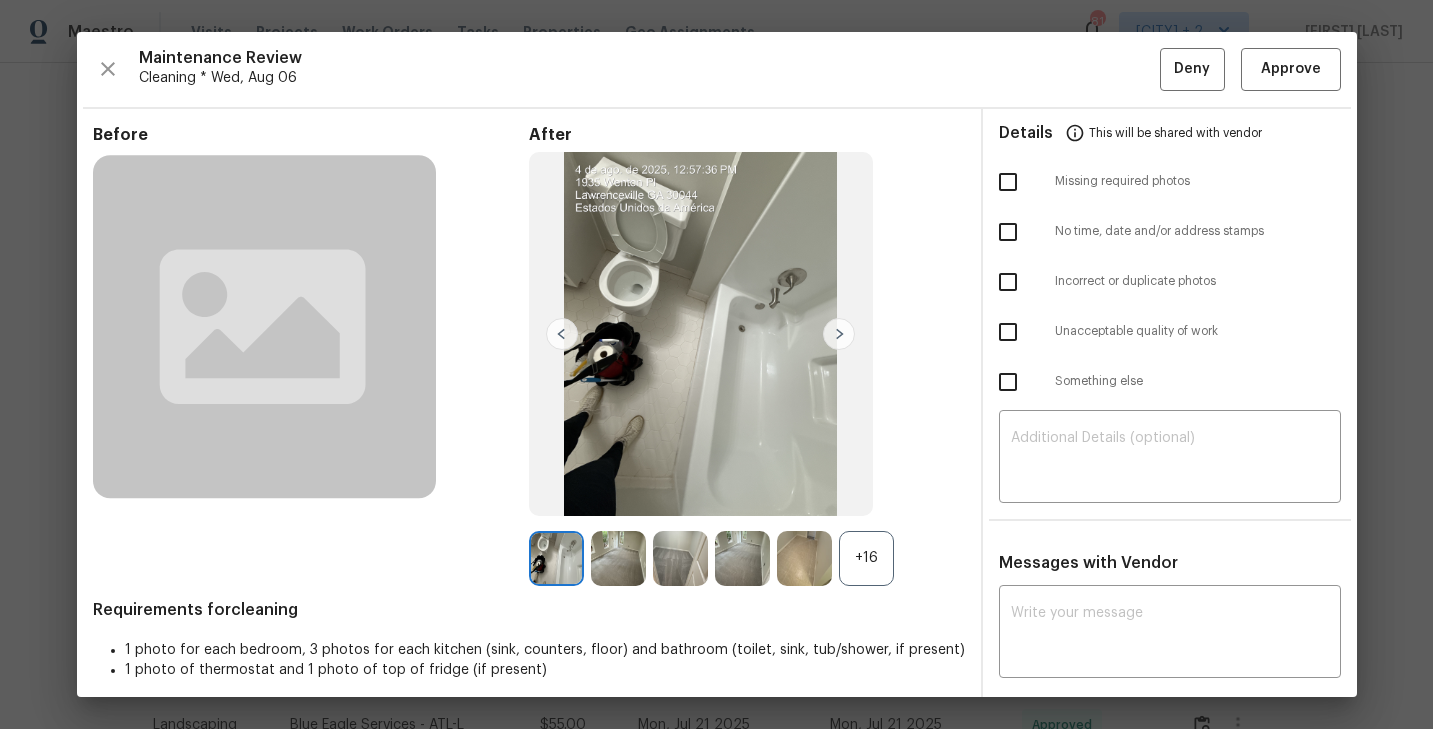 click on "+16" at bounding box center (866, 558) 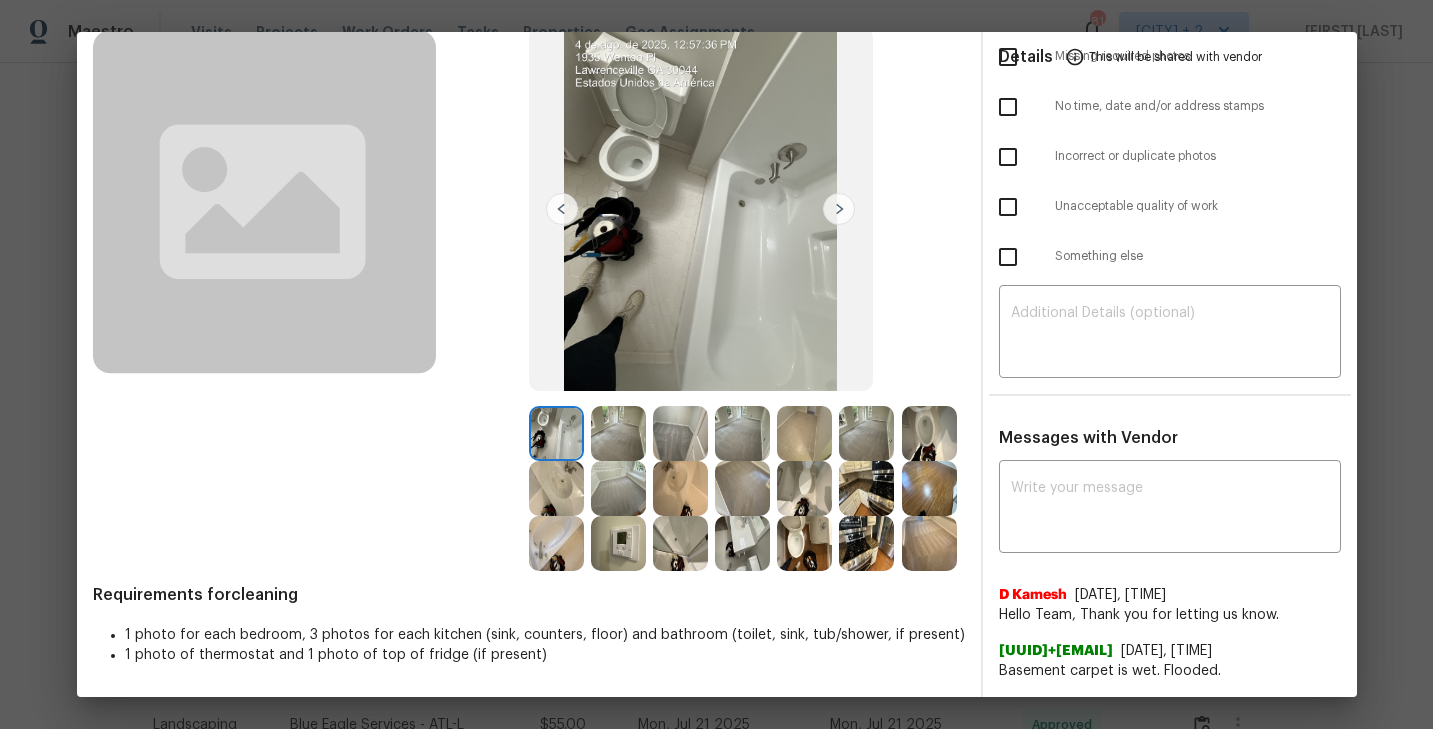 scroll, scrollTop: 0, scrollLeft: 0, axis: both 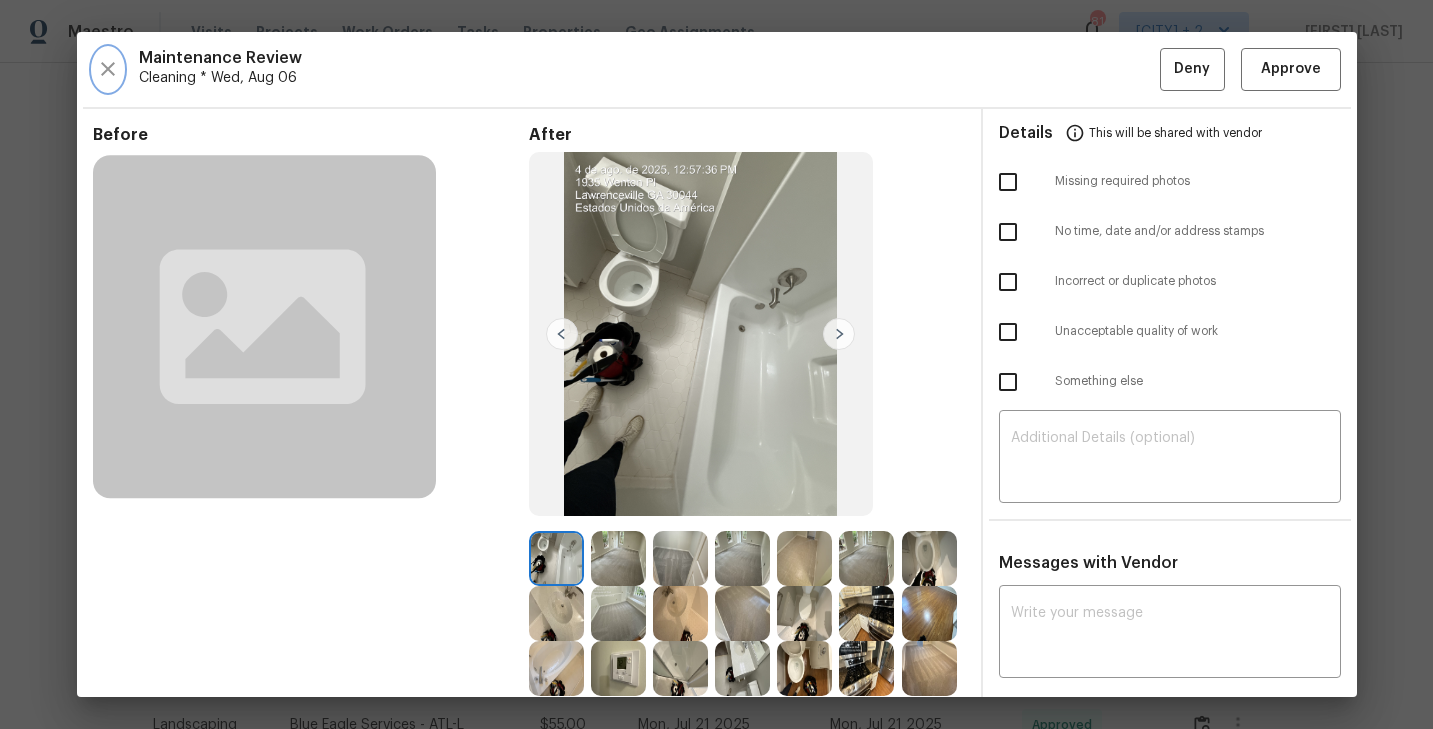 click 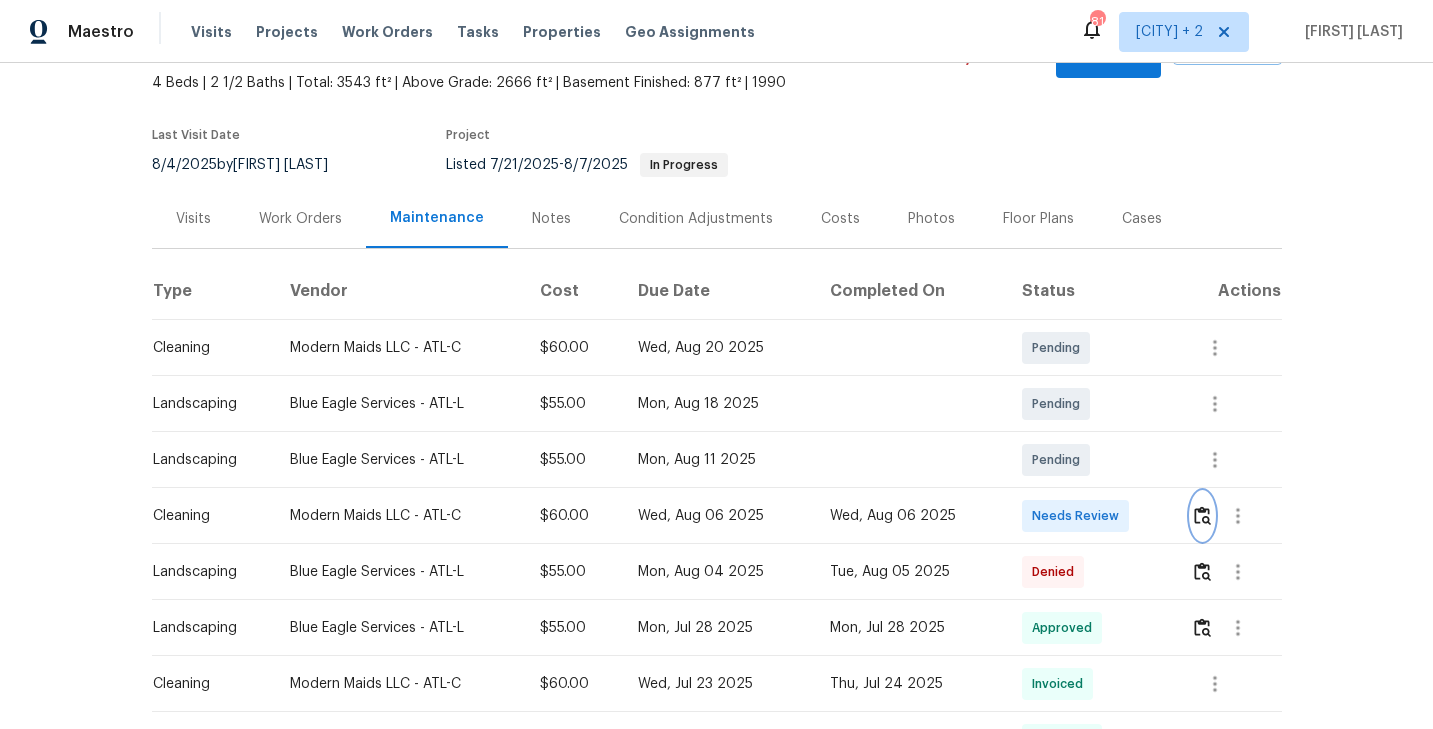 scroll, scrollTop: 176, scrollLeft: 0, axis: vertical 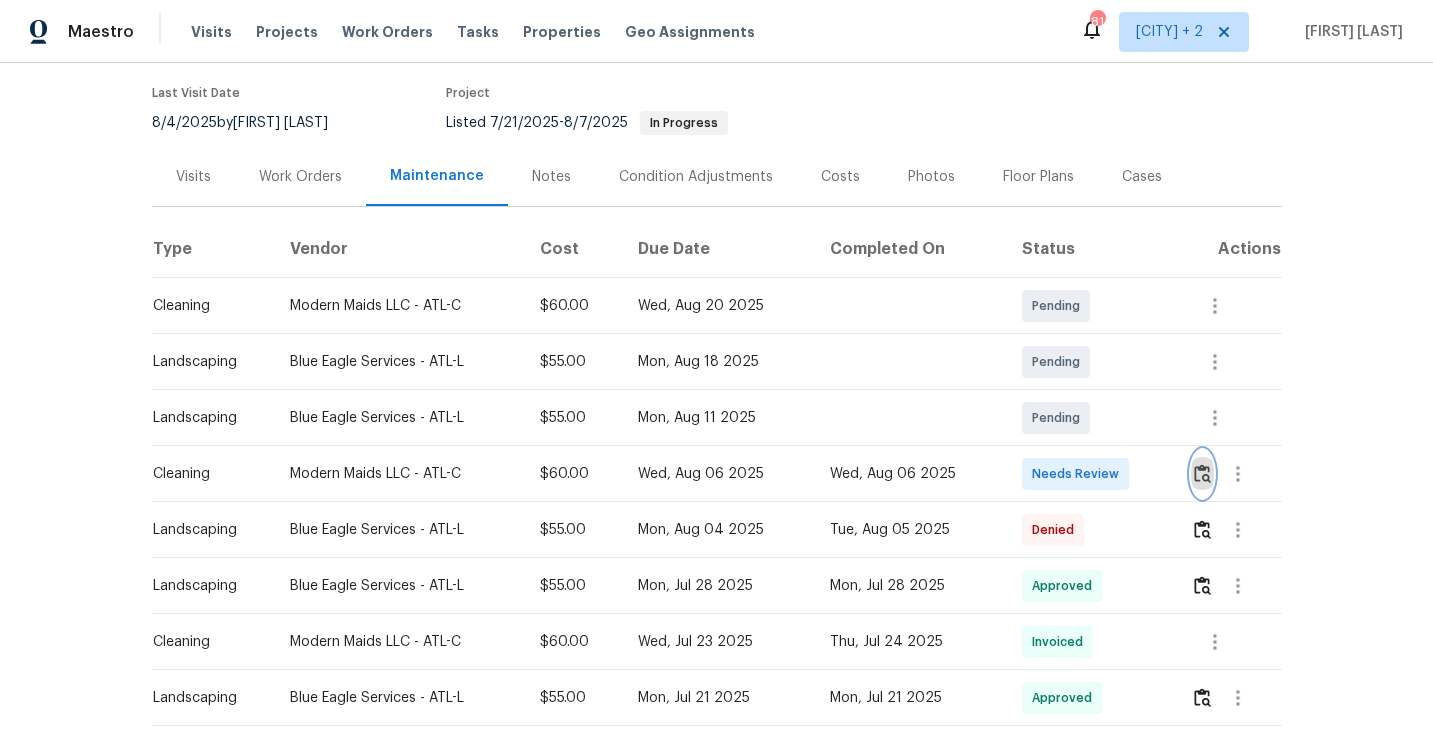 click at bounding box center [1202, 473] 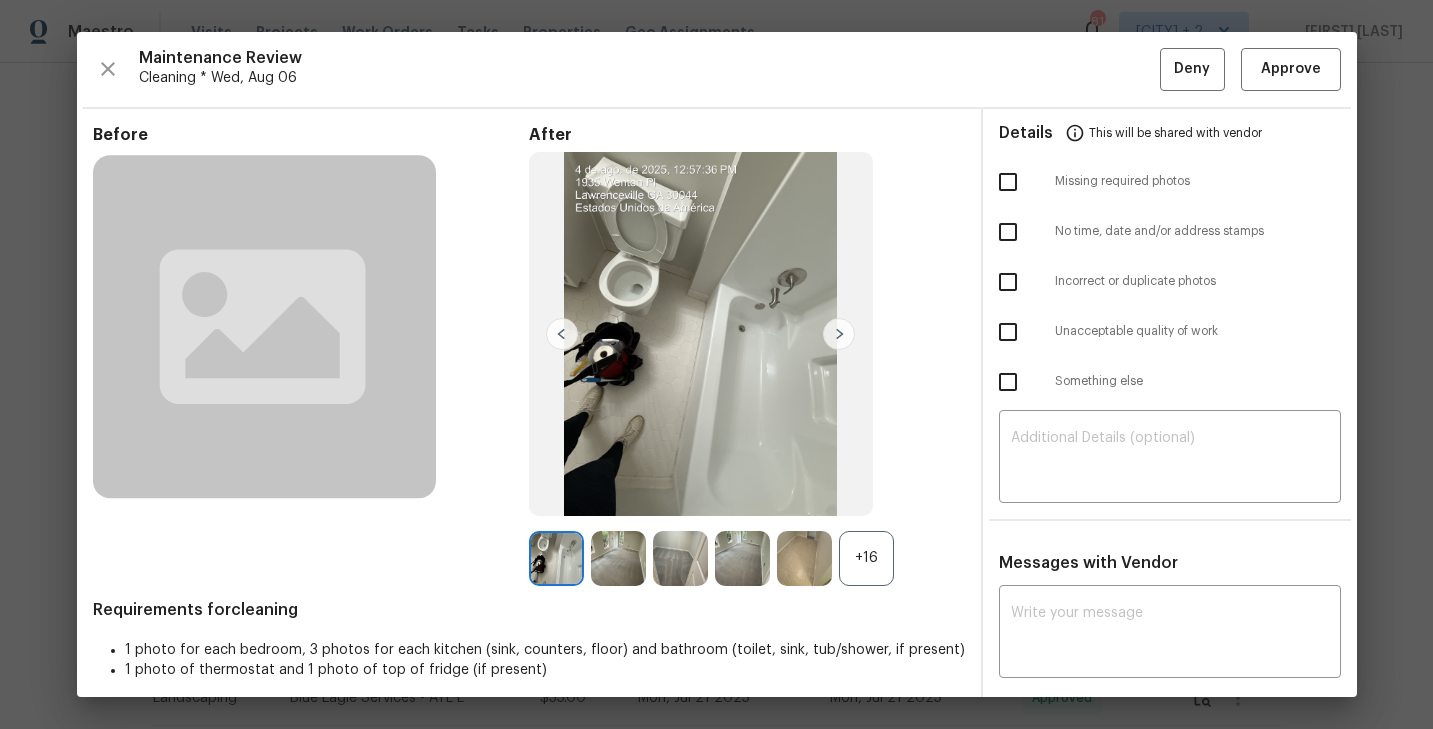 click on "+16" at bounding box center (866, 558) 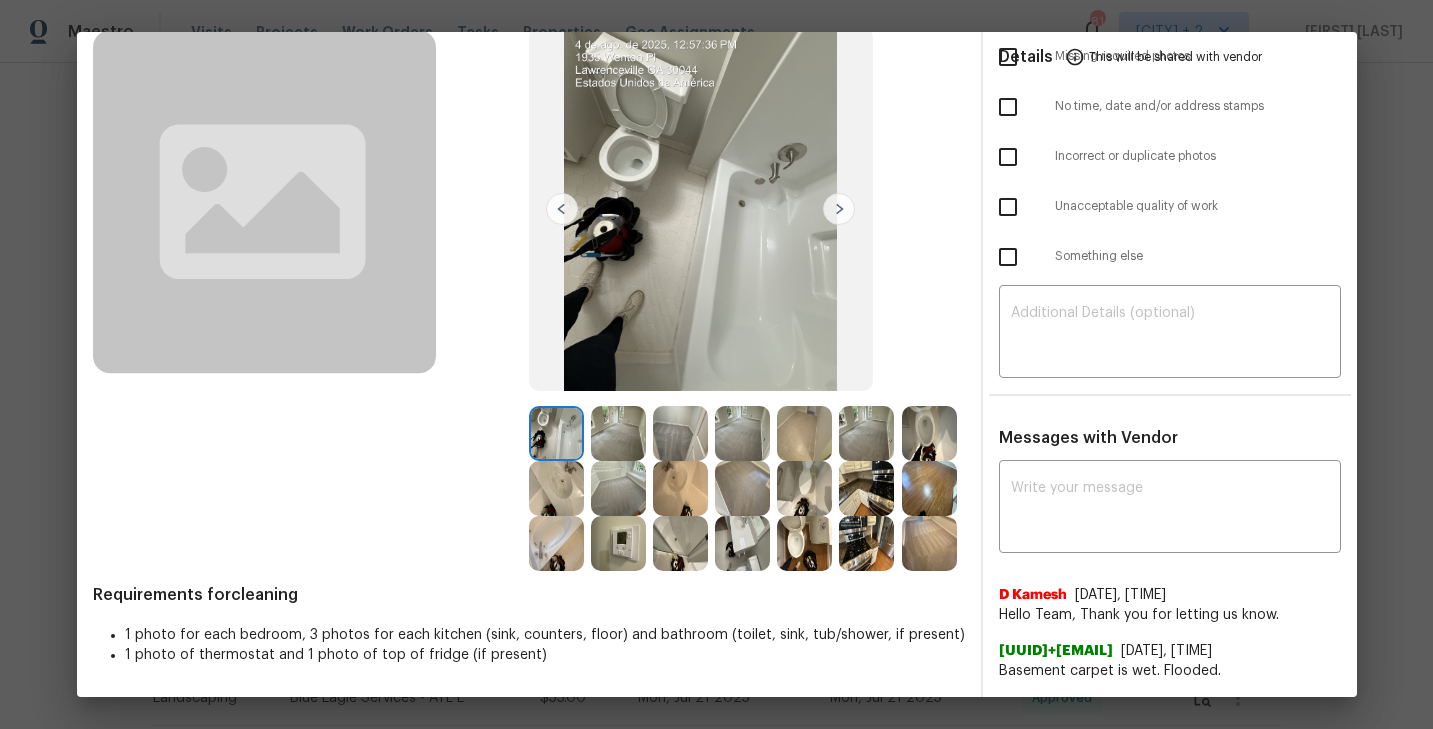scroll, scrollTop: 154, scrollLeft: 0, axis: vertical 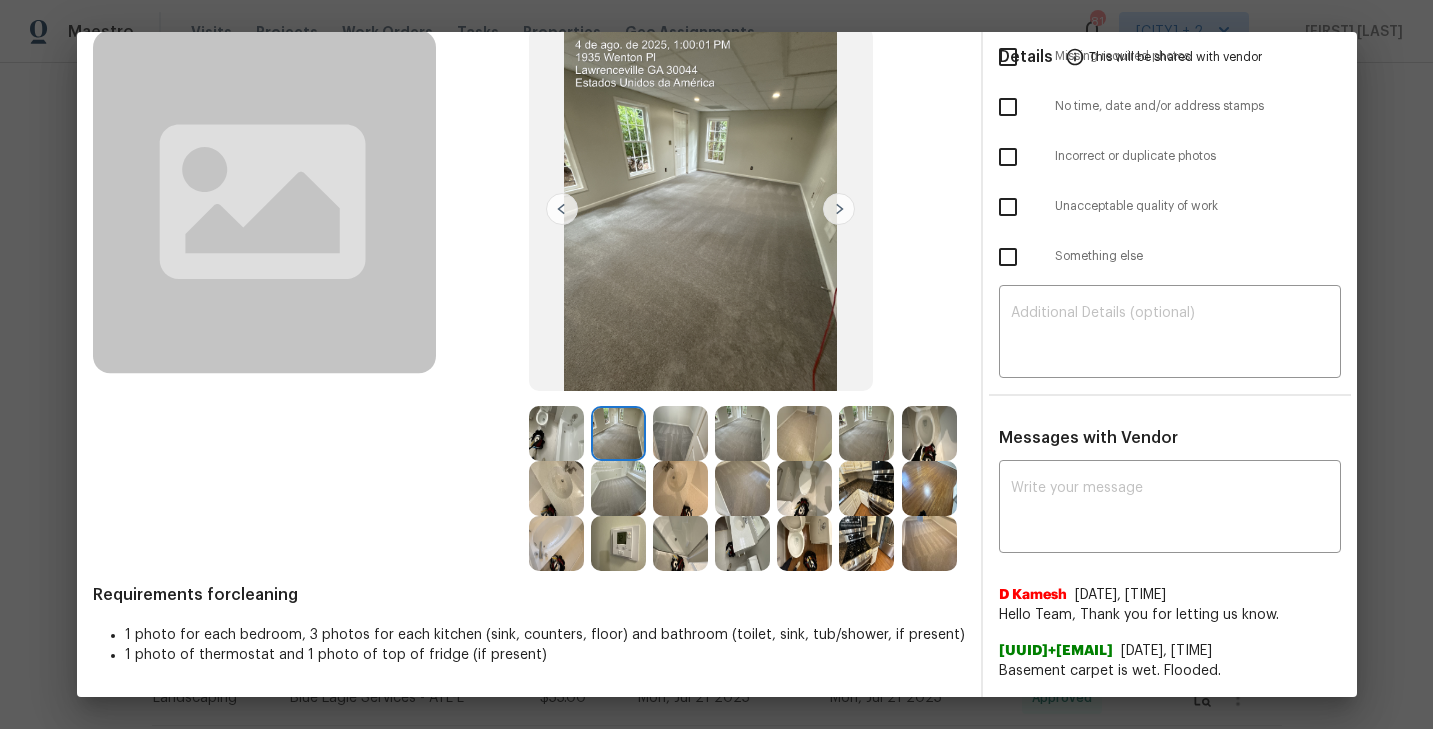 click at bounding box center (839, 209) 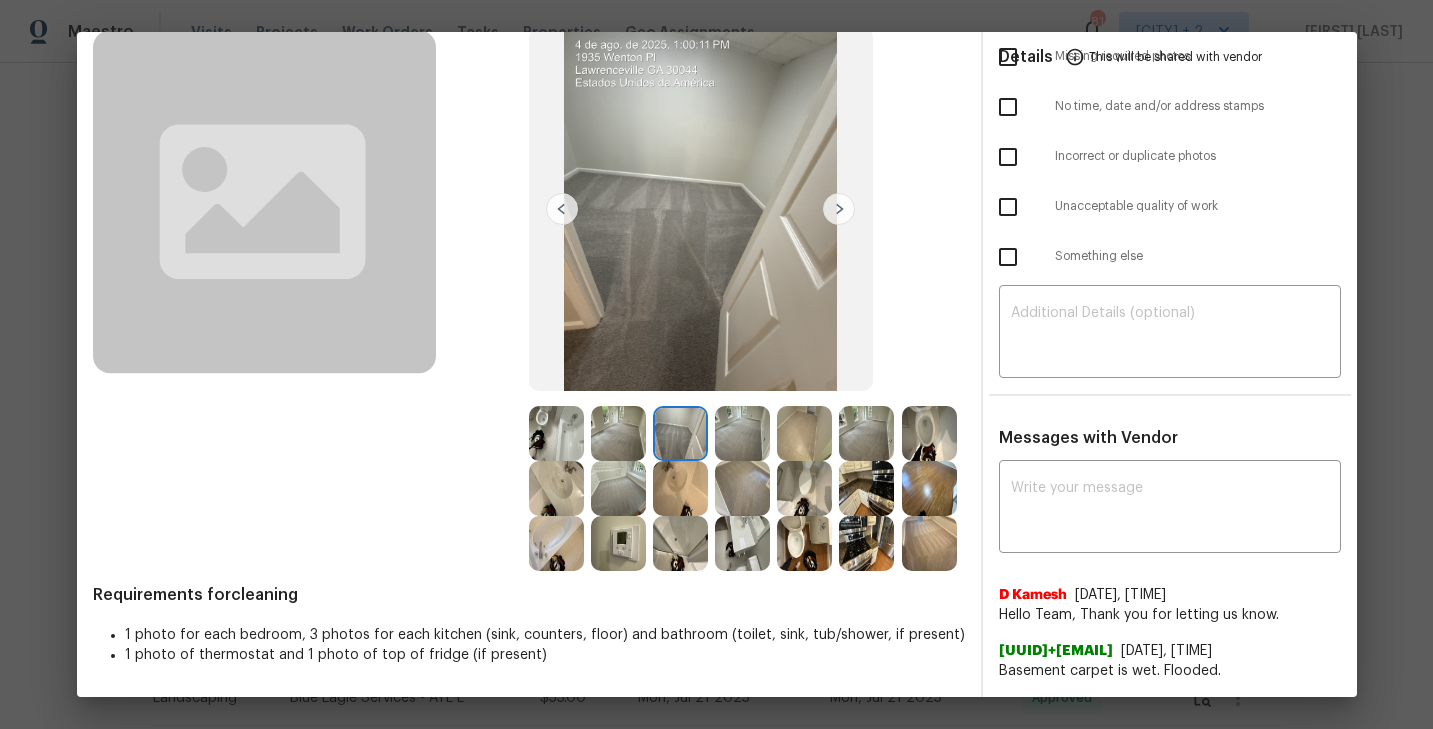 click at bounding box center (839, 209) 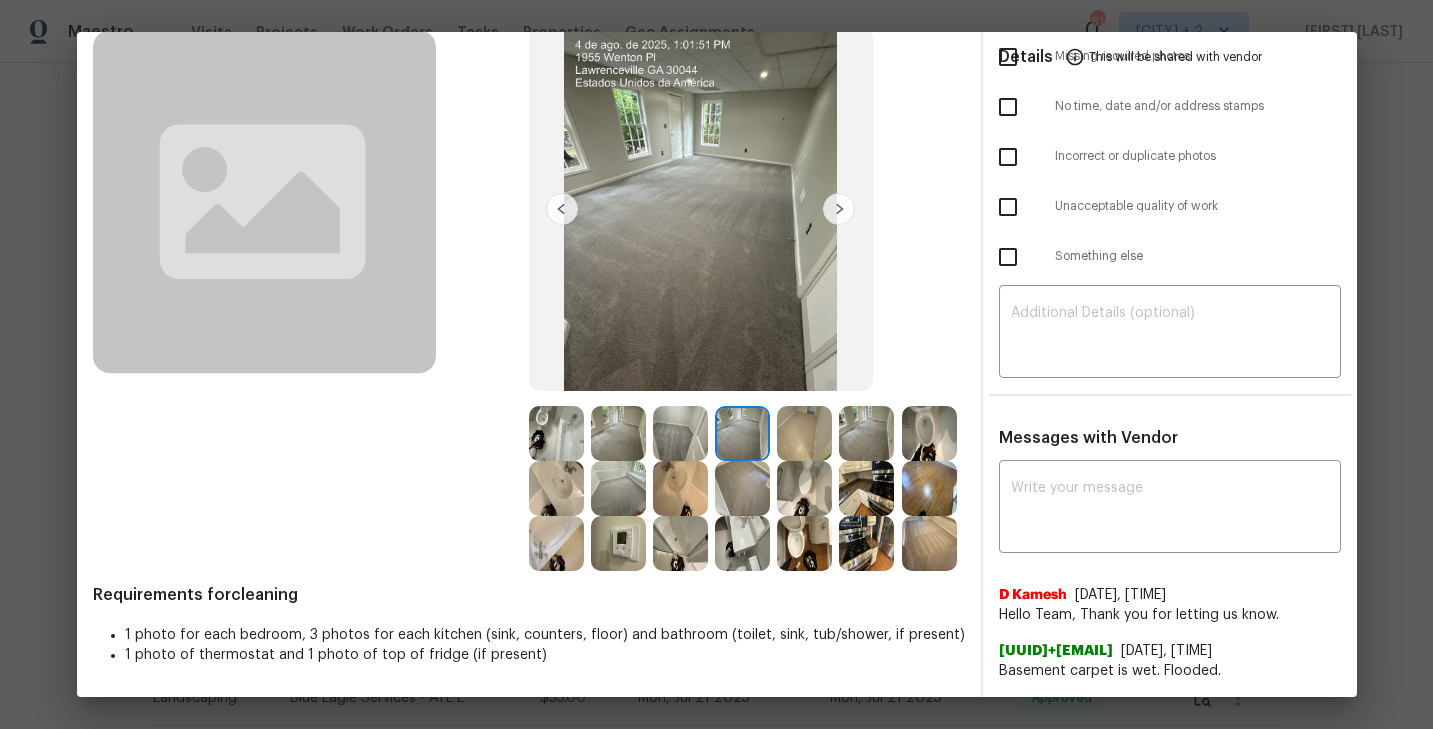 click at bounding box center (618, 433) 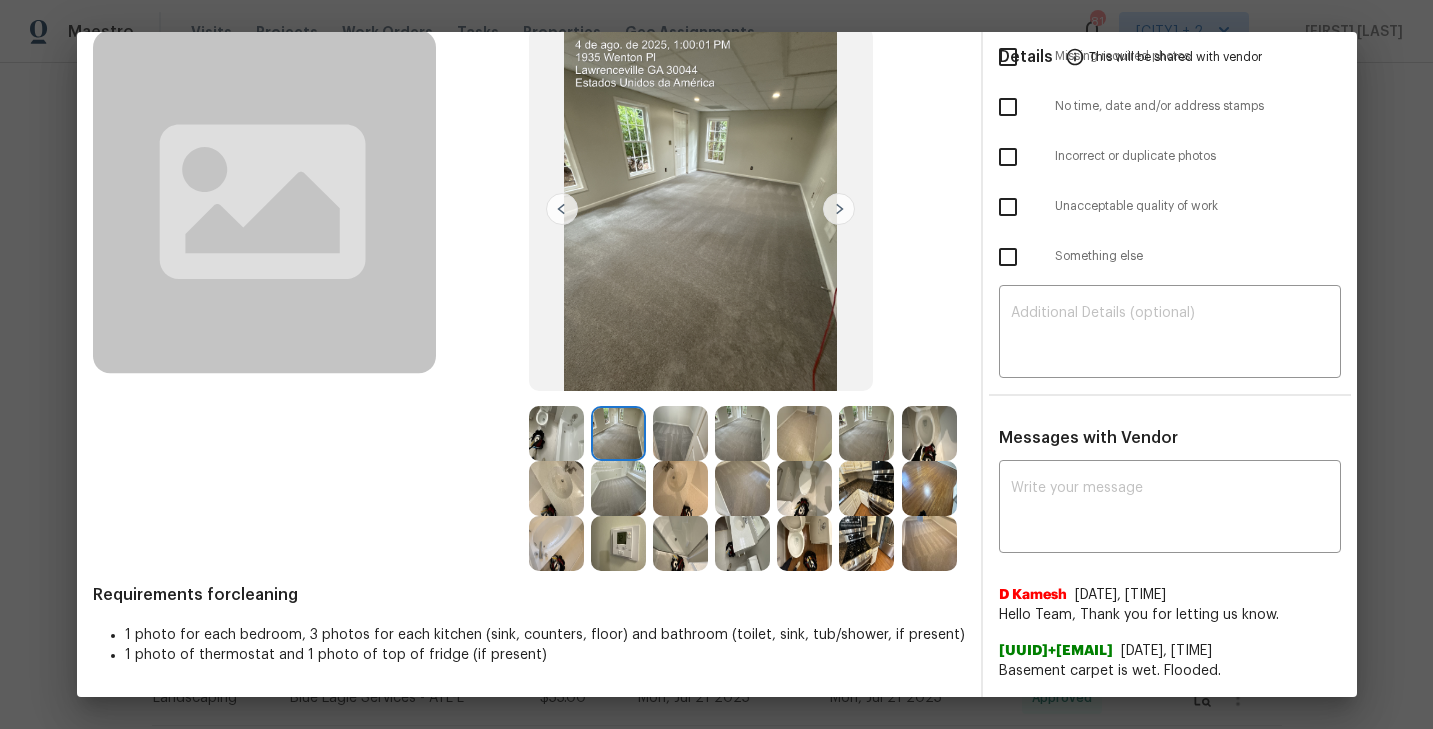 click at bounding box center (742, 433) 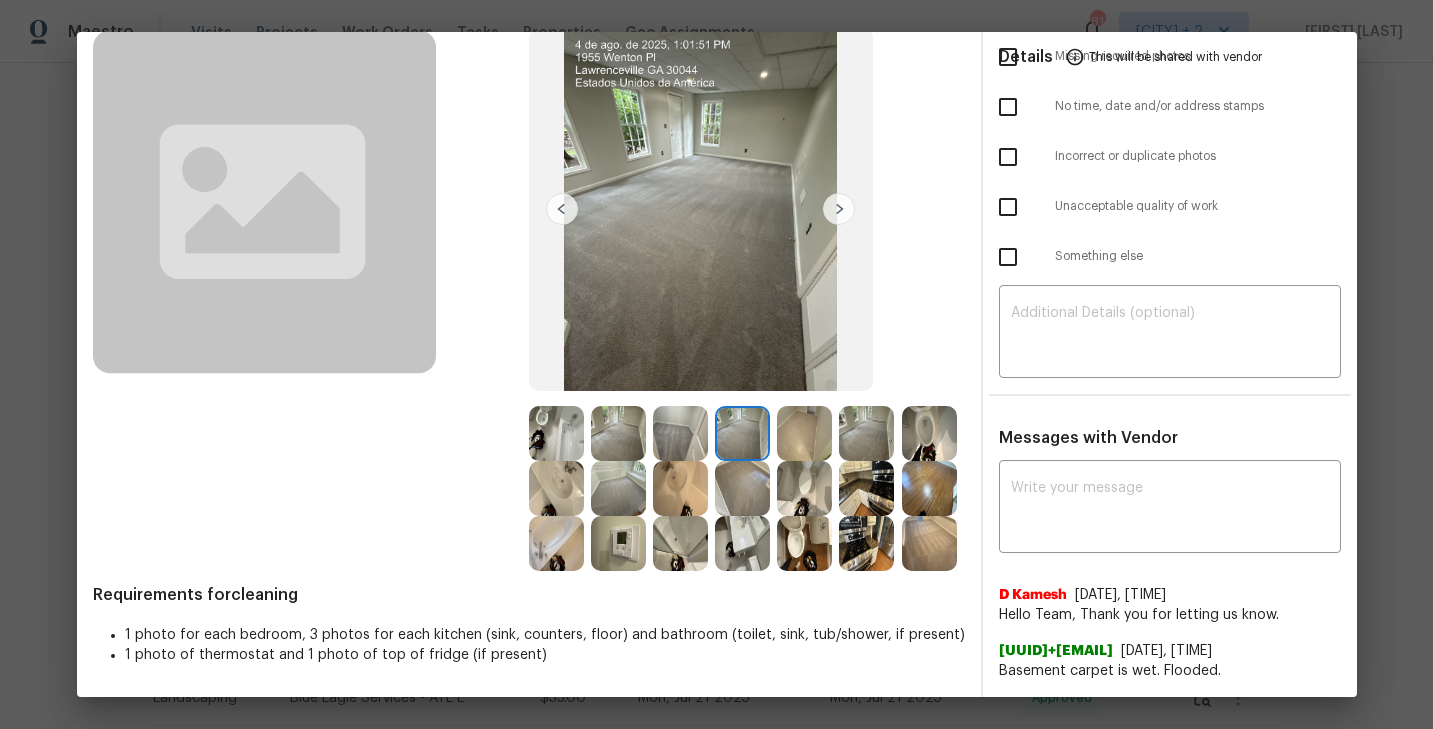 click at bounding box center (618, 433) 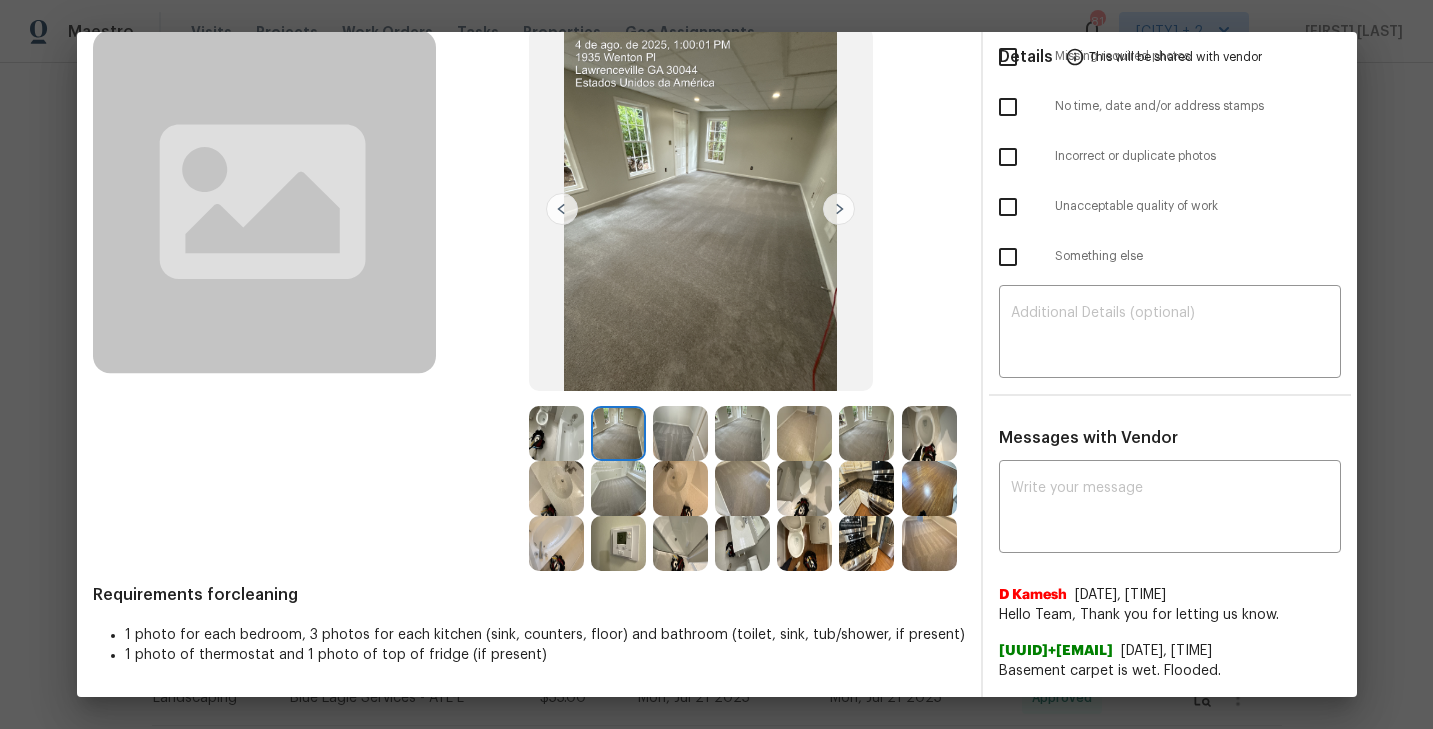 click at bounding box center (804, 433) 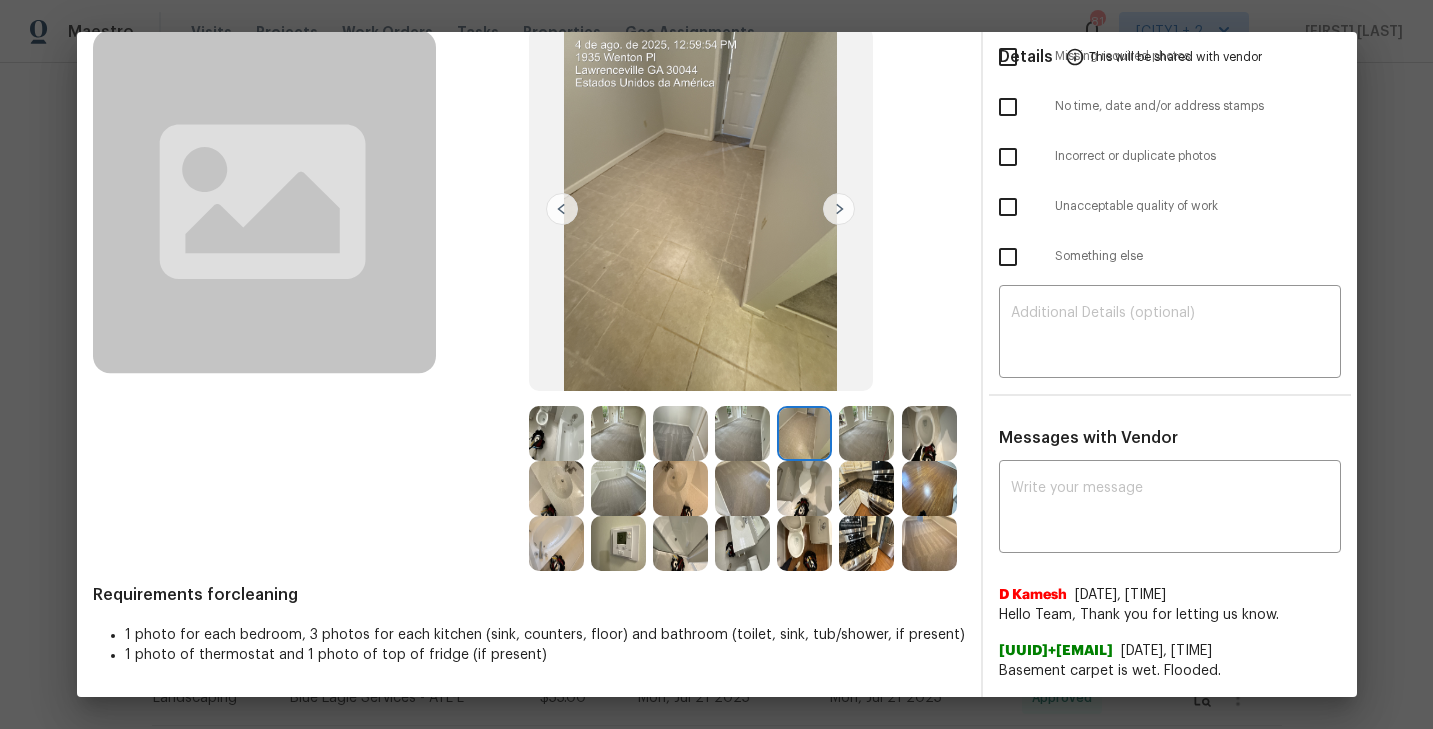click at bounding box center (866, 433) 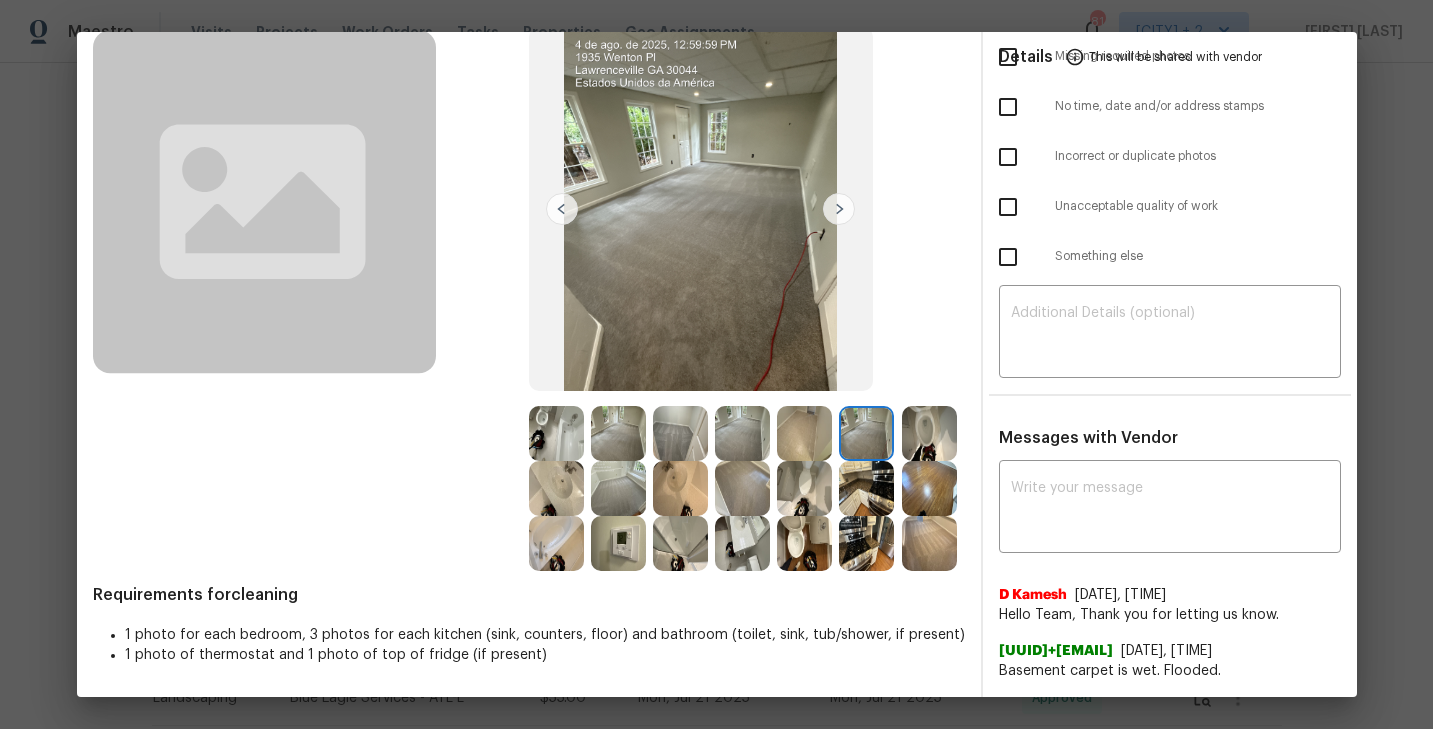 click at bounding box center [618, 488] 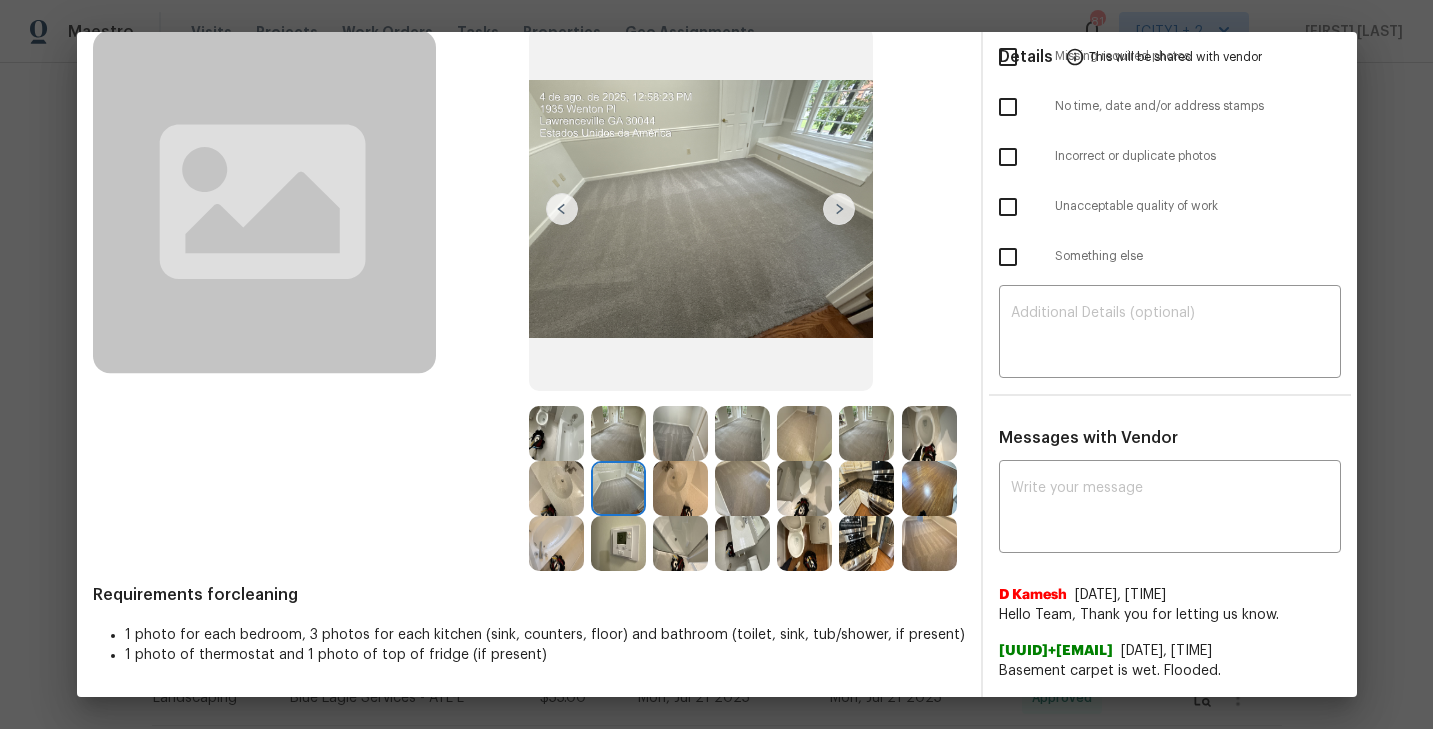 click at bounding box center [866, 488] 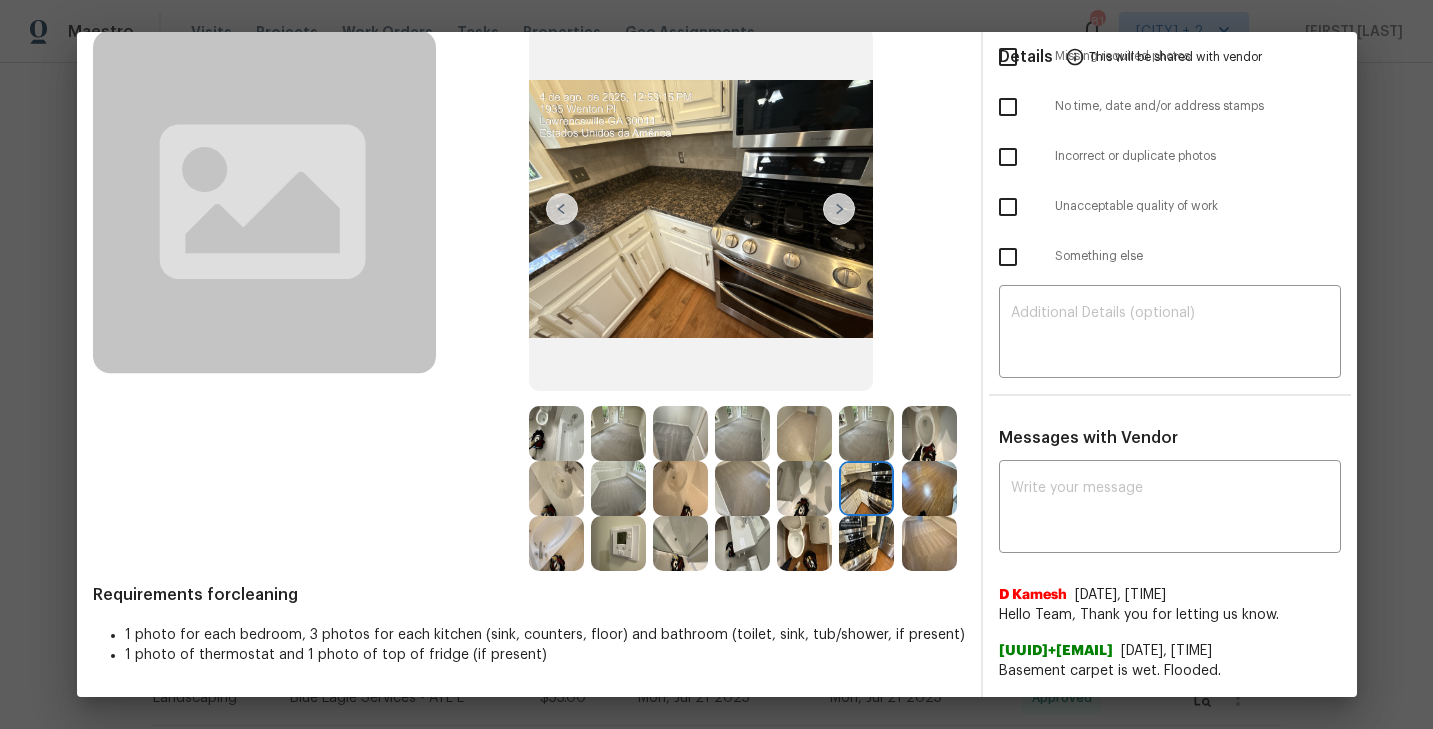 scroll, scrollTop: 177, scrollLeft: 0, axis: vertical 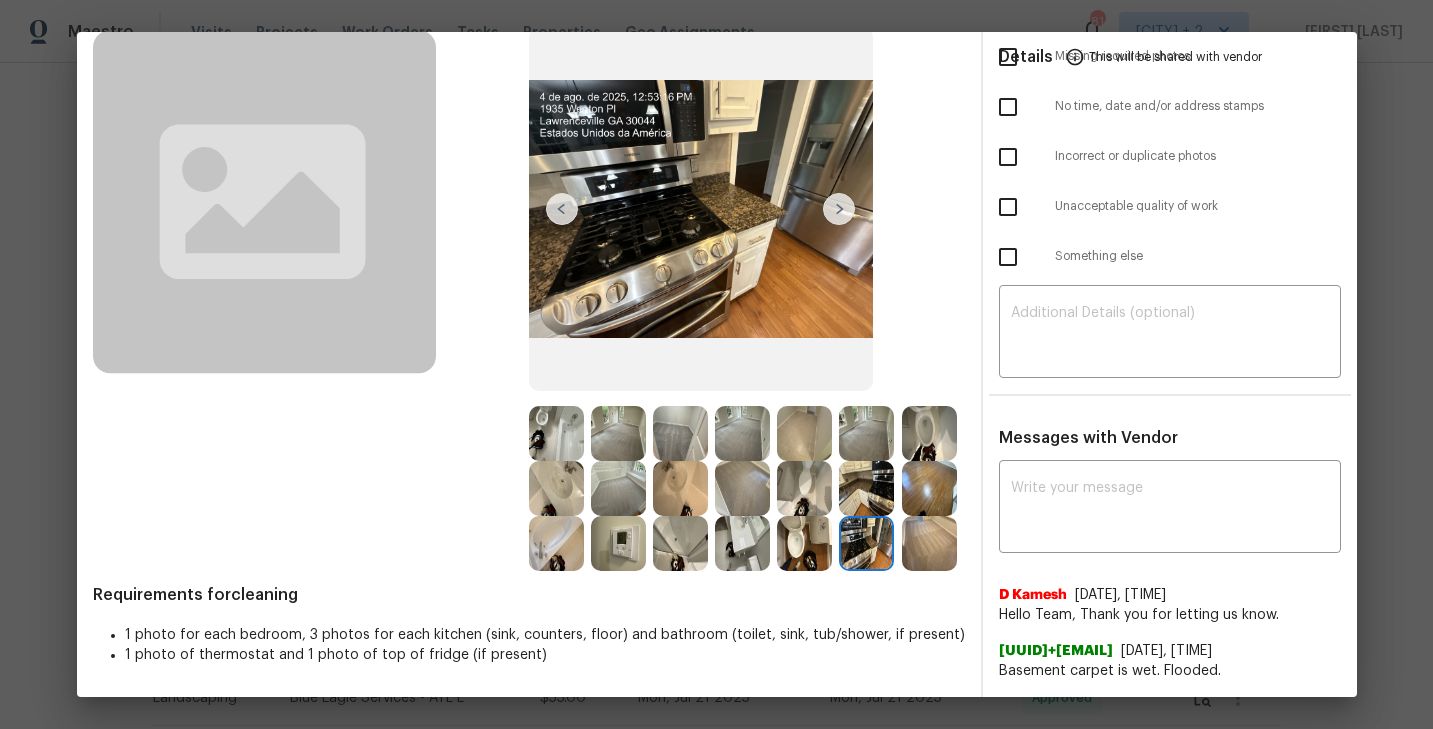 click at bounding box center [556, 433] 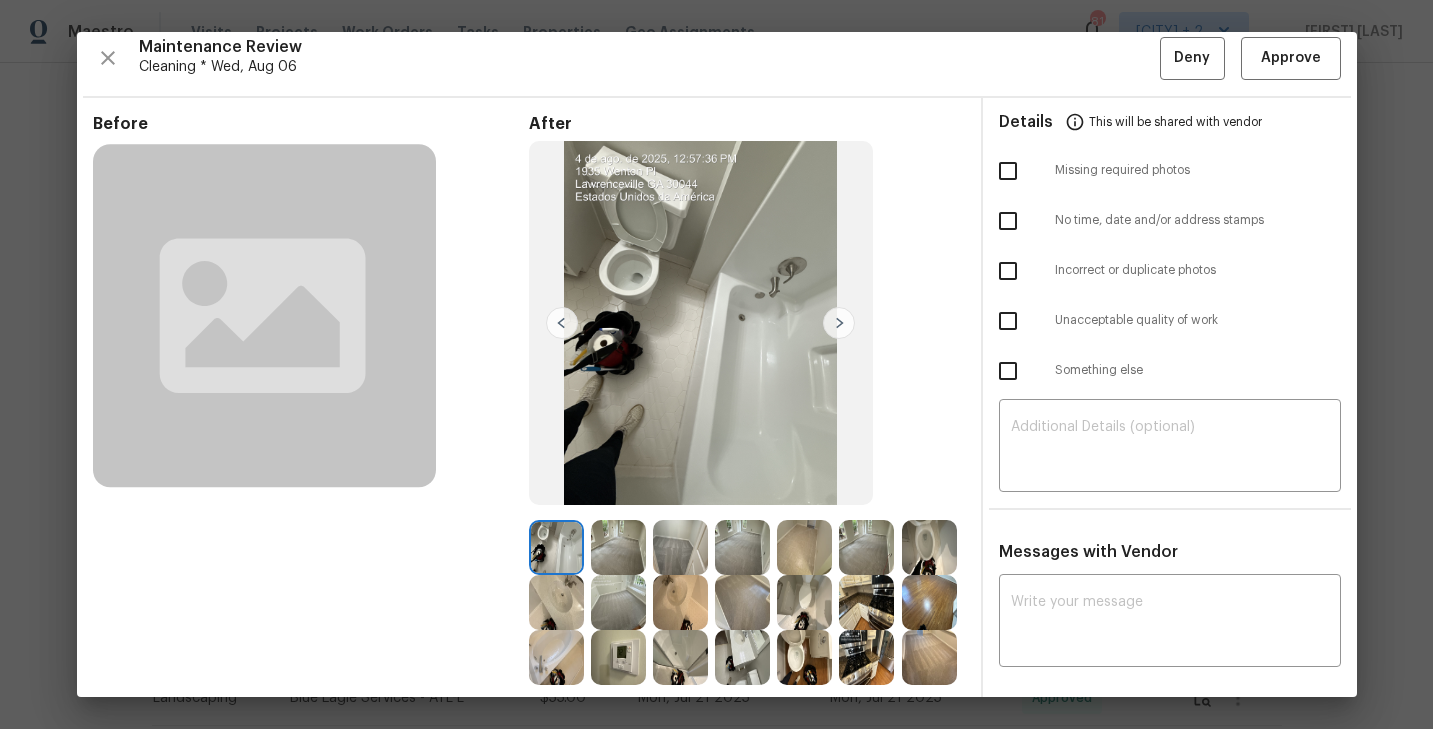 scroll, scrollTop: 0, scrollLeft: 0, axis: both 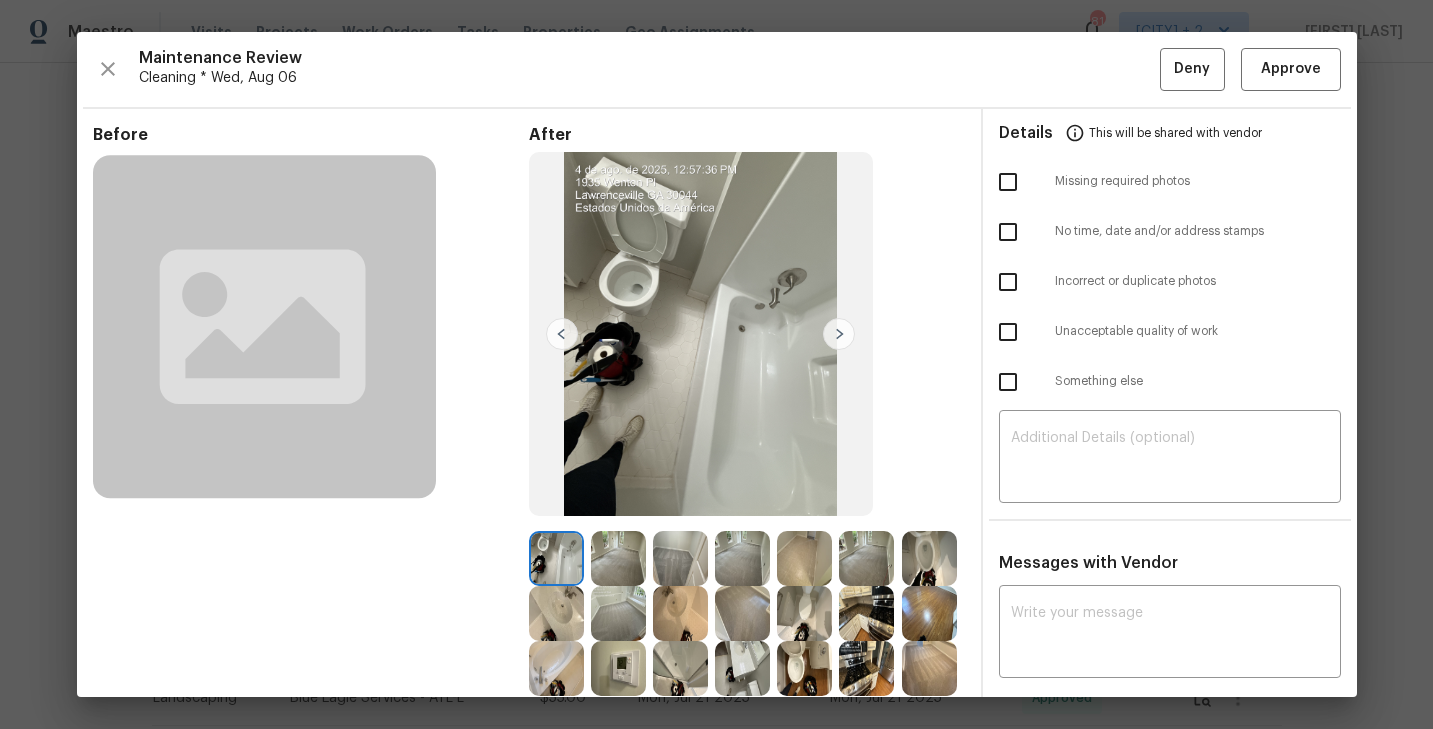 click at bounding box center (839, 334) 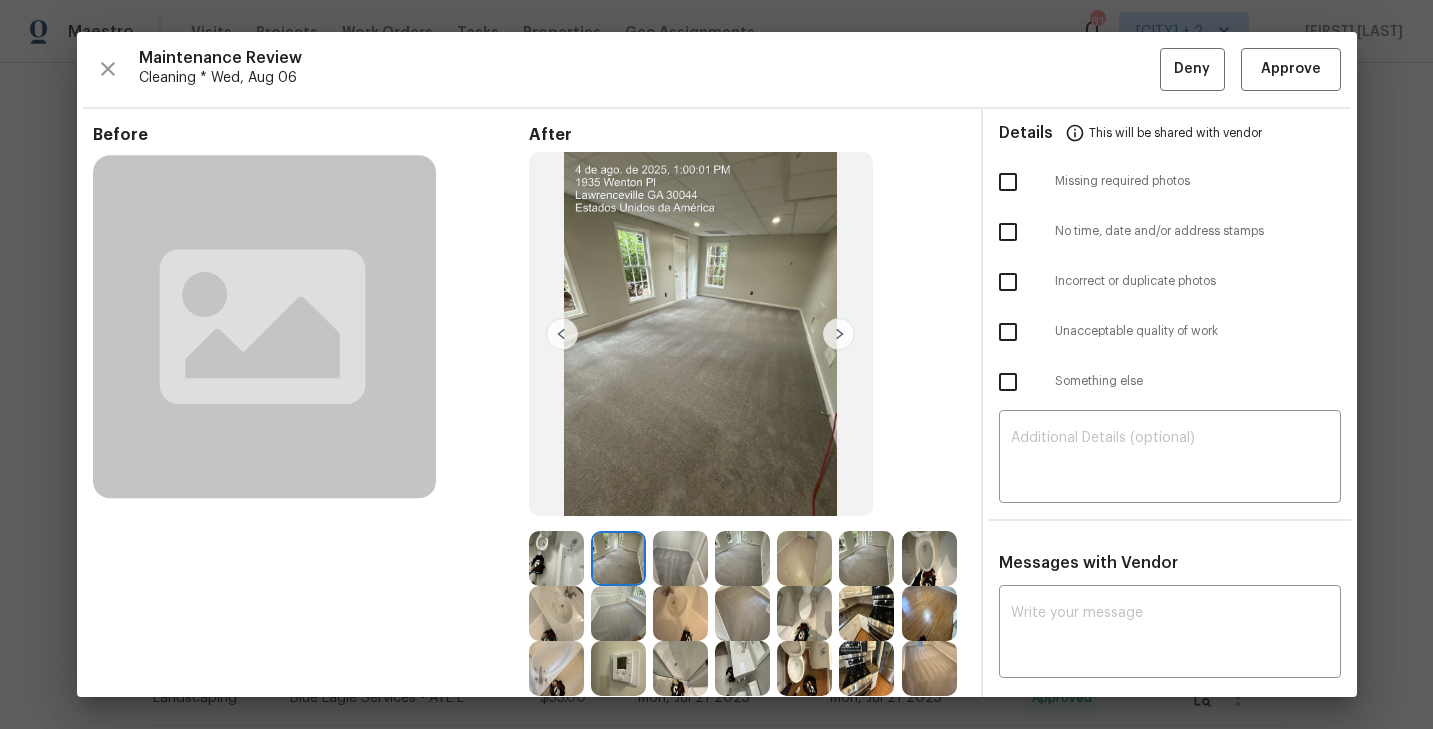click at bounding box center [839, 334] 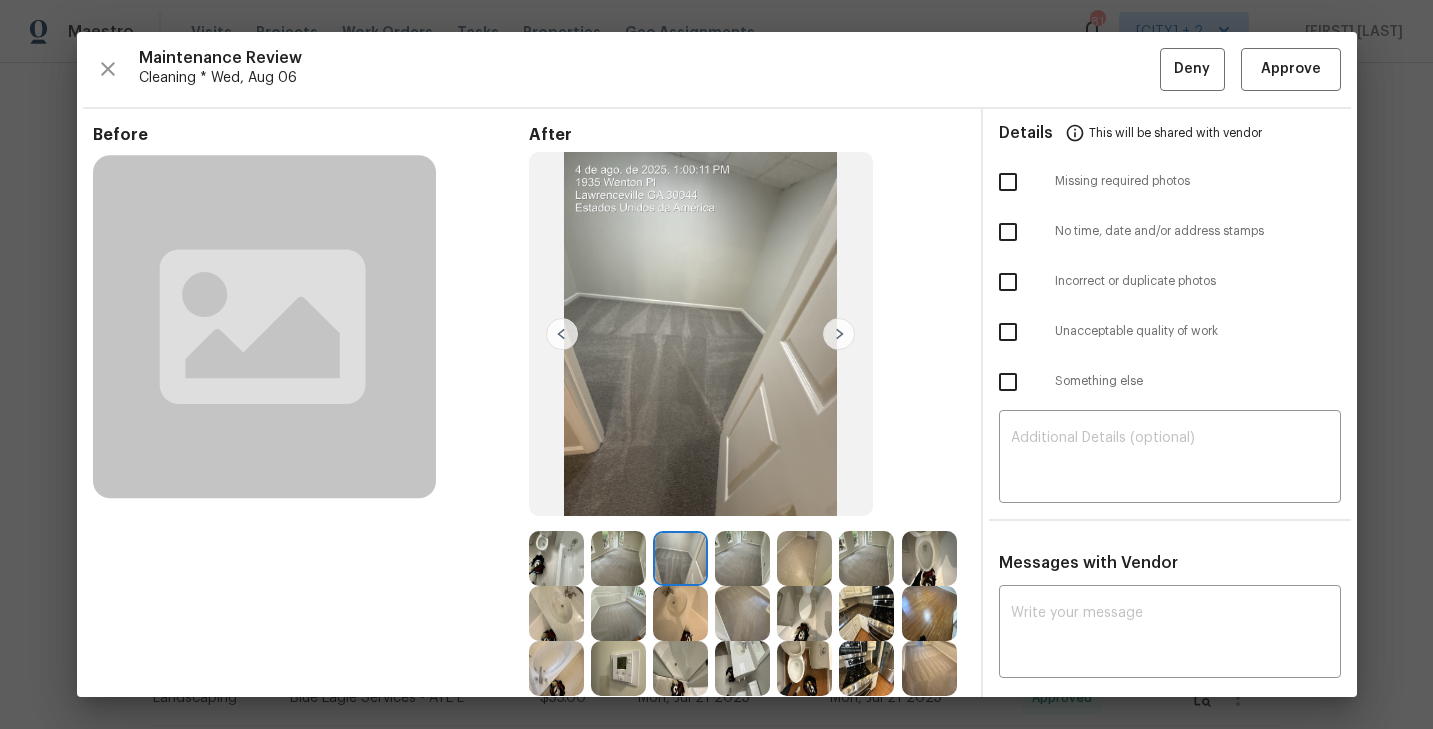 click at bounding box center [839, 334] 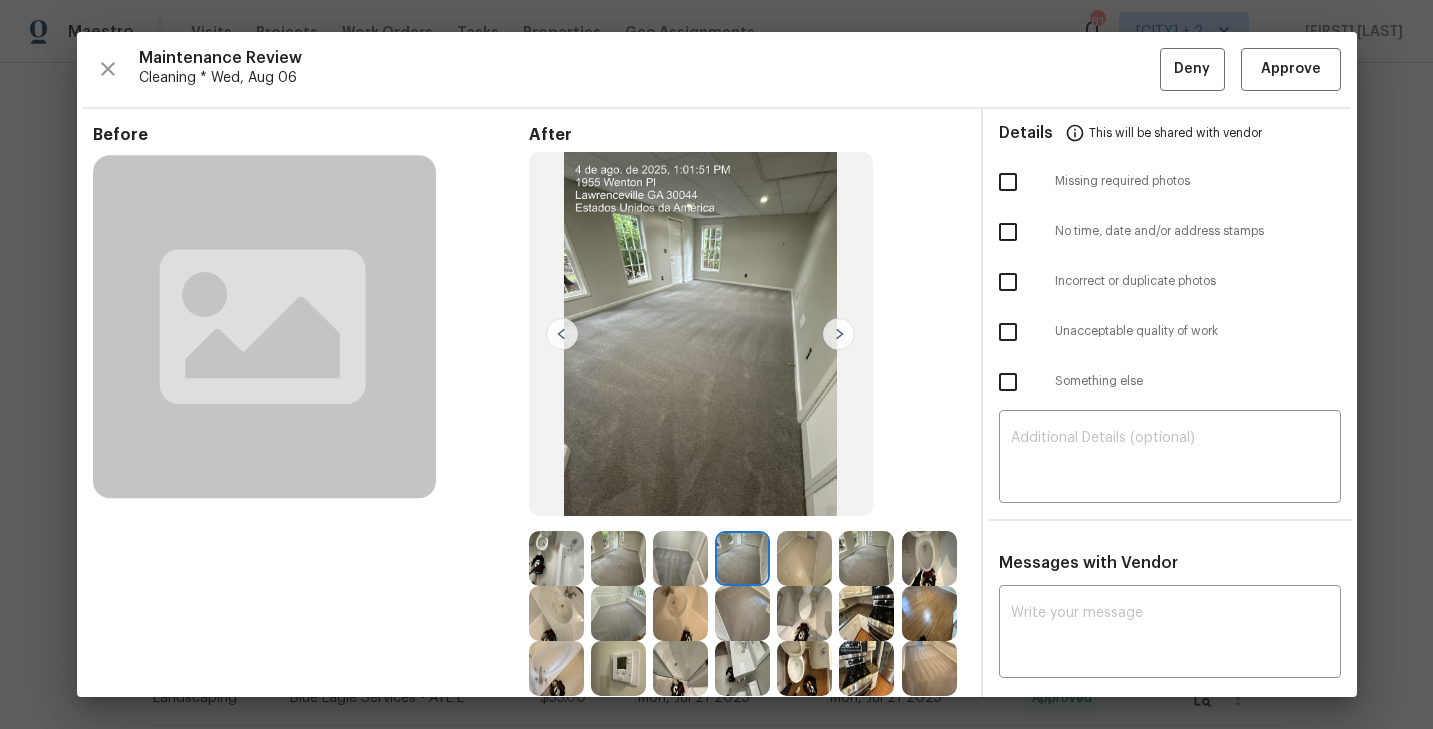 click at bounding box center [839, 334] 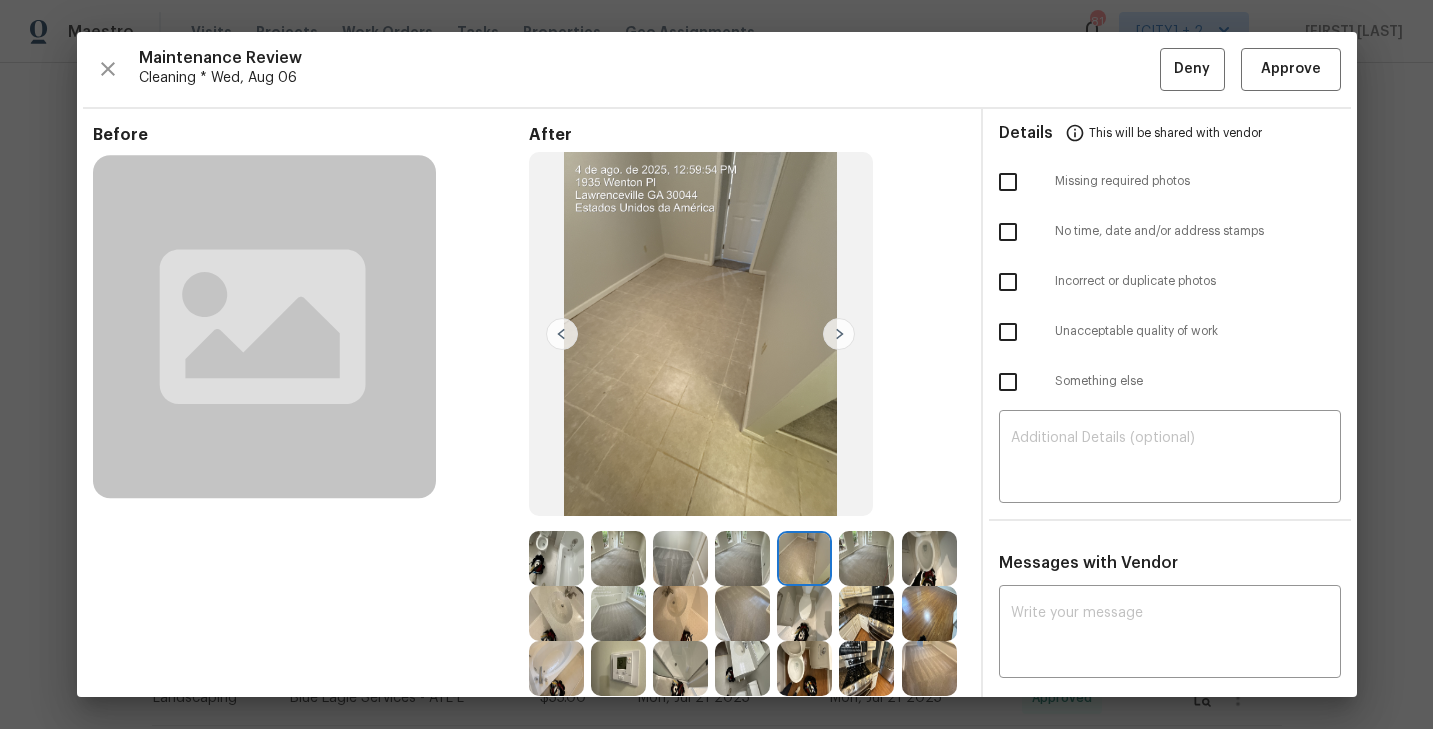 click at bounding box center [839, 334] 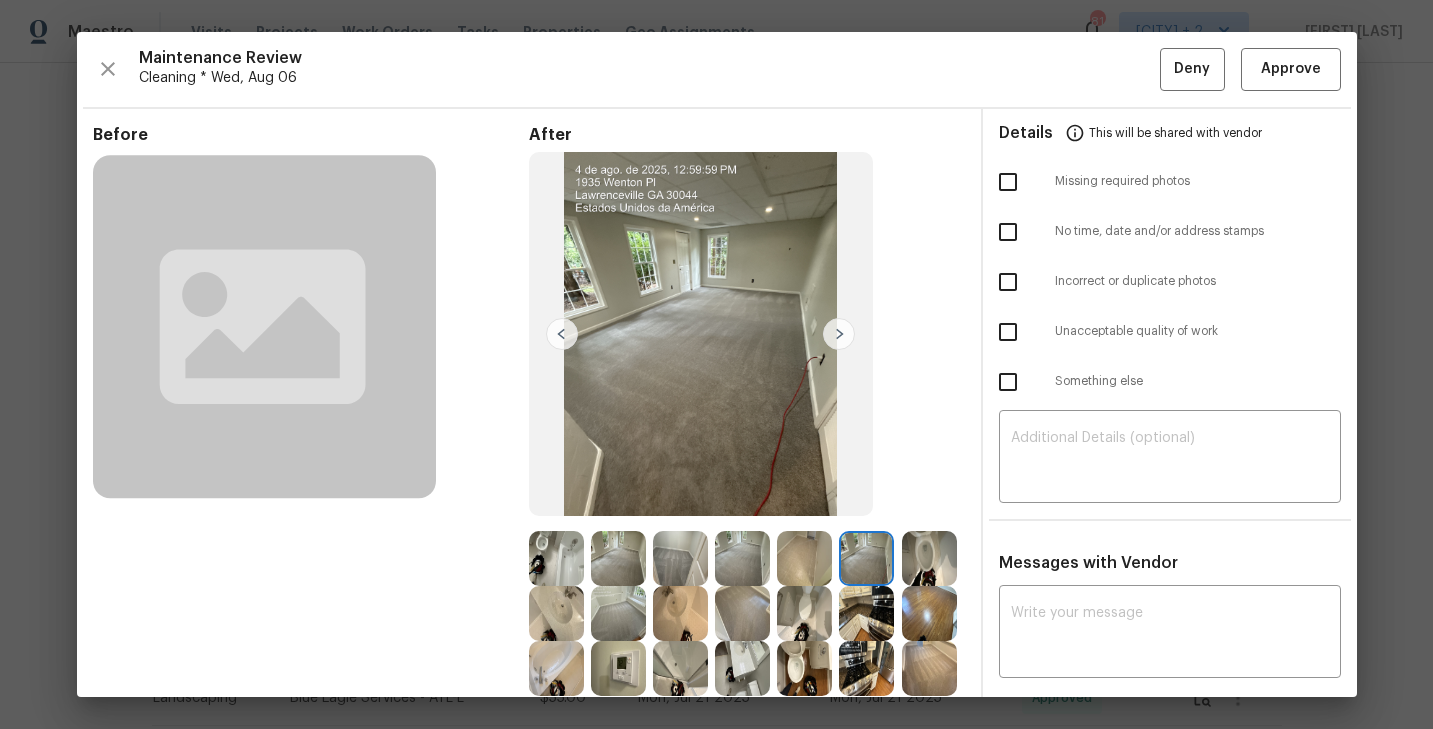 click at bounding box center (839, 334) 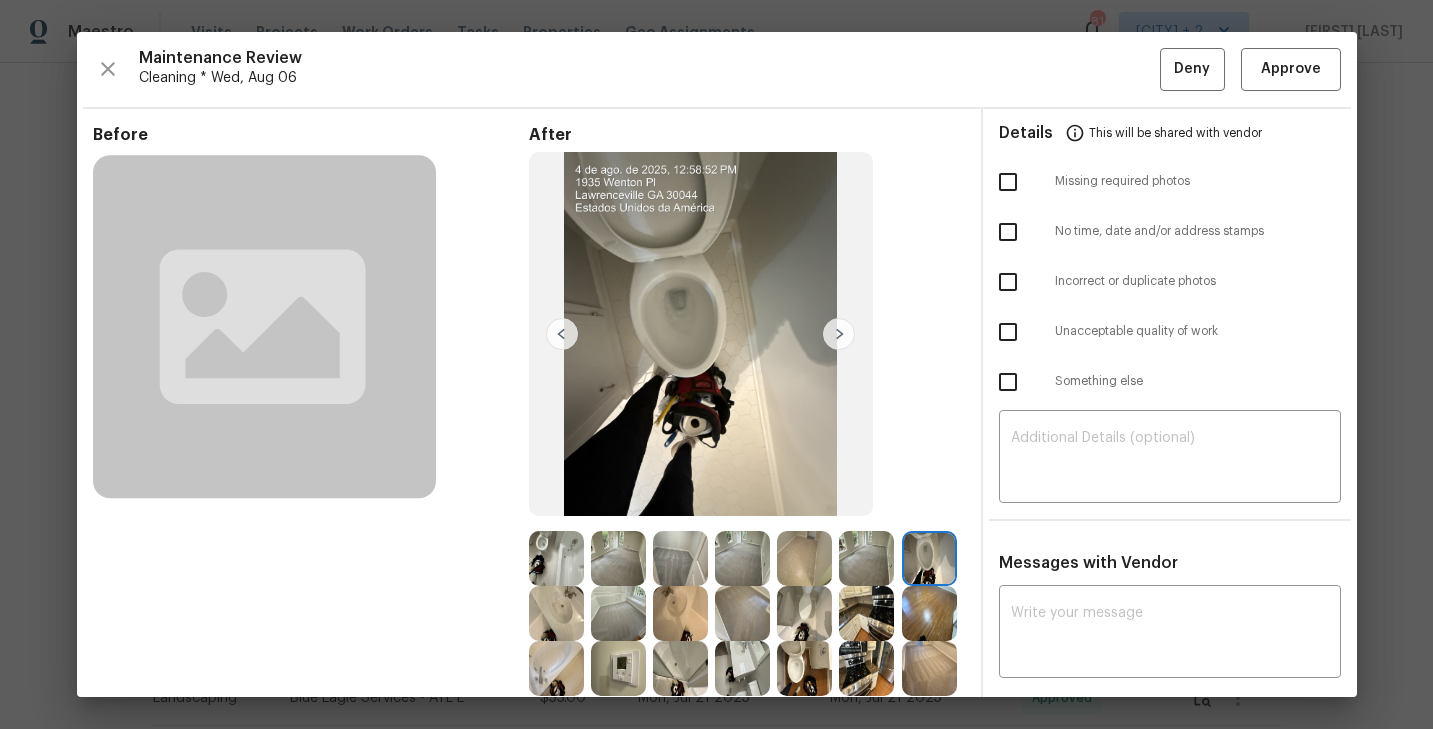 click at bounding box center (839, 334) 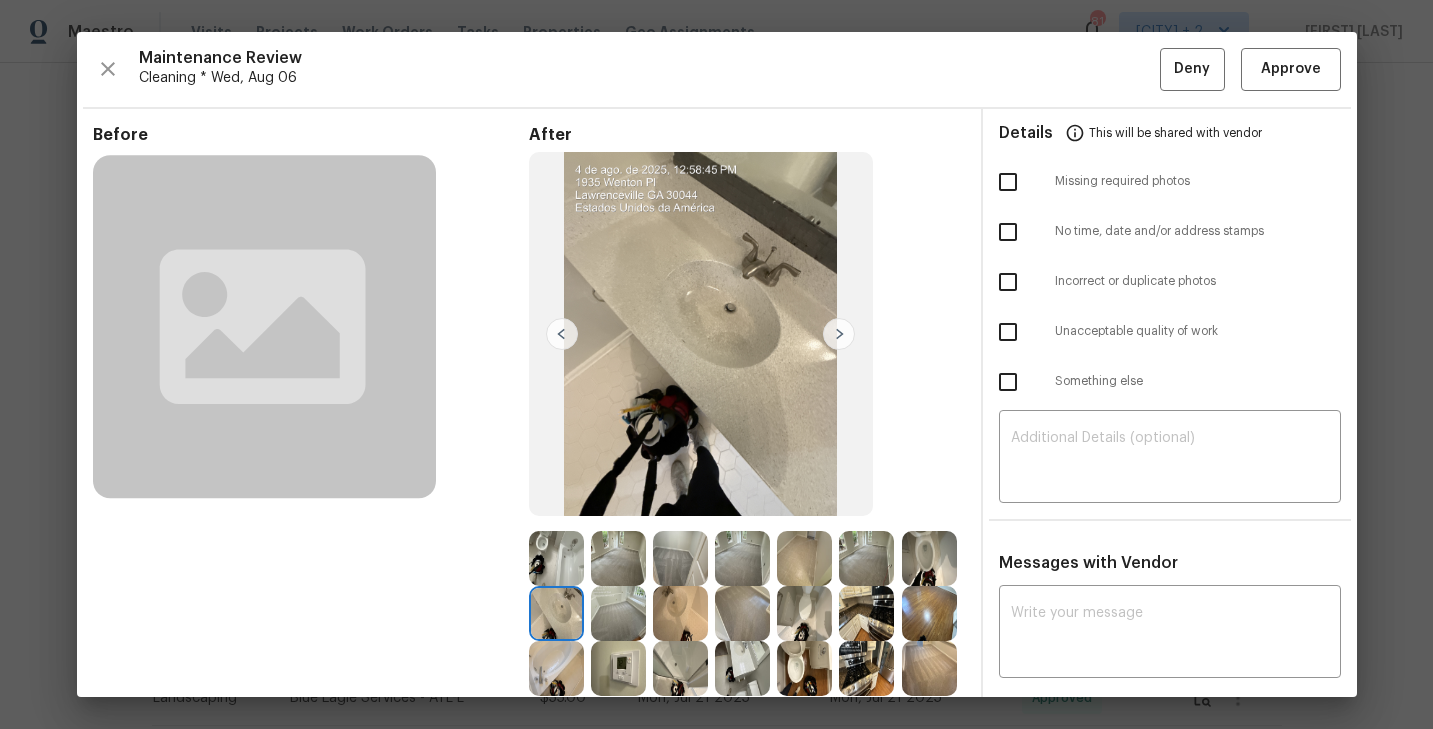 click at bounding box center (839, 334) 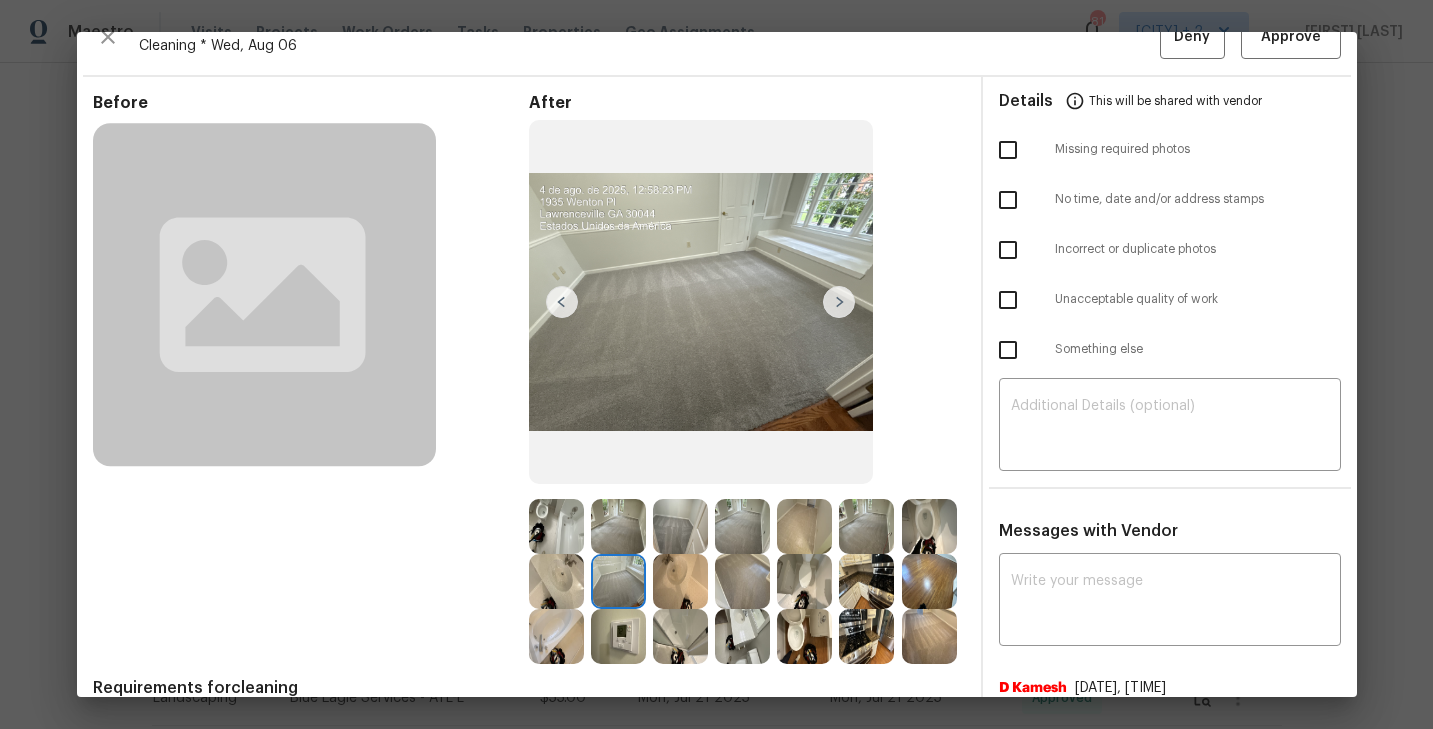 scroll, scrollTop: 43, scrollLeft: 0, axis: vertical 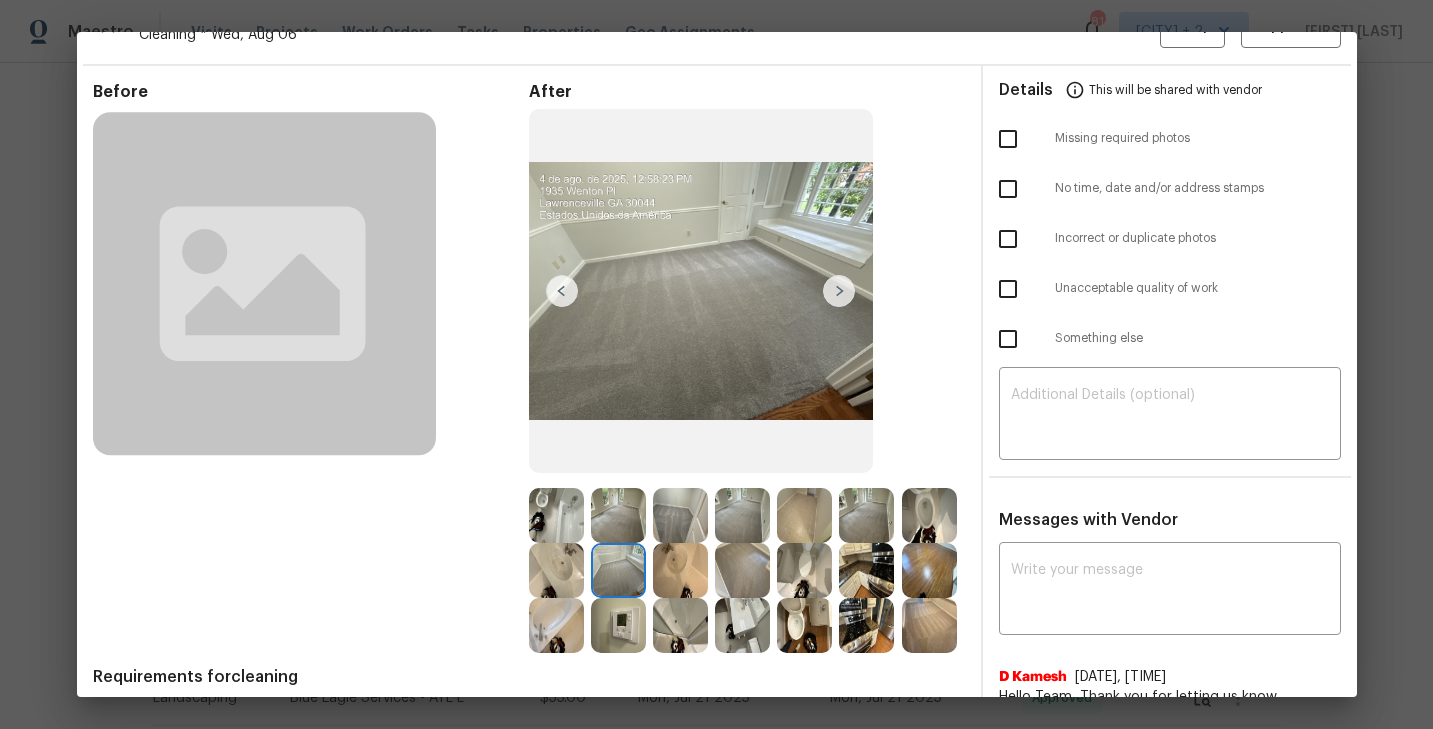 click at bounding box center (839, 291) 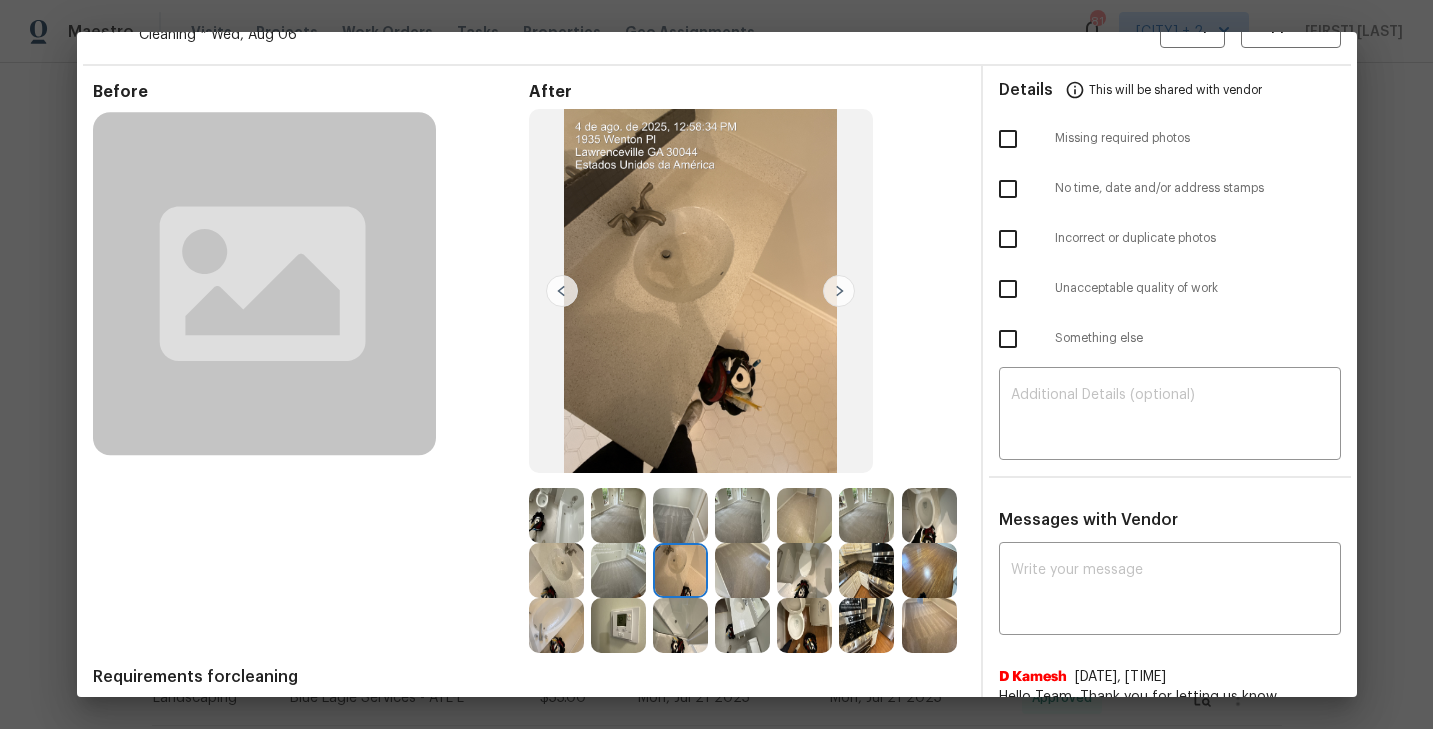 scroll, scrollTop: 73, scrollLeft: 0, axis: vertical 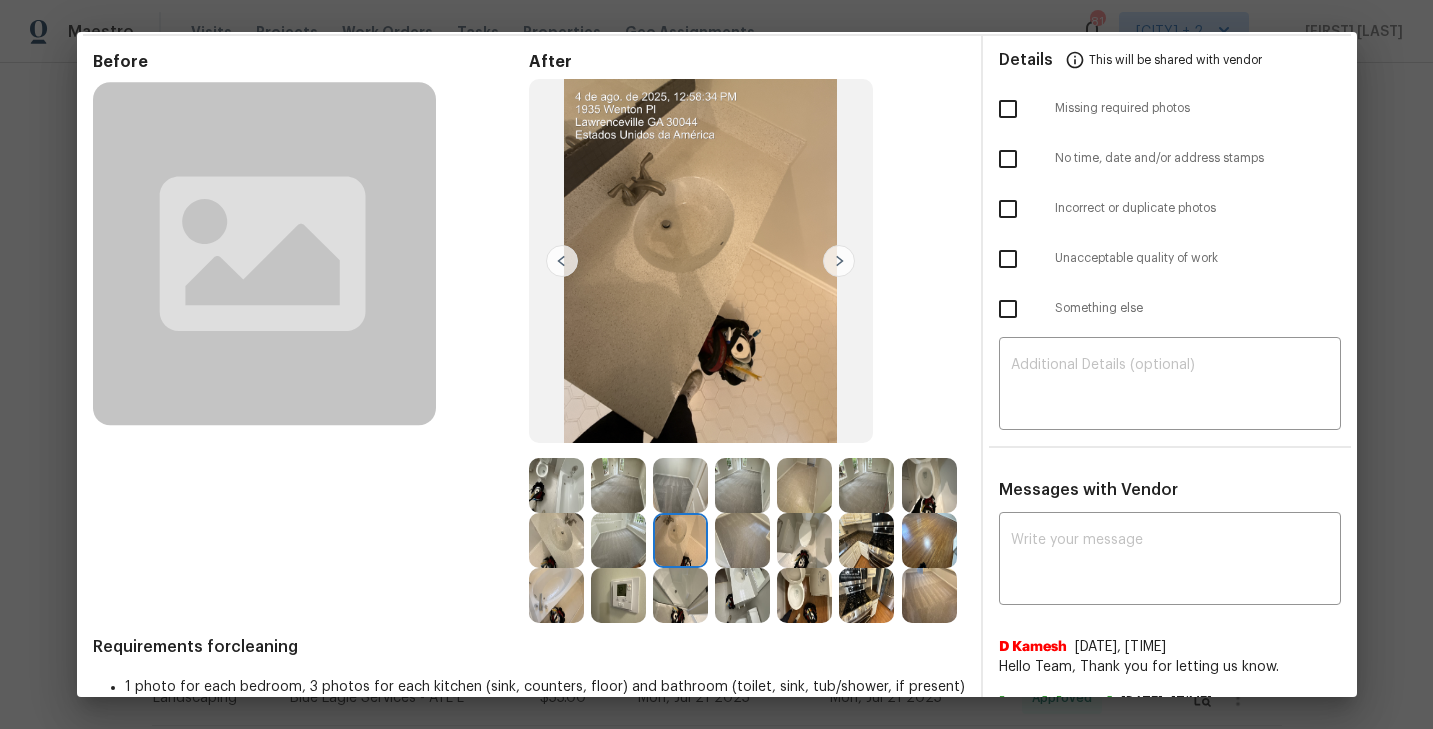 click at bounding box center [839, 261] 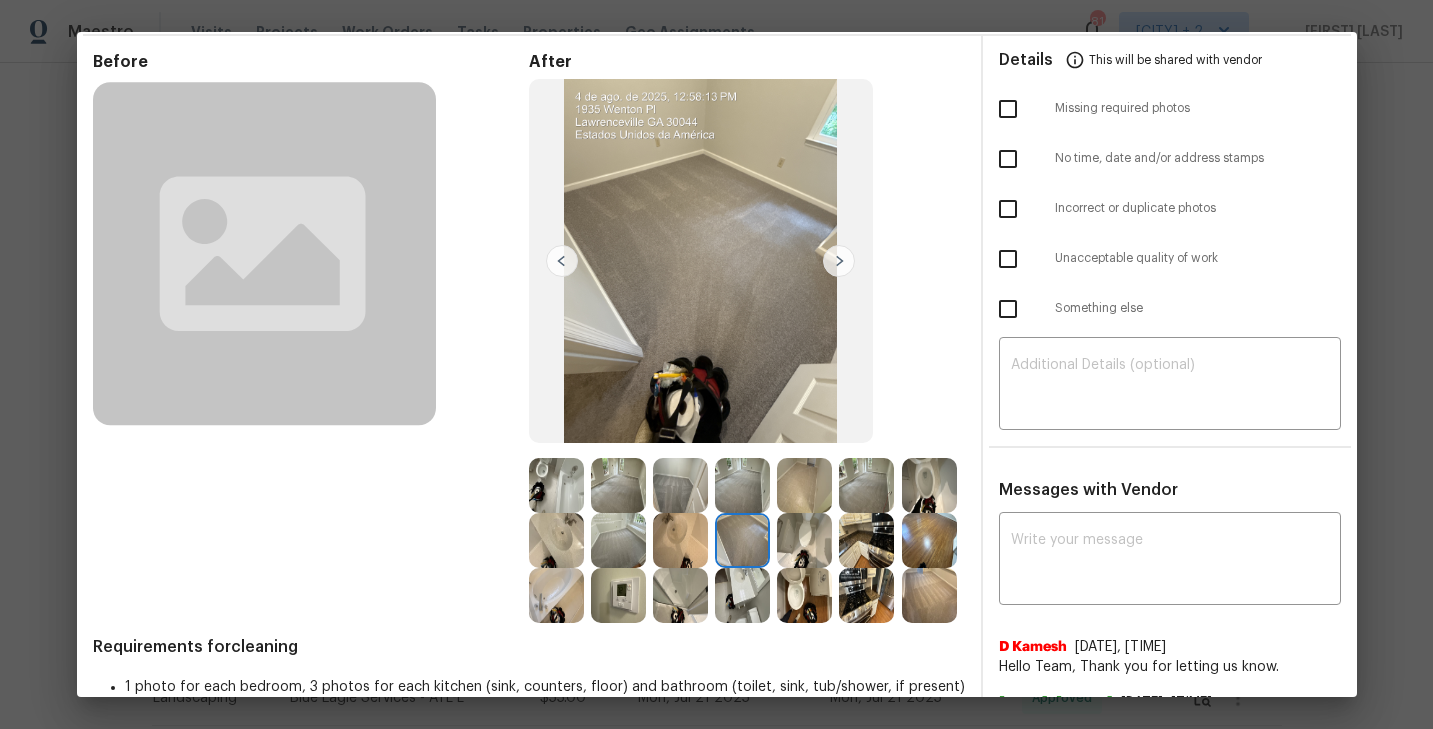 click at bounding box center [839, 261] 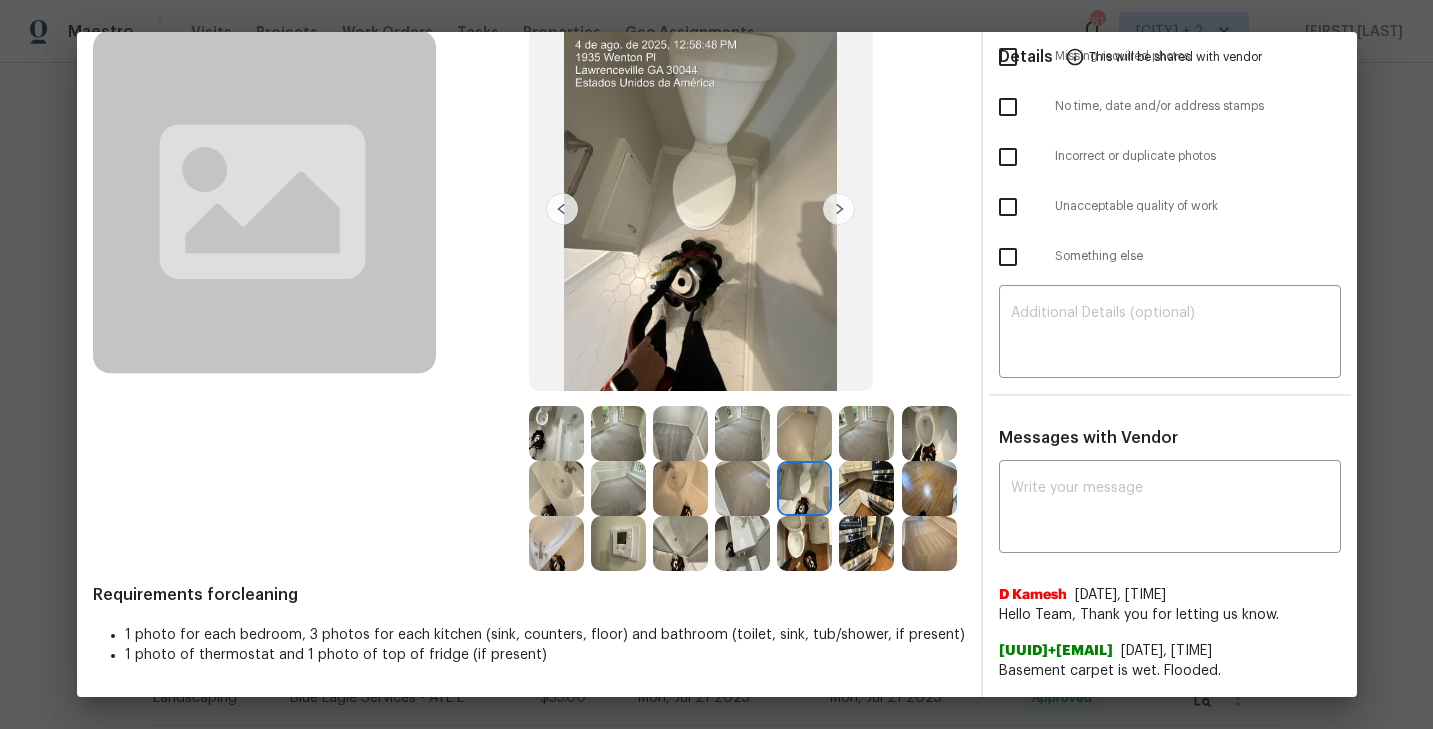 scroll, scrollTop: 177, scrollLeft: 0, axis: vertical 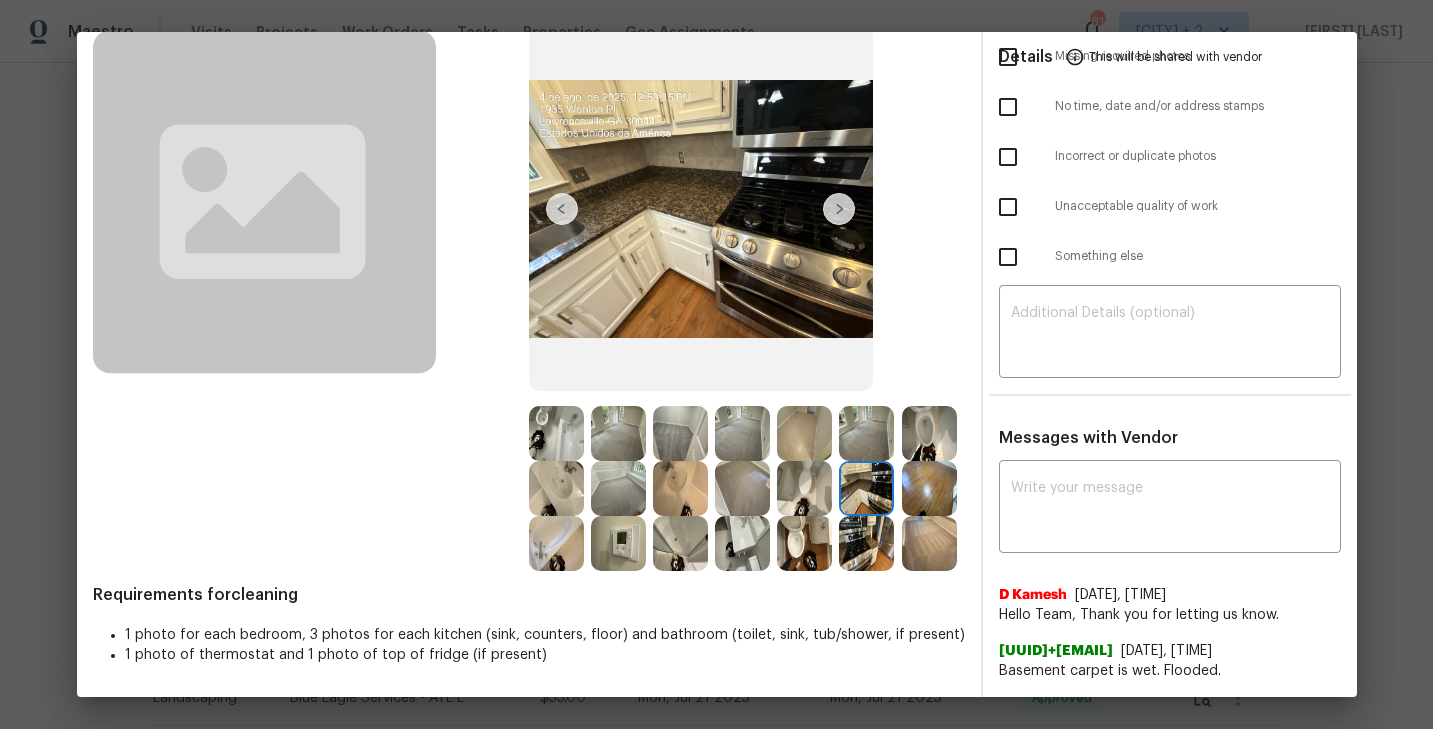 click at bounding box center [839, 209] 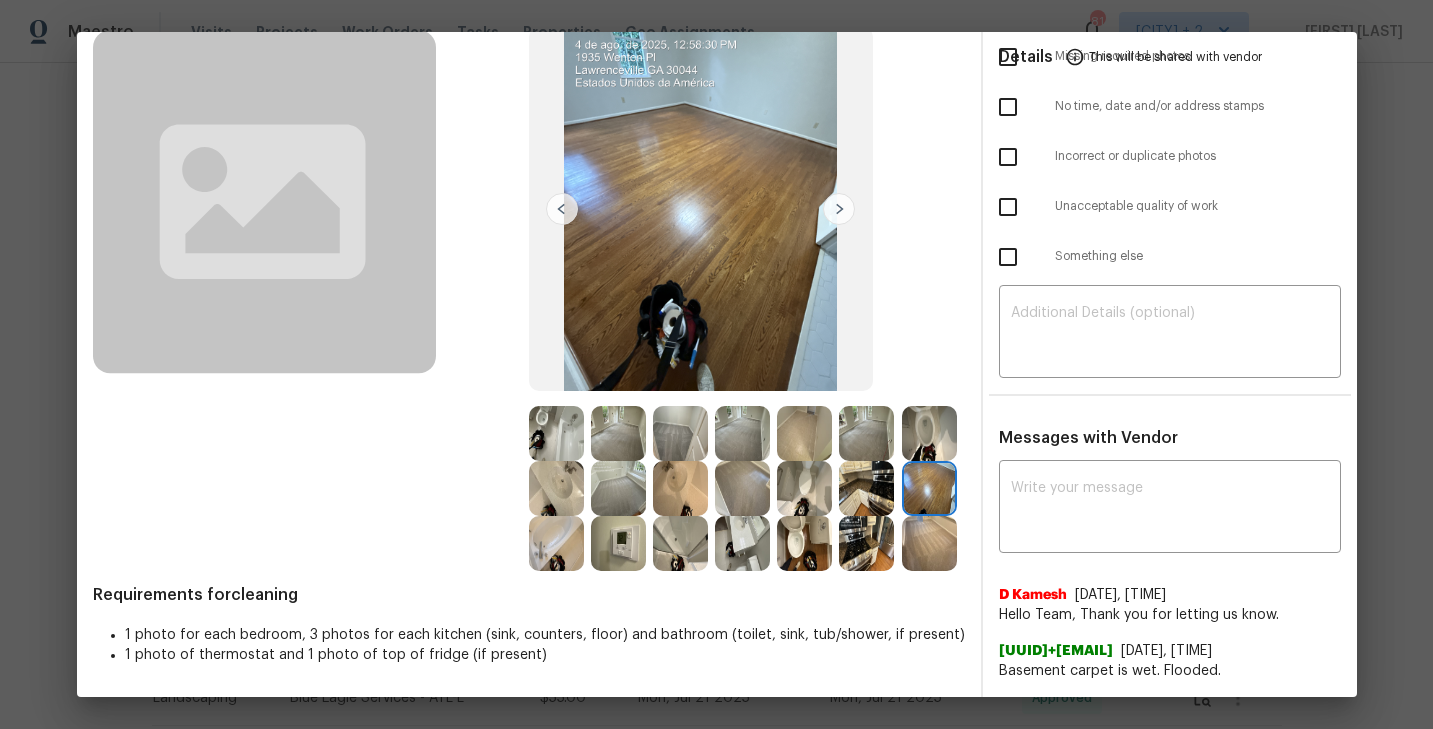click at bounding box center [839, 209] 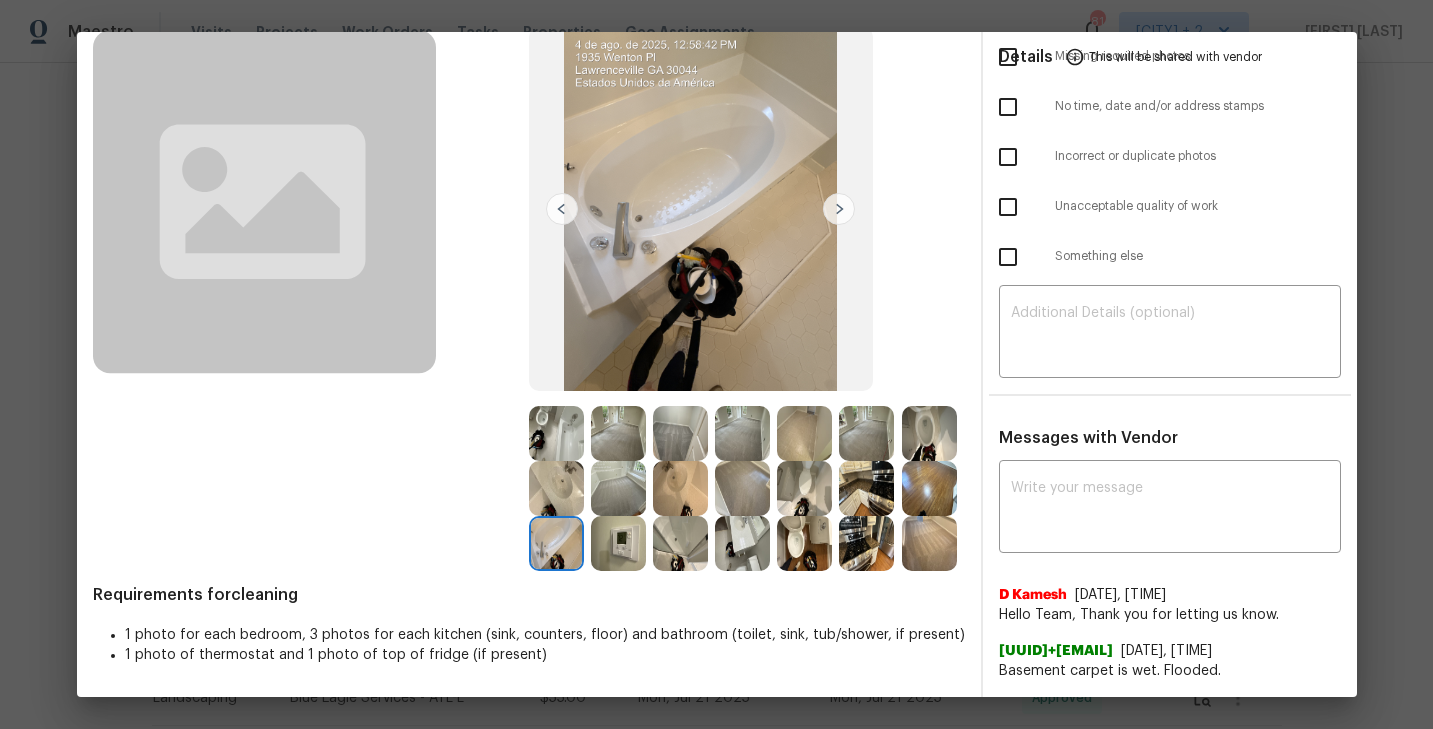 click at bounding box center (839, 209) 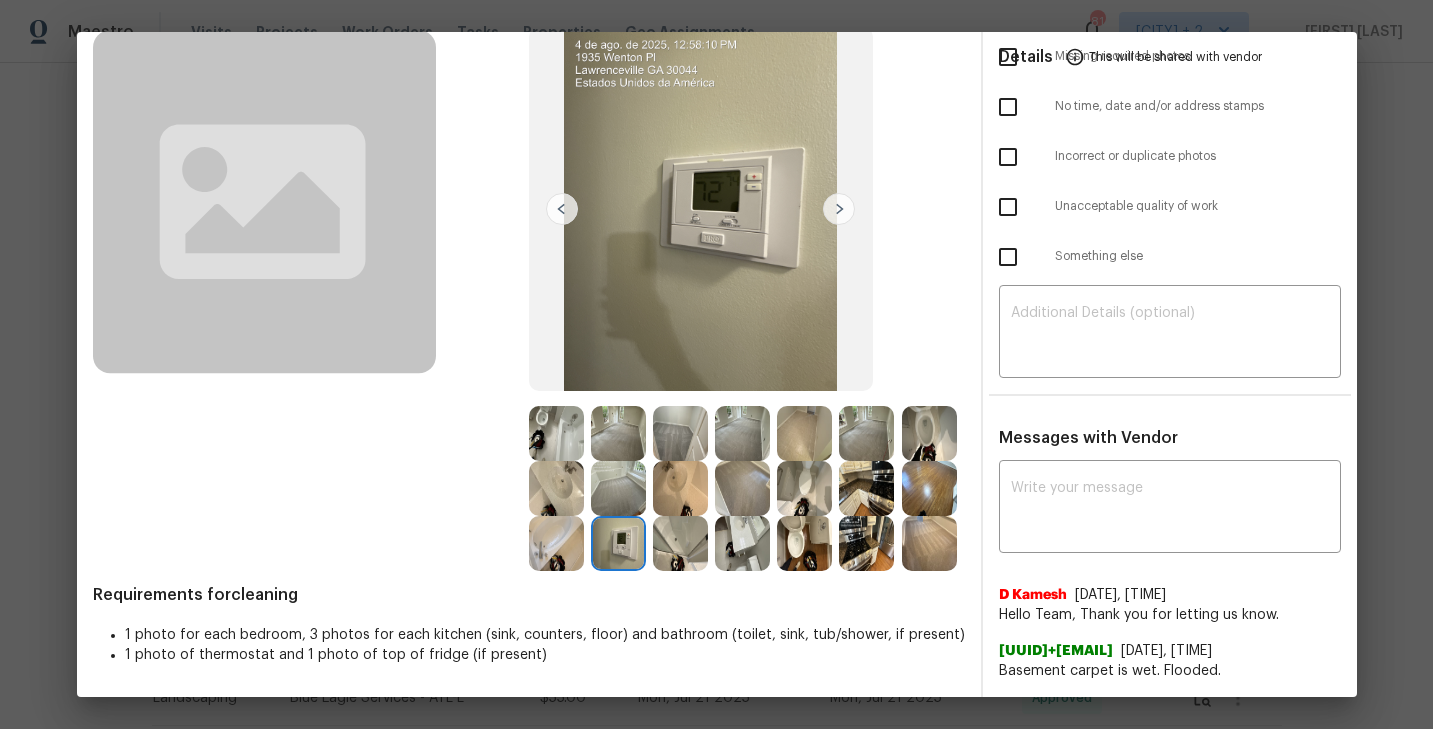 click at bounding box center (839, 209) 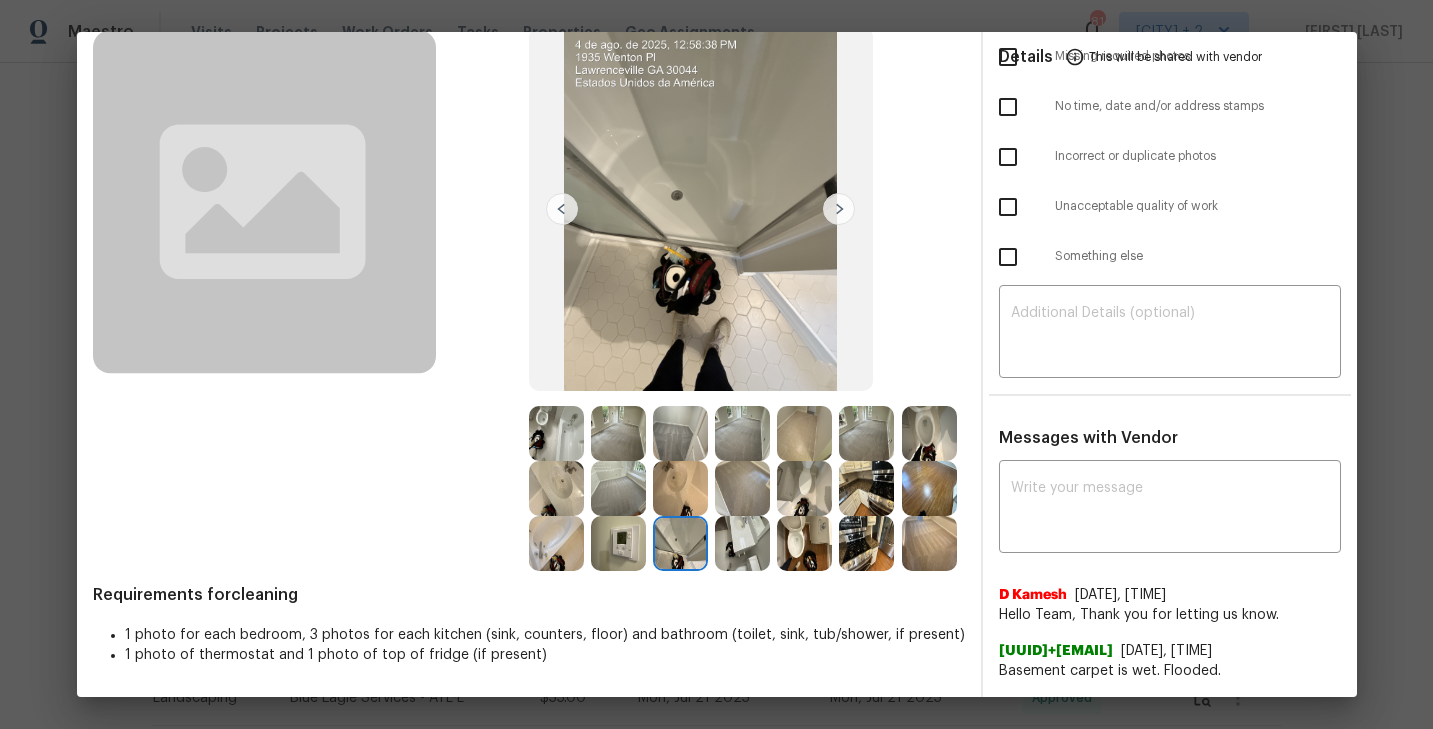 click at bounding box center [839, 209] 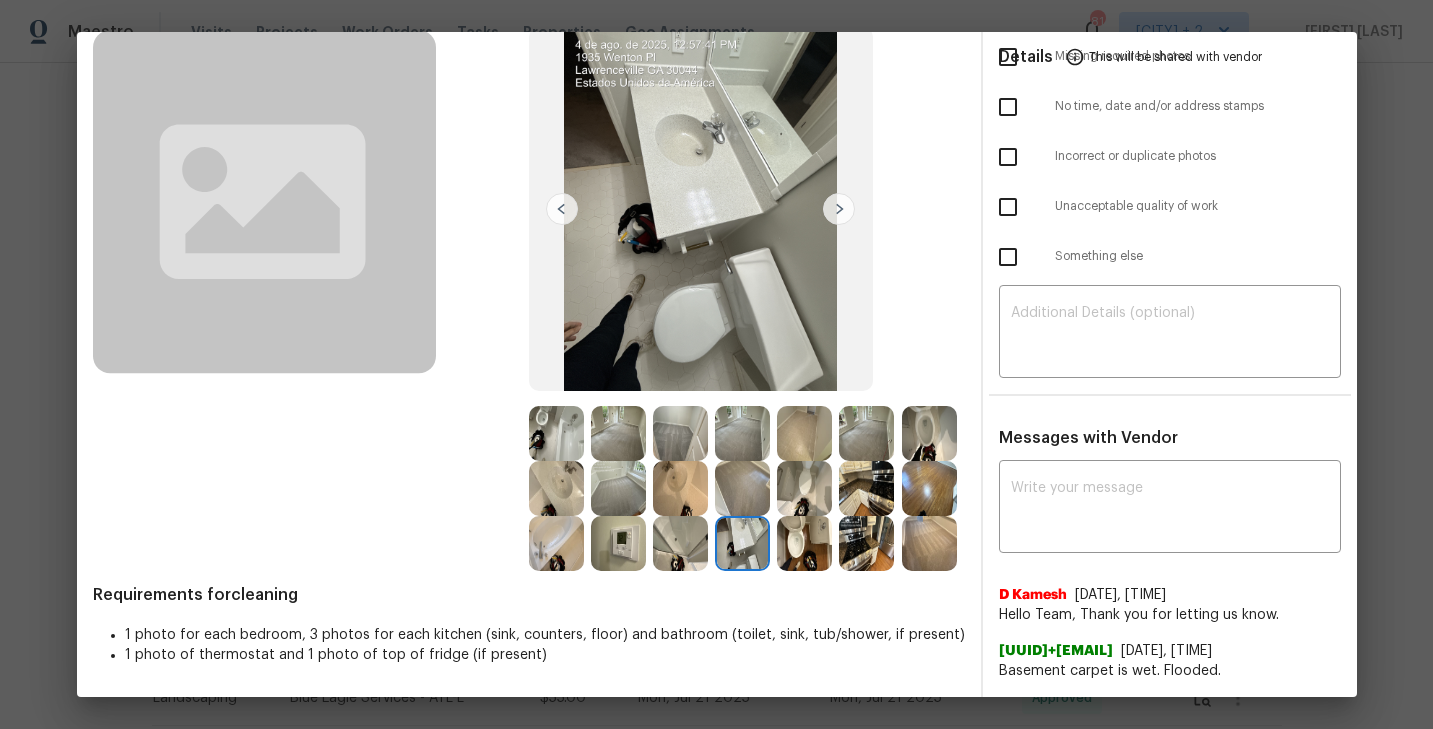 click at bounding box center [839, 209] 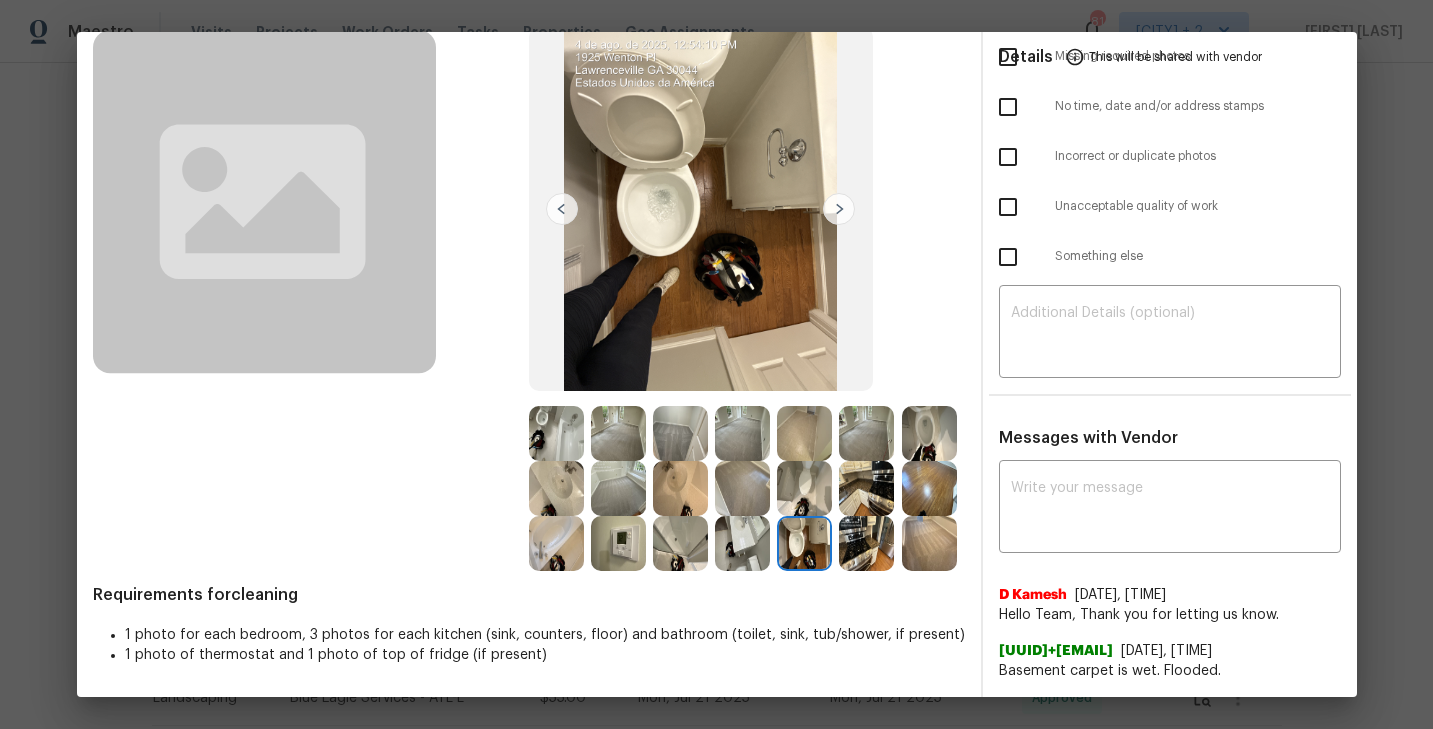 click at bounding box center [839, 209] 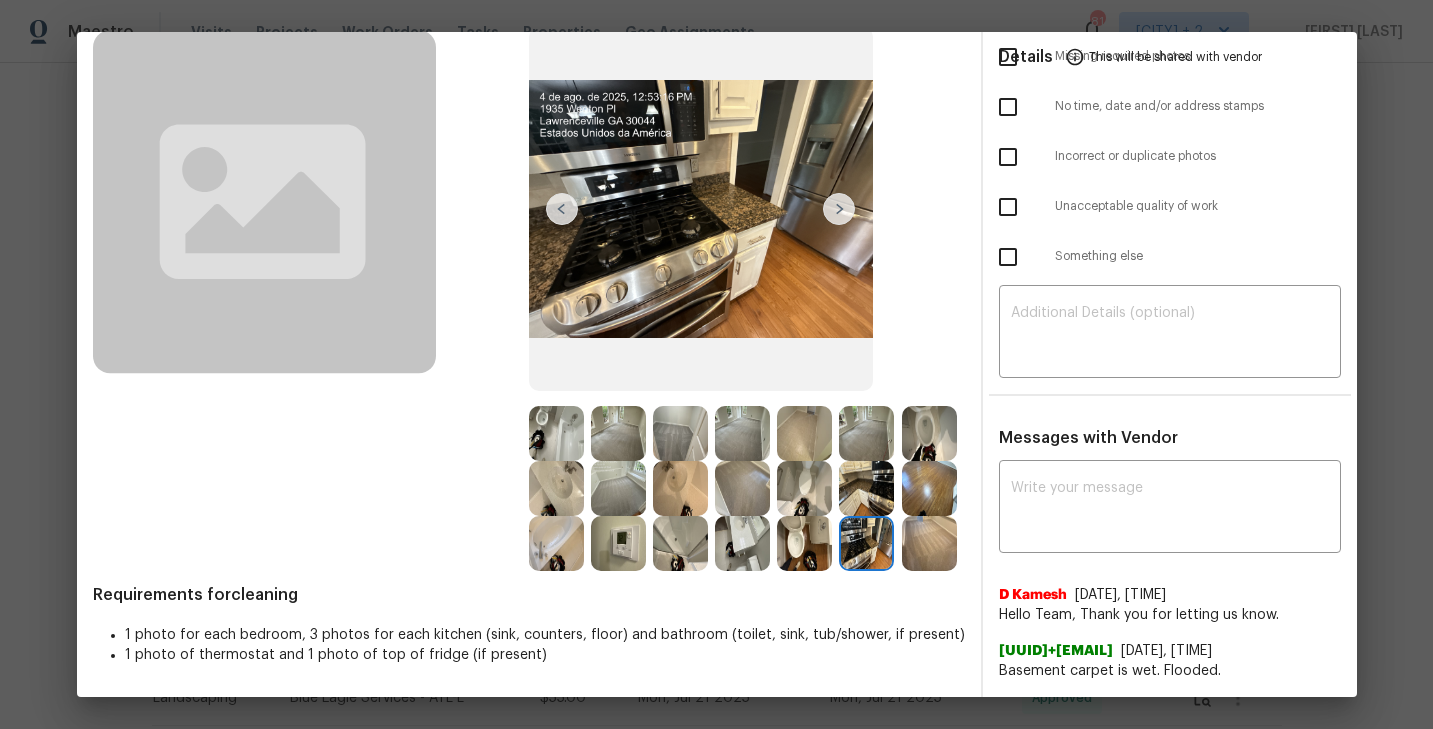click at bounding box center [839, 209] 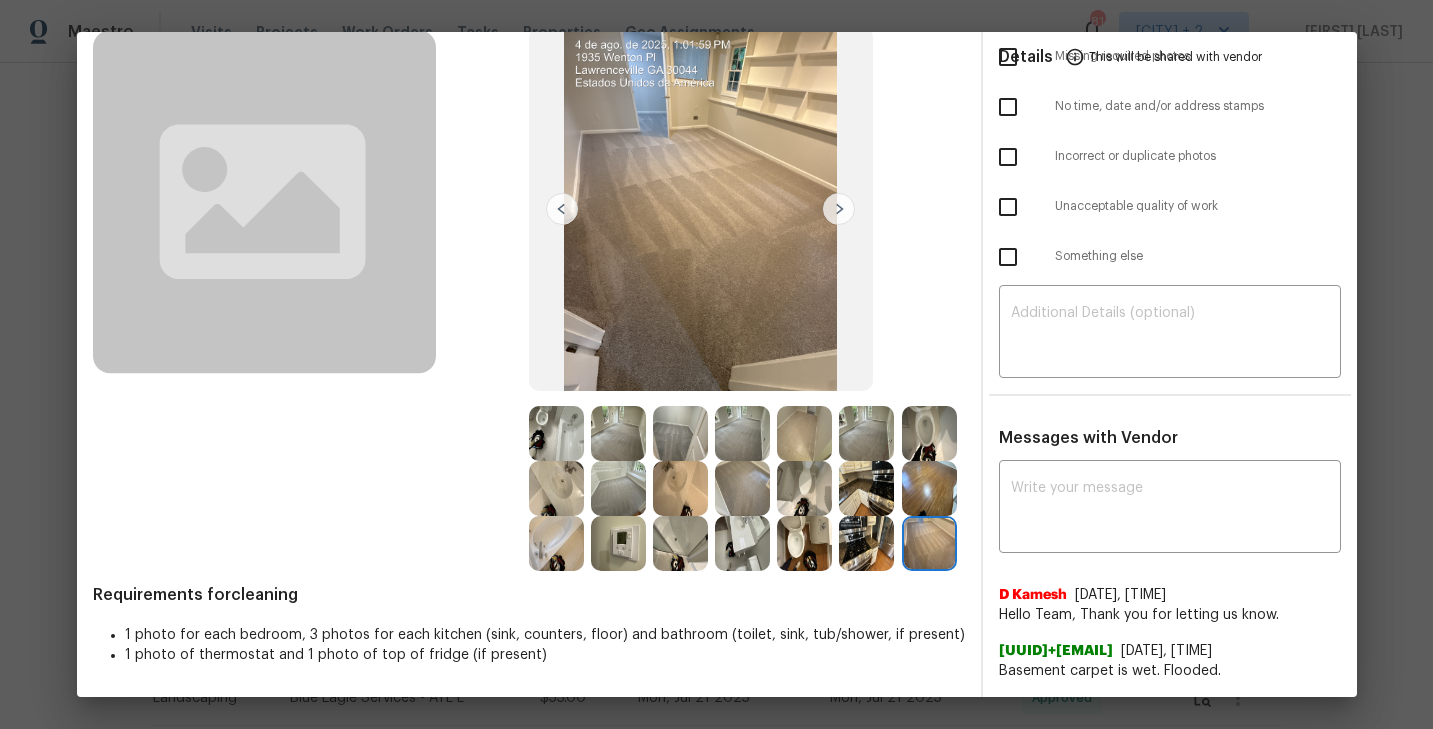 scroll, scrollTop: 0, scrollLeft: 0, axis: both 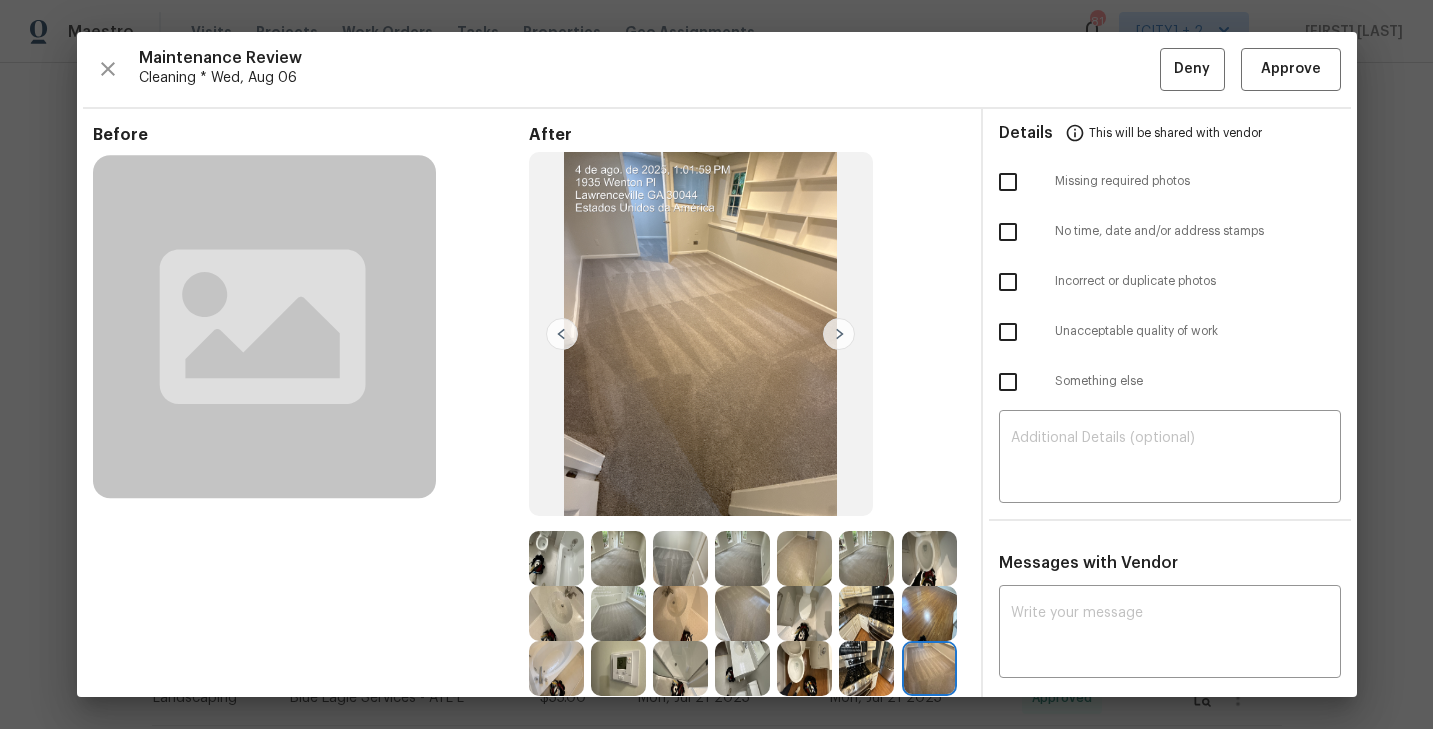click at bounding box center [929, 558] 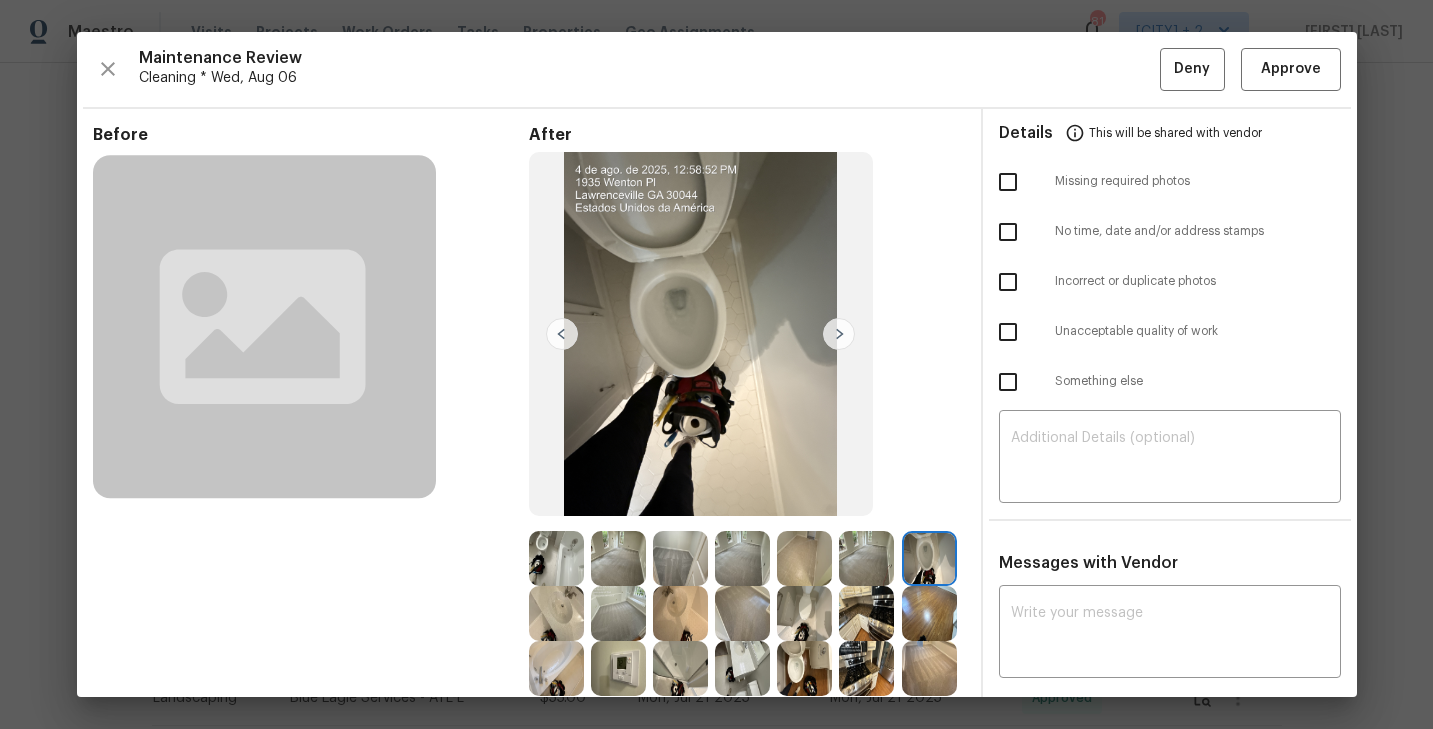 click at bounding box center [839, 334] 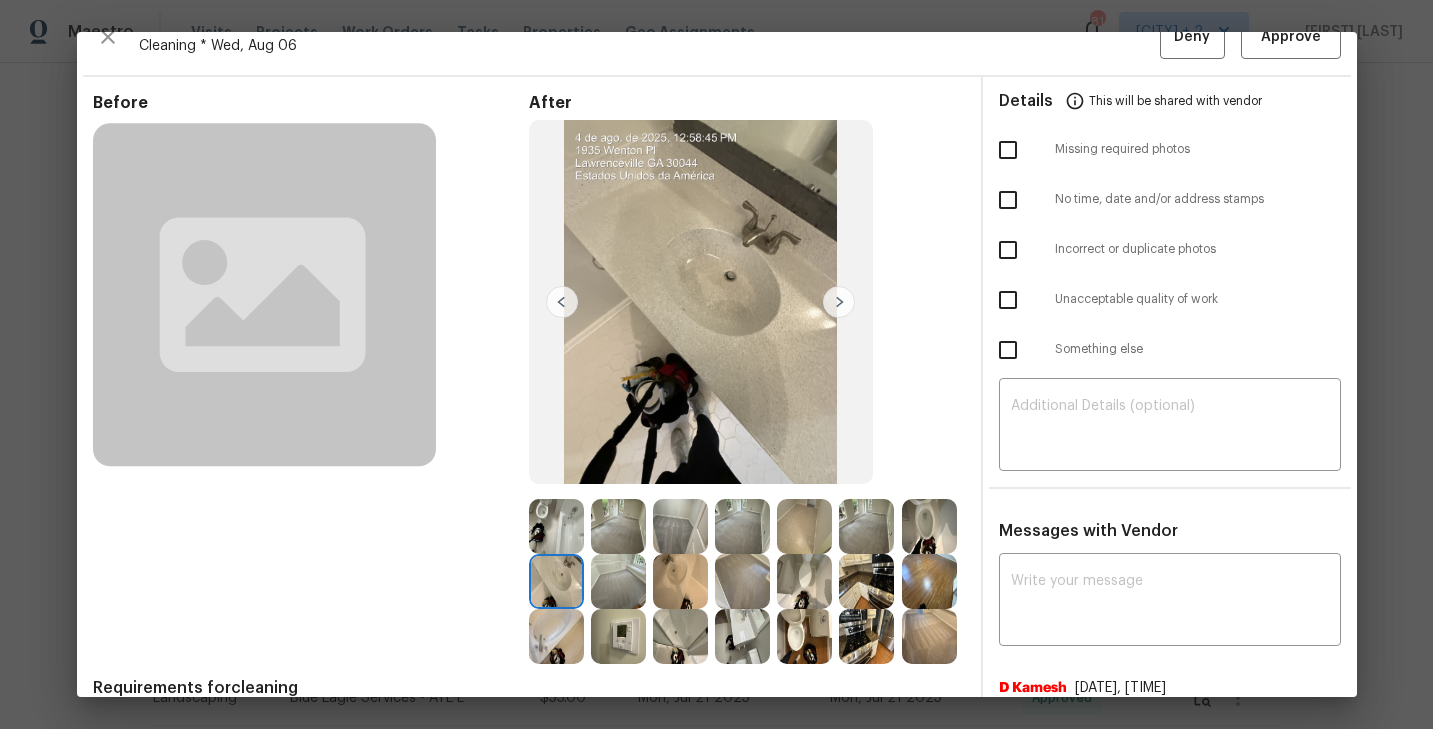 scroll, scrollTop: 38, scrollLeft: 0, axis: vertical 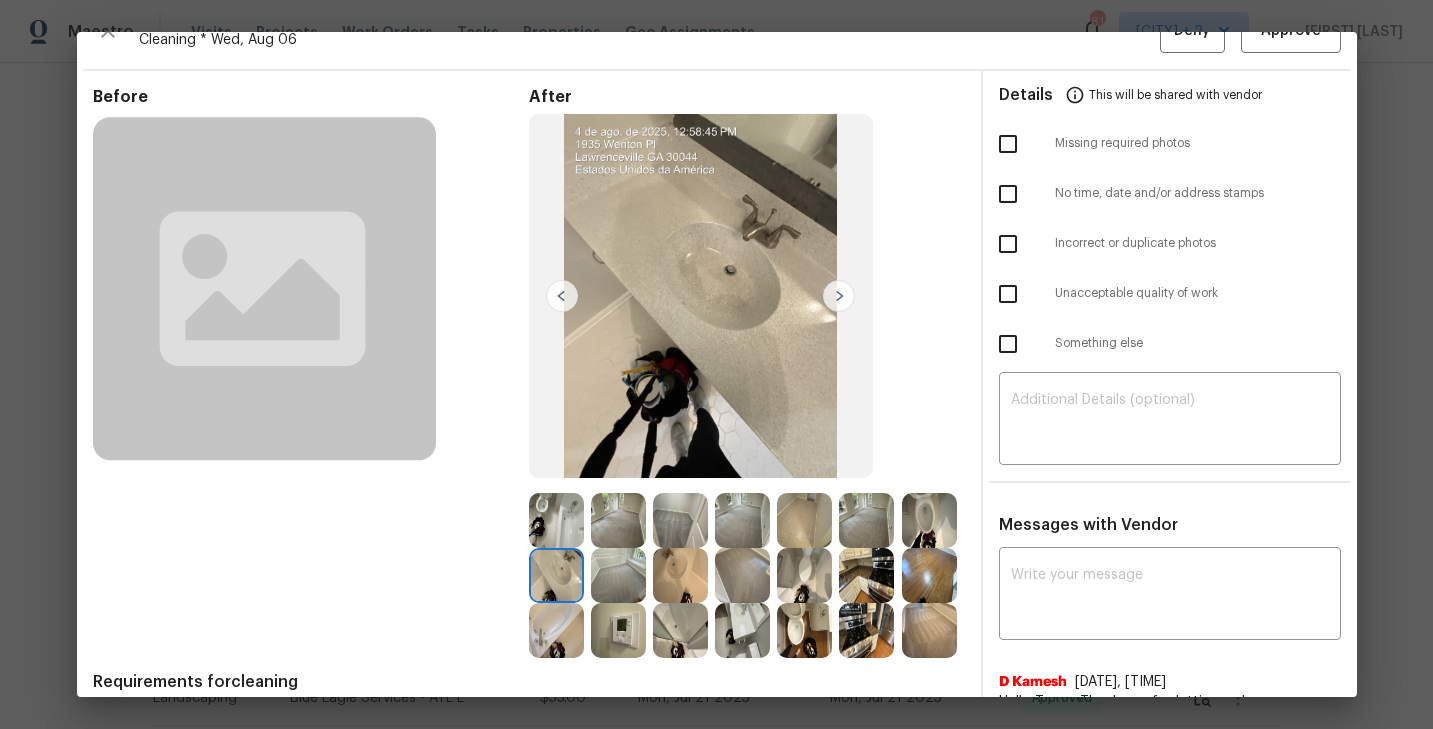 click at bounding box center (839, 296) 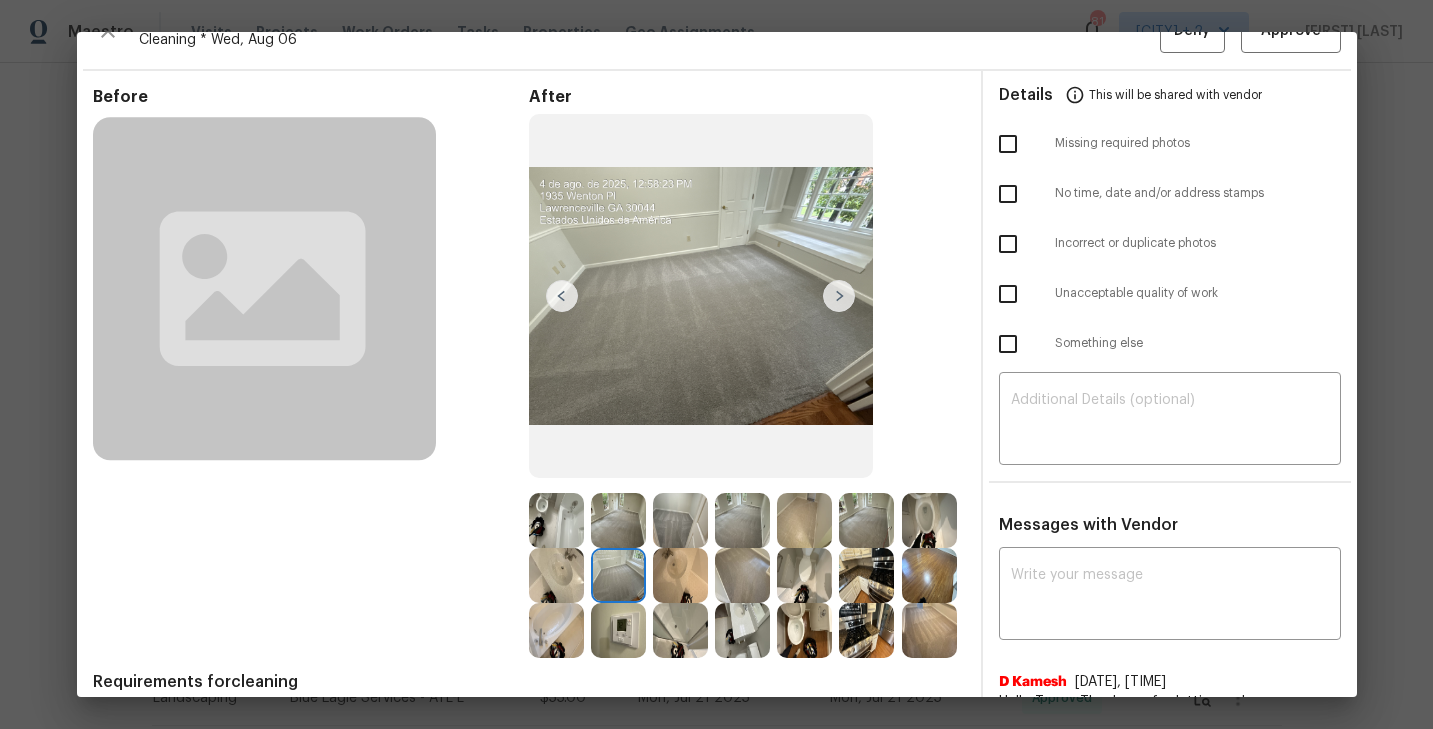 click at bounding box center (839, 296) 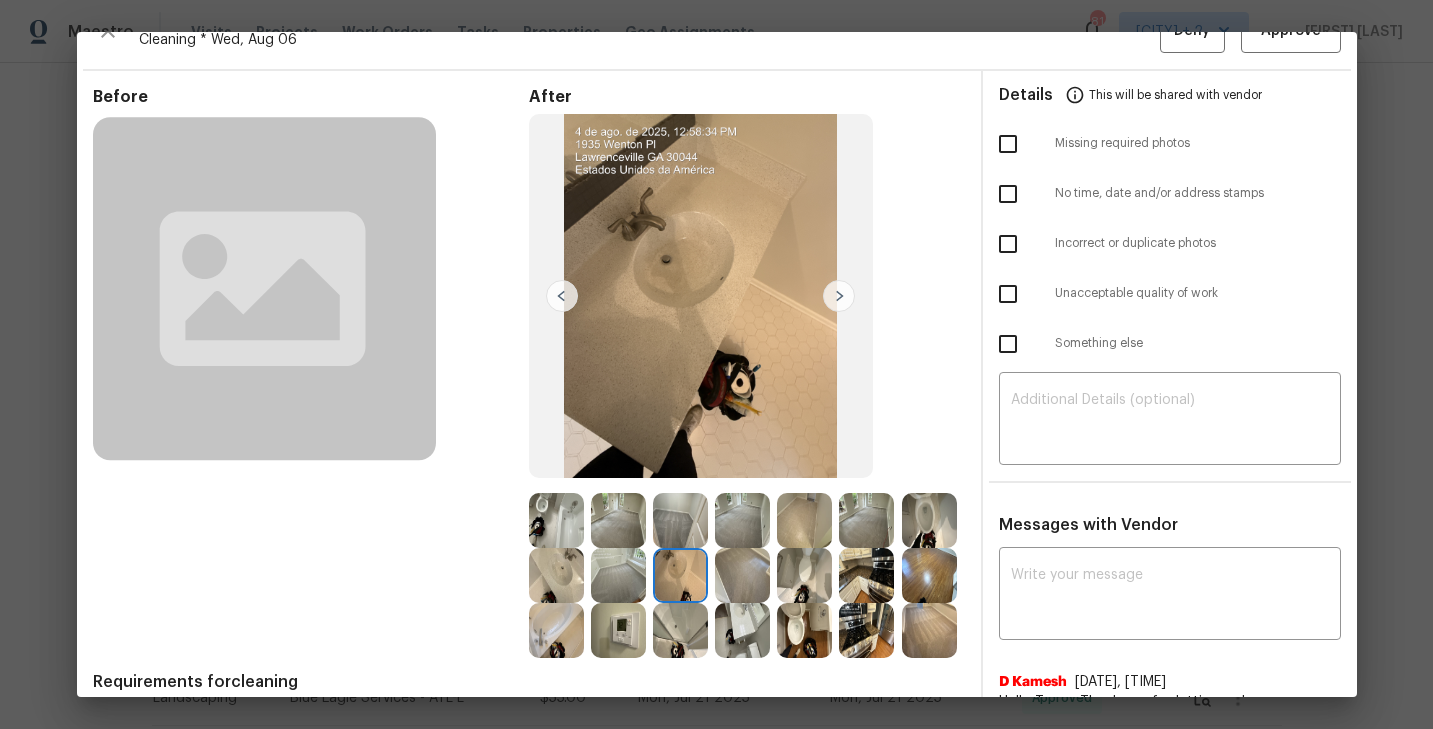 click at bounding box center [839, 296] 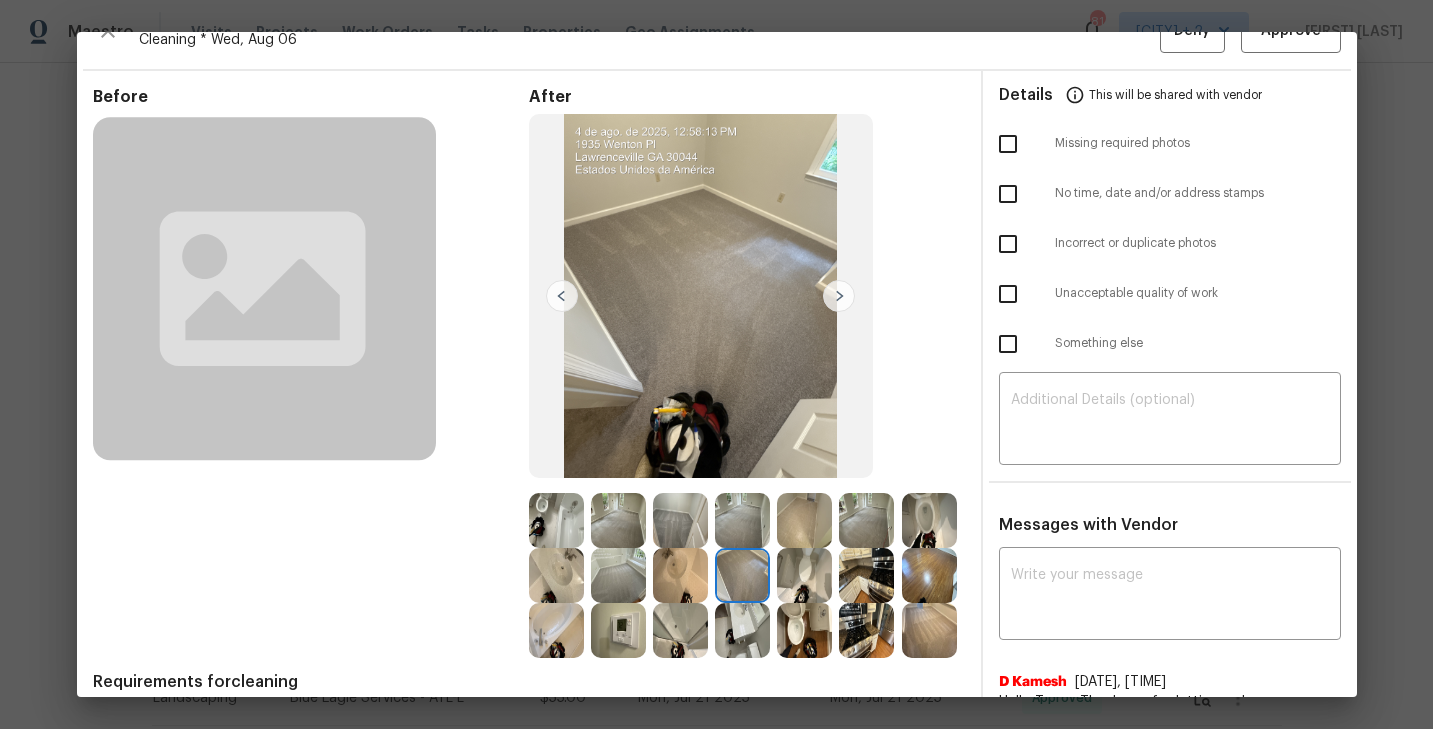 click at bounding box center [839, 296] 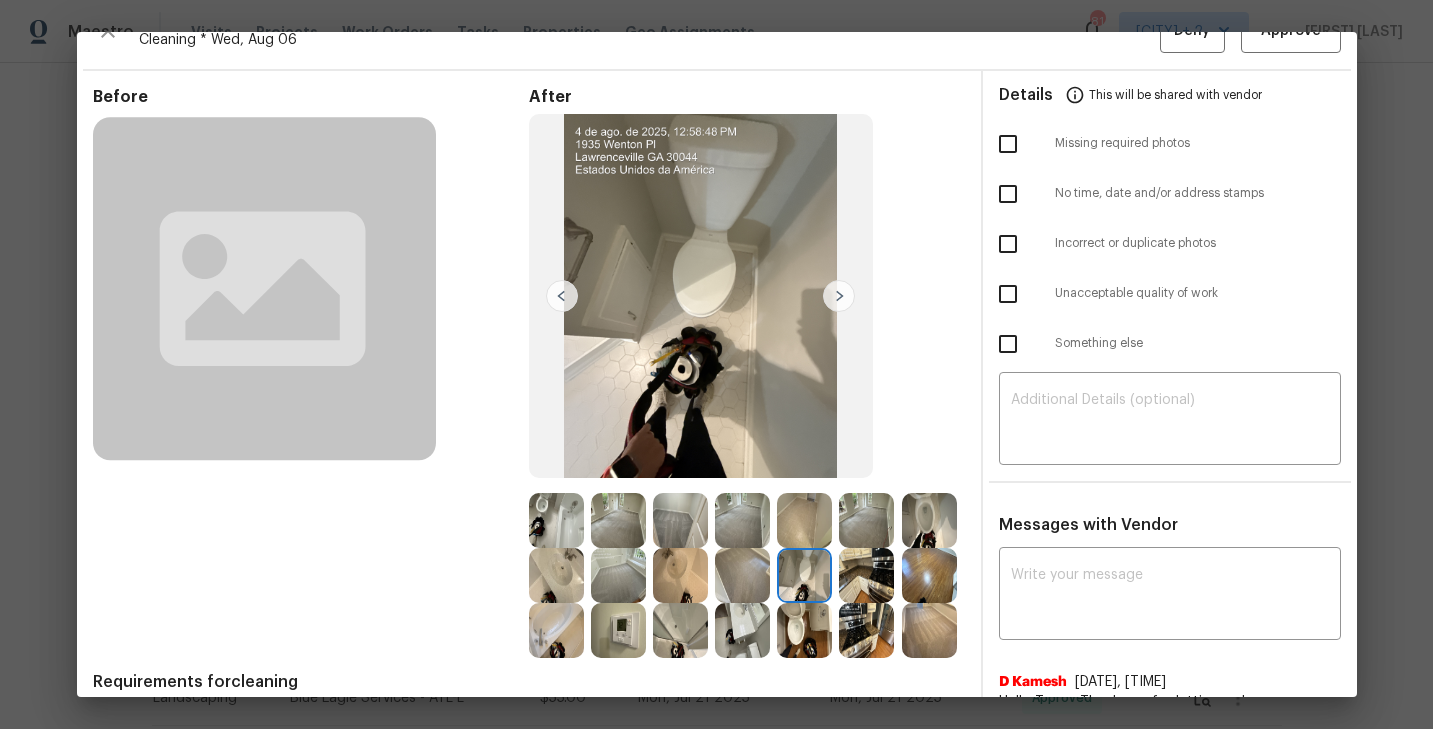 click at bounding box center (839, 296) 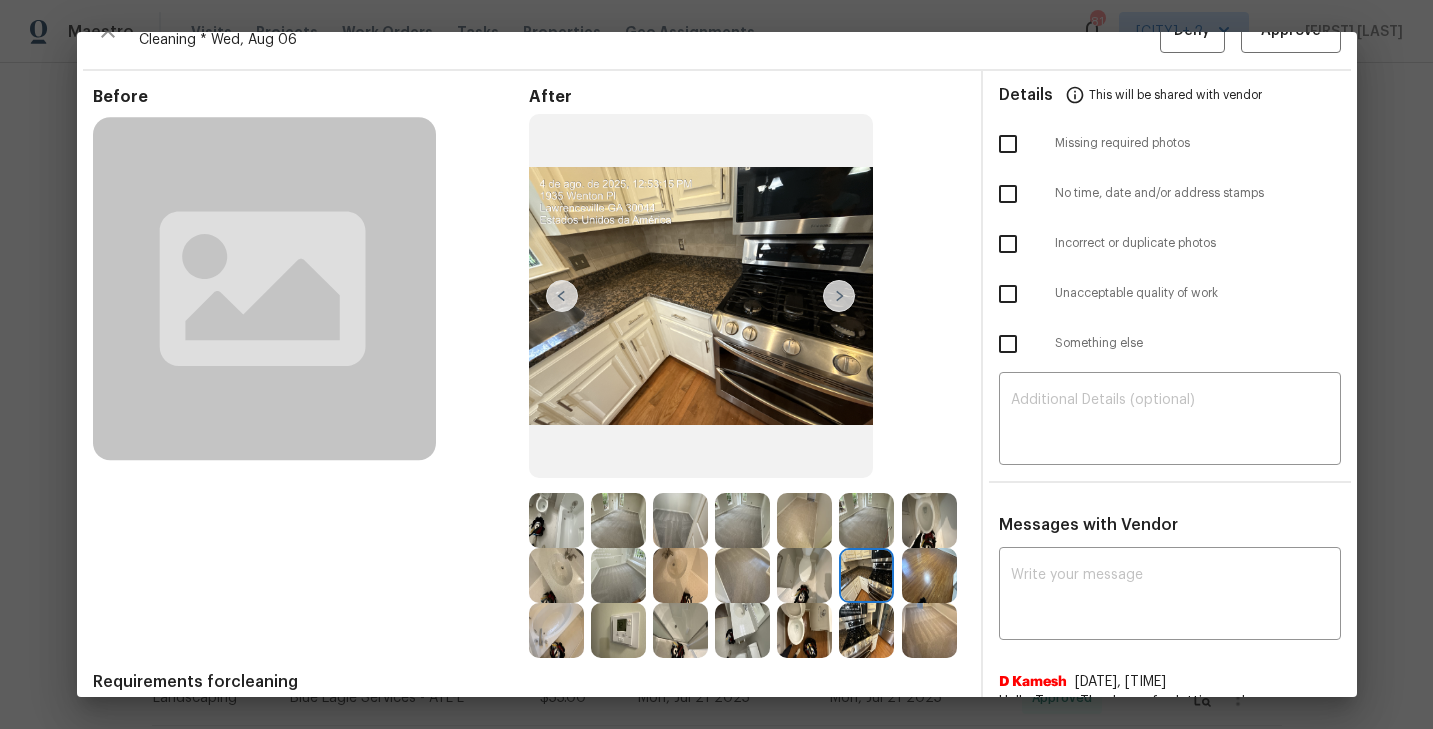click at bounding box center (839, 296) 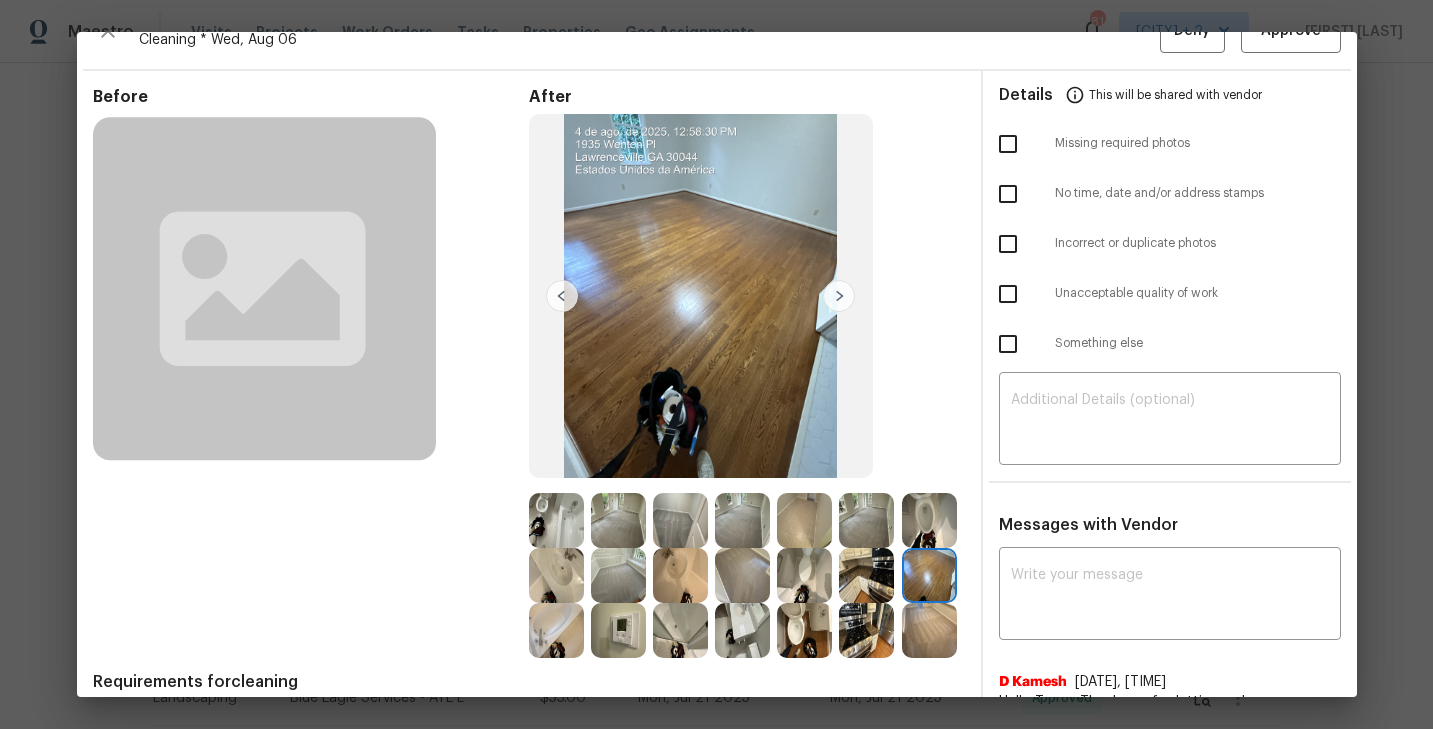 click at bounding box center [839, 296] 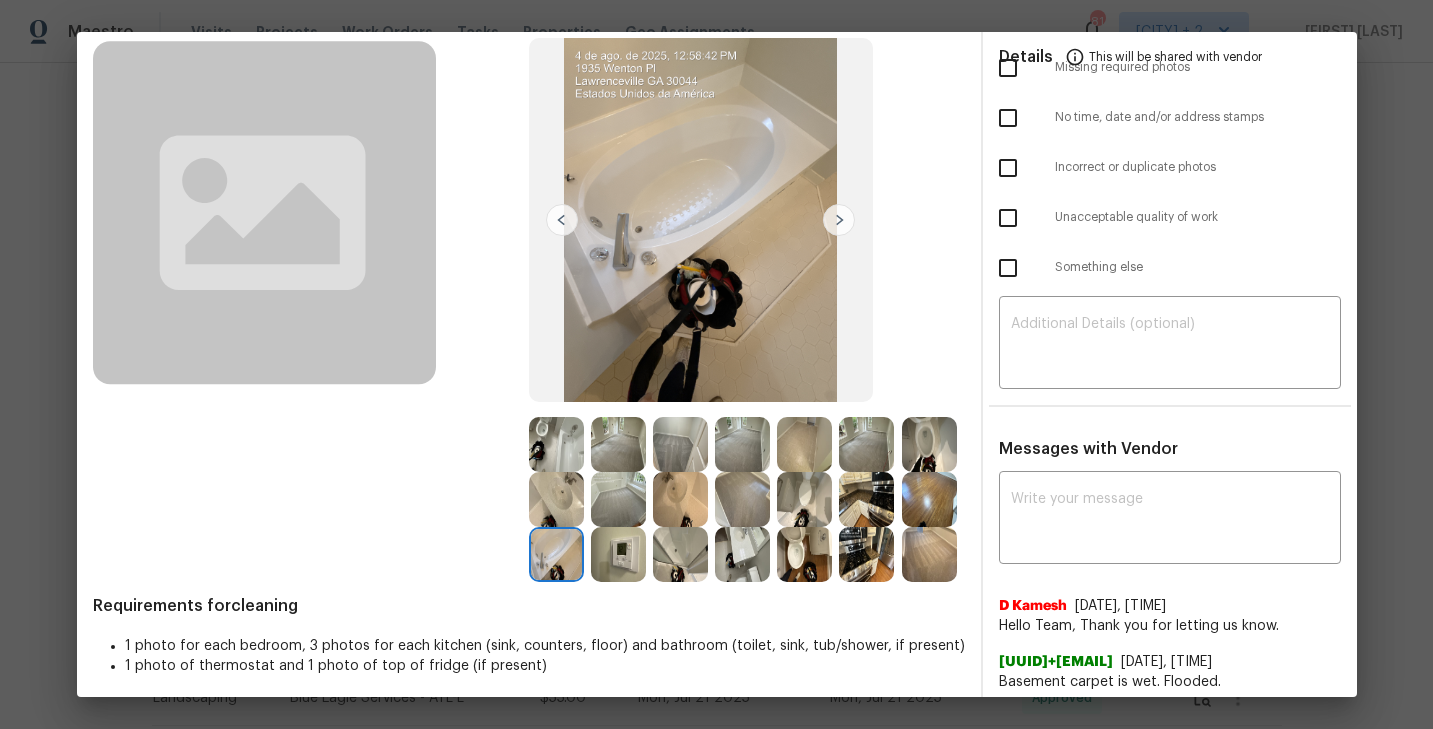 scroll, scrollTop: 132, scrollLeft: 0, axis: vertical 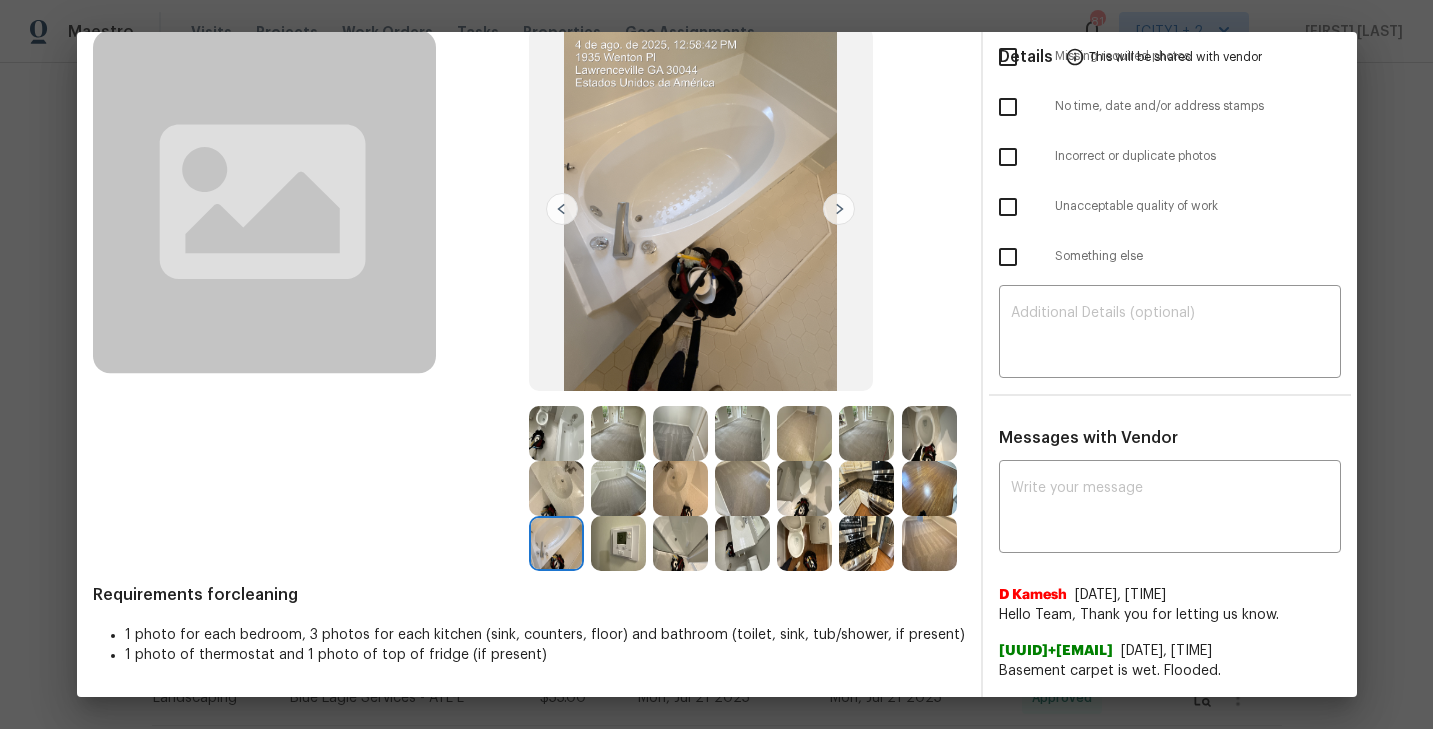 click at bounding box center (866, 543) 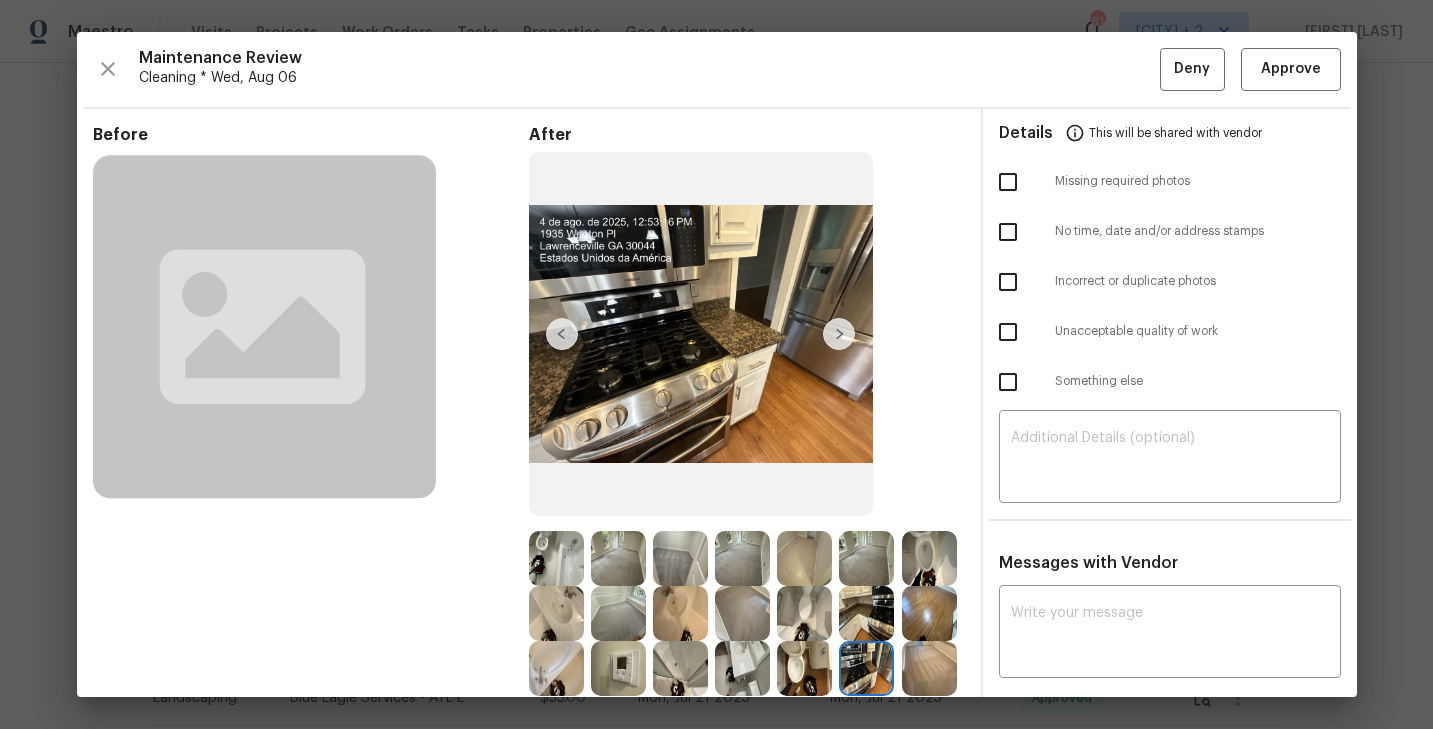 scroll, scrollTop: 123, scrollLeft: 0, axis: vertical 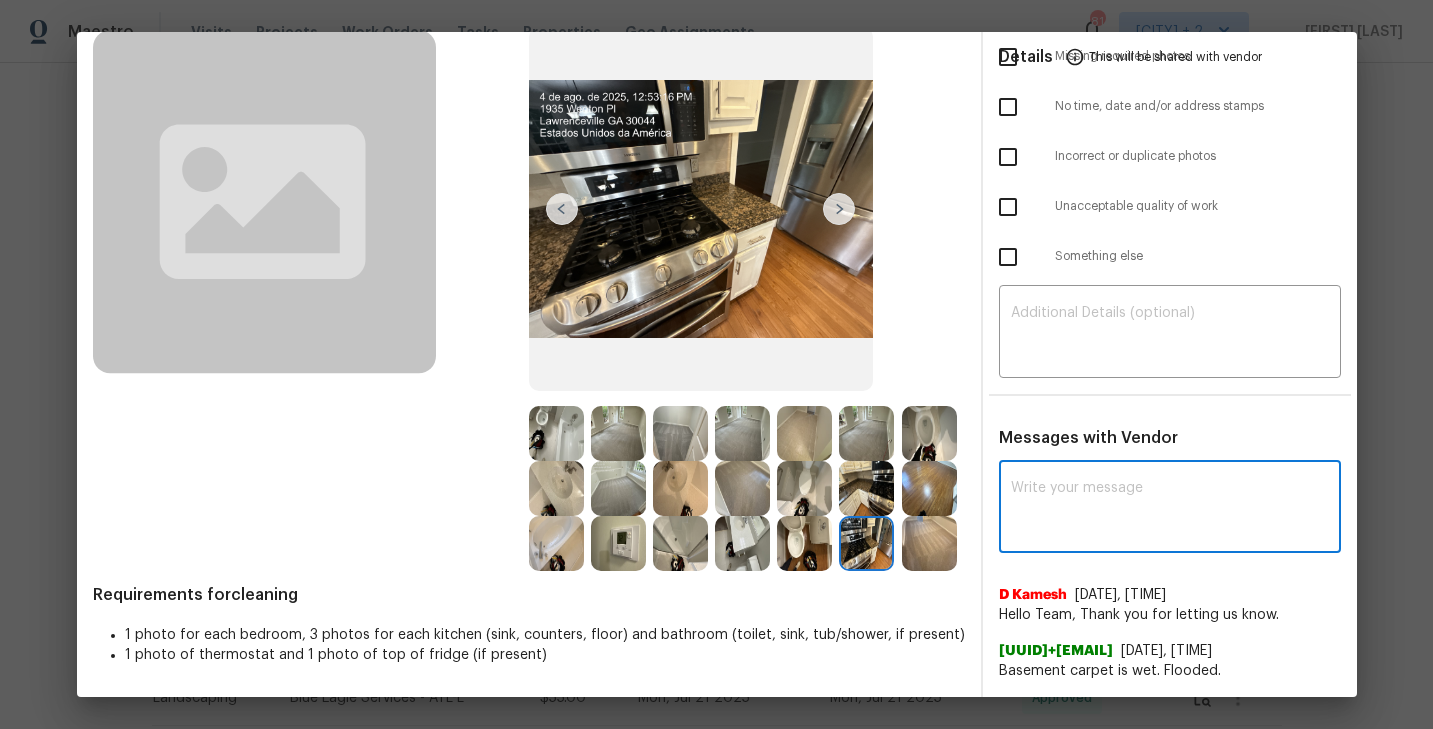 click at bounding box center [1170, 509] 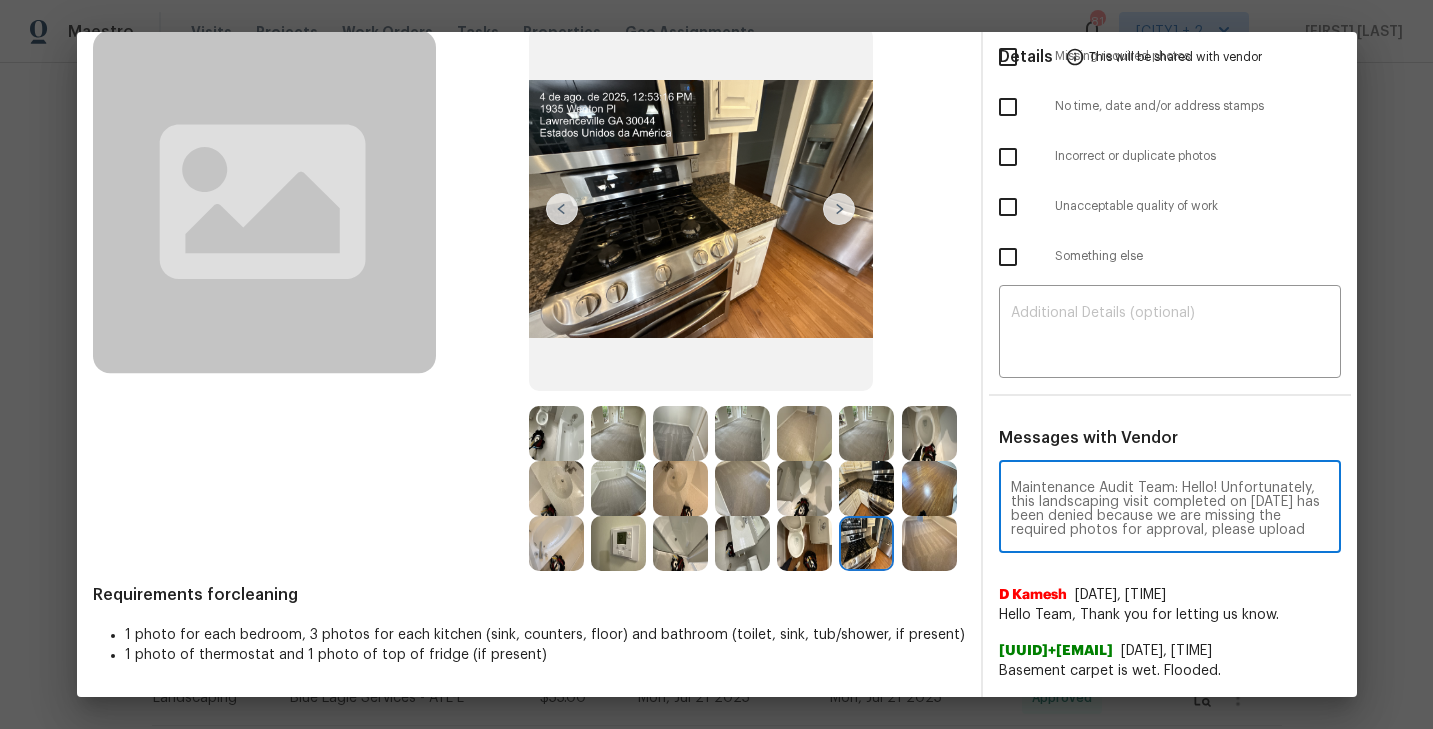 scroll, scrollTop: 14, scrollLeft: 0, axis: vertical 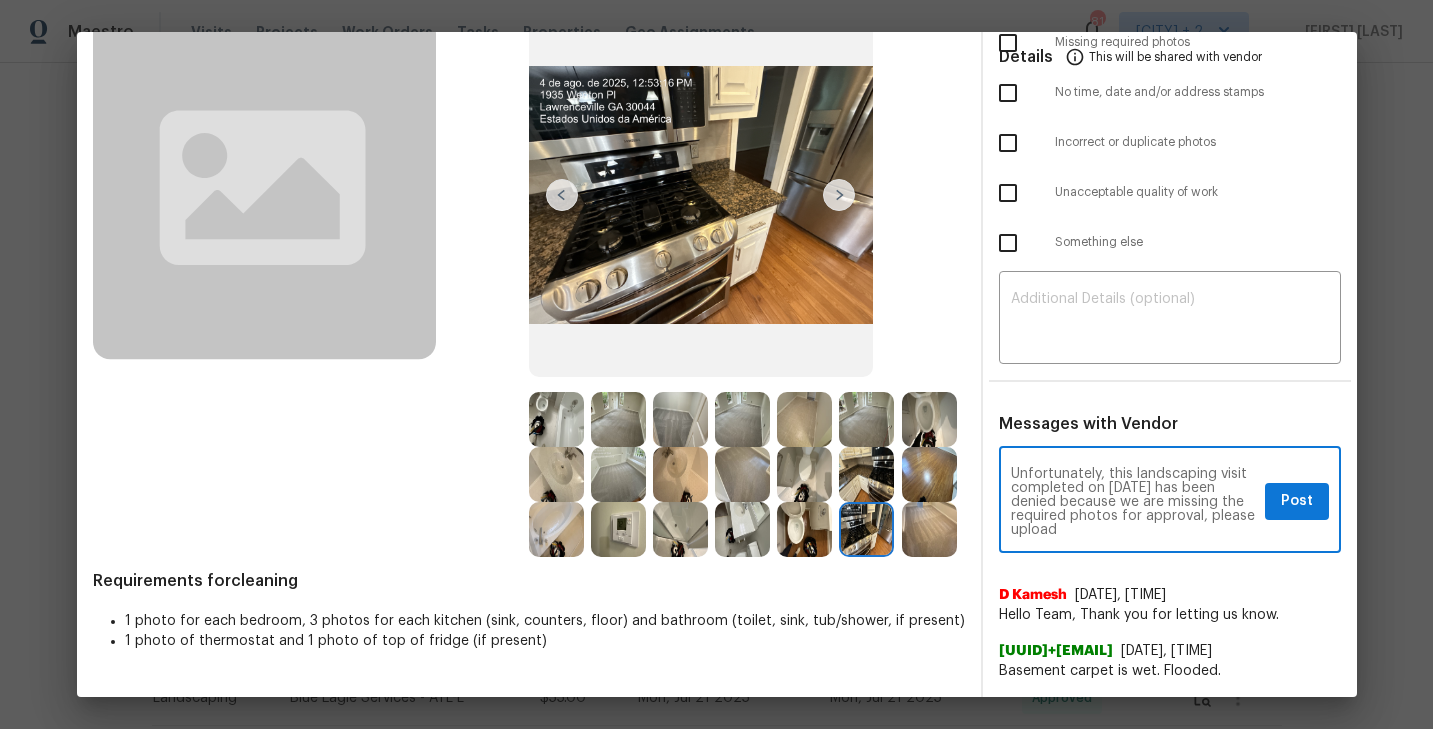 click on "Maintenance Audit Team: Hello! Unfortunately, this landscaping visit completed on 08/04/2025 has been denied because we are missing the required photos for approval, please upload" at bounding box center (1134, 502) 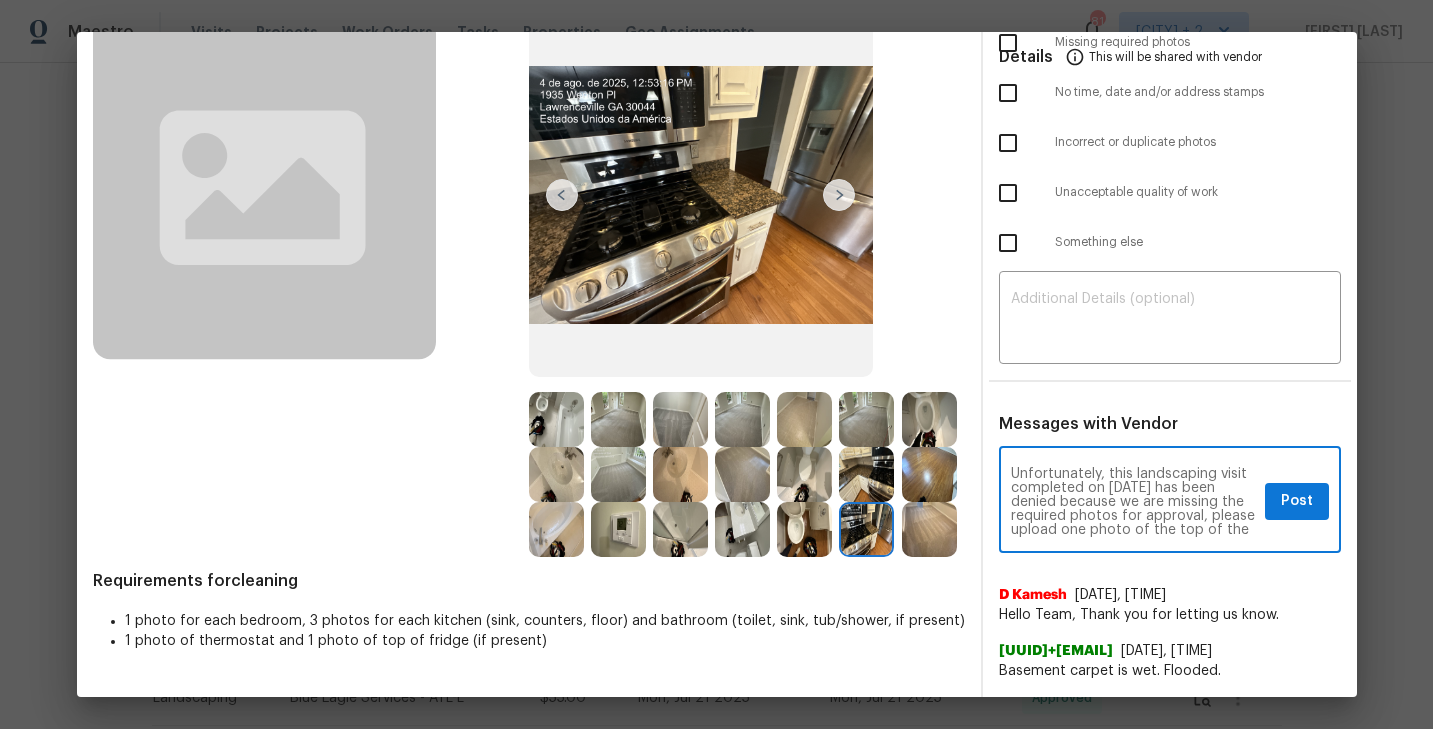 scroll, scrollTop: 28, scrollLeft: 0, axis: vertical 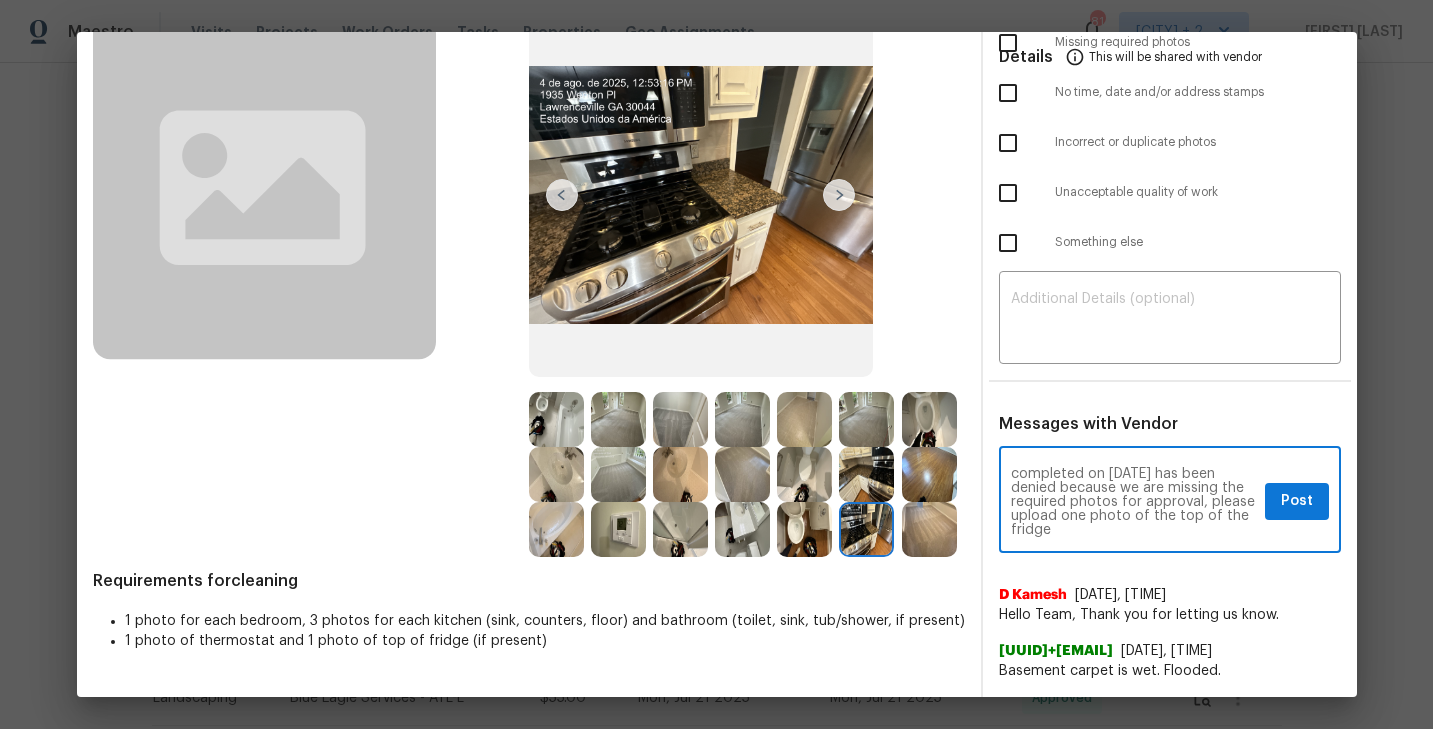 paste on "If those photos are available, they must be uploaded within 48 hours of the original visit date. If the required photos were not taken on the day of the visit, the denial will remain in place. If you or your team need a refresher on the quality standards and requirements, please refer to the updated Standards of Work that have been distributed via email. Thank you!" 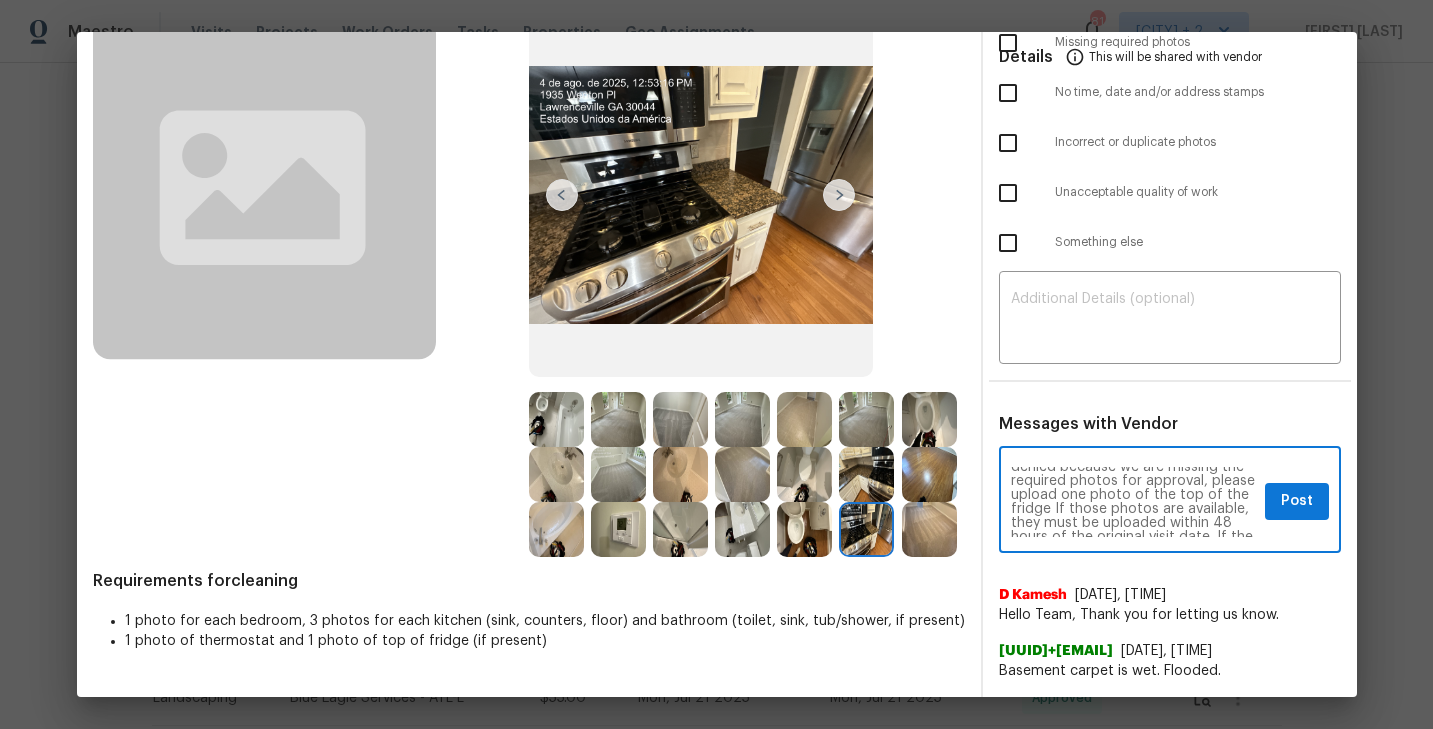 scroll, scrollTop: 0, scrollLeft: 0, axis: both 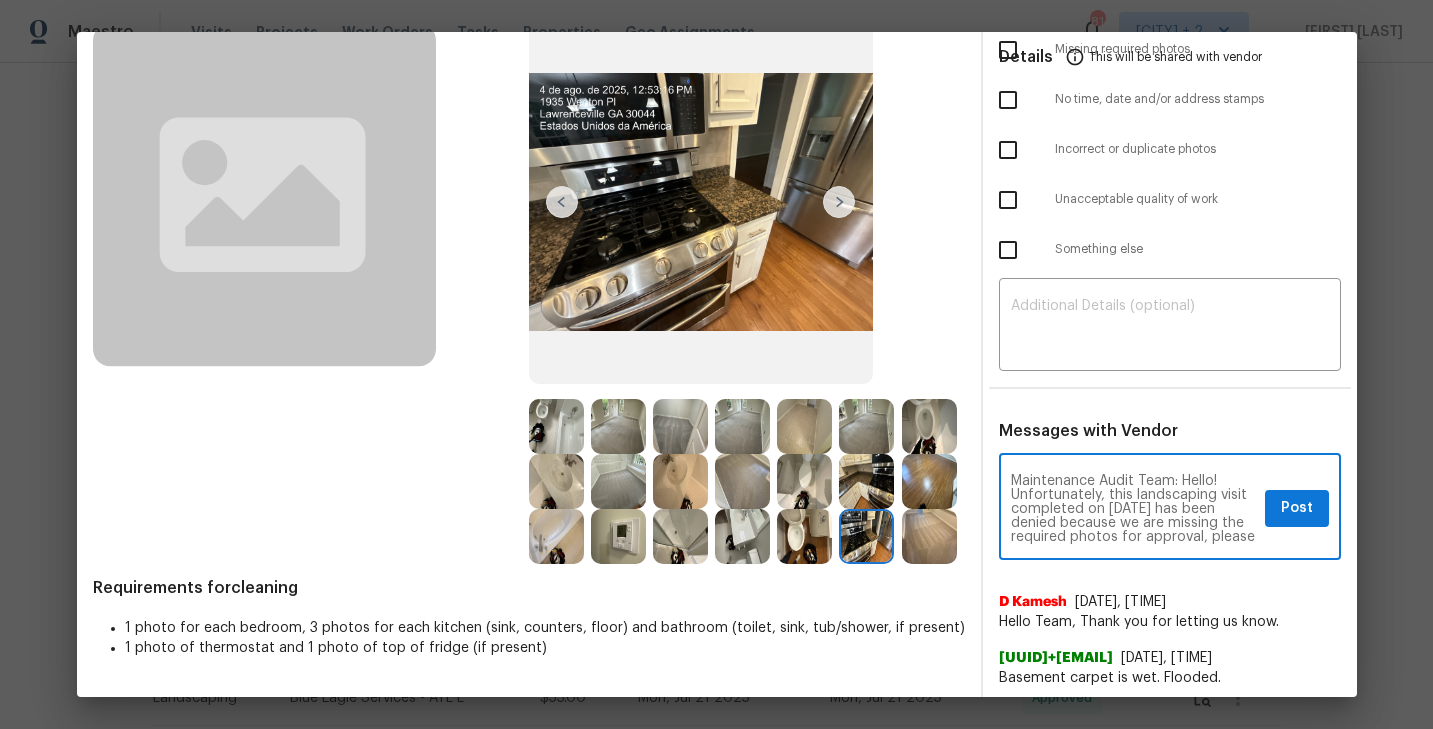 drag, startPoint x: 1204, startPoint y: 496, endPoint x: 1125, endPoint y: 494, distance: 79.025314 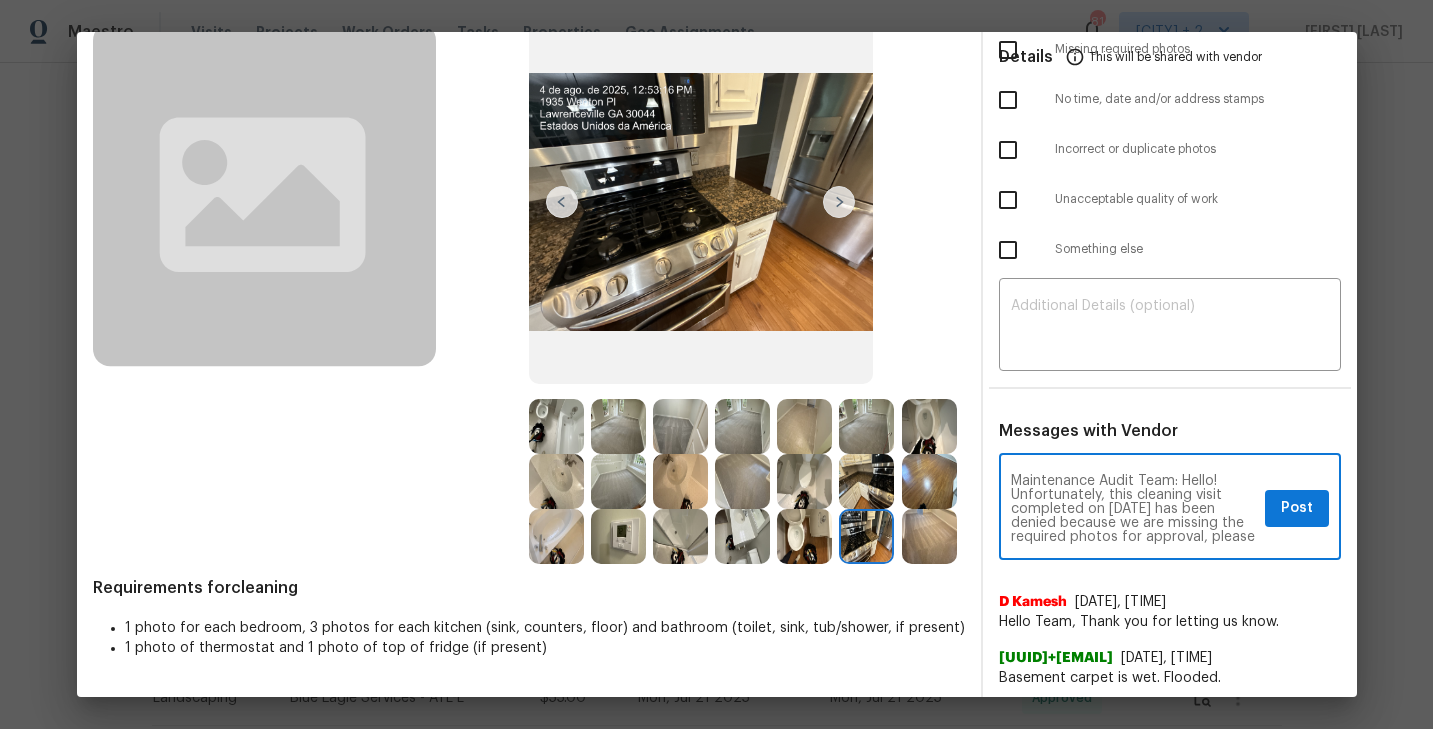type on "Maintenance Audit Team: Hello! Unfortunately, this cleaning visit completed on 08/06/2025 has been denied because we are missing the required photos for approval, please upload one photo of the top of the fridge If those photos are available, they must be uploaded within 48 hours of the original visit date. If the required photos were not taken on the day of the visit, the denial will remain in place. If you or your team need a refresher on the quality standards and requirements, please refer to the updated Standards of Work that have been distributed via email. Thank you!" 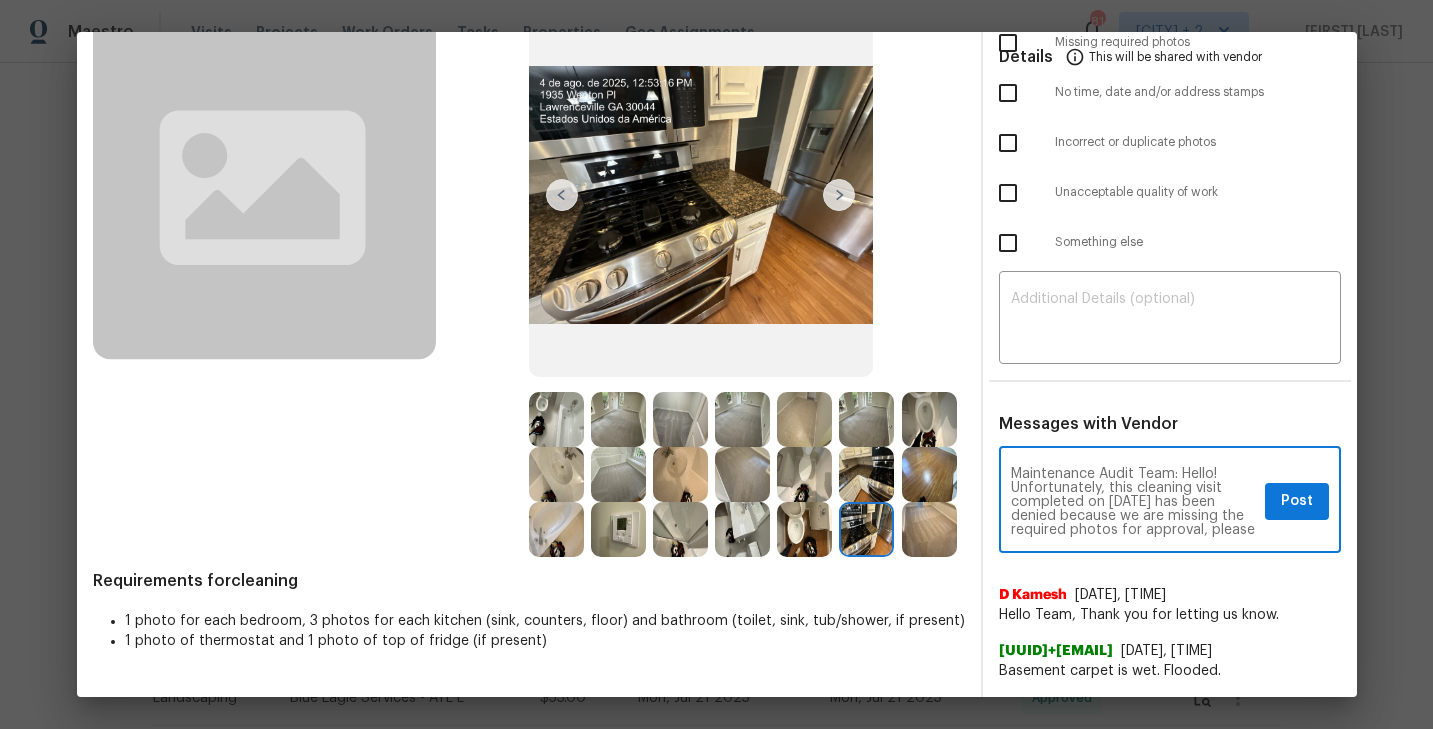 scroll, scrollTop: 160, scrollLeft: 0, axis: vertical 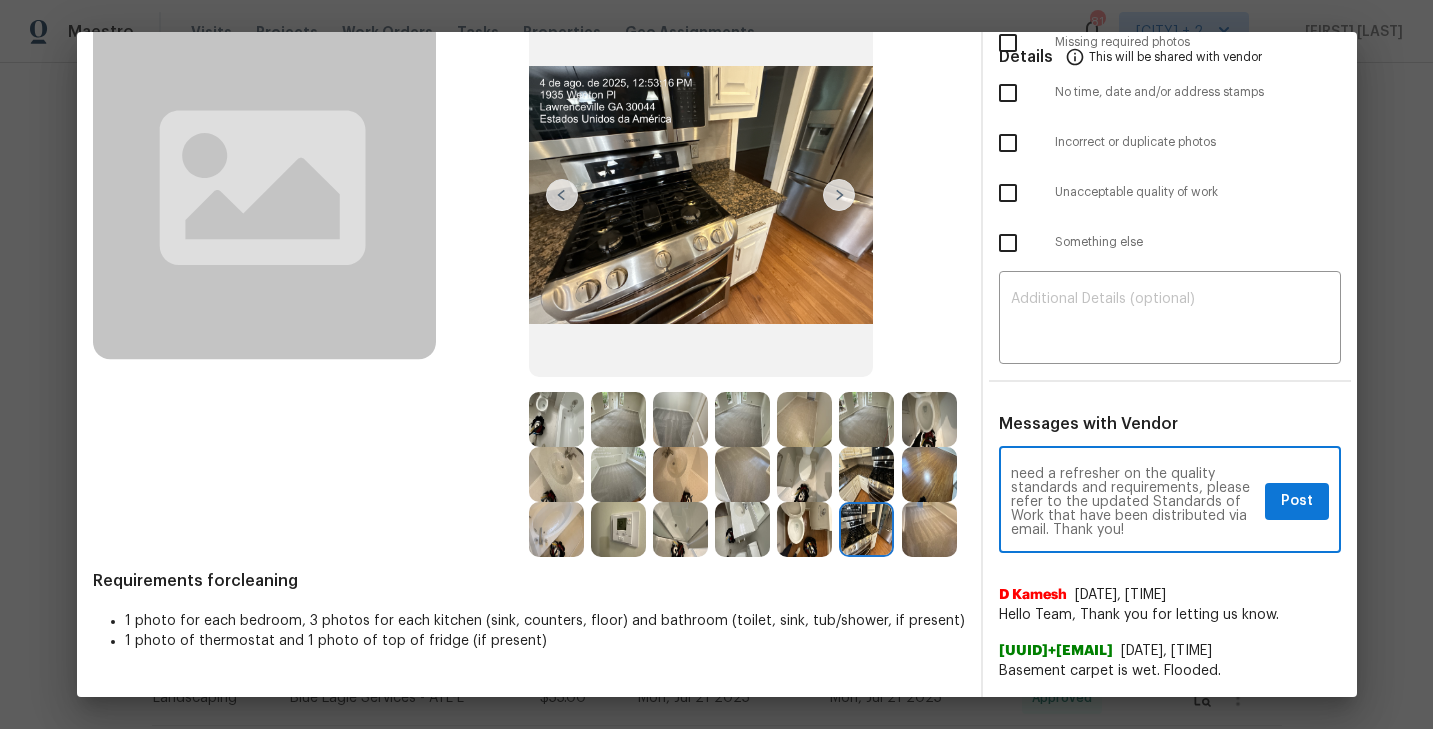 drag, startPoint x: 1003, startPoint y: 448, endPoint x: 1250, endPoint y: 580, distance: 280.05893 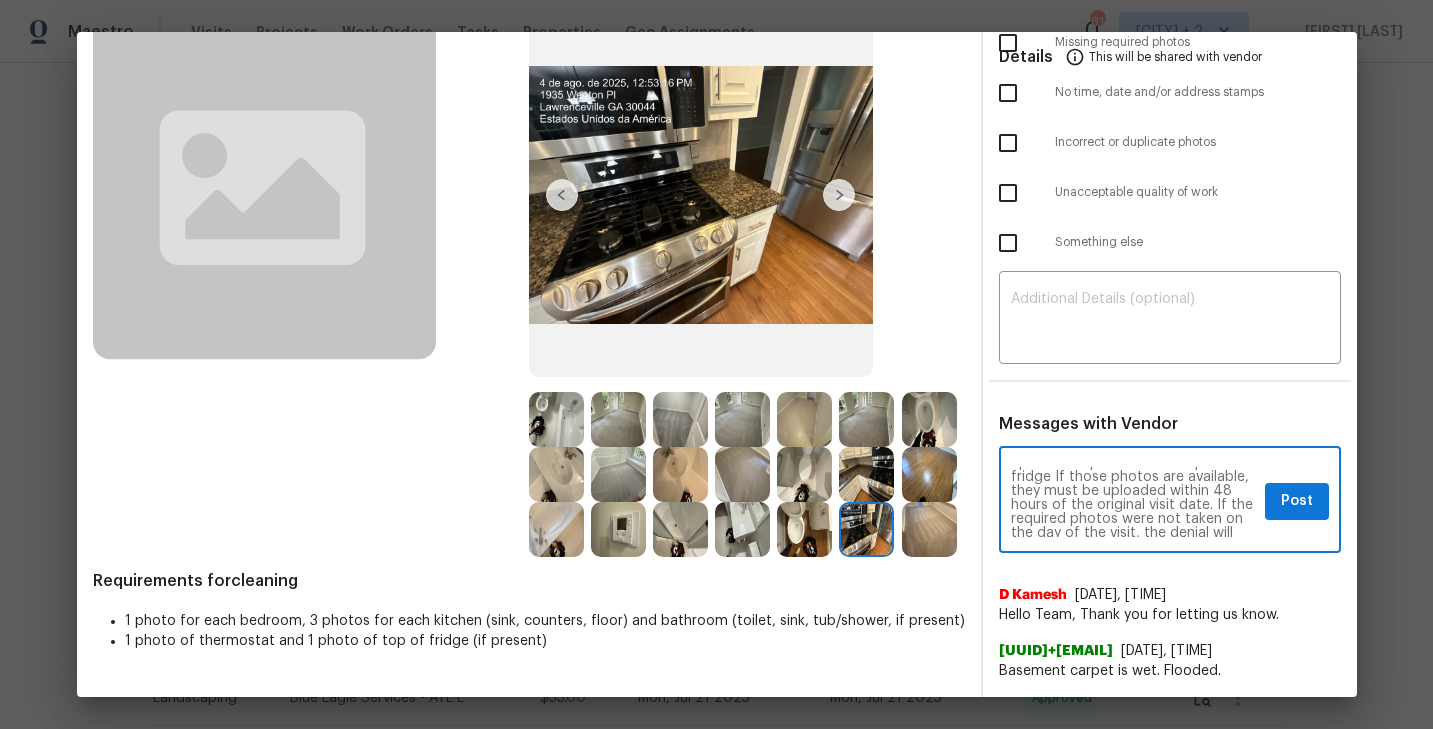 scroll, scrollTop: 76, scrollLeft: 0, axis: vertical 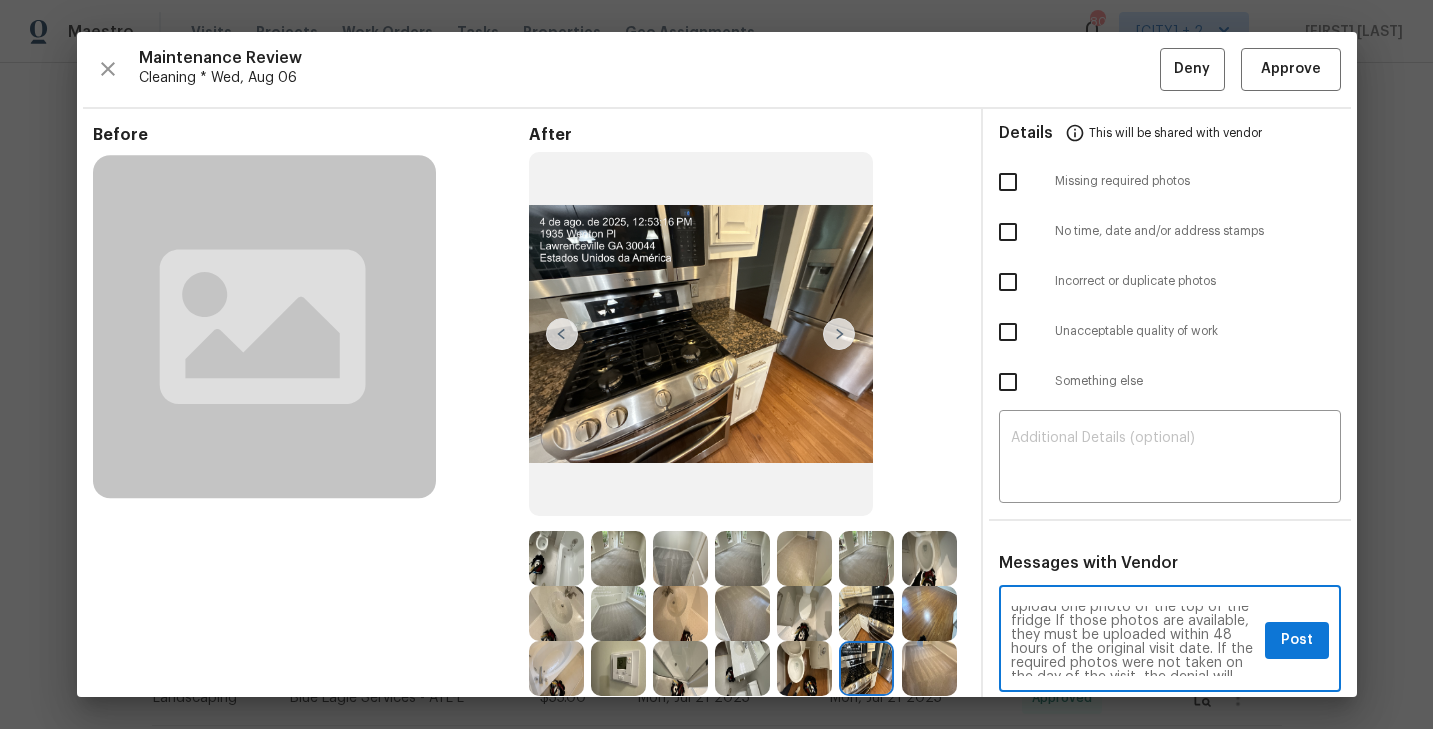 click at bounding box center (1008, 182) 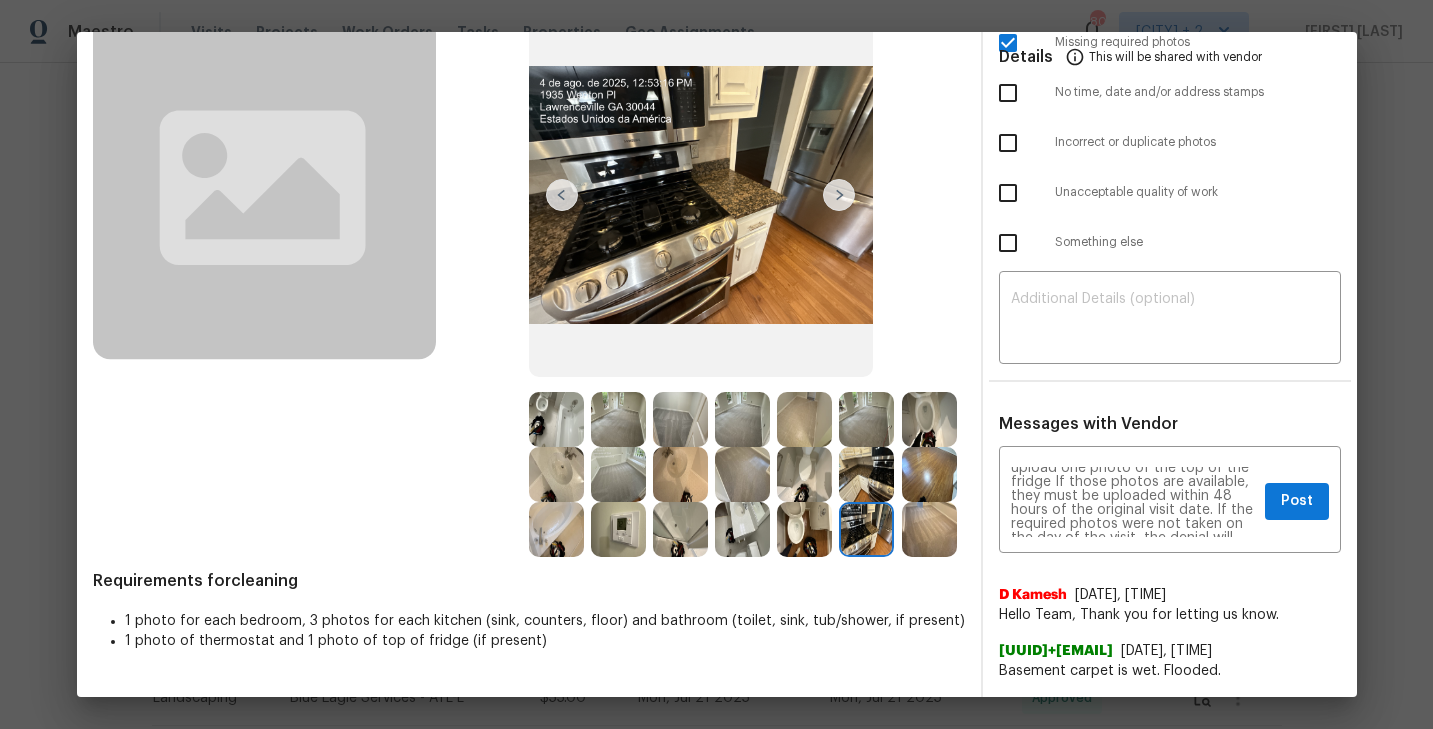 scroll, scrollTop: 147, scrollLeft: 0, axis: vertical 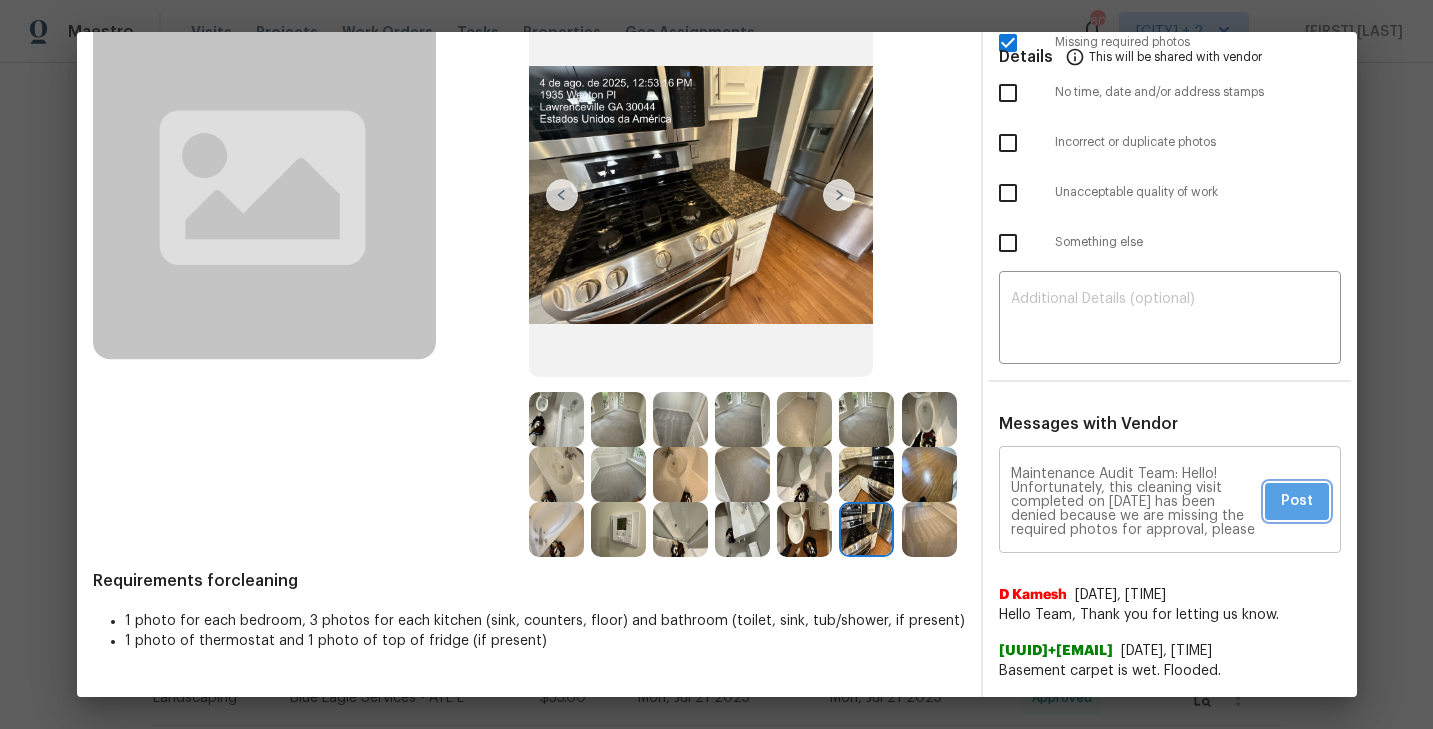 click on "Post" at bounding box center (1297, 501) 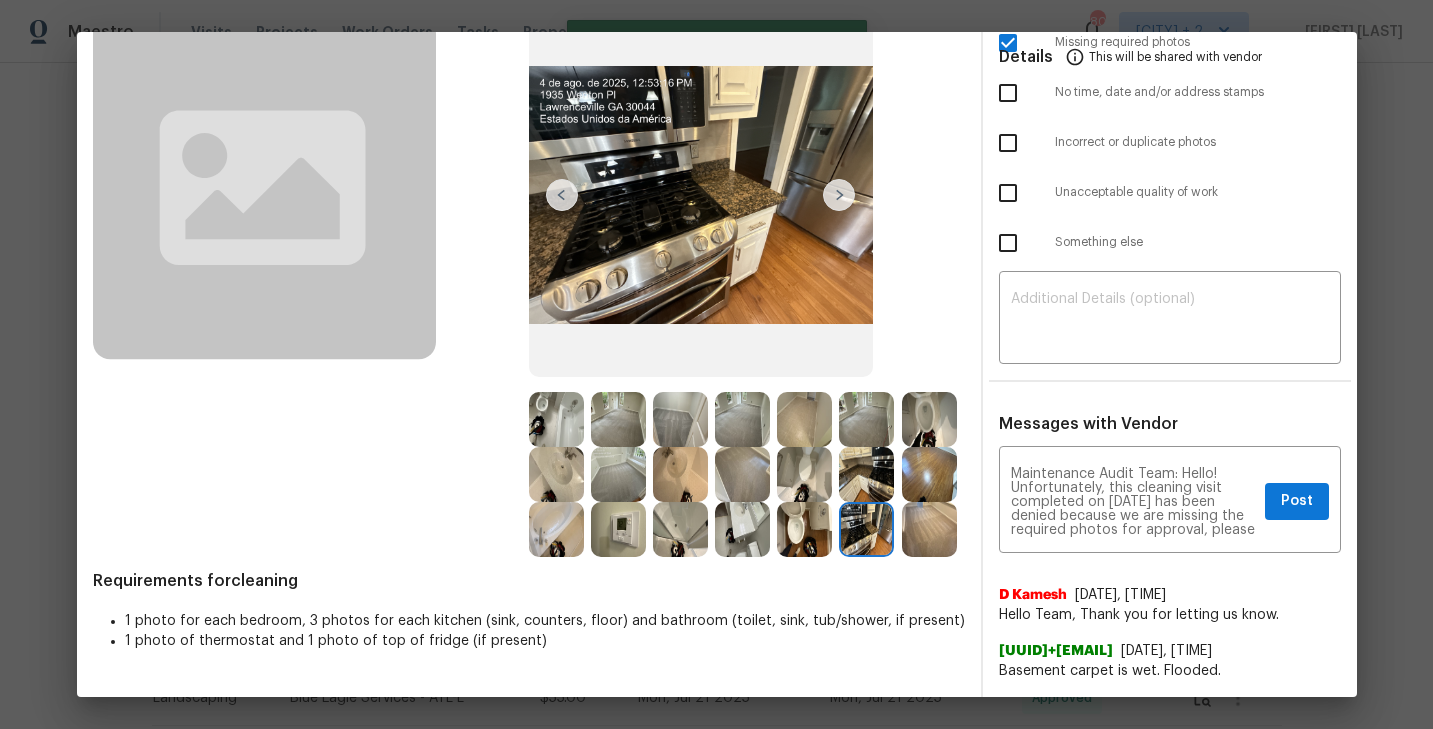 type 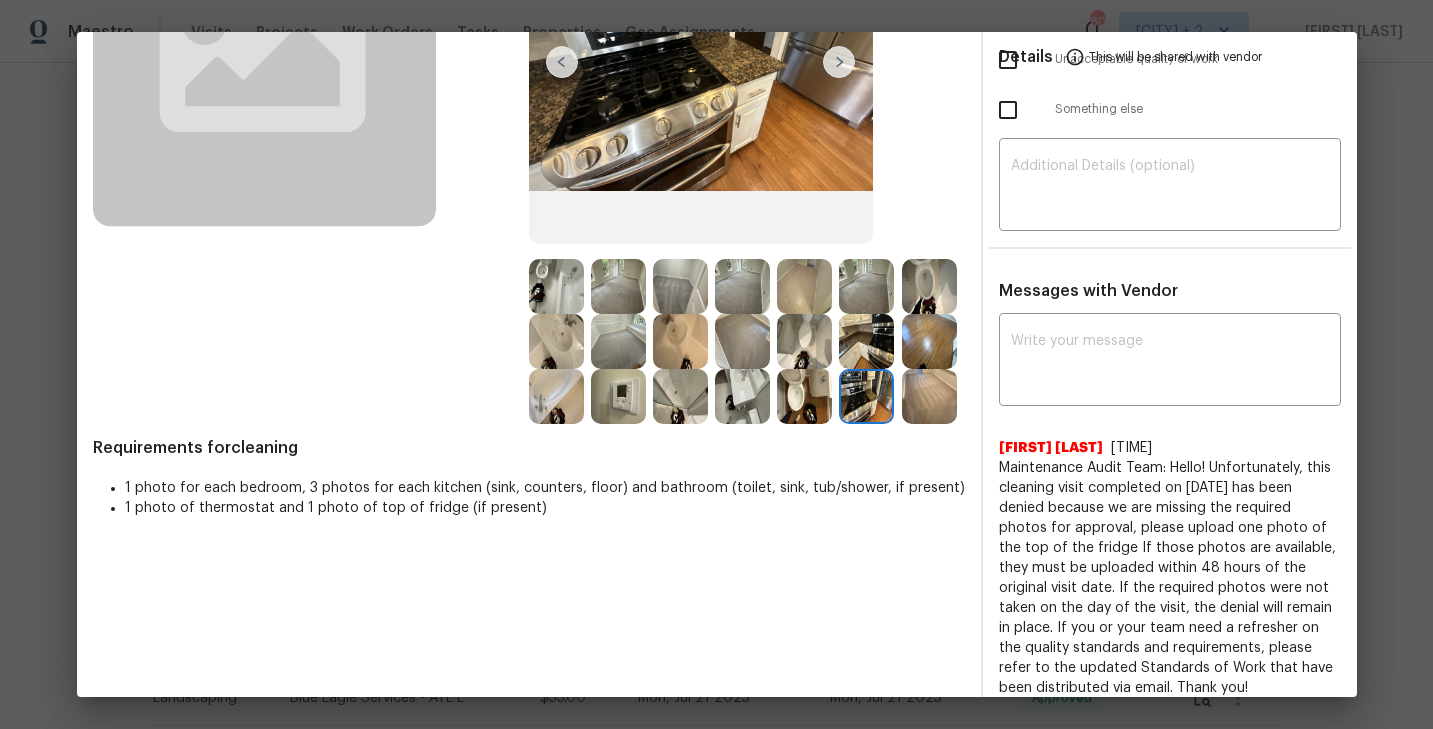scroll, scrollTop: 0, scrollLeft: 0, axis: both 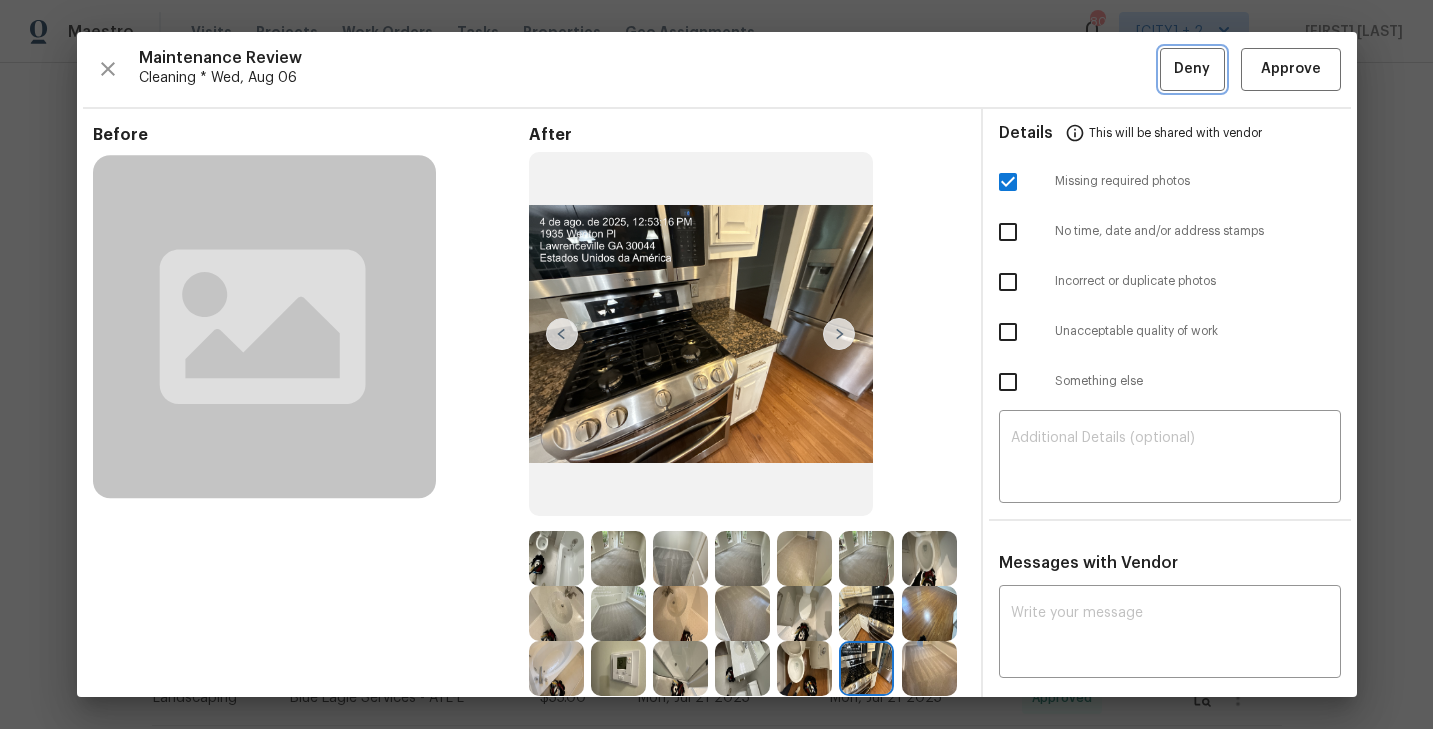 click on "Deny" at bounding box center [1192, 69] 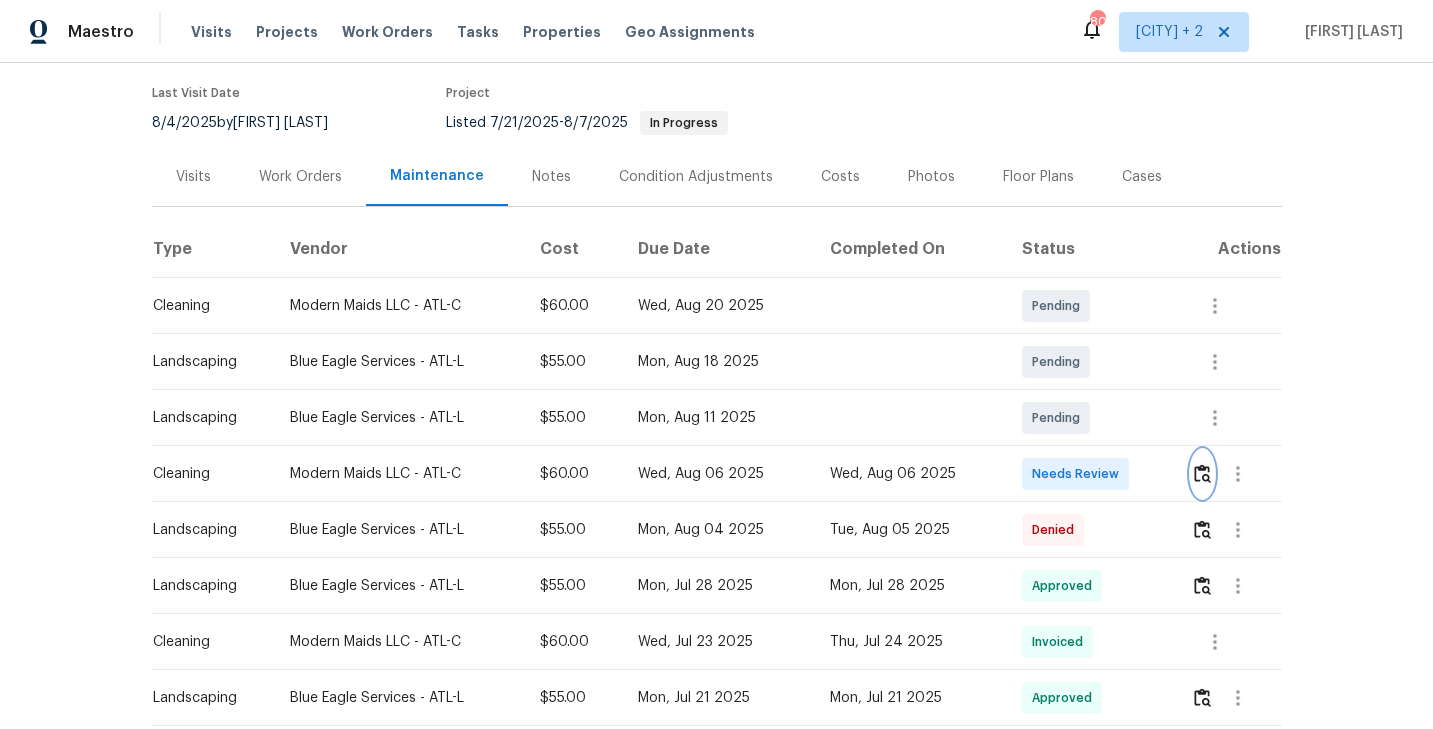 scroll, scrollTop: 0, scrollLeft: 0, axis: both 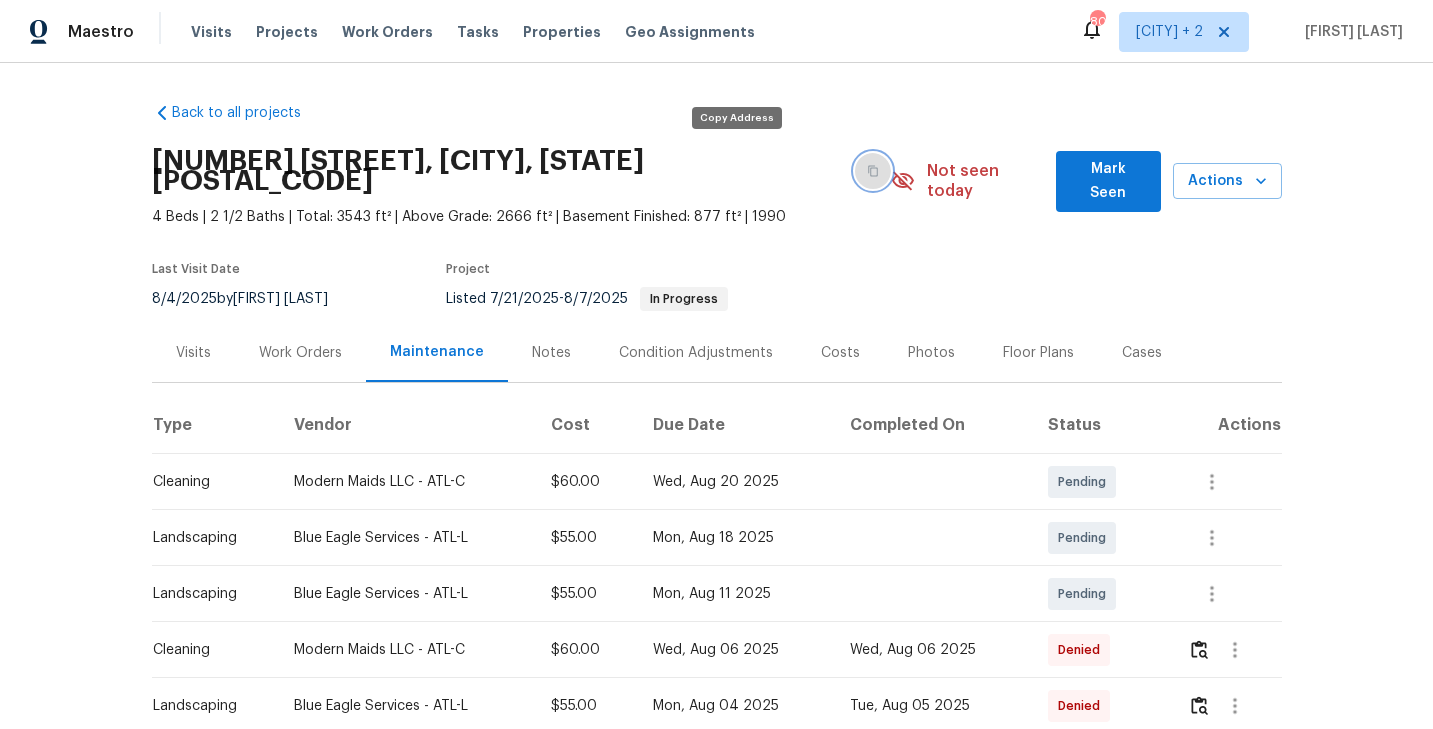 click at bounding box center [873, 171] 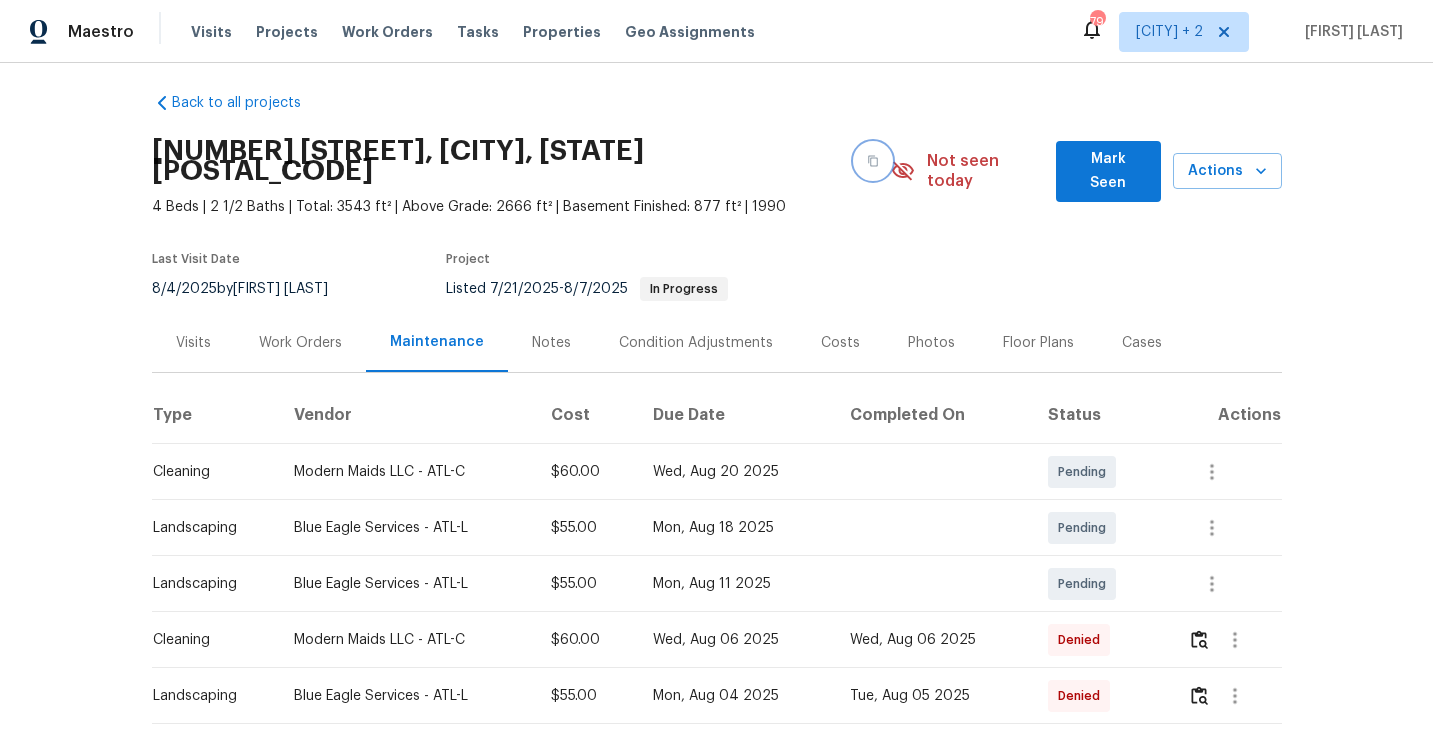 scroll, scrollTop: 0, scrollLeft: 0, axis: both 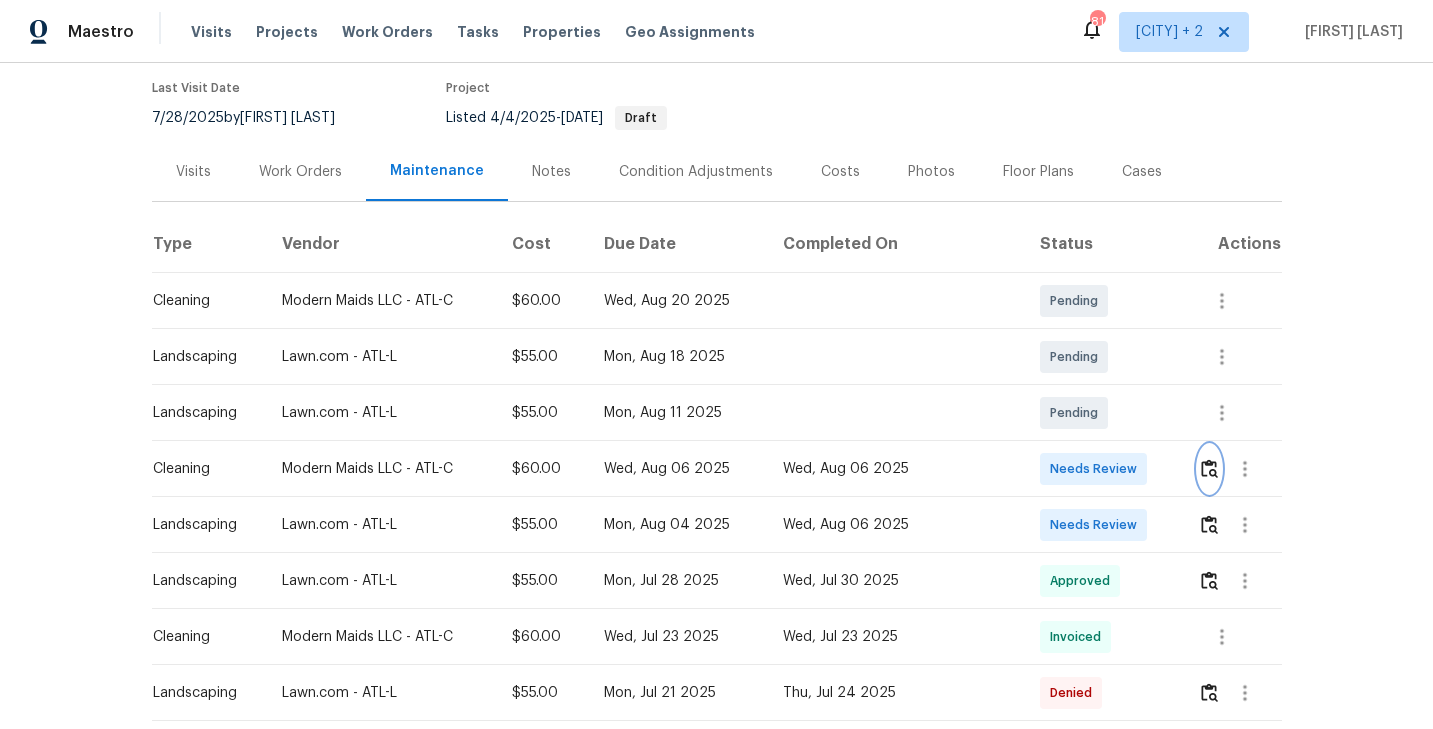 click at bounding box center [1209, 468] 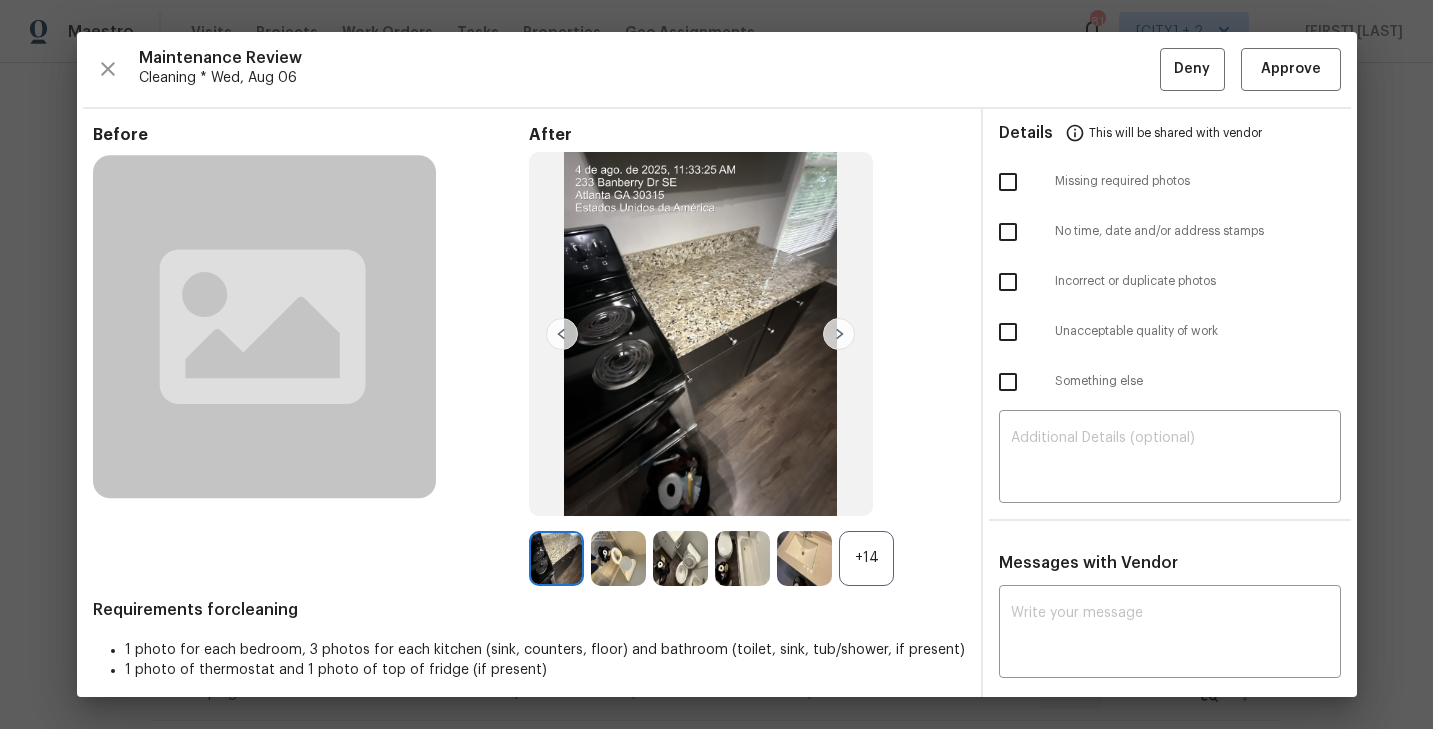 click on "+14" at bounding box center [866, 558] 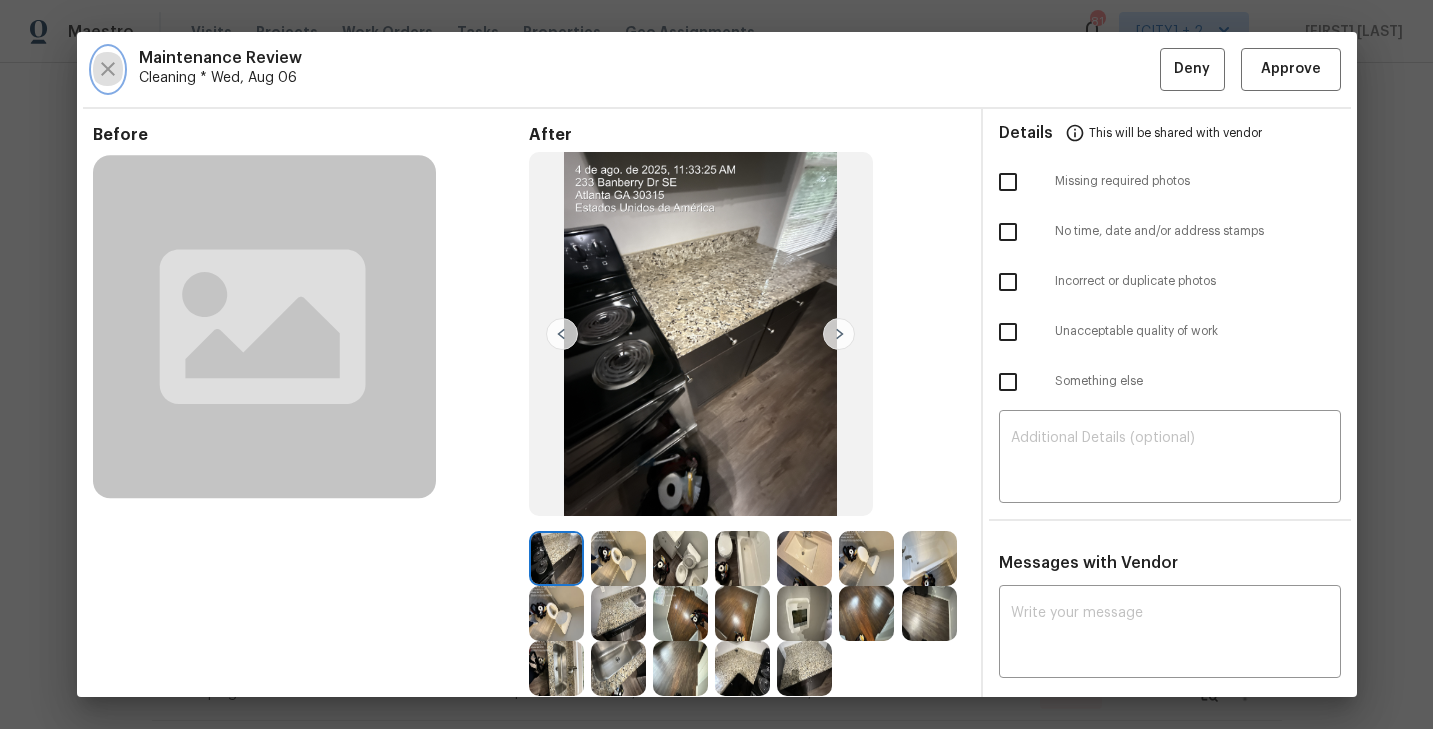 click 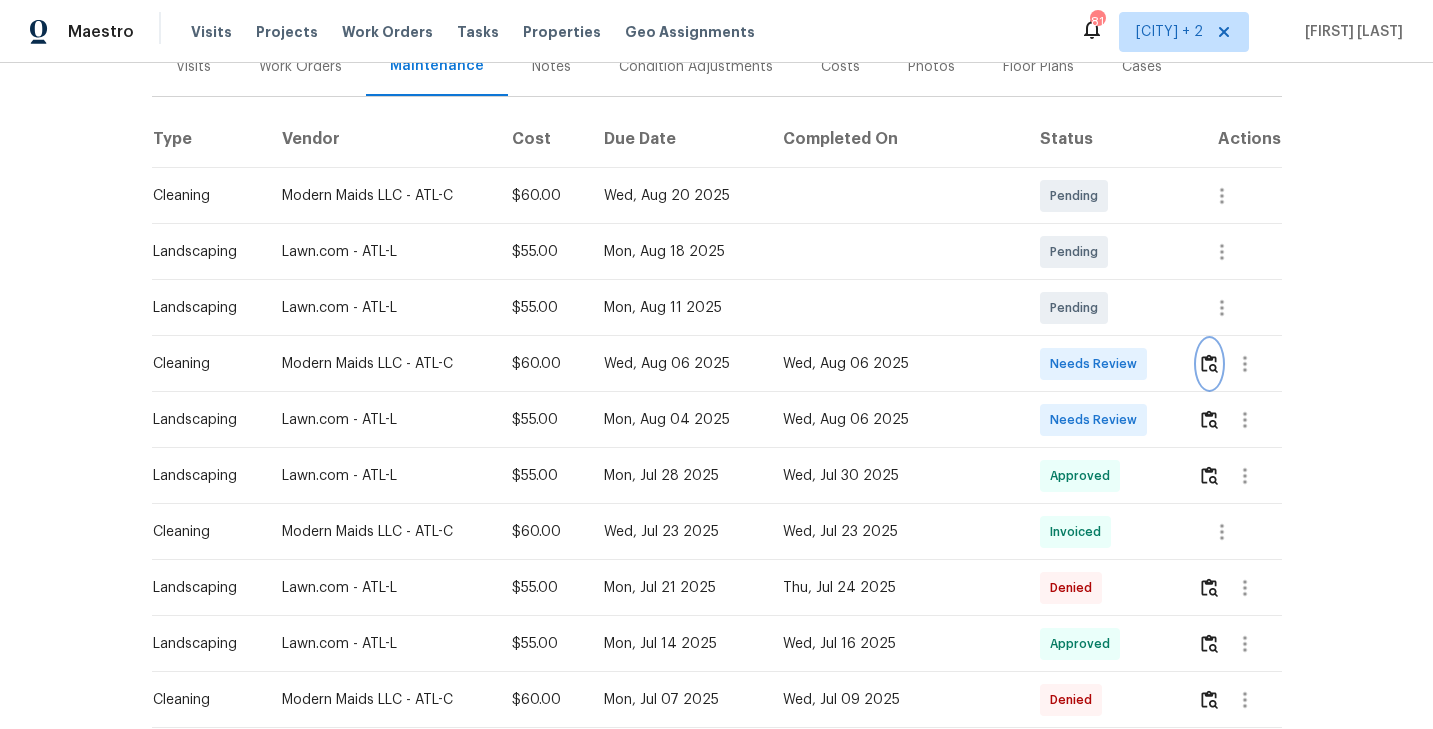 scroll, scrollTop: 310, scrollLeft: 0, axis: vertical 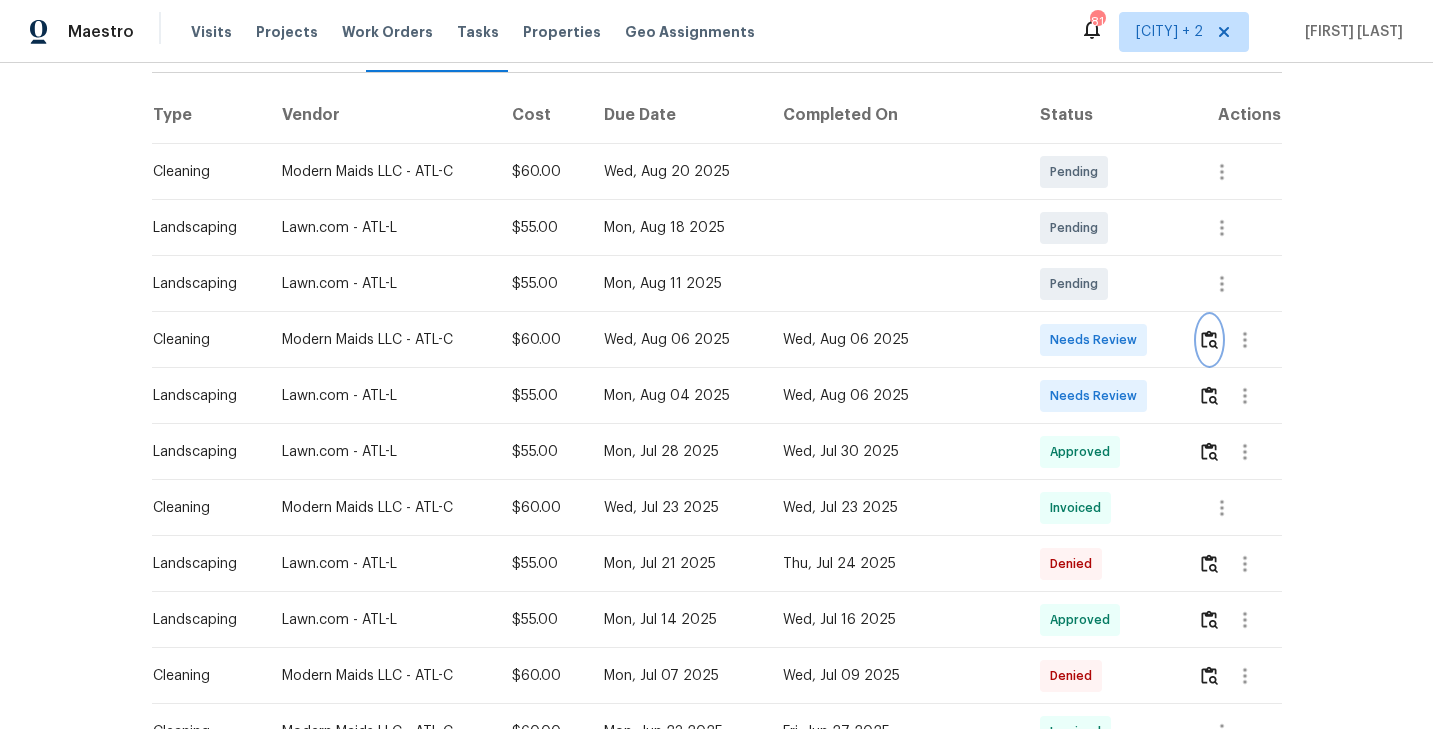 click at bounding box center (1209, 339) 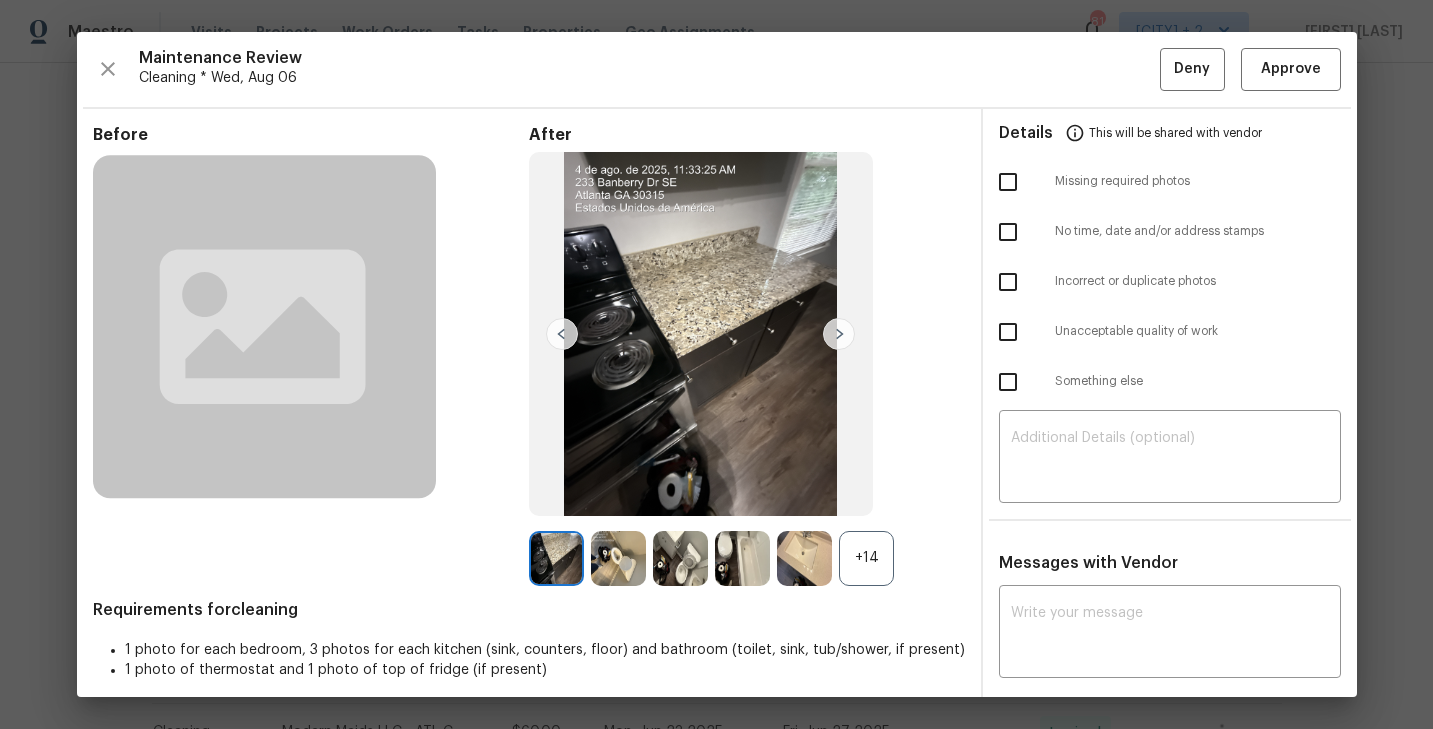 click on "+14" at bounding box center (866, 558) 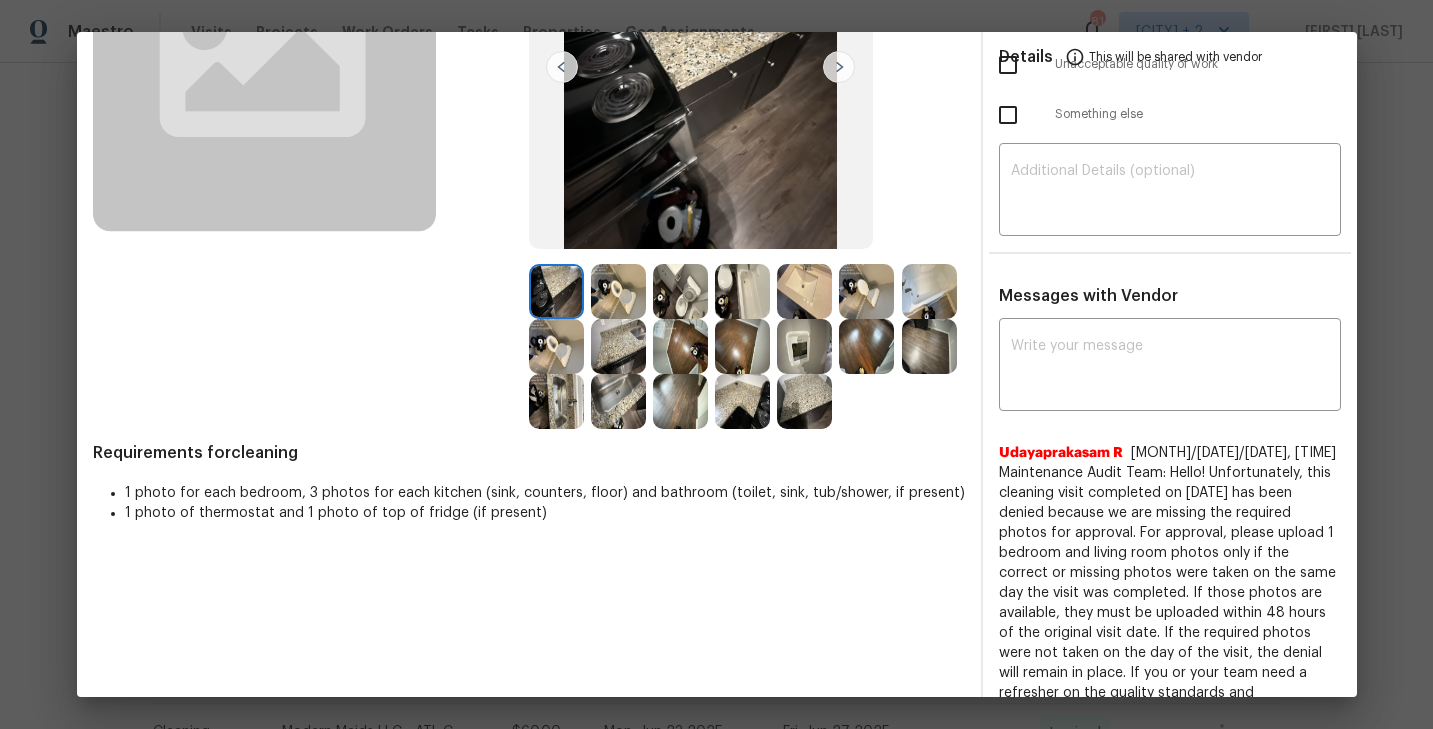 scroll, scrollTop: 328, scrollLeft: 0, axis: vertical 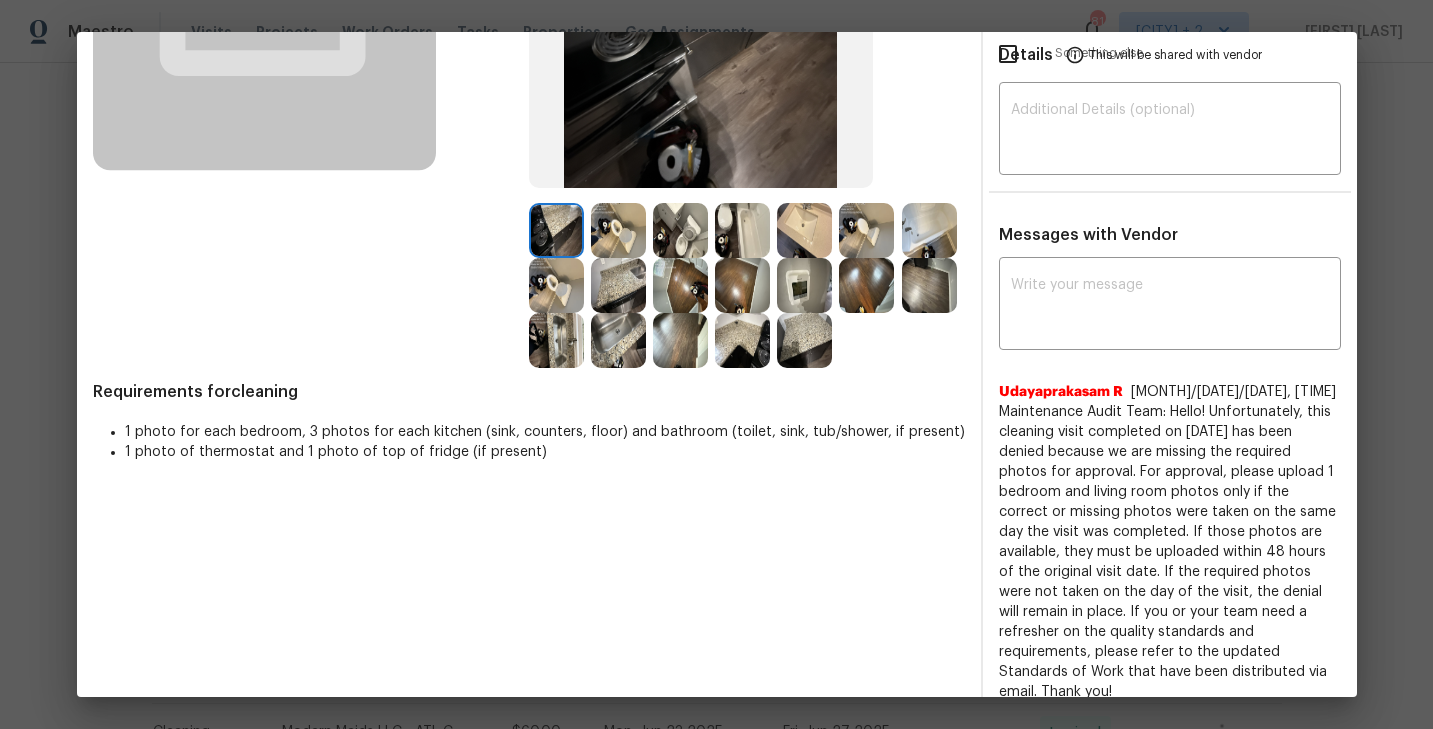 click at bounding box center (680, 285) 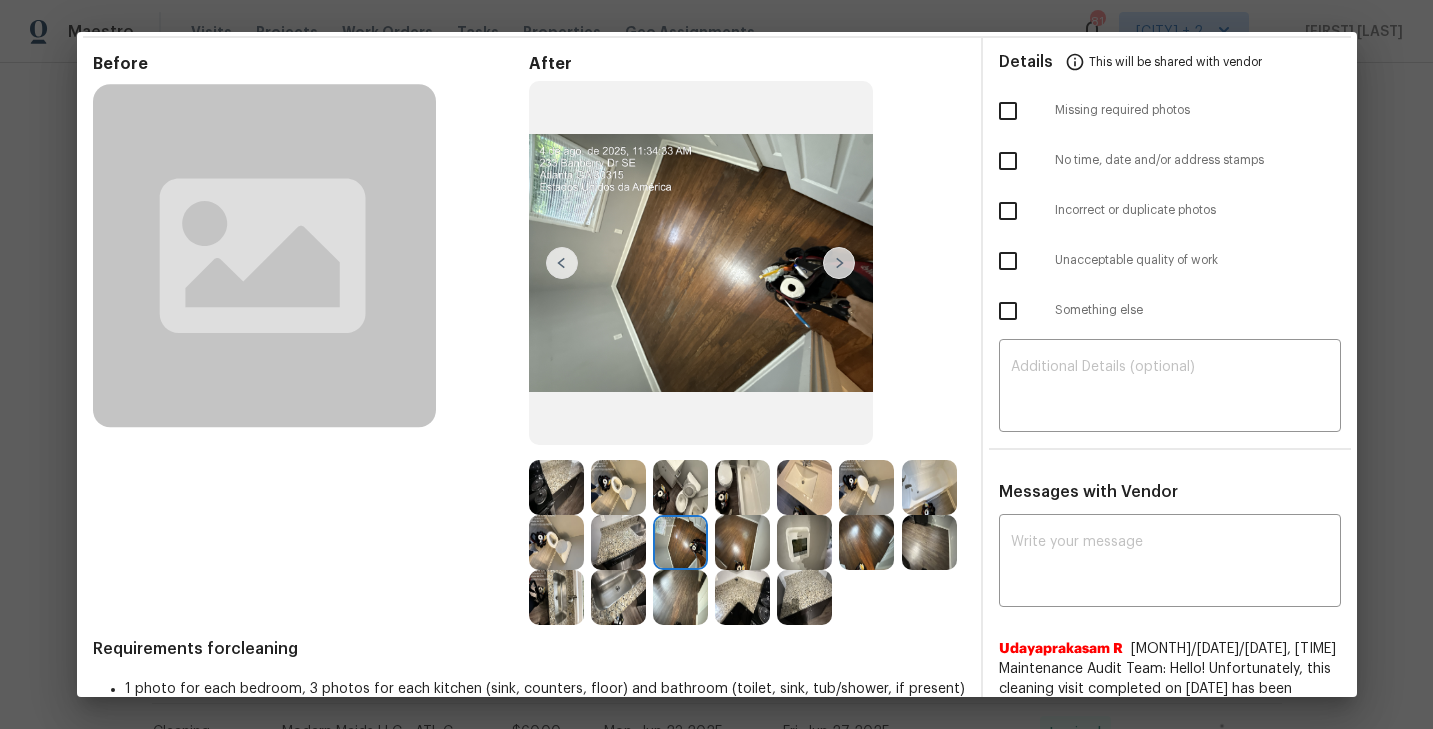scroll, scrollTop: 61, scrollLeft: 0, axis: vertical 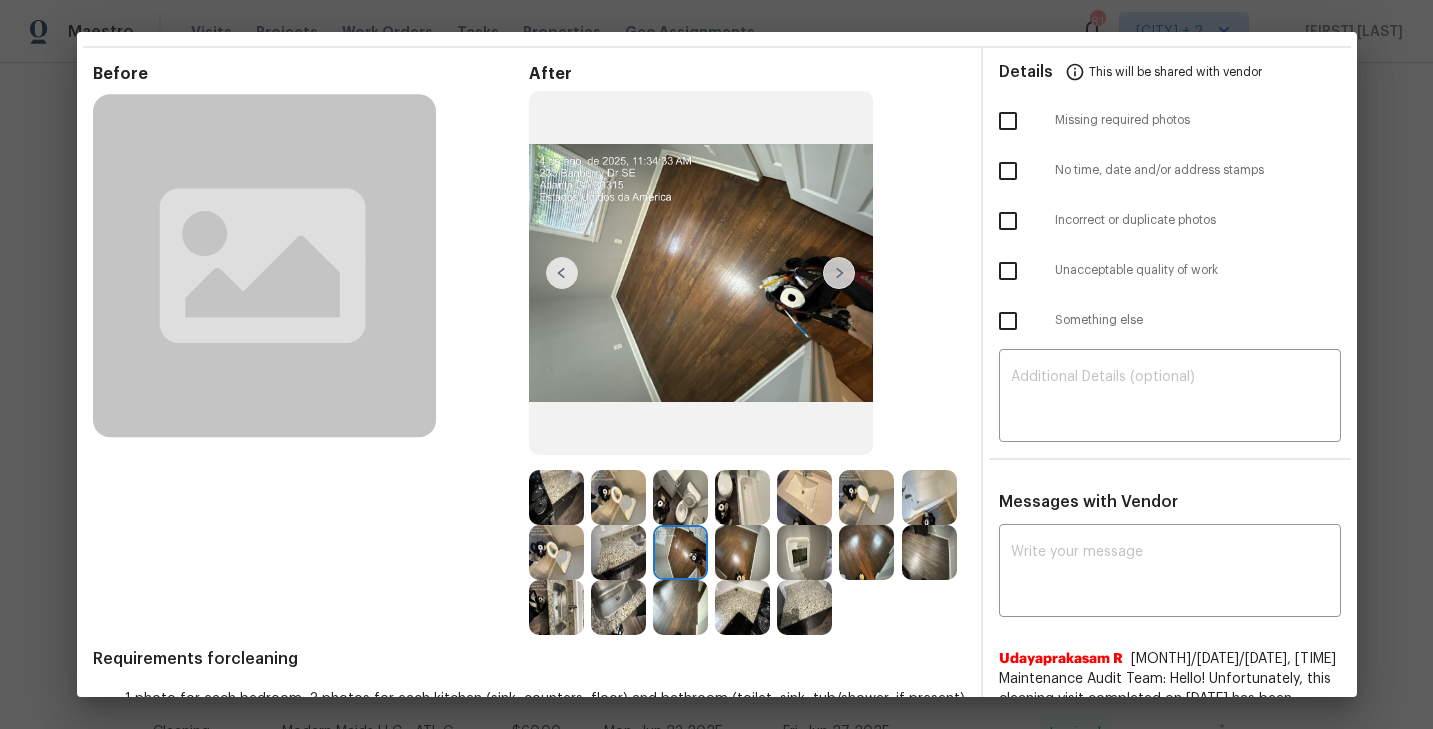click at bounding box center [742, 552] 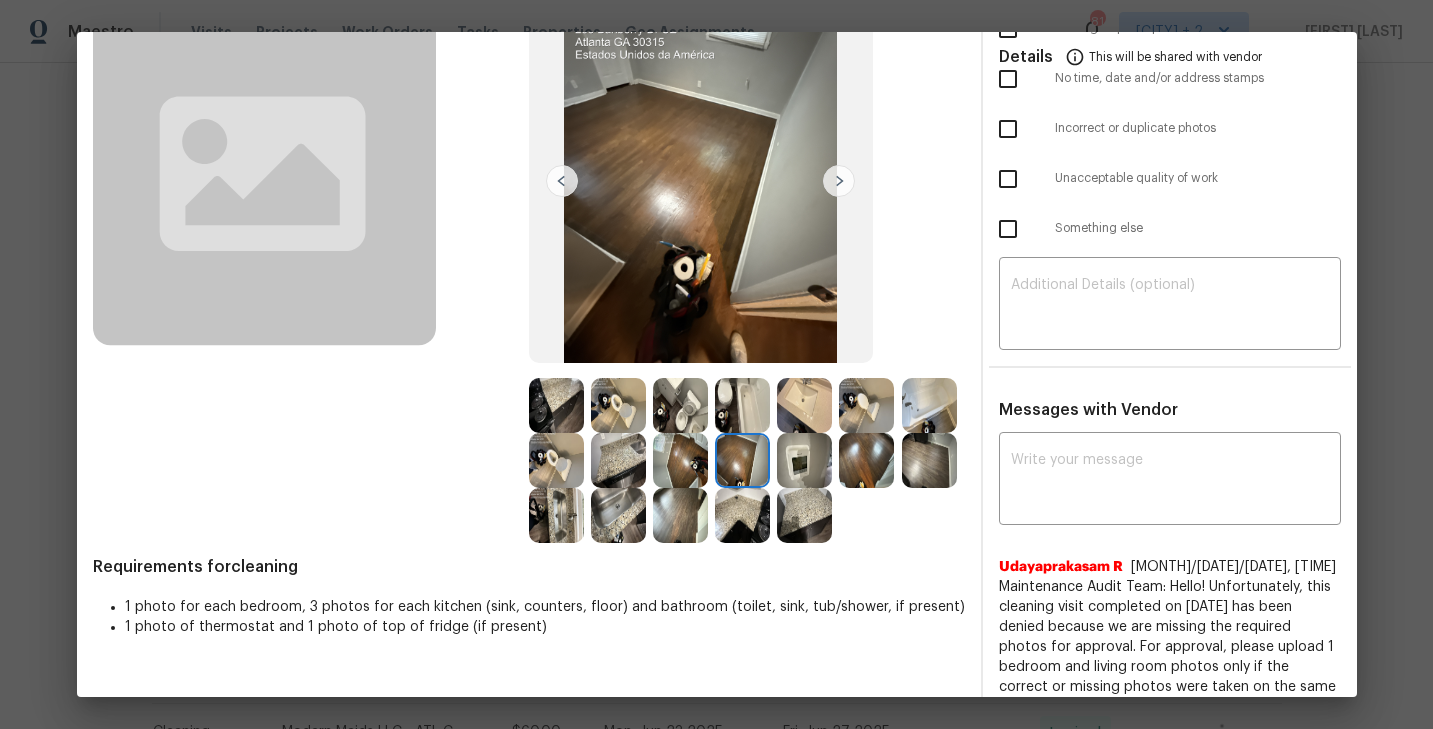 scroll, scrollTop: 175, scrollLeft: 0, axis: vertical 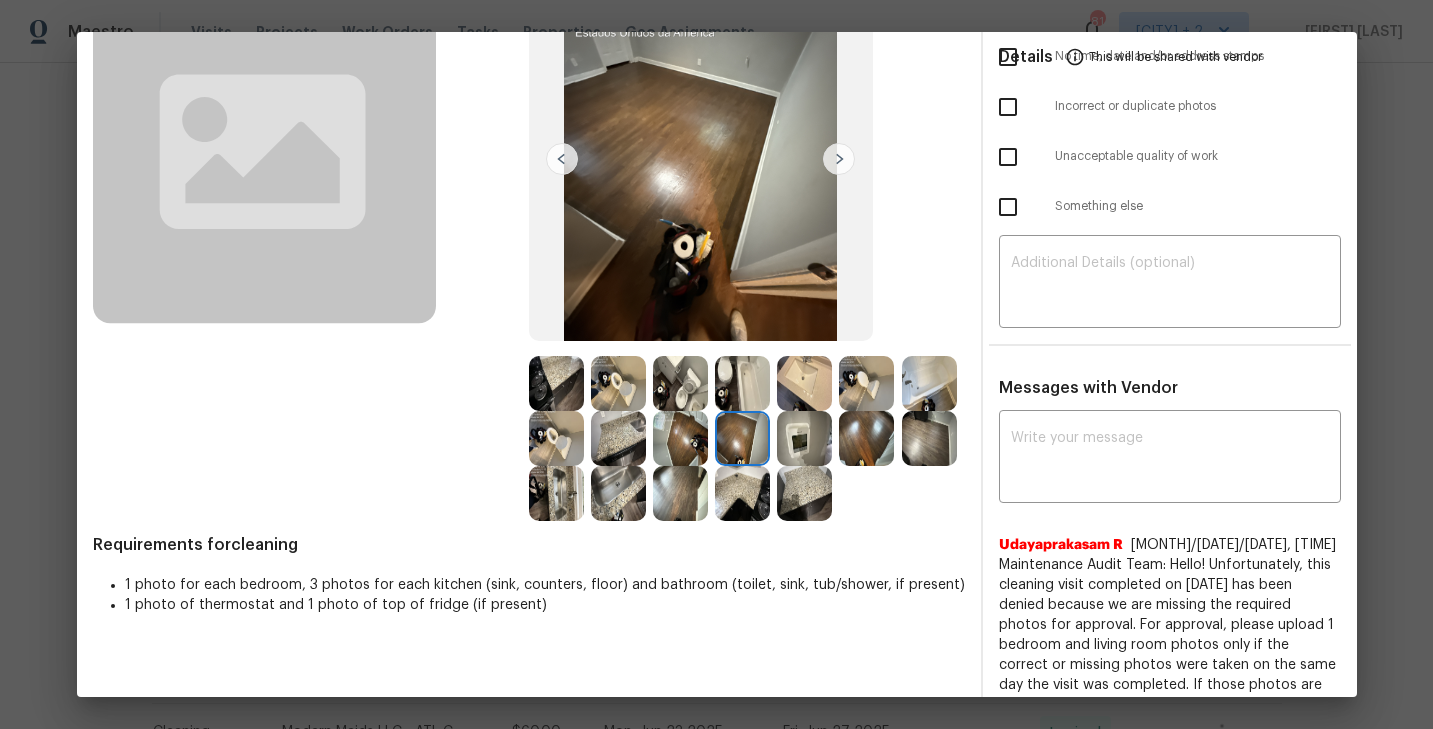 click at bounding box center (866, 438) 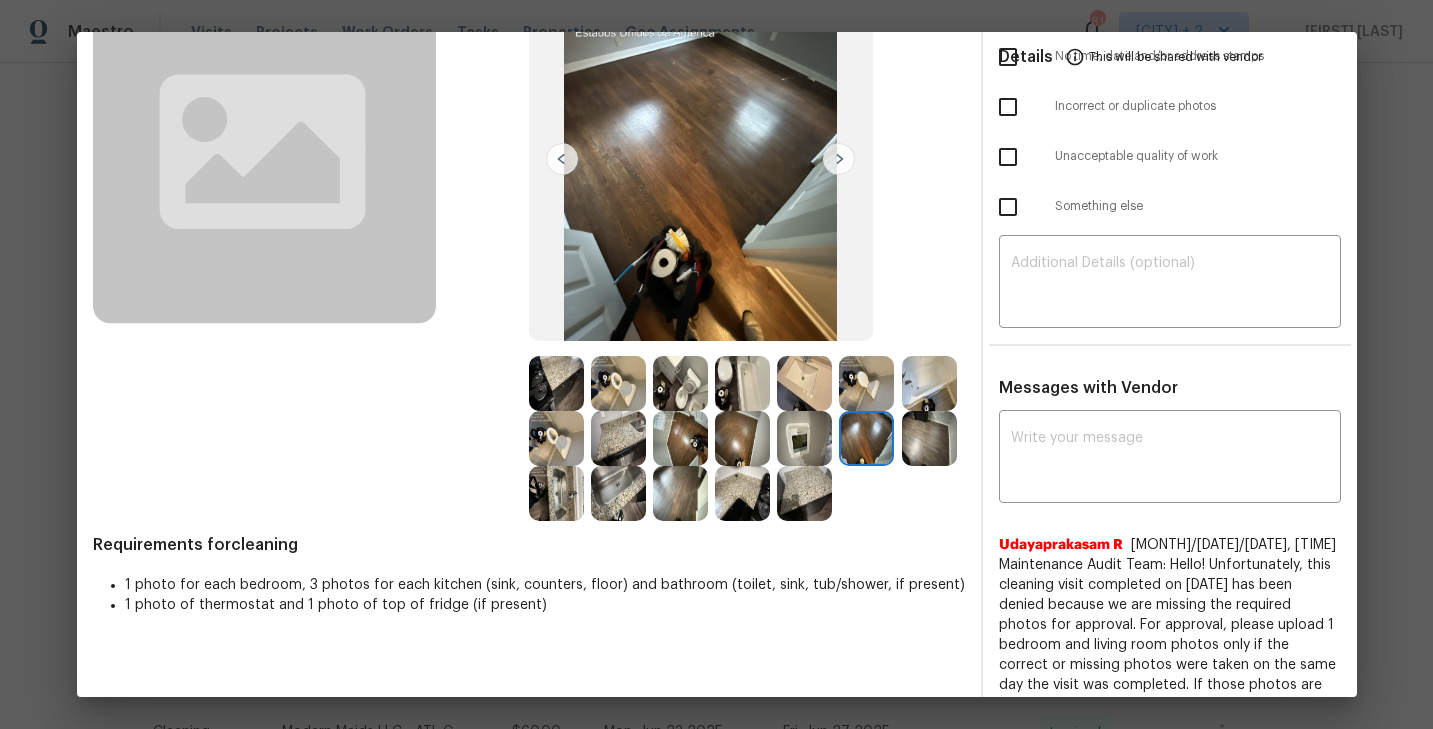 click at bounding box center [804, 383] 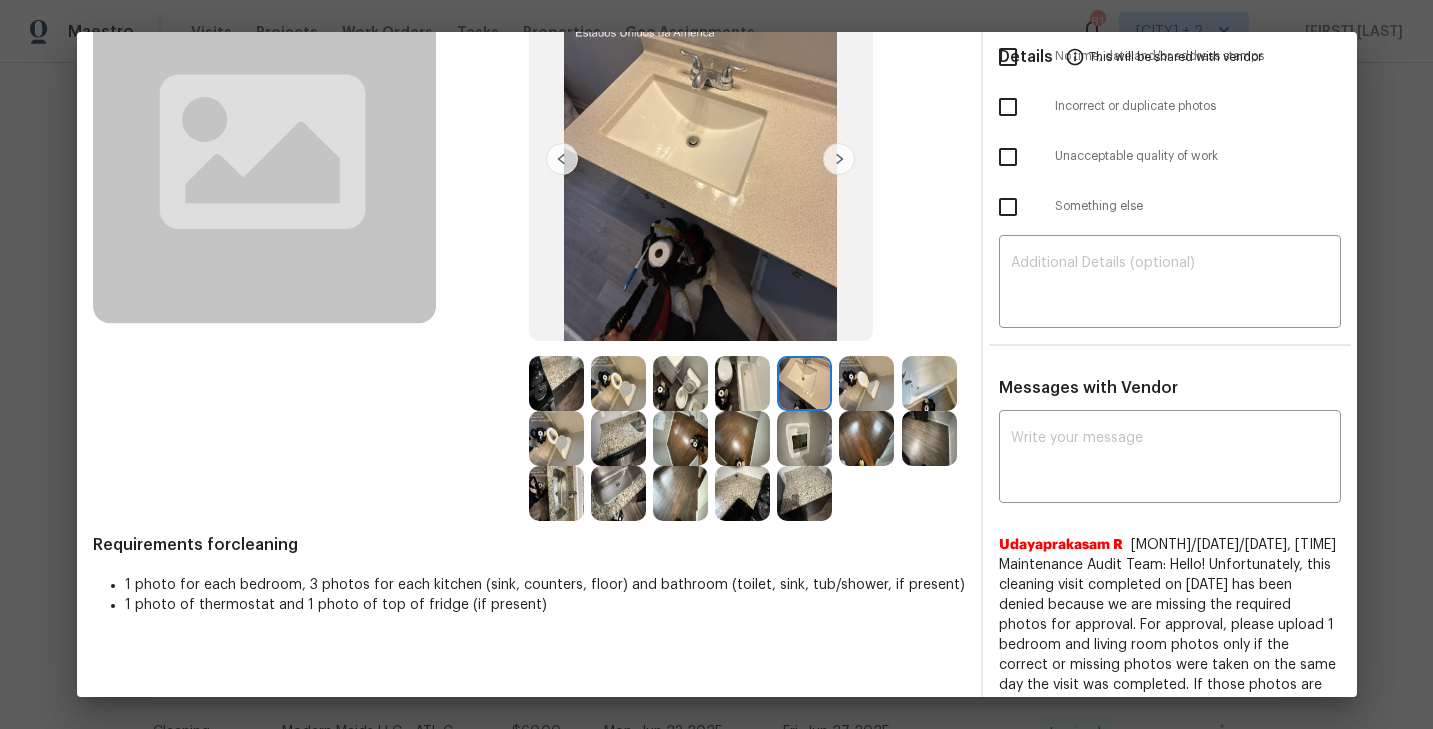 click at bounding box center (742, 383) 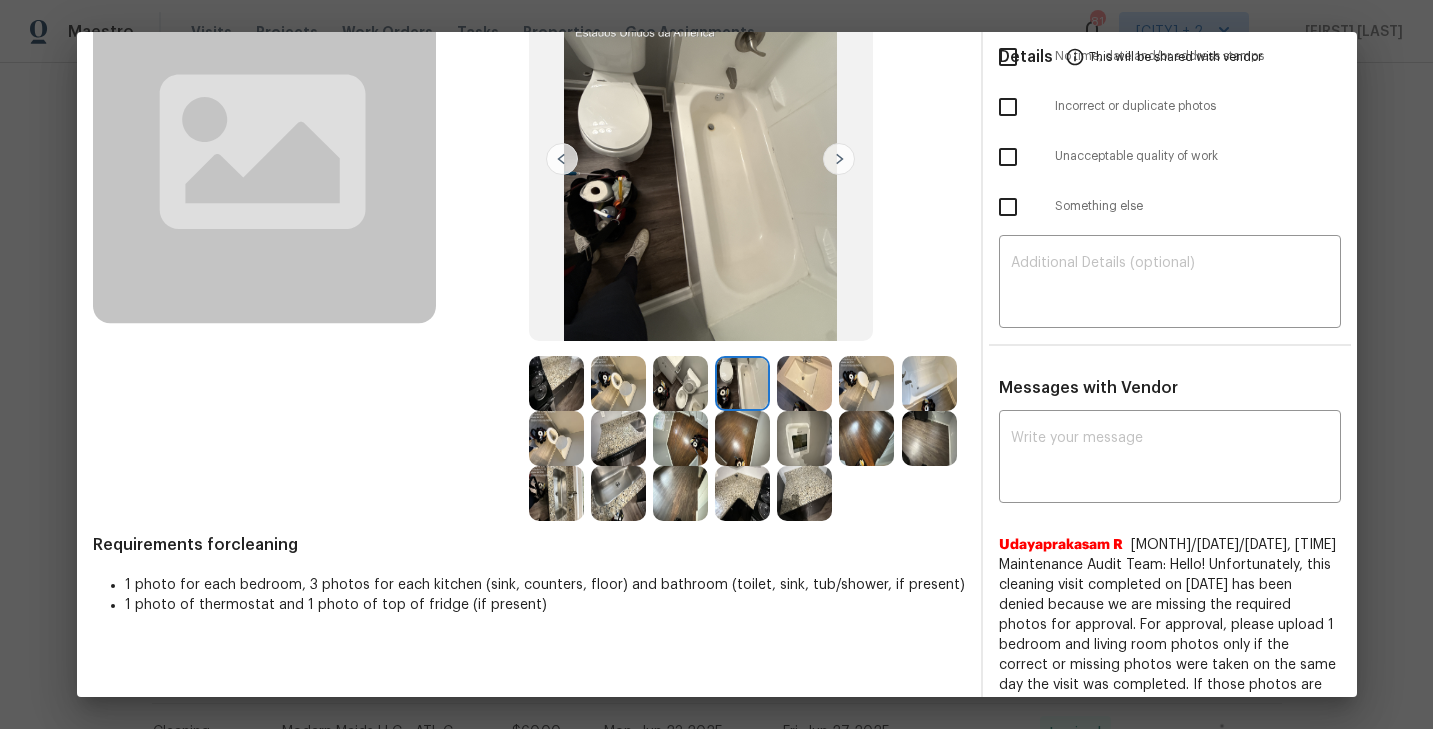 click at bounding box center [680, 383] 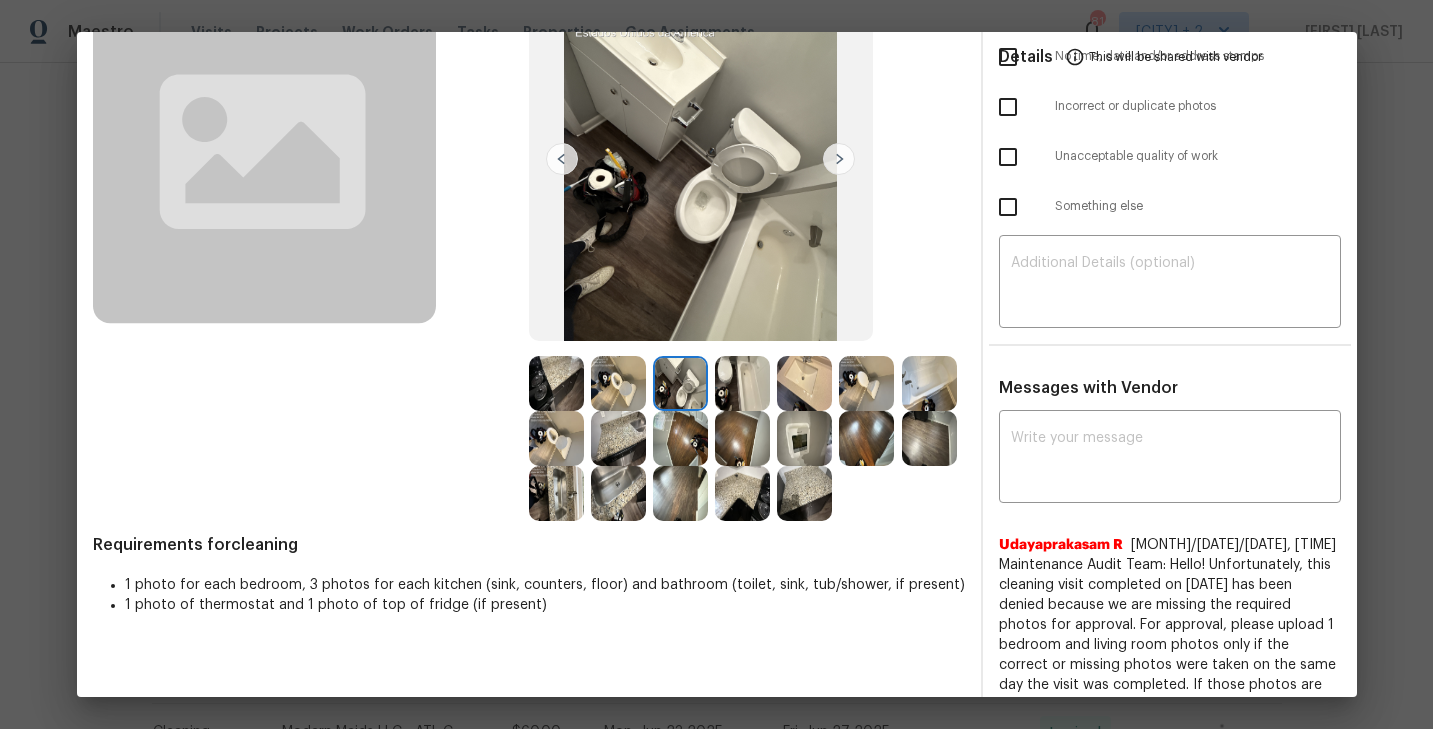 click at bounding box center (618, 383) 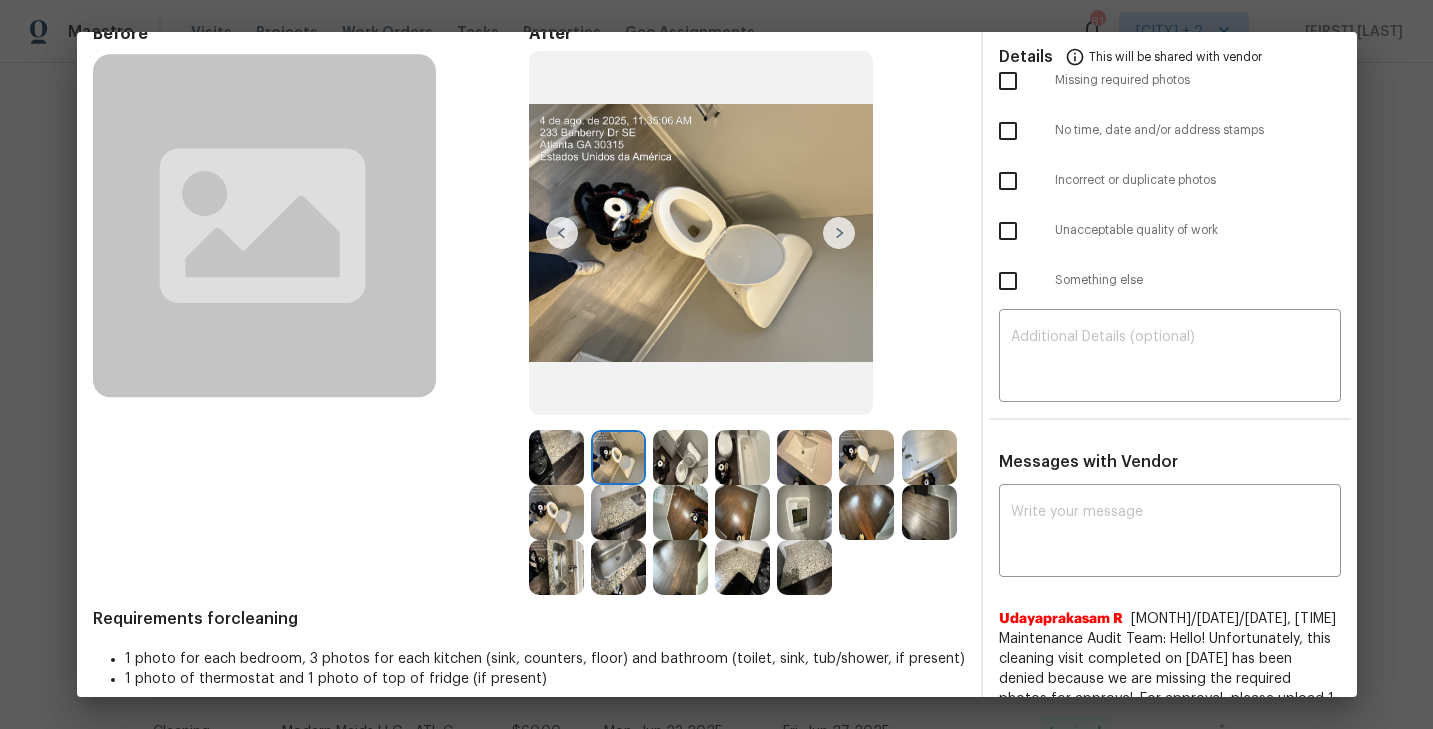 scroll, scrollTop: 96, scrollLeft: 0, axis: vertical 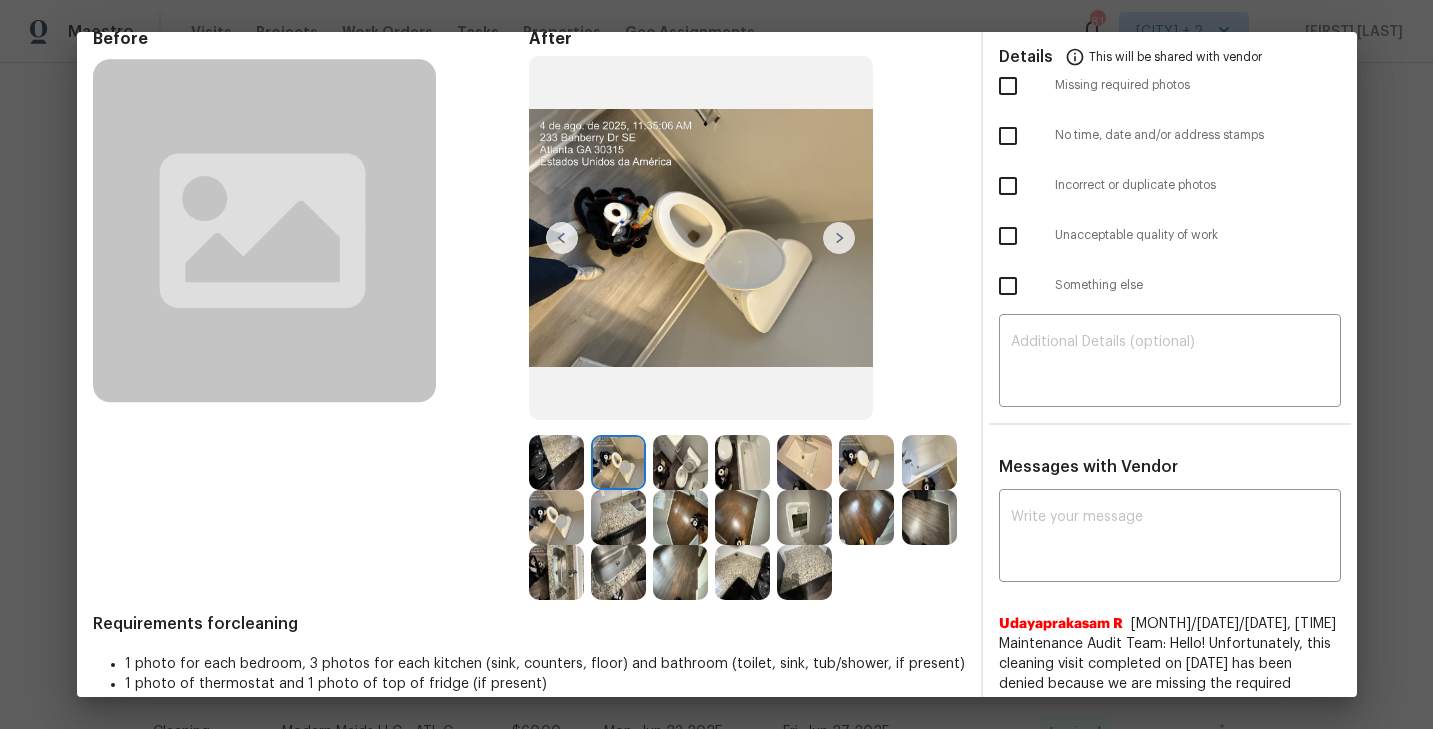 click at bounding box center [556, 517] 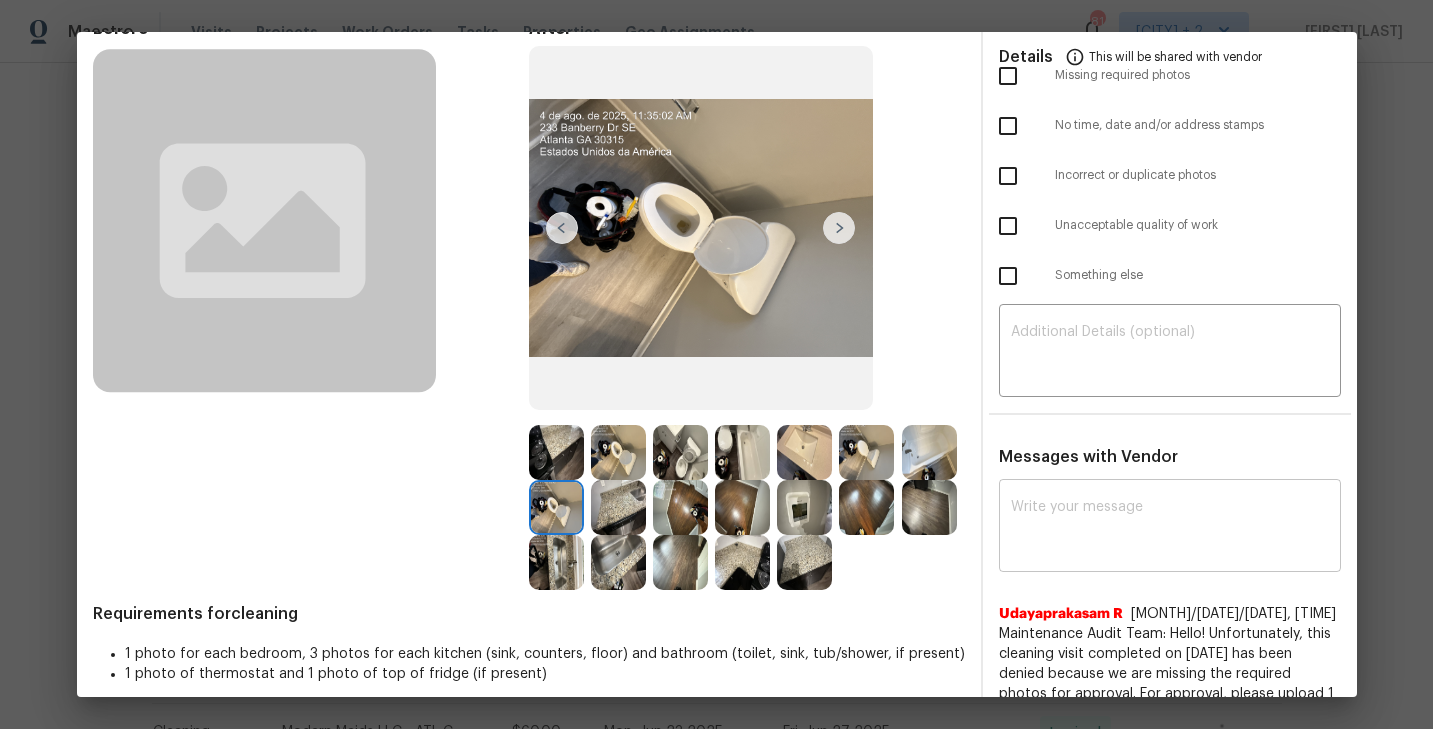 scroll, scrollTop: 141, scrollLeft: 0, axis: vertical 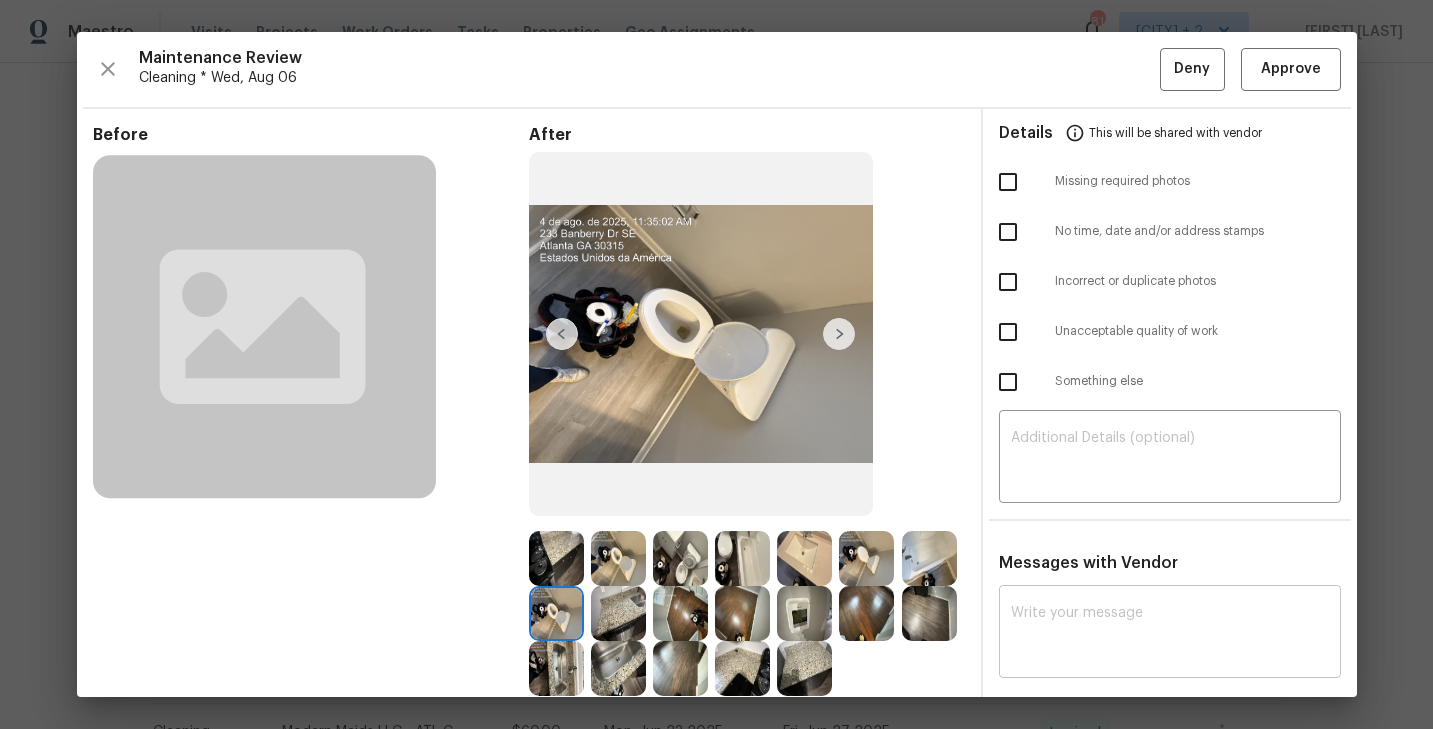 click at bounding box center (1170, 634) 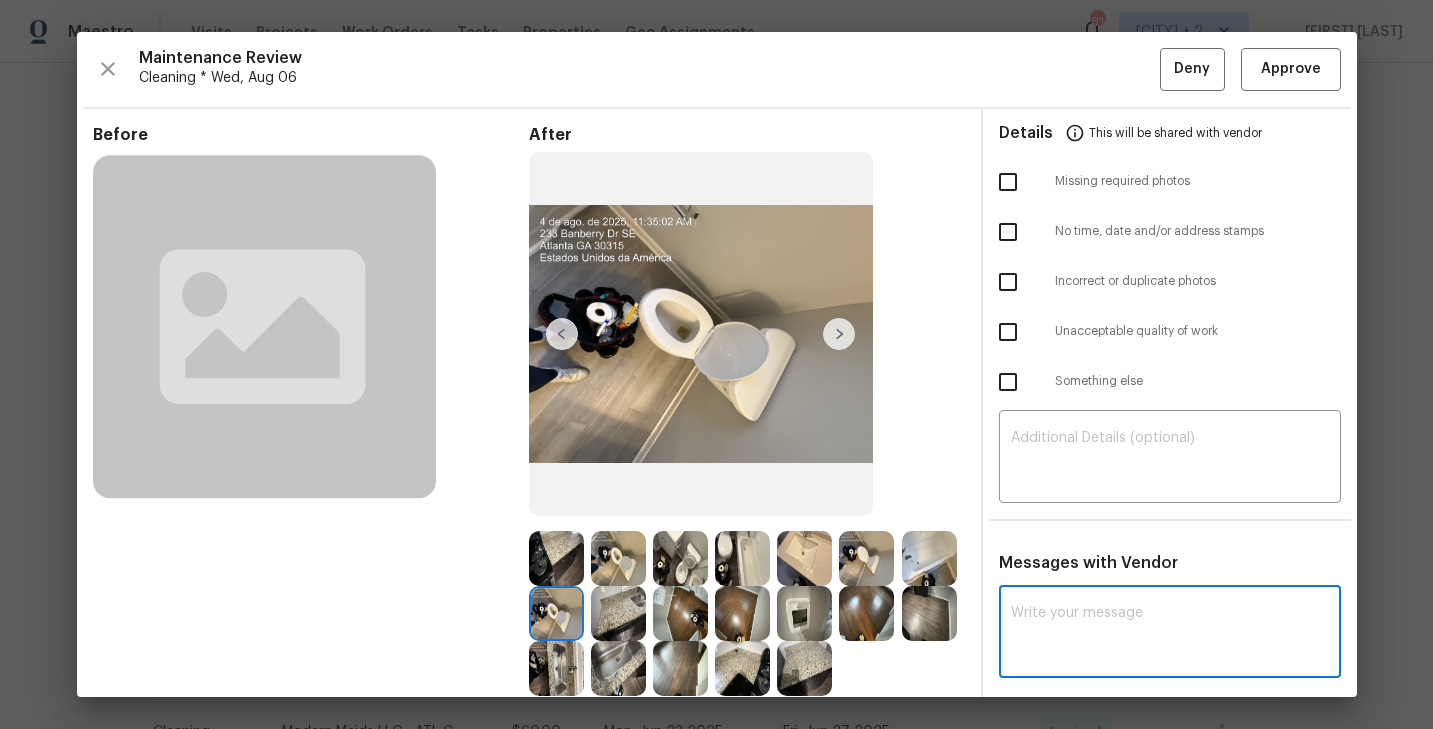 paste on "Maintenance Audit Team: Hello! Unfortunately, this cleaning visit completed on [DATE] has been denied because we are missing the required photos for approval, one toiled looks dirty, i kindly request you to clean it and share the cleaned picture for approval If you or your team need a refresher on the quality standards and requirements, please refer to the updated Standards of Work that have been distributed via email." 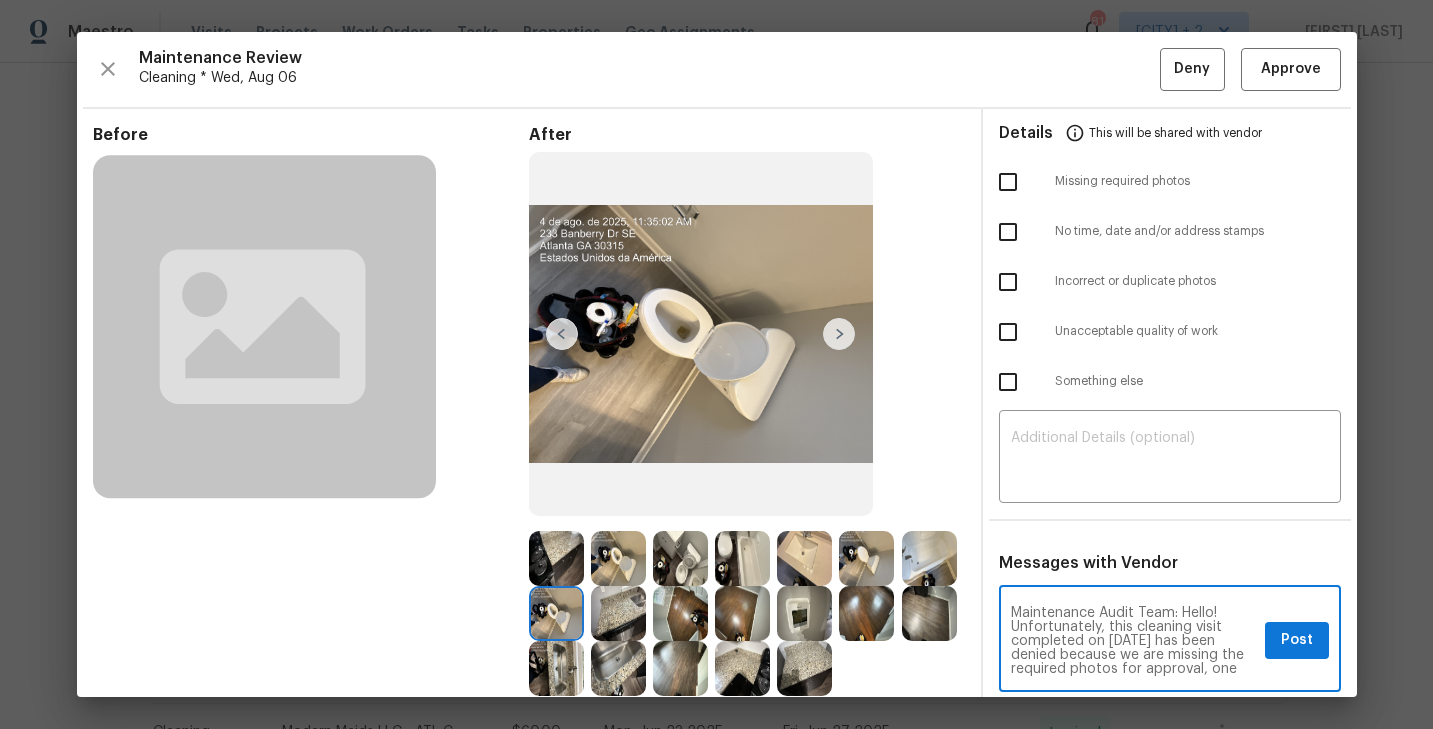 scroll, scrollTop: 112, scrollLeft: 0, axis: vertical 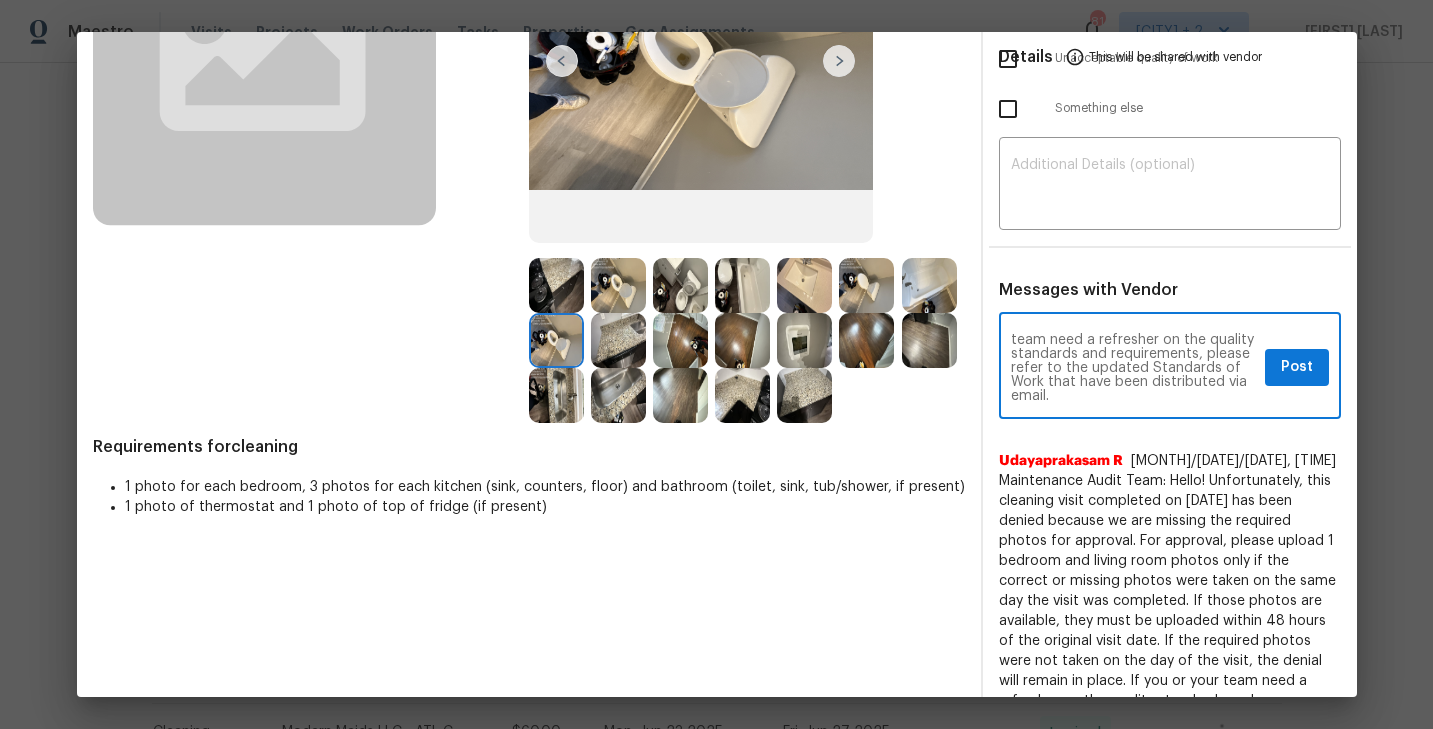 type on "Maintenance Audit Team: Hello! Unfortunately, this cleaning visit completed on [DATE]/[YEAR] has been denied because we are missing the required photos for approval, one toiled looks dirty, i kindly request you to clean it and share the cleaned picture for approval If you or your team need a refresher on the quality standards and requirements, please refer to the updated Standards of Work that have been distributed via email." 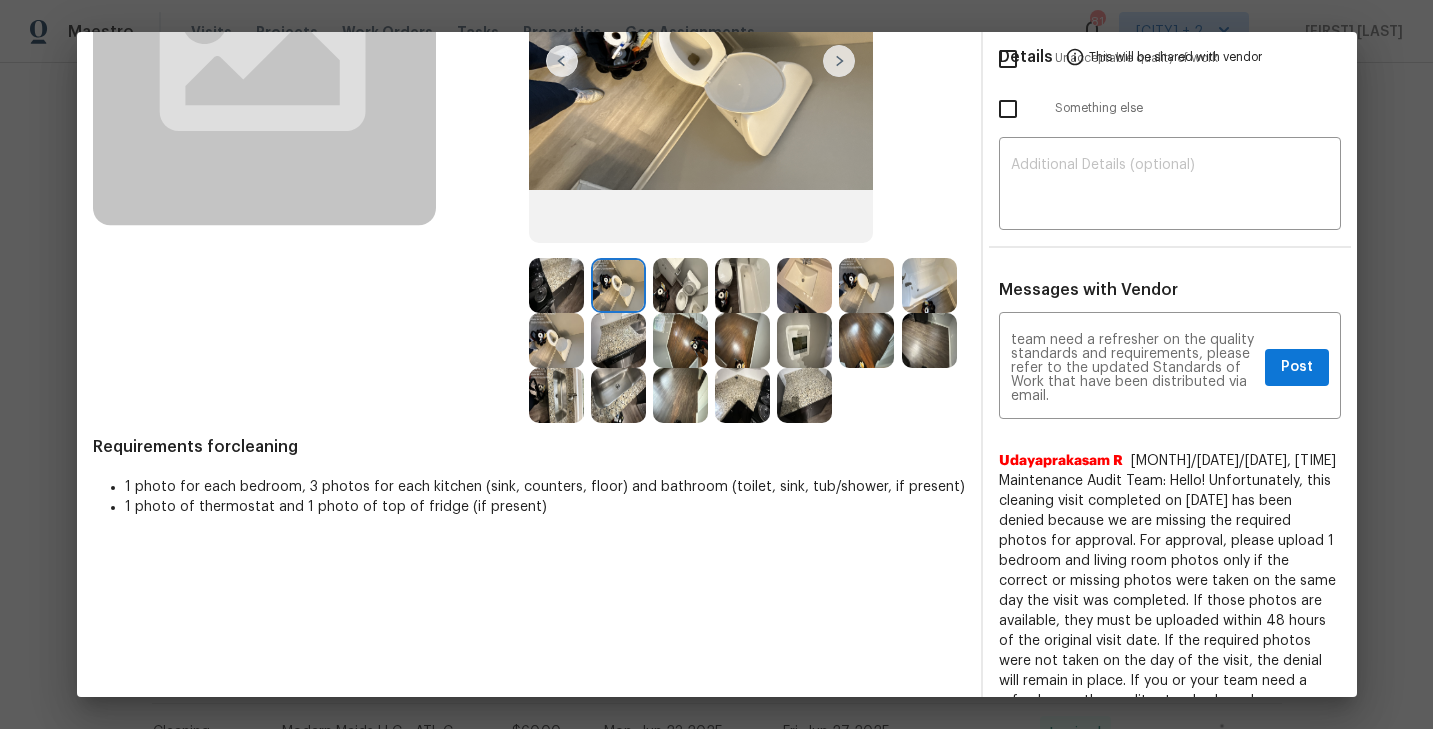 click at bounding box center [556, 340] 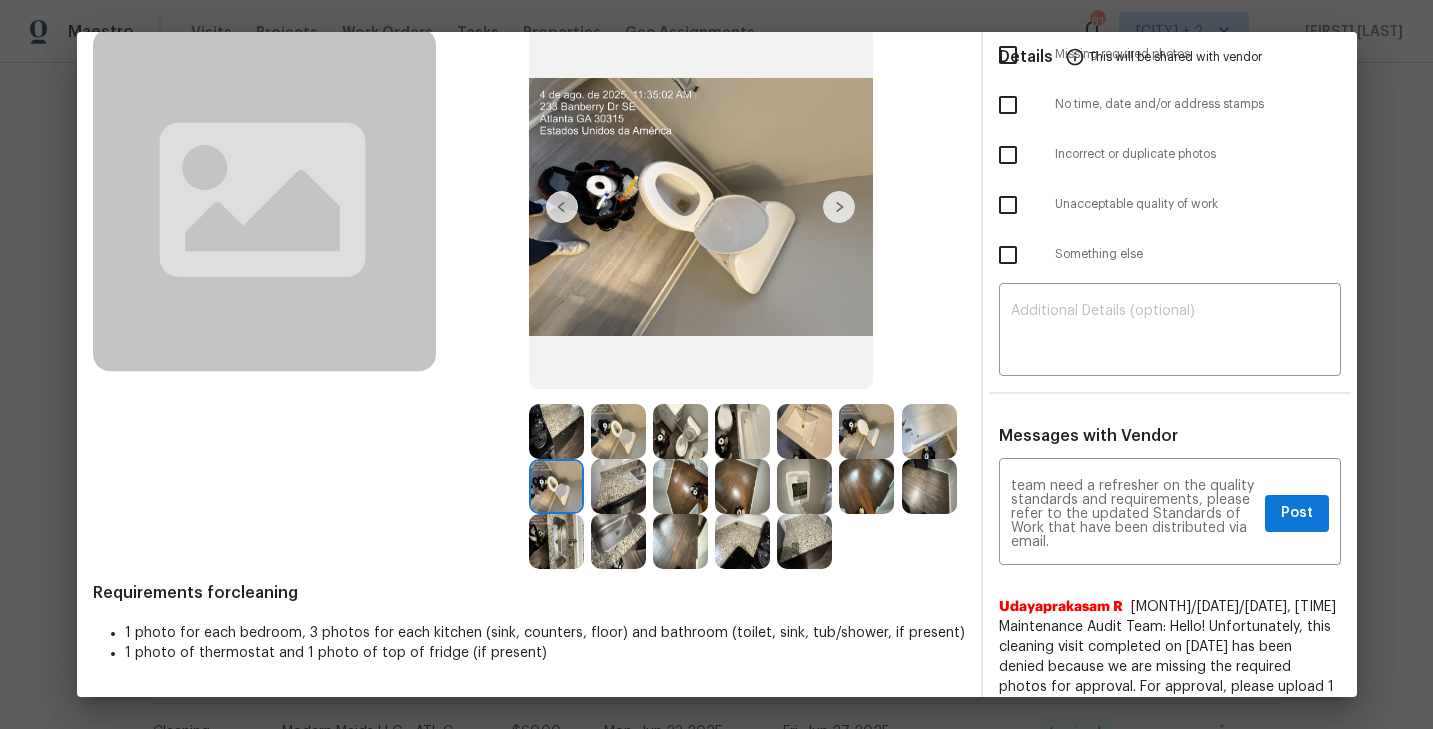 scroll, scrollTop: 124, scrollLeft: 0, axis: vertical 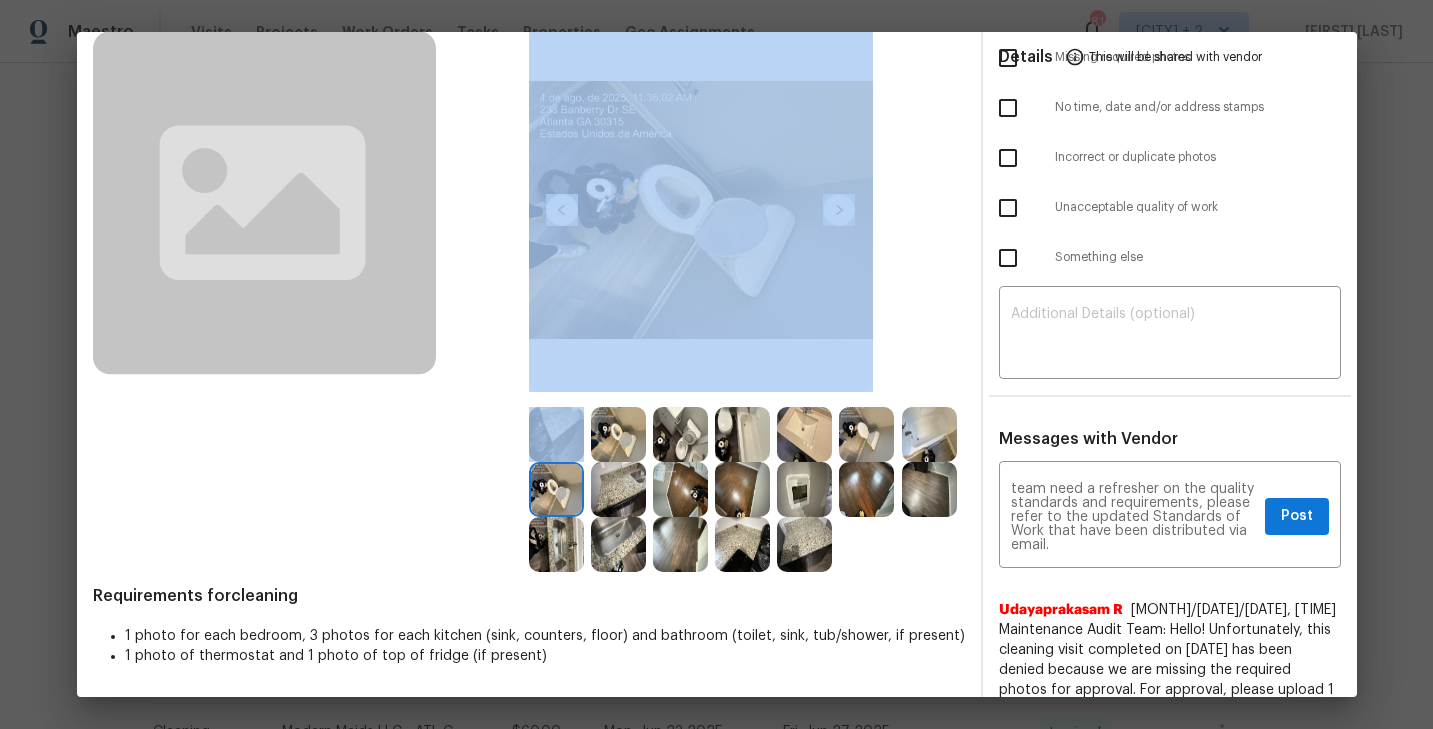 click at bounding box center (701, 210) 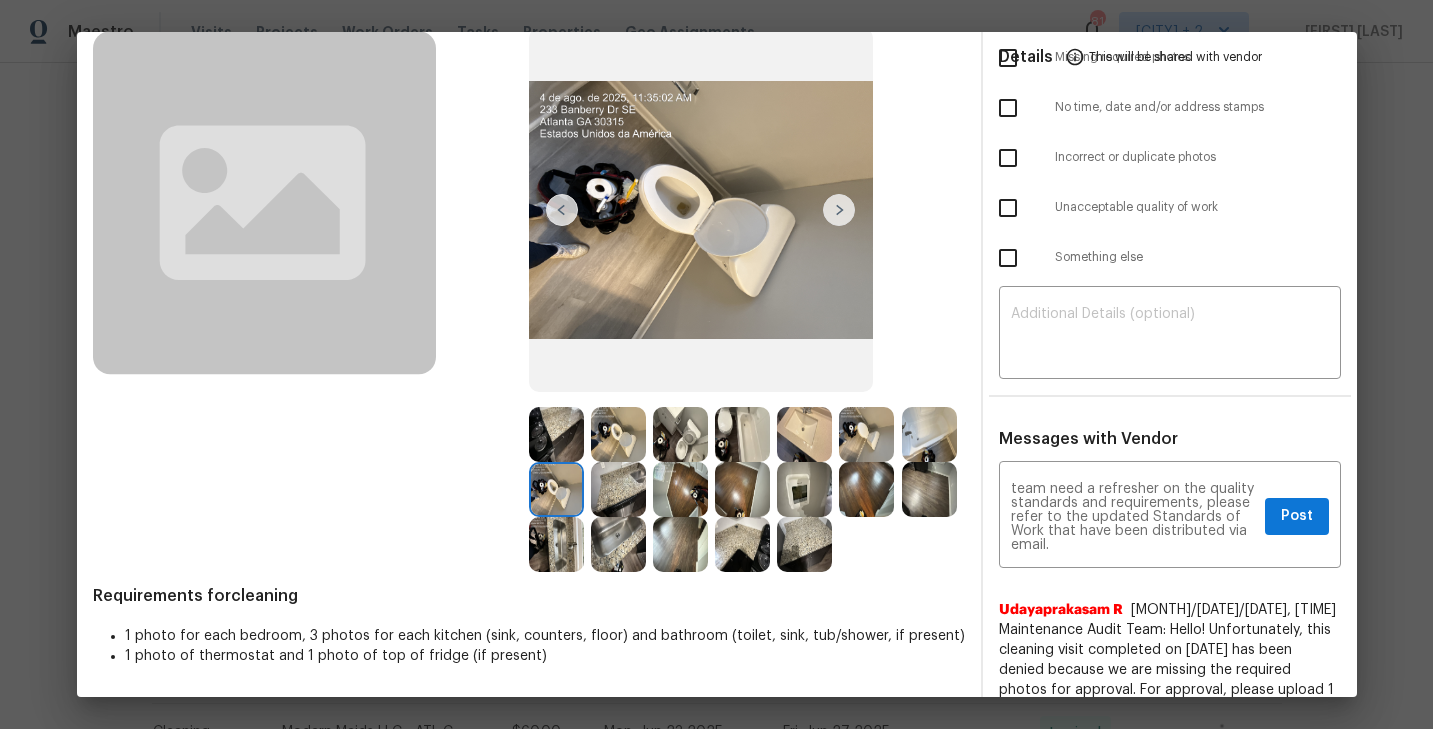 click at bounding box center (701, 210) 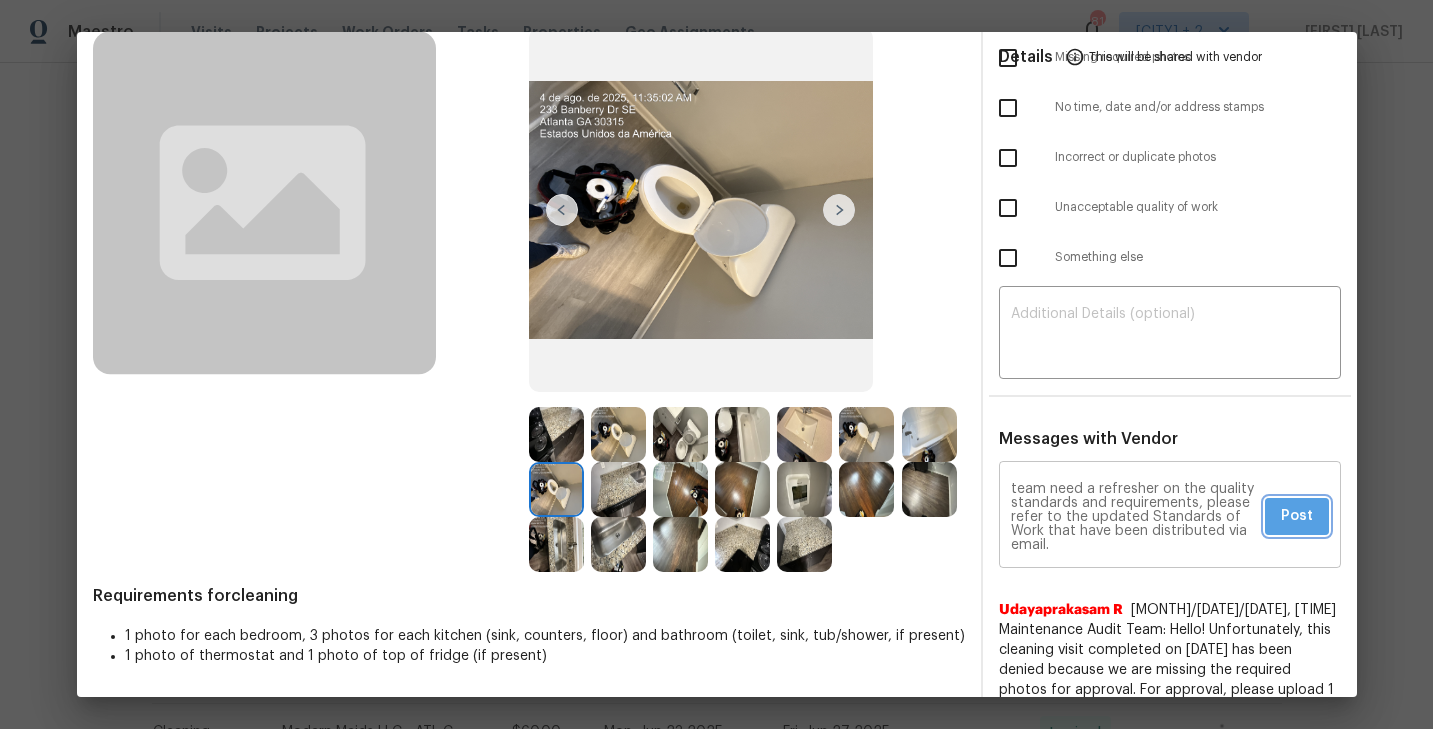 click on "Post" at bounding box center [1297, 516] 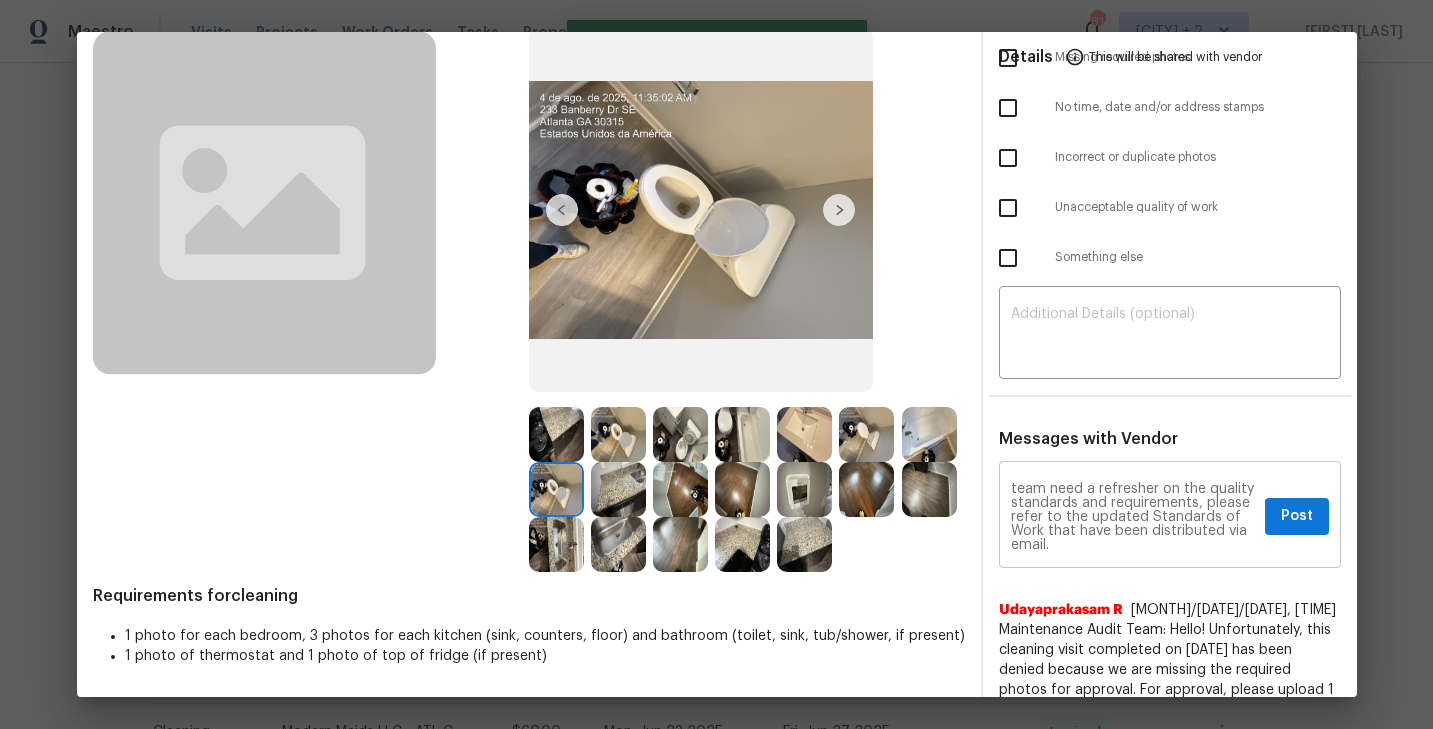type 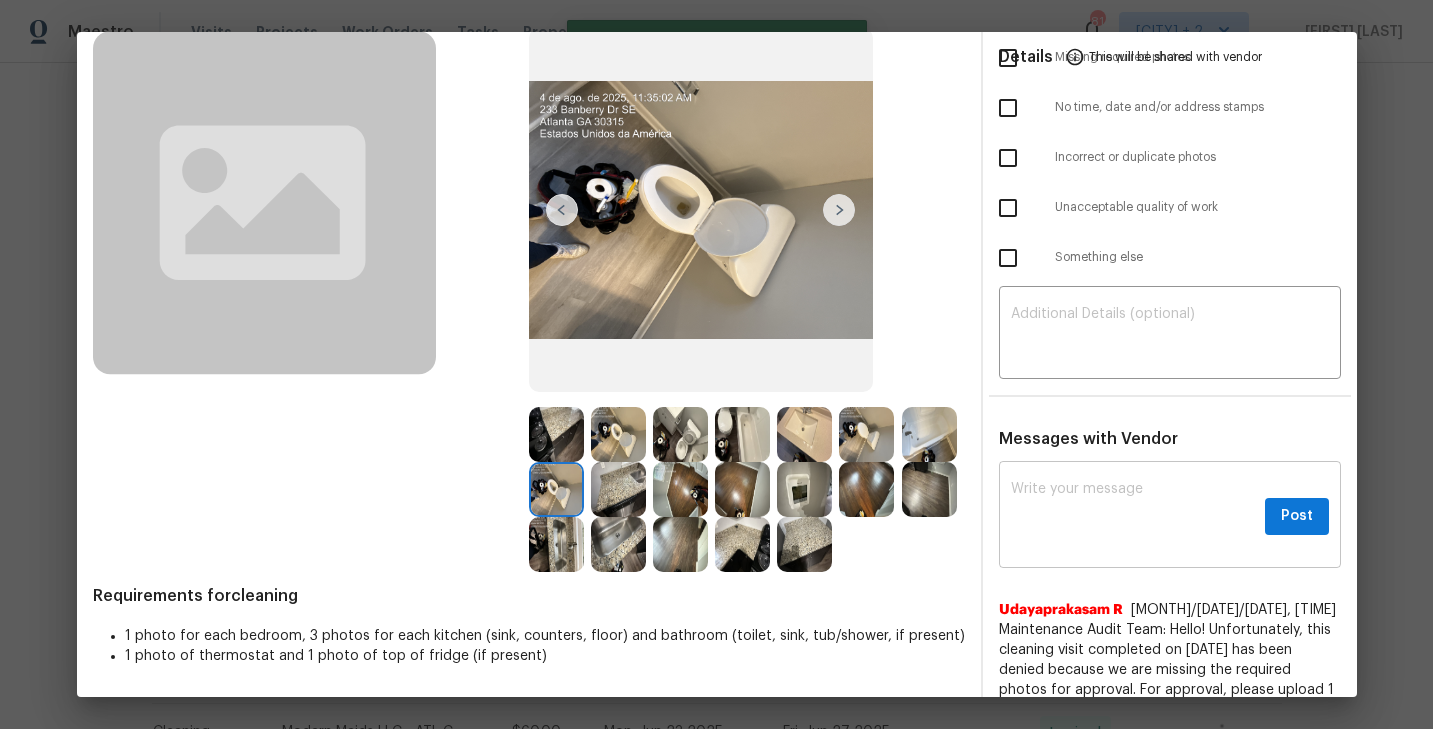 scroll, scrollTop: 74, scrollLeft: 0, axis: vertical 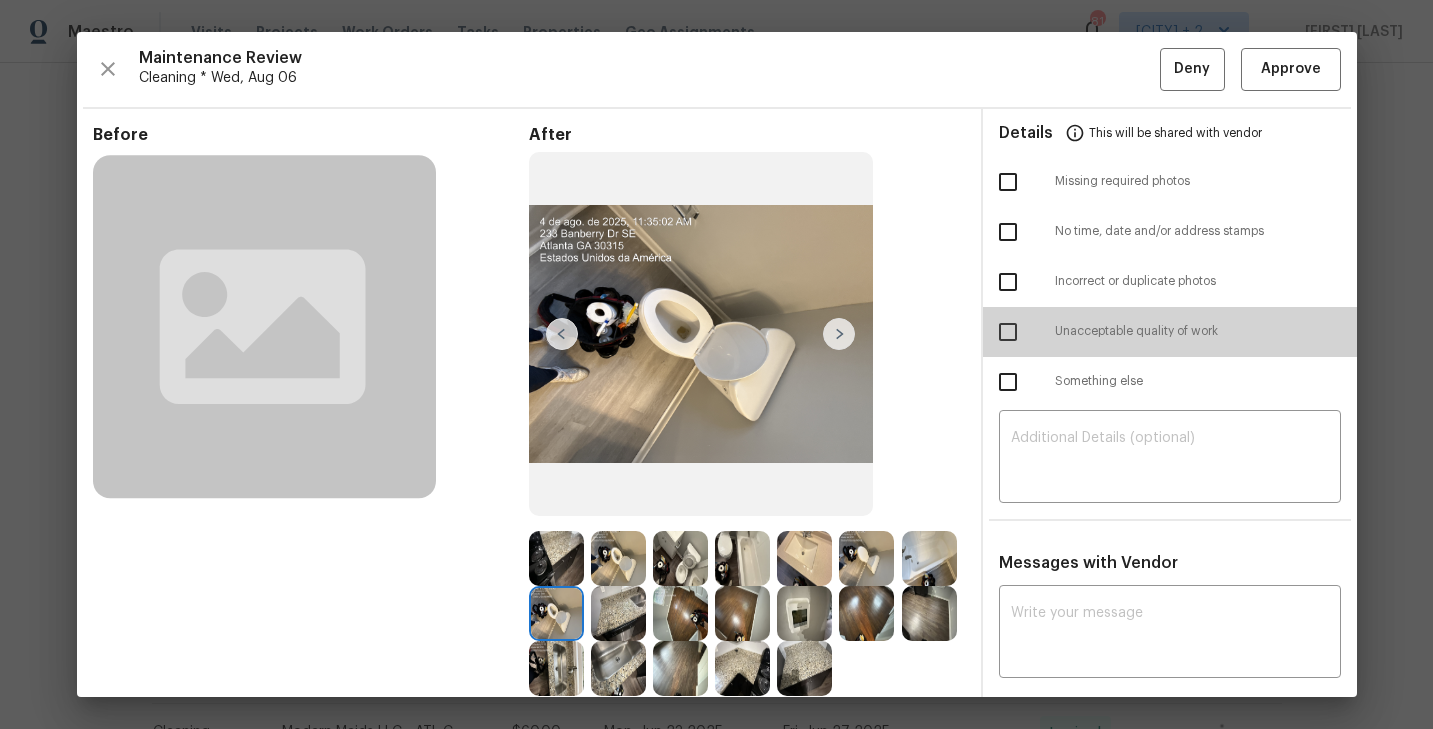 click at bounding box center (1008, 332) 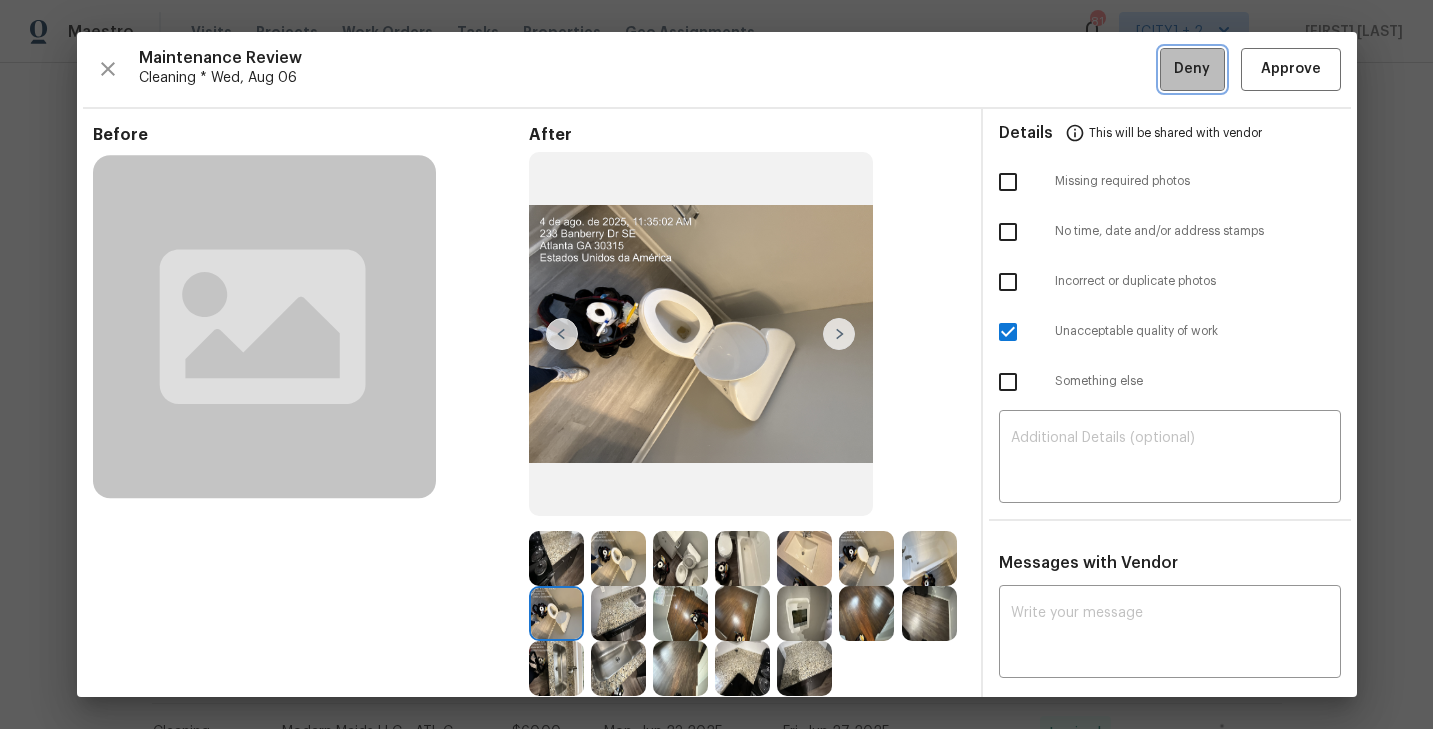 click on "Deny" at bounding box center (1192, 69) 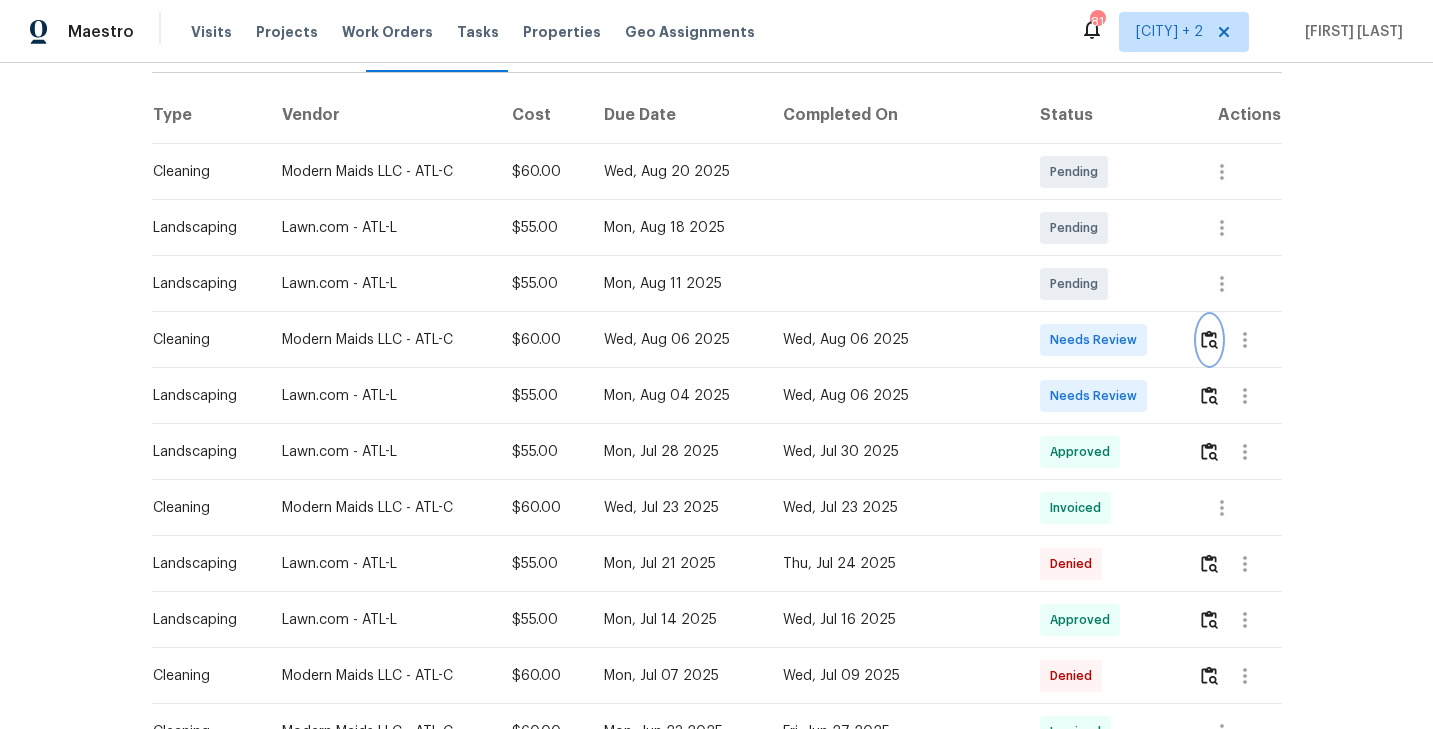 scroll, scrollTop: 0, scrollLeft: 0, axis: both 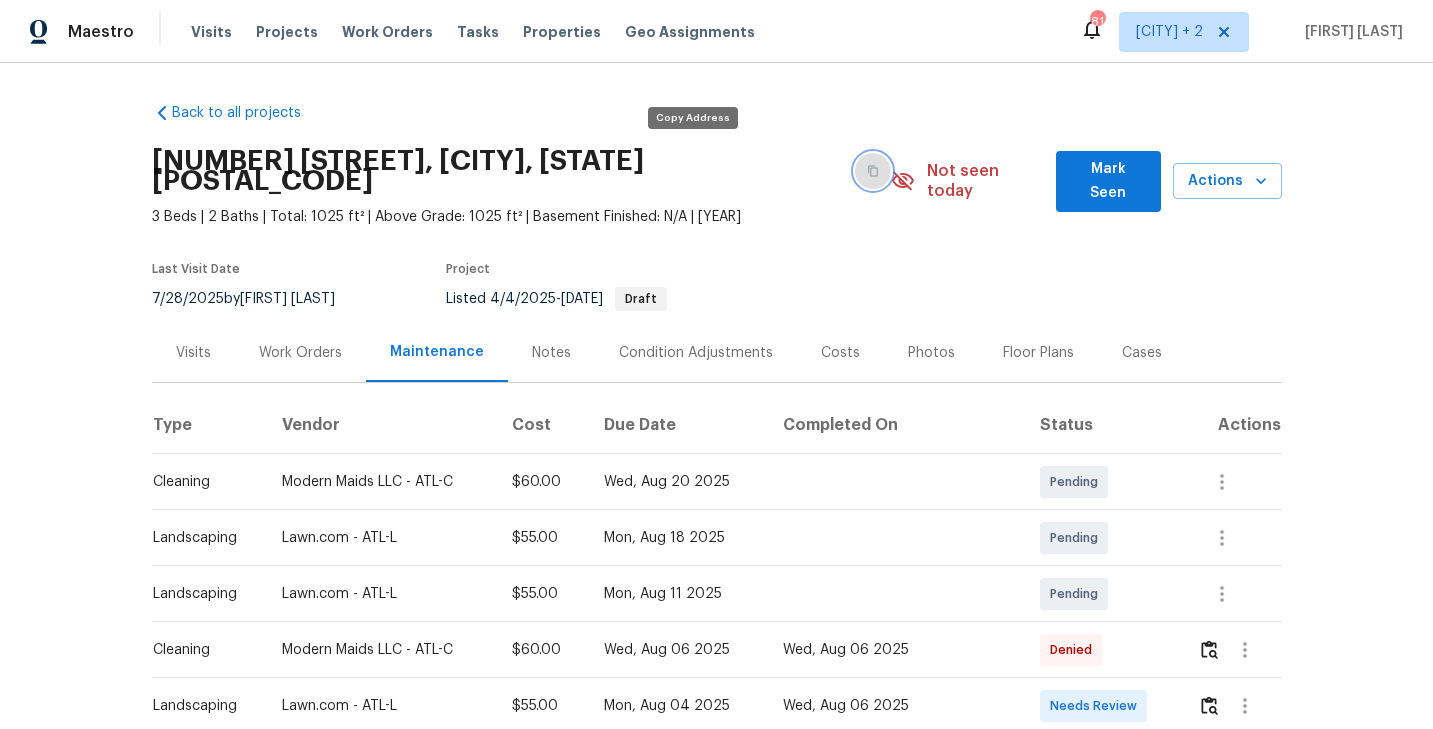 click at bounding box center (873, 171) 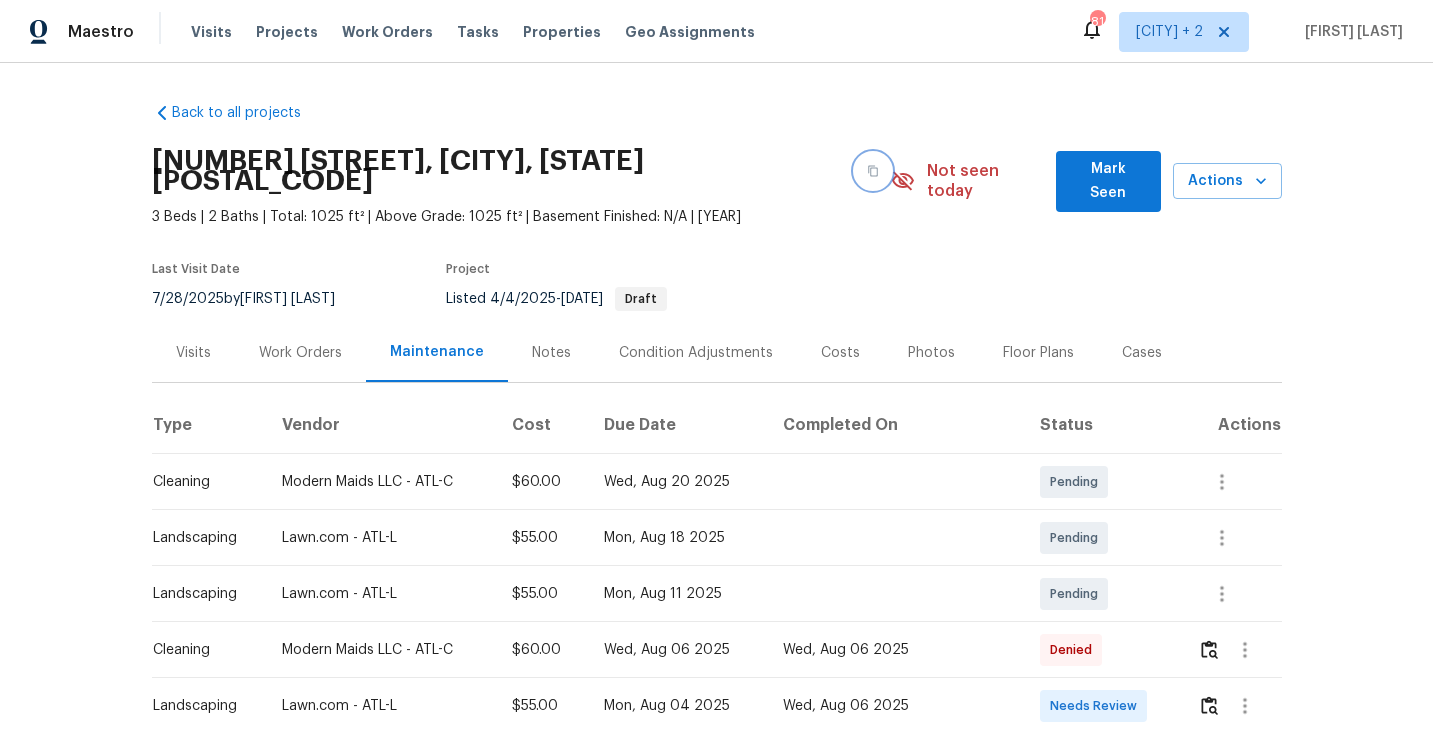 click at bounding box center [873, 171] 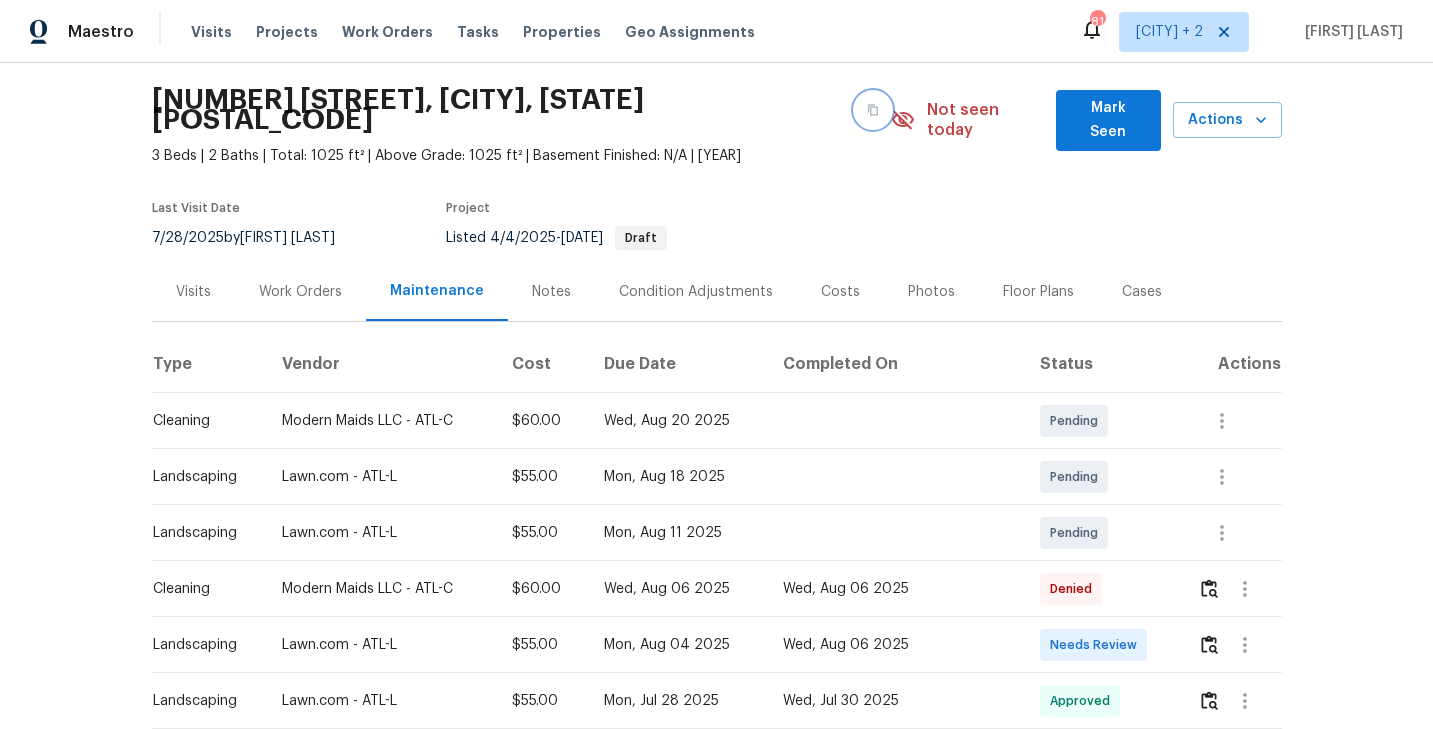 scroll, scrollTop: 0, scrollLeft: 0, axis: both 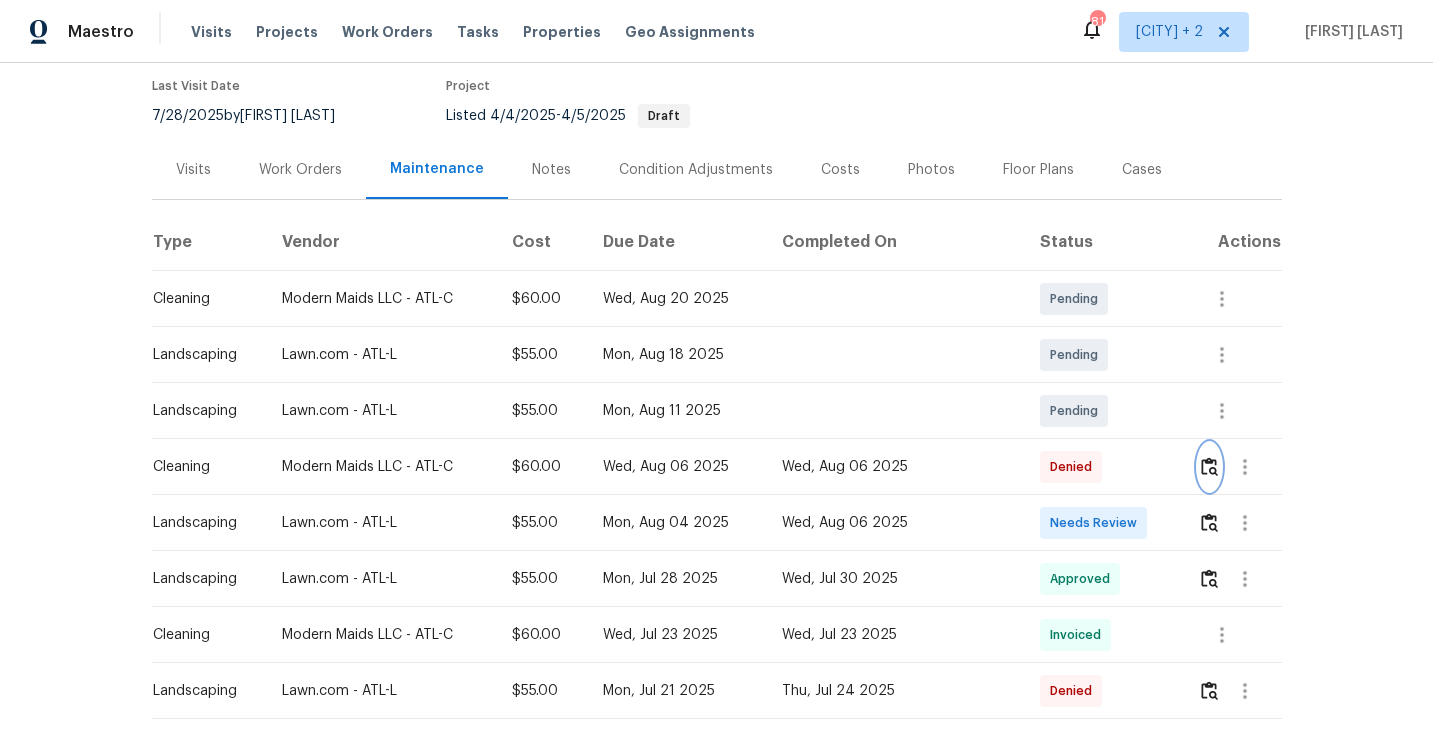 click at bounding box center (1209, 466) 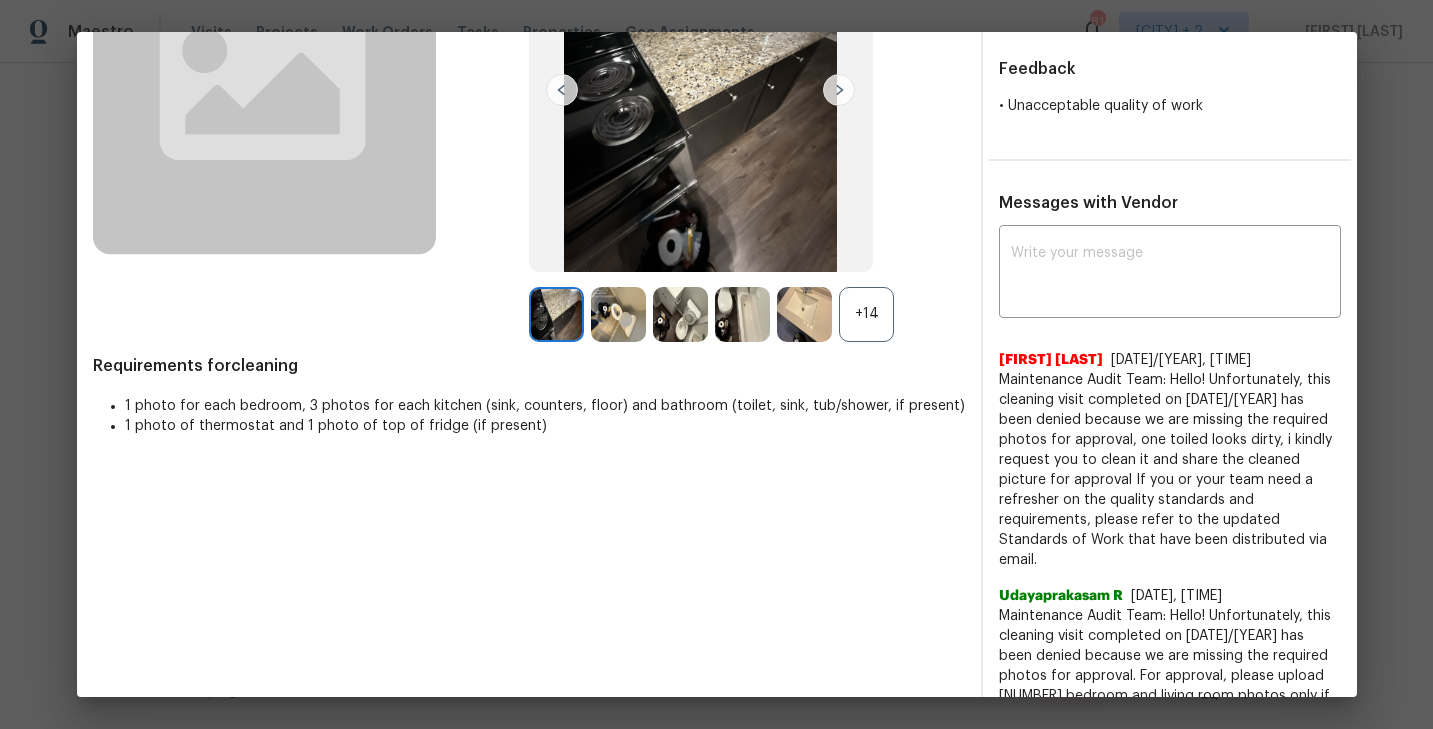 scroll, scrollTop: 380, scrollLeft: 0, axis: vertical 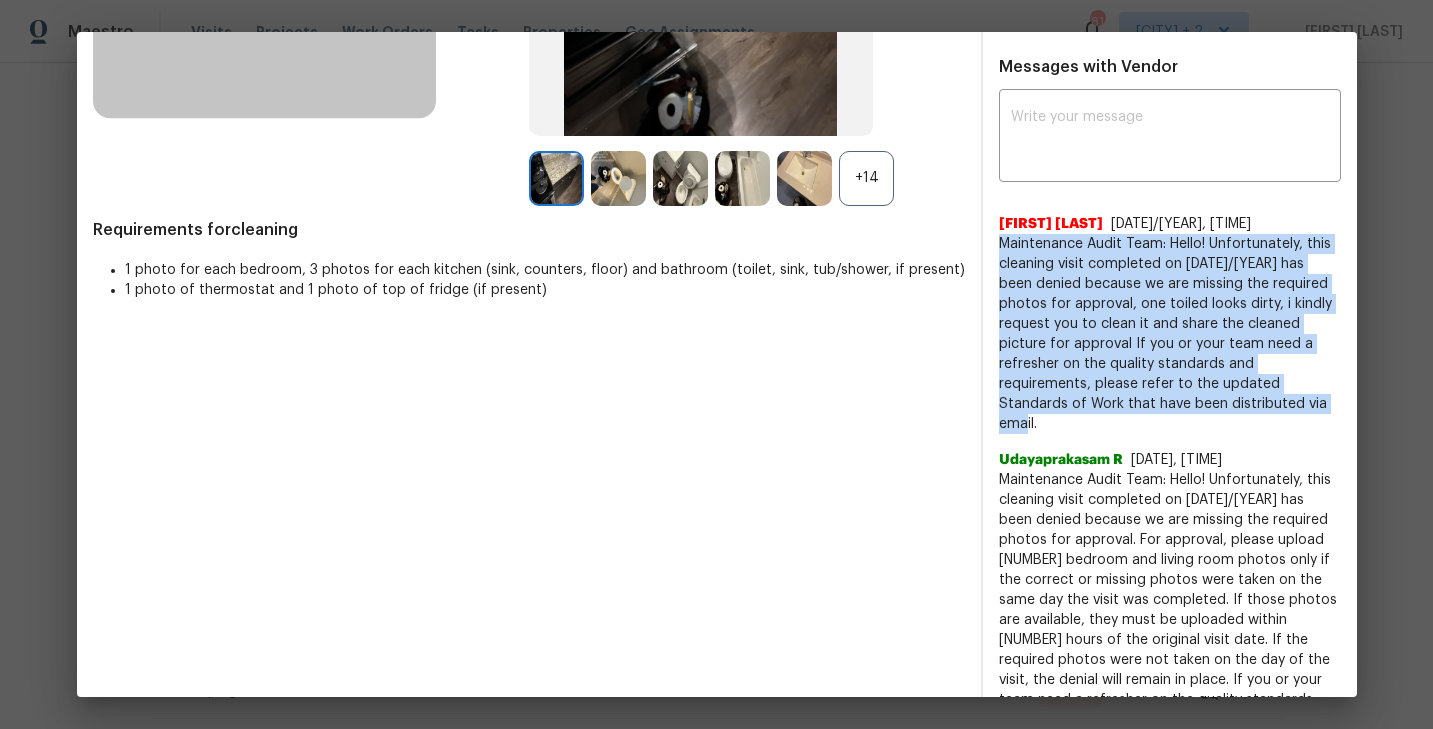 drag, startPoint x: 1152, startPoint y: 402, endPoint x: 997, endPoint y: 249, distance: 217.79349 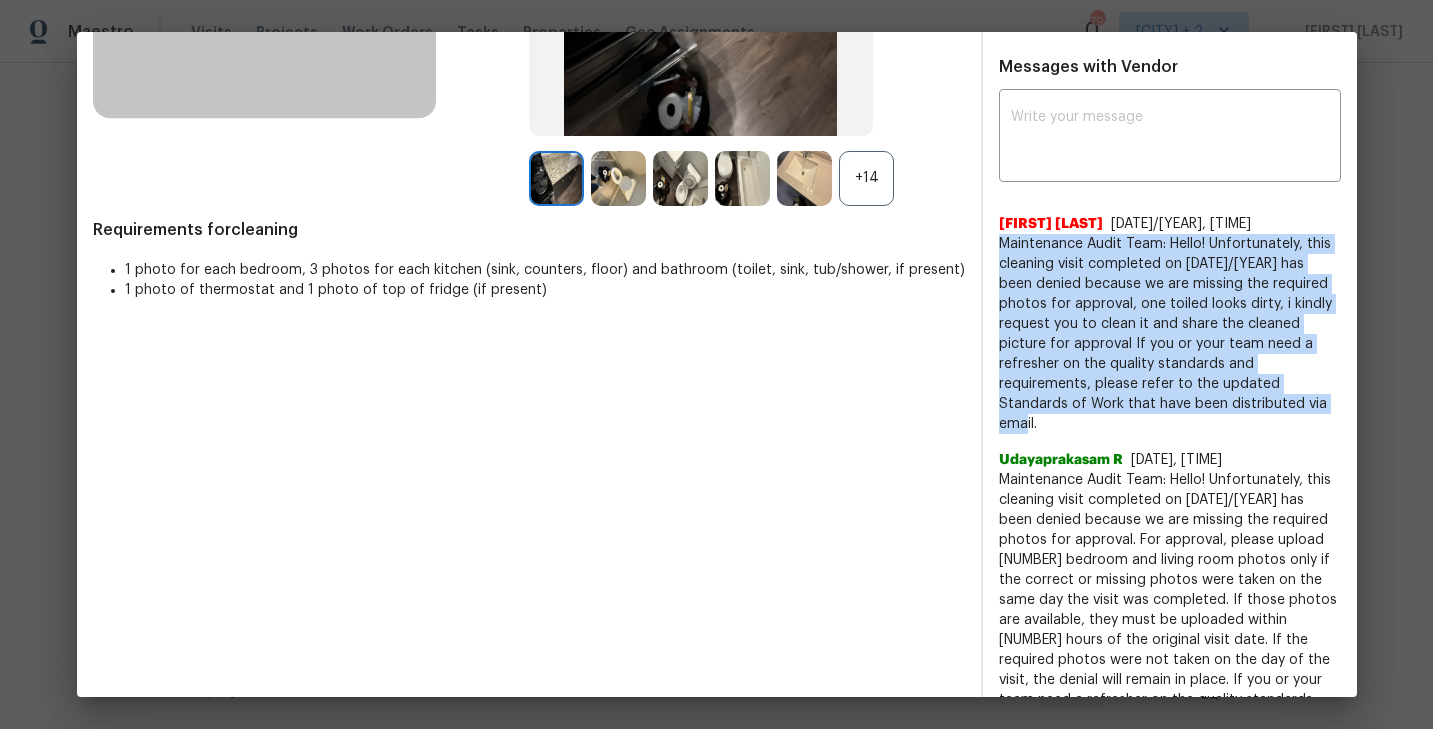 scroll, scrollTop: 0, scrollLeft: 0, axis: both 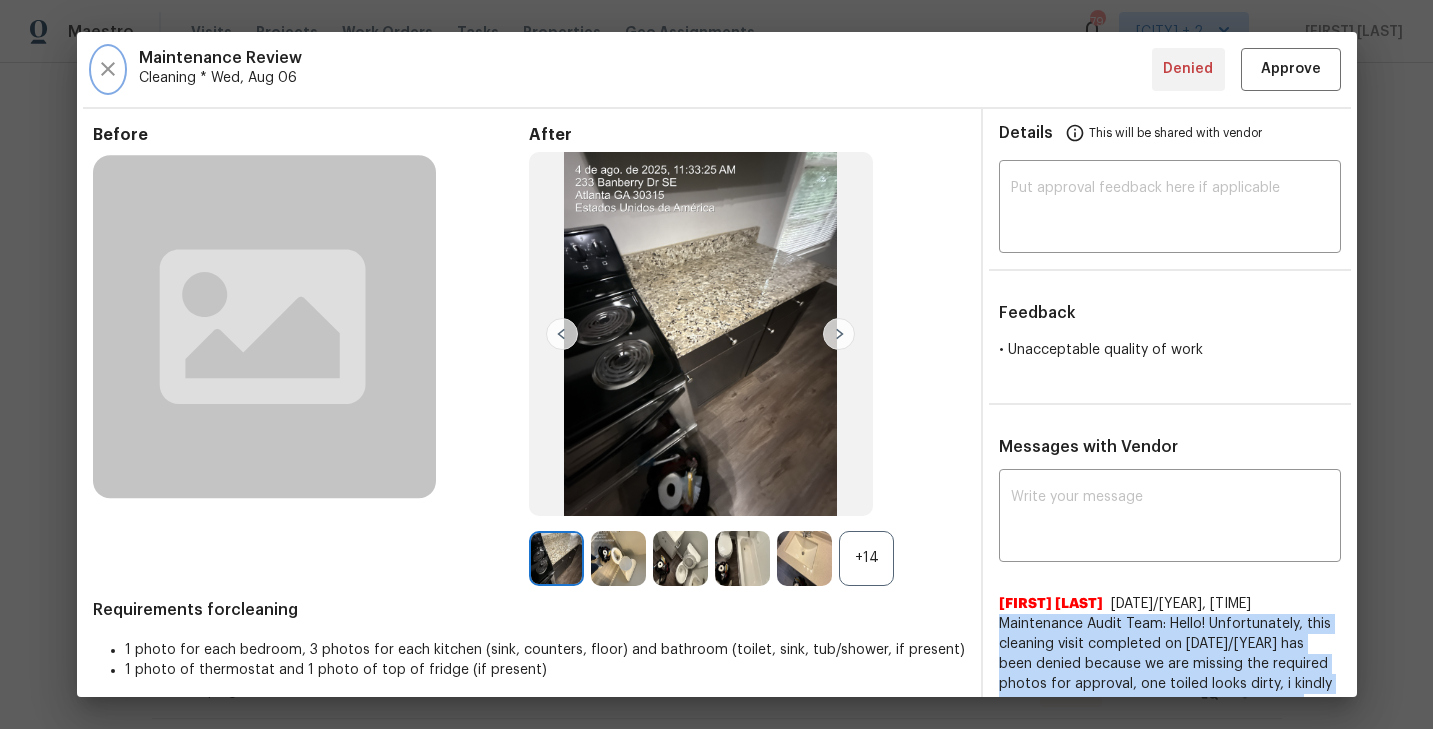 click 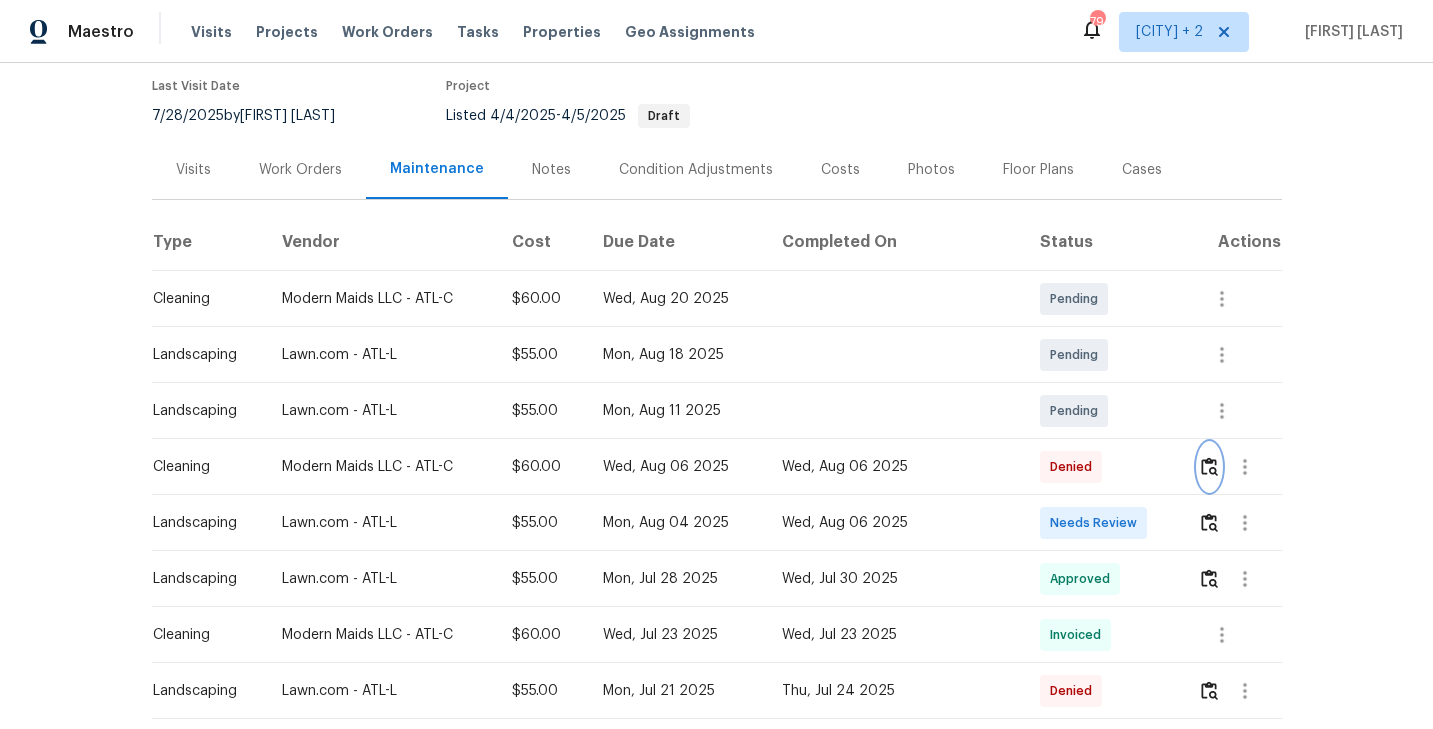 scroll, scrollTop: 0, scrollLeft: 0, axis: both 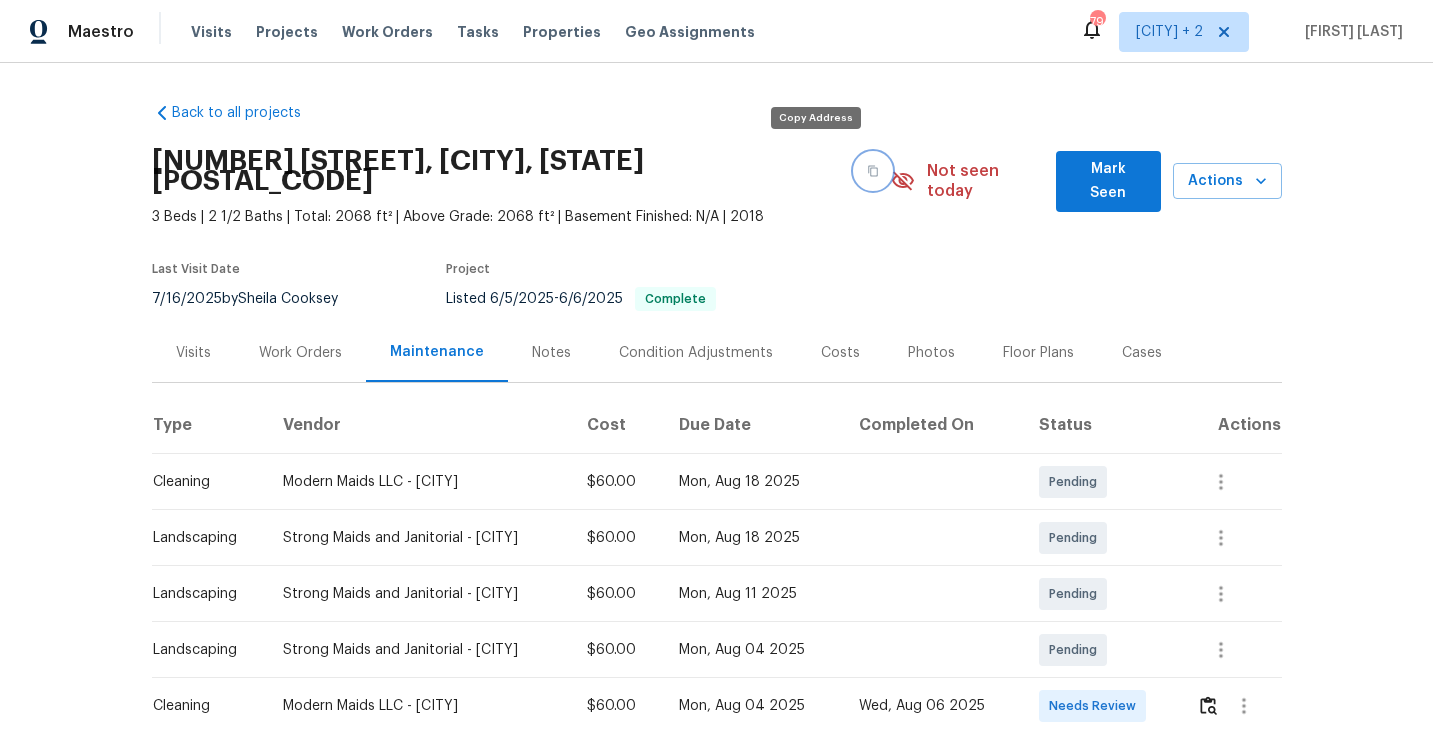 click 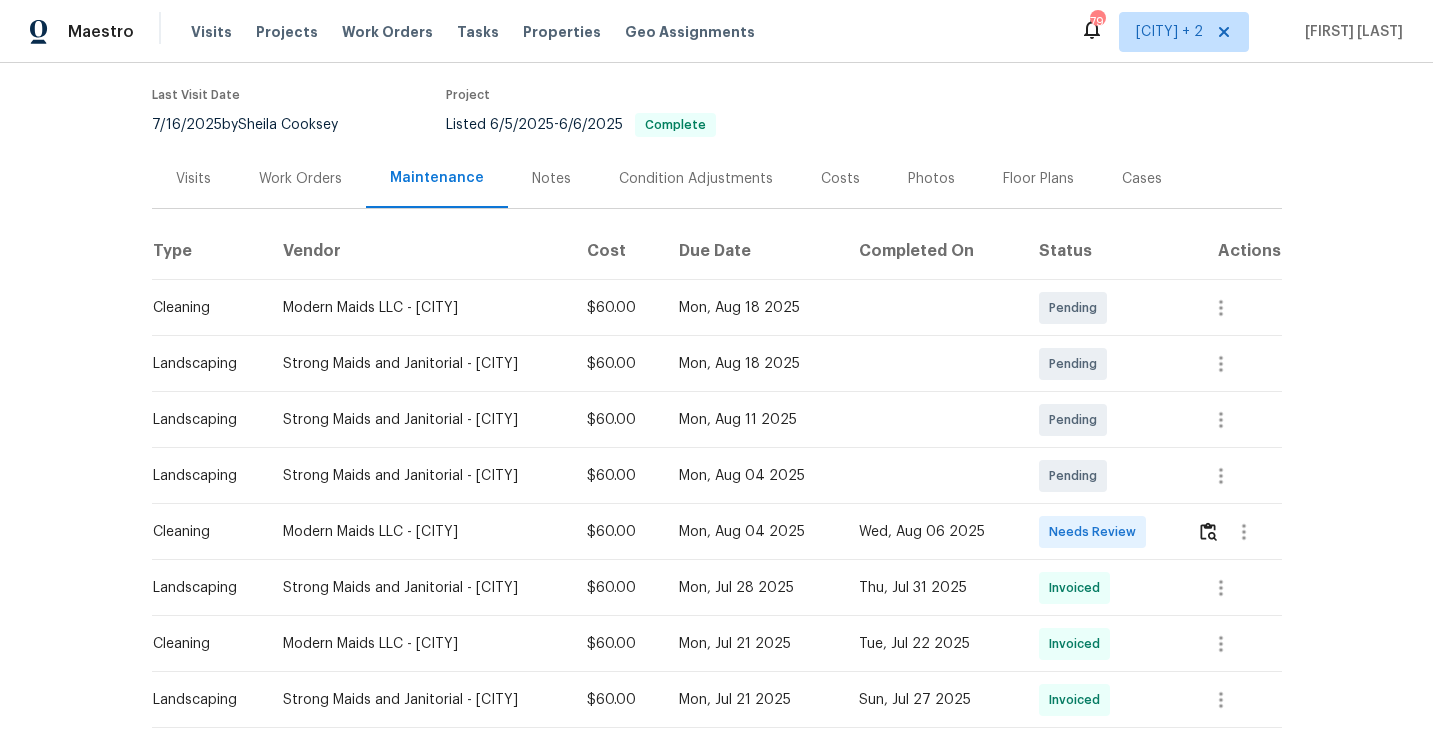 scroll, scrollTop: 199, scrollLeft: 0, axis: vertical 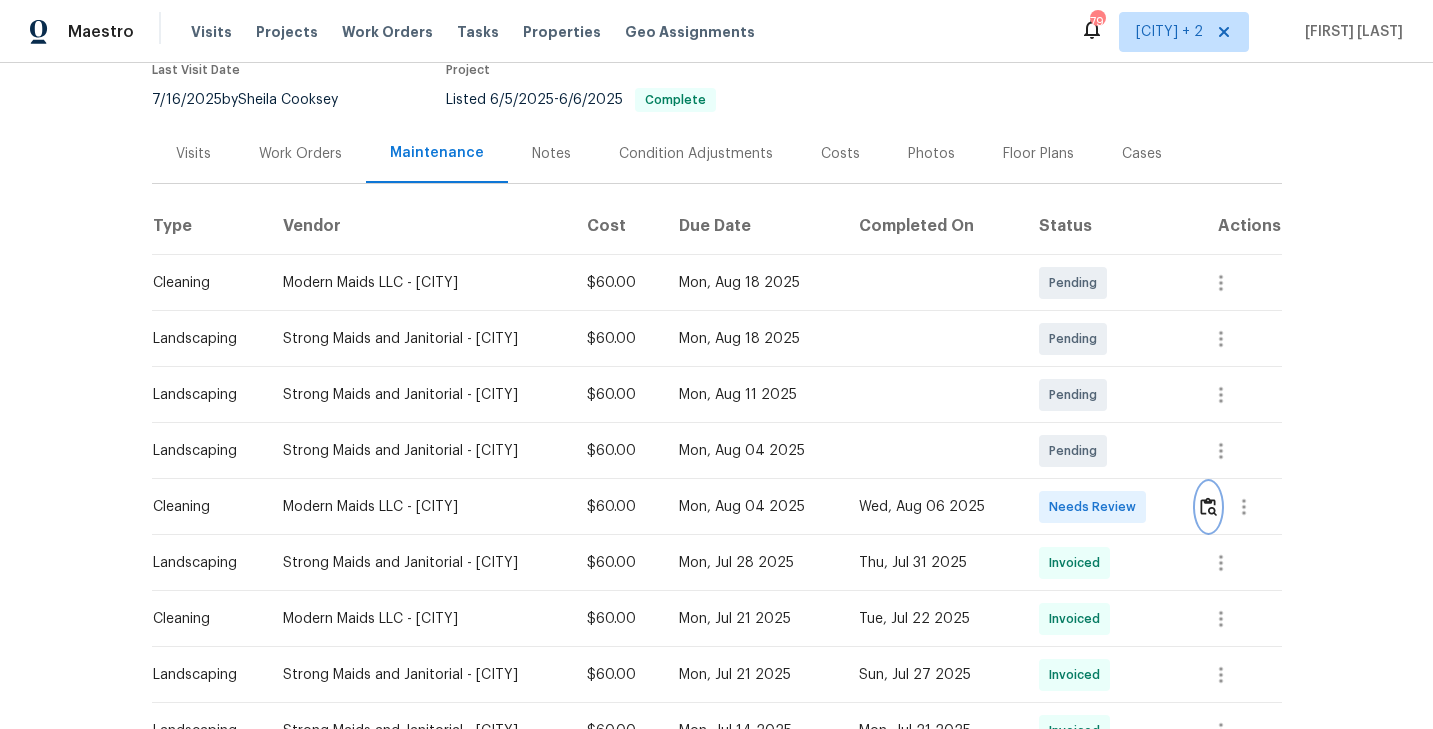 click at bounding box center (1208, 506) 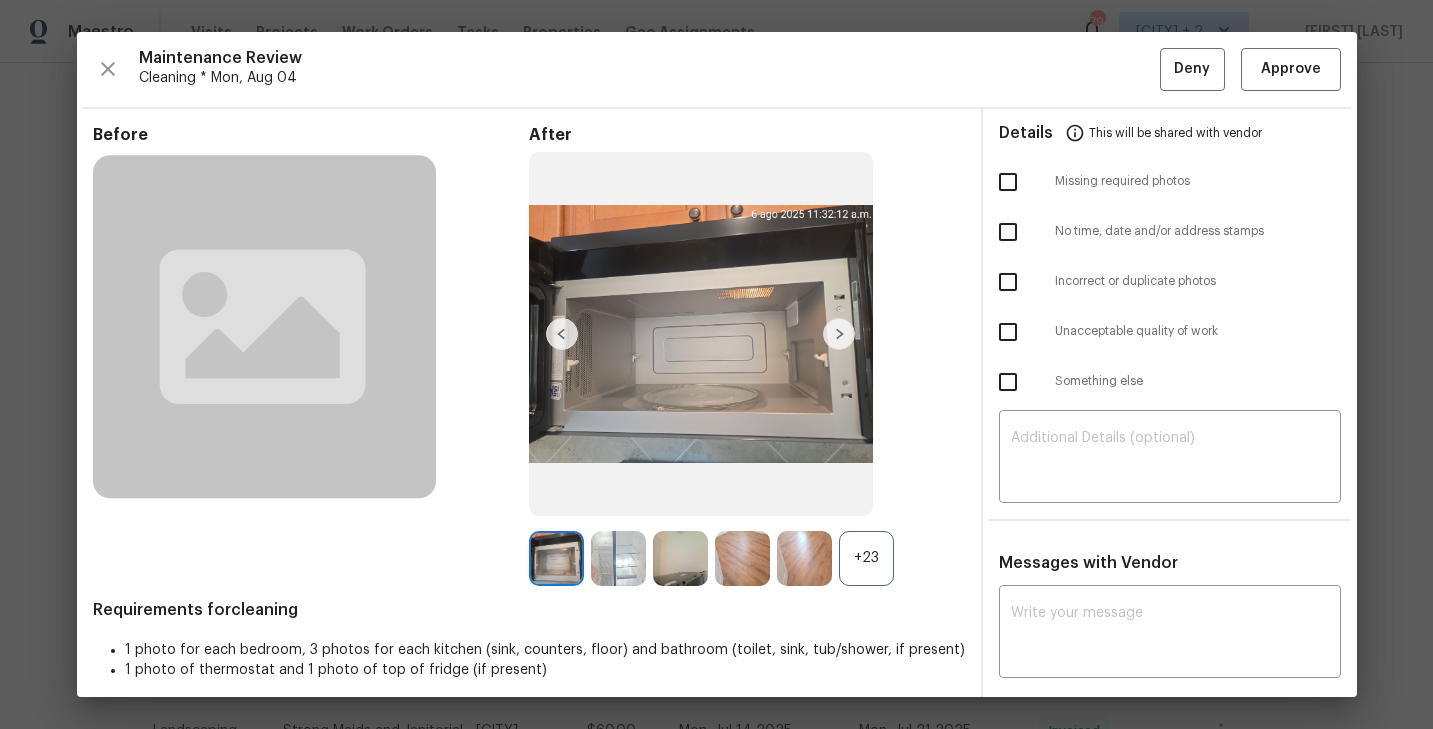 click on "+23" at bounding box center (866, 558) 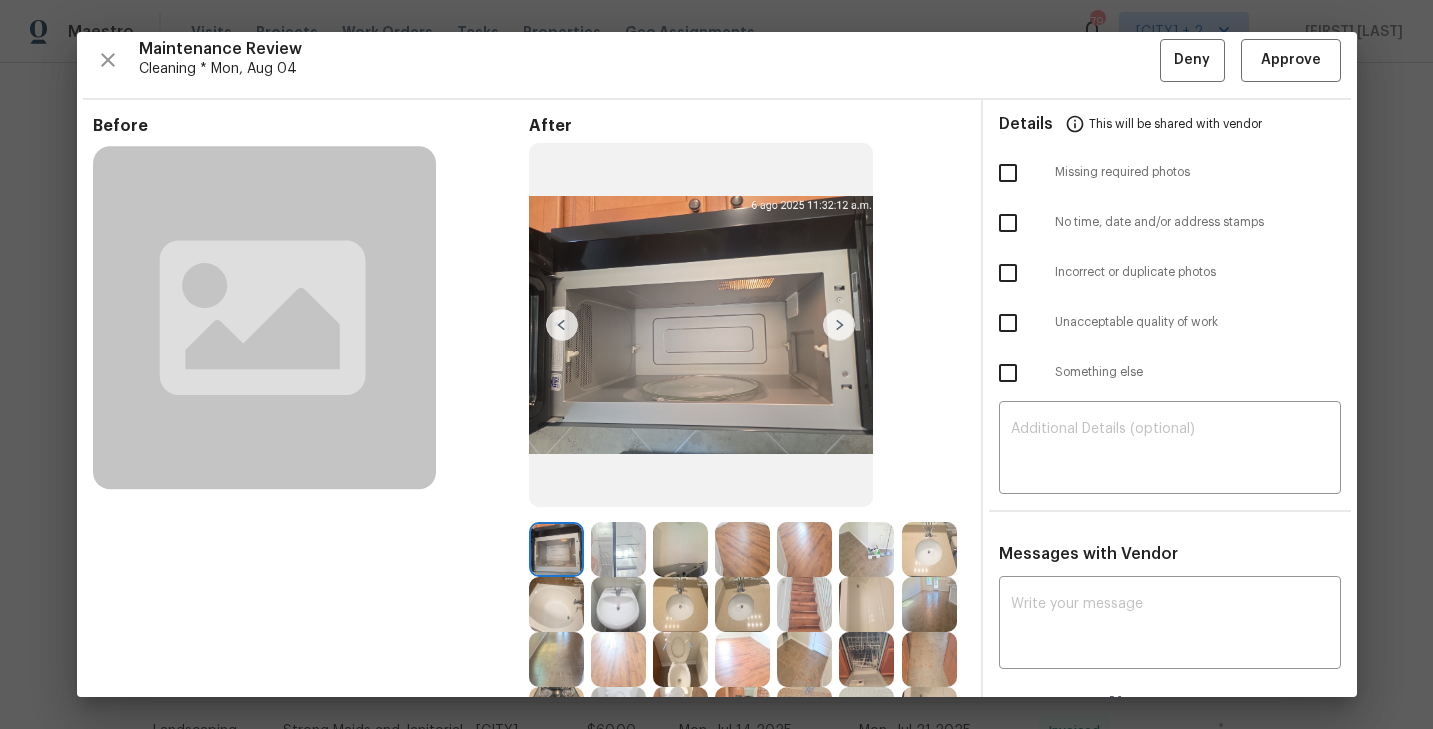 scroll, scrollTop: 0, scrollLeft: 0, axis: both 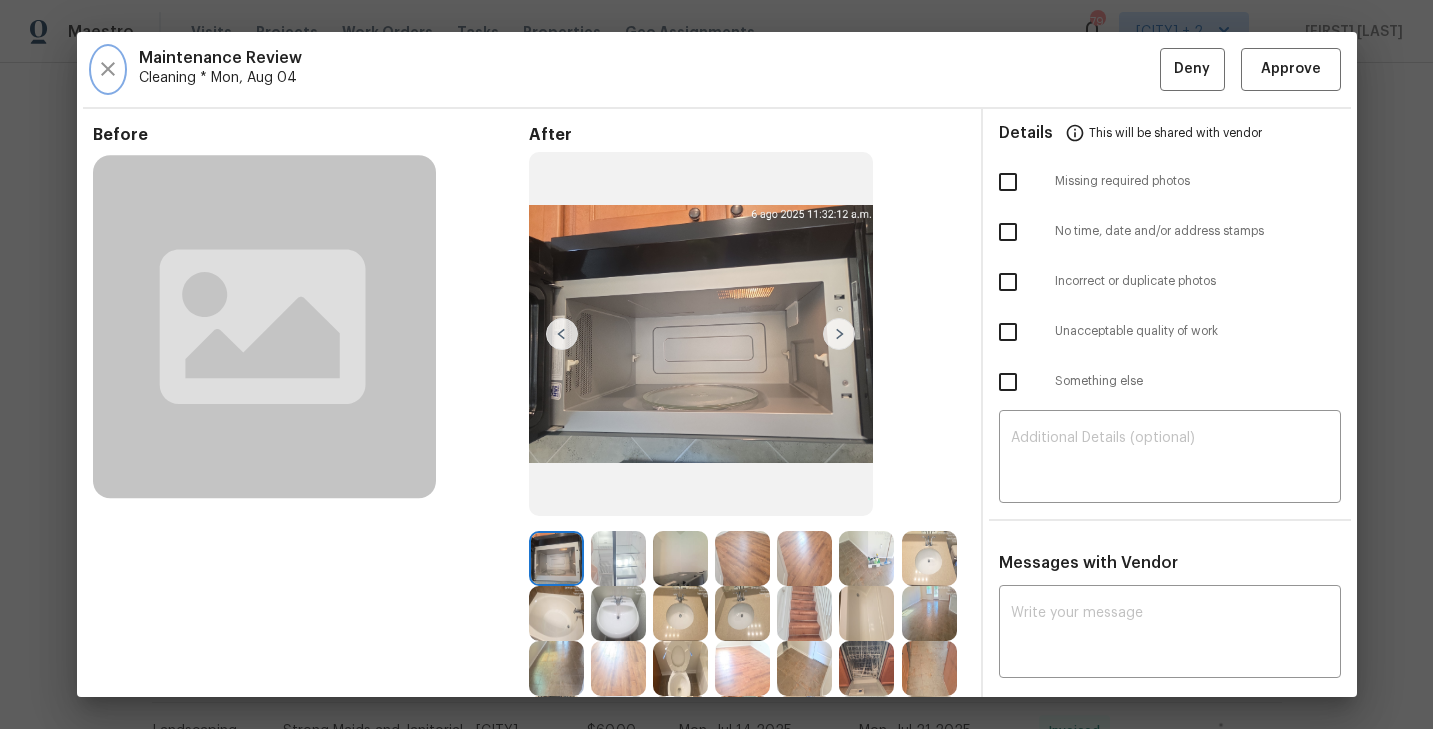 click 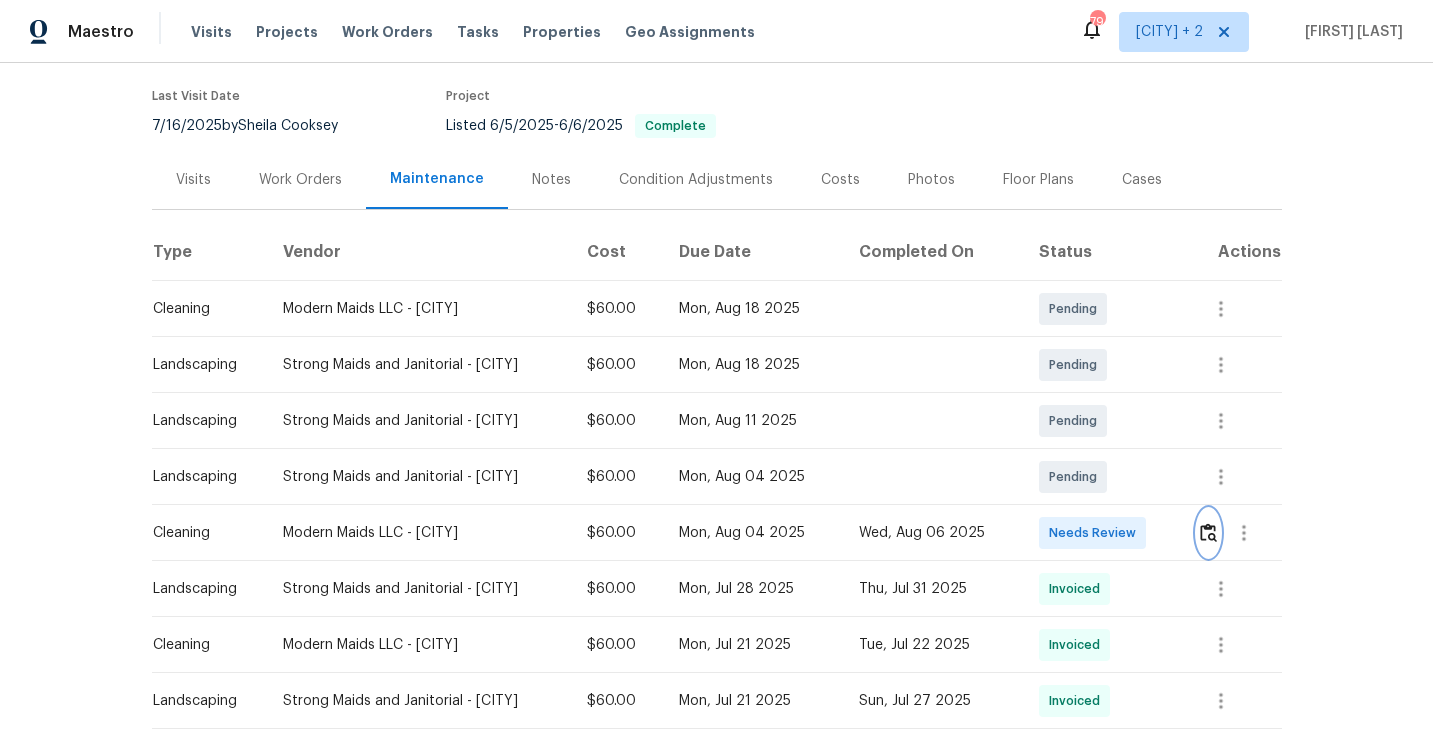scroll, scrollTop: 221, scrollLeft: 0, axis: vertical 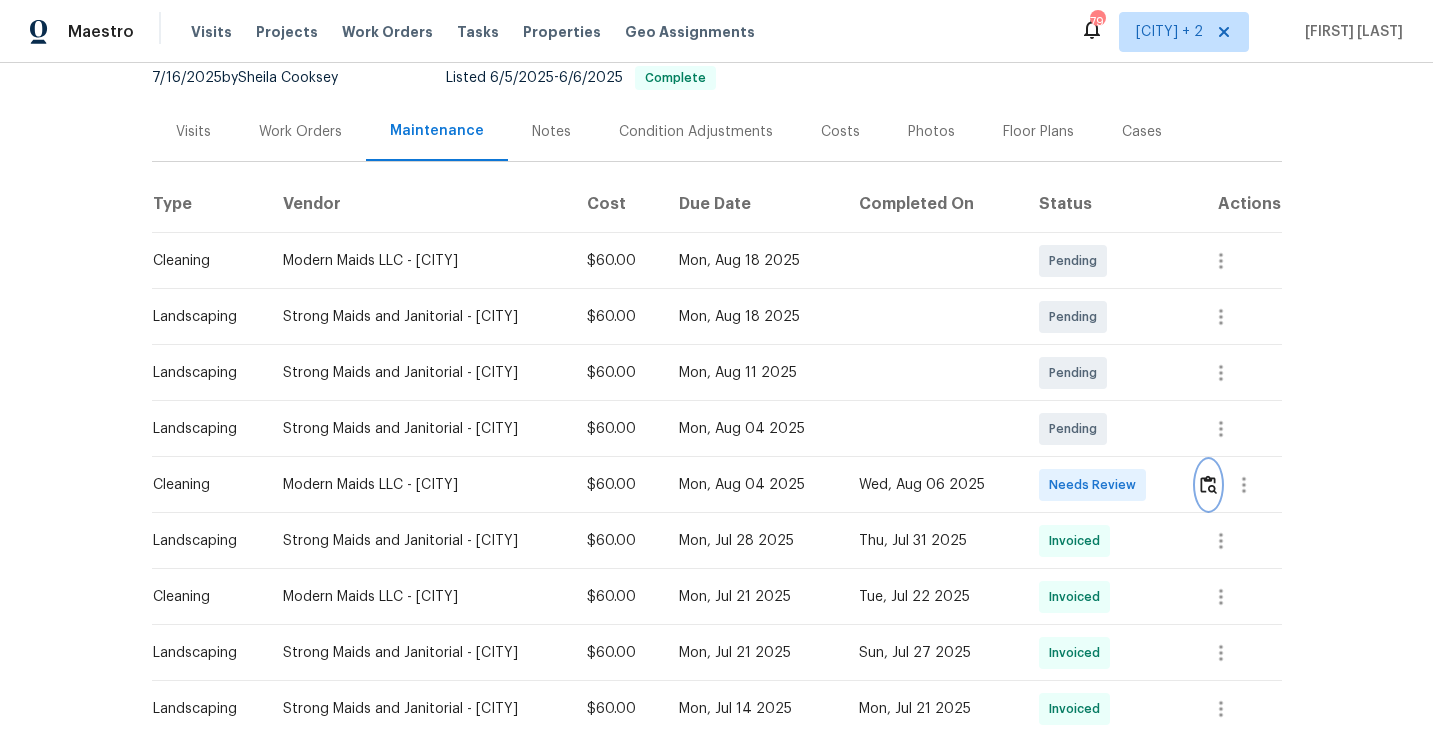 click at bounding box center [1208, 484] 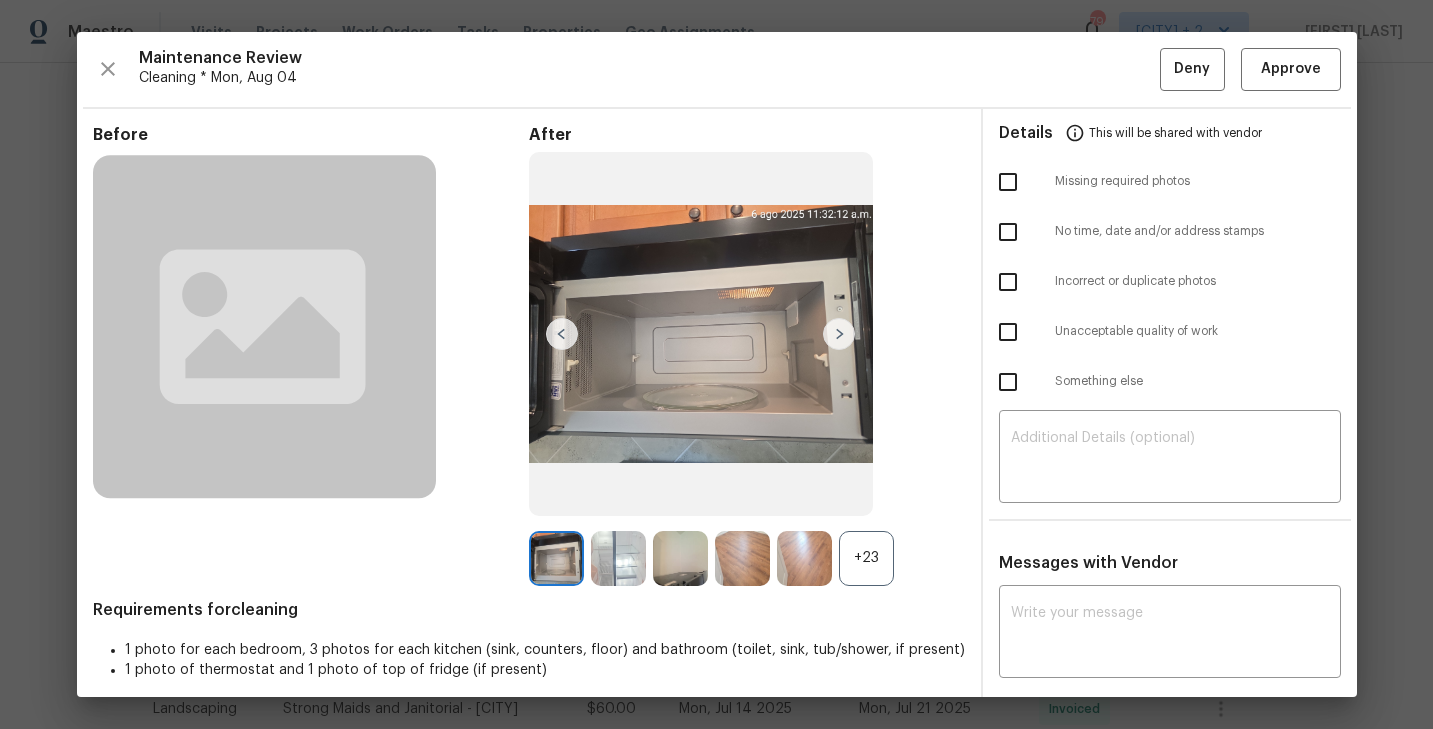 click on "+23" at bounding box center (866, 558) 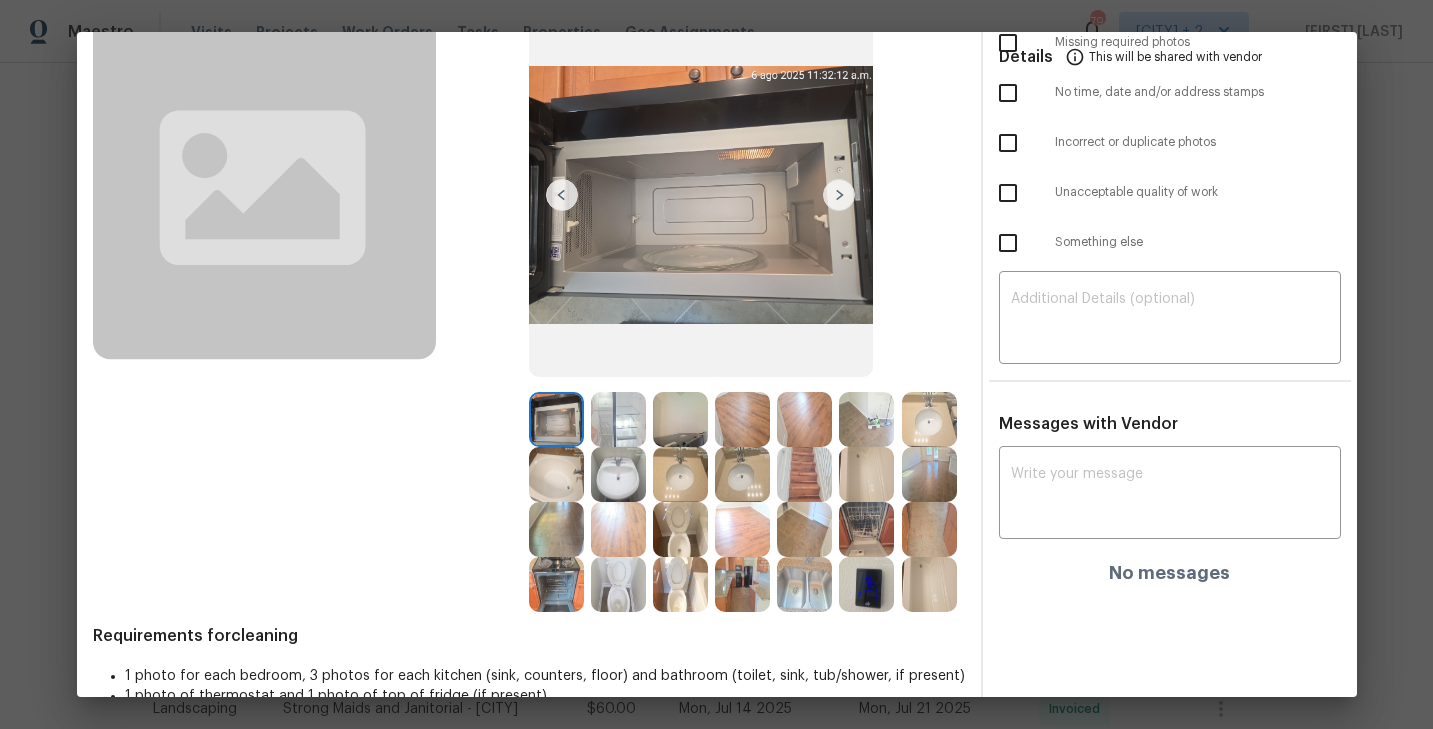 scroll, scrollTop: 0, scrollLeft: 0, axis: both 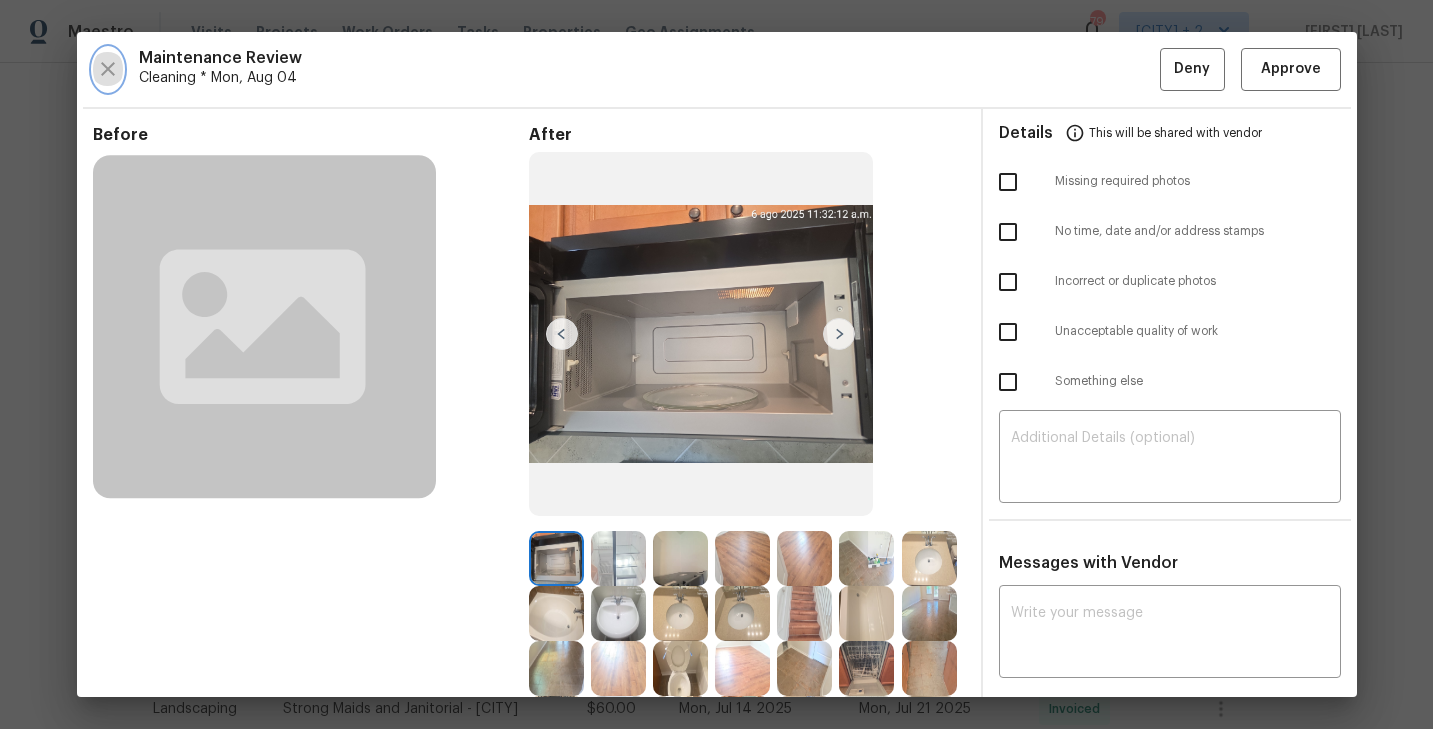 click 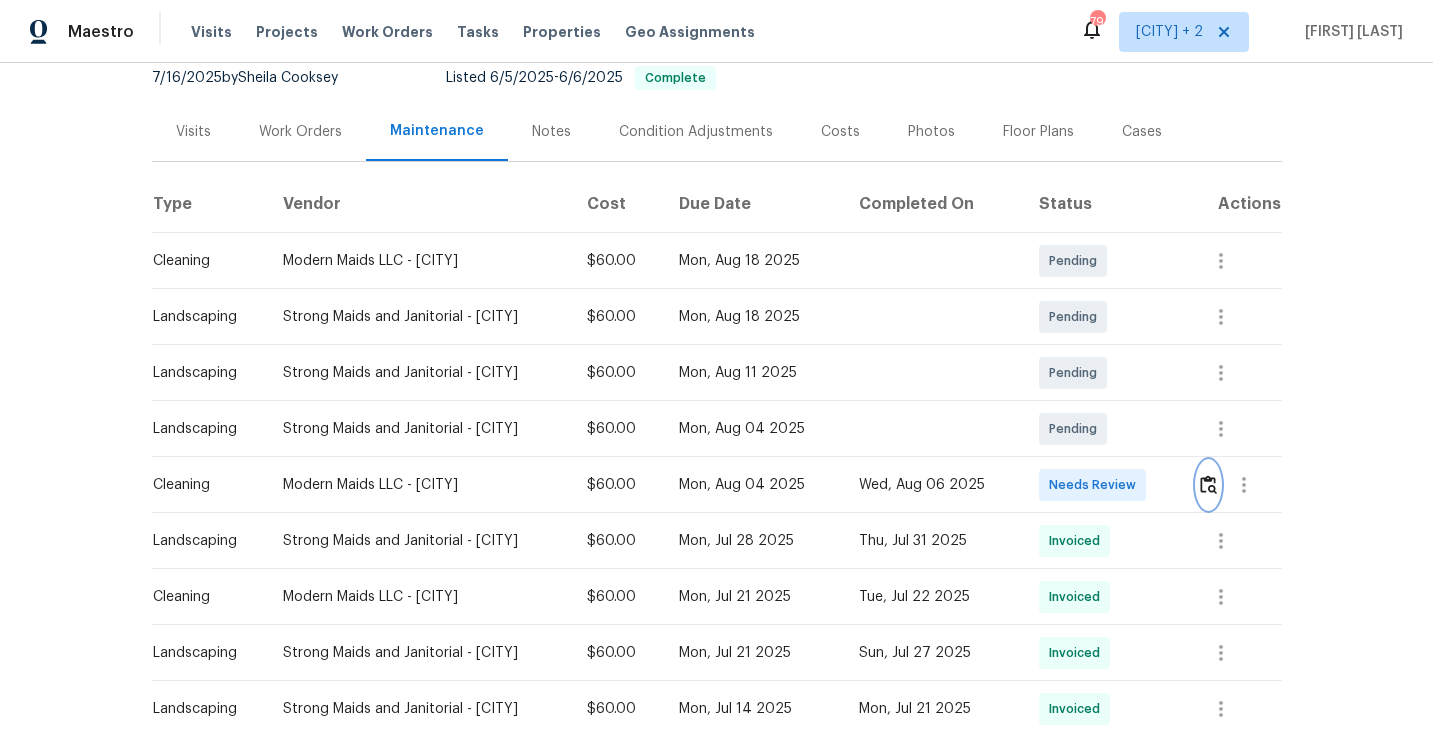 scroll, scrollTop: 0, scrollLeft: 0, axis: both 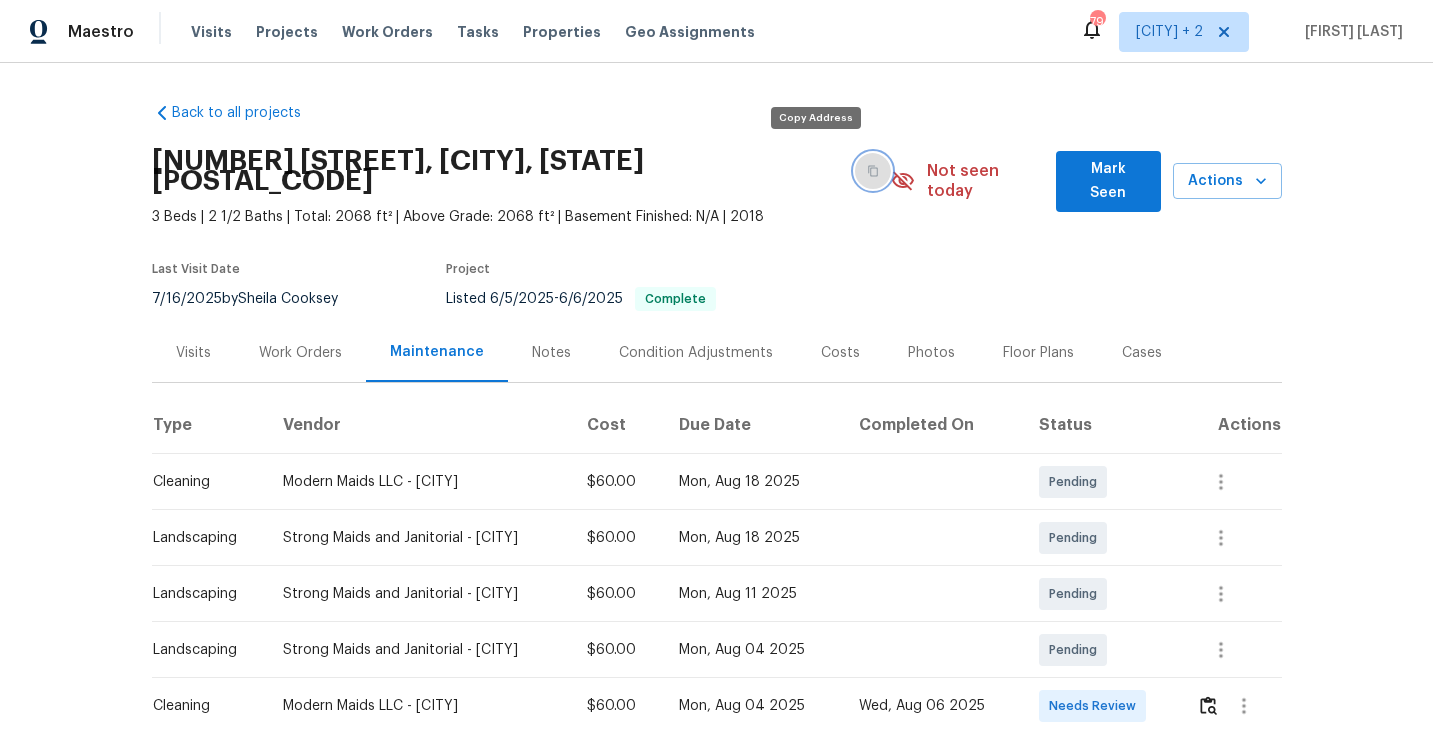 click at bounding box center [873, 171] 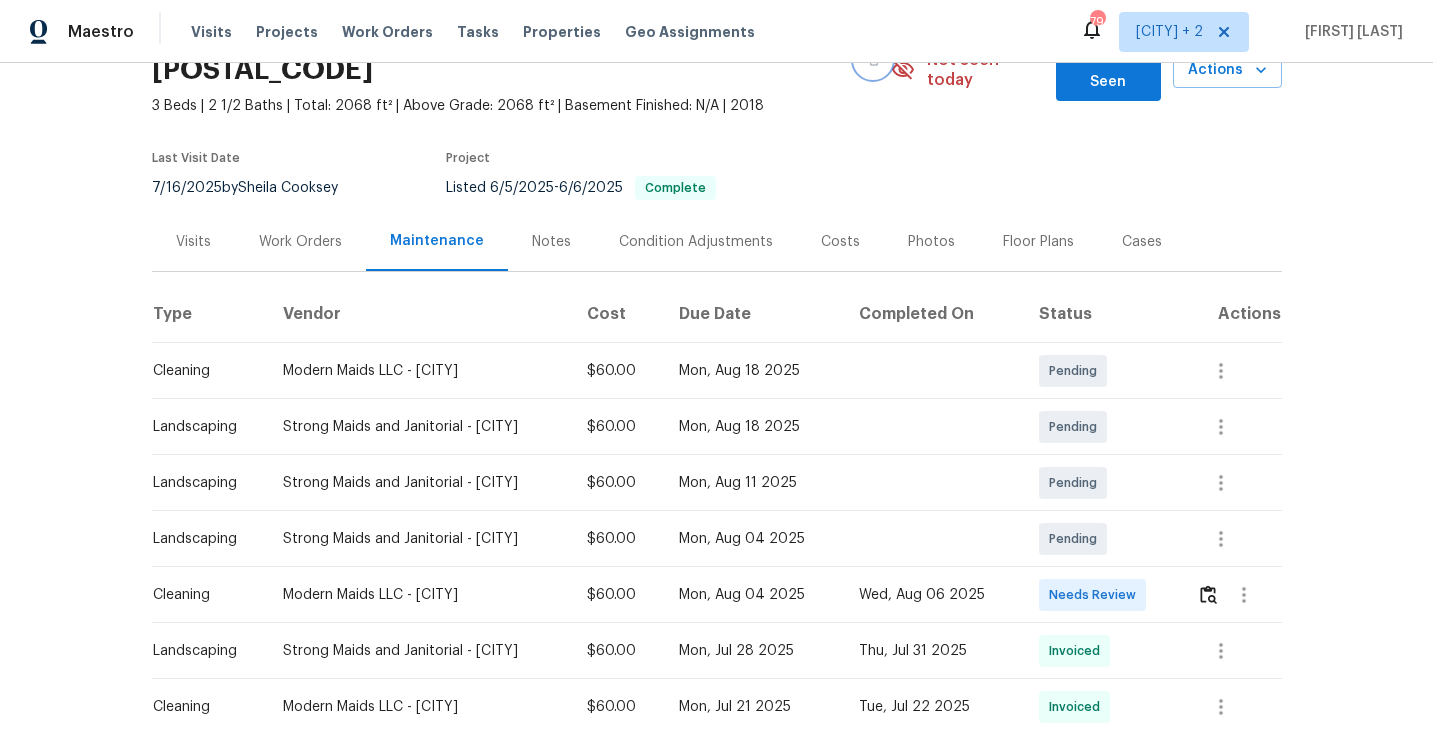 scroll, scrollTop: 148, scrollLeft: 0, axis: vertical 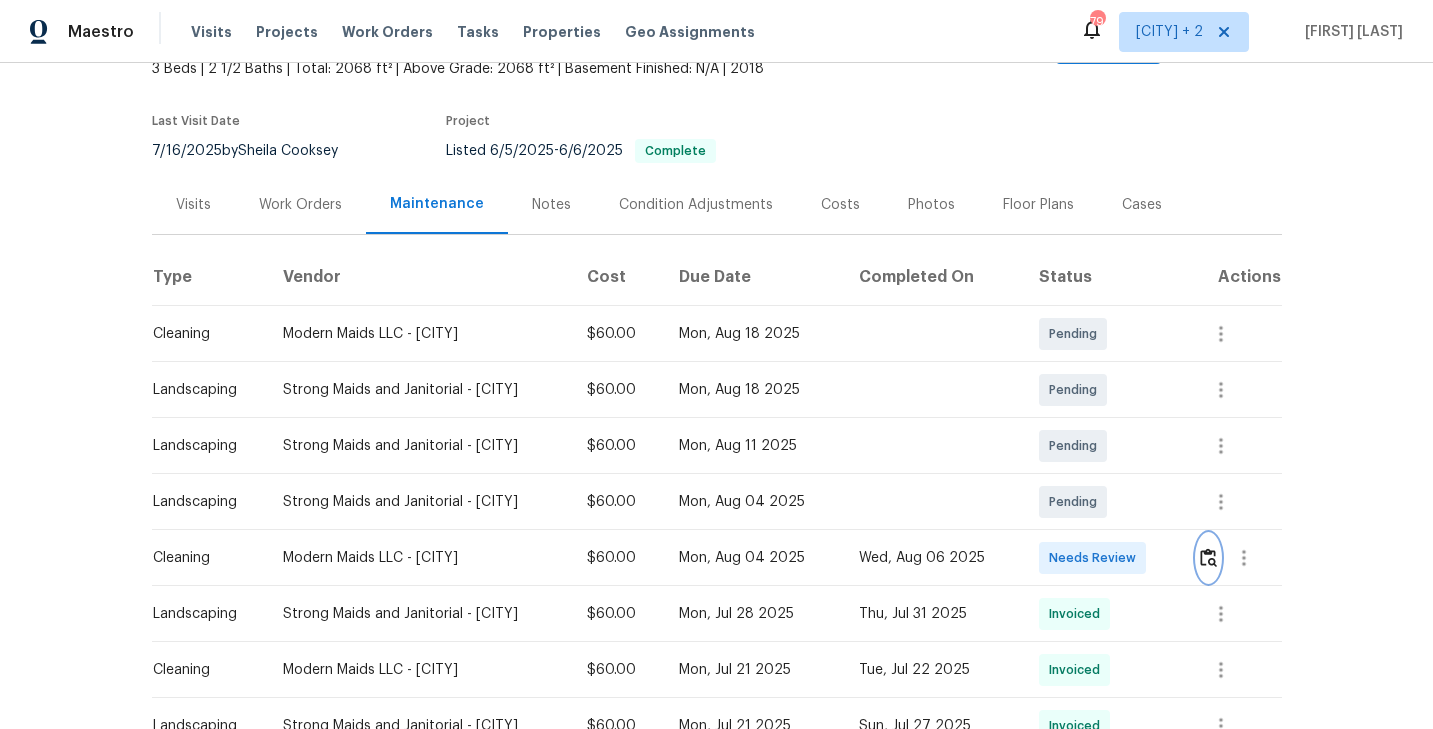 click at bounding box center (1208, 557) 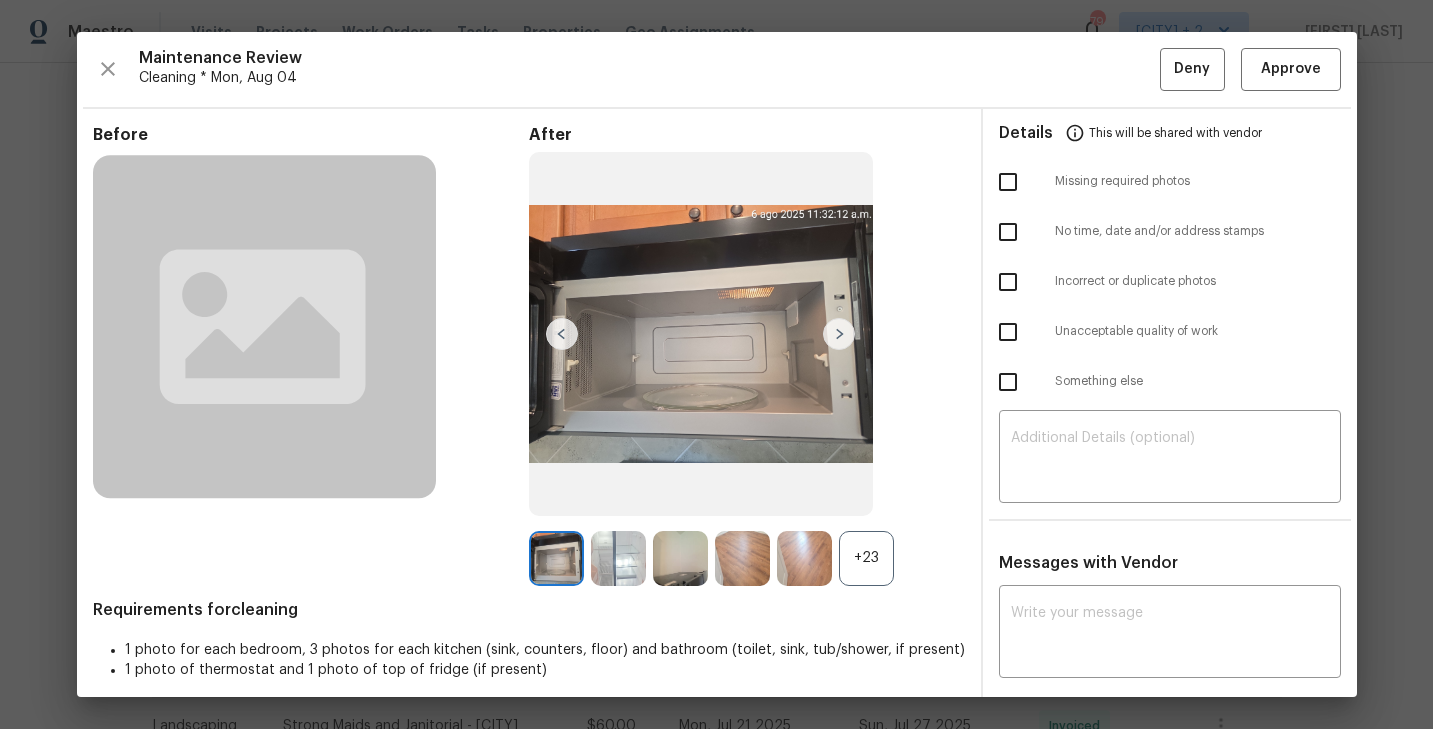 click on "+23" at bounding box center (866, 558) 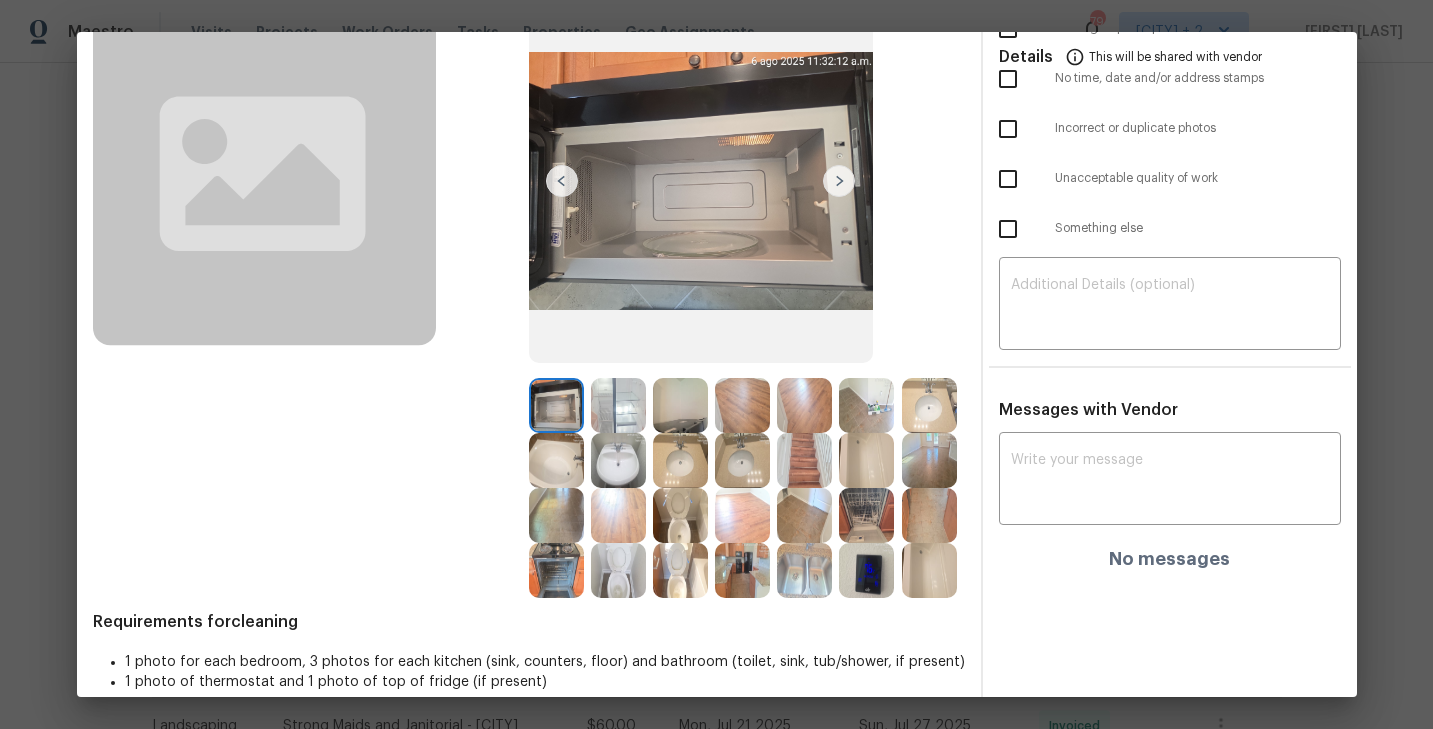 scroll, scrollTop: 158, scrollLeft: 0, axis: vertical 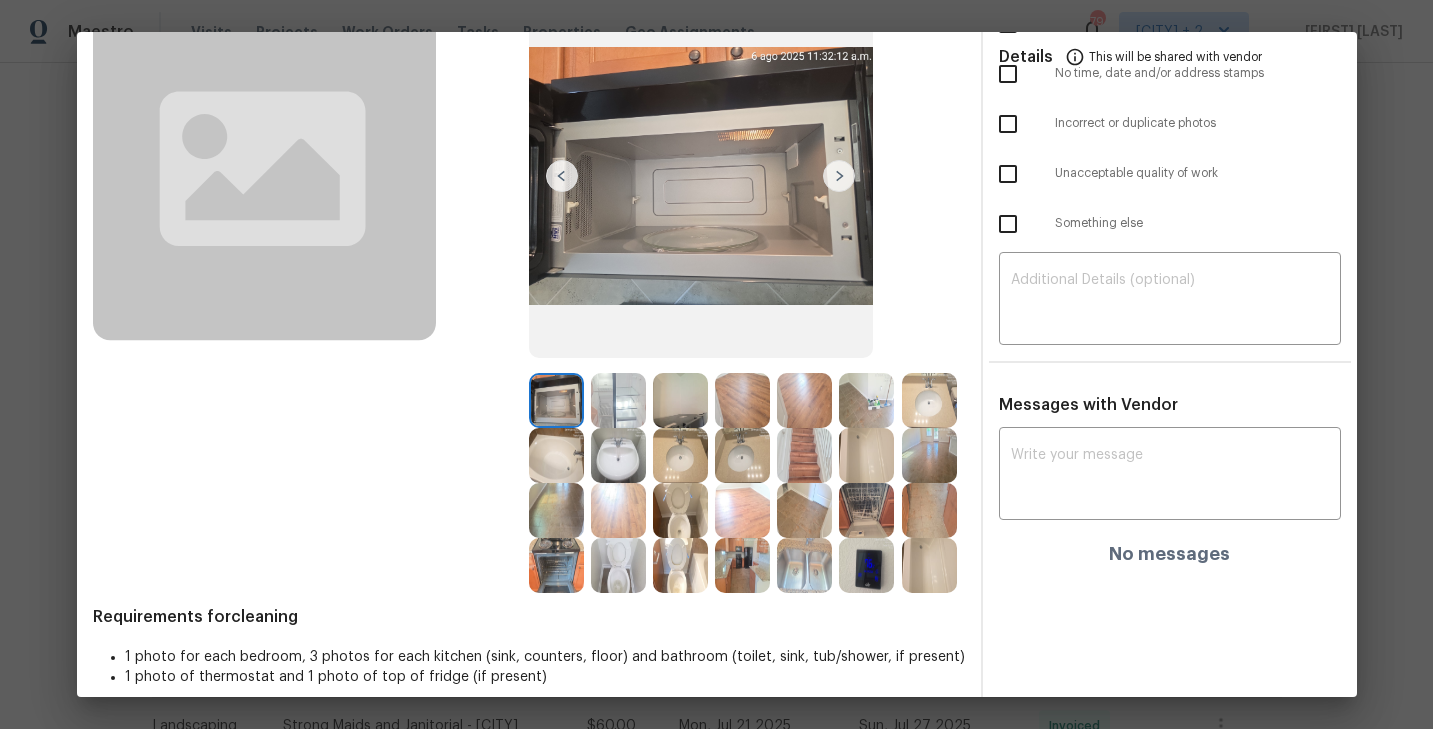 click at bounding box center [742, 400] 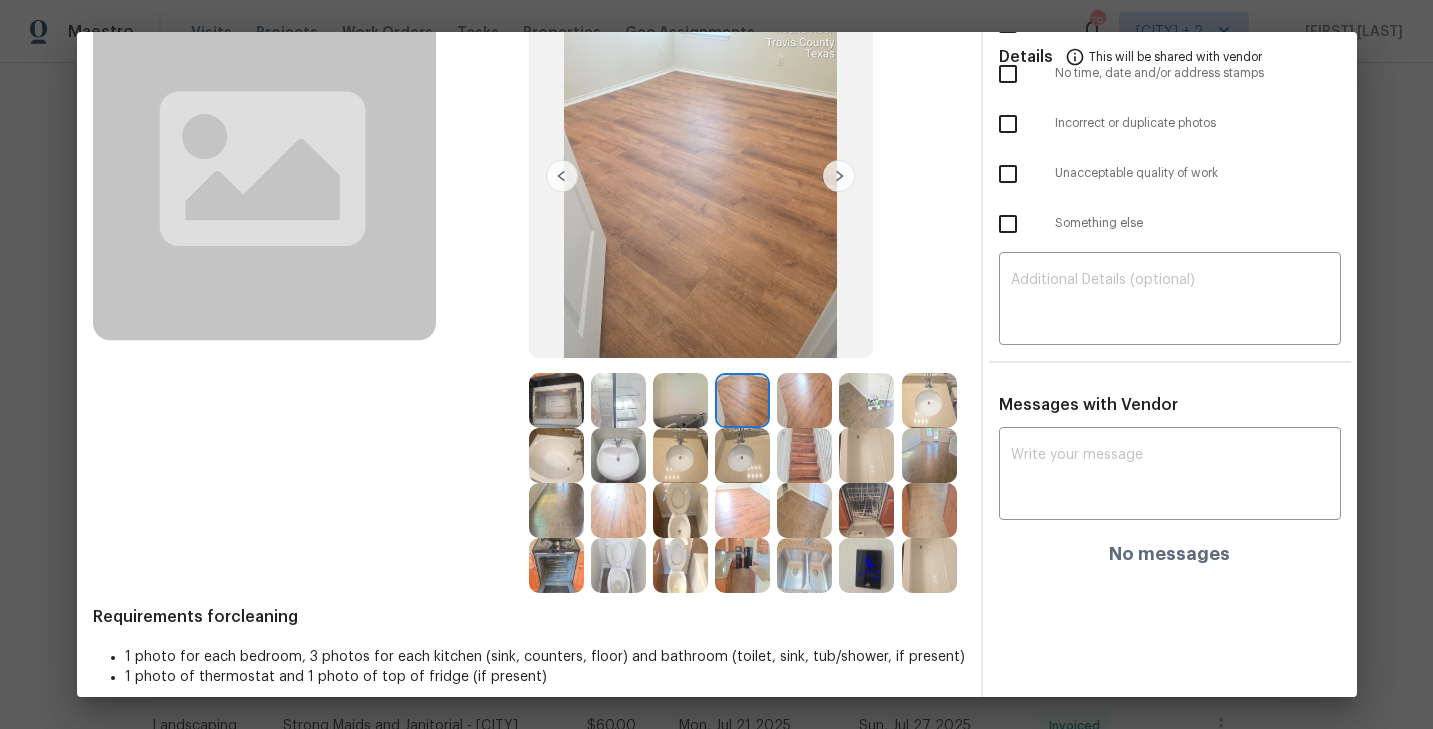 click at bounding box center (804, 400) 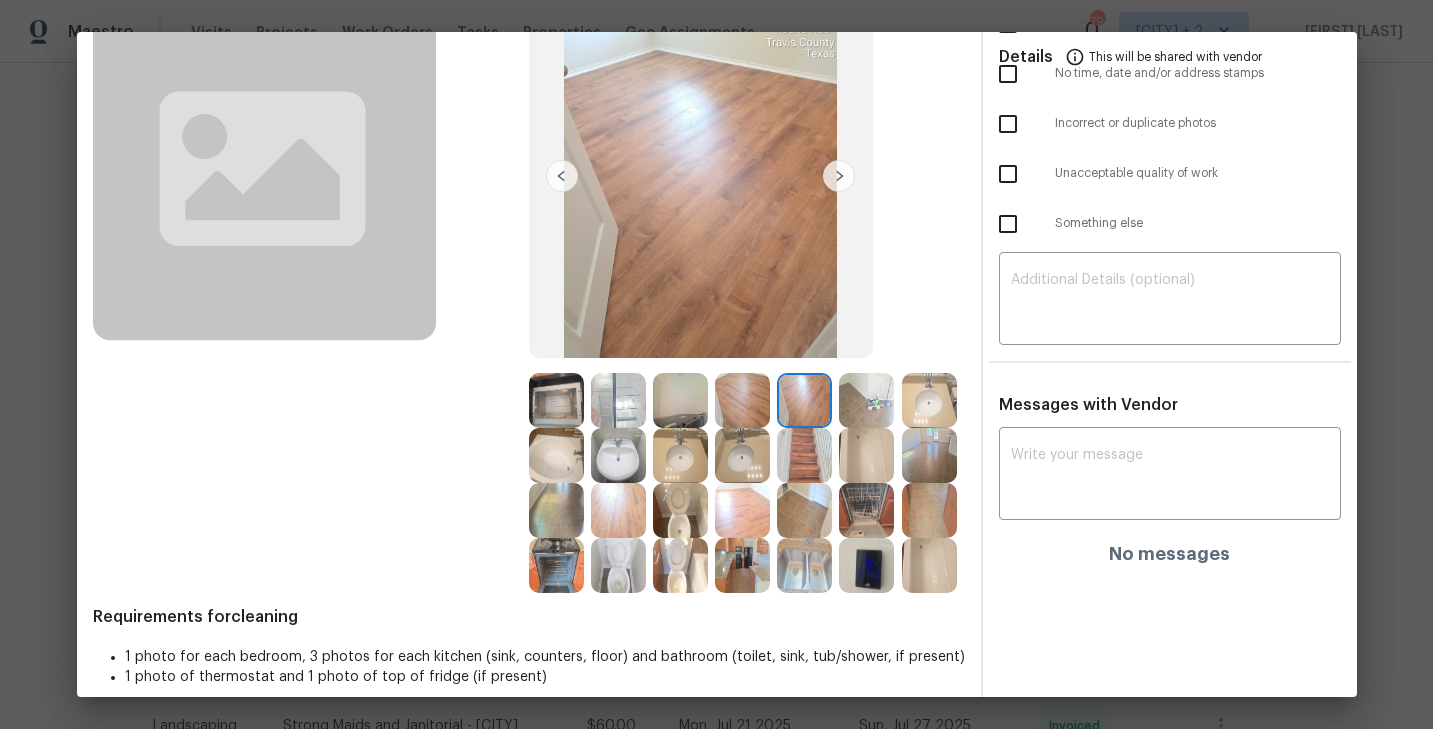 click at bounding box center [618, 510] 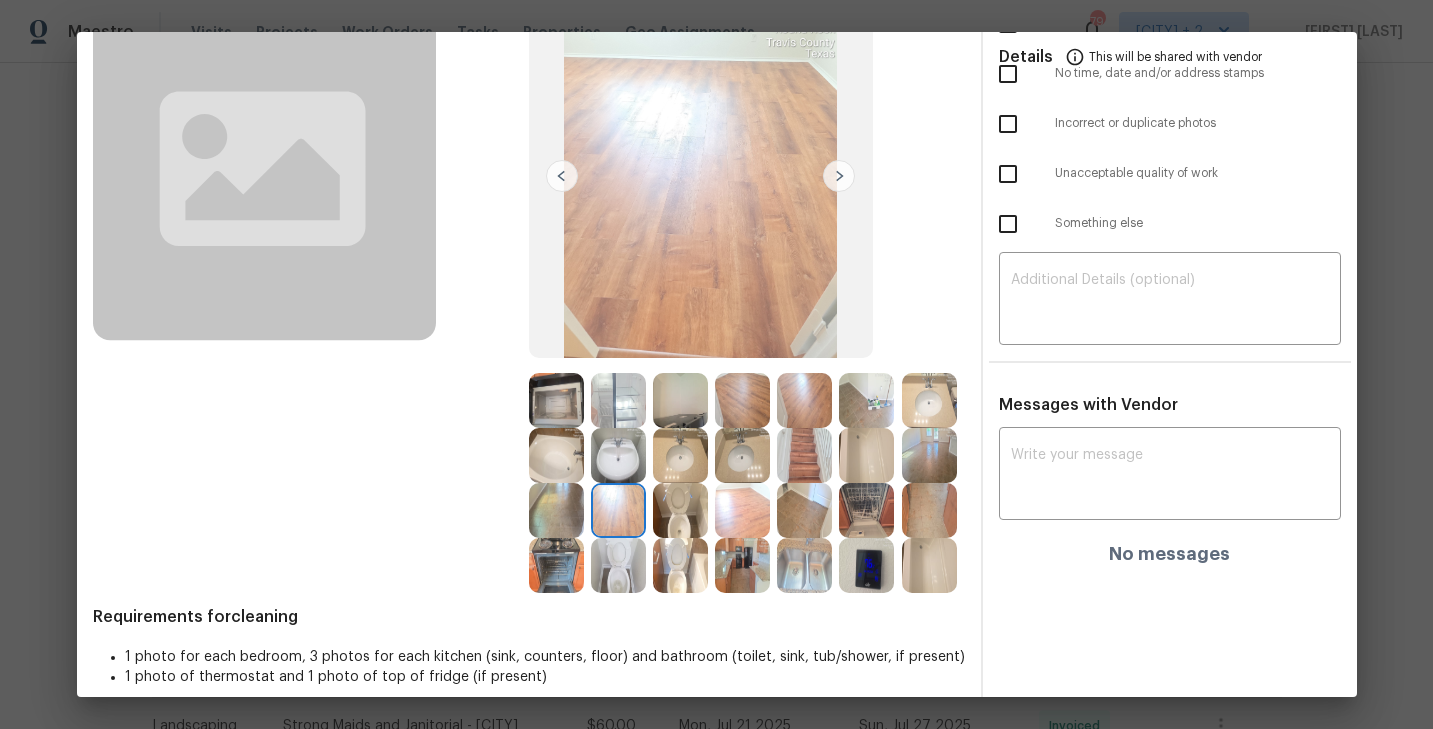click at bounding box center [742, 510] 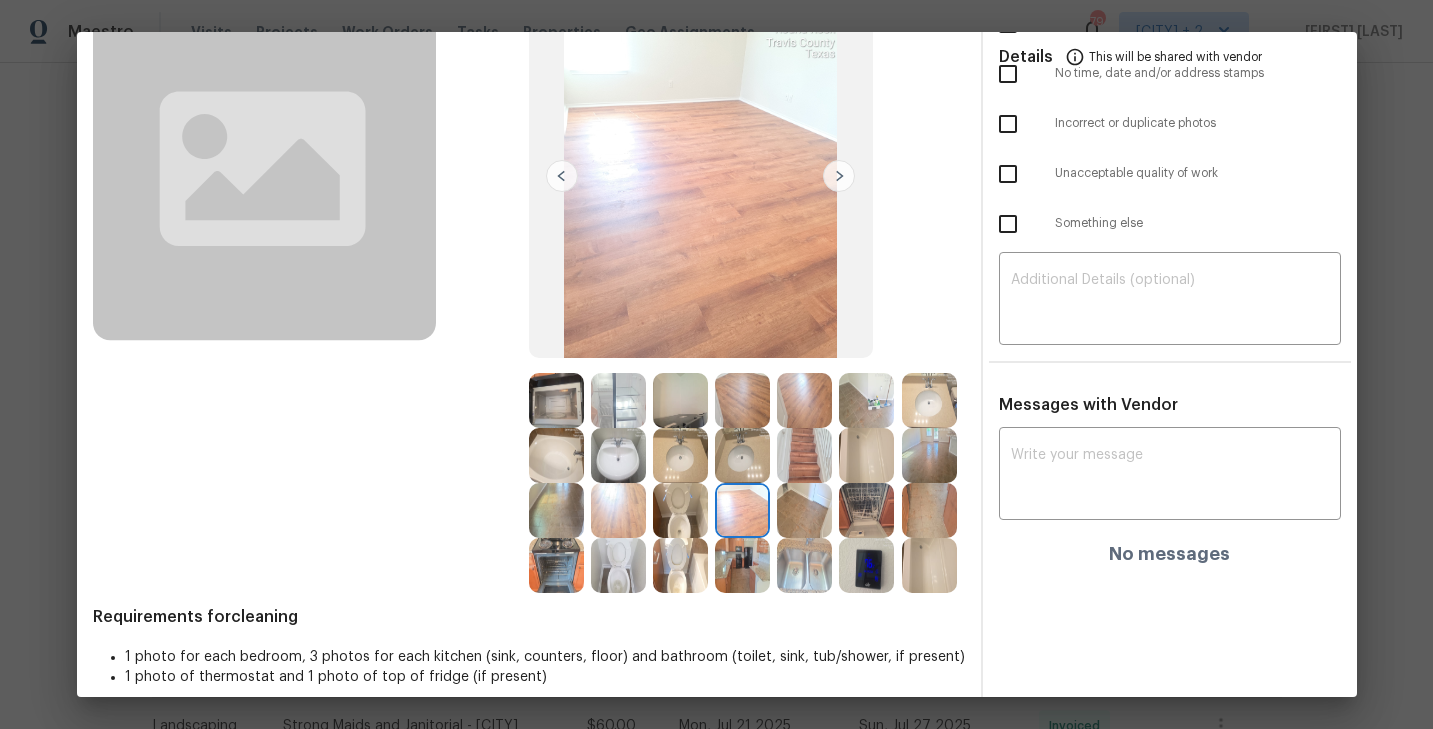 click at bounding box center [680, 400] 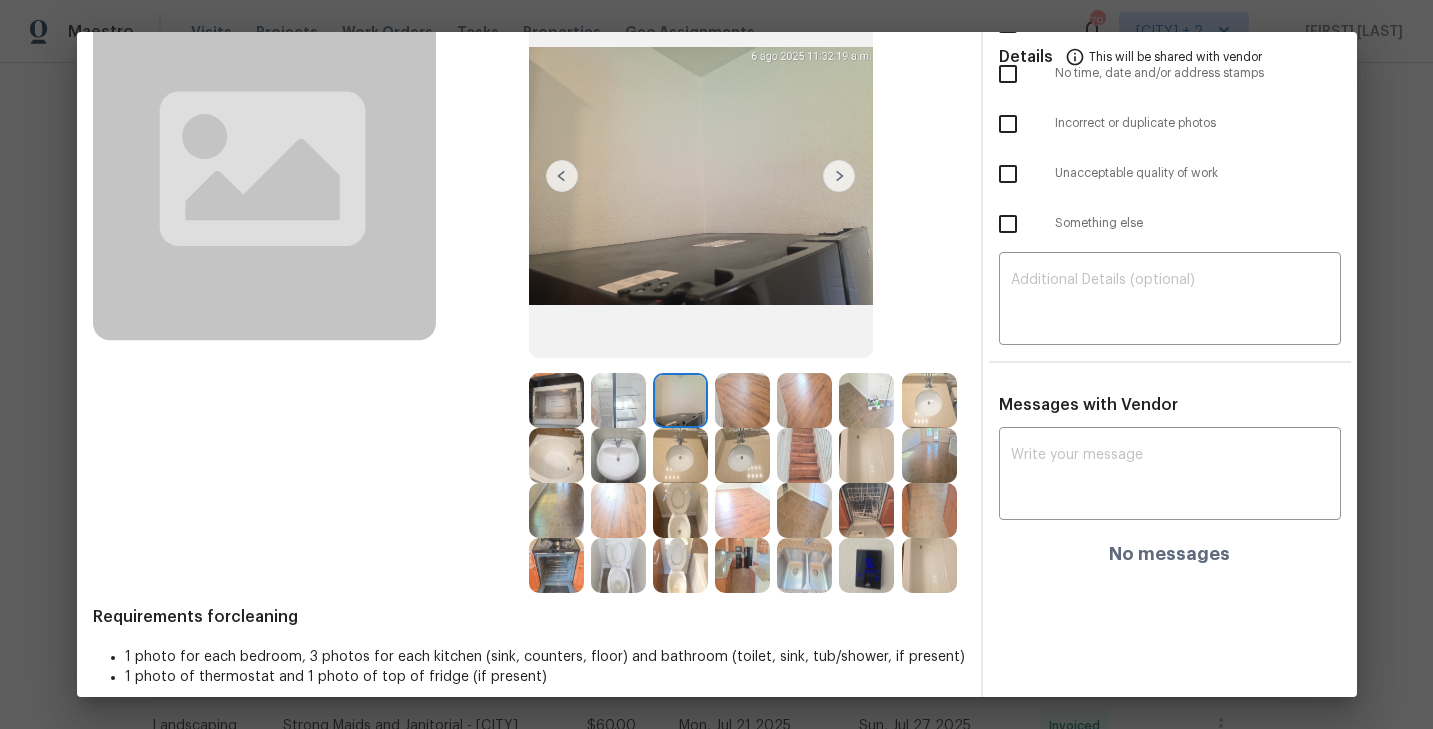 click at bounding box center [742, 565] 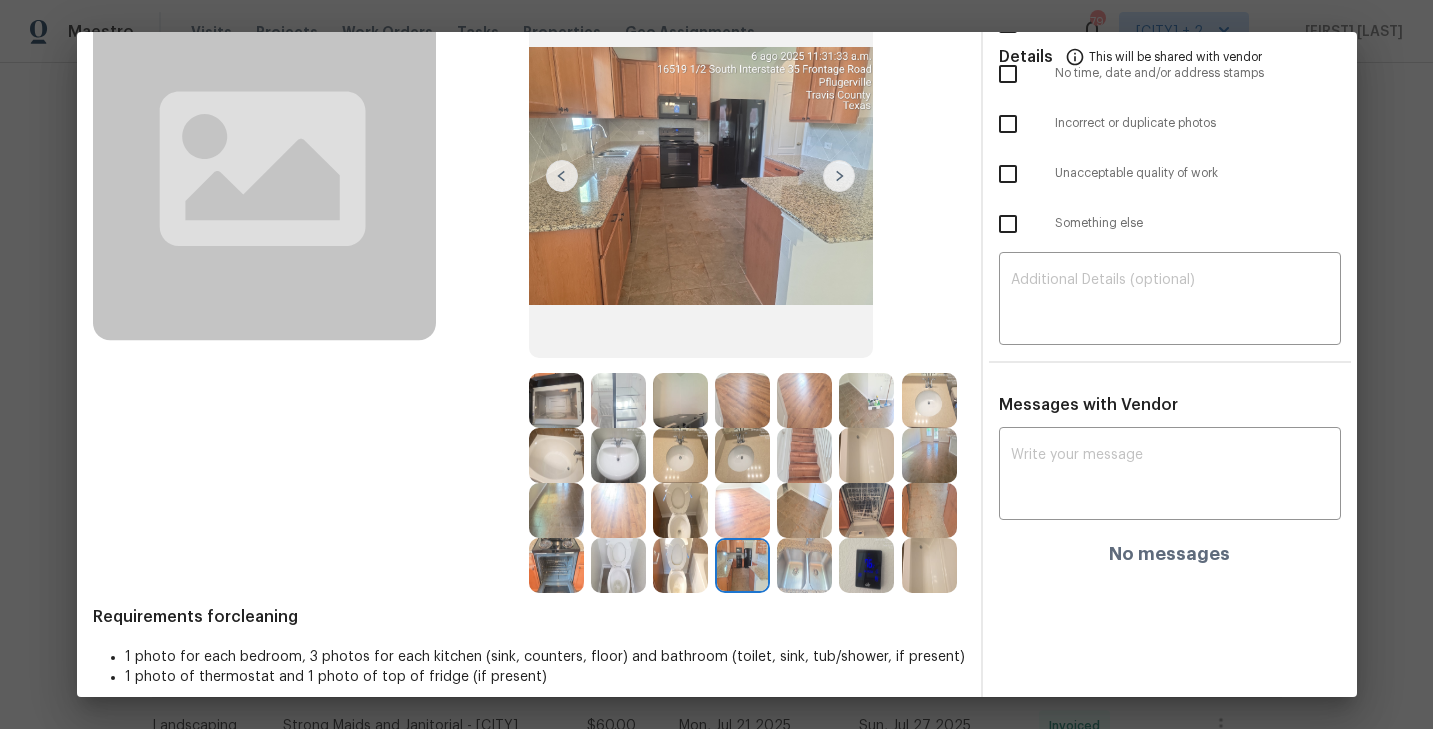 click at bounding box center (556, 400) 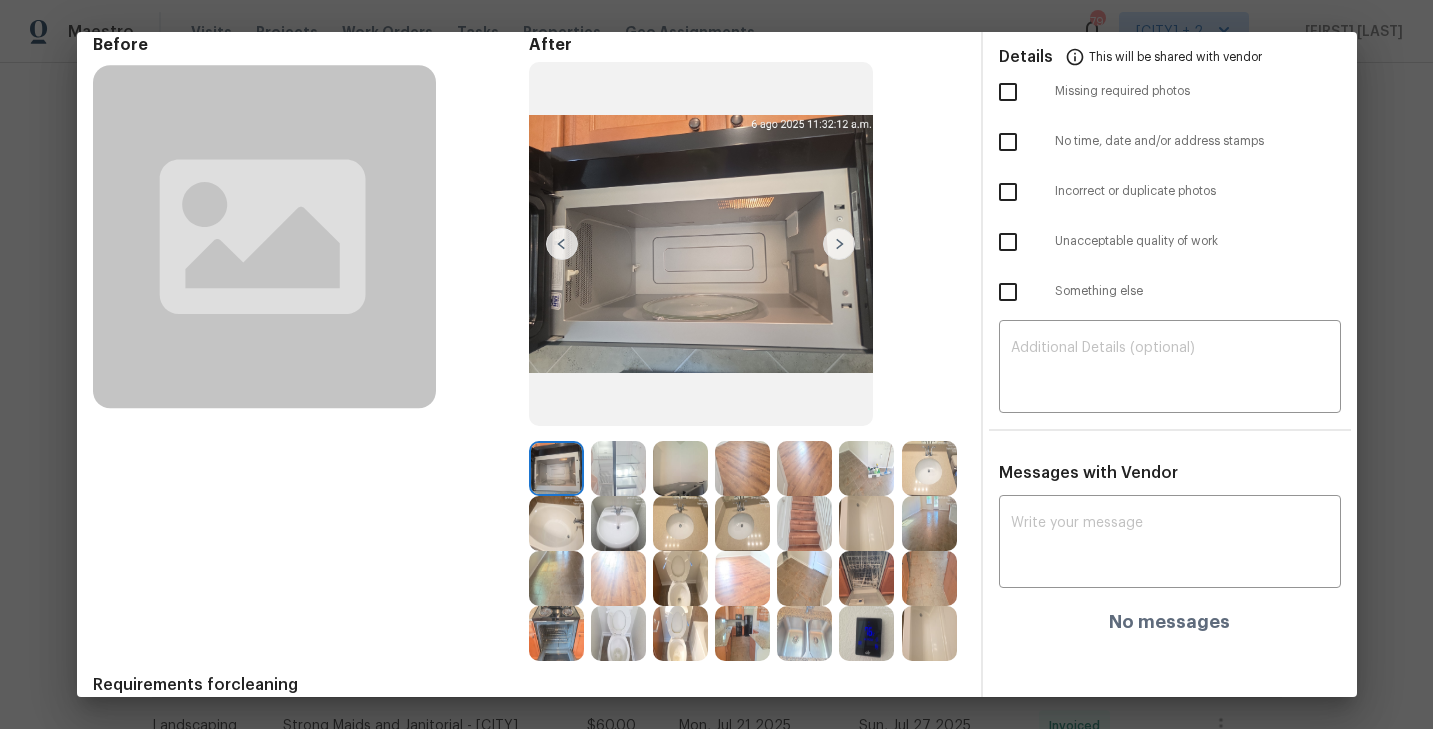 scroll, scrollTop: 63, scrollLeft: 0, axis: vertical 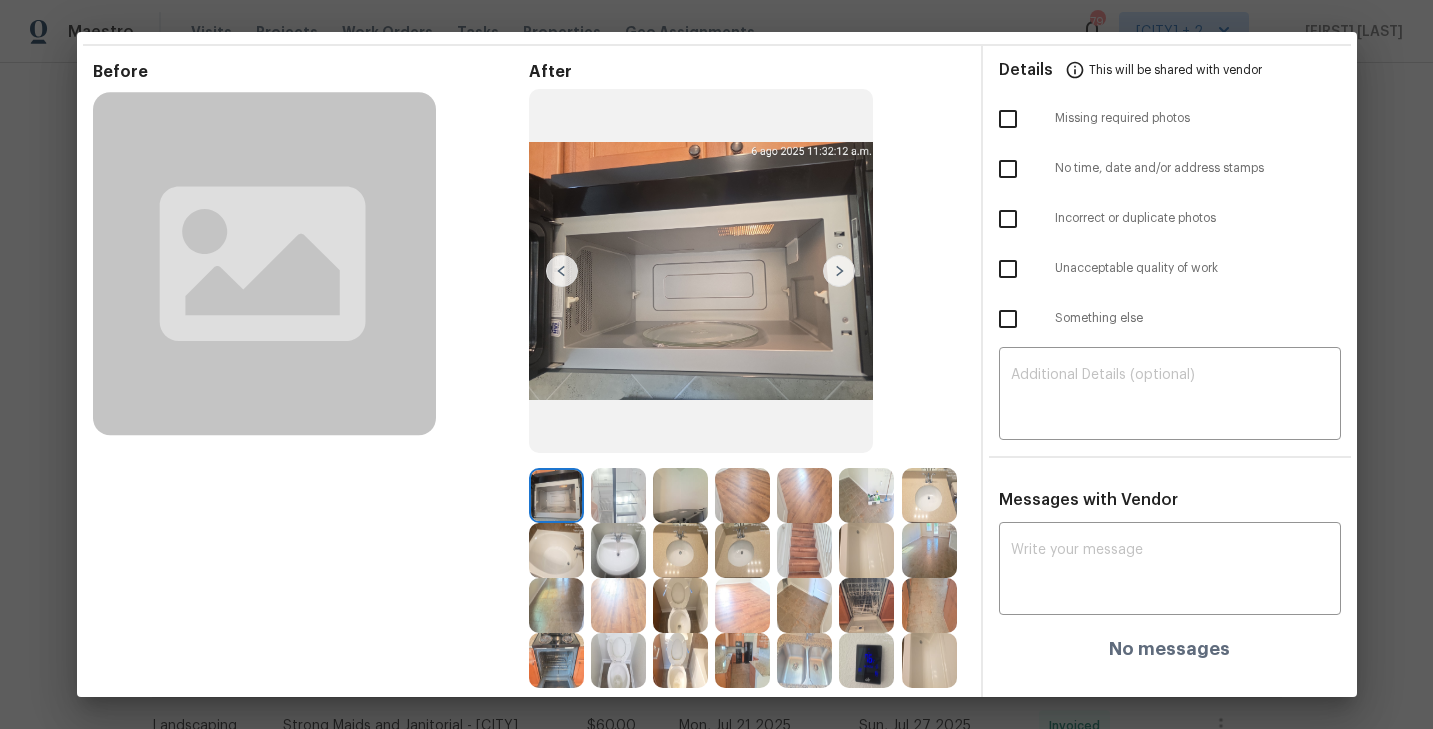 click at bounding box center (839, 271) 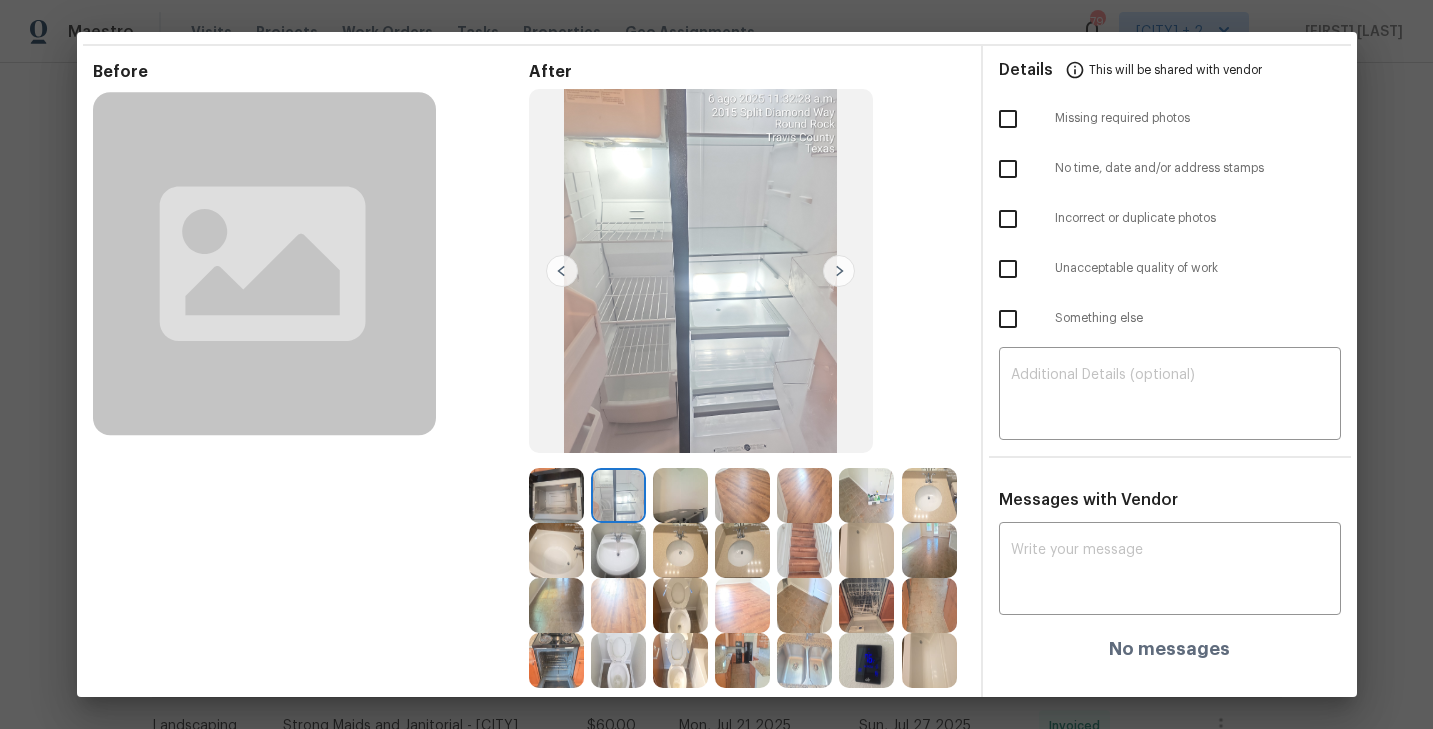 click at bounding box center [680, 495] 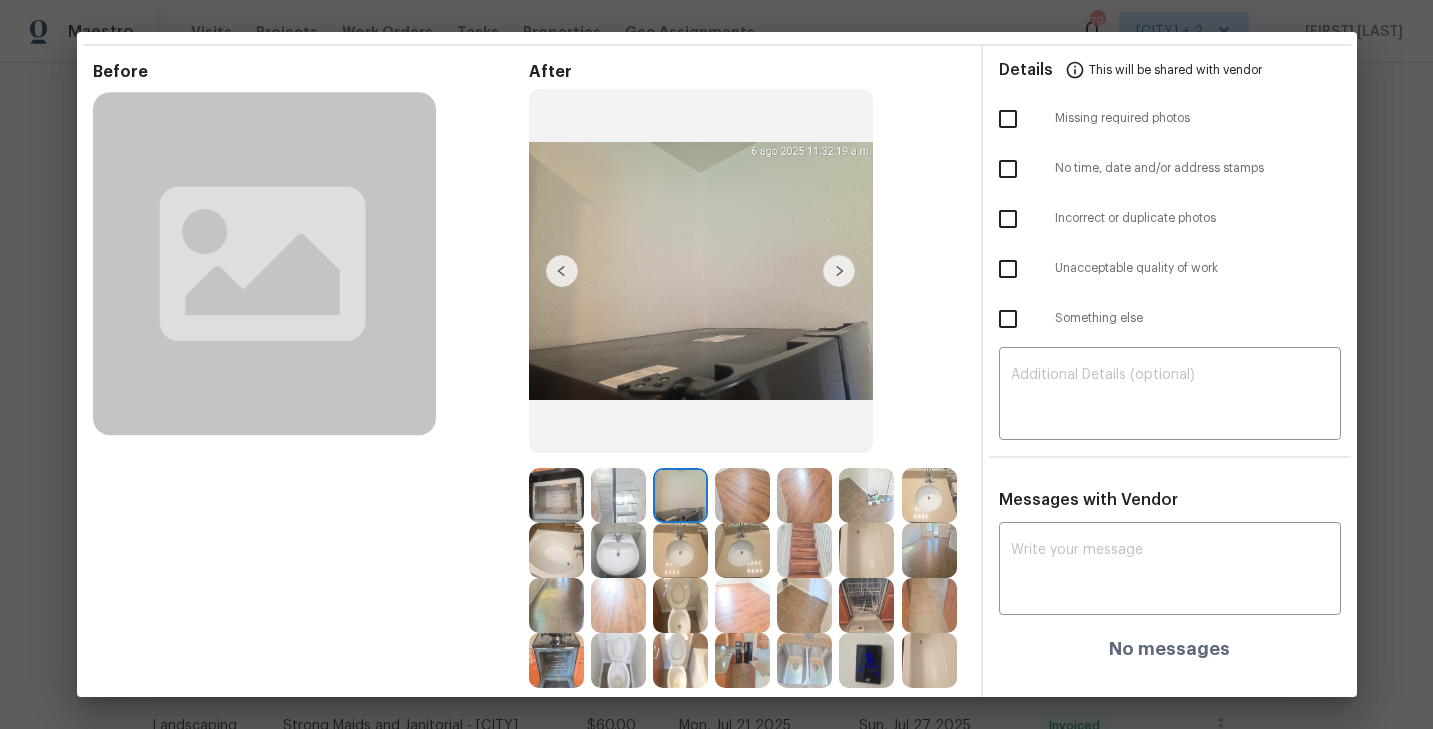 scroll, scrollTop: 177, scrollLeft: 0, axis: vertical 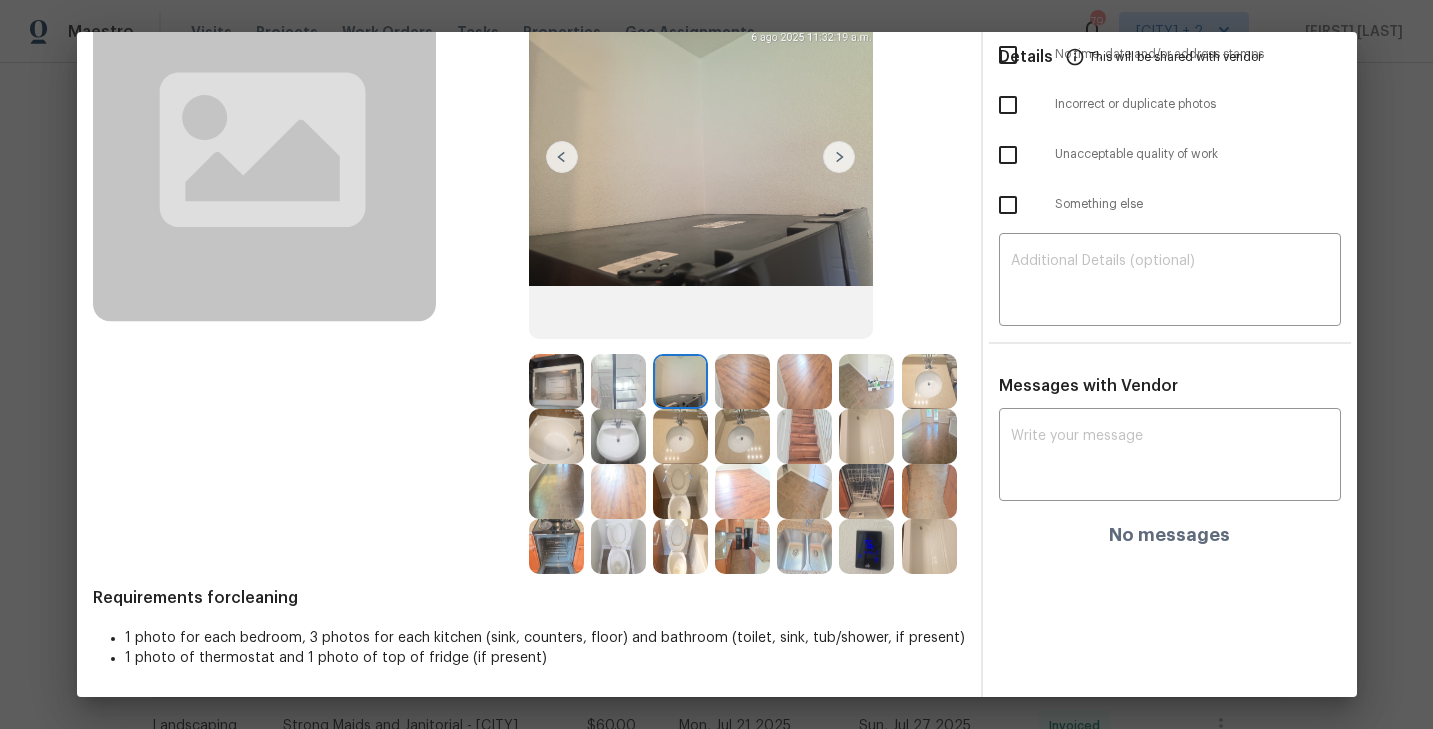 click at bounding box center (804, 546) 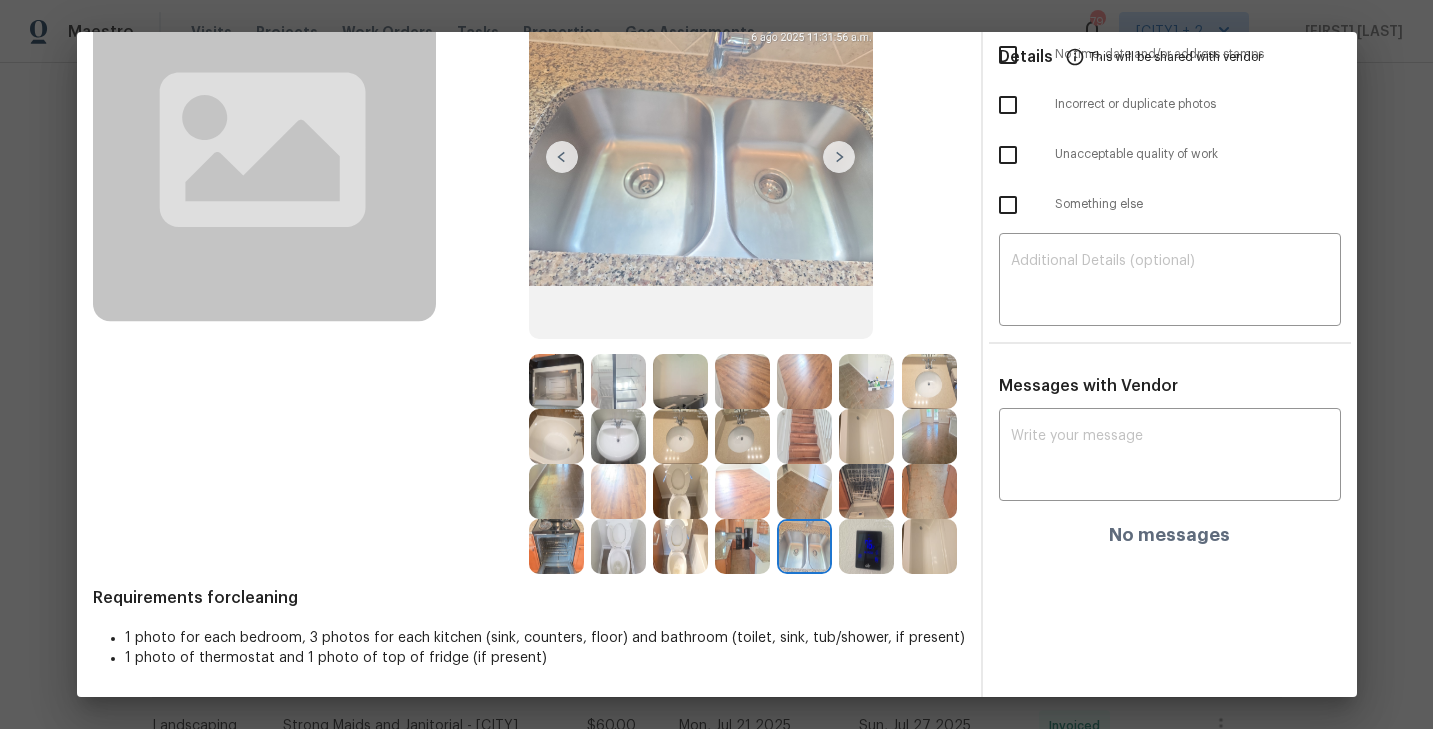 click at bounding box center [680, 546] 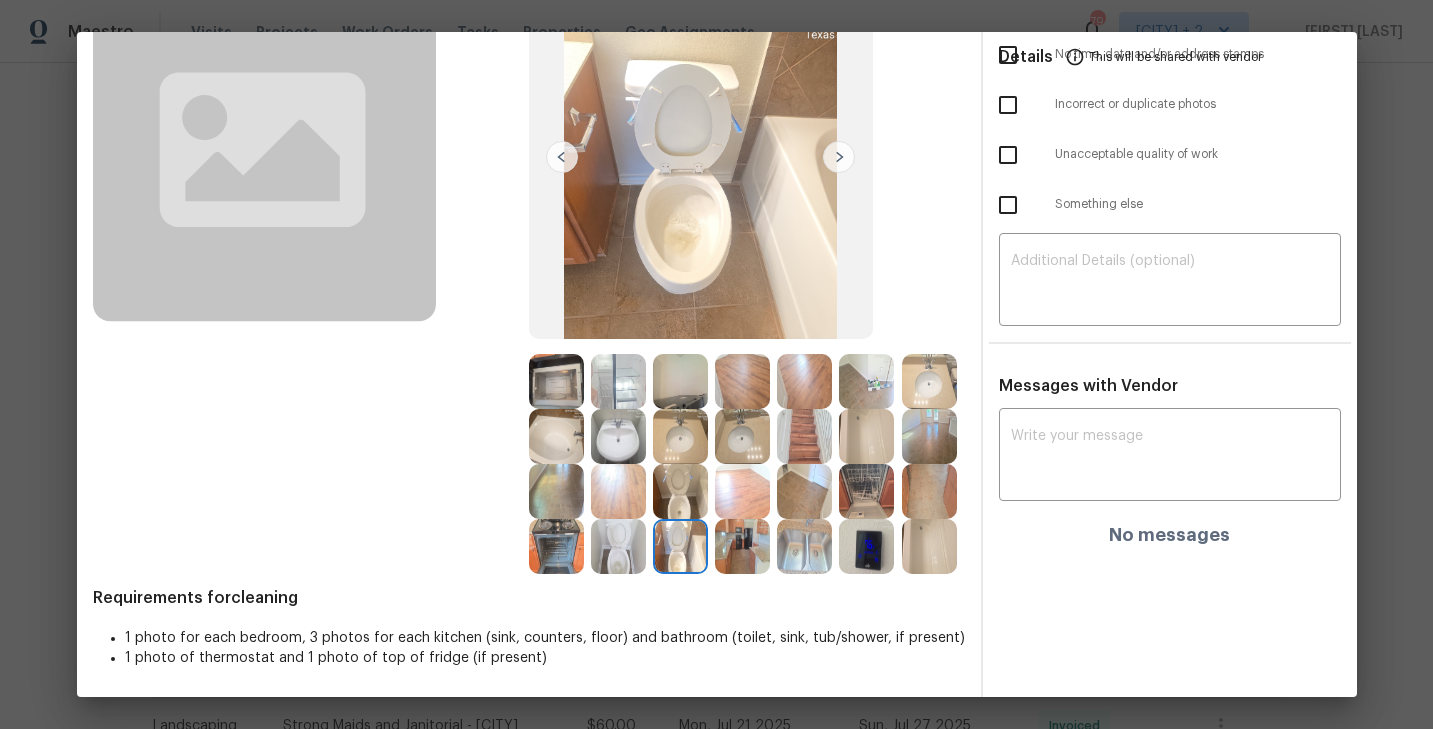 click at bounding box center (618, 546) 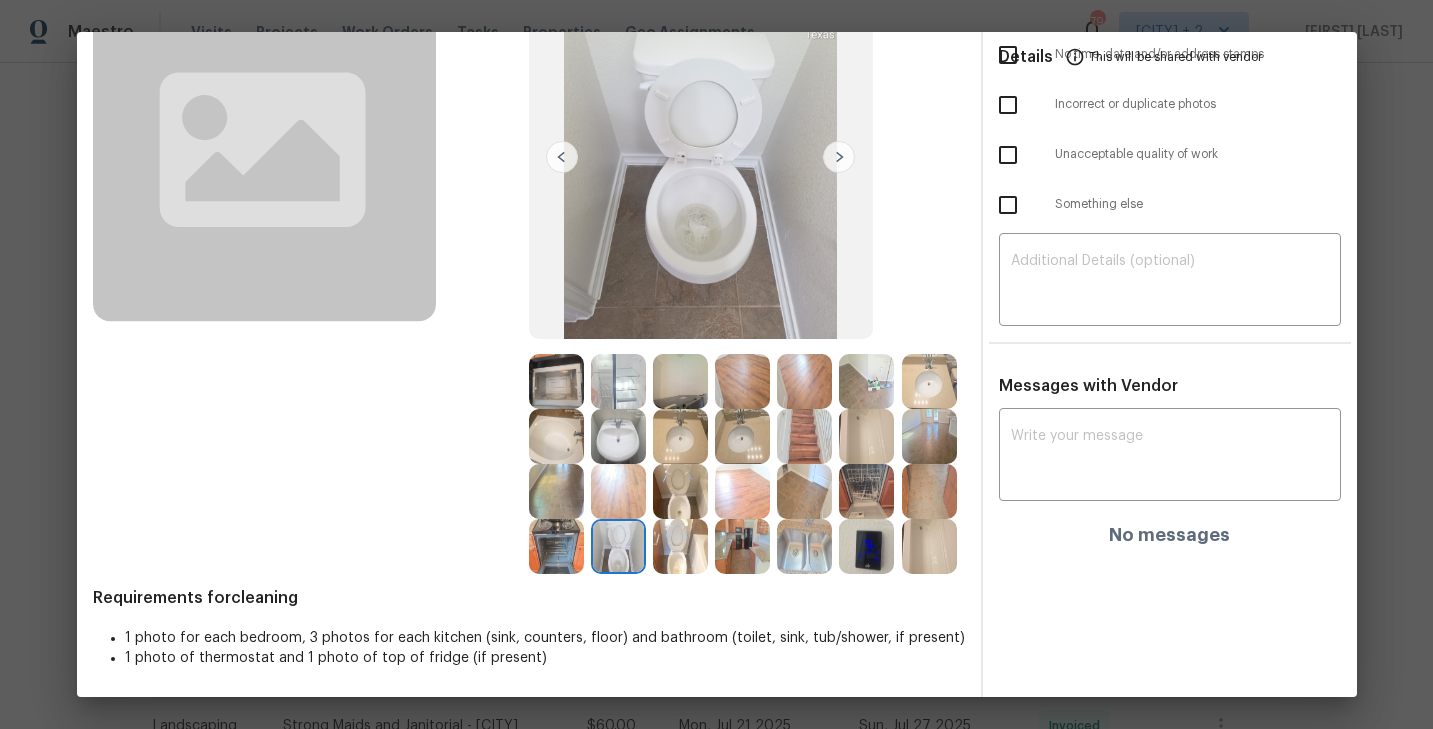 click at bounding box center [929, 381] 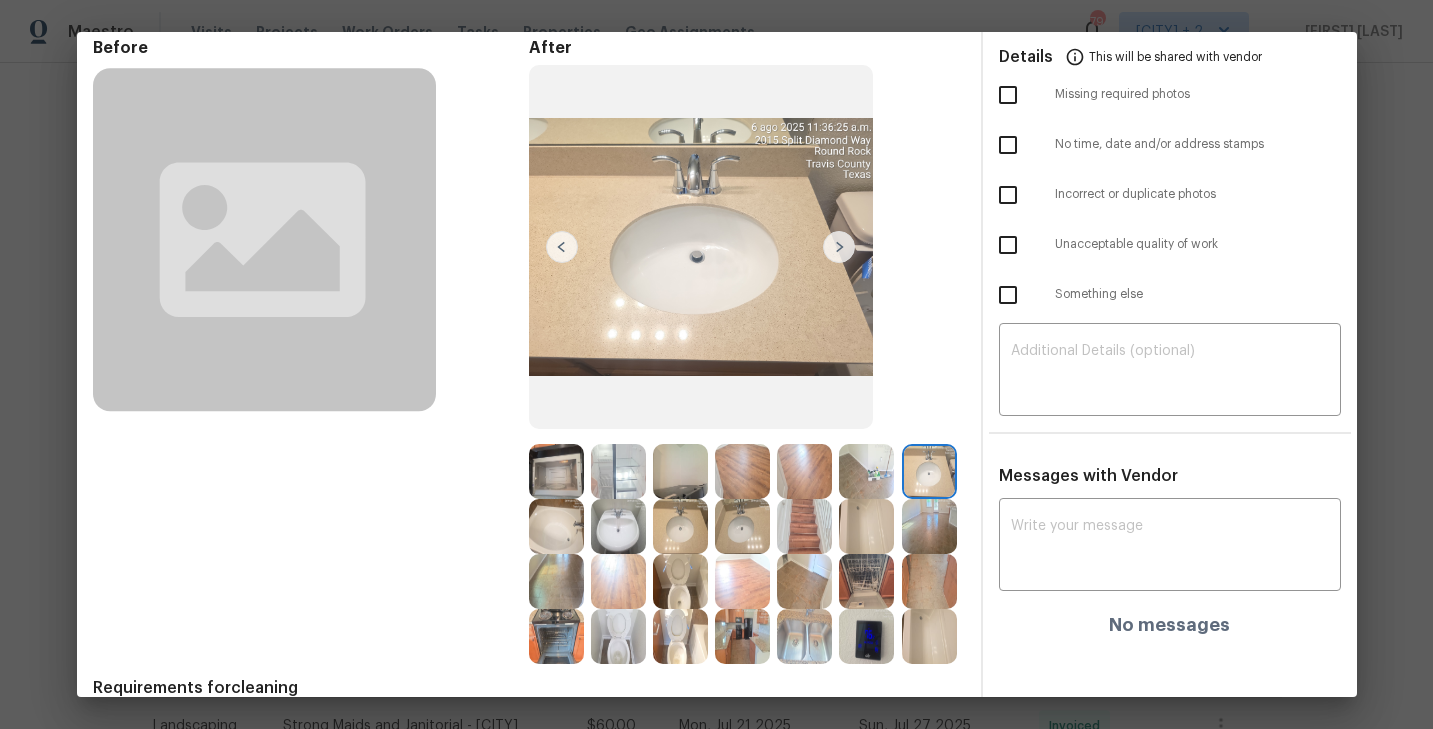 scroll, scrollTop: 0, scrollLeft: 0, axis: both 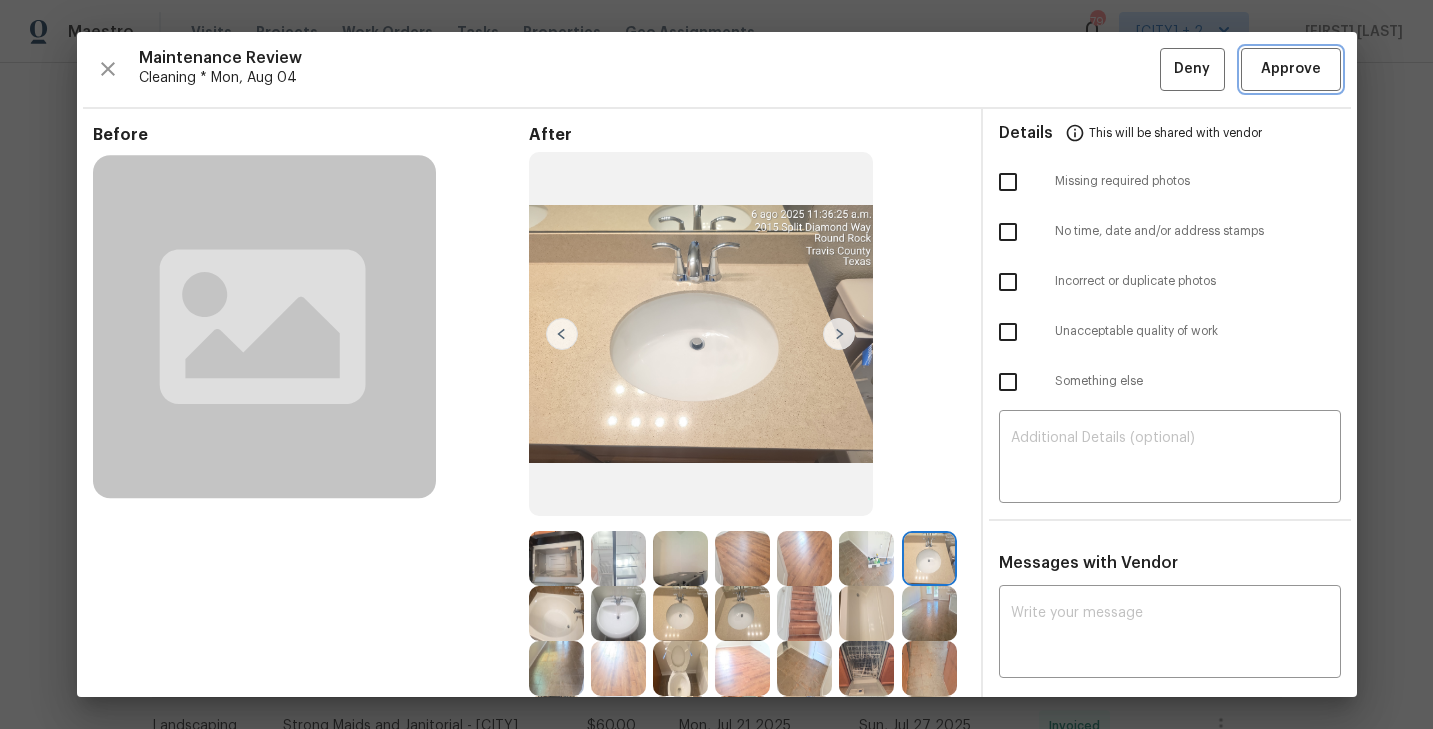 click on "Approve" at bounding box center [1291, 69] 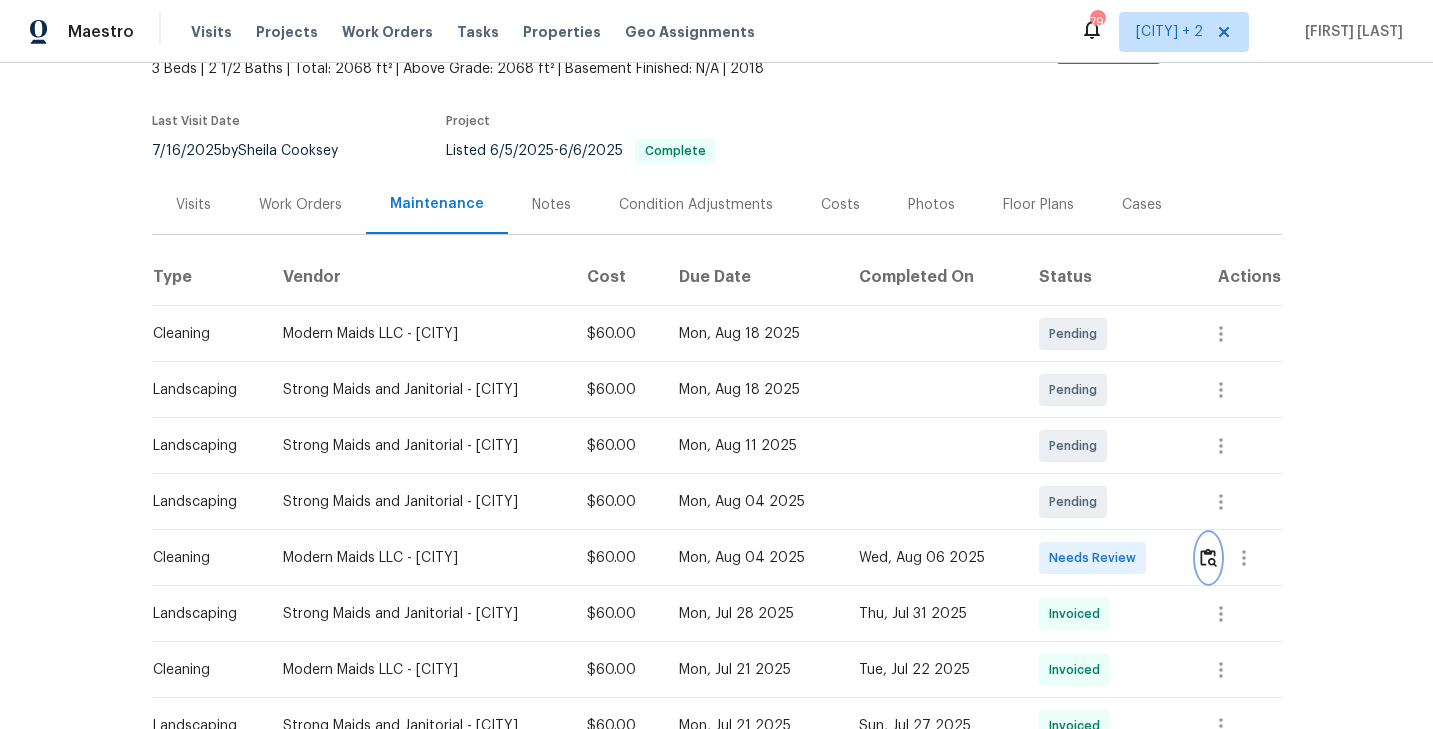 scroll, scrollTop: 0, scrollLeft: 0, axis: both 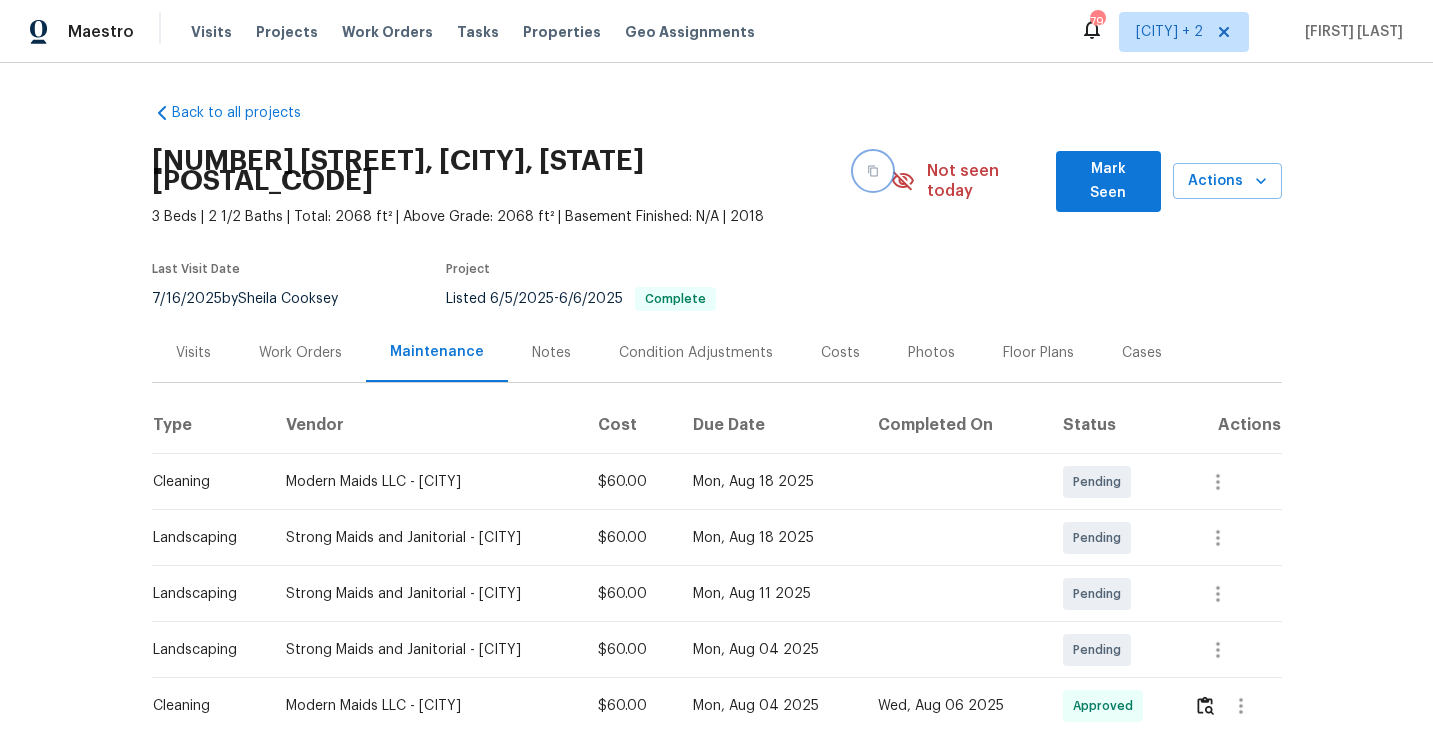 click at bounding box center (873, 171) 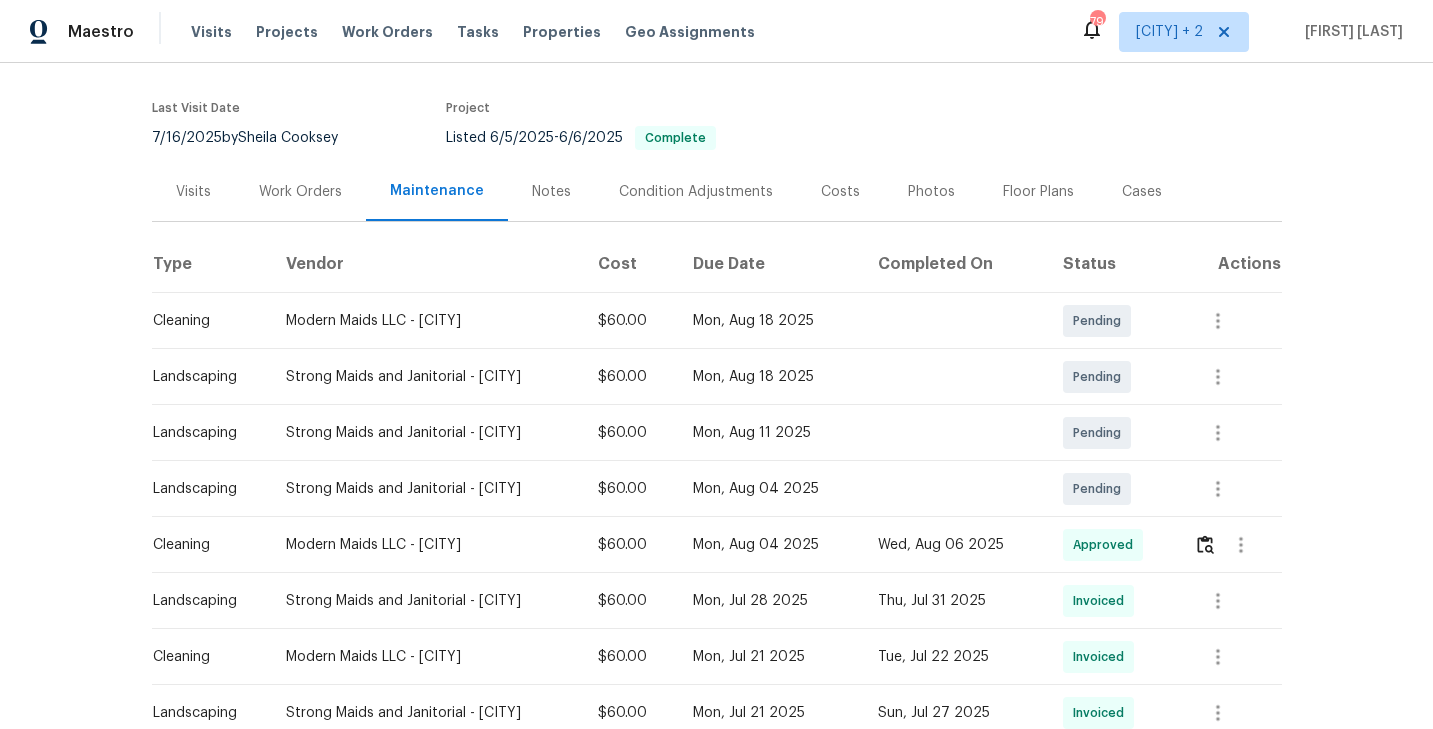 scroll, scrollTop: 0, scrollLeft: 0, axis: both 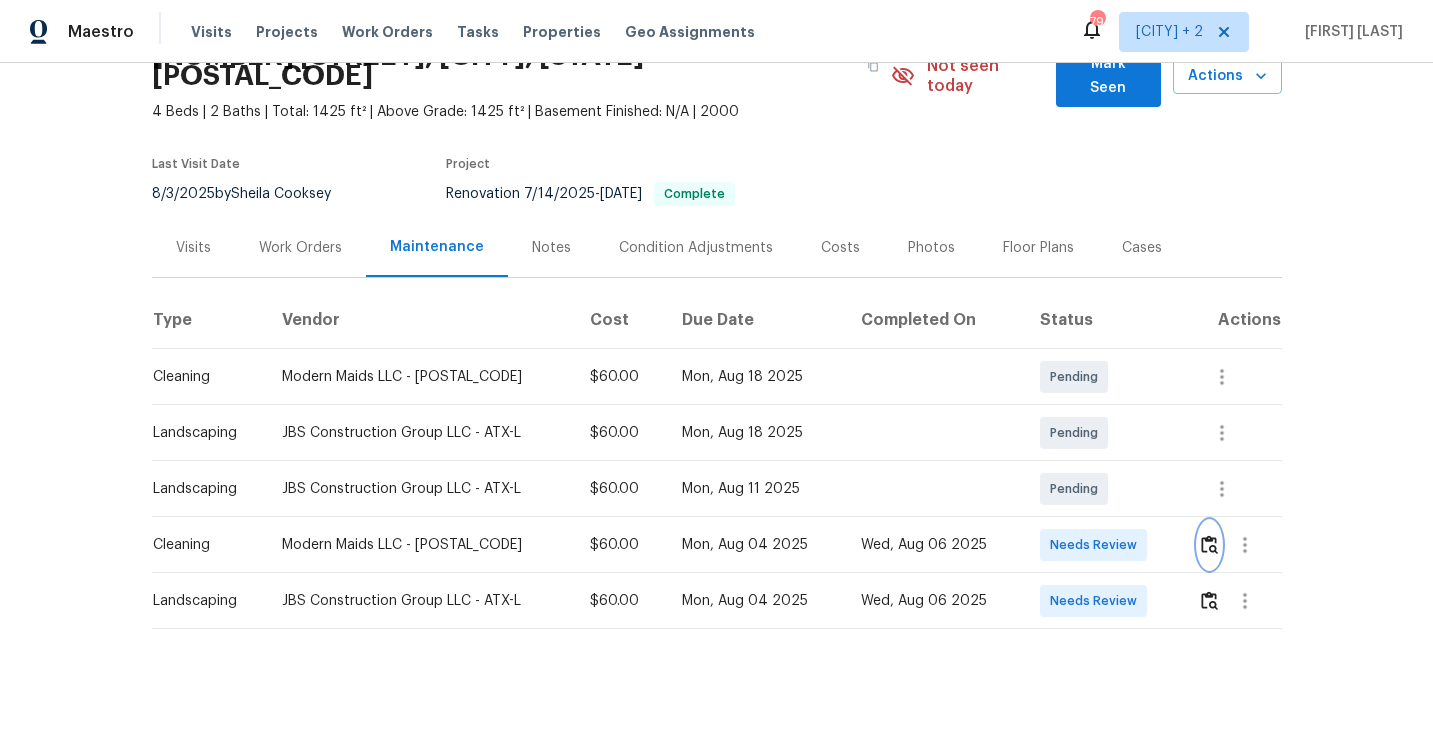 click at bounding box center (1209, 544) 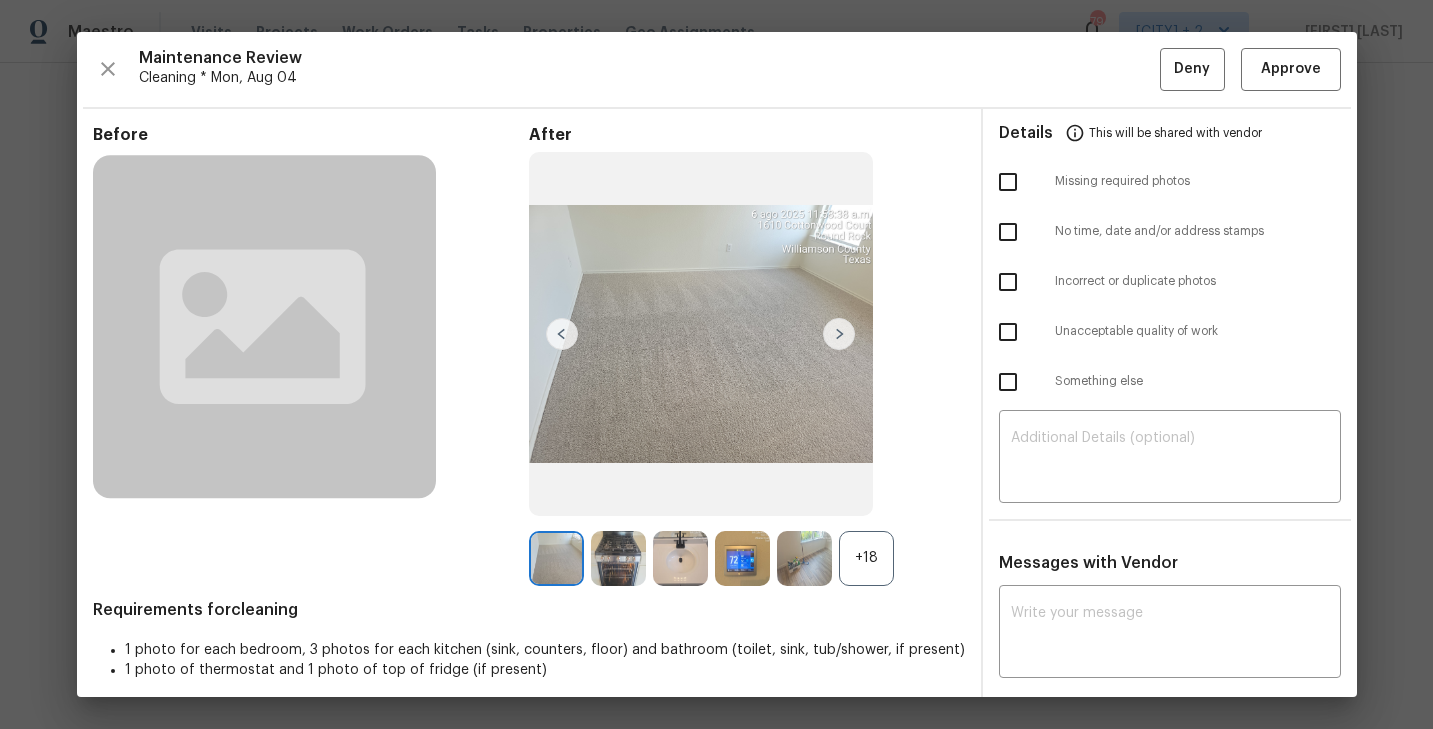 click on "+18" at bounding box center (747, 558) 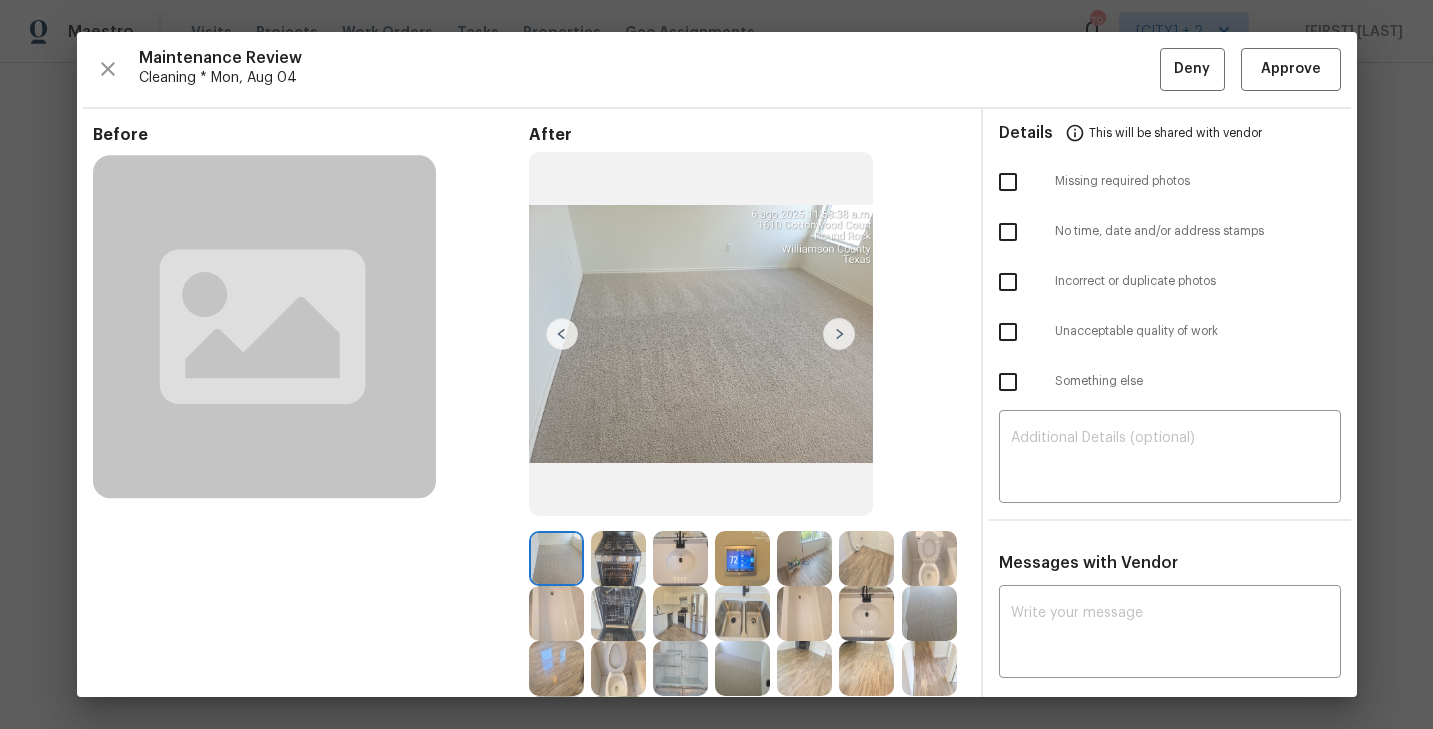 scroll, scrollTop: 9, scrollLeft: 0, axis: vertical 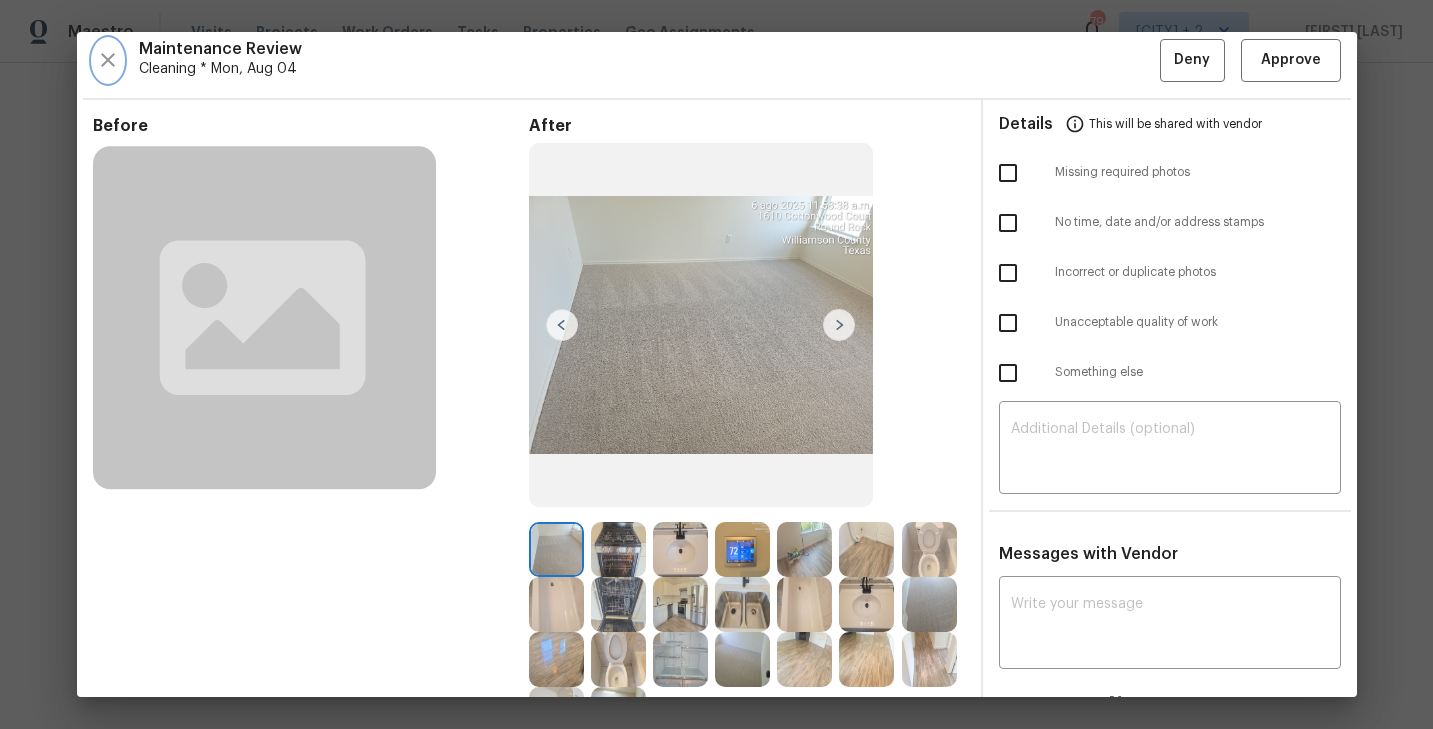 click 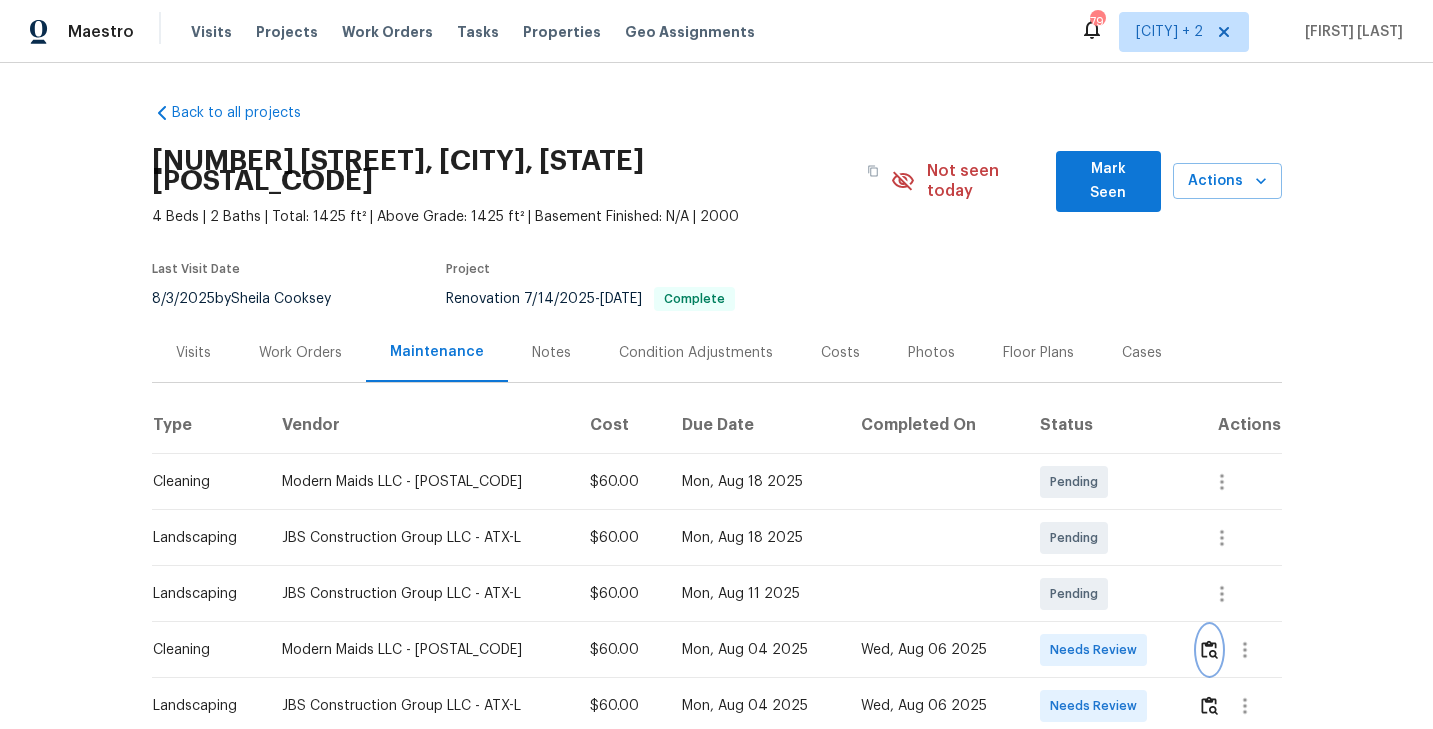 scroll, scrollTop: 105, scrollLeft: 0, axis: vertical 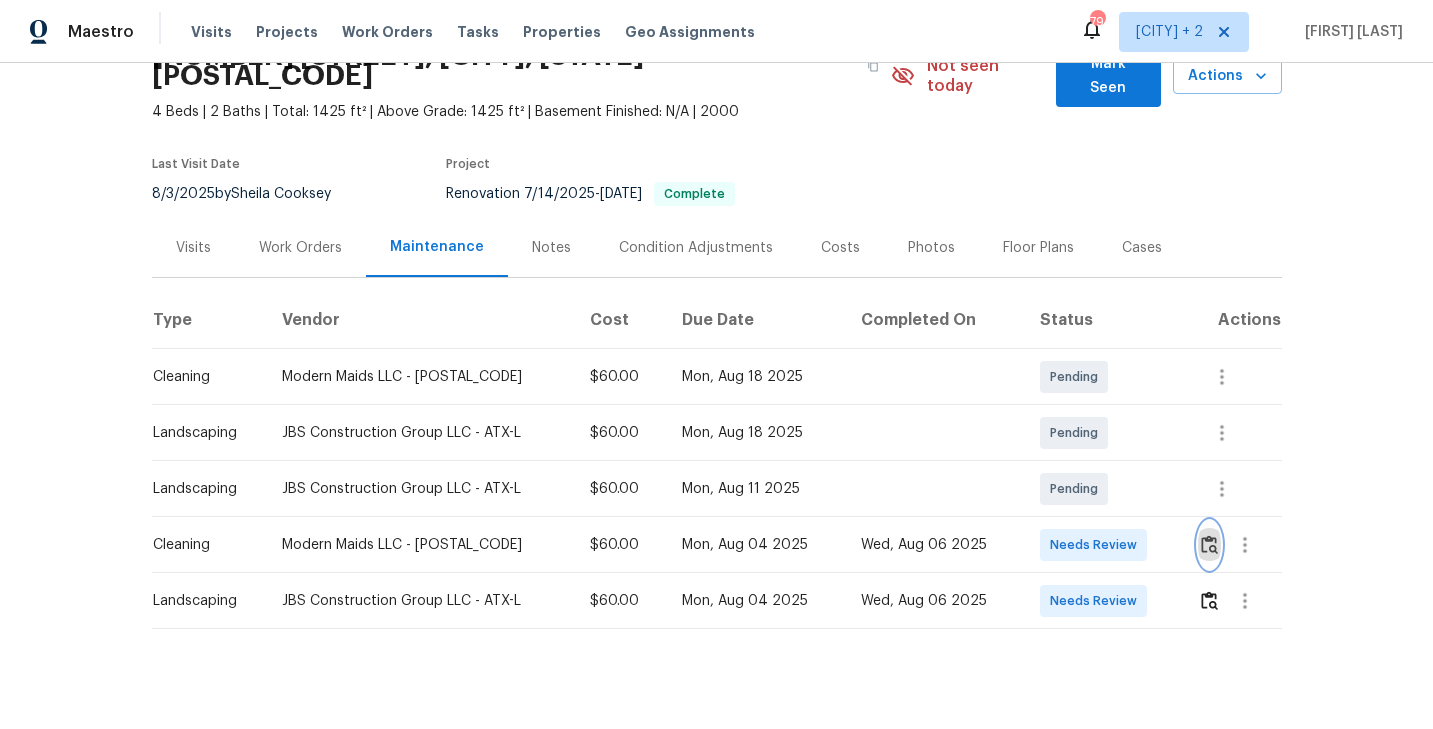 click at bounding box center (1209, 544) 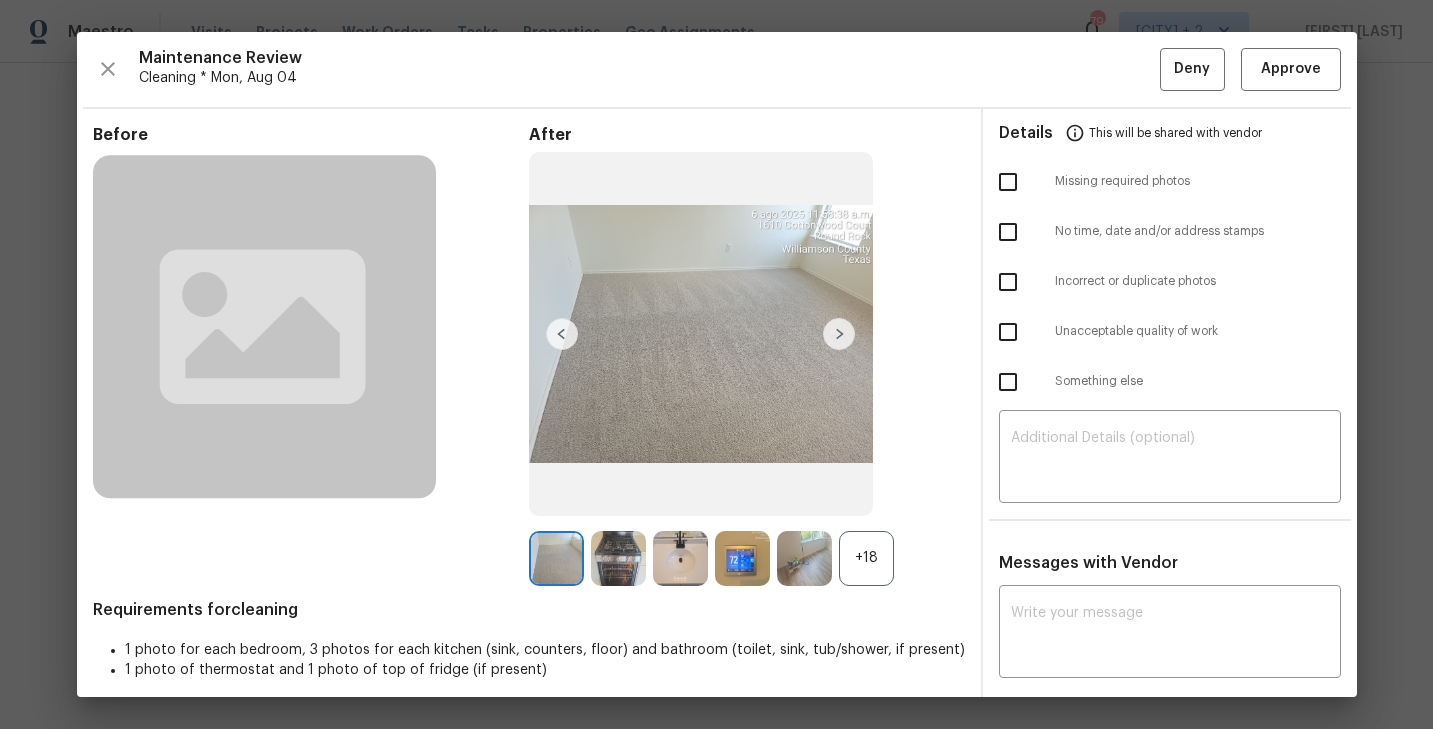 click on "+18" at bounding box center [866, 558] 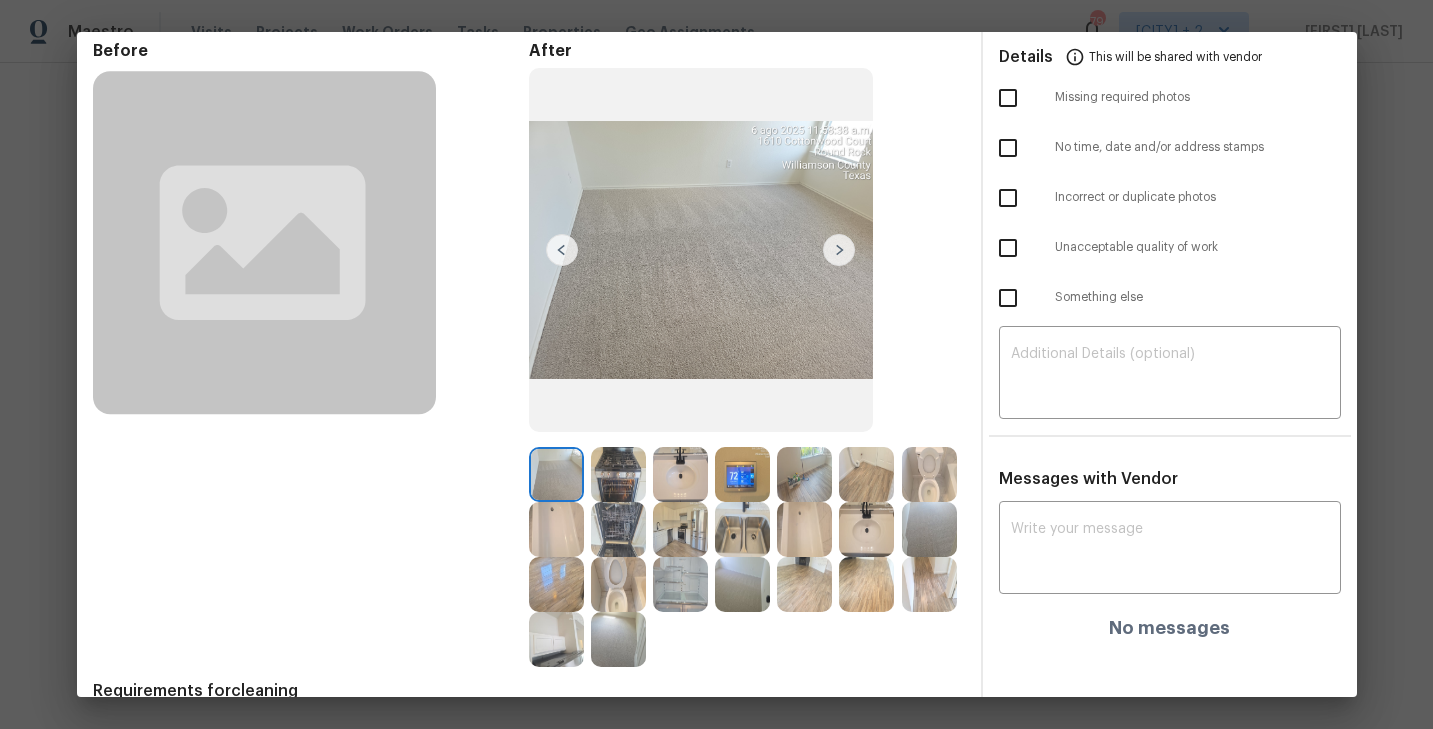 scroll, scrollTop: 151, scrollLeft: 0, axis: vertical 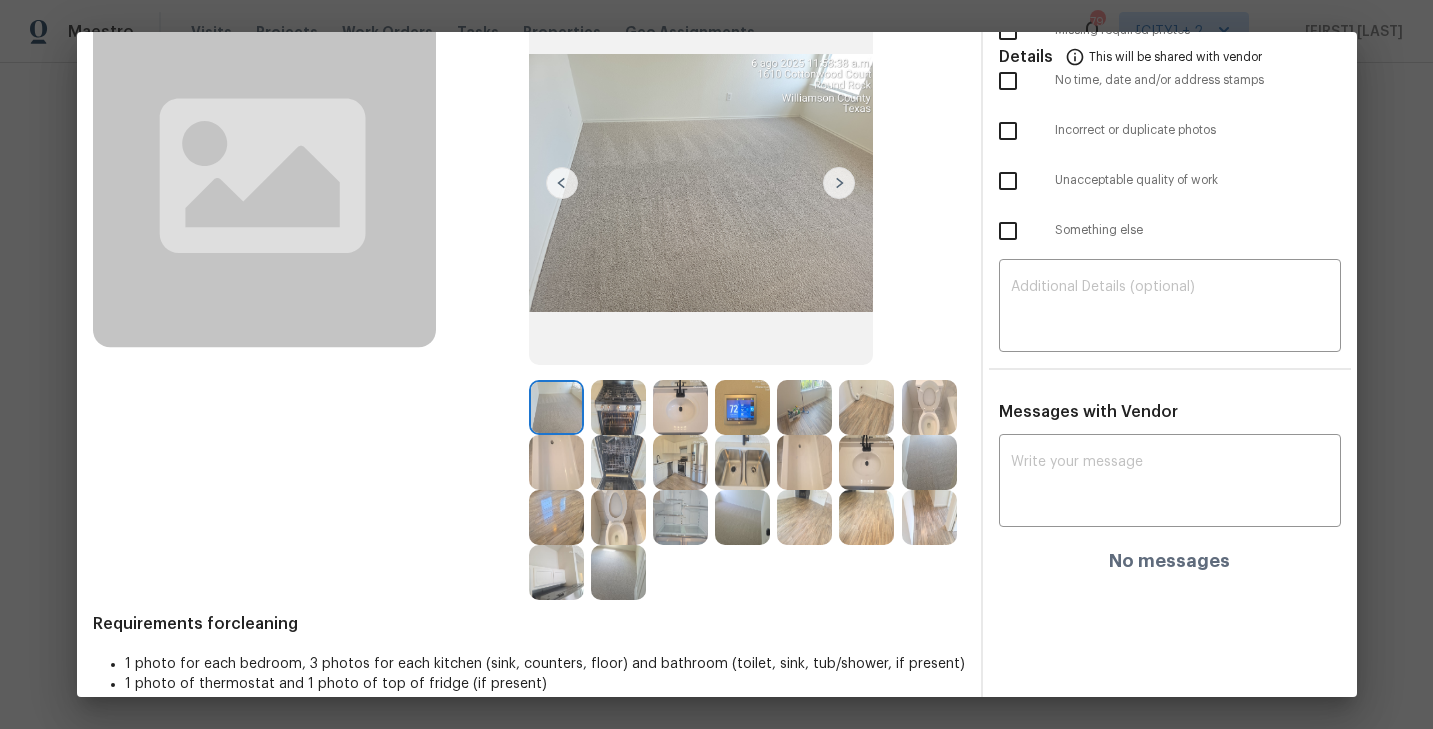 click at bounding box center (804, 407) 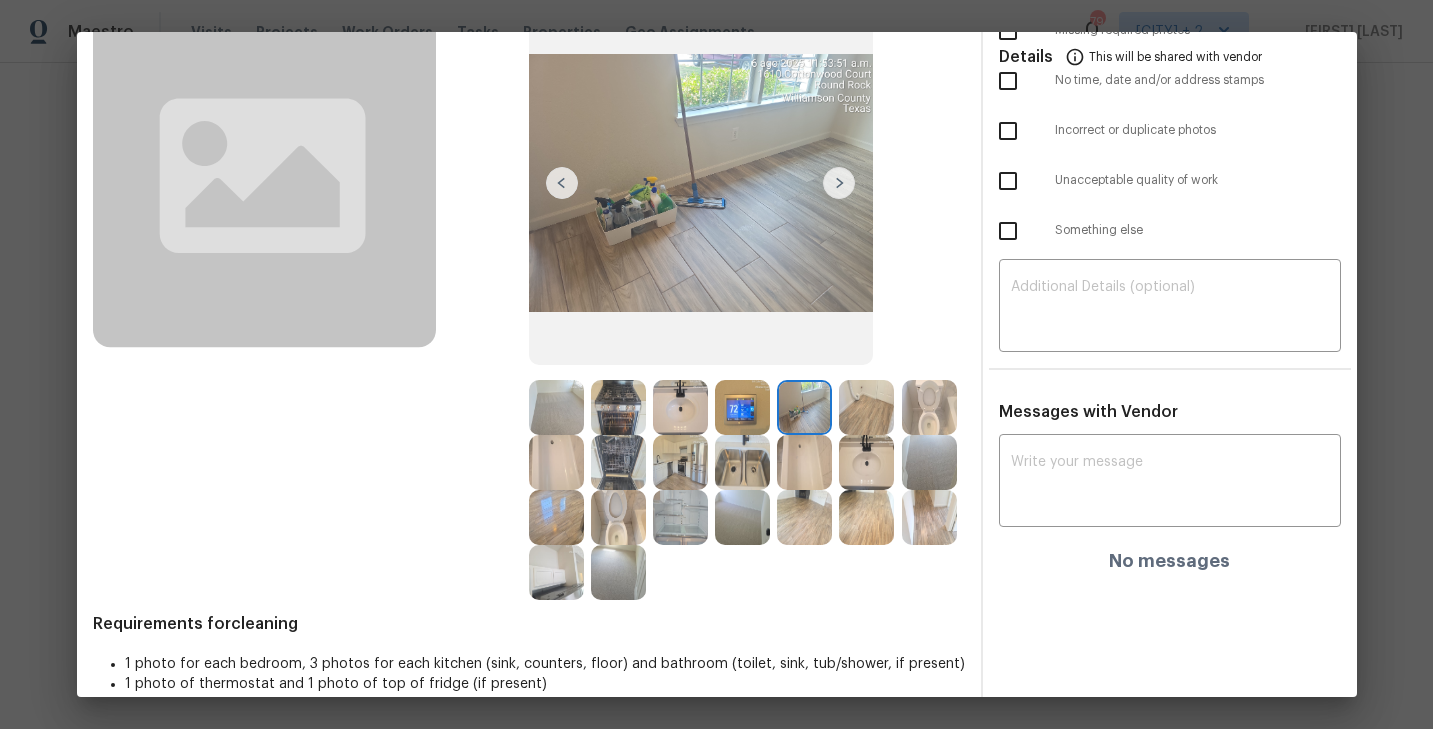scroll, scrollTop: 94, scrollLeft: 0, axis: vertical 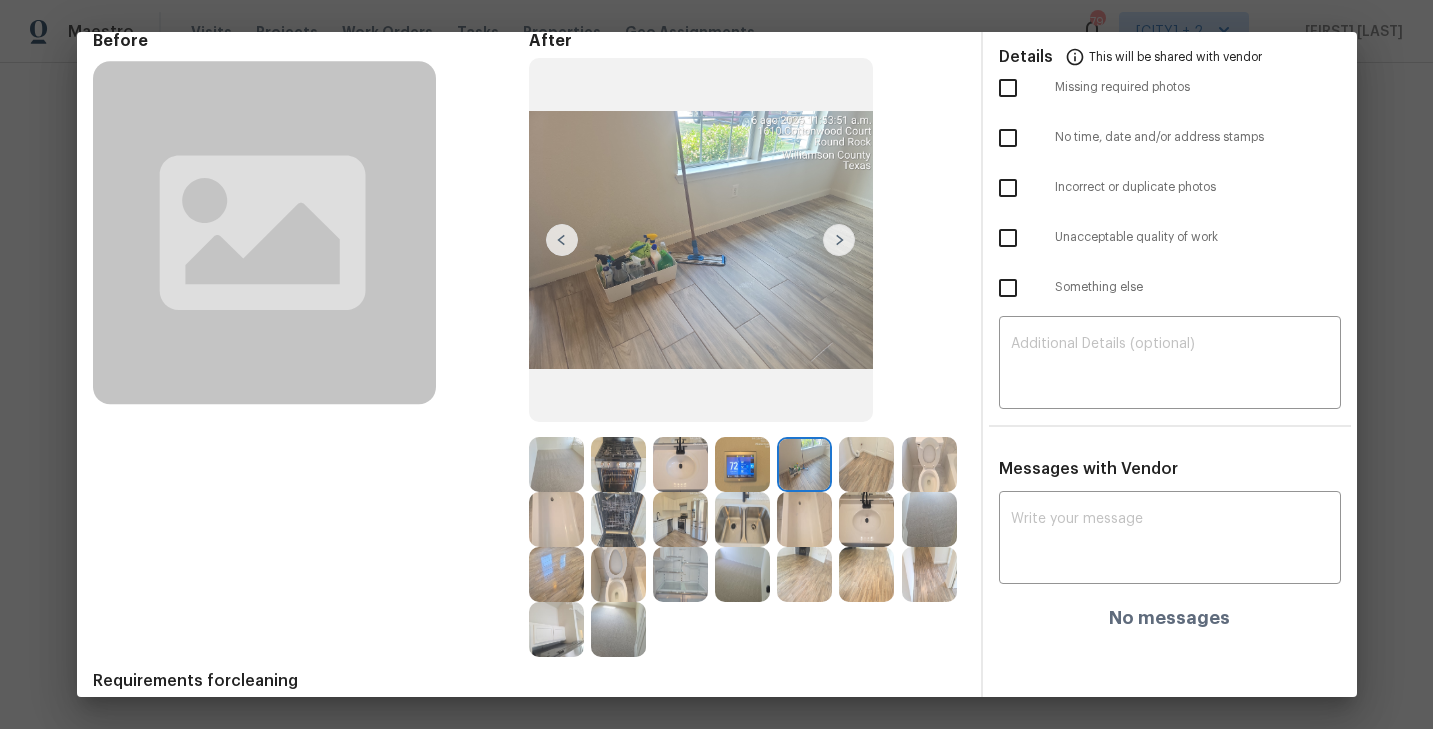 click at bounding box center (866, 464) 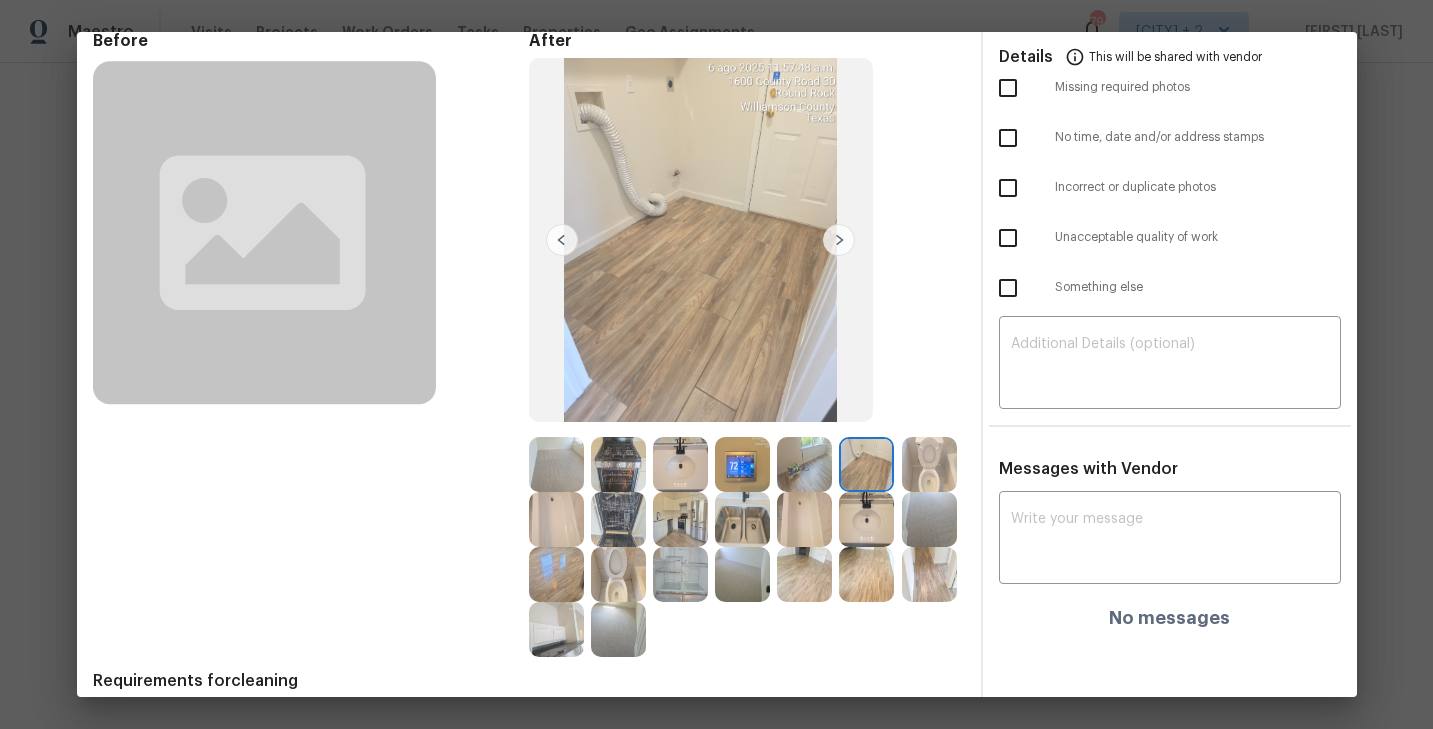 click at bounding box center (804, 574) 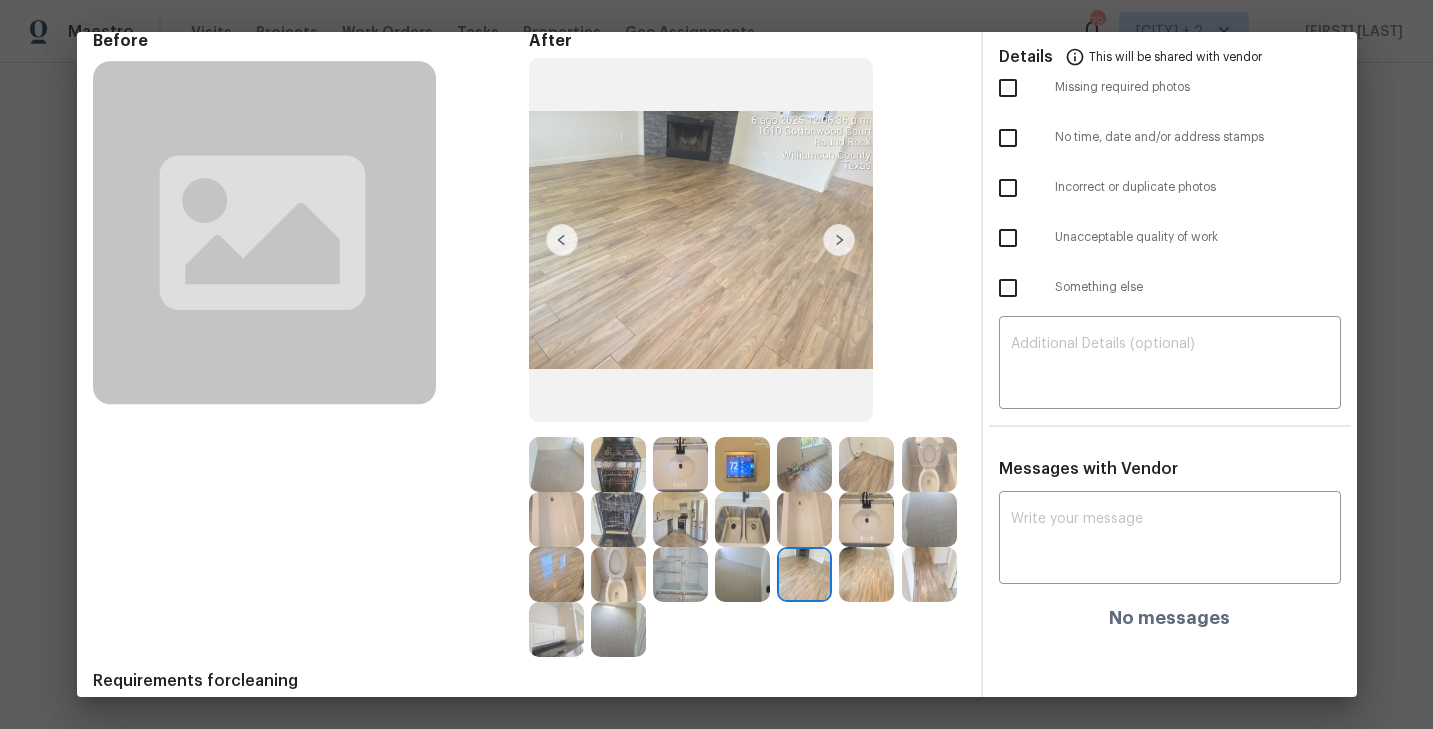 click at bounding box center (866, 574) 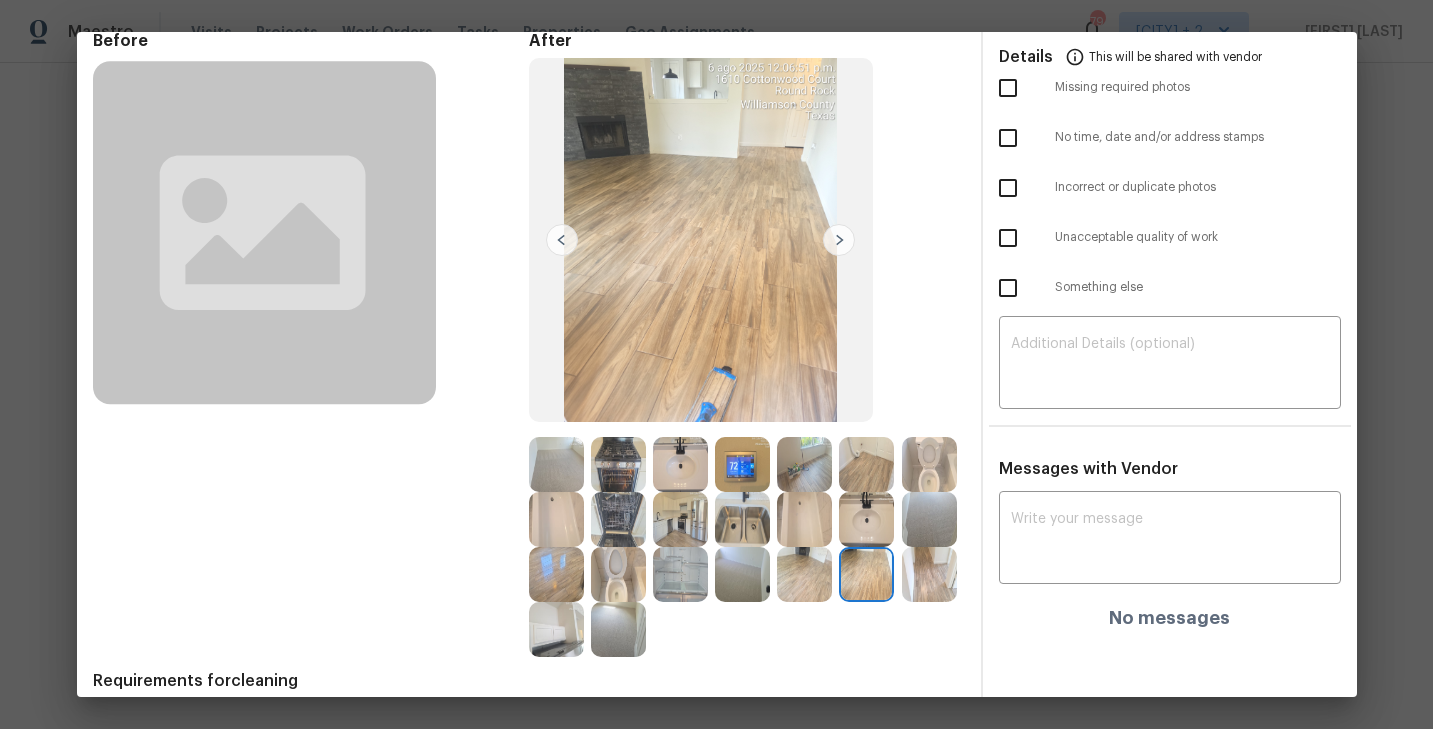 click at bounding box center [929, 574] 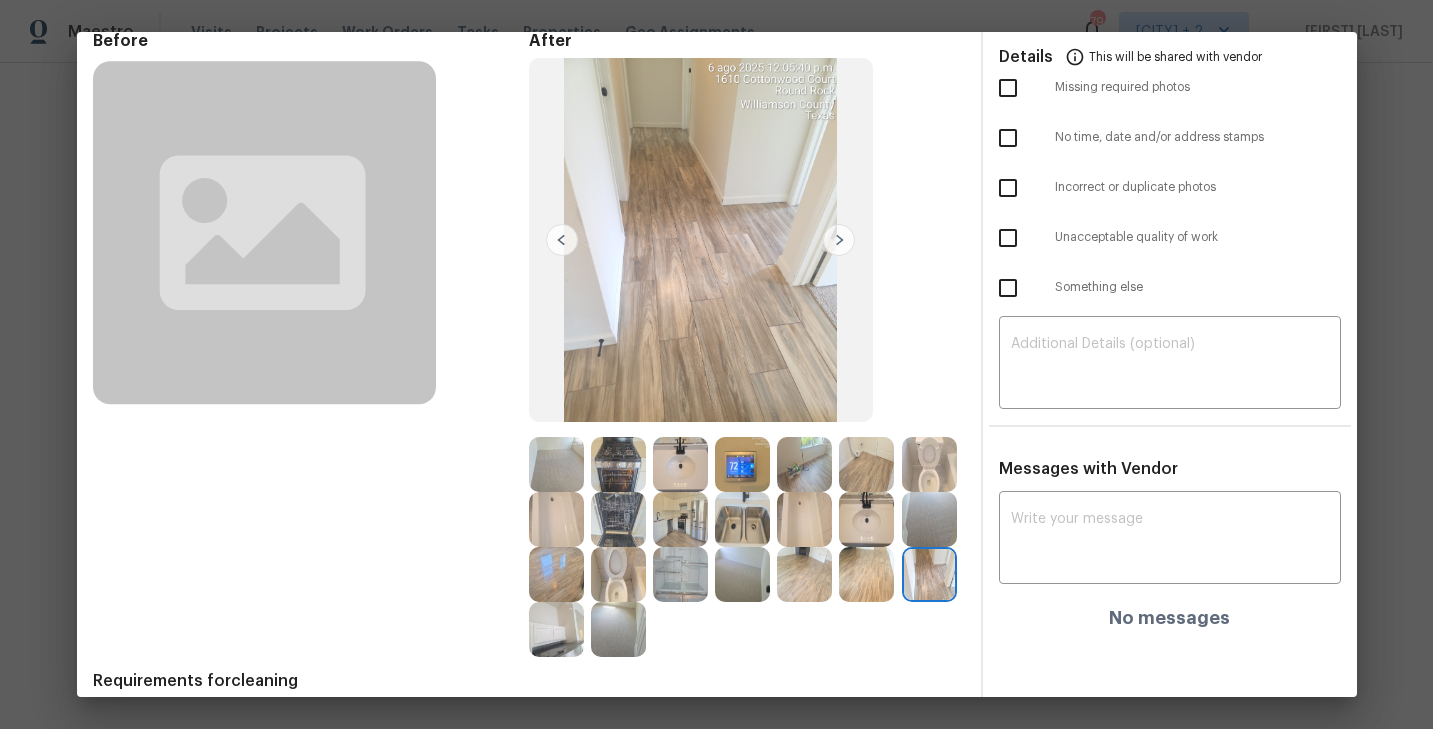 click at bounding box center [556, 574] 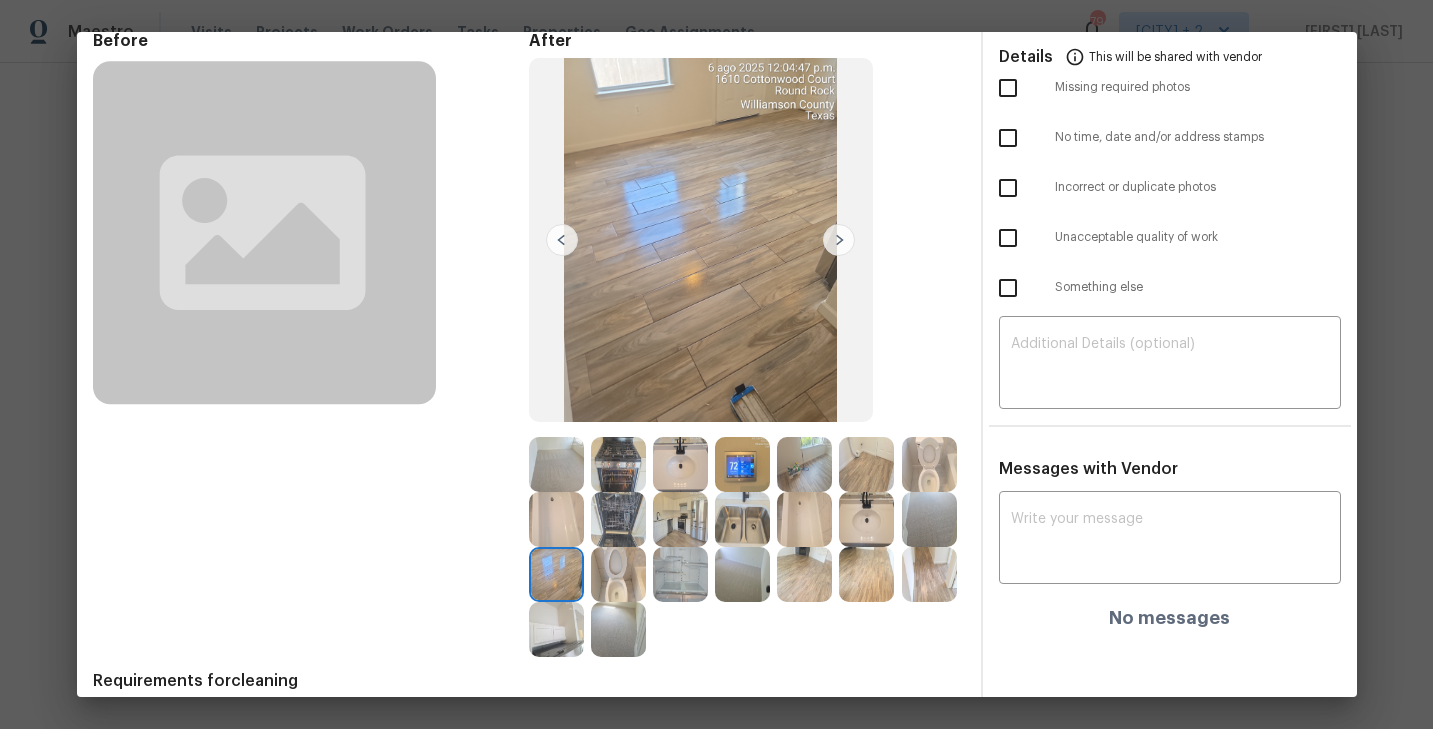 click at bounding box center [556, 464] 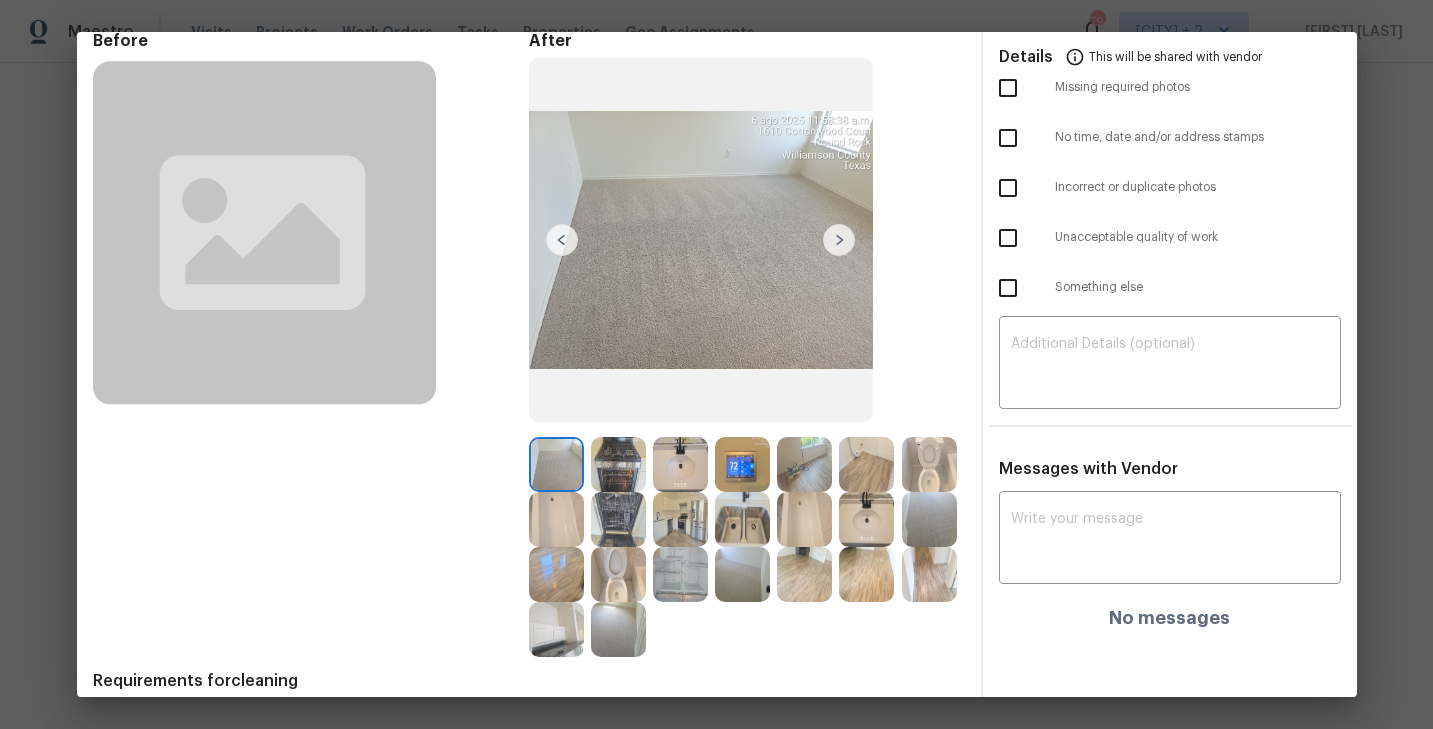 click at bounding box center [556, 574] 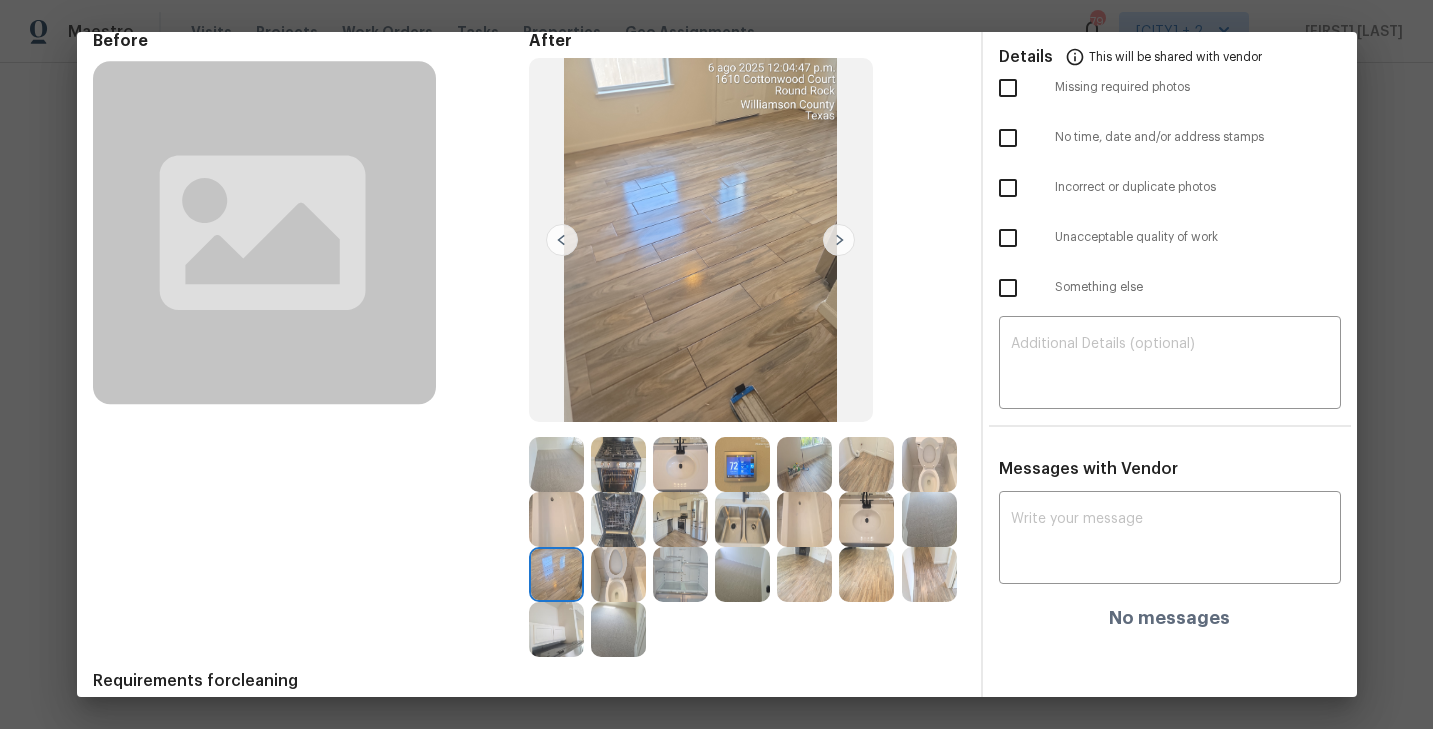 click at bounding box center (742, 574) 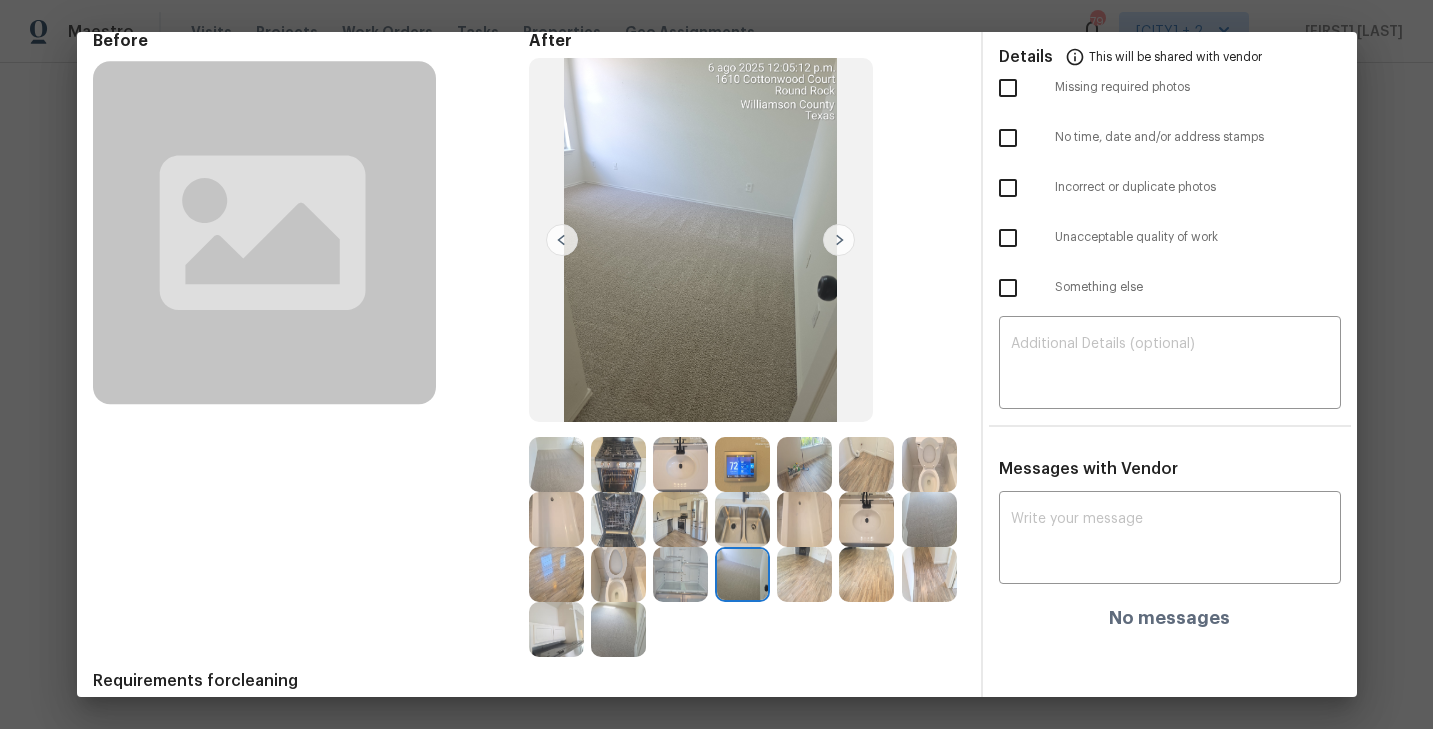 click at bounding box center [742, 574] 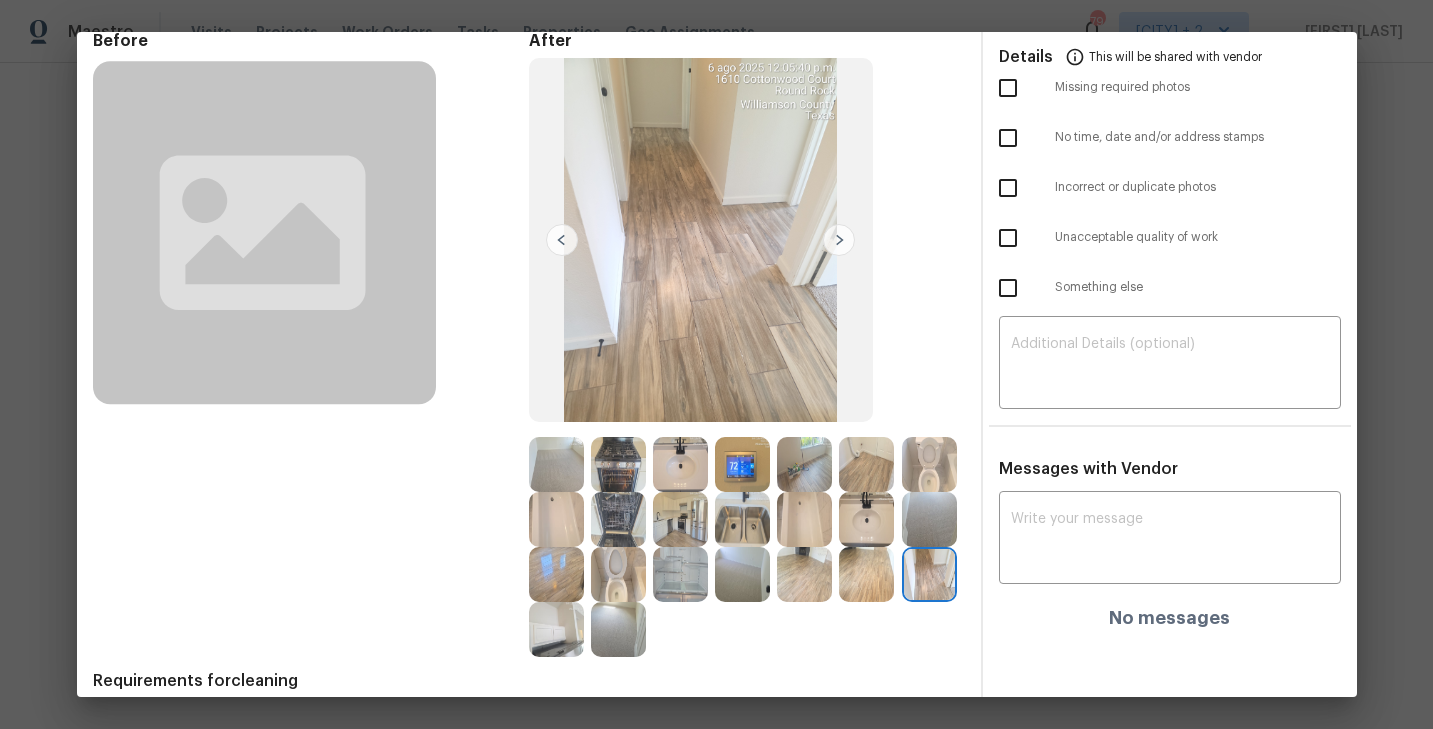 click at bounding box center (866, 574) 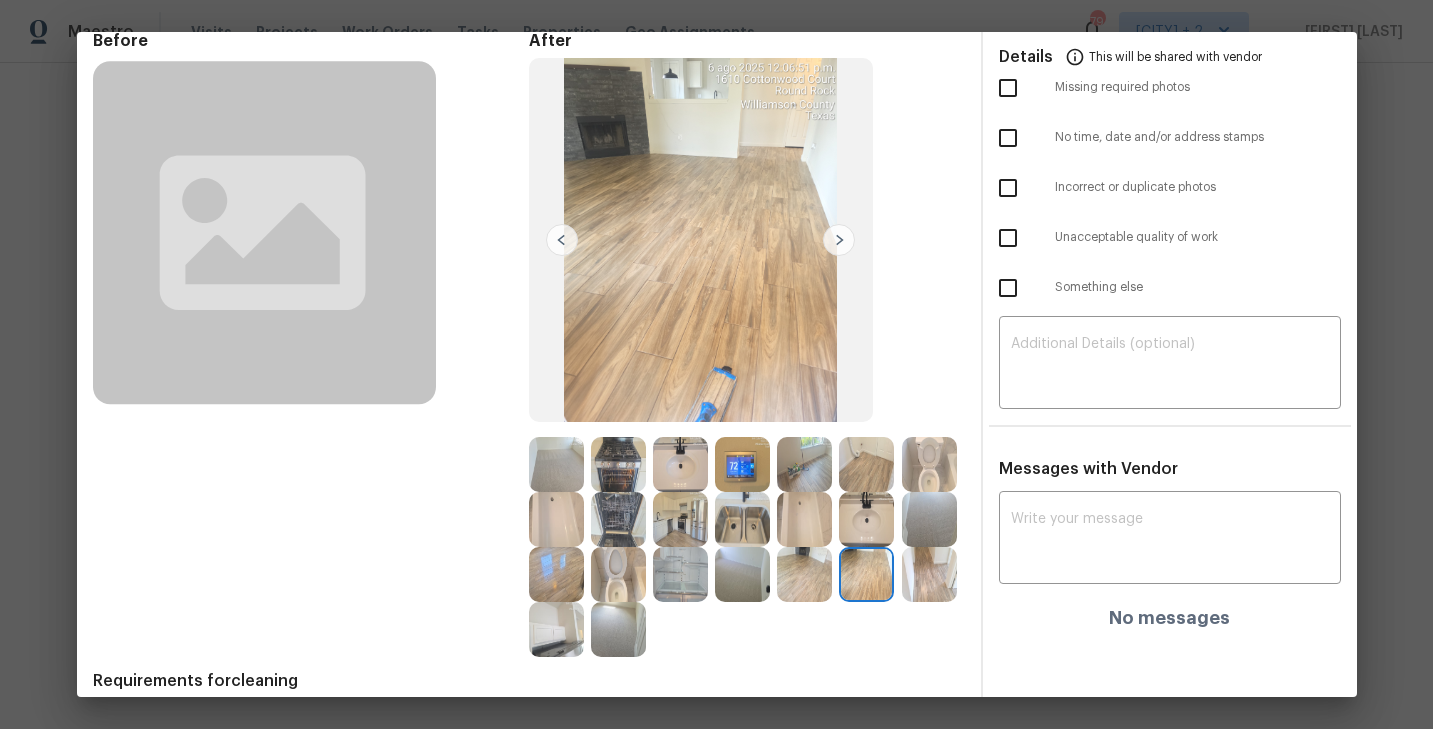 click at bounding box center [804, 574] 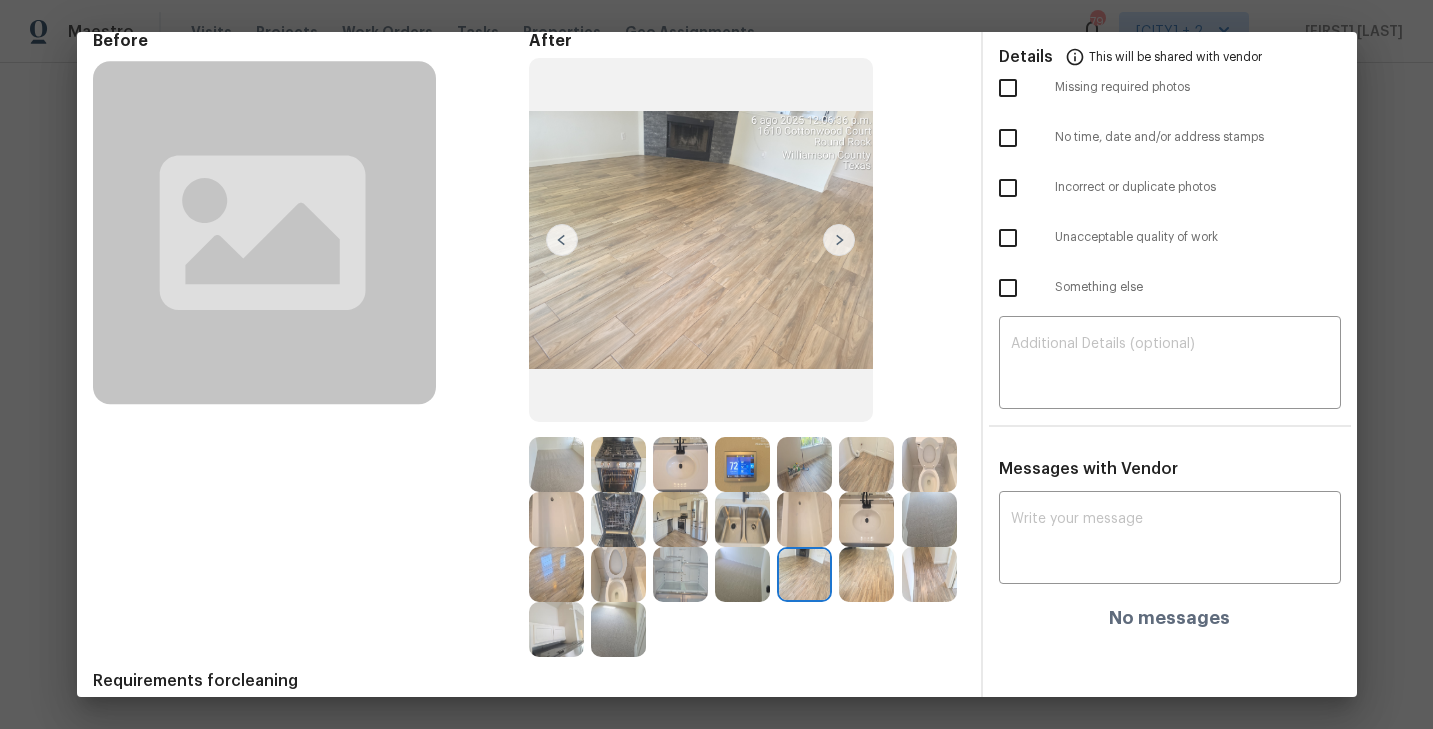 click at bounding box center [742, 574] 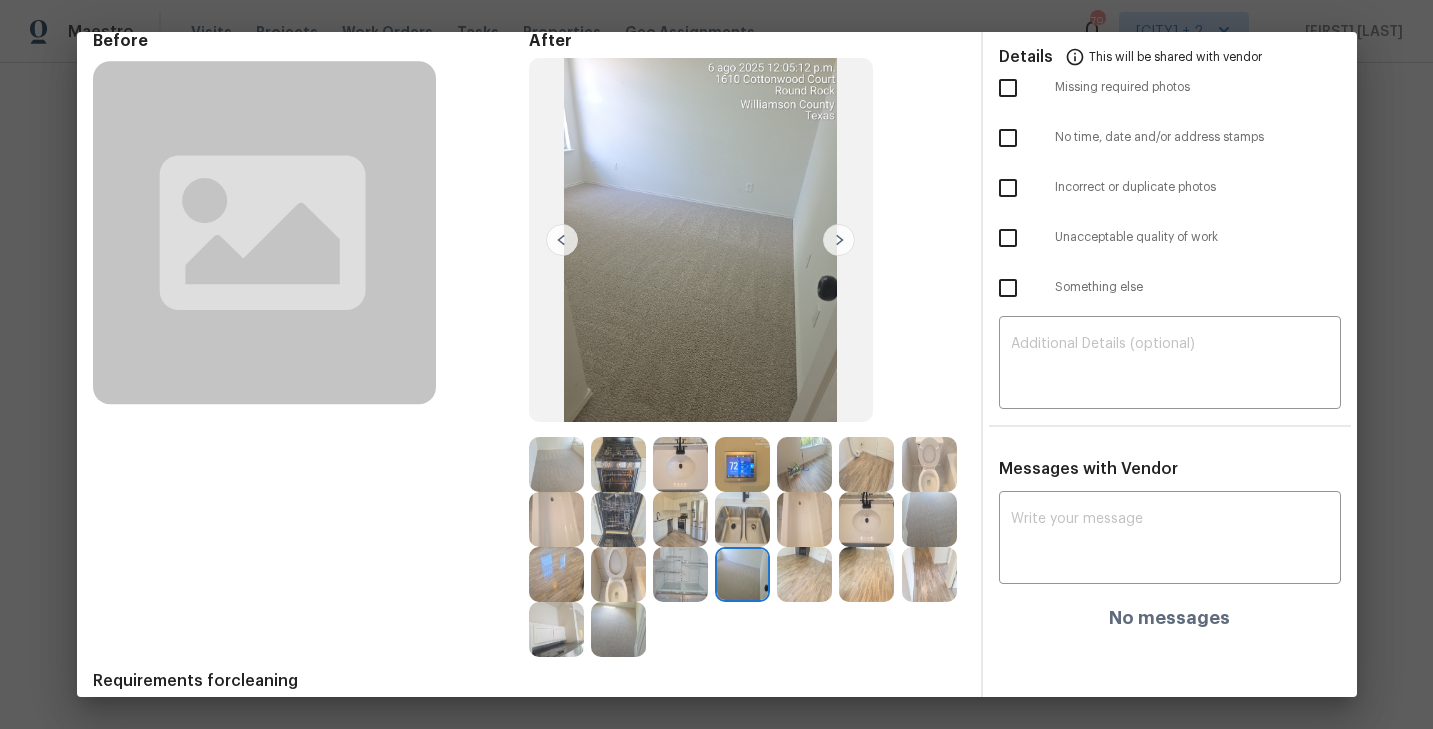 click at bounding box center (618, 629) 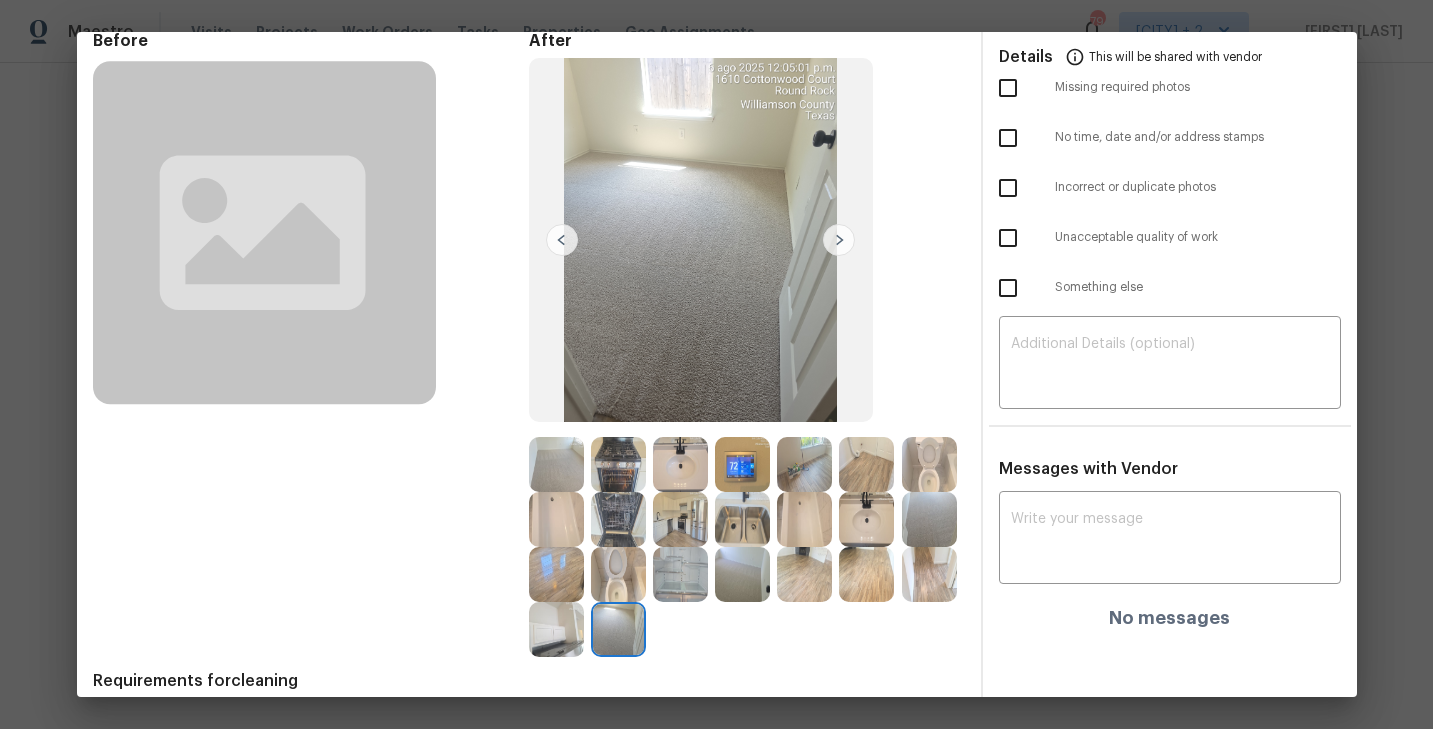 click at bounding box center (742, 464) 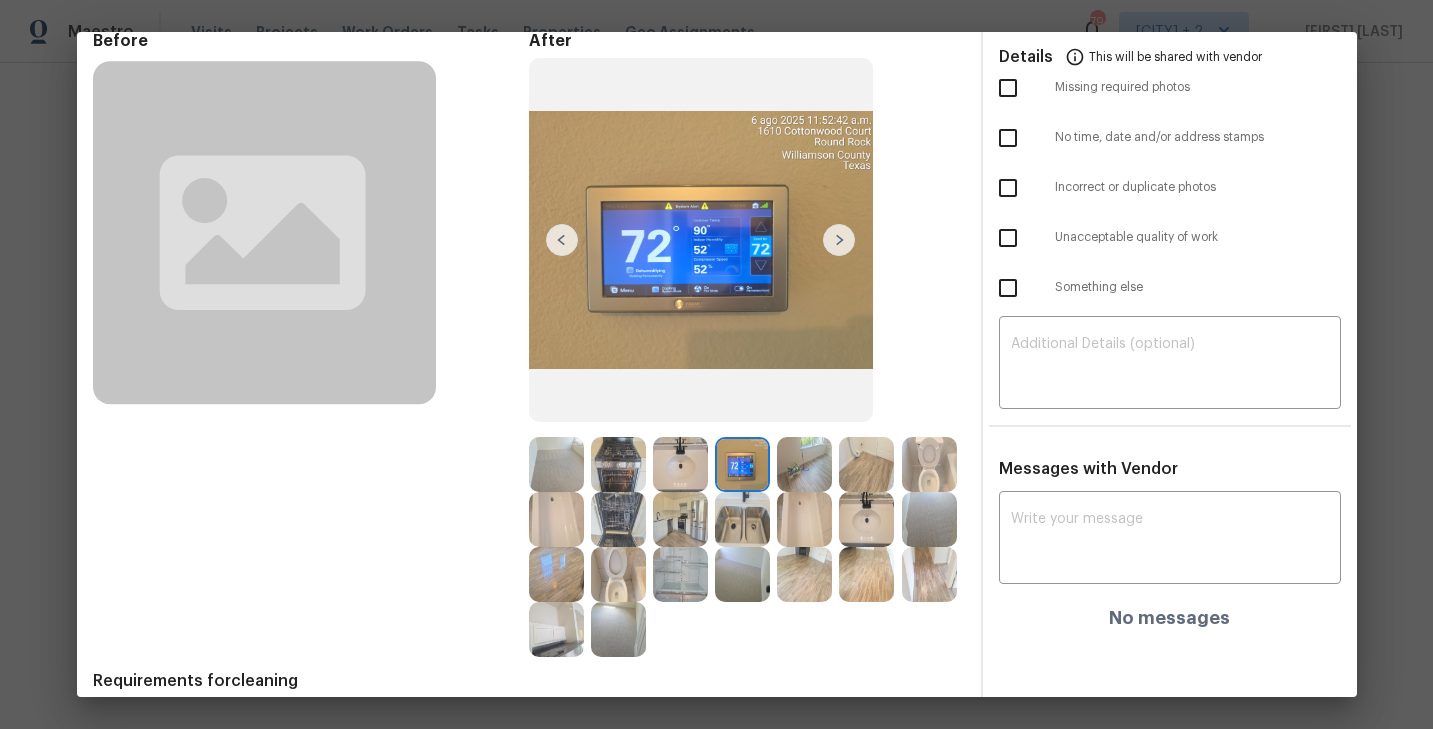 click at bounding box center [680, 519] 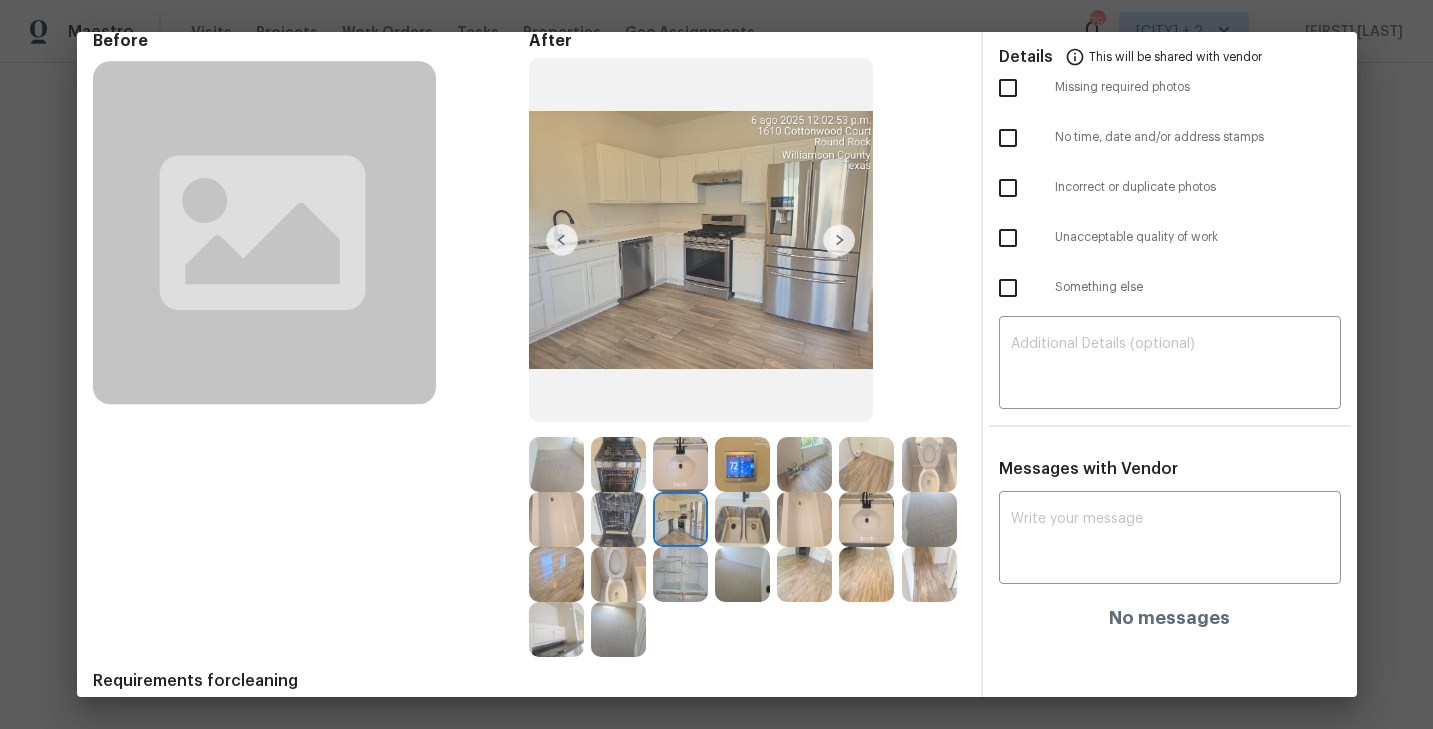 click at bounding box center (556, 629) 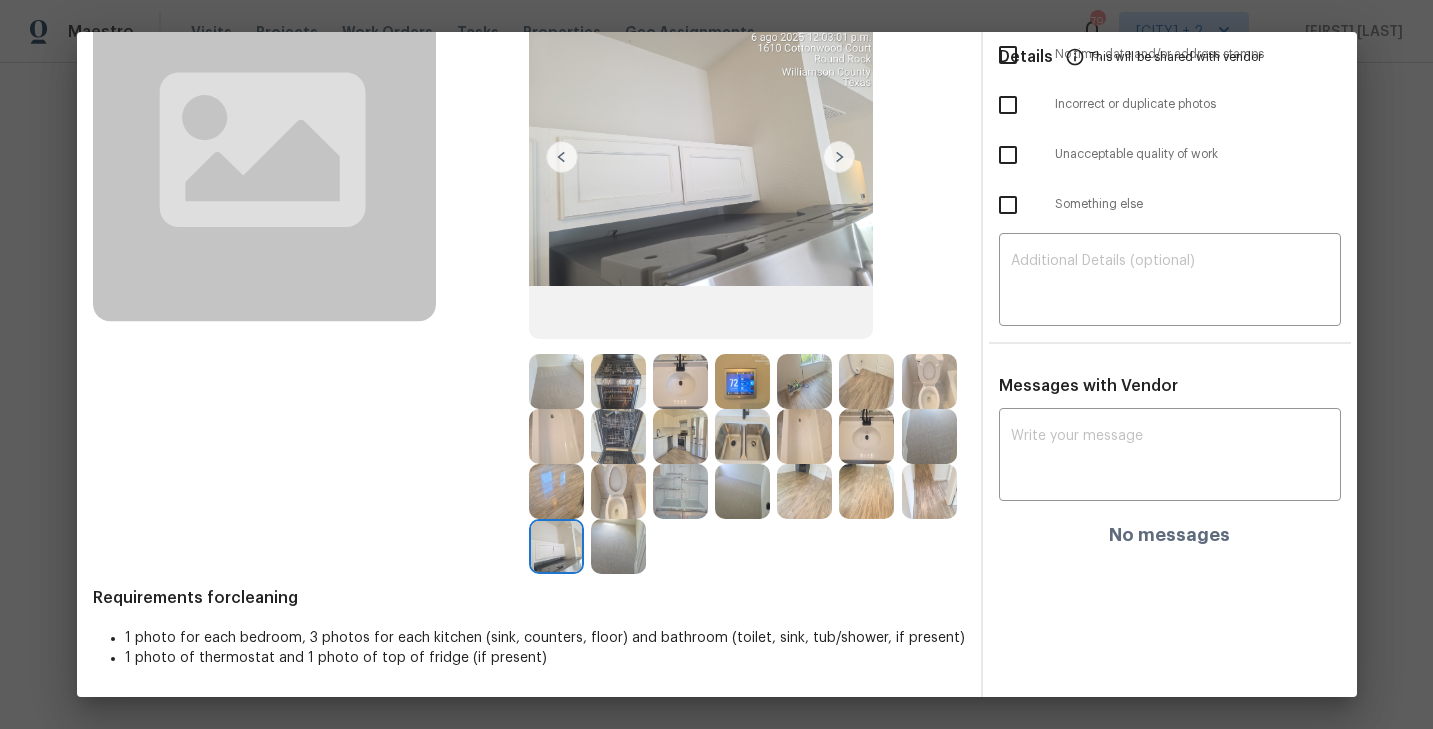 scroll, scrollTop: 0, scrollLeft: 0, axis: both 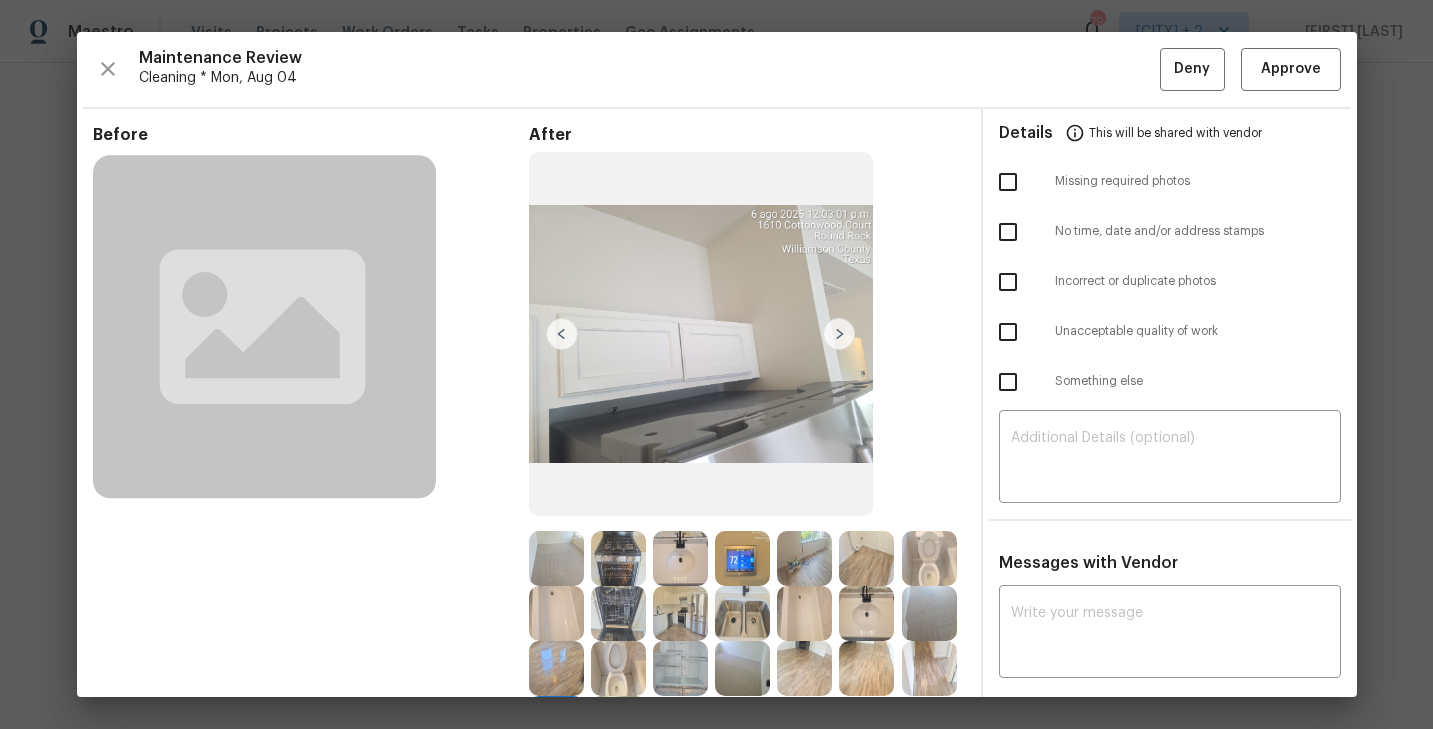 click on "Maintenance Review Cleaning * Mon, Aug 04 Deny Approve Before After Requirements for  cleaning 1 photo for each bedroom, 3 photos for each kitchen (sink, counters, floor) and bathroom (toilet, sink, tub/shower, if present) 1 photo of thermostat and 1 photo of top of fridge (if present) Details This will be shared with vendor Missing required photos No time, date and/or address stamps Incorrect or duplicate photos Unacceptable quality of work Something else ​   Messages with Vendor   x ​ No messages" at bounding box center [717, 364] 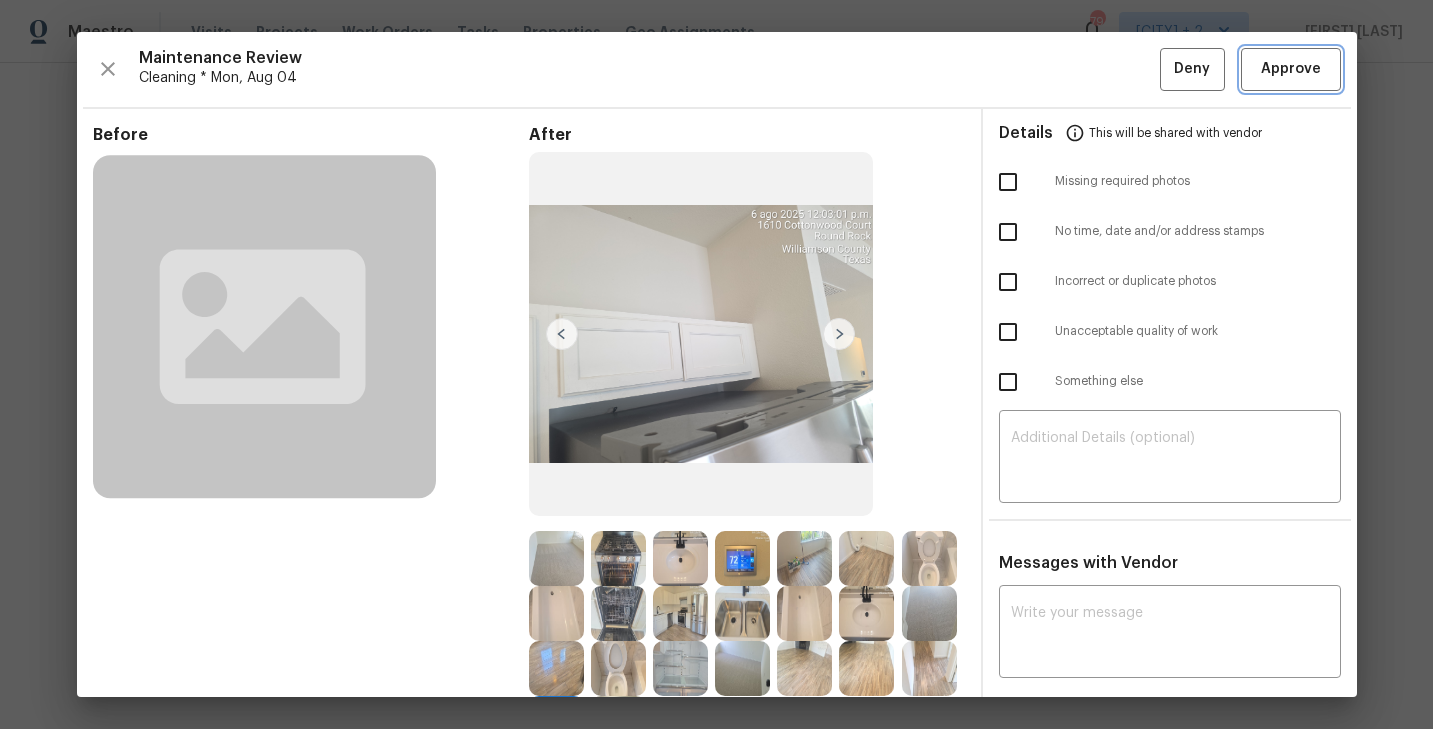 click on "Approve" at bounding box center [1291, 69] 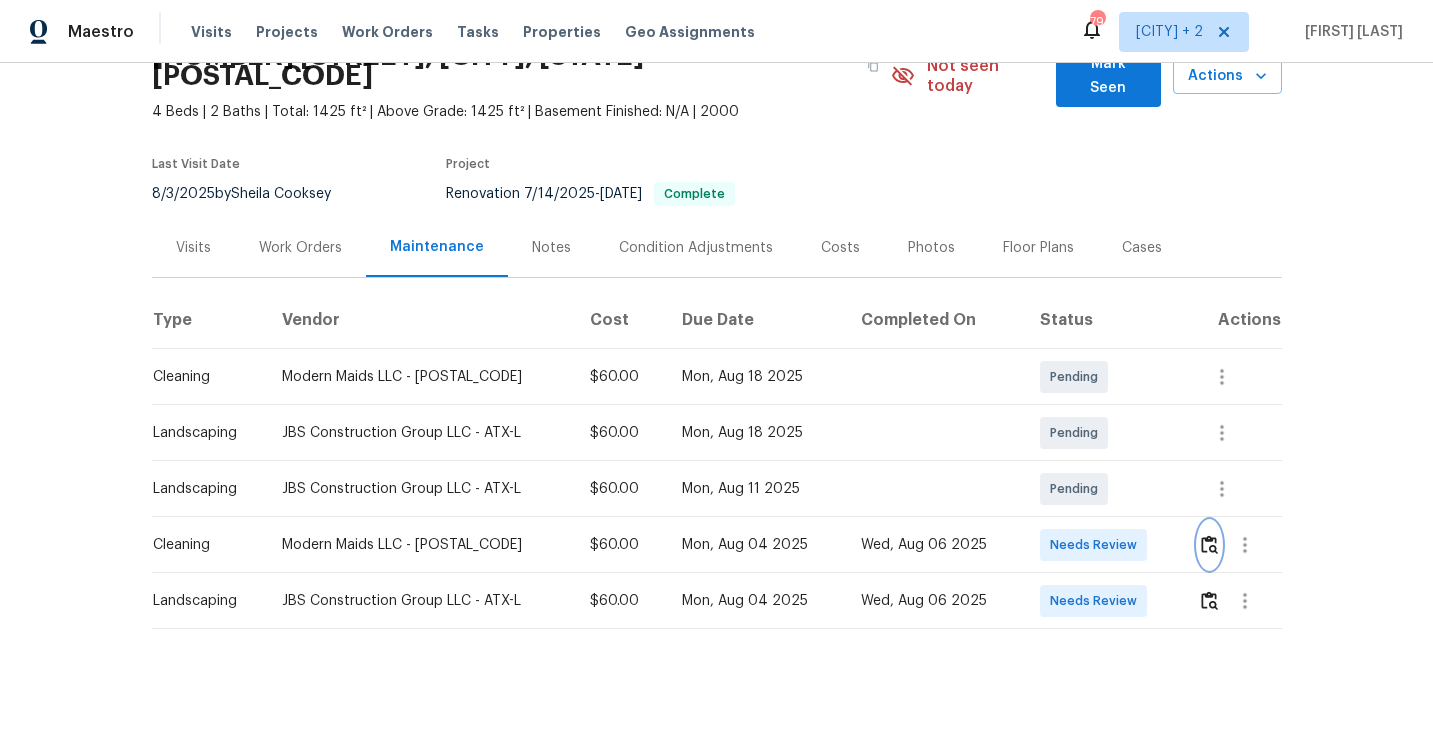 scroll, scrollTop: 0, scrollLeft: 0, axis: both 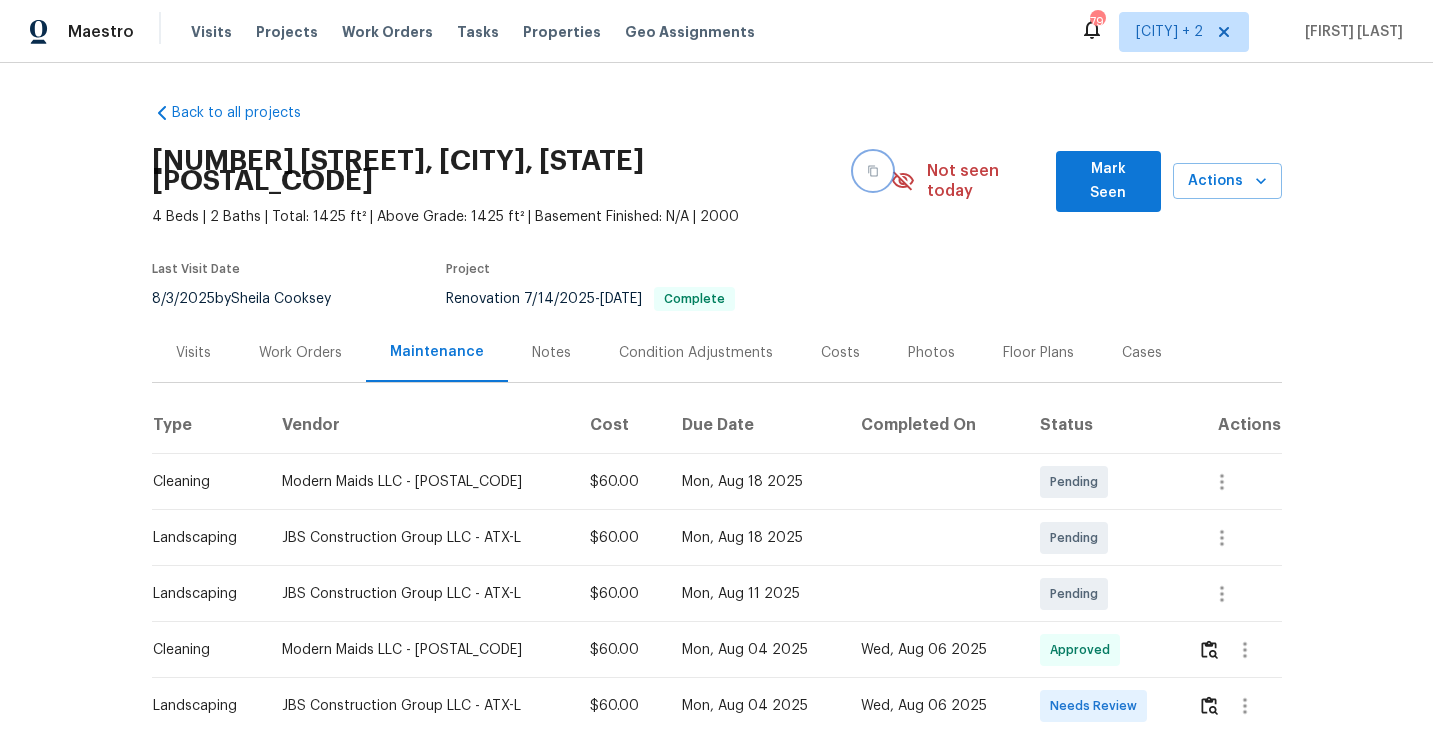 click at bounding box center (873, 171) 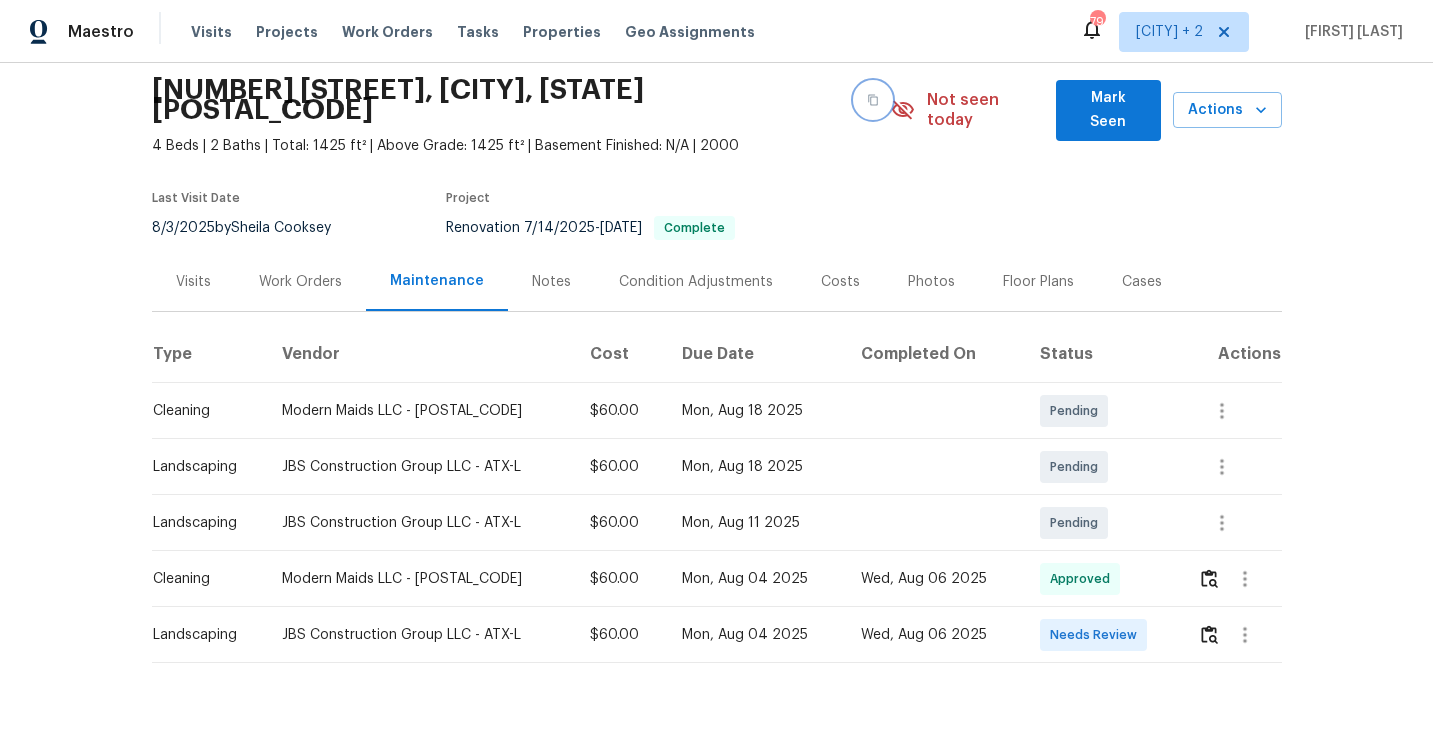 scroll, scrollTop: 0, scrollLeft: 0, axis: both 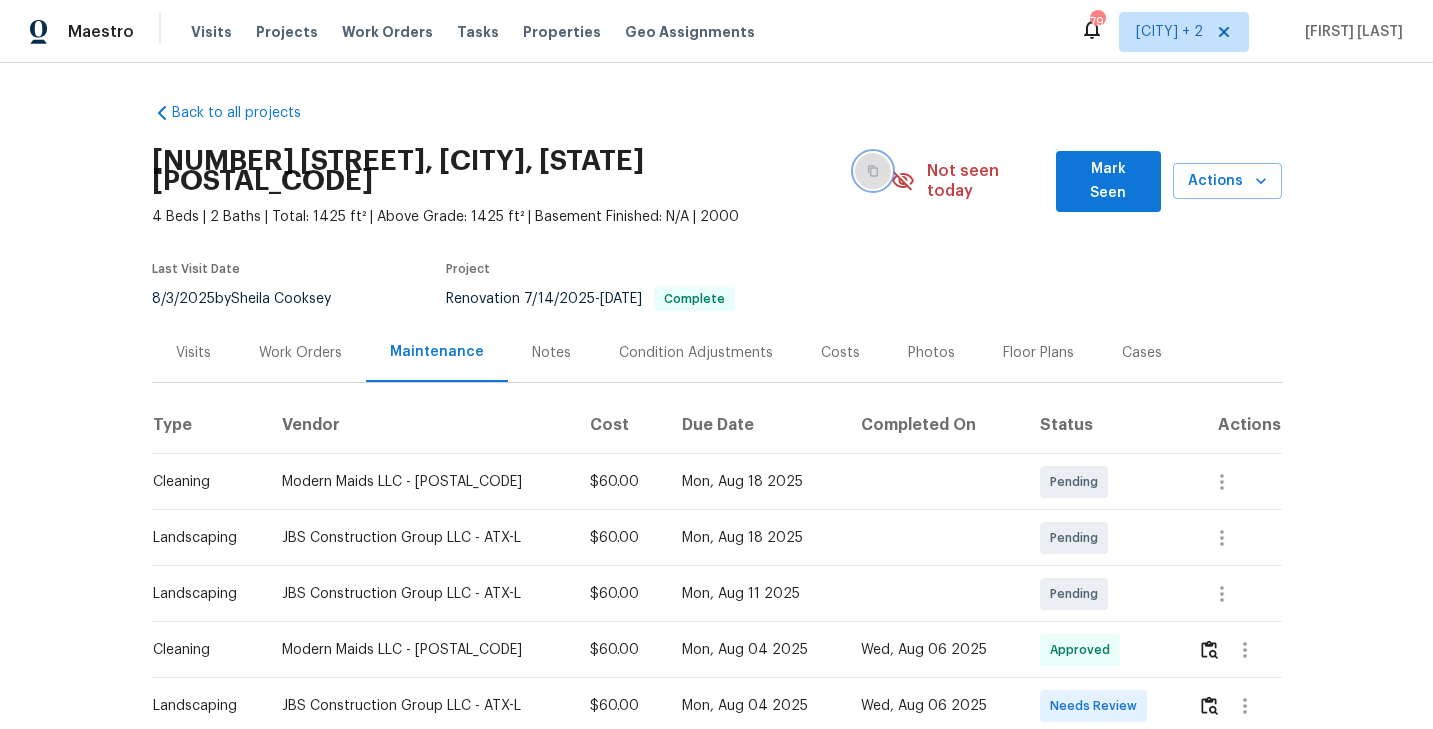 click 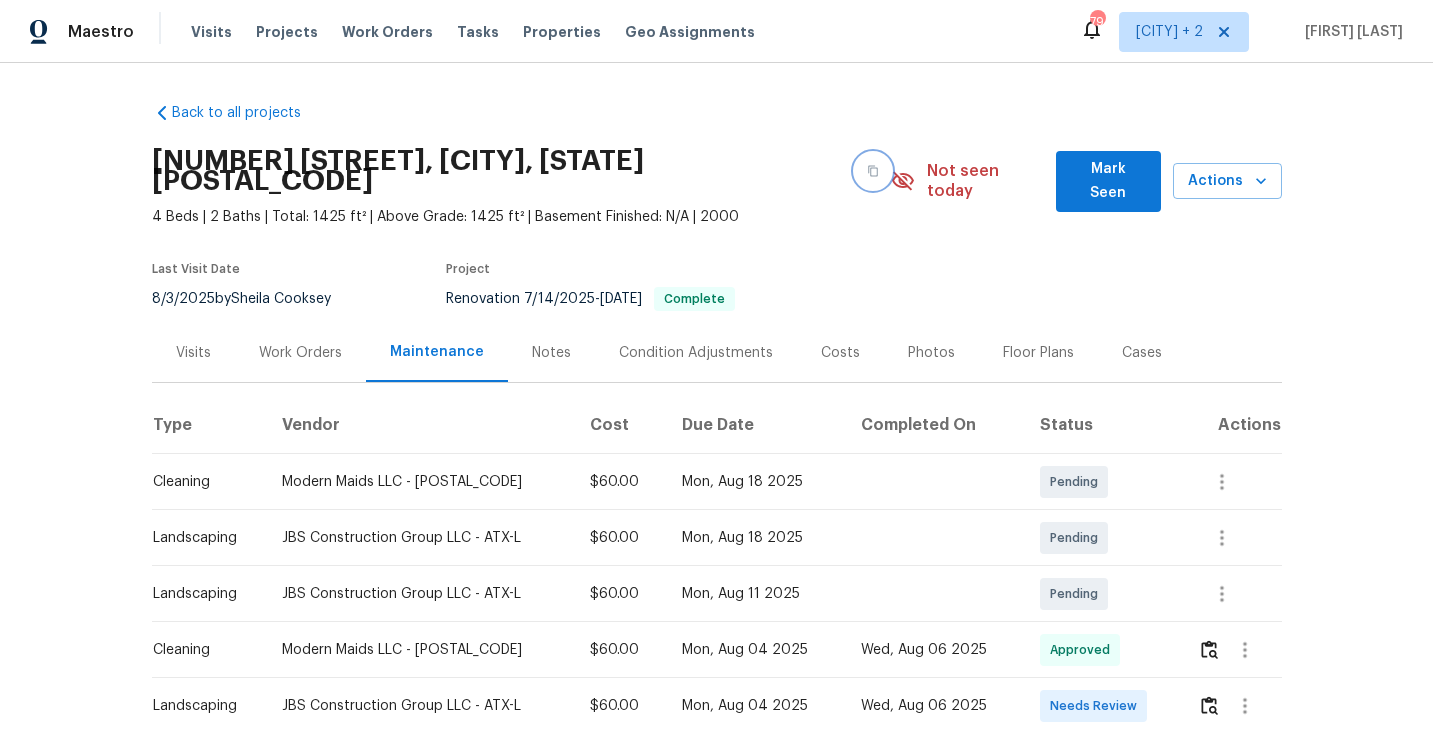 click at bounding box center (873, 171) 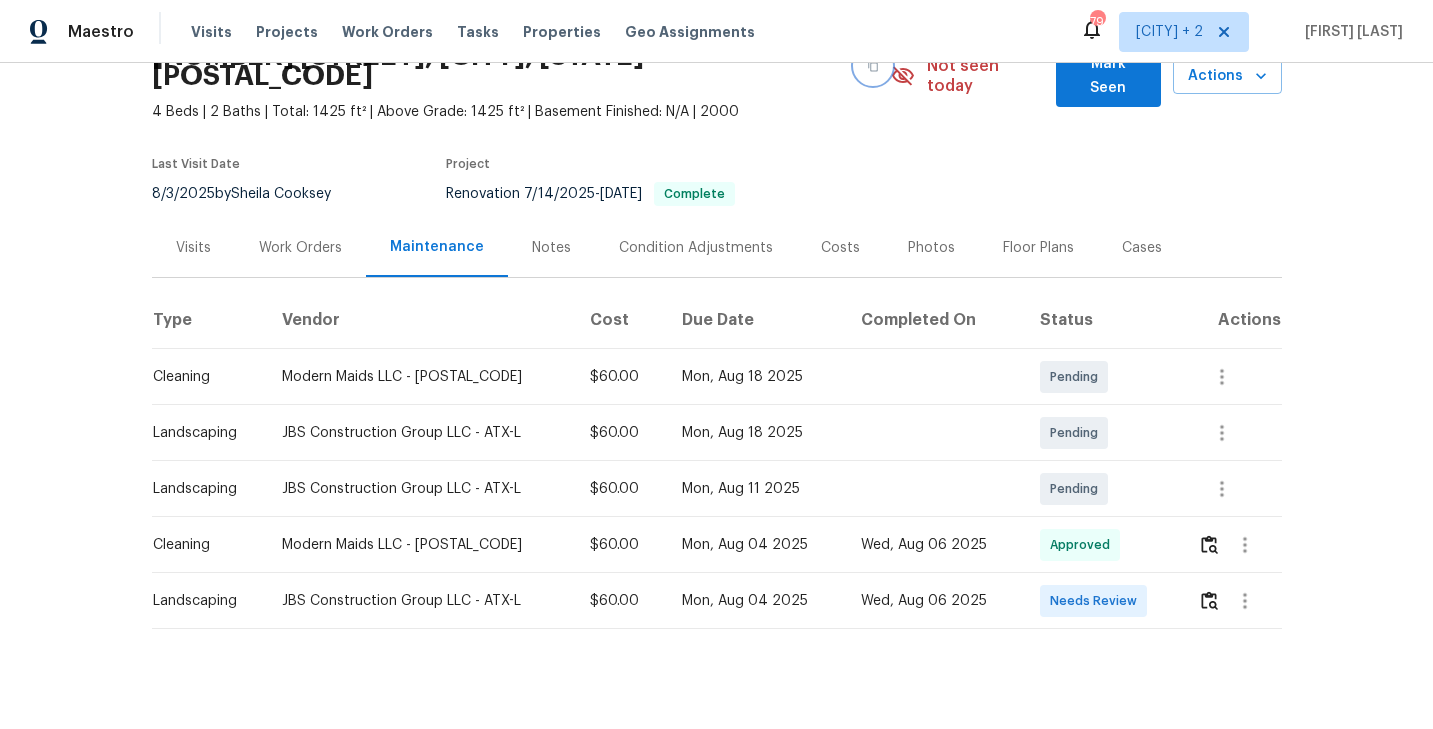 scroll, scrollTop: 0, scrollLeft: 0, axis: both 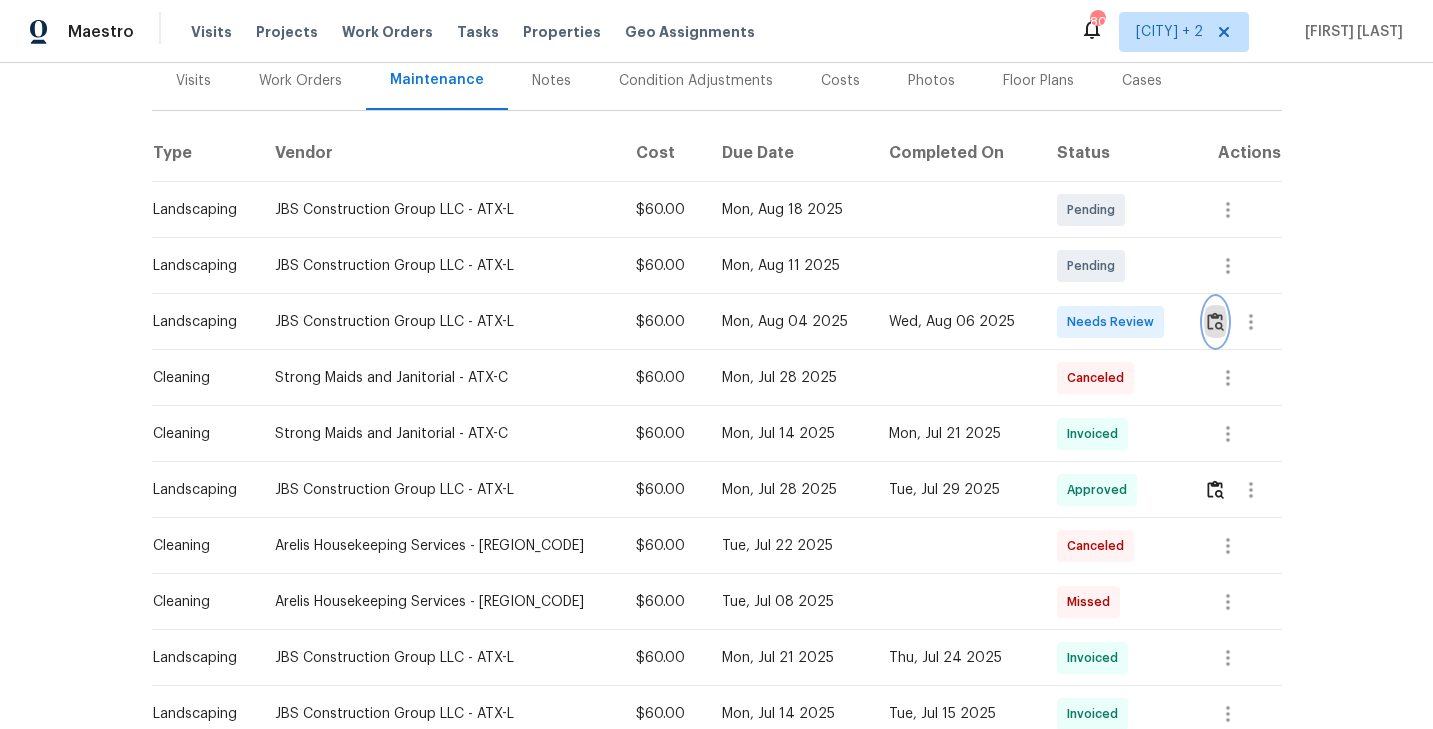 click at bounding box center [1215, 321] 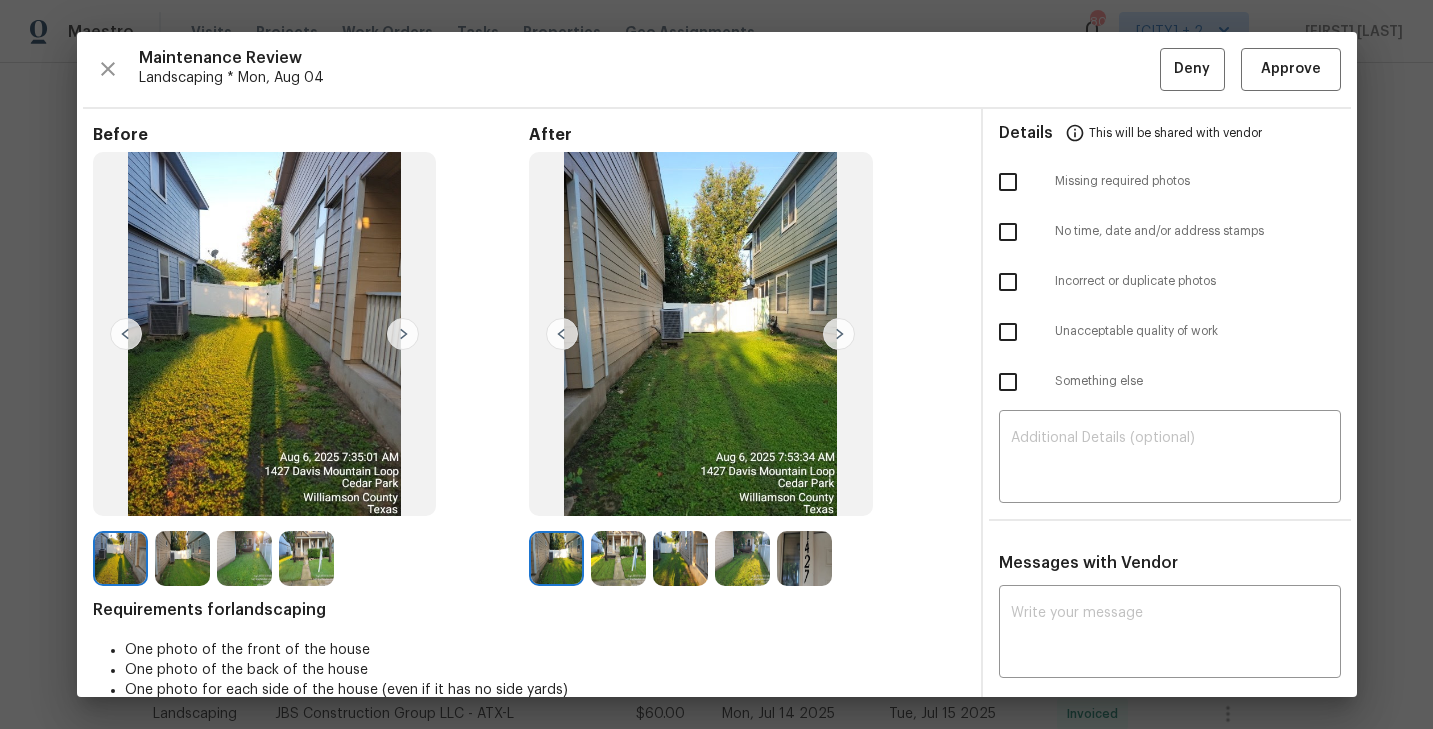 click at bounding box center (839, 334) 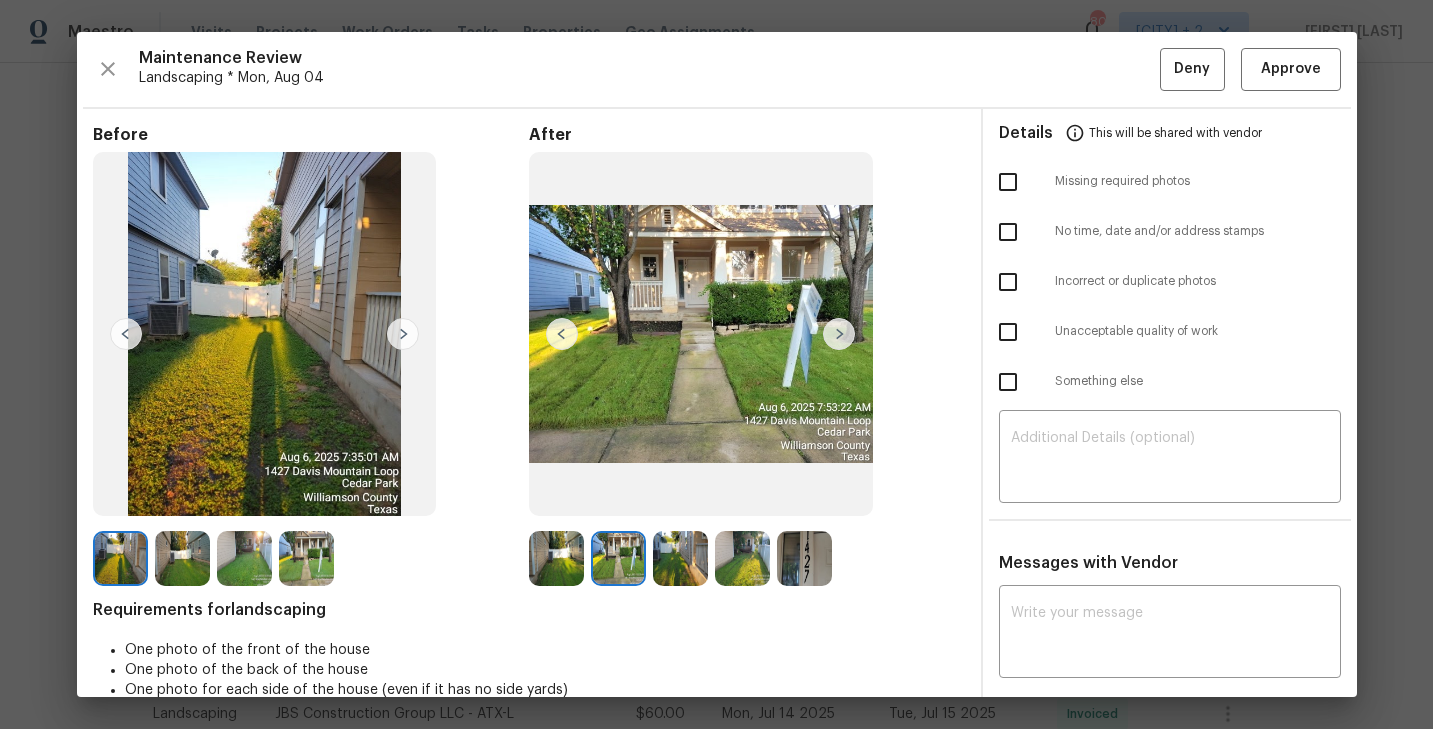 click at bounding box center (839, 334) 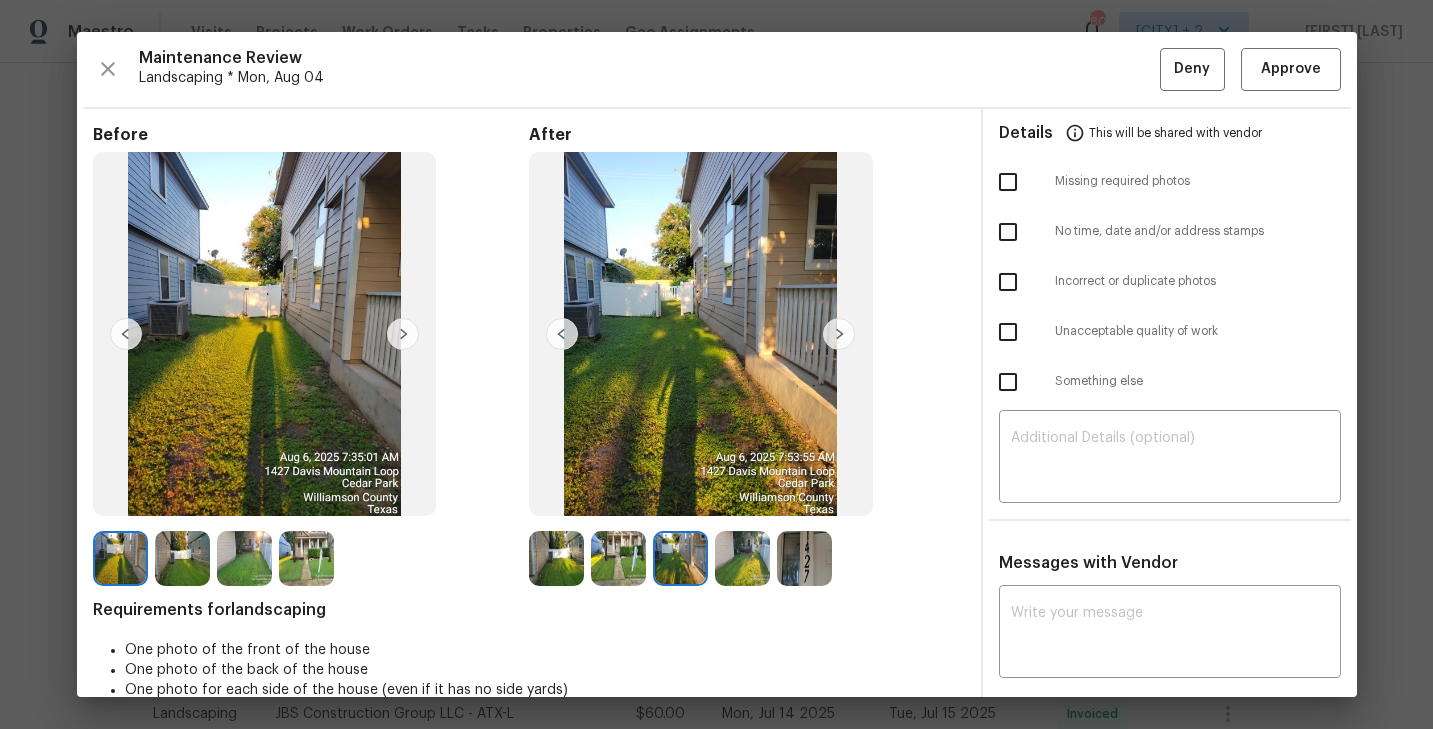 click at bounding box center [839, 334] 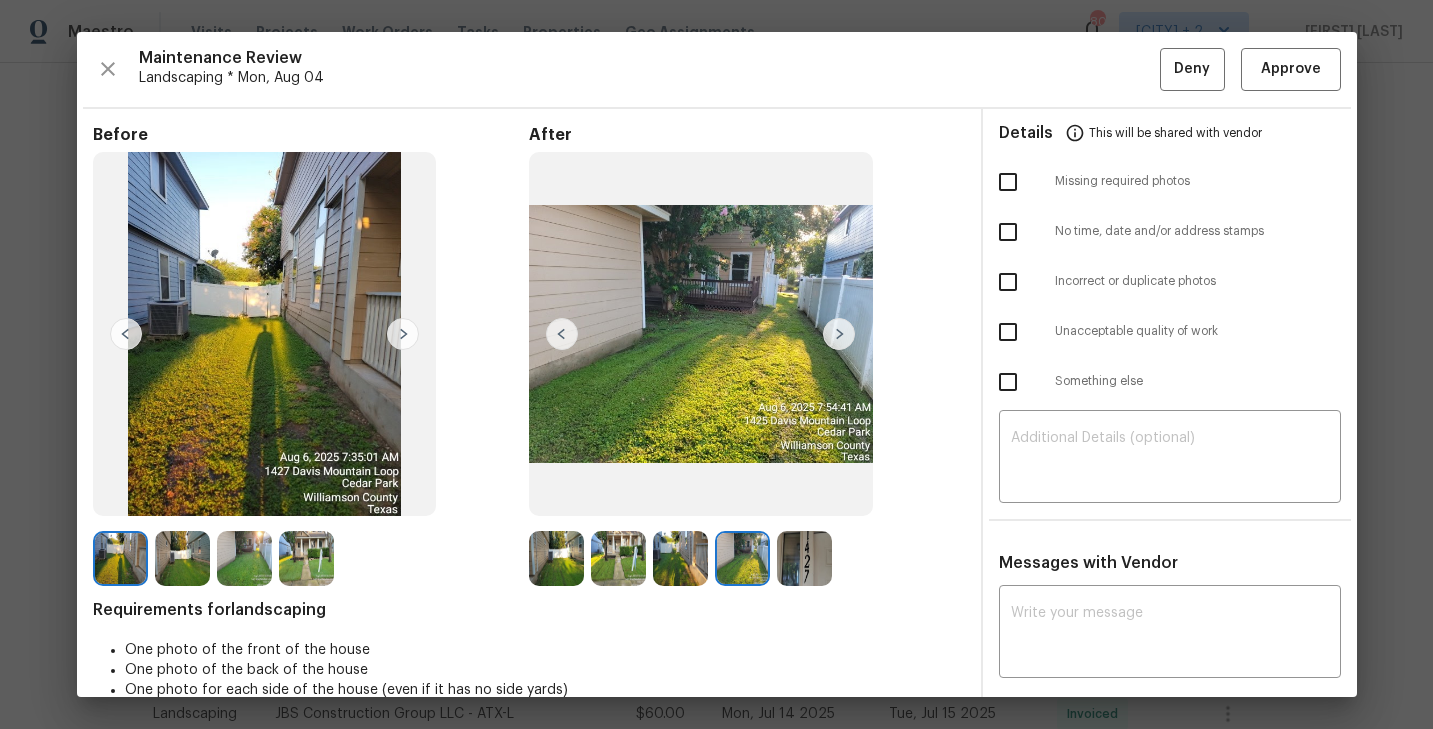 click at bounding box center [839, 334] 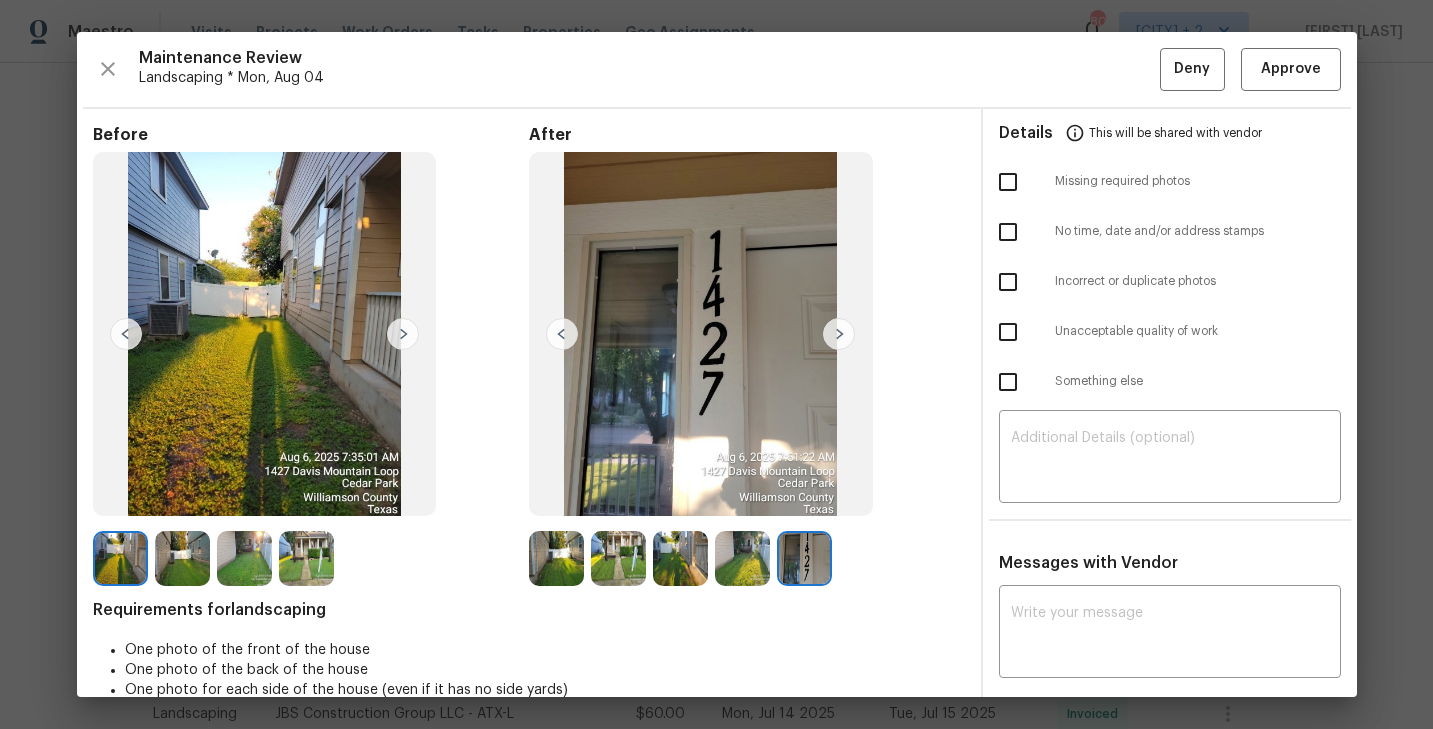 click at bounding box center [556, 558] 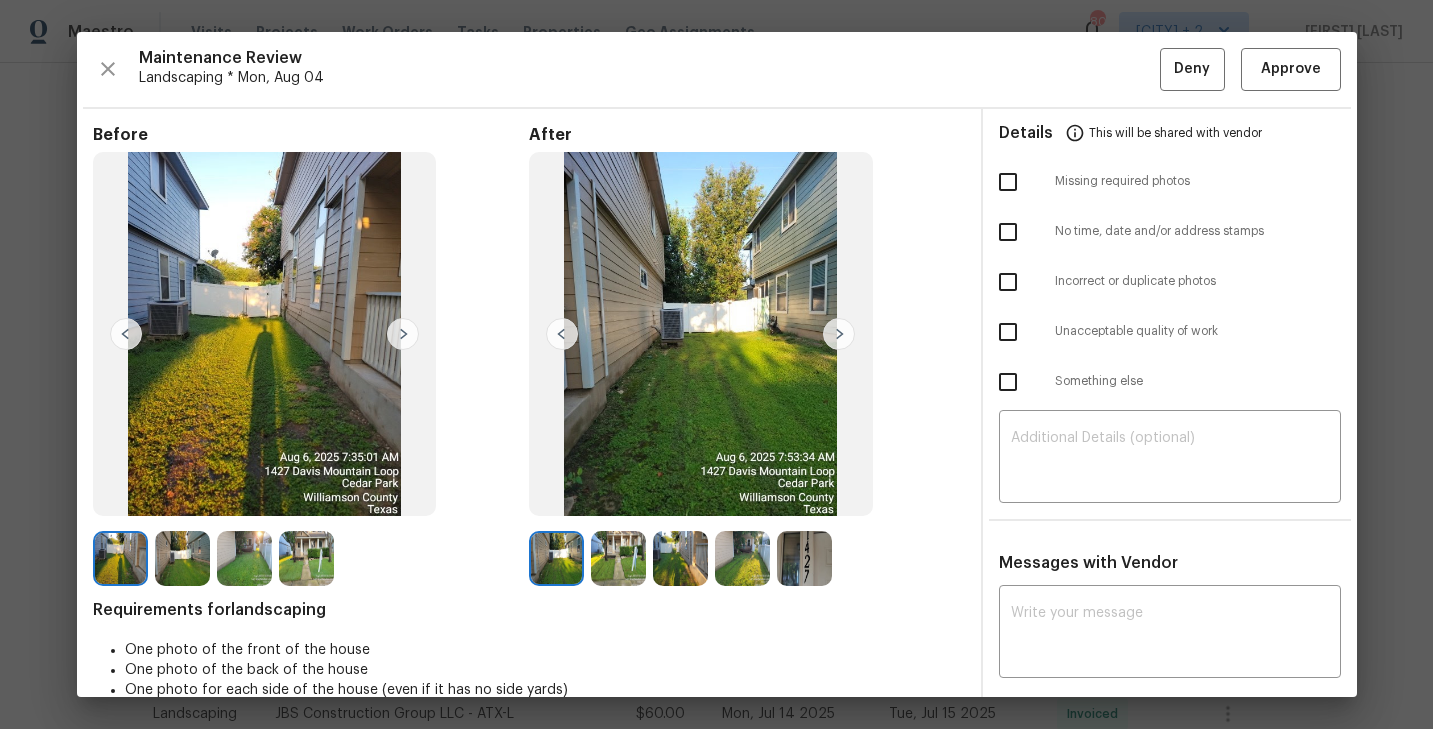 click at bounding box center (839, 334) 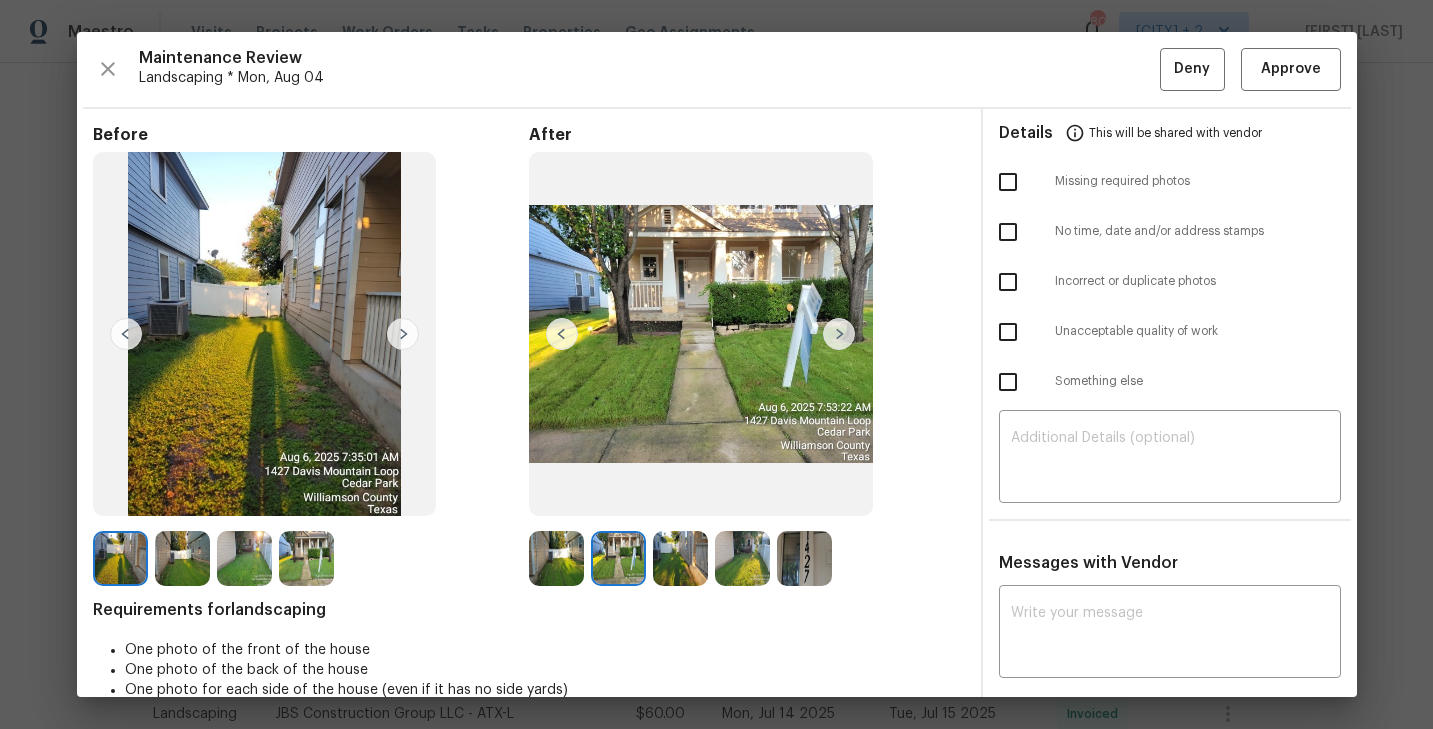 click at bounding box center [839, 334] 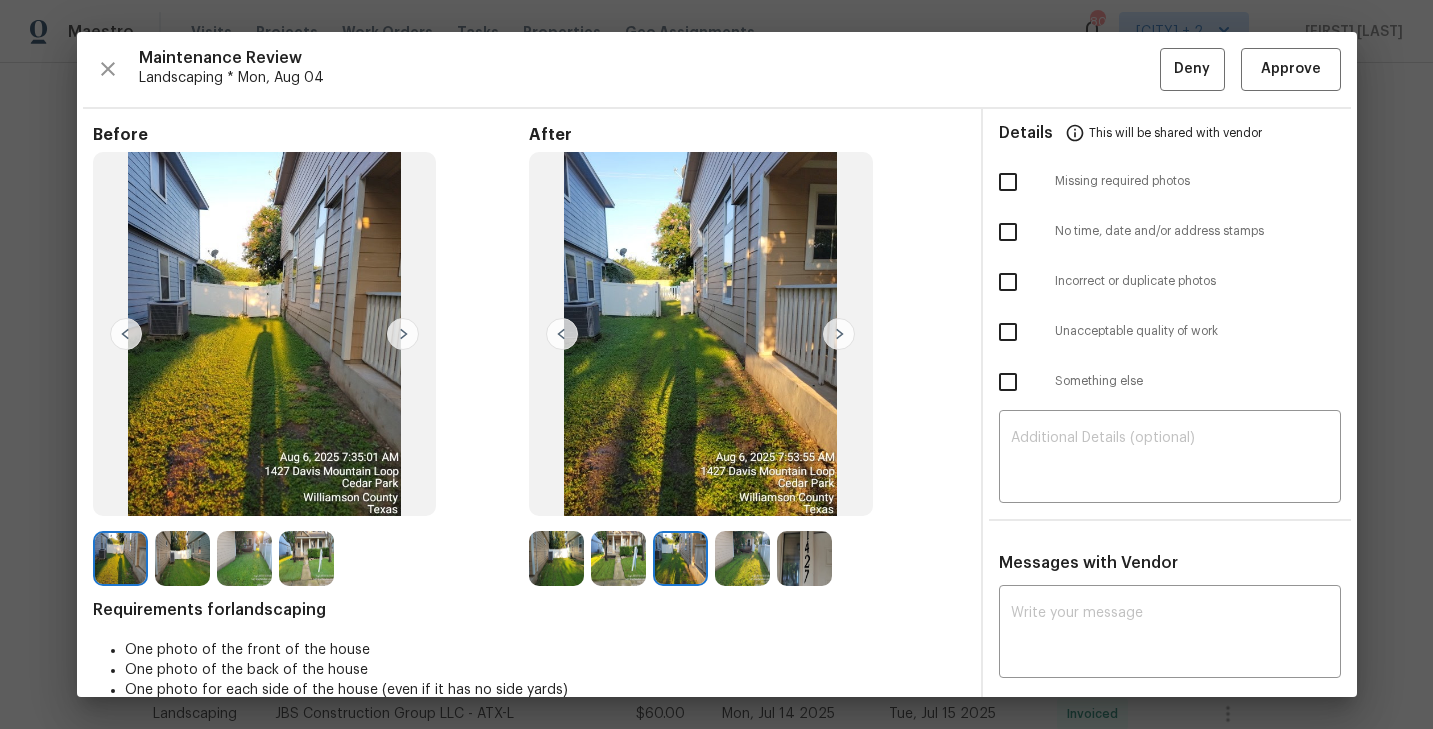 click at bounding box center (839, 334) 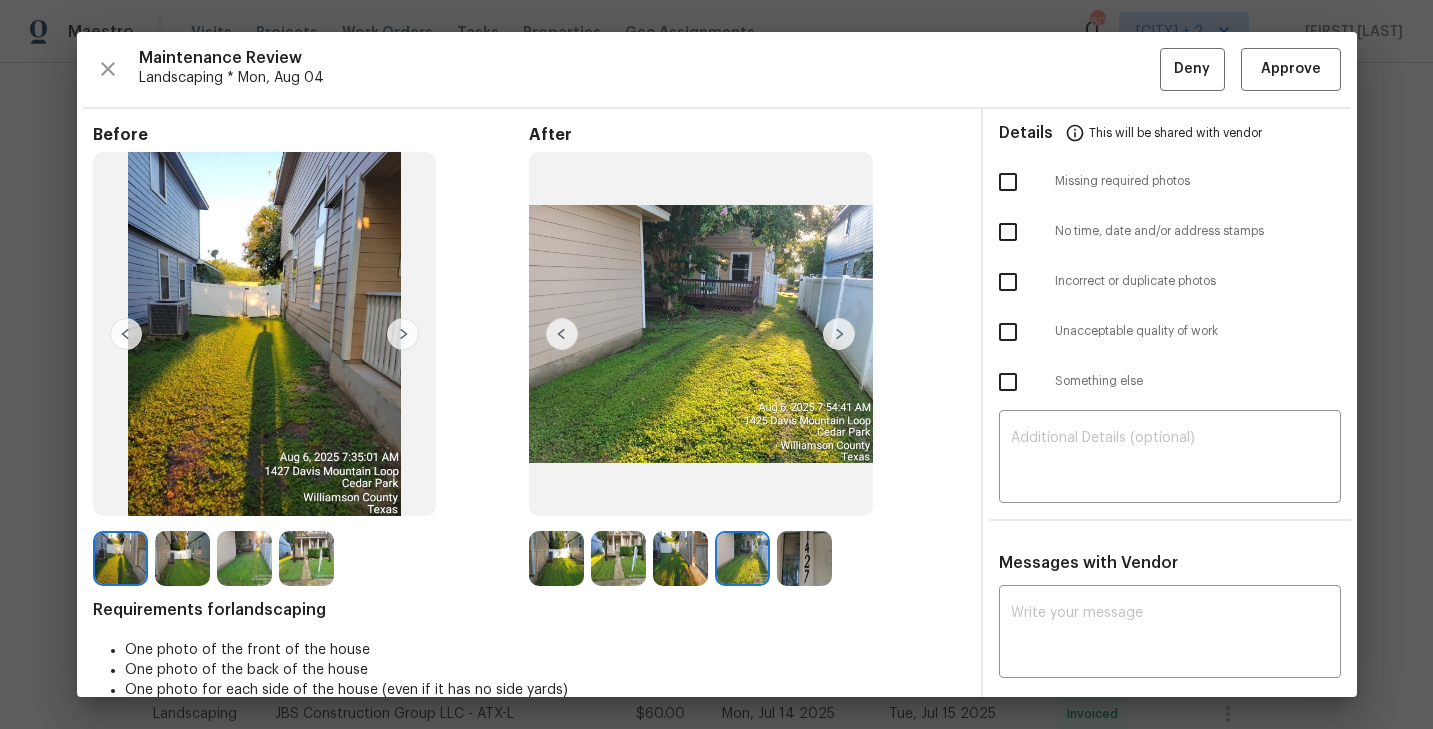 click at bounding box center (839, 334) 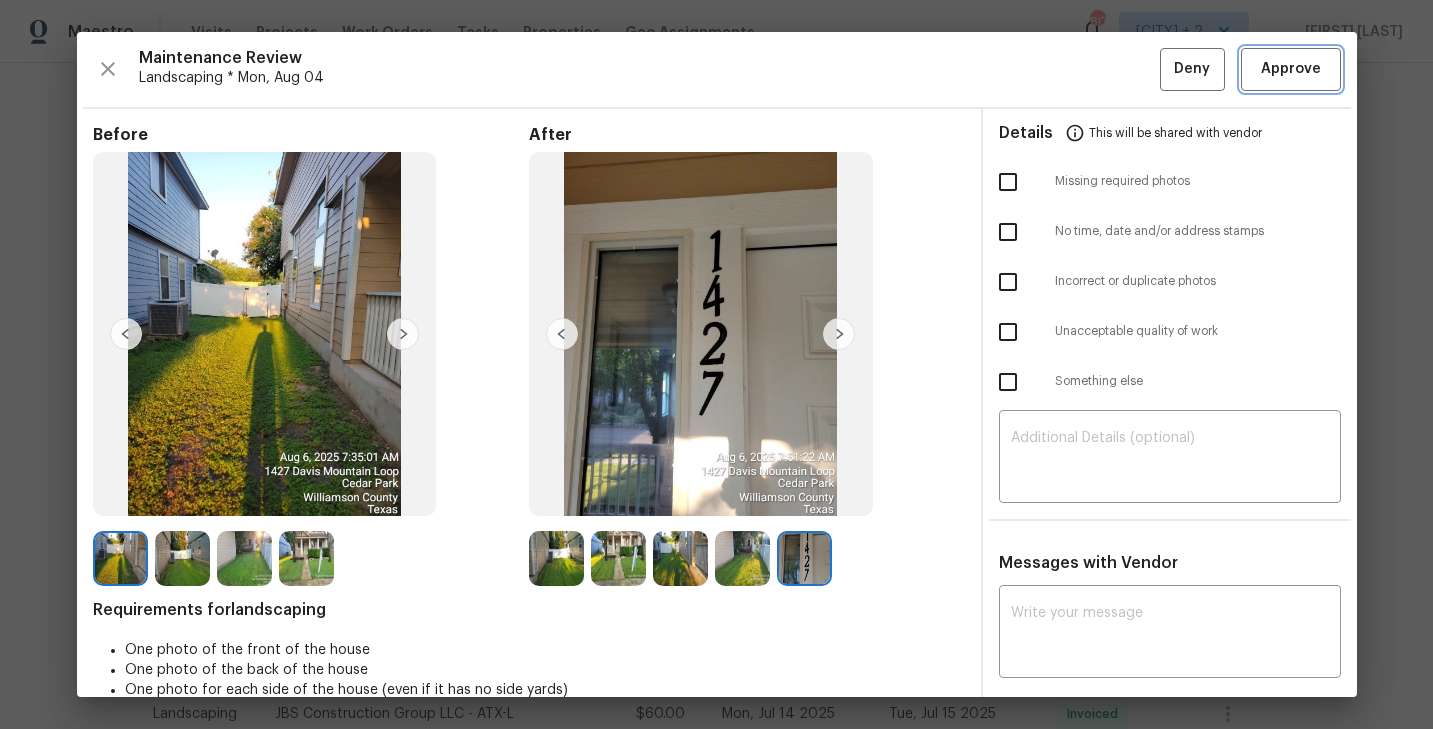 click on "Approve" at bounding box center (1291, 69) 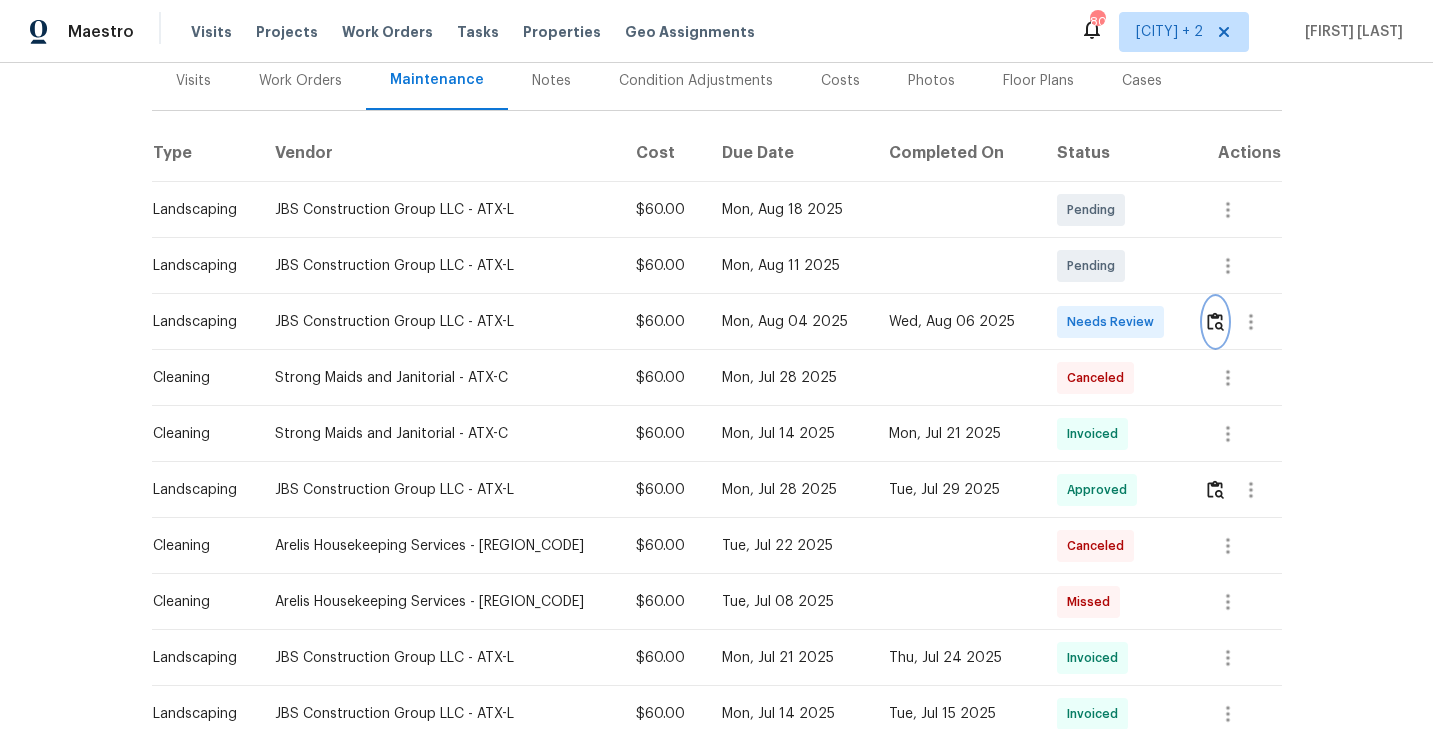 scroll, scrollTop: 0, scrollLeft: 0, axis: both 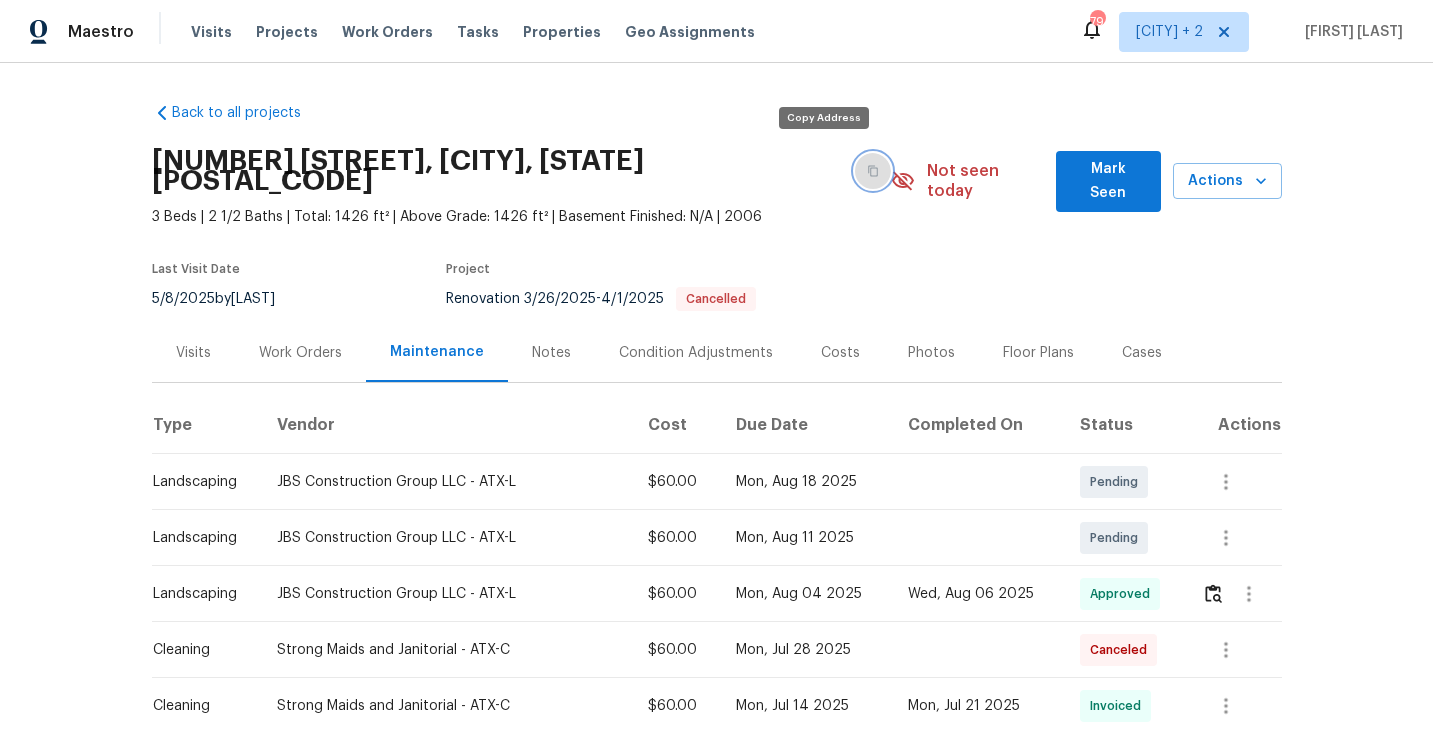 click at bounding box center (873, 171) 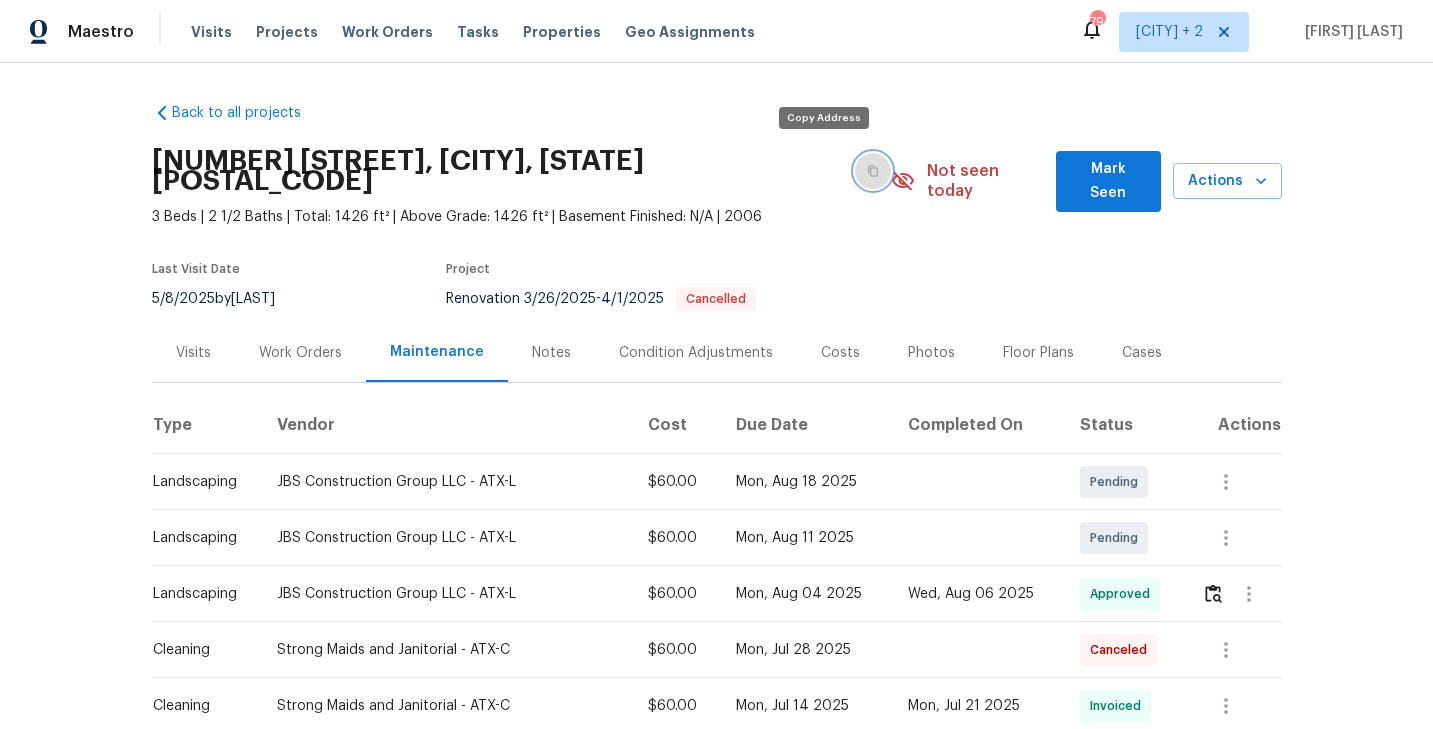 click 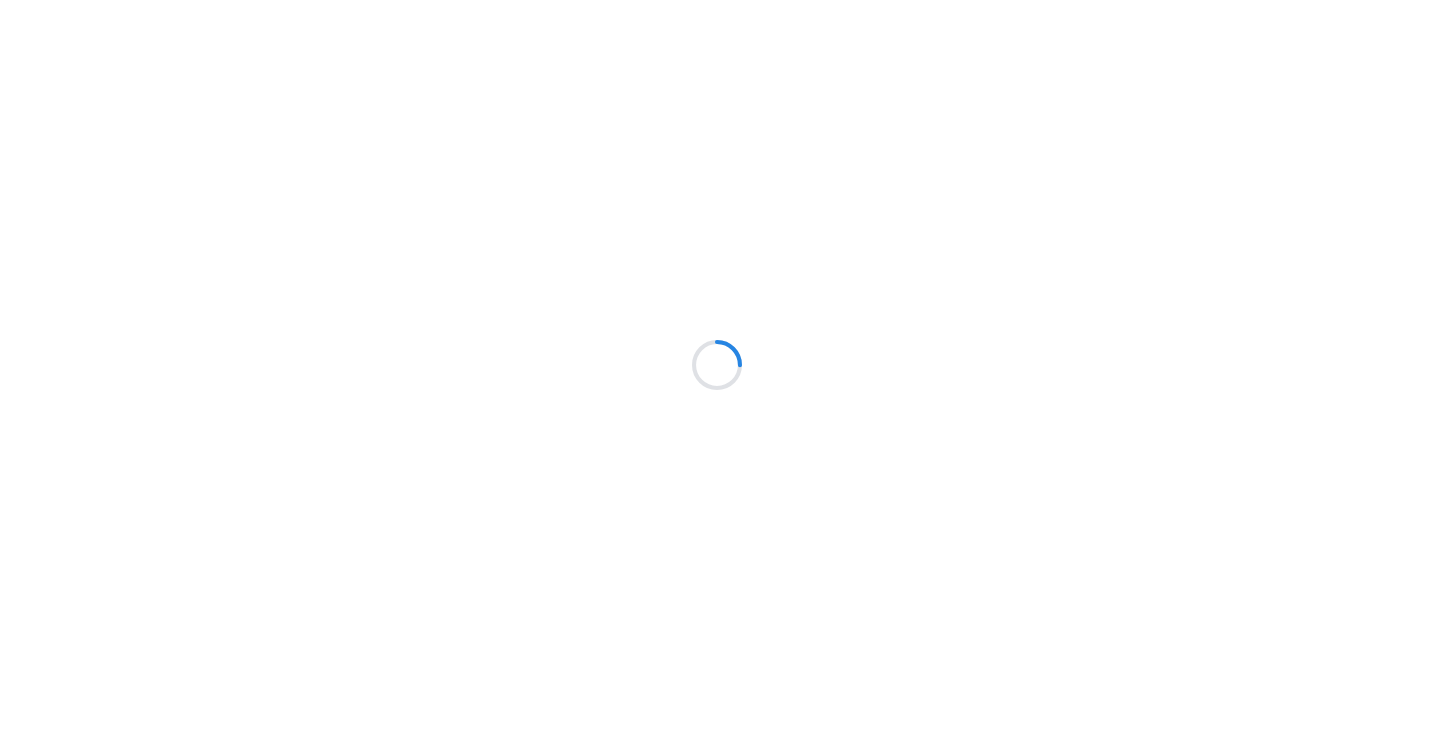 scroll, scrollTop: 0, scrollLeft: 0, axis: both 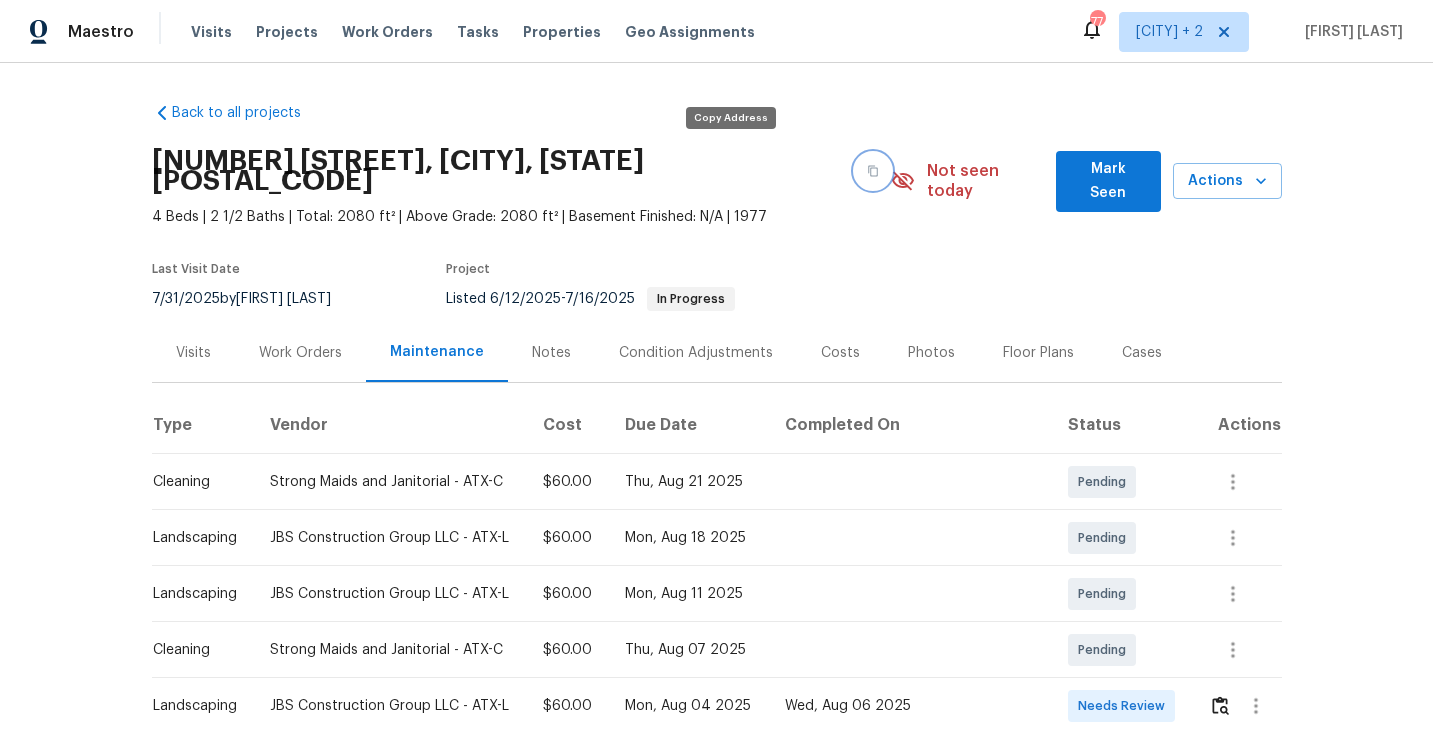 click 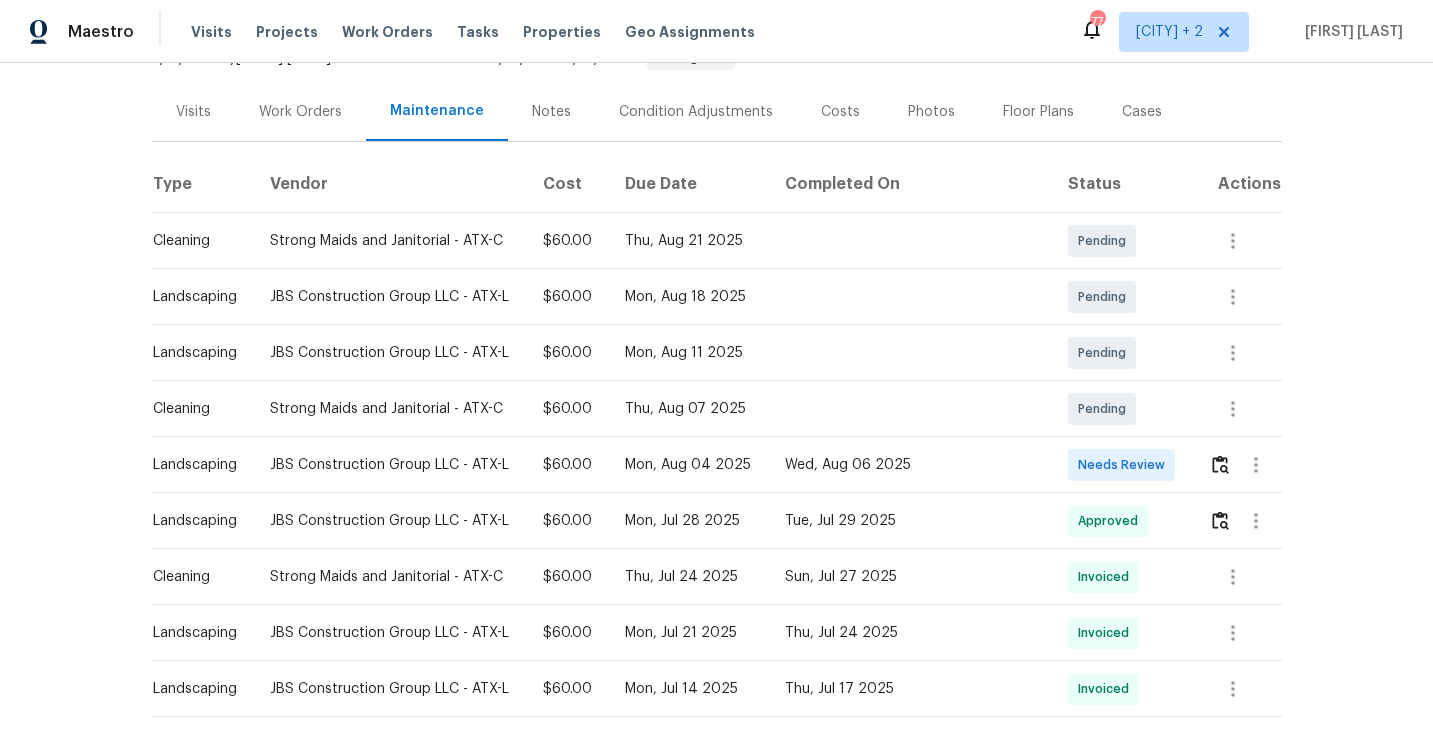 scroll, scrollTop: 275, scrollLeft: 0, axis: vertical 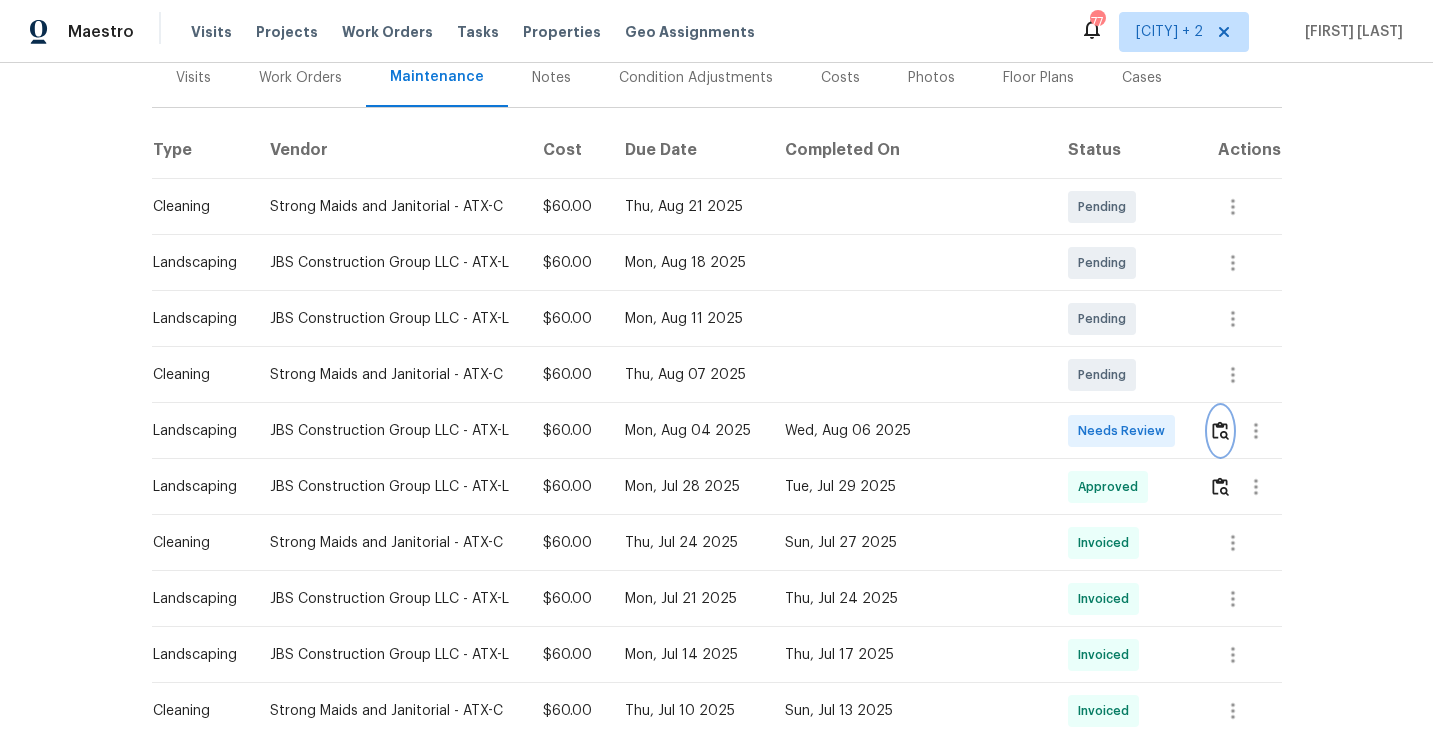 click at bounding box center (1220, 430) 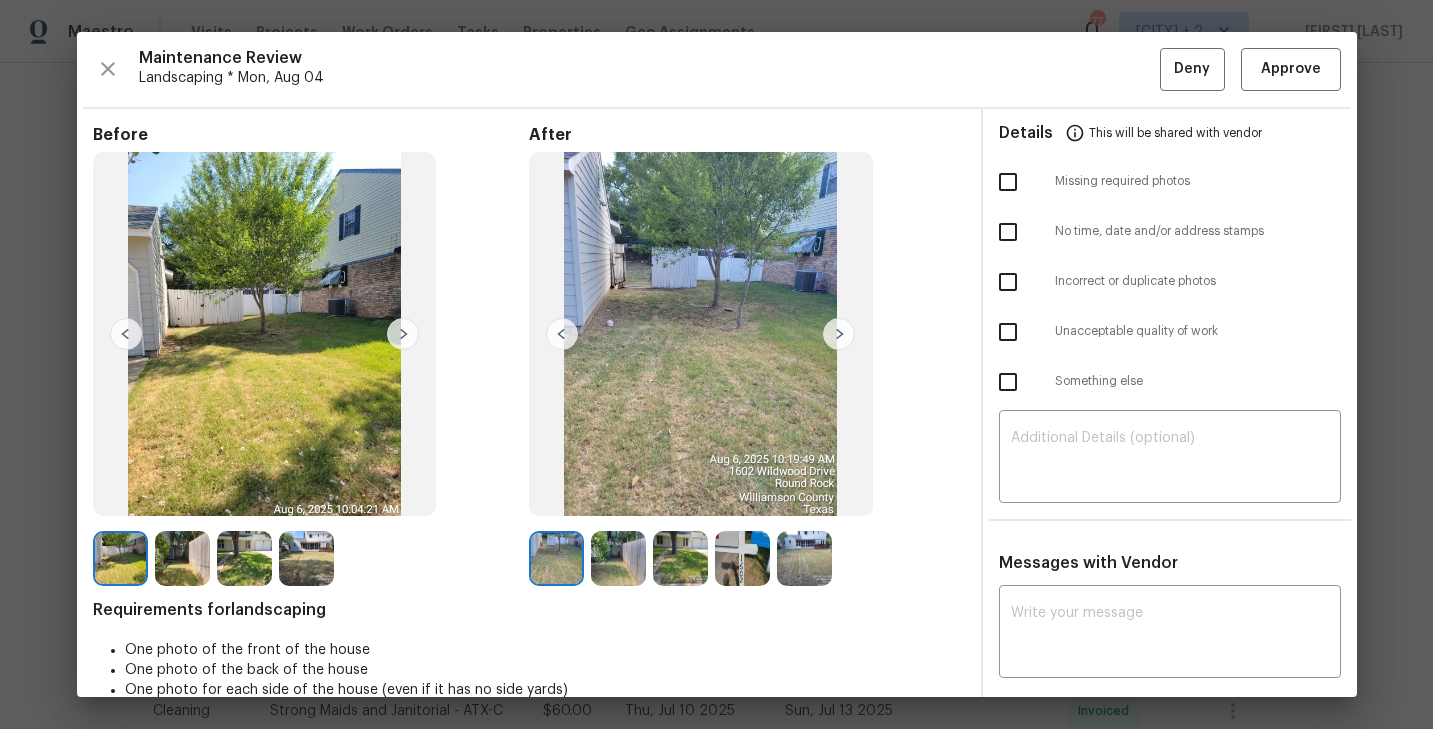 click at bounding box center [839, 334] 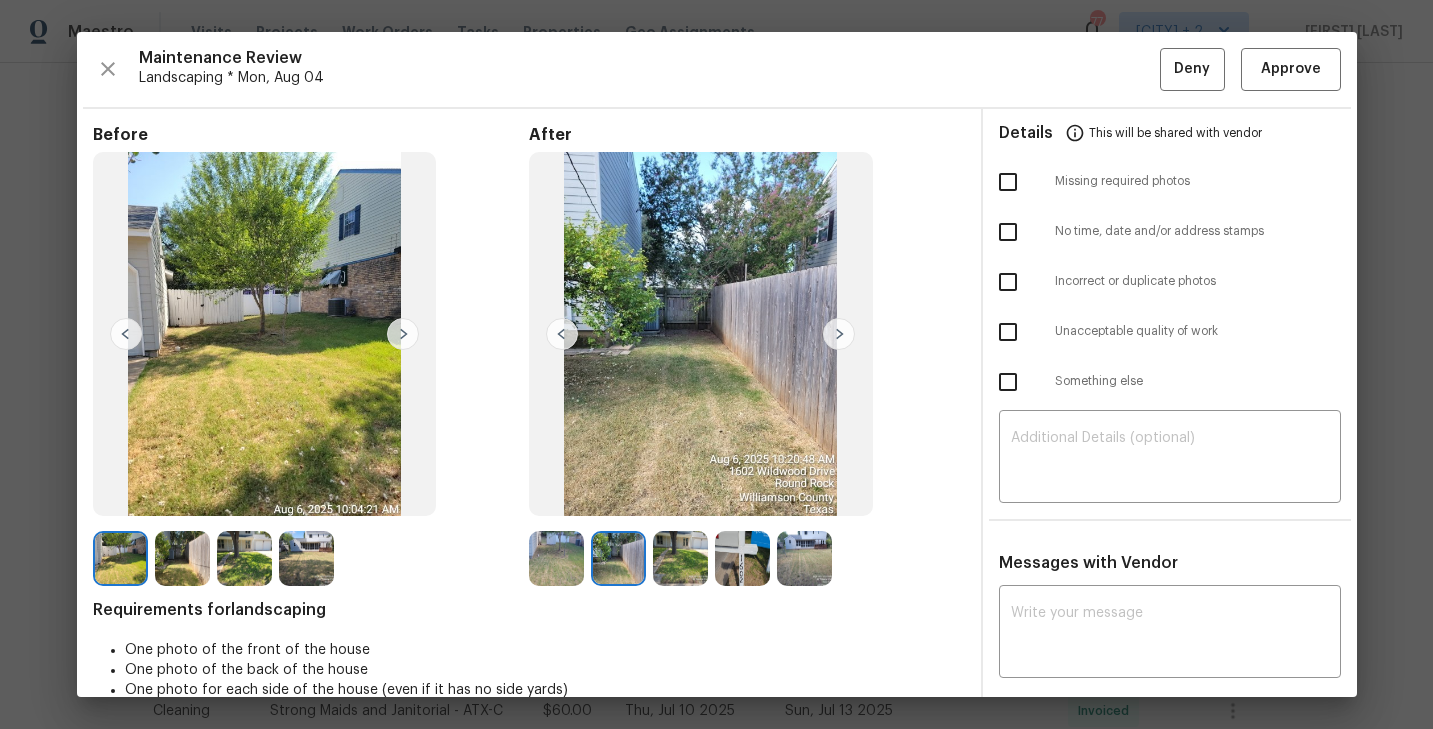 click at bounding box center (839, 334) 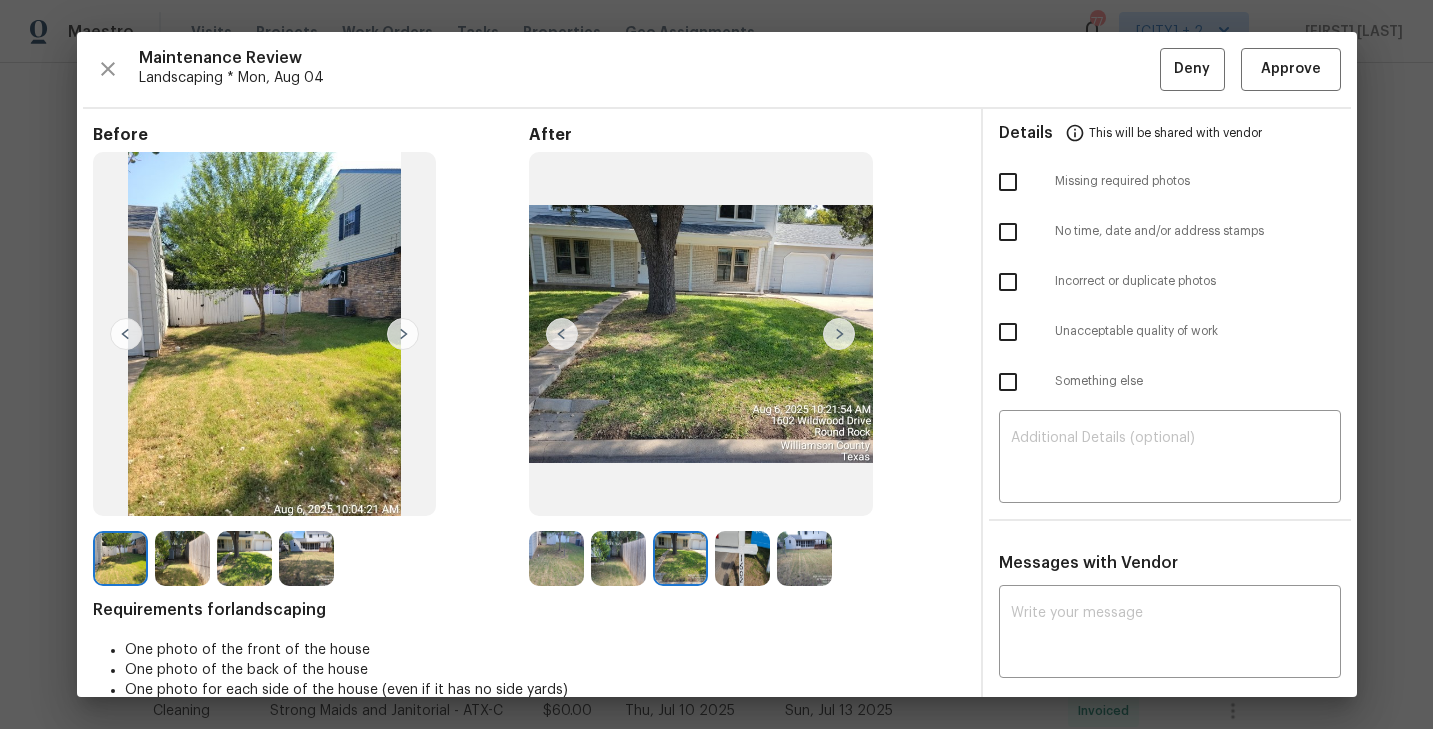 click at bounding box center [839, 334] 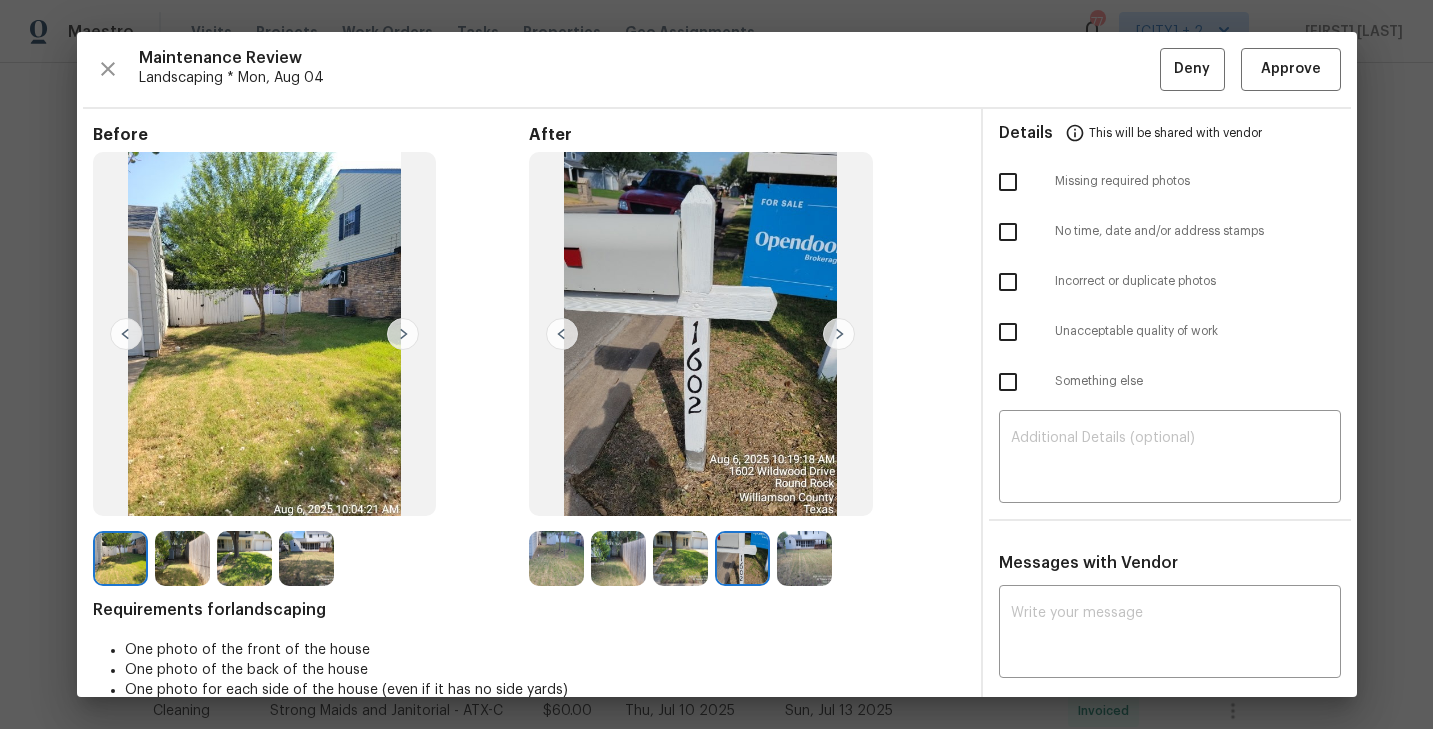 click at bounding box center [839, 334] 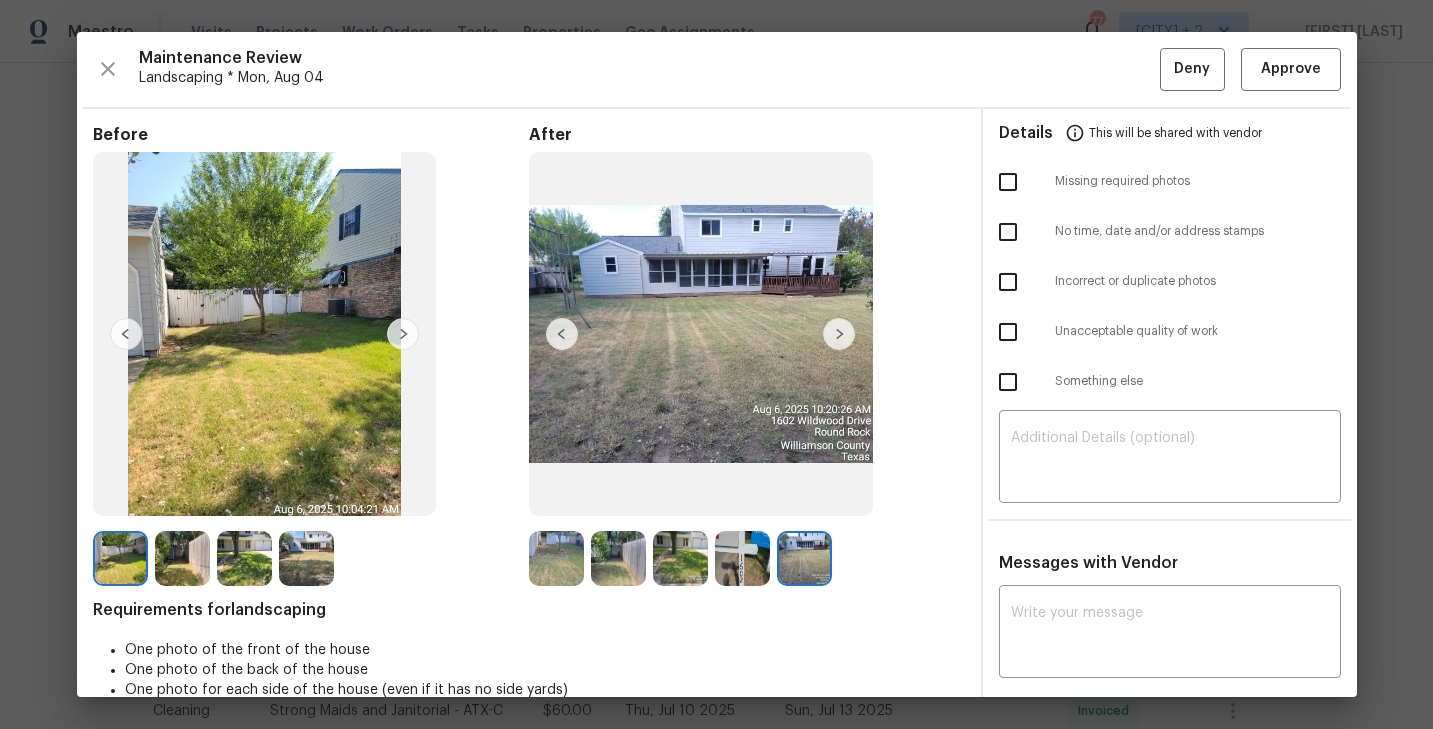 click at bounding box center [556, 558] 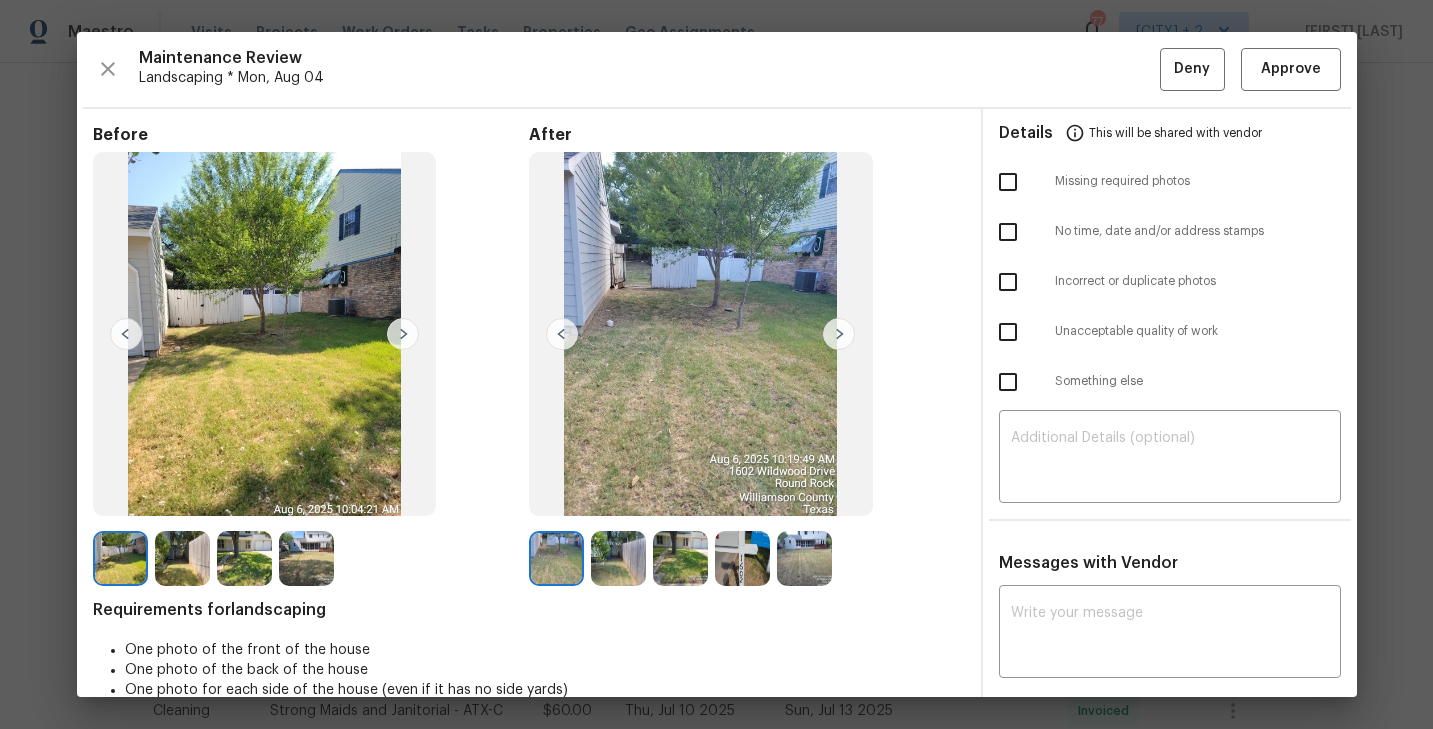 click at bounding box center [839, 334] 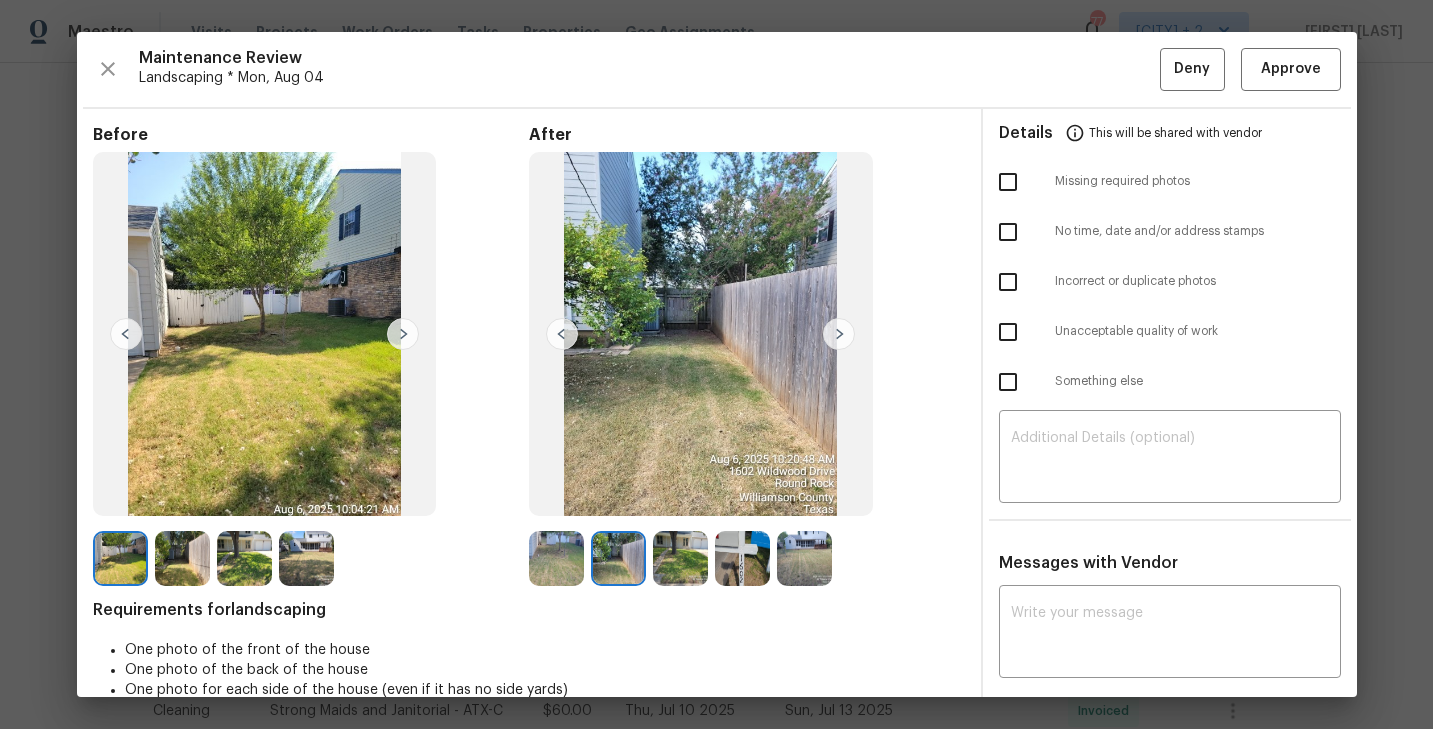 click at bounding box center [839, 334] 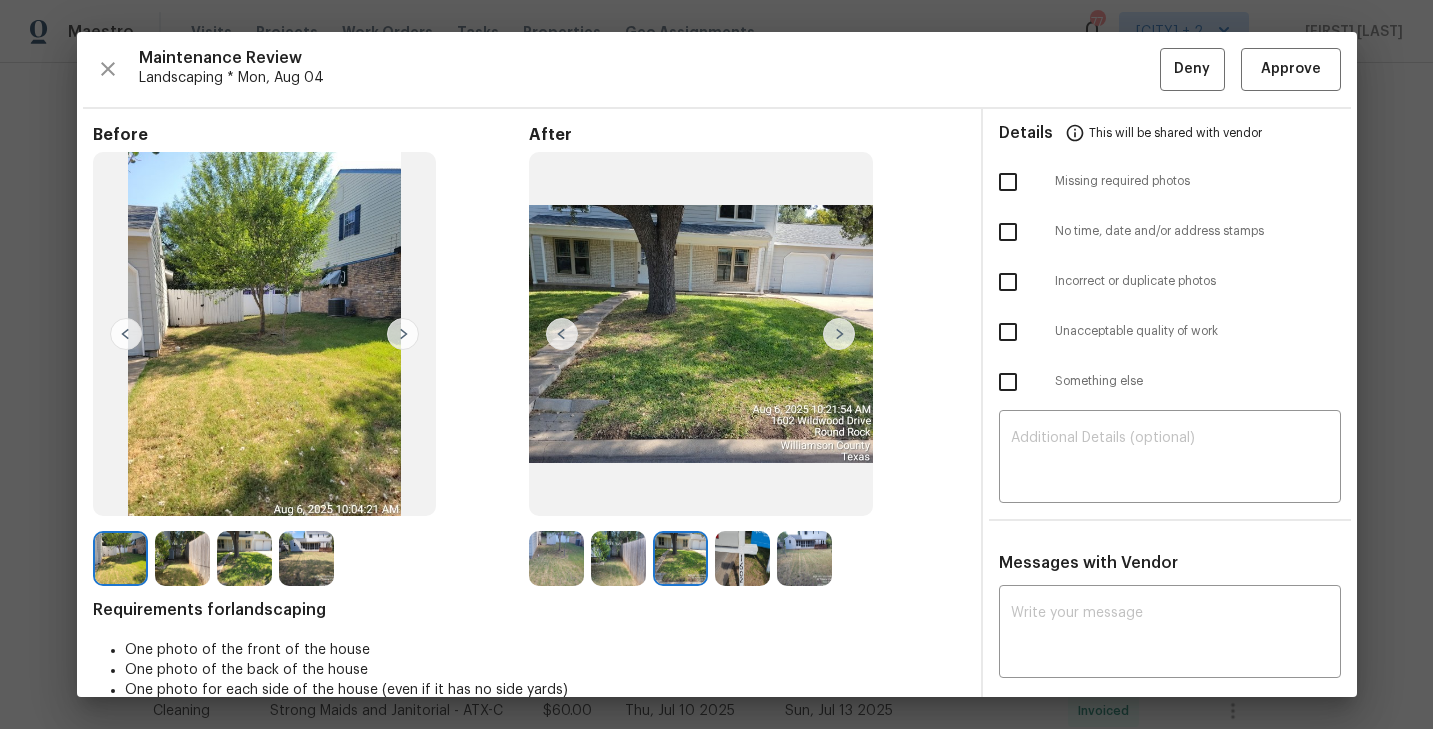 click at bounding box center (839, 334) 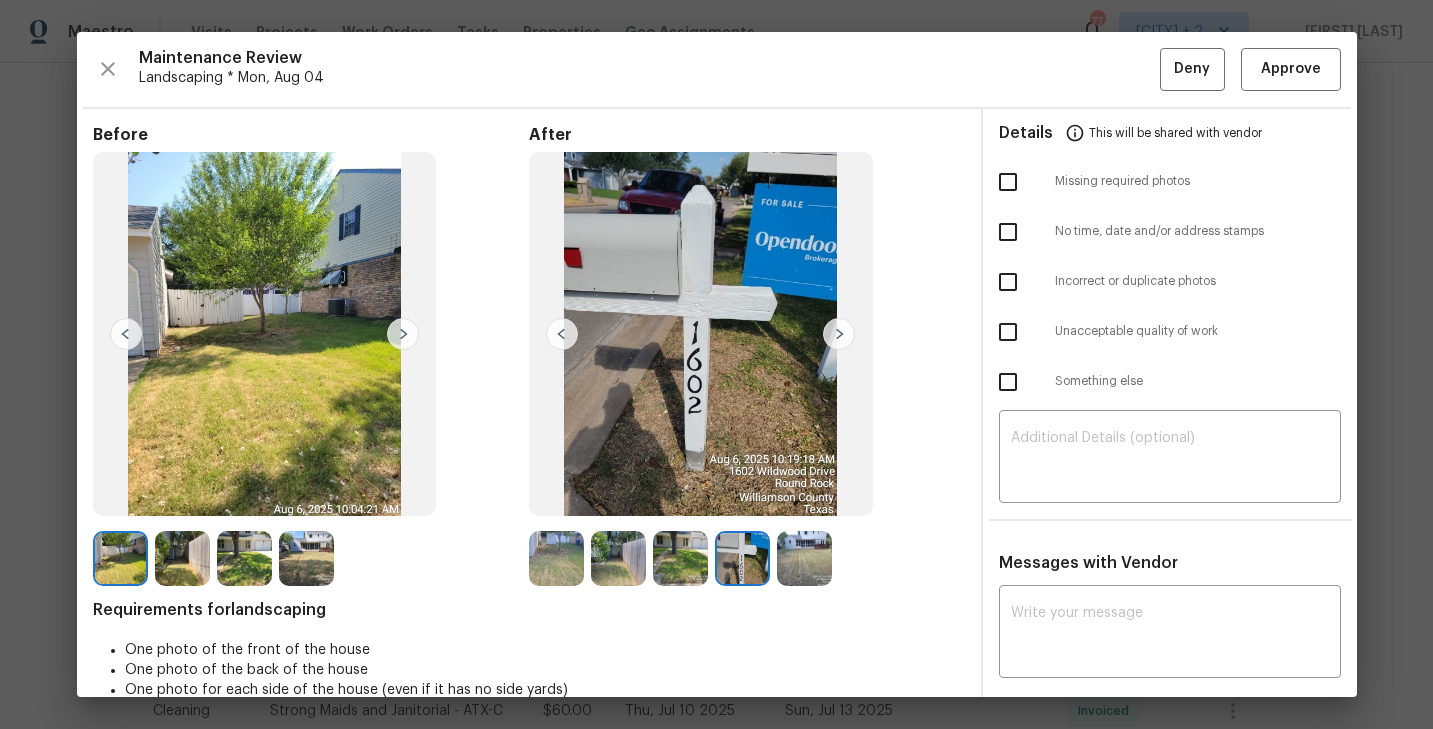 click at bounding box center (839, 334) 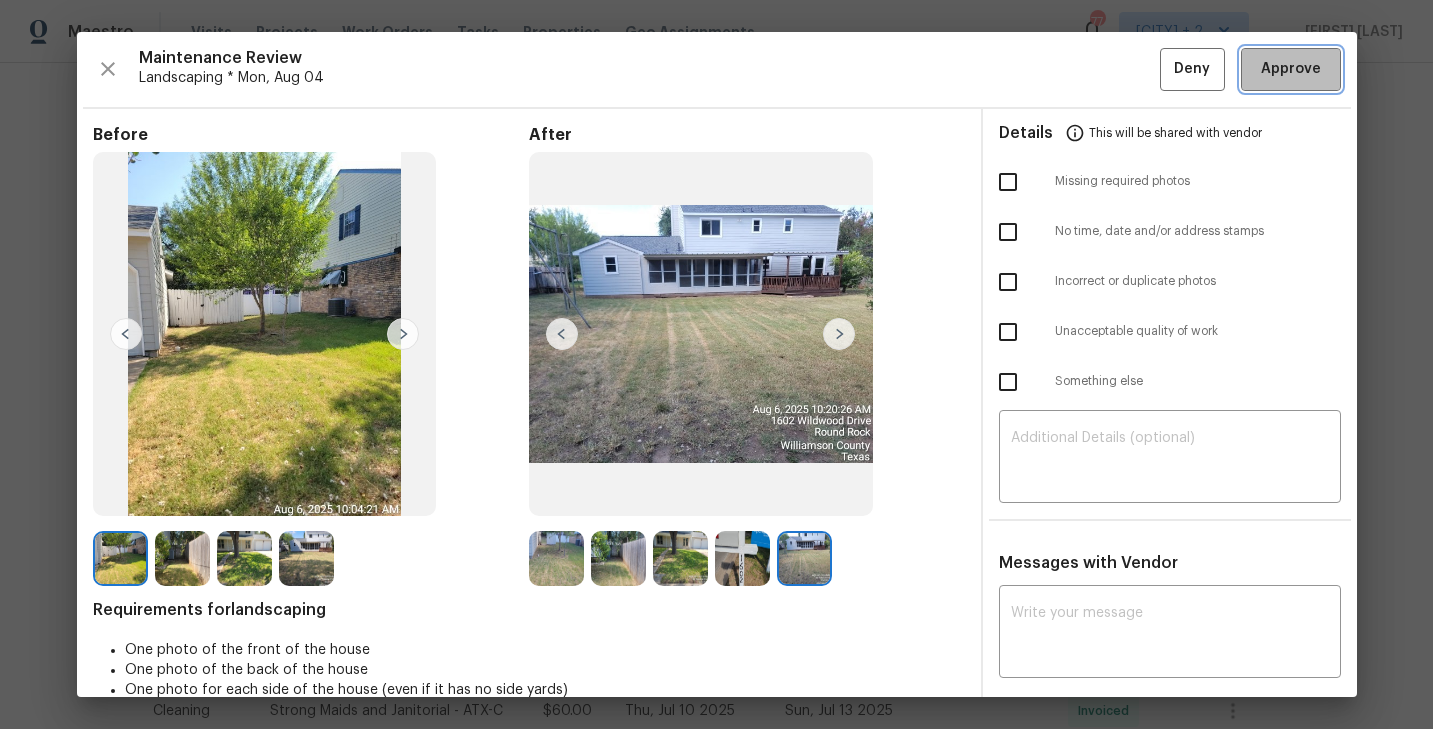 click on "Approve" at bounding box center [1291, 69] 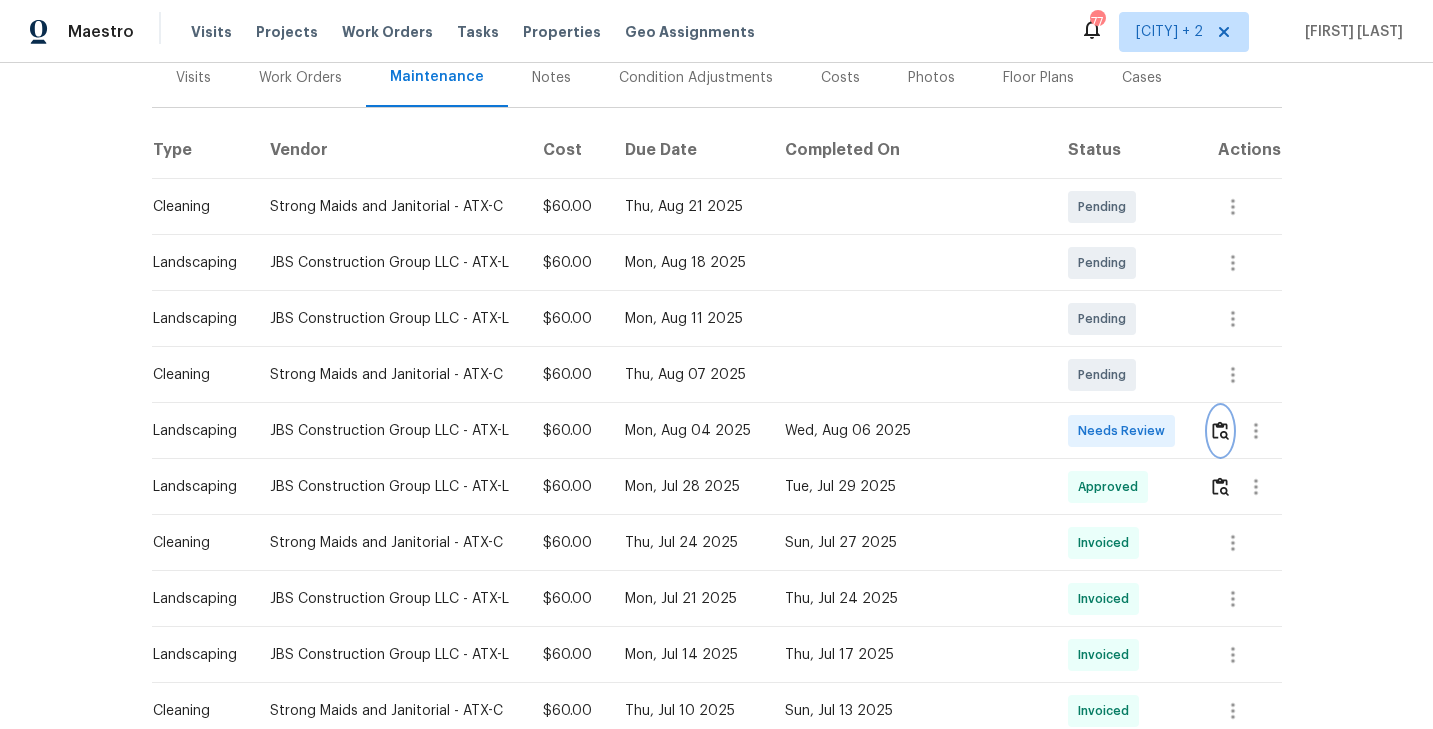 scroll, scrollTop: 0, scrollLeft: 0, axis: both 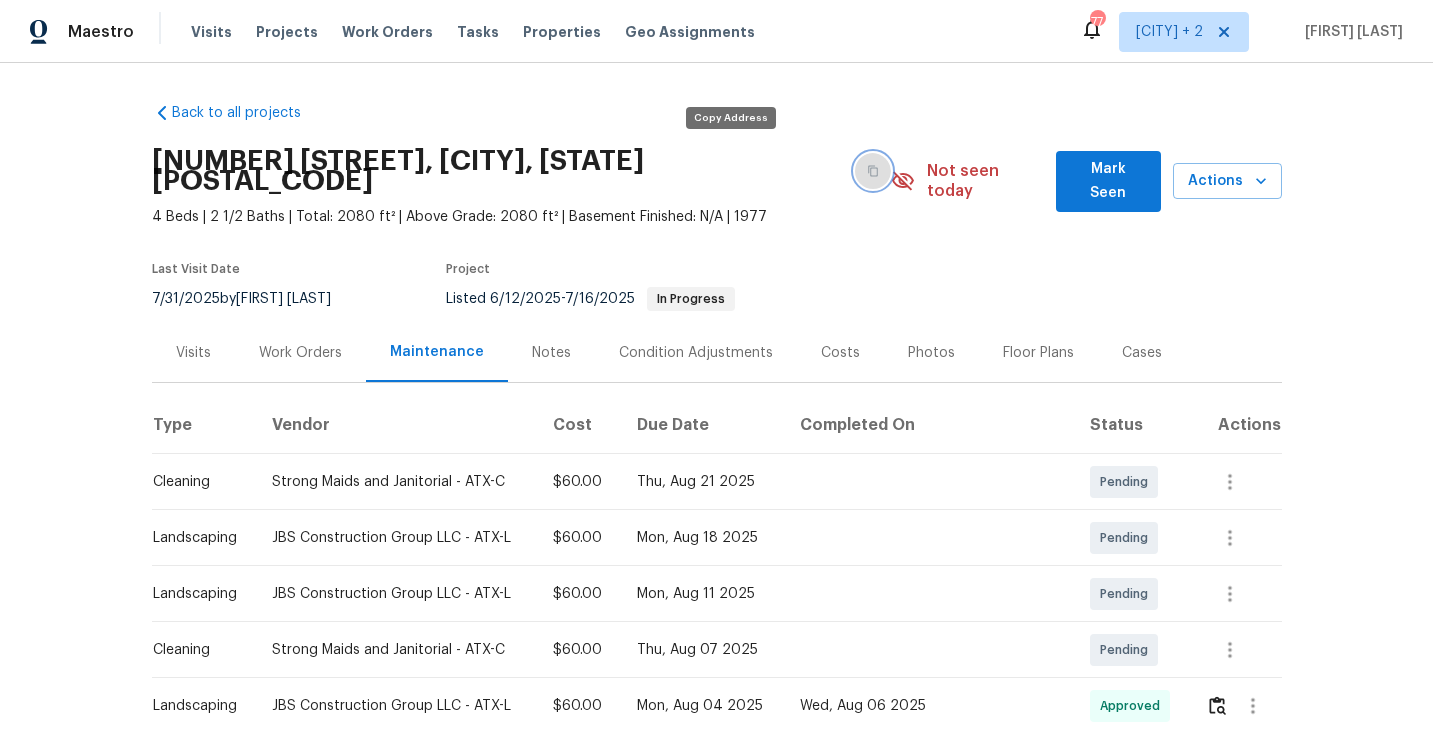 click at bounding box center [873, 171] 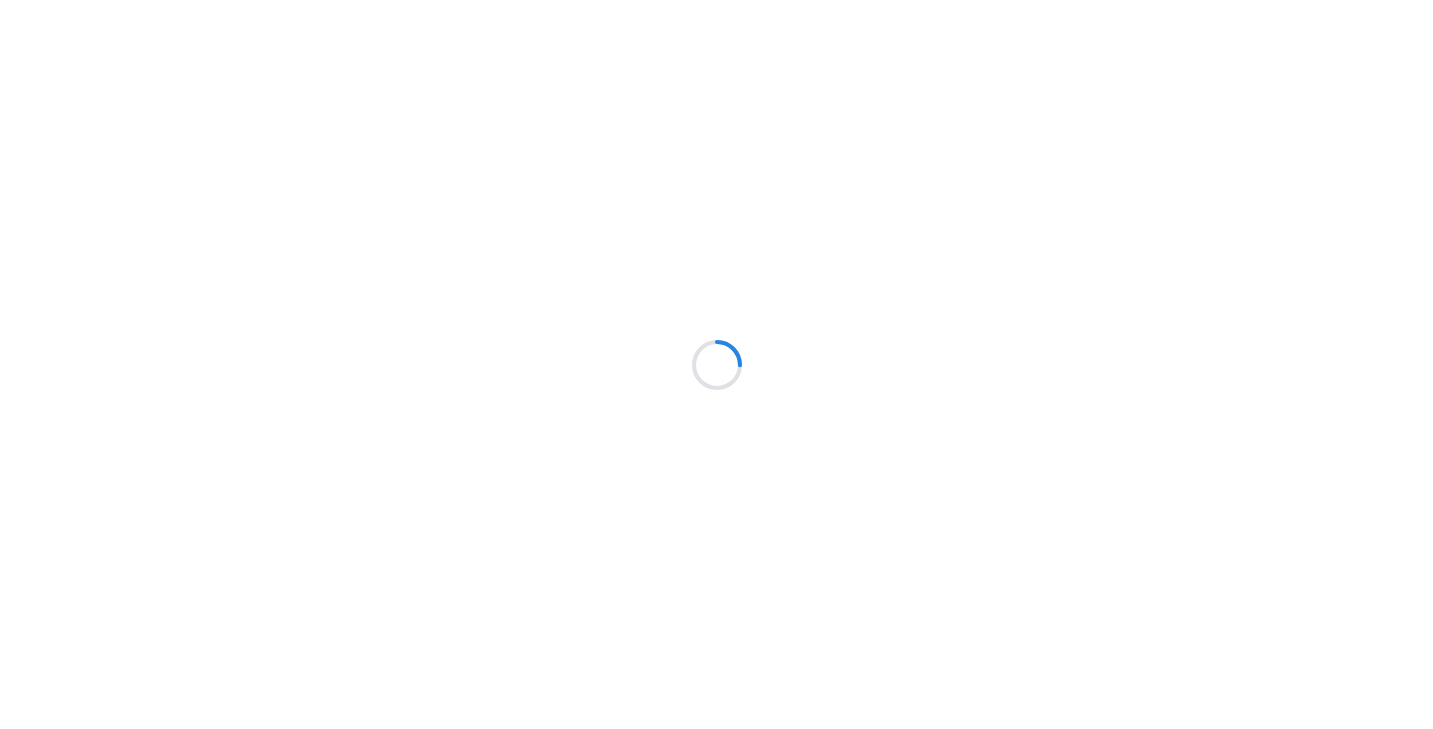 scroll, scrollTop: 0, scrollLeft: 0, axis: both 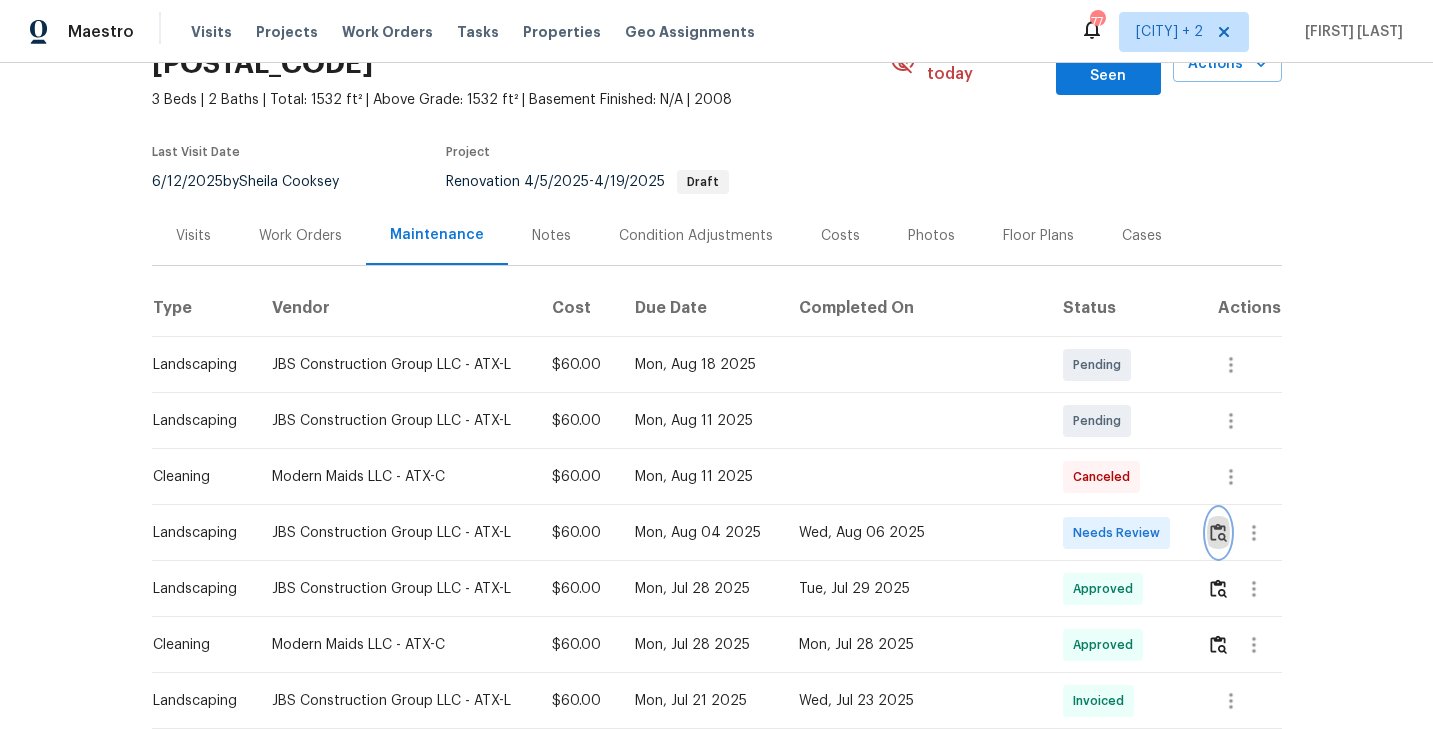 click at bounding box center [1218, 533] 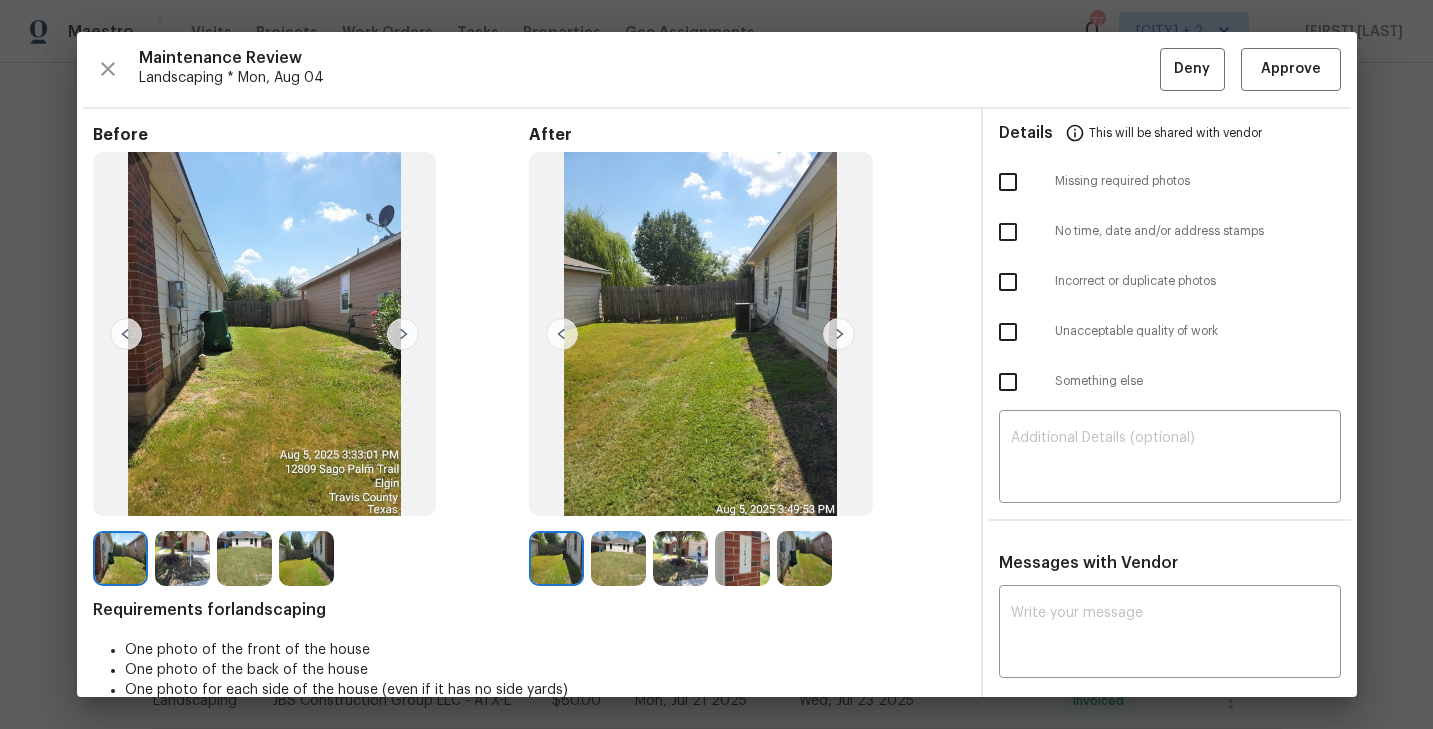 click at bounding box center [839, 334] 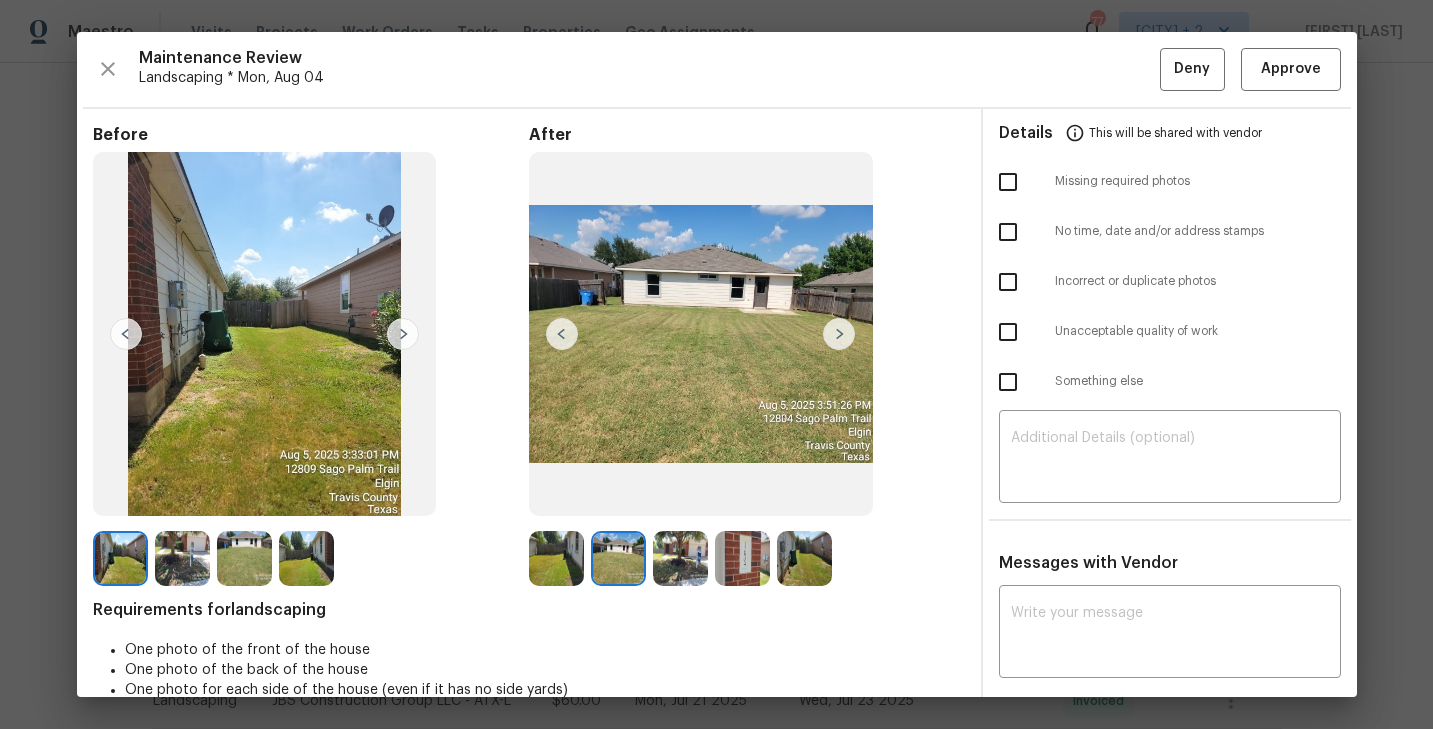 click at bounding box center (839, 334) 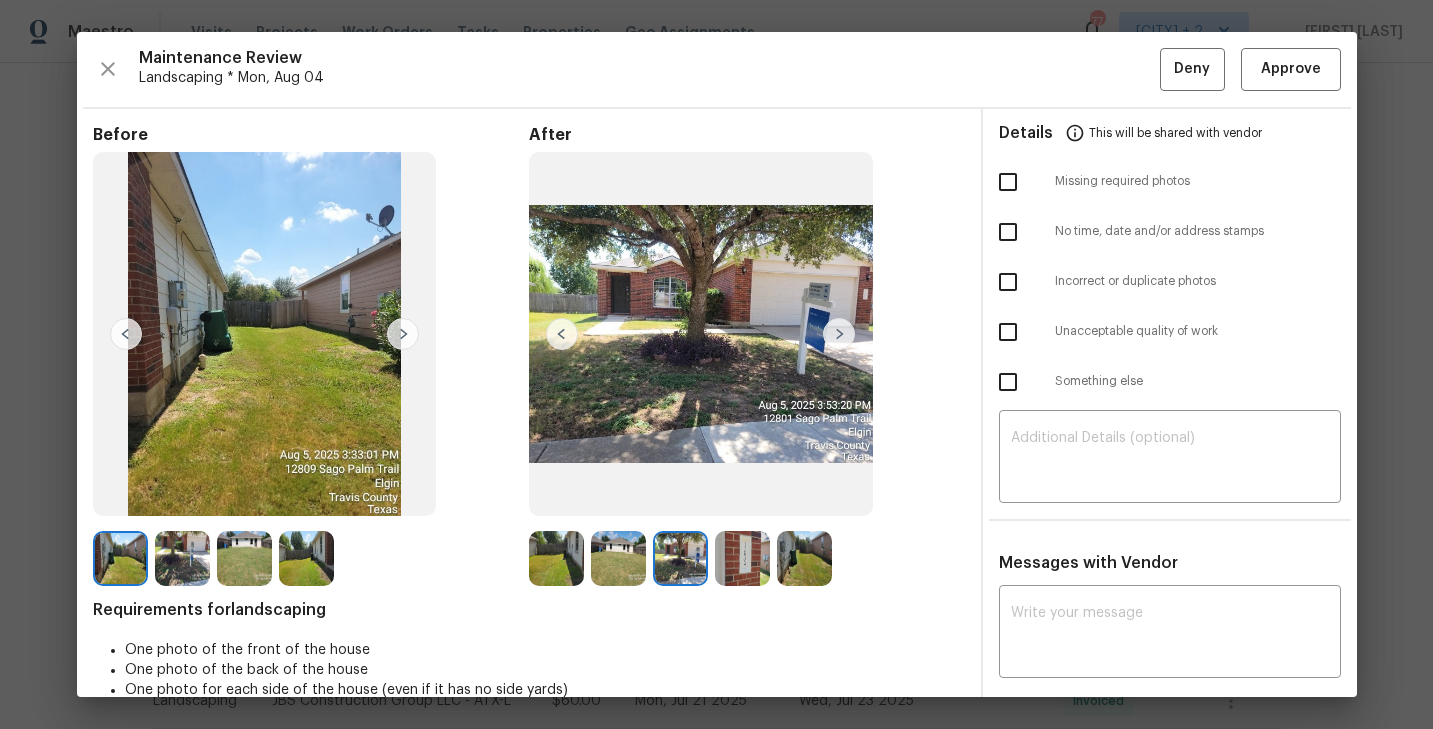 click at bounding box center (839, 334) 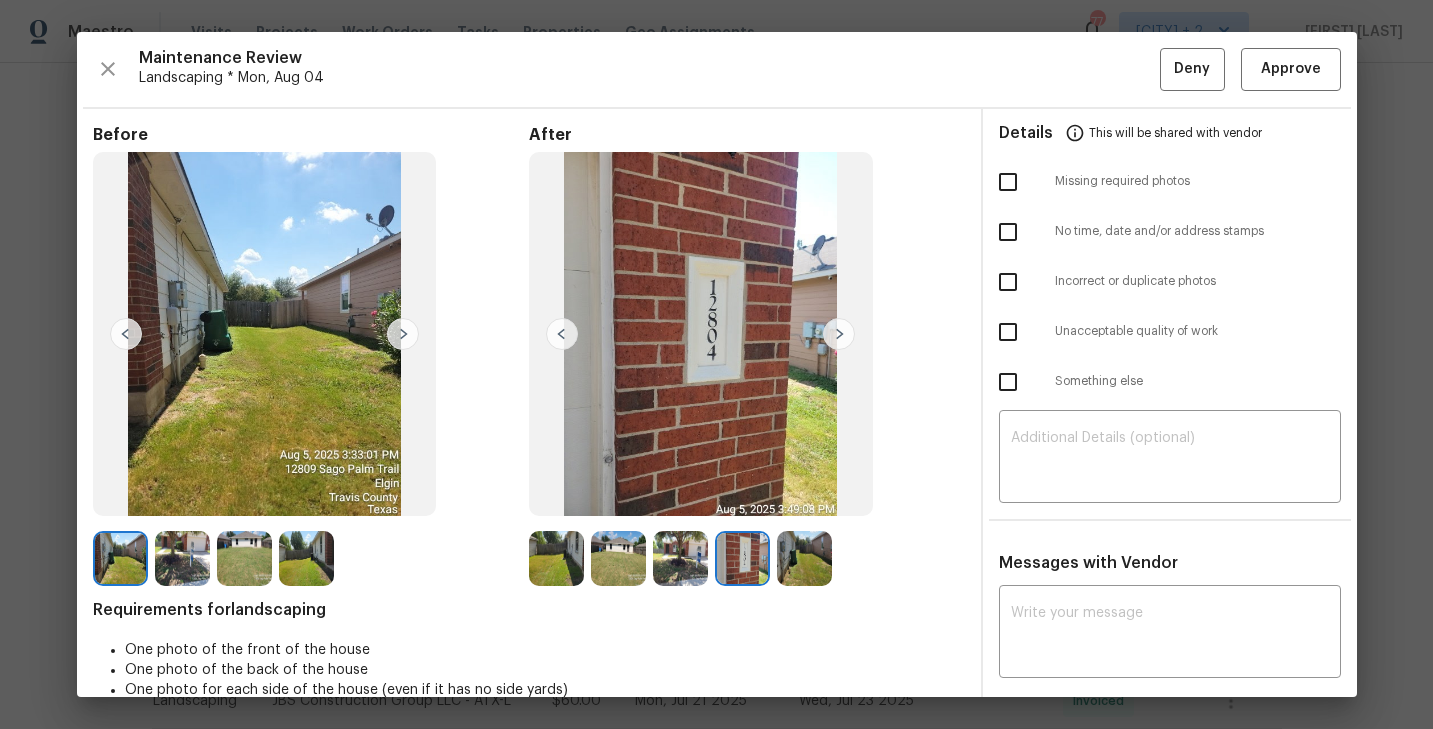 click at bounding box center (839, 334) 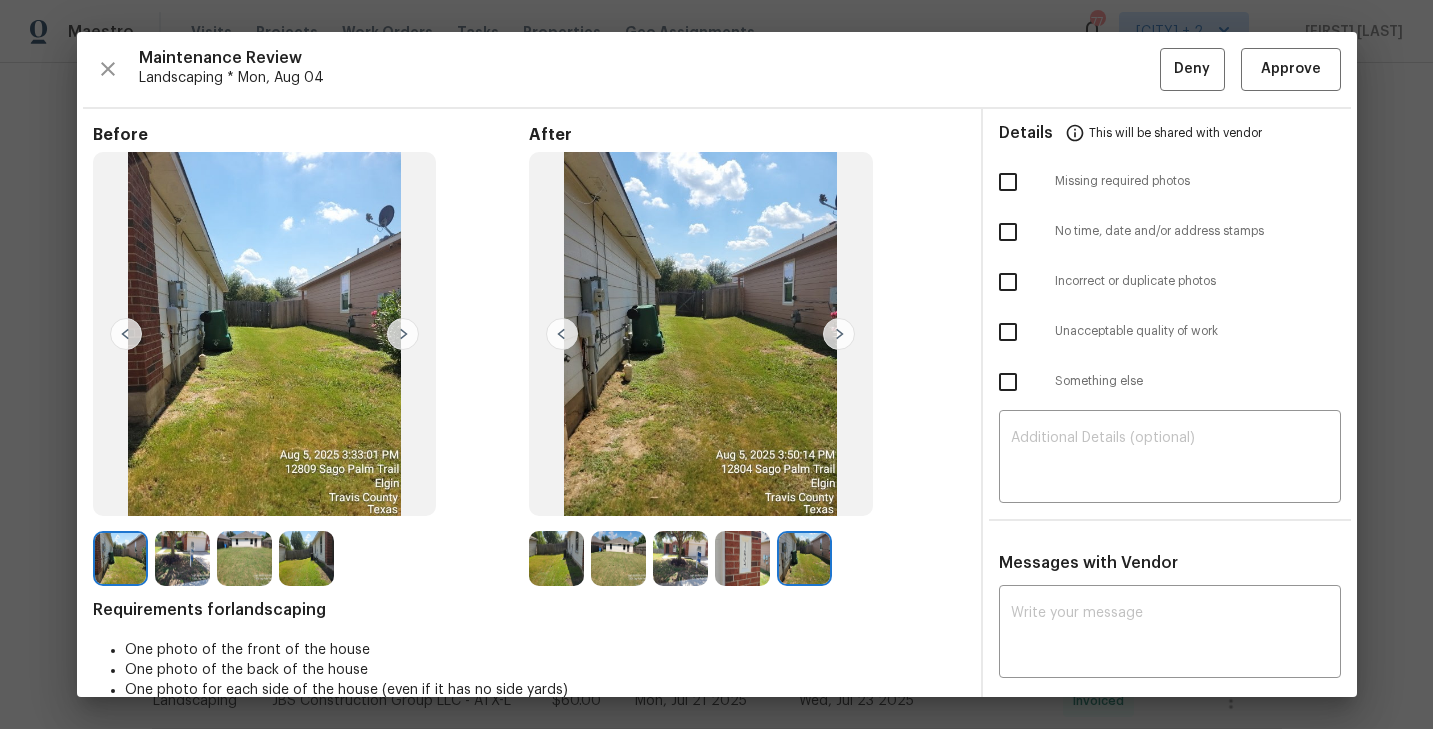 click at bounding box center [556, 558] 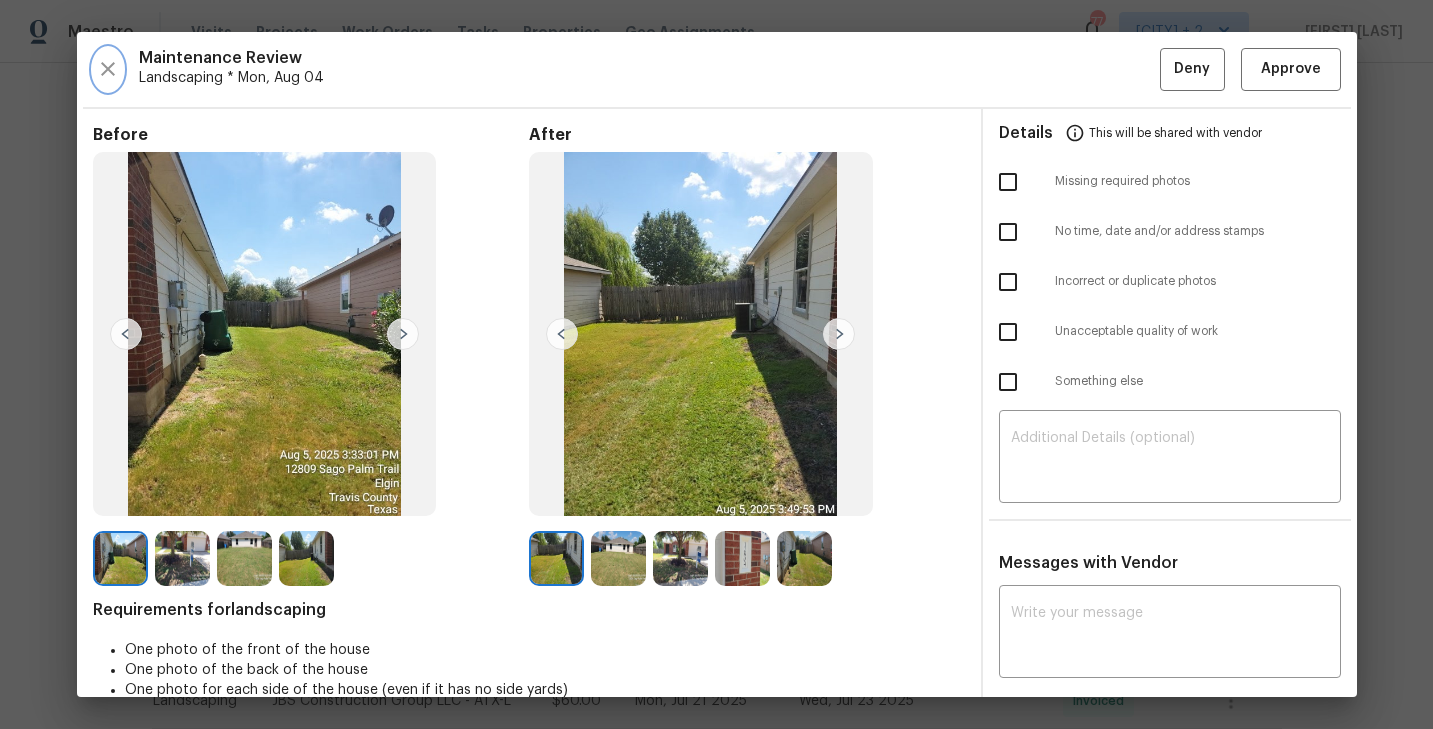 click 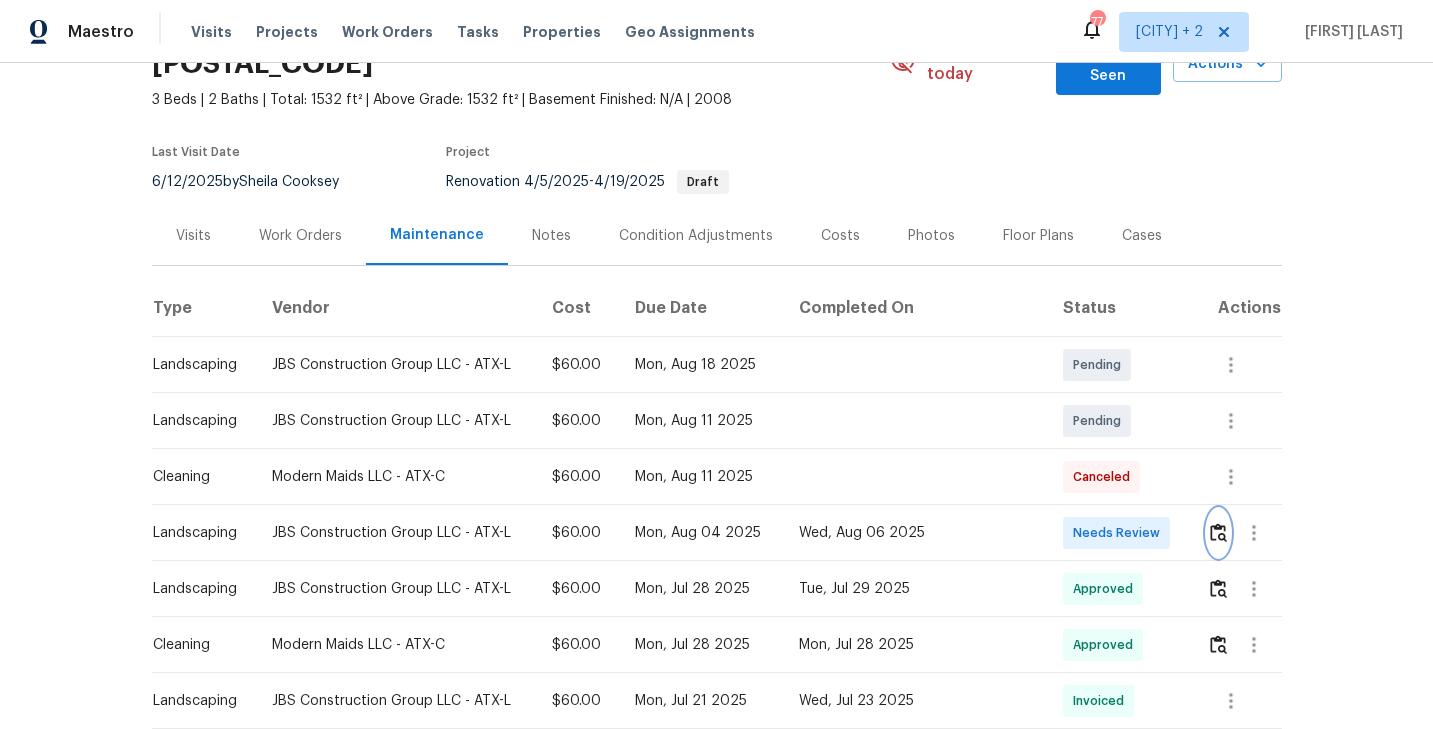 scroll, scrollTop: 0, scrollLeft: 0, axis: both 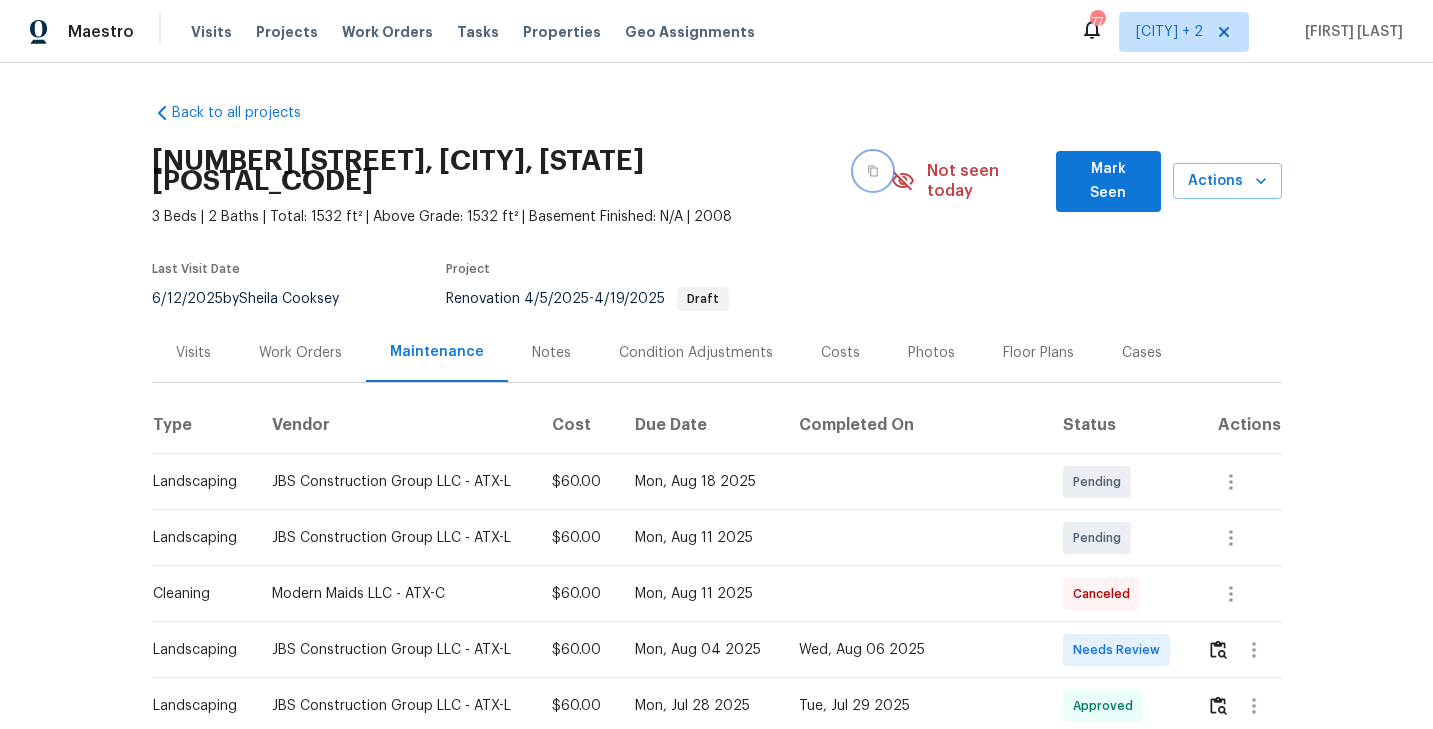 click at bounding box center (873, 171) 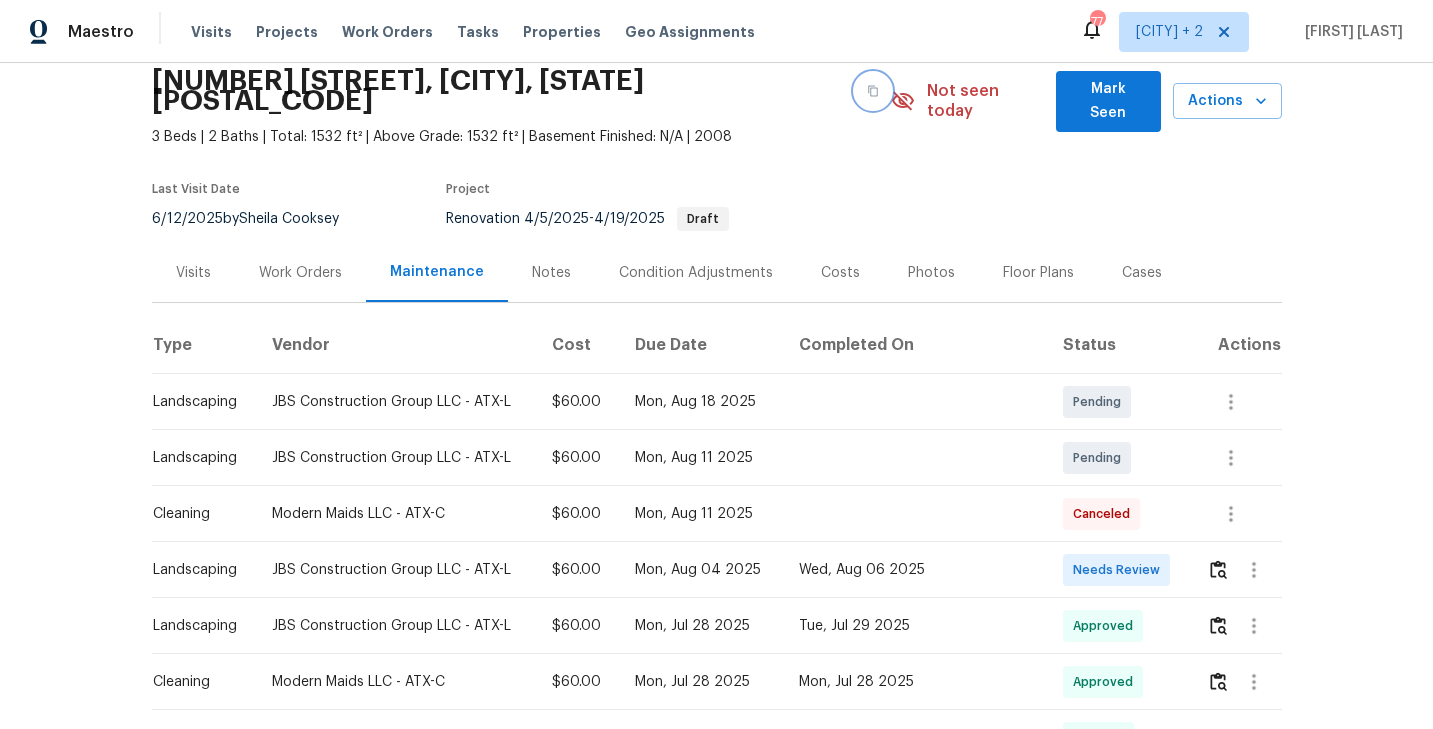 scroll, scrollTop: 0, scrollLeft: 0, axis: both 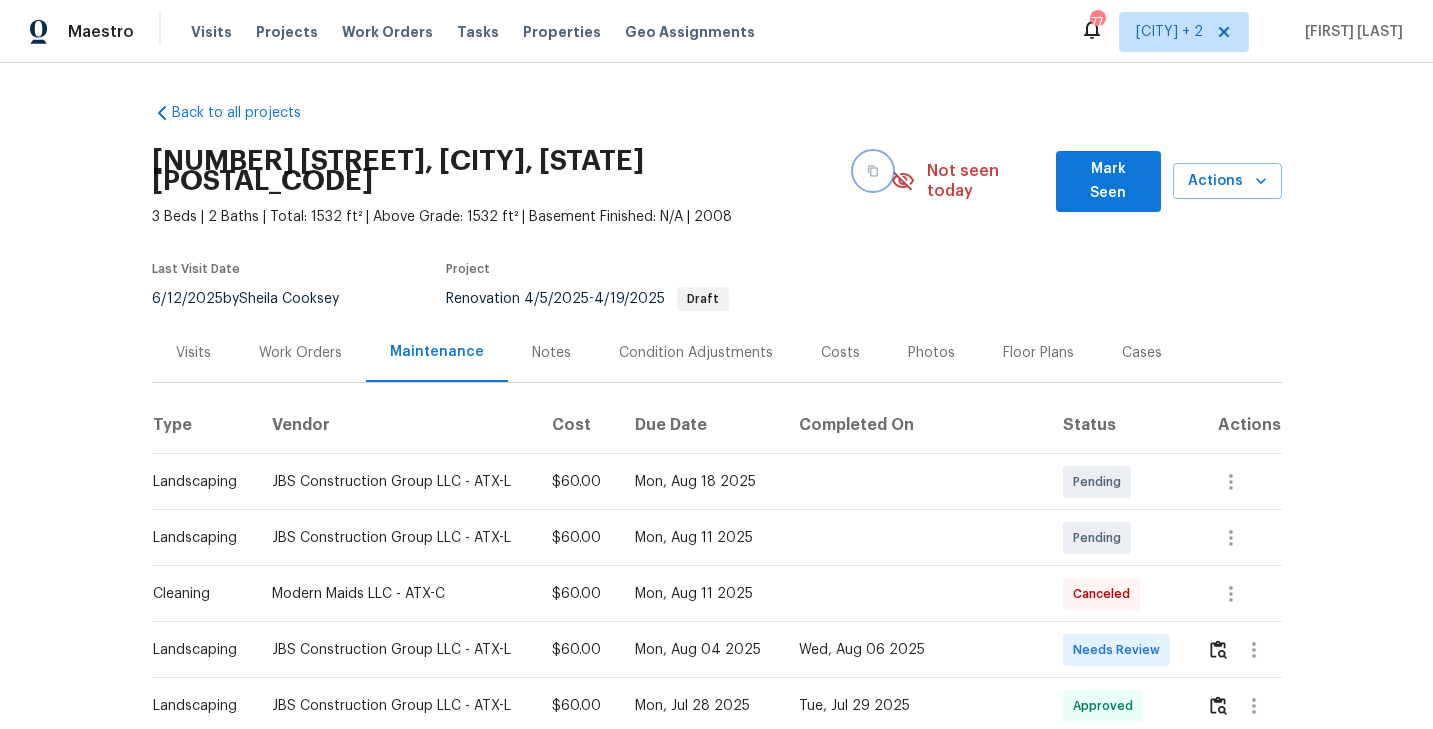 click 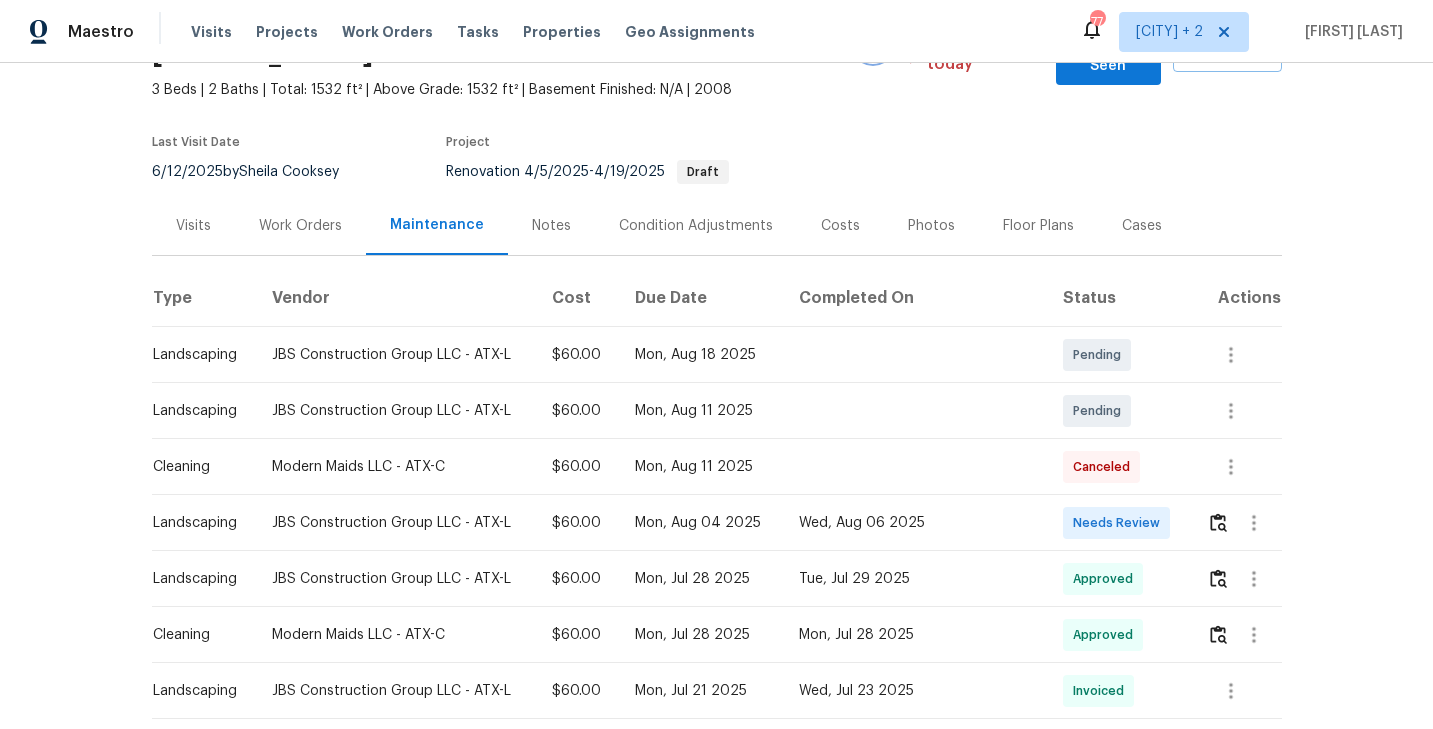 scroll, scrollTop: 166, scrollLeft: 0, axis: vertical 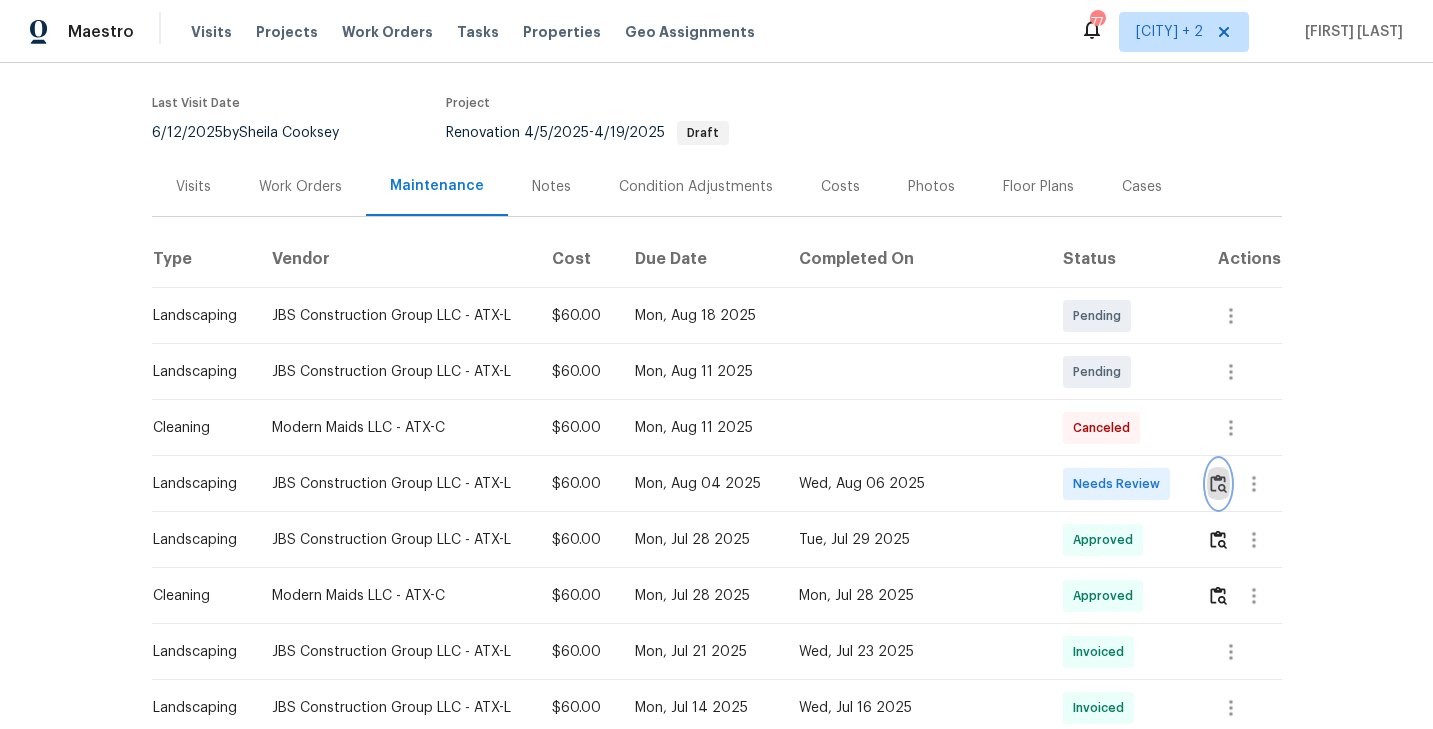 click at bounding box center (1218, 483) 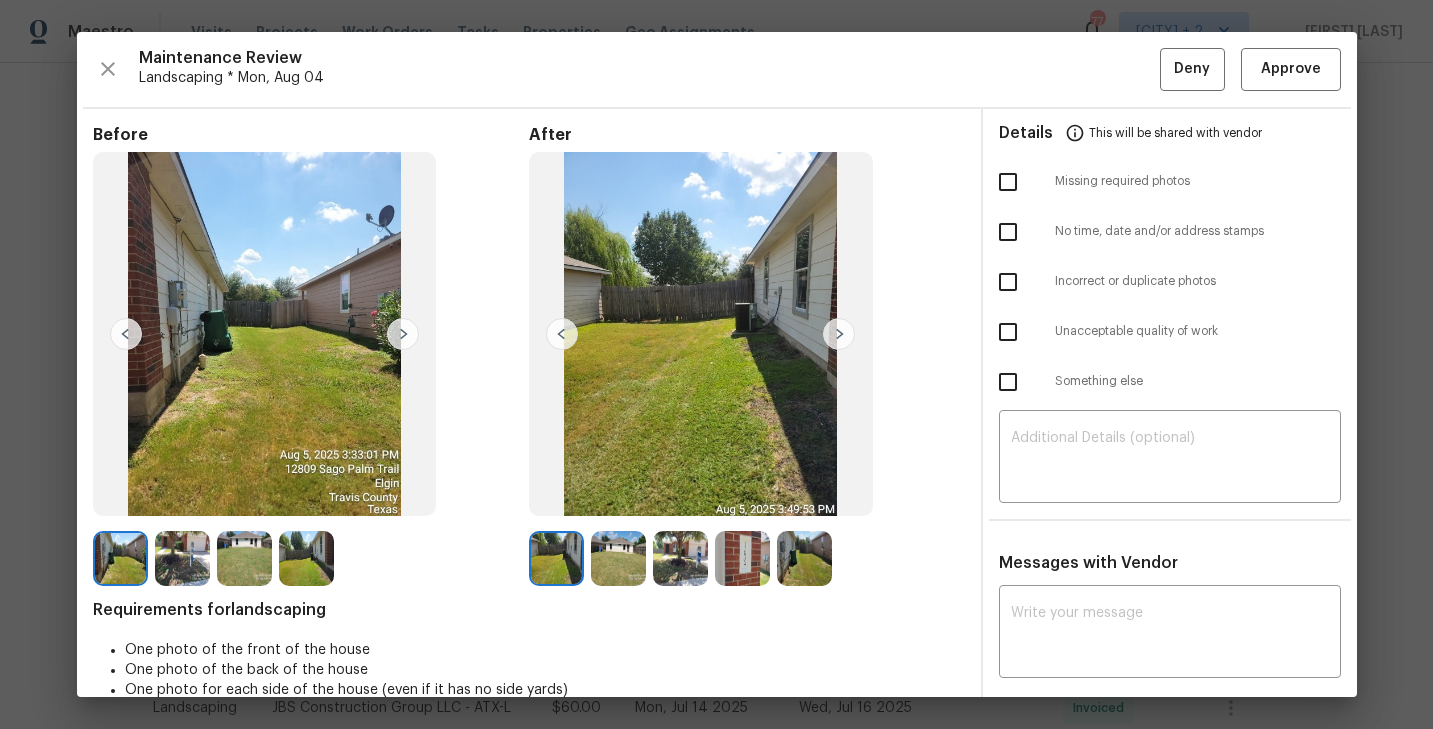 click at bounding box center [556, 558] 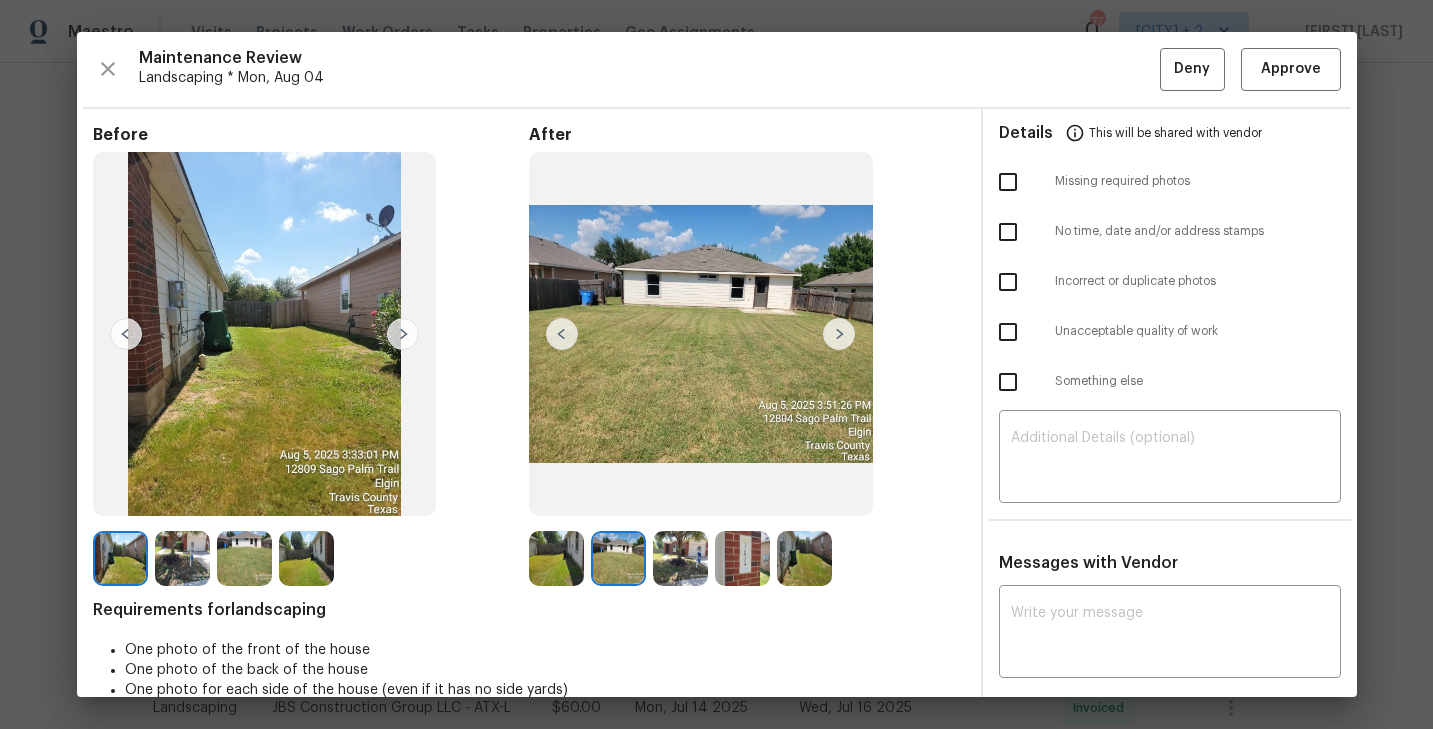 click at bounding box center (839, 334) 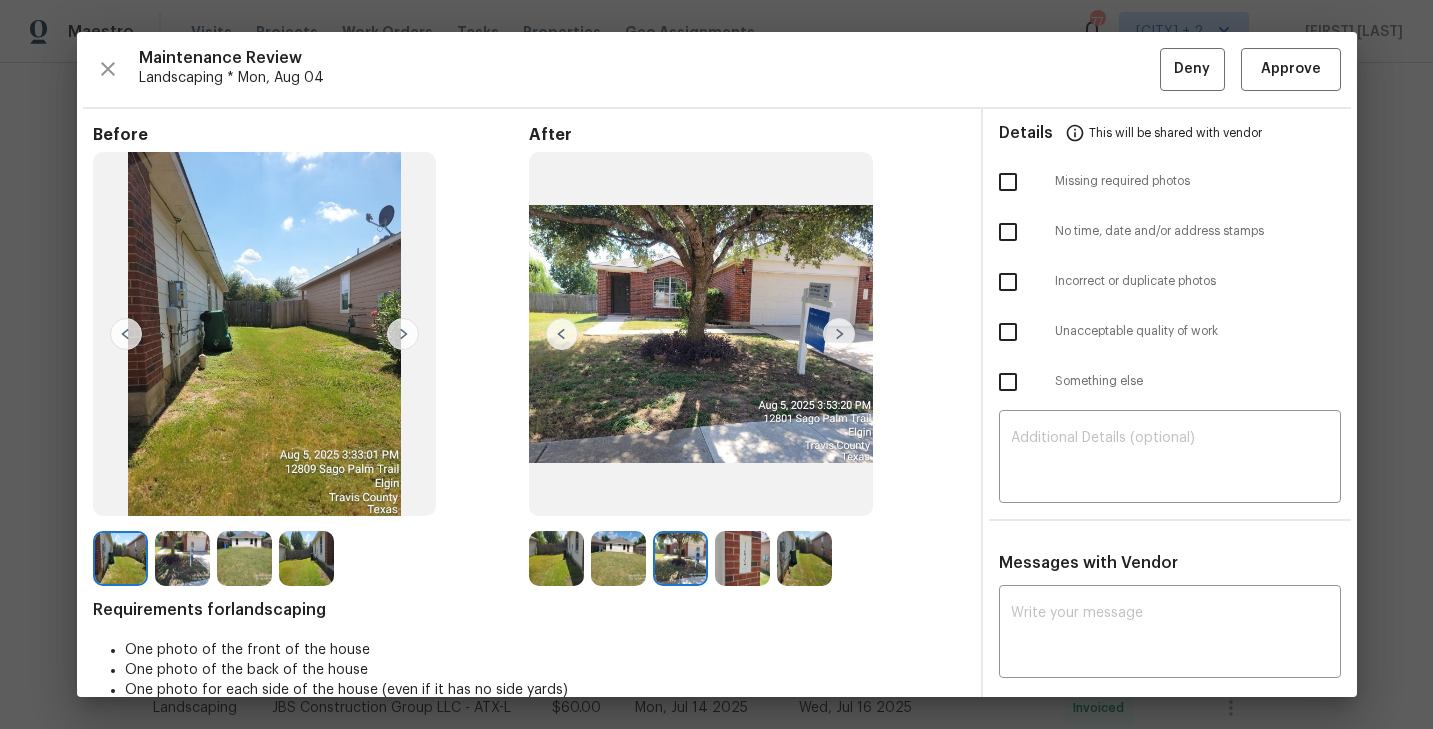 click at bounding box center [839, 334] 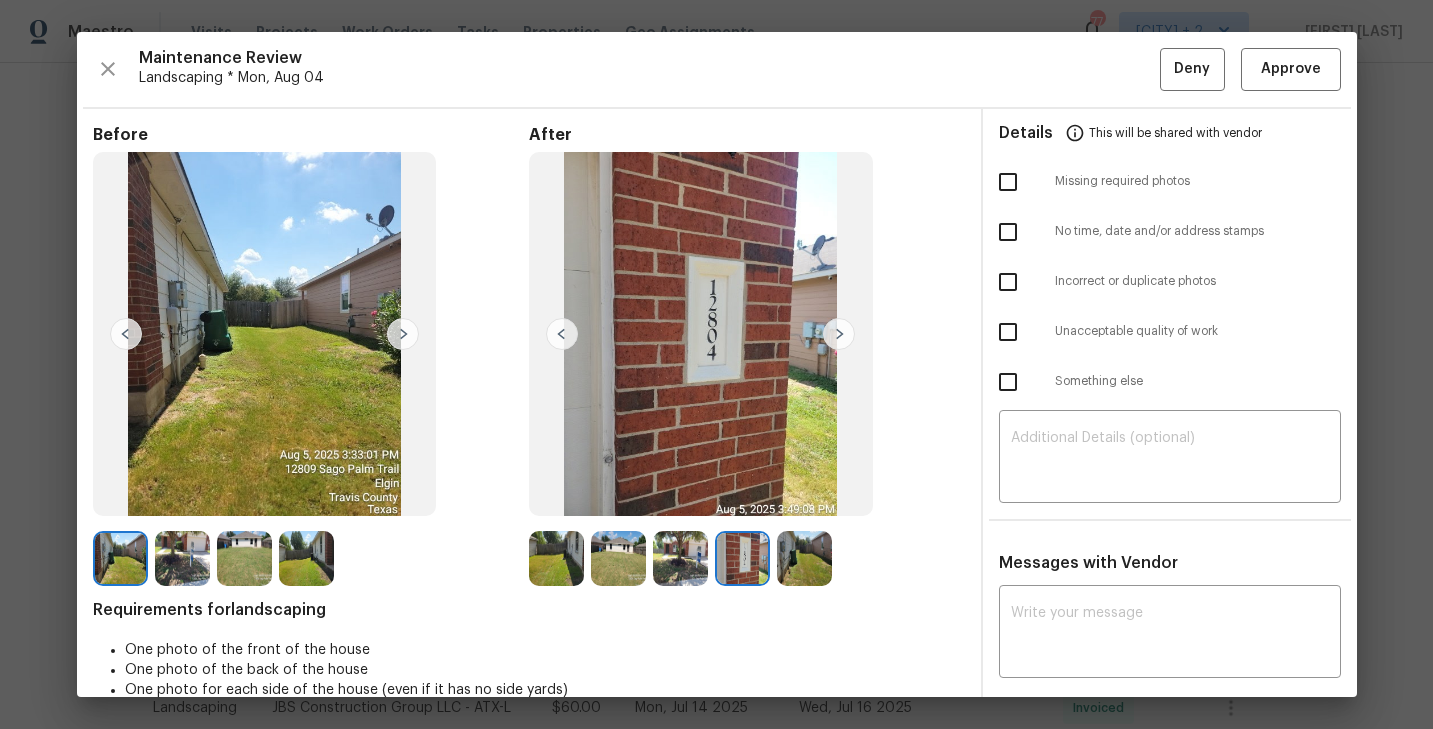 click at bounding box center (839, 334) 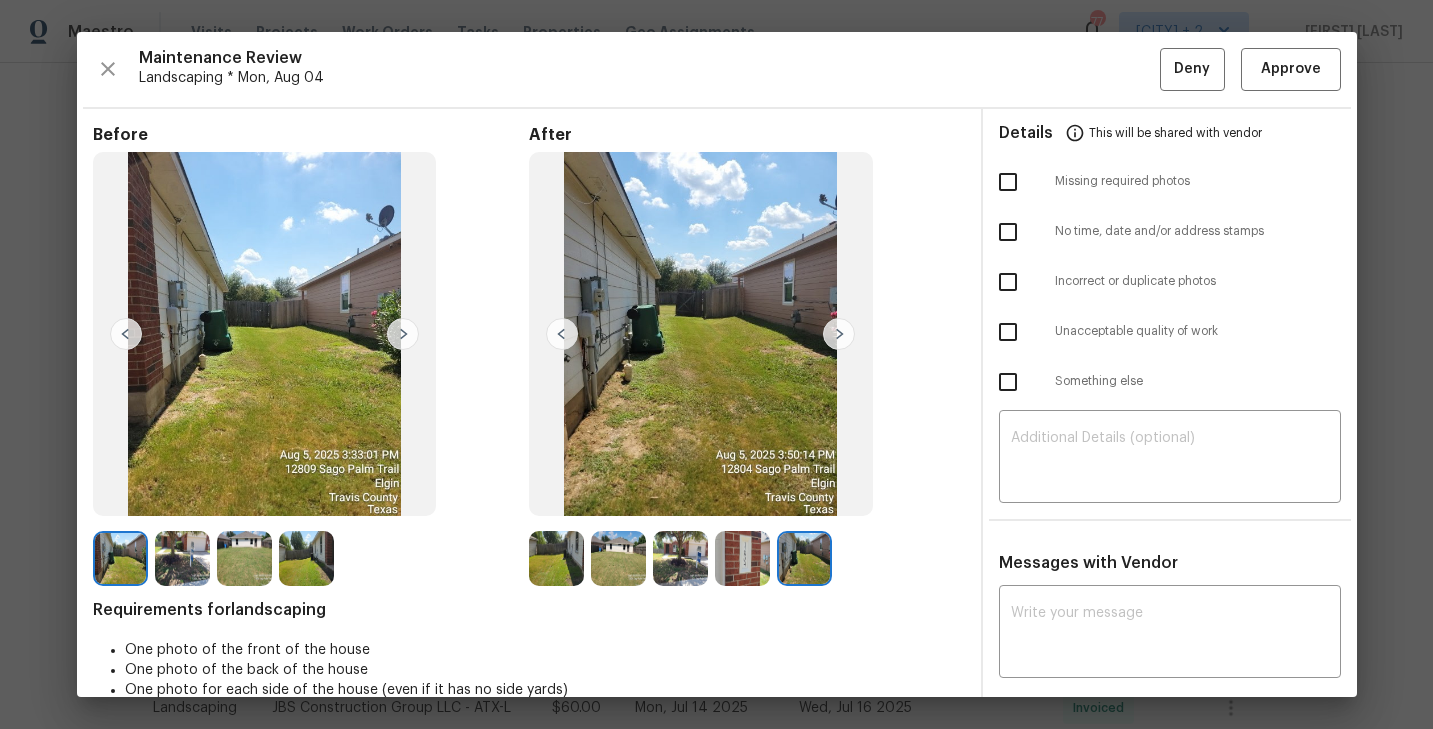 click at bounding box center [839, 334] 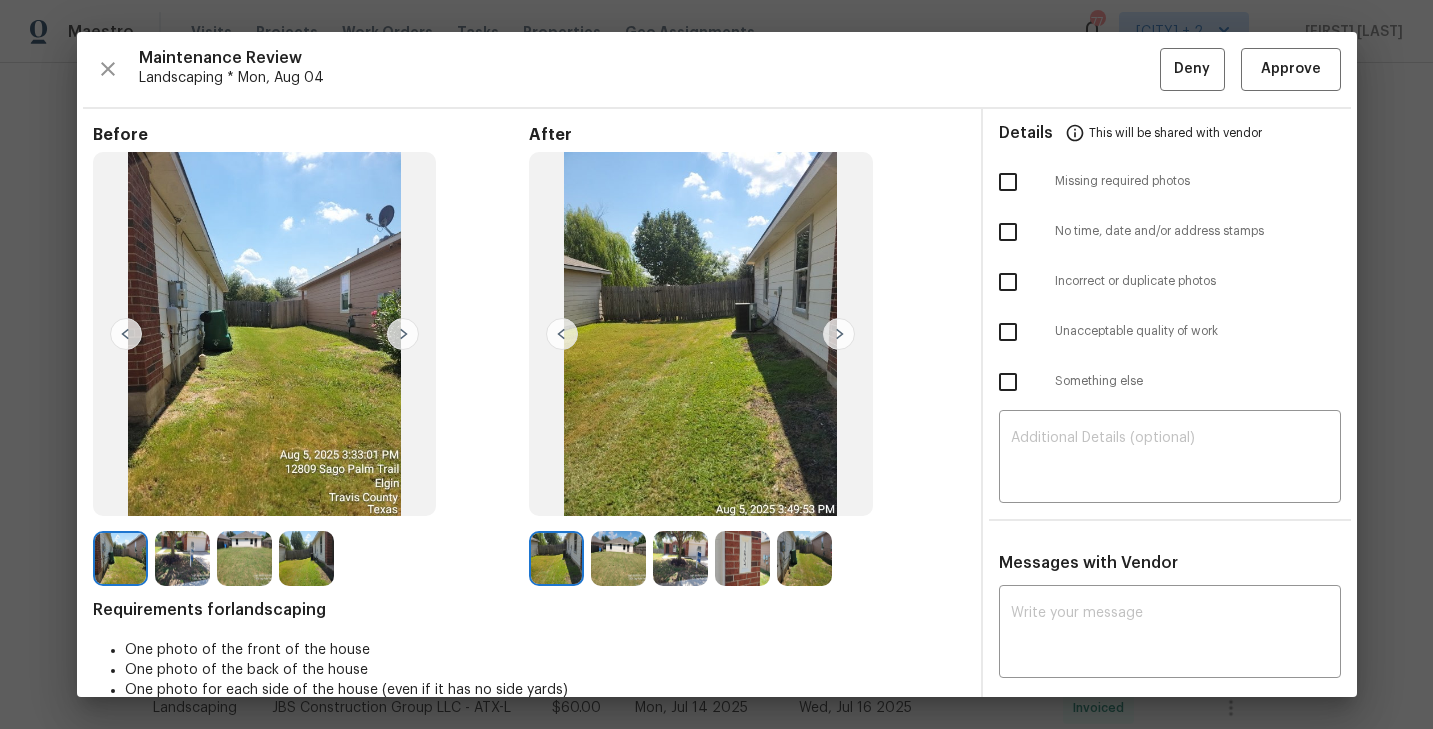 click at bounding box center [618, 558] 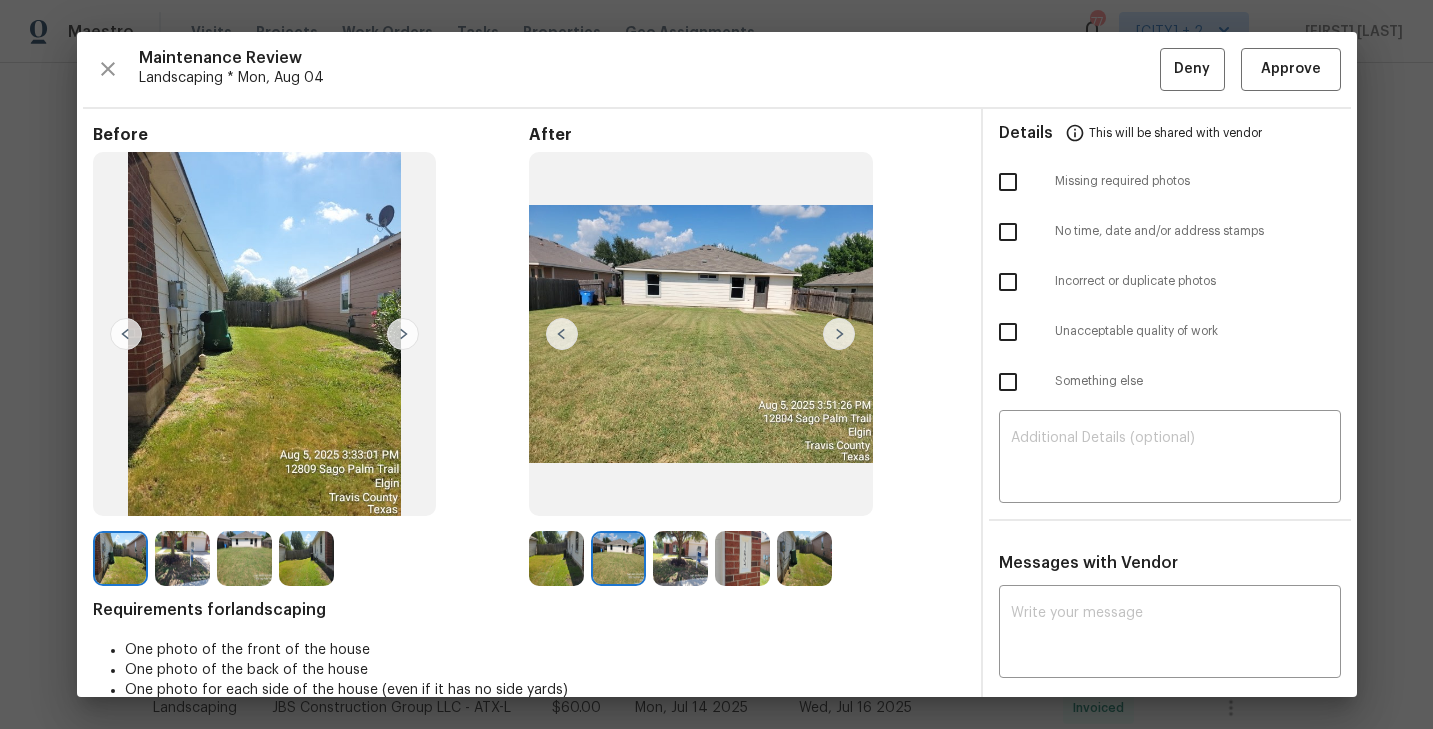 click at bounding box center [680, 558] 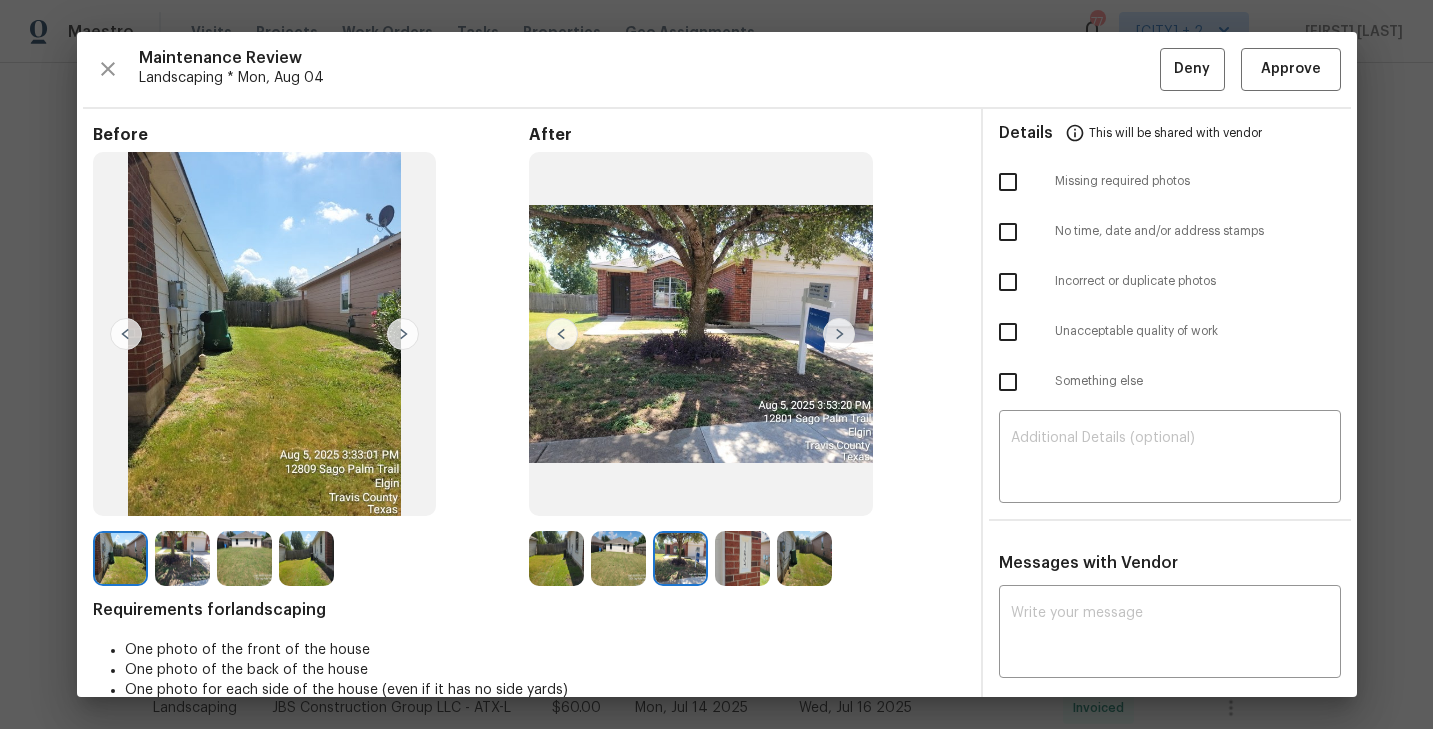 click at bounding box center [742, 558] 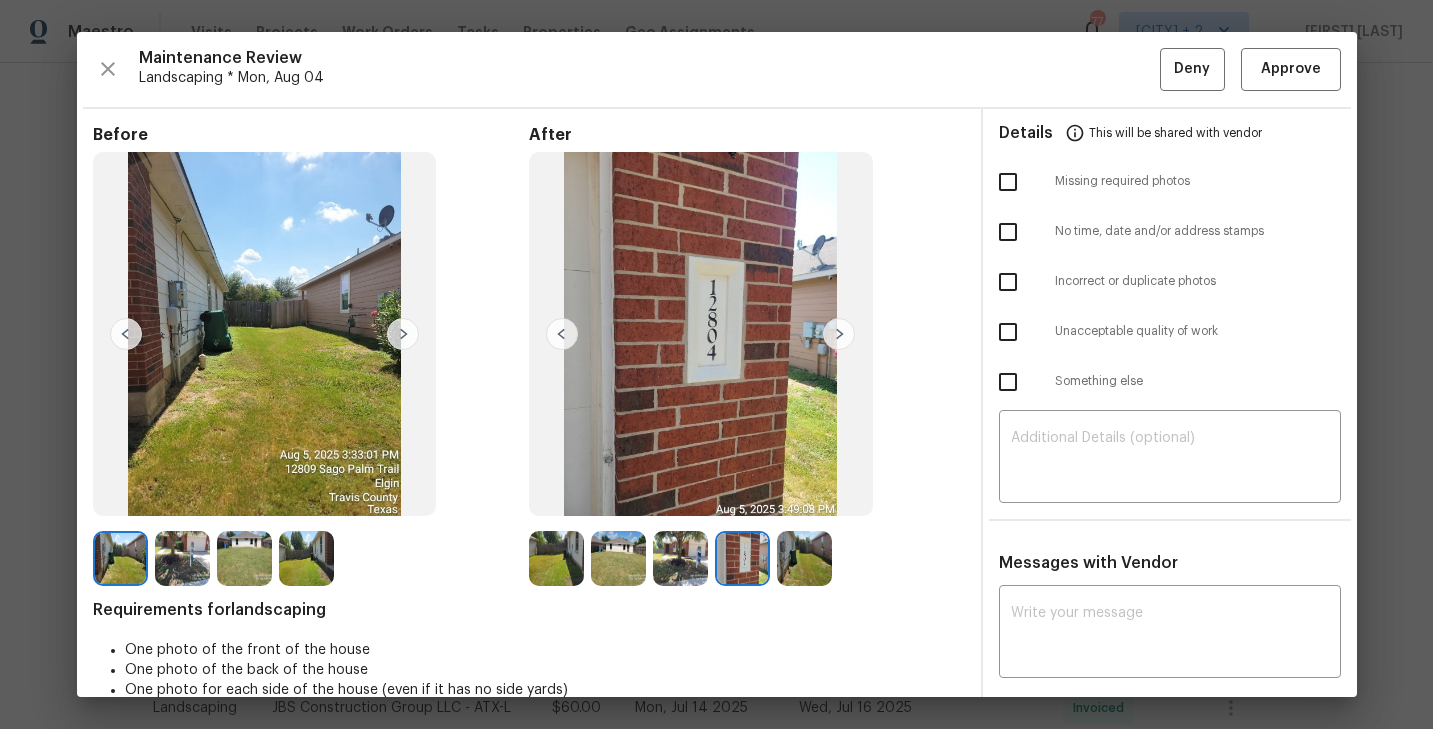 click at bounding box center (804, 558) 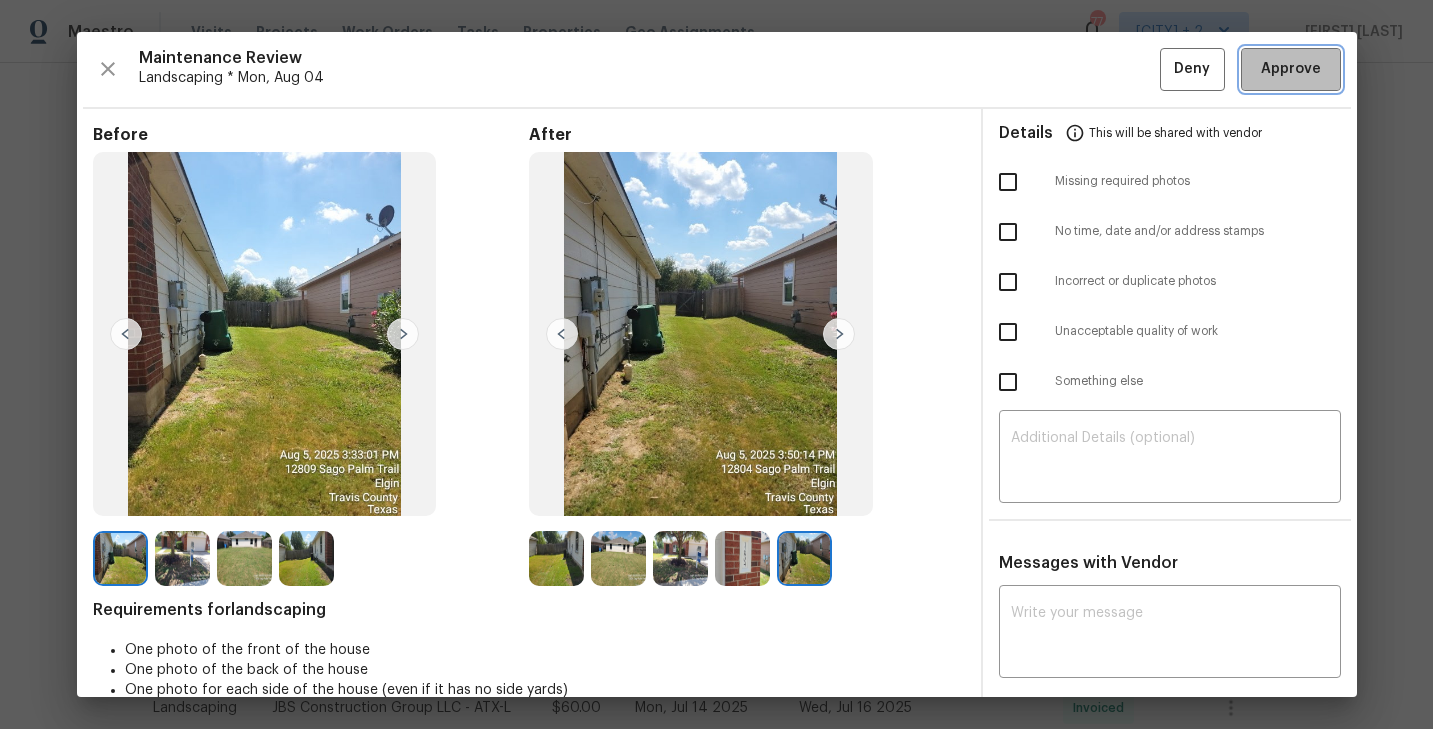 click on "Approve" at bounding box center (1291, 69) 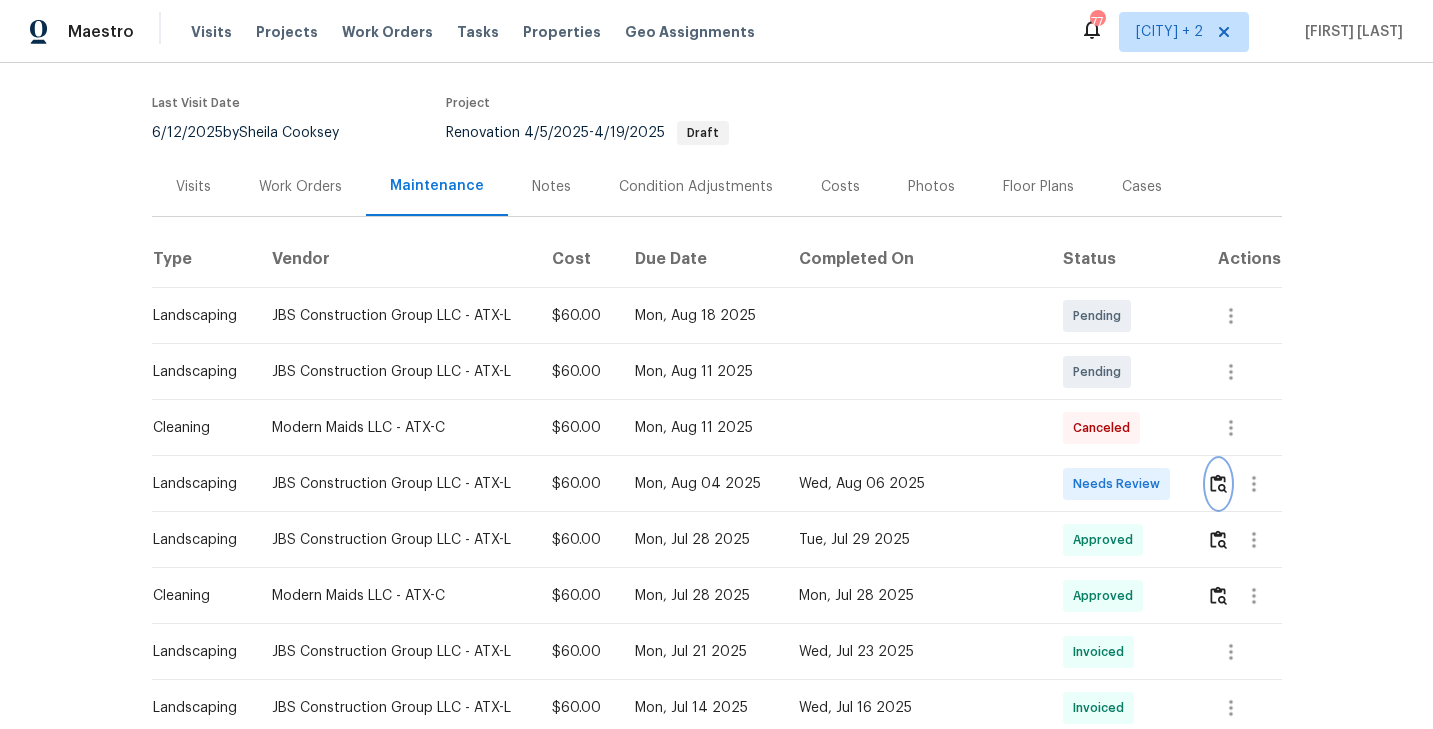 scroll, scrollTop: 0, scrollLeft: 0, axis: both 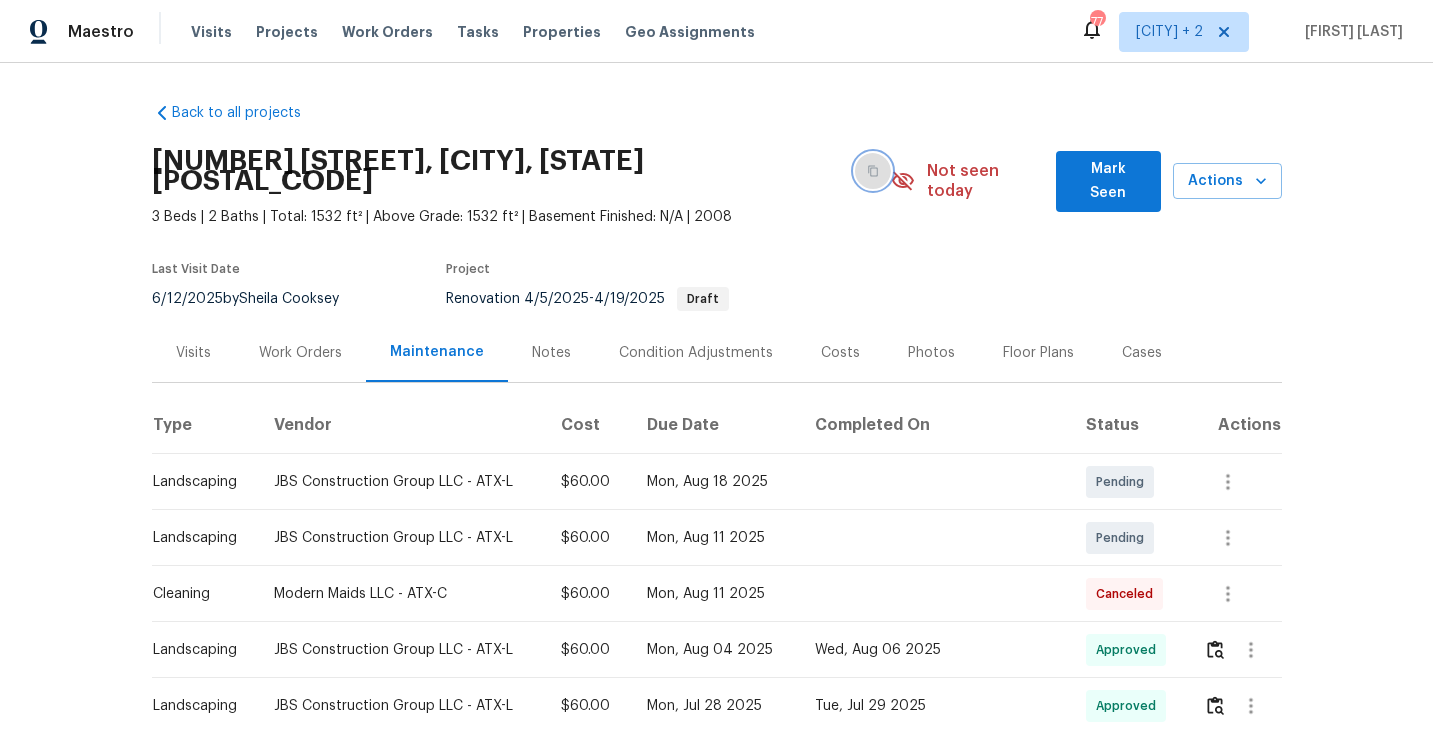 click 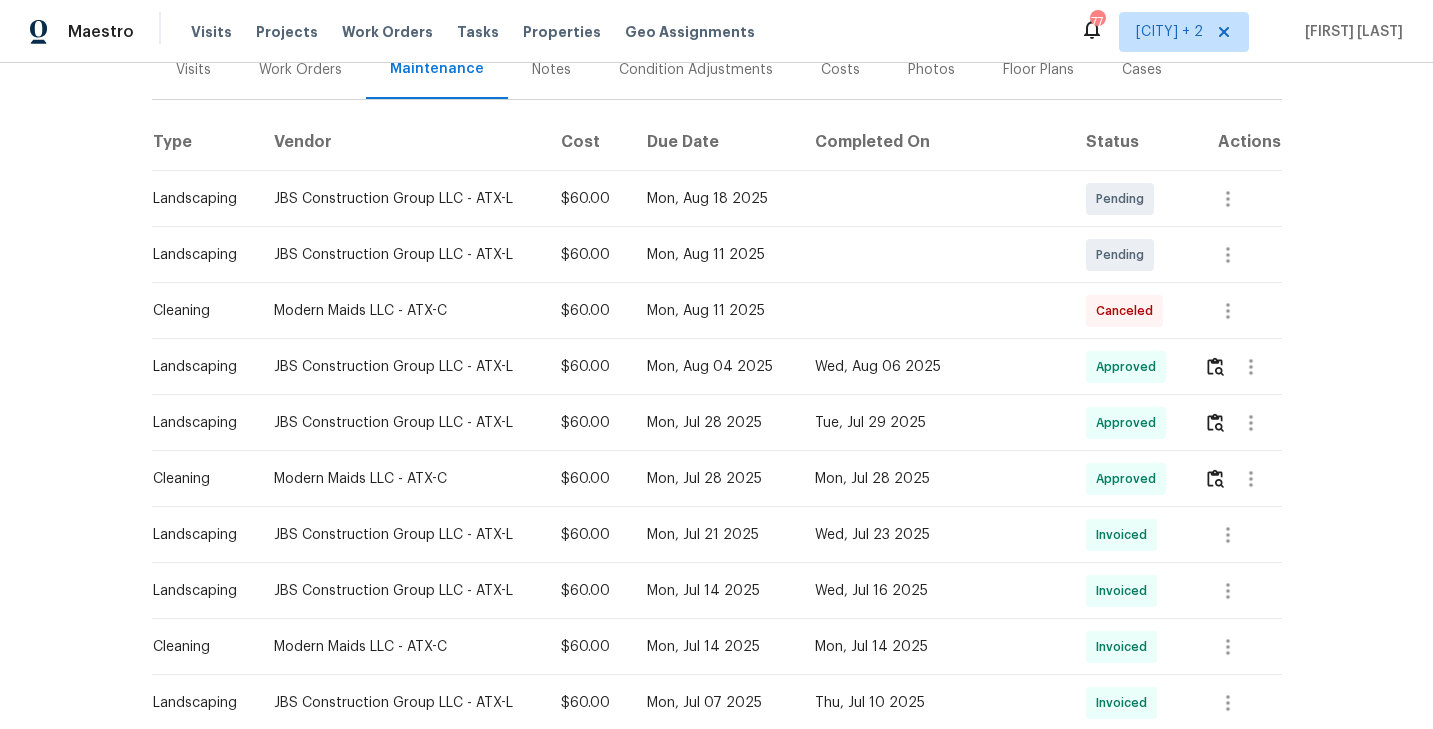 scroll, scrollTop: 0, scrollLeft: 0, axis: both 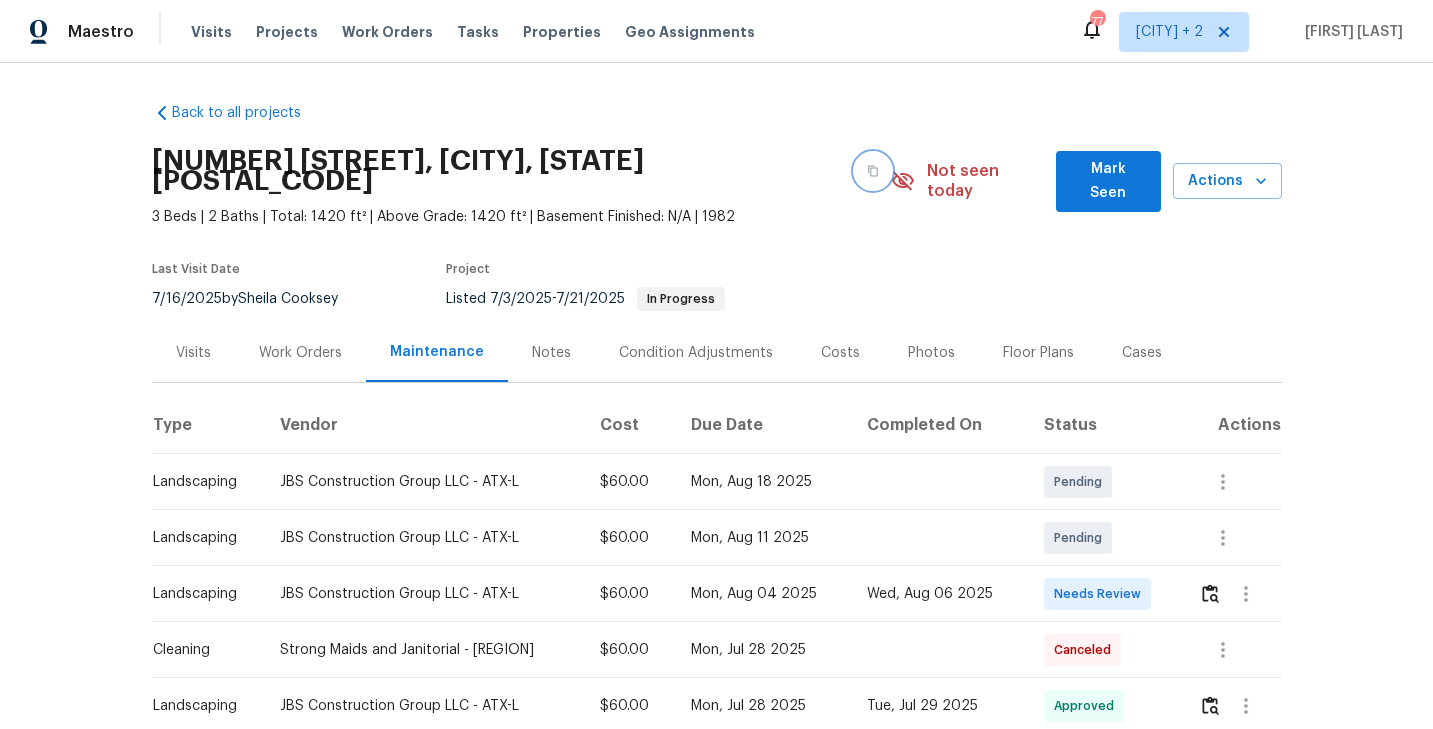 click at bounding box center (873, 171) 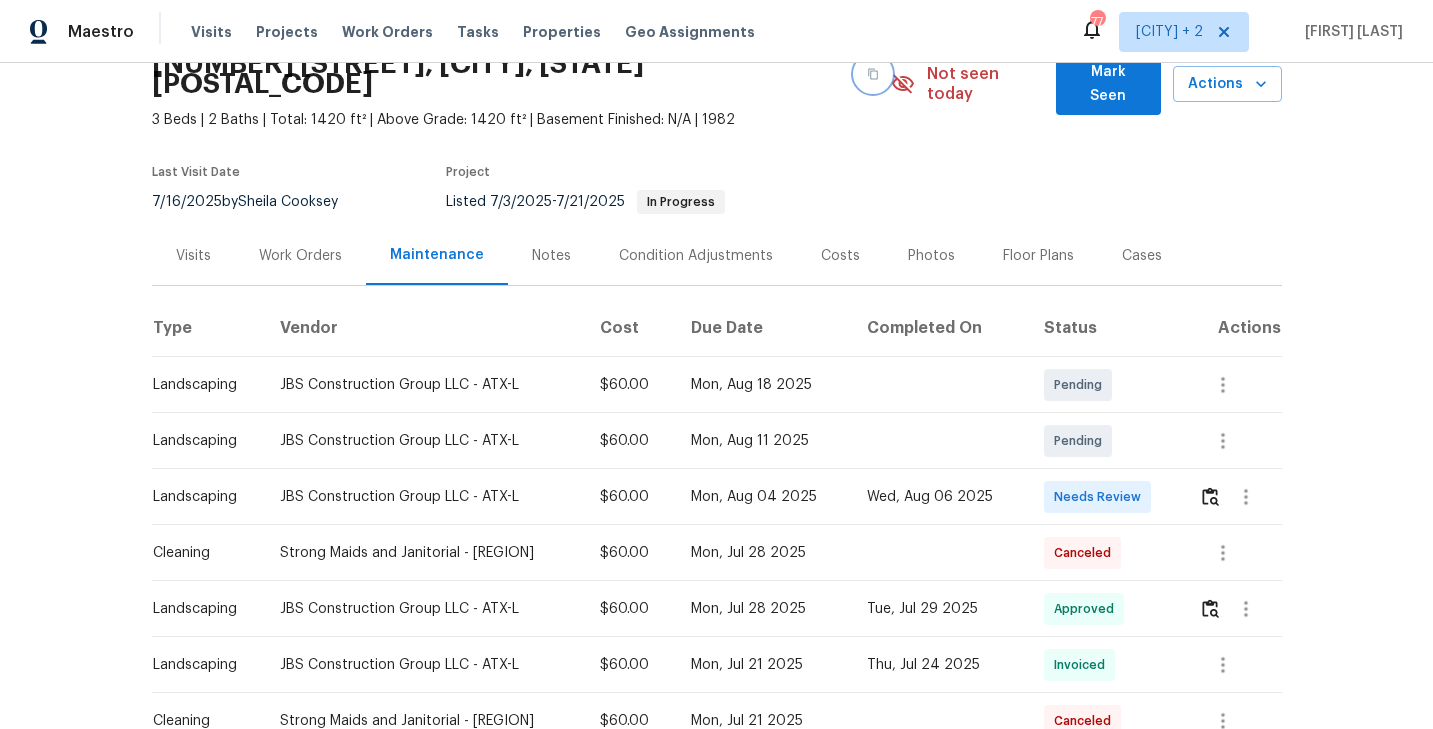 scroll, scrollTop: 102, scrollLeft: 0, axis: vertical 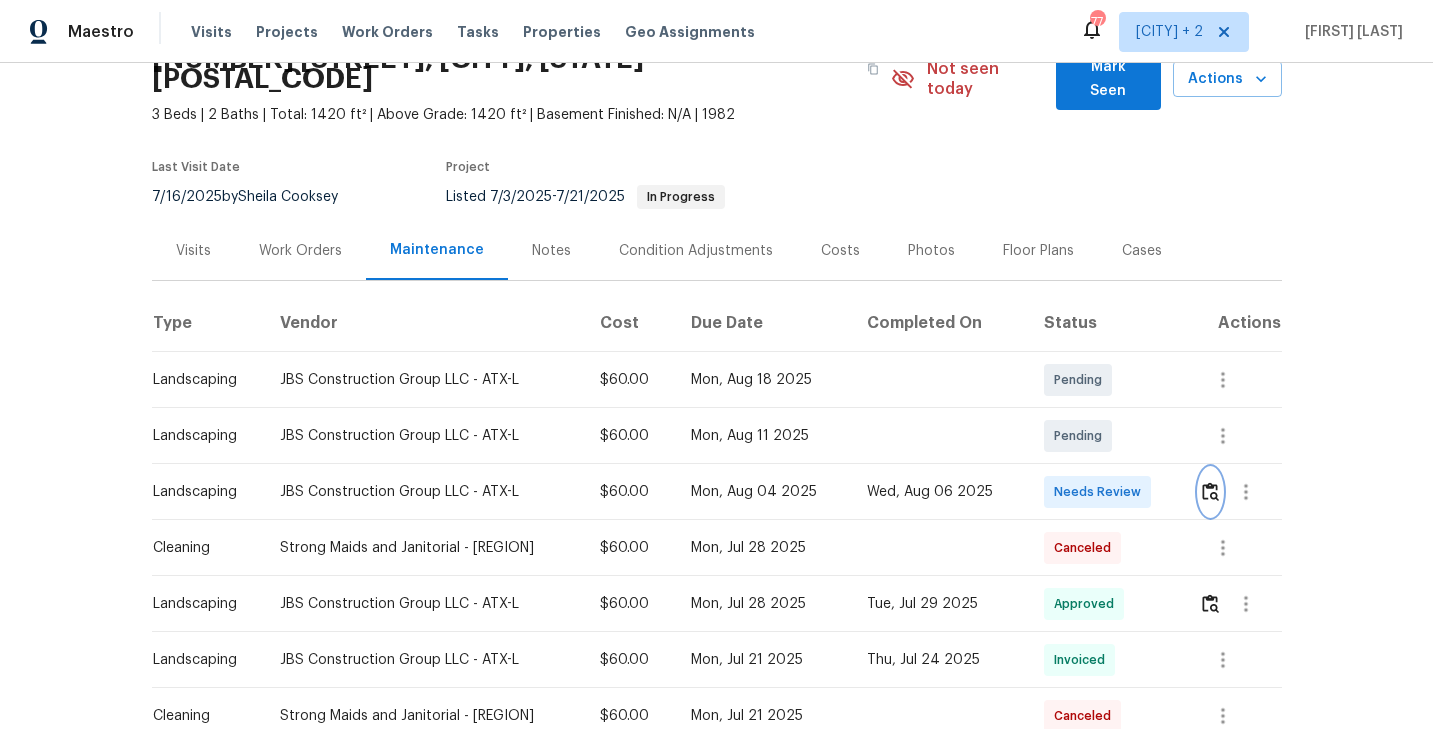 click at bounding box center [1210, 491] 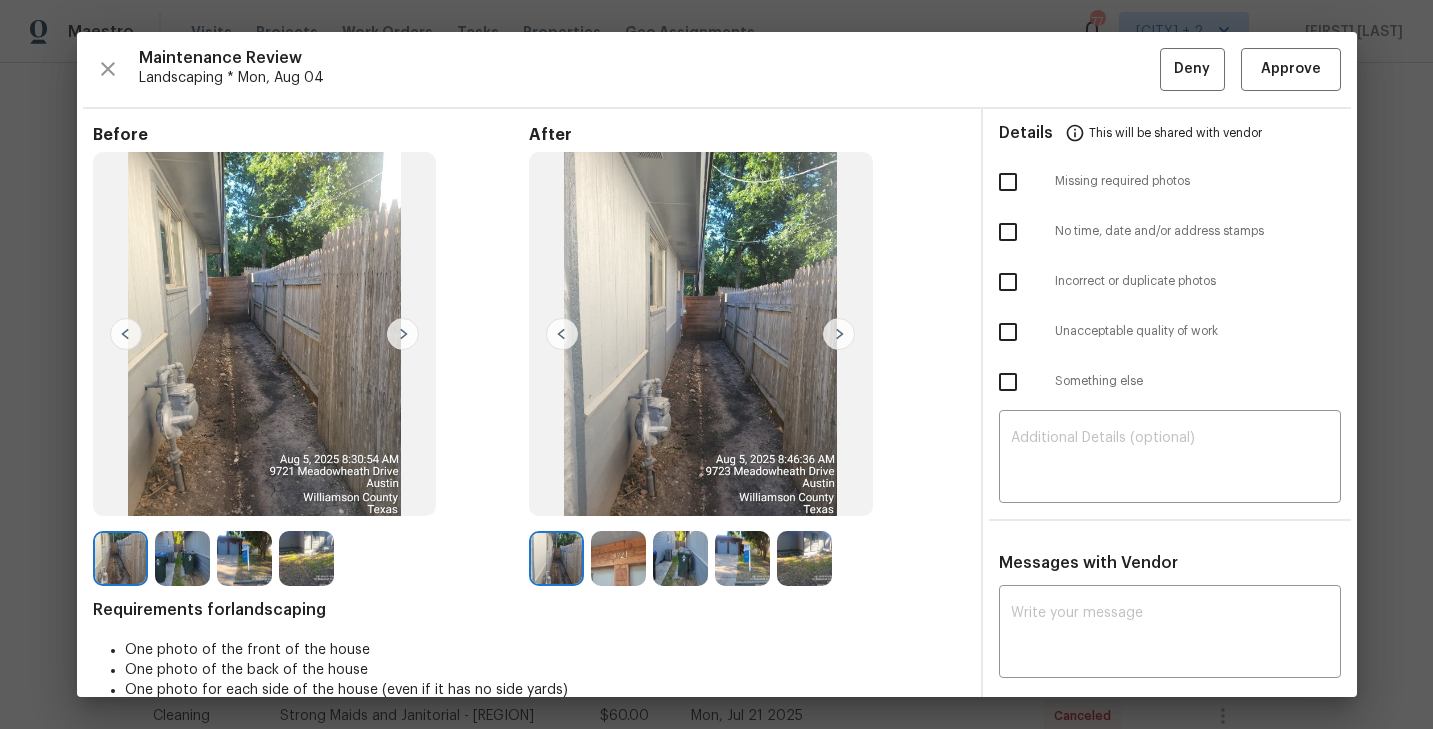 click at bounding box center (839, 334) 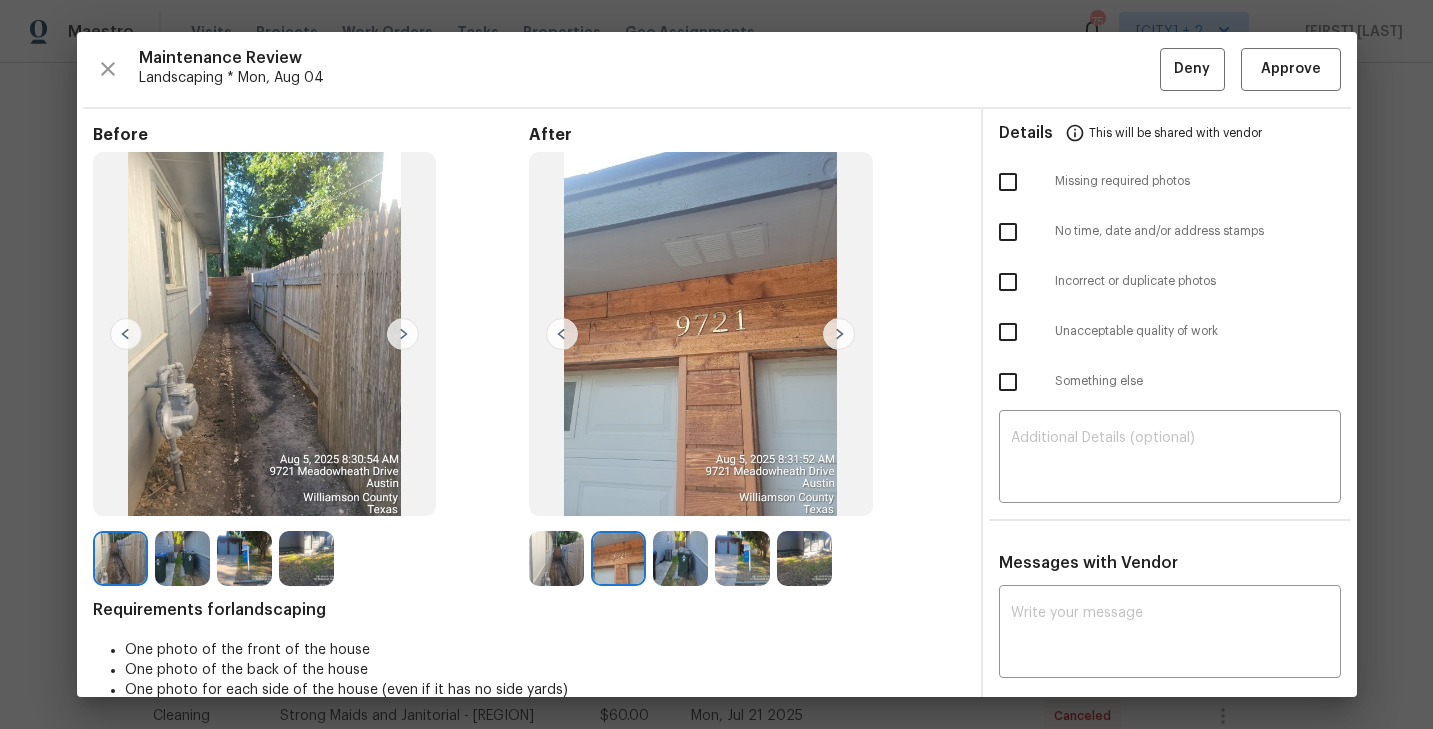click at bounding box center [839, 334] 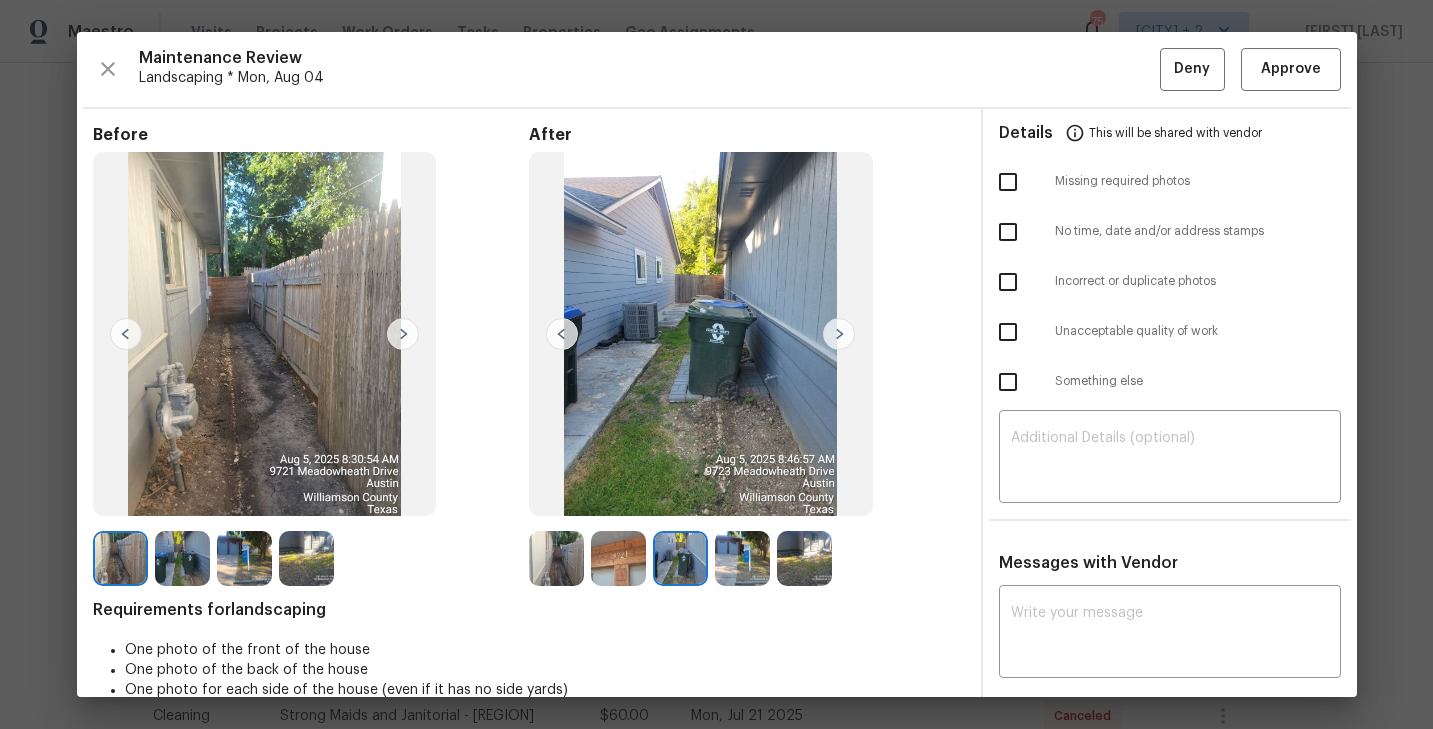 click at bounding box center [839, 334] 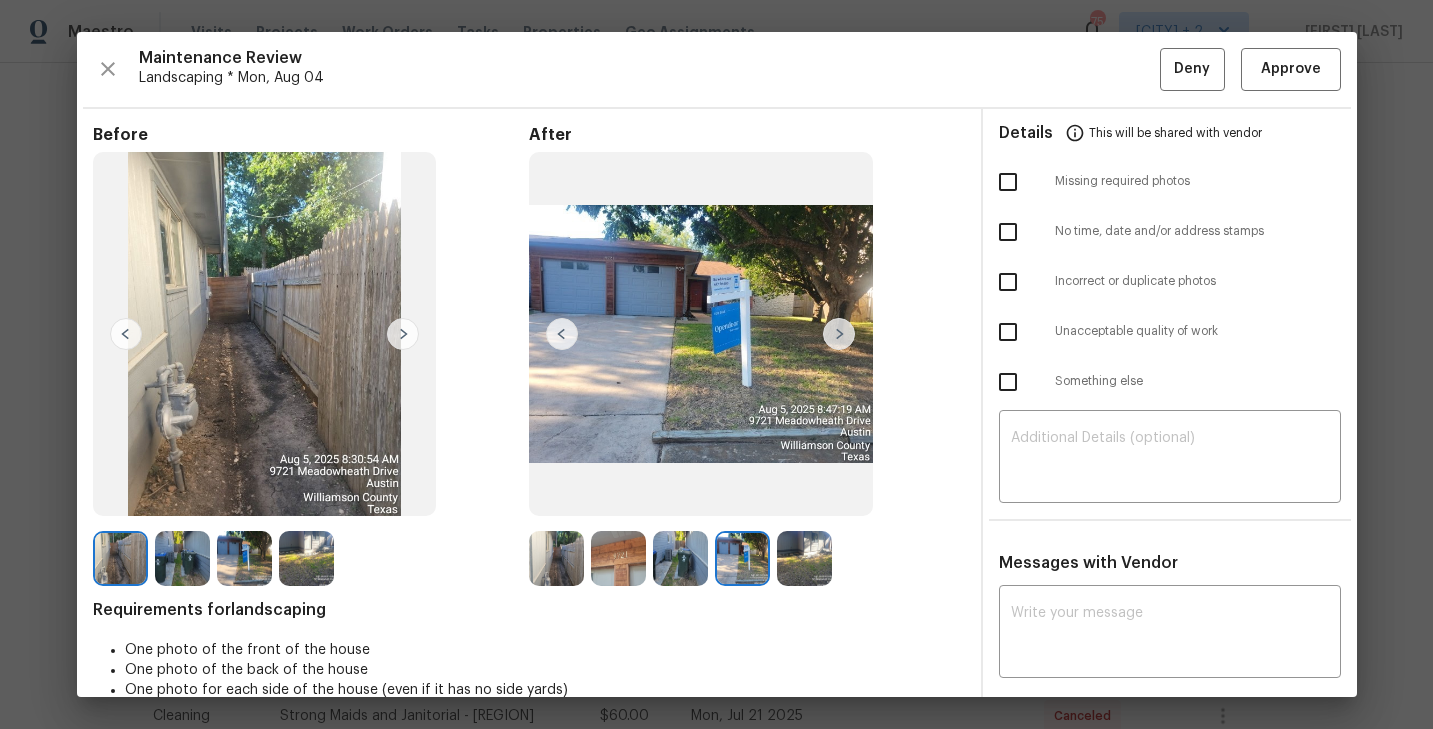 click at bounding box center (839, 334) 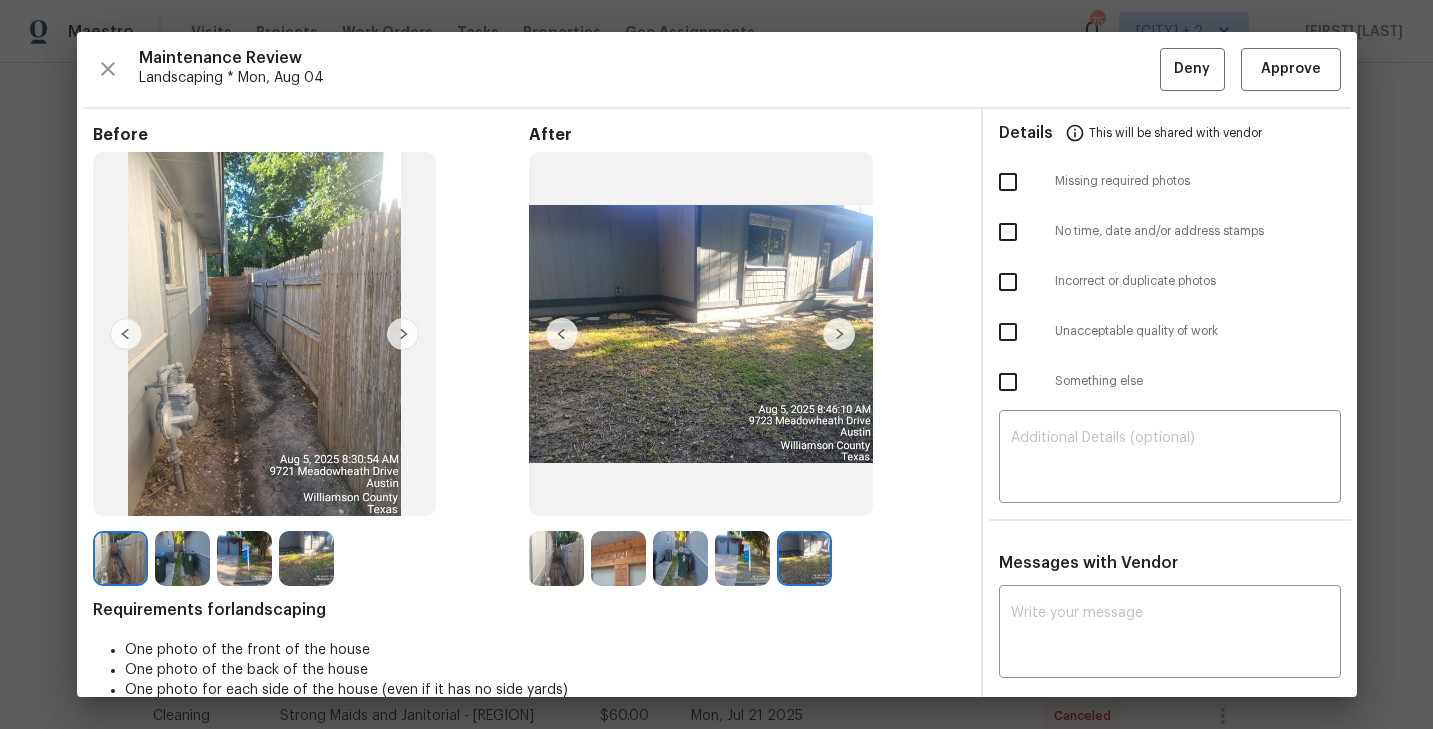 click on "Requirements for  landscaping" at bounding box center [529, 610] 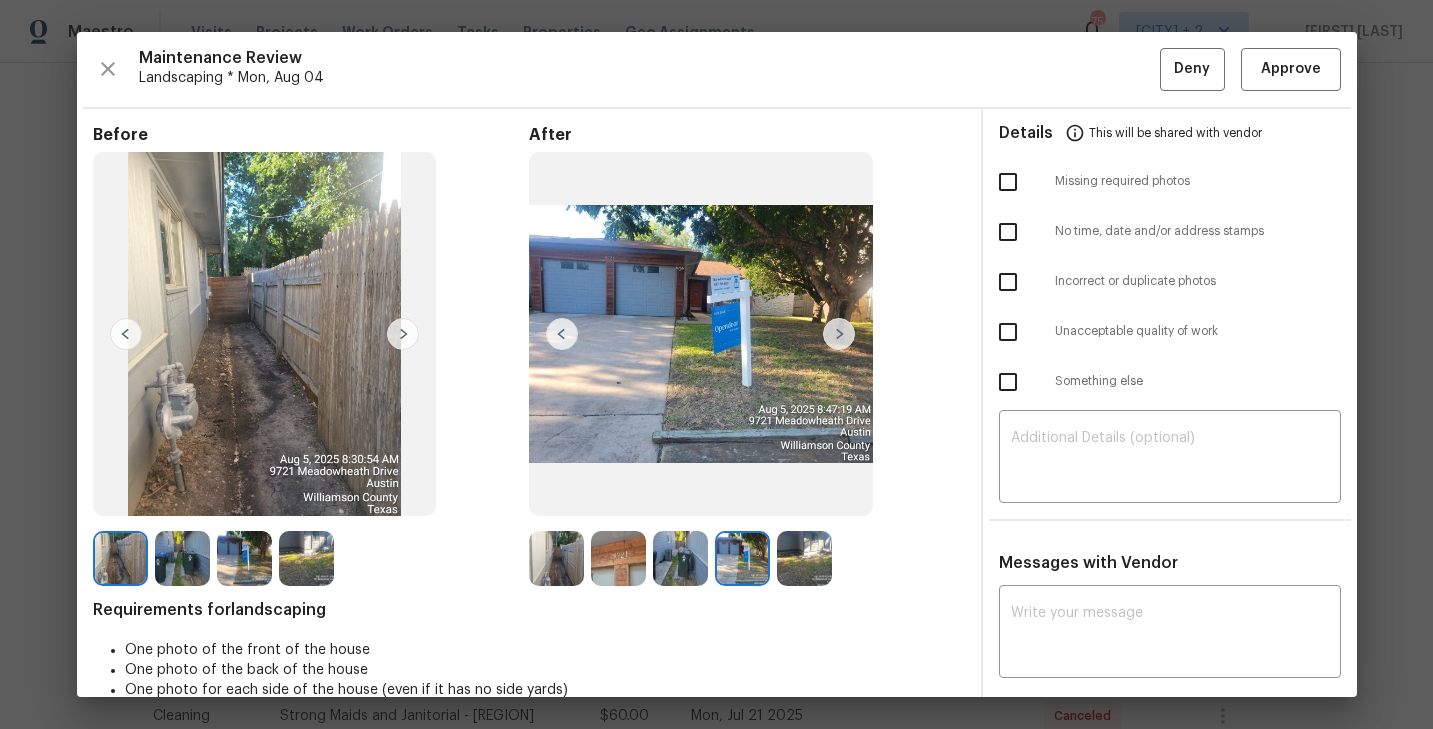 click at bounding box center [556, 558] 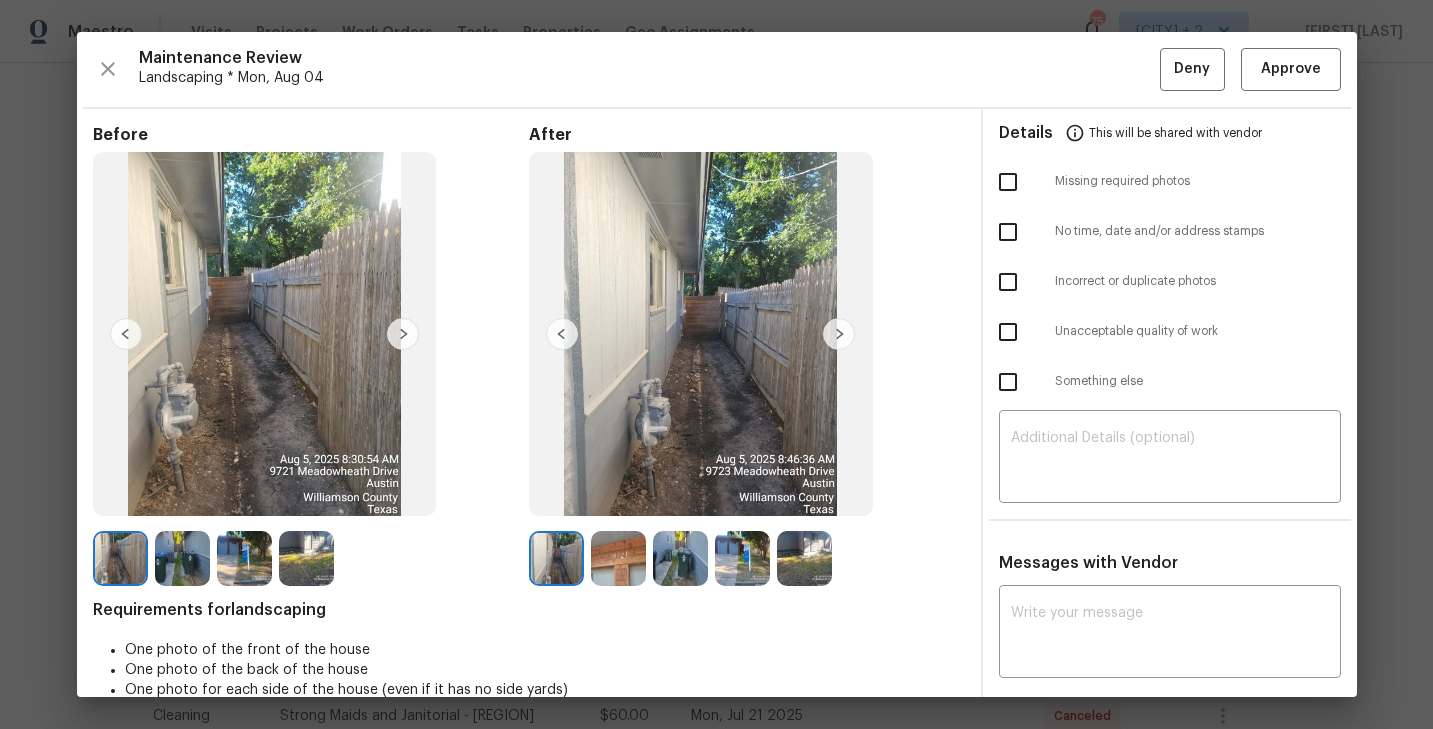 click at bounding box center (839, 334) 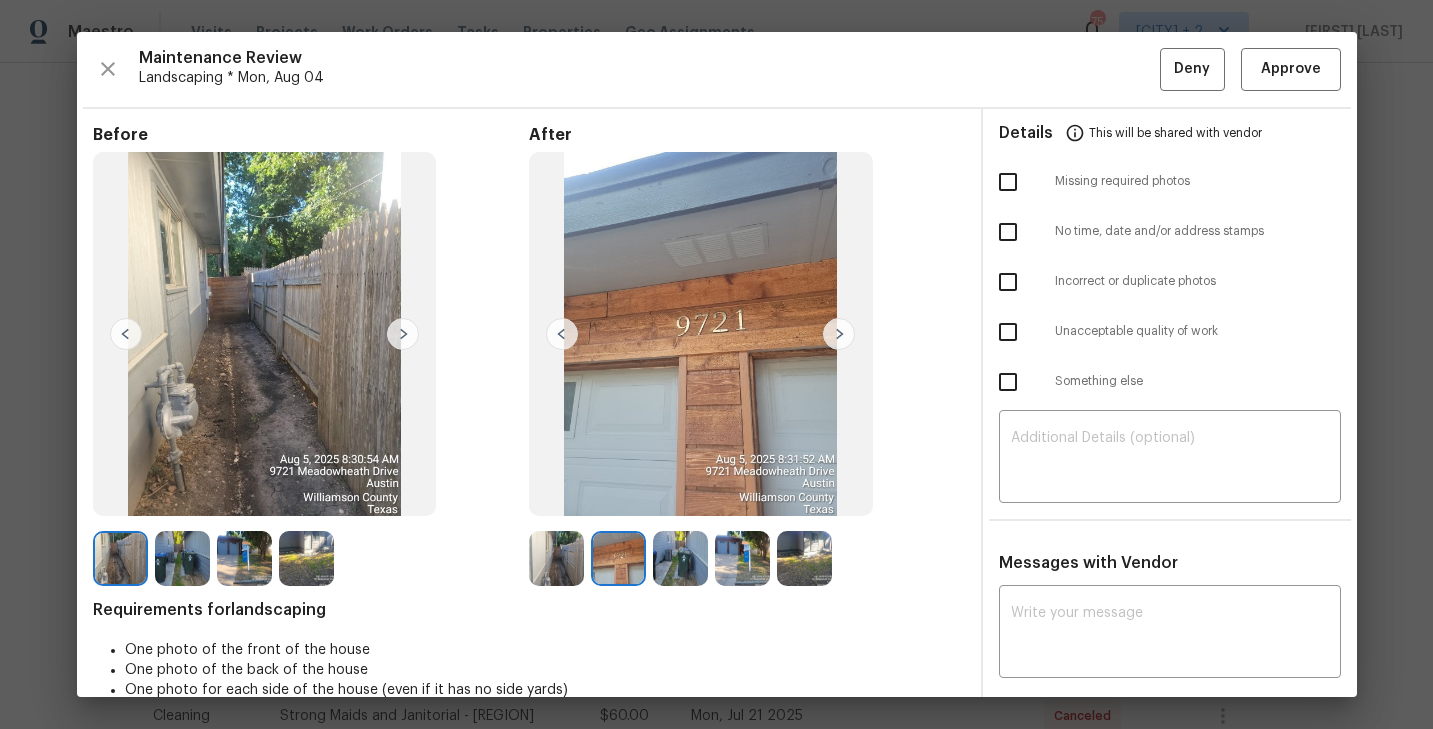 click at bounding box center (839, 334) 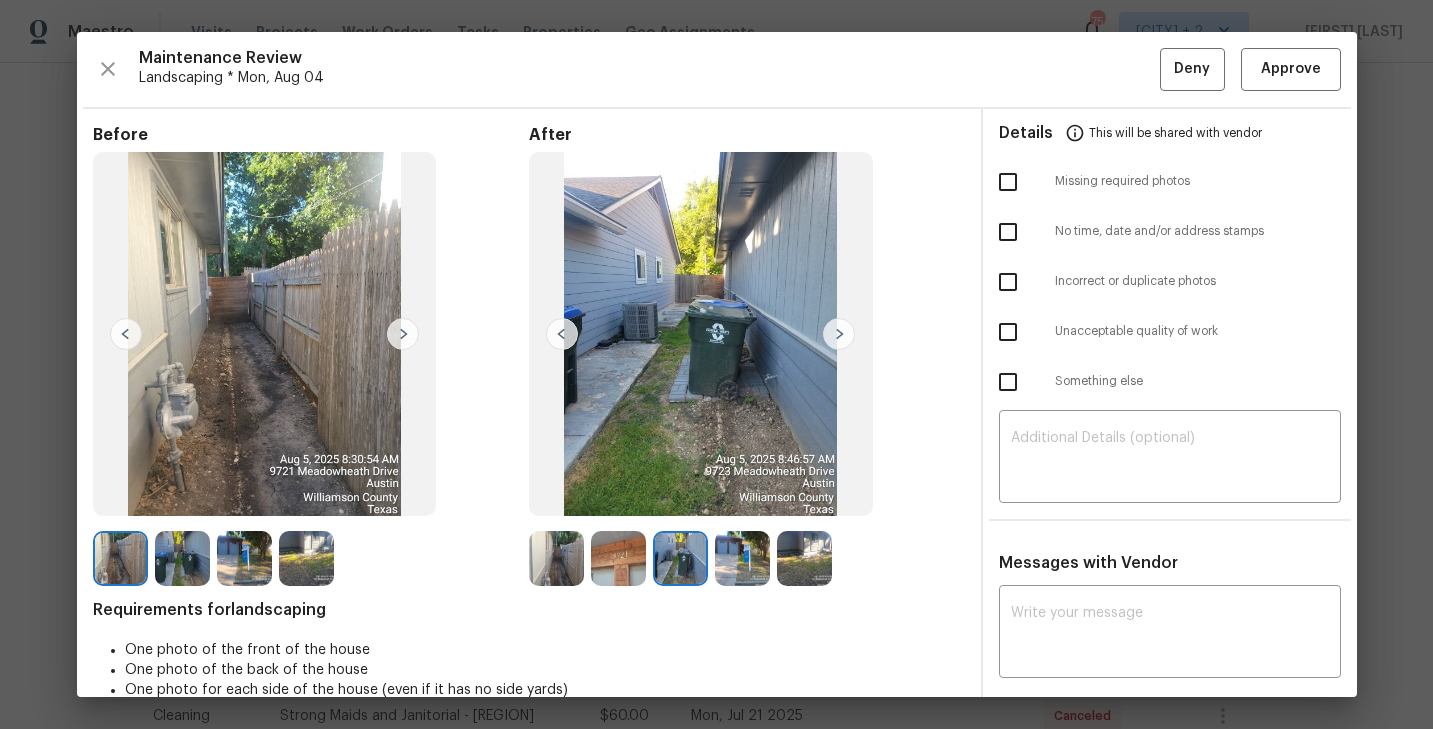 click at bounding box center [839, 334] 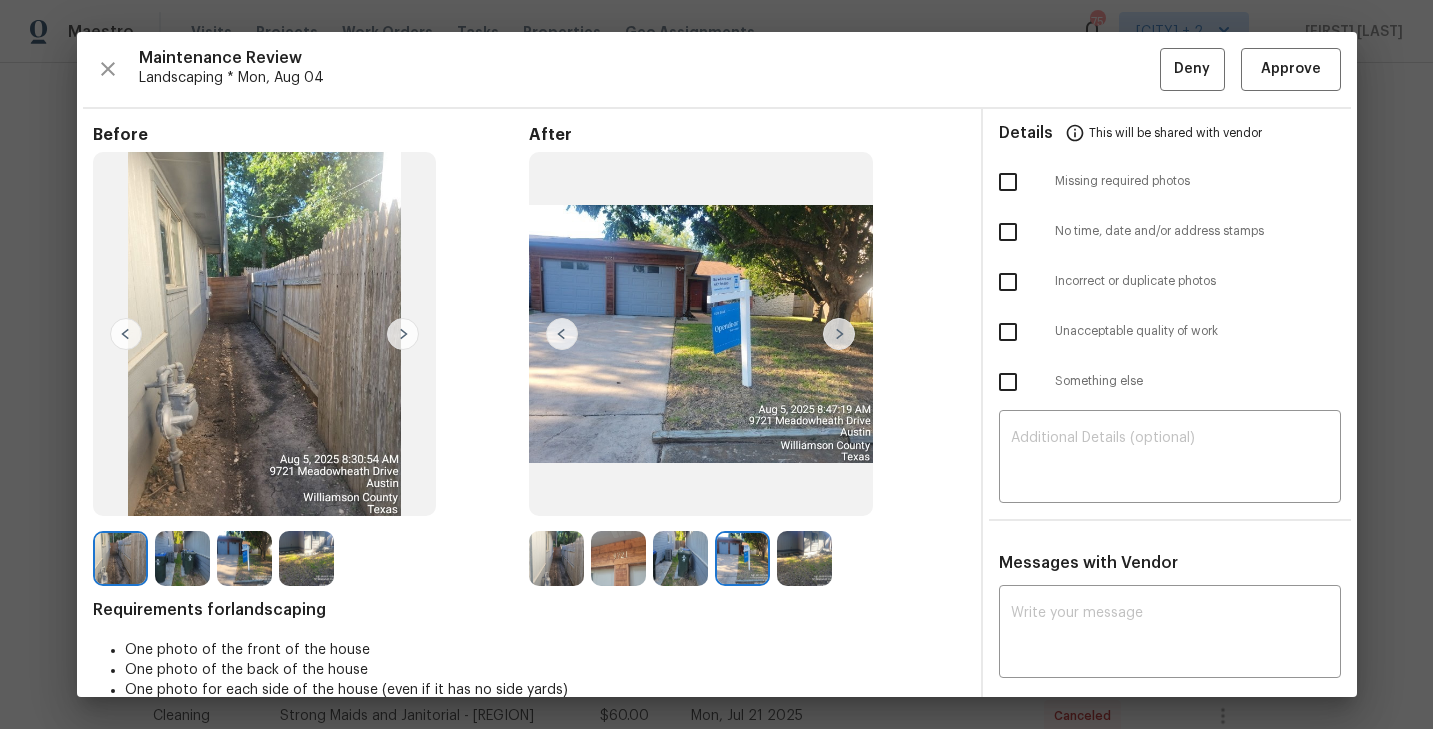 click at bounding box center [839, 334] 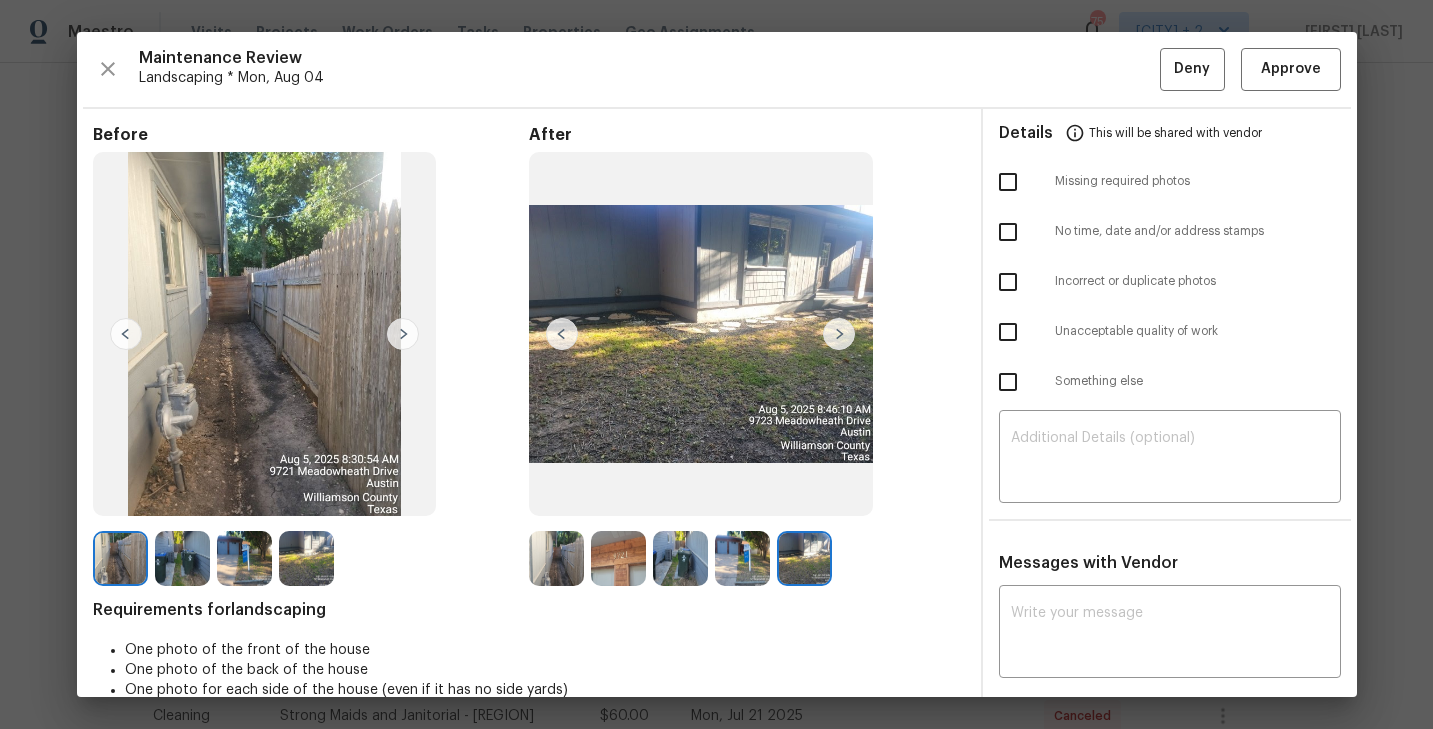 click at bounding box center (839, 334) 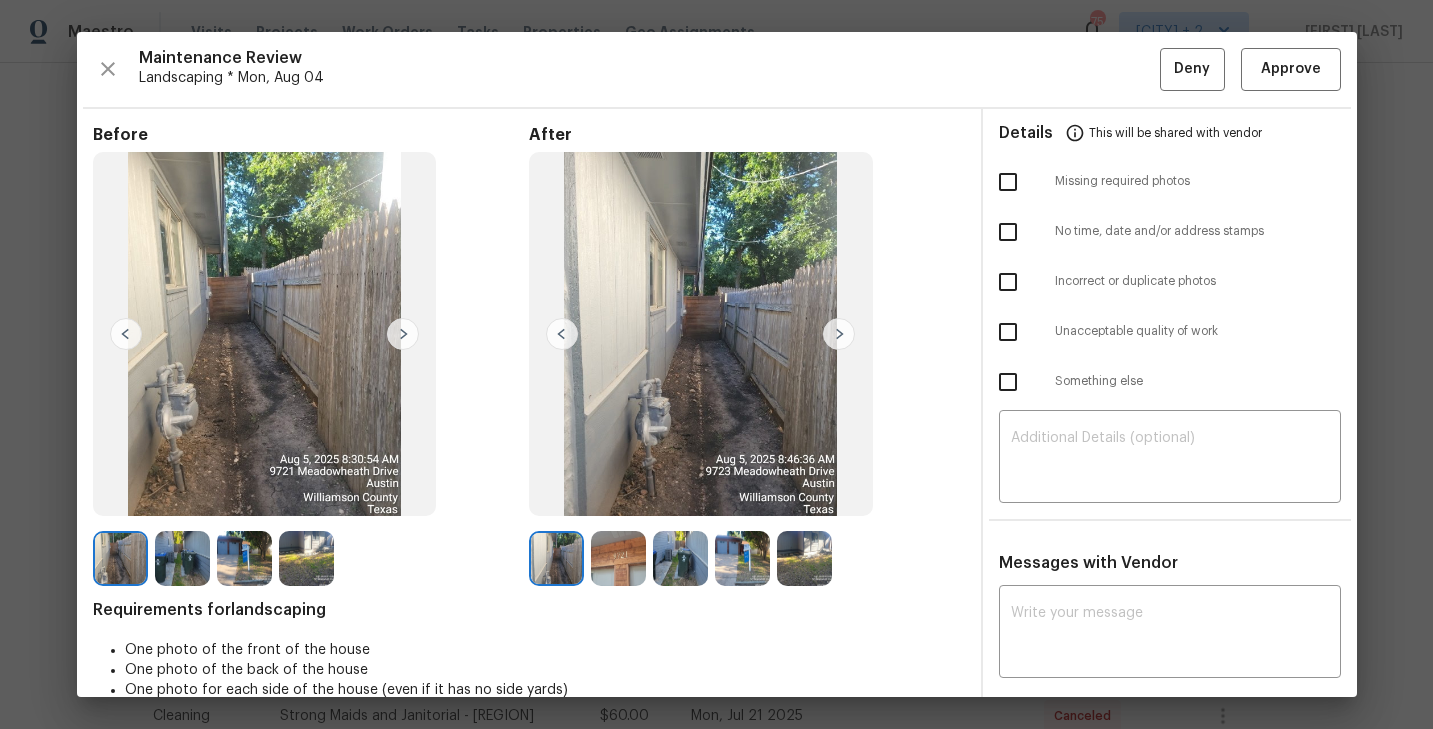 click at bounding box center (618, 558) 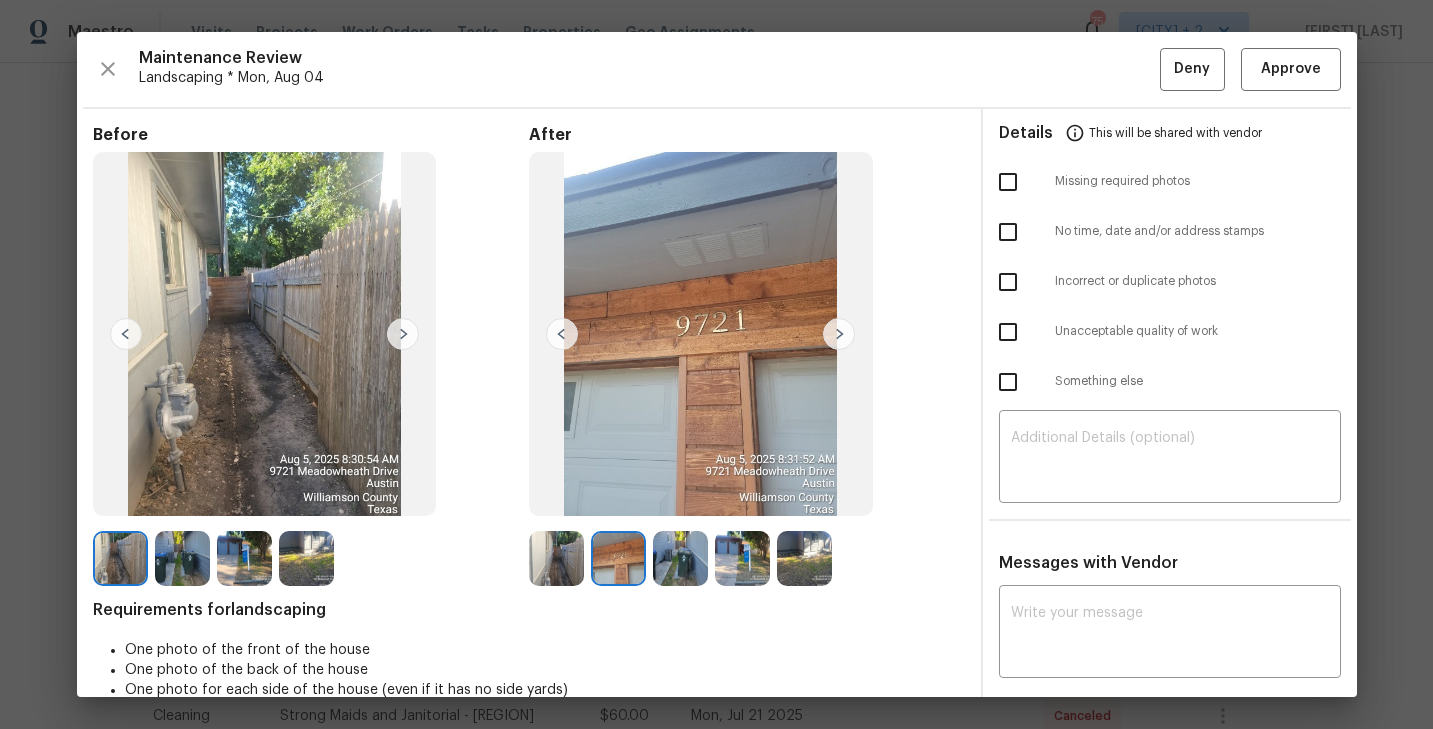 click at bounding box center (622, 558) 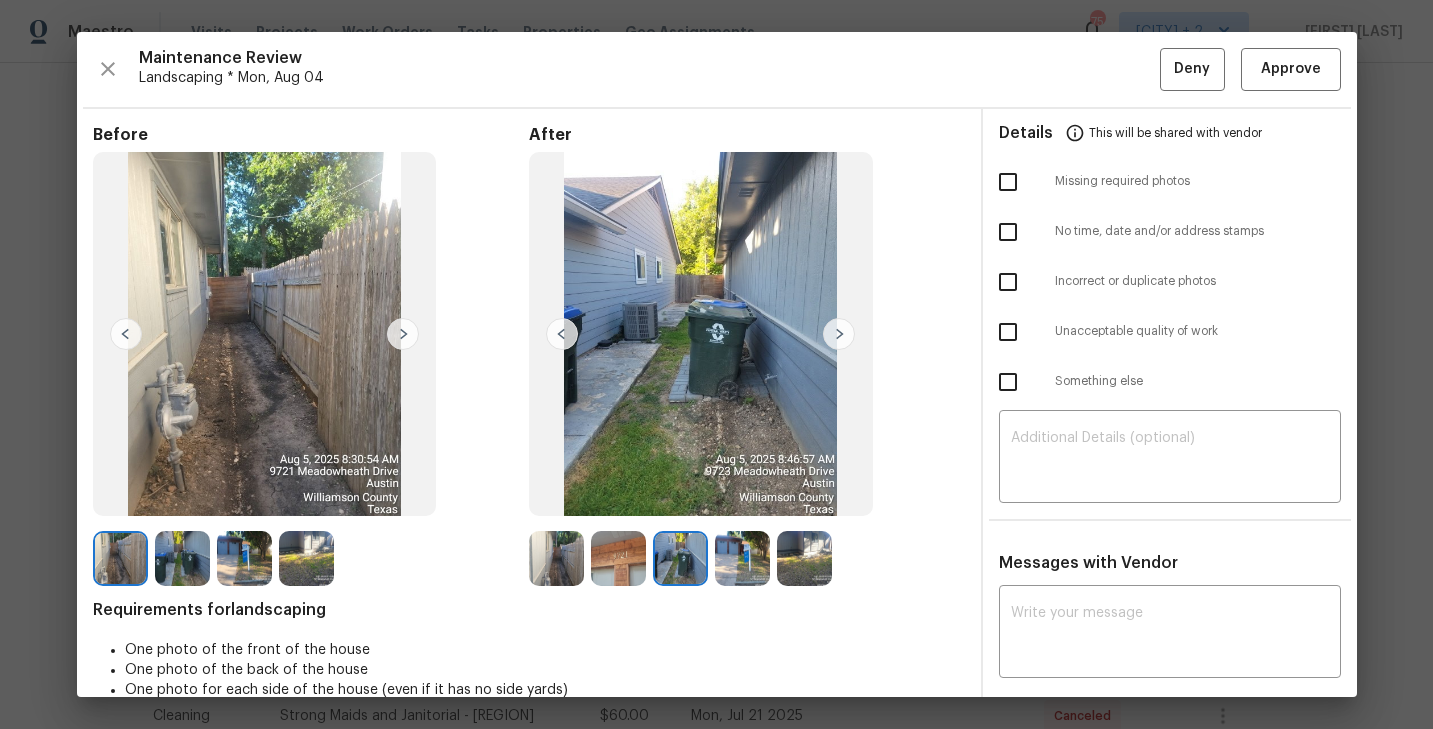 click at bounding box center [742, 558] 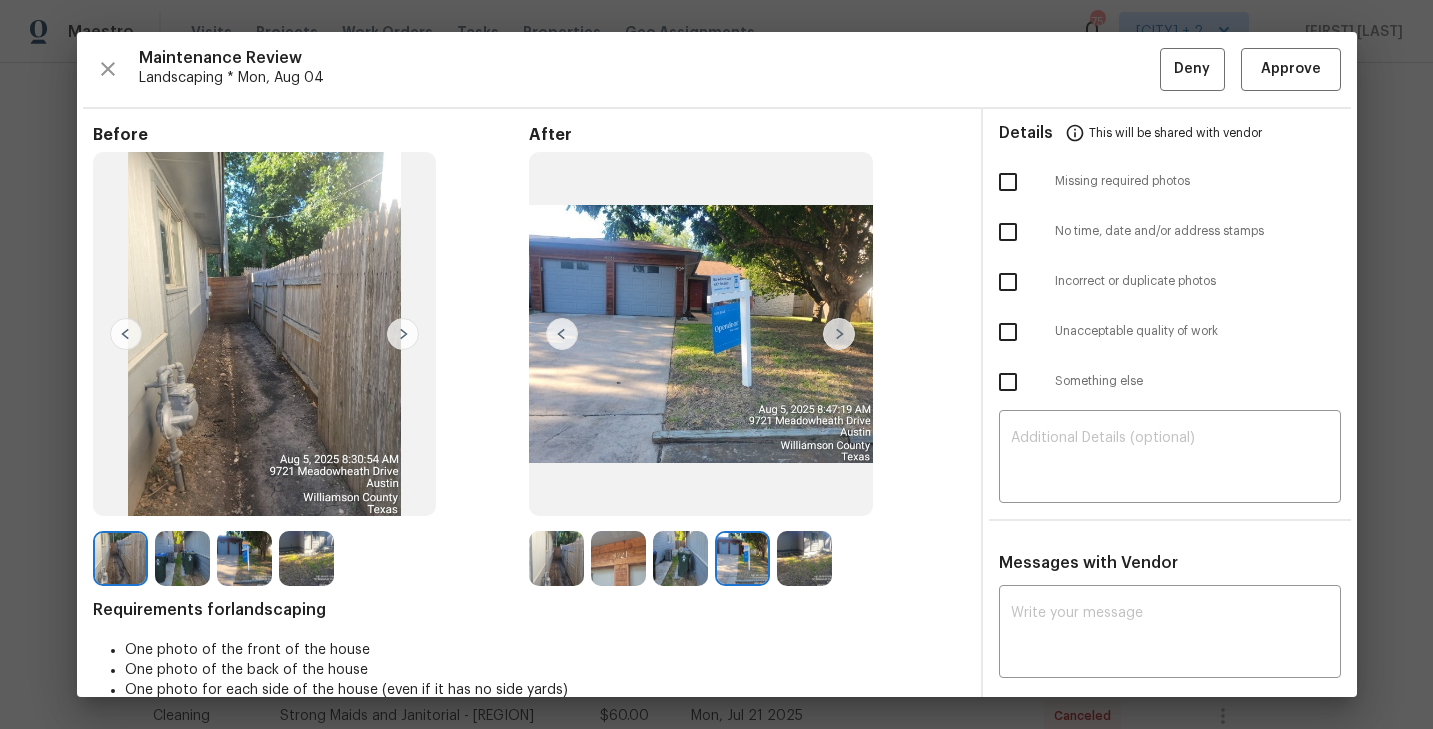 click at bounding box center (556, 558) 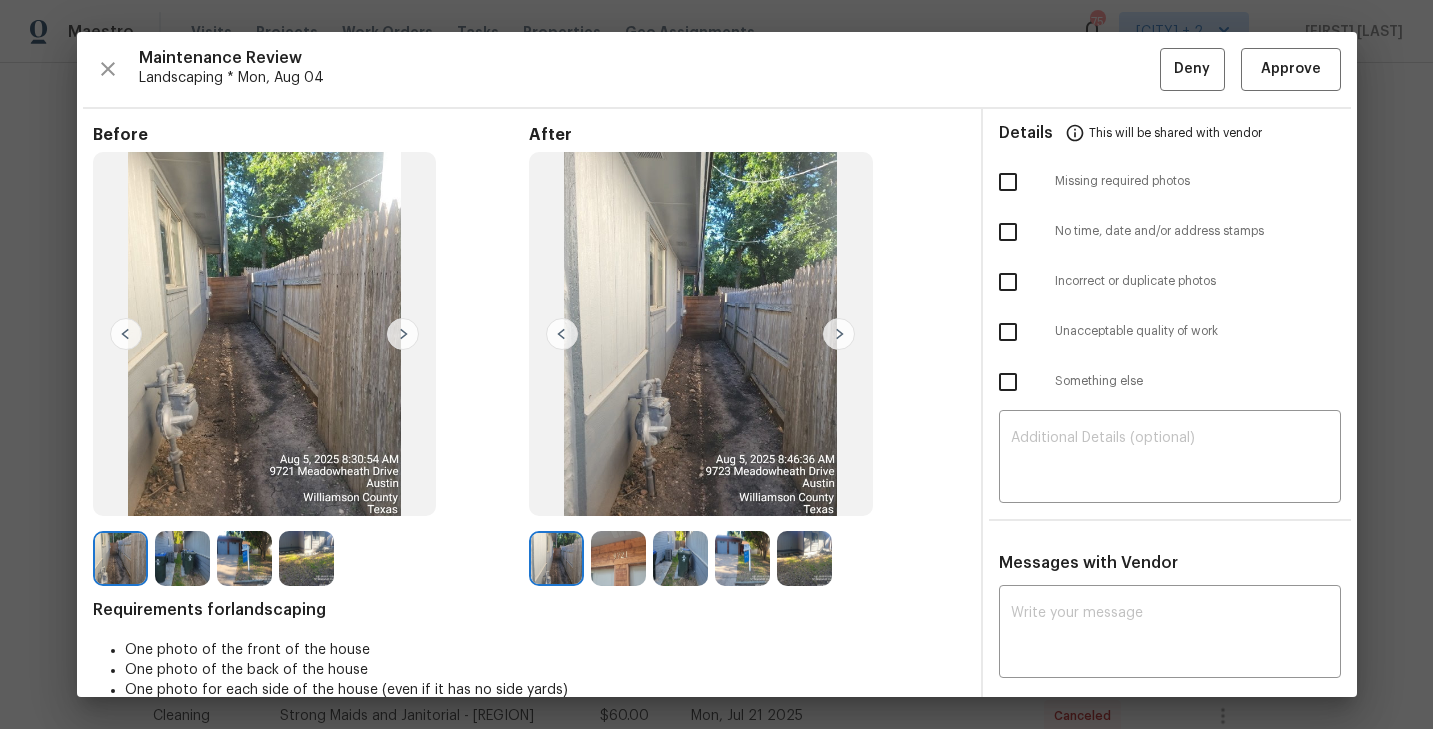 click at bounding box center (622, 558) 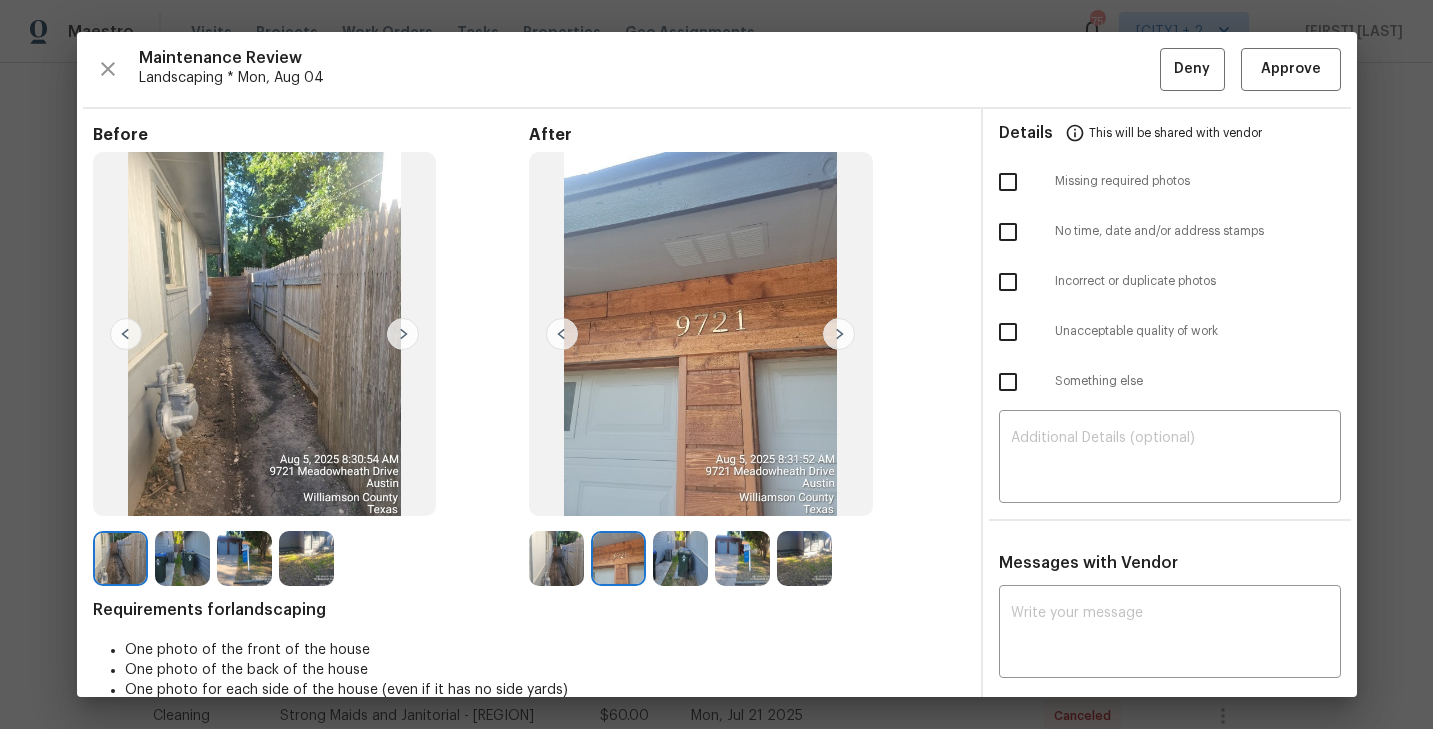 click at bounding box center [680, 558] 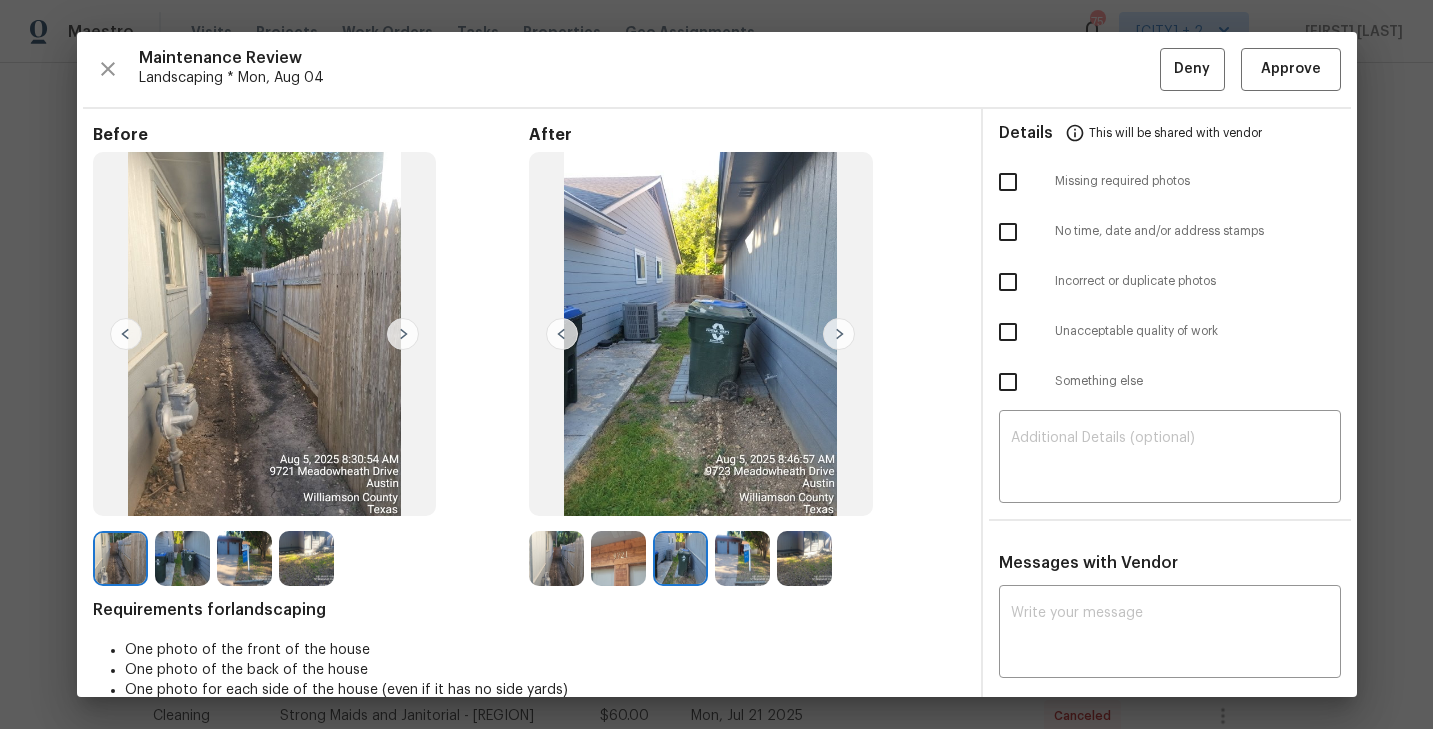 click at bounding box center [742, 558] 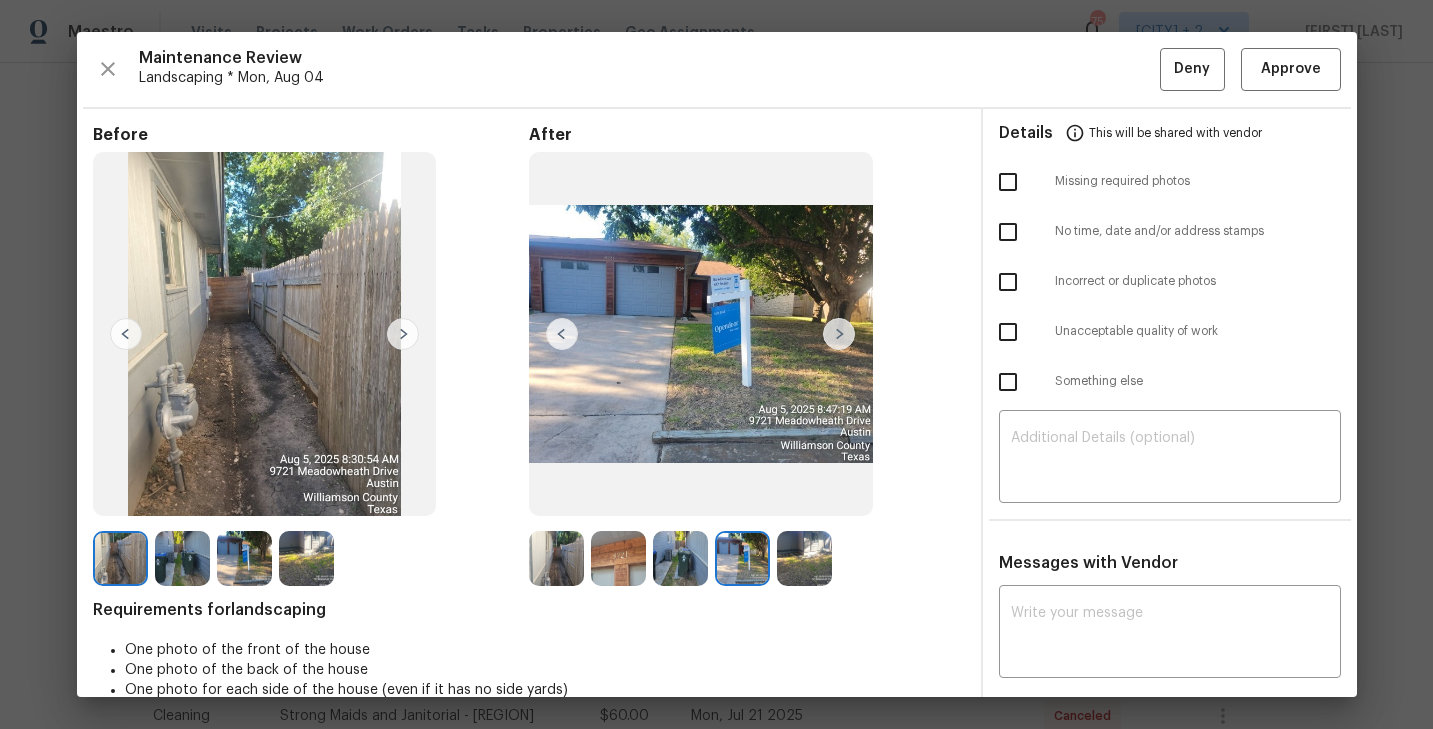 click at bounding box center (804, 558) 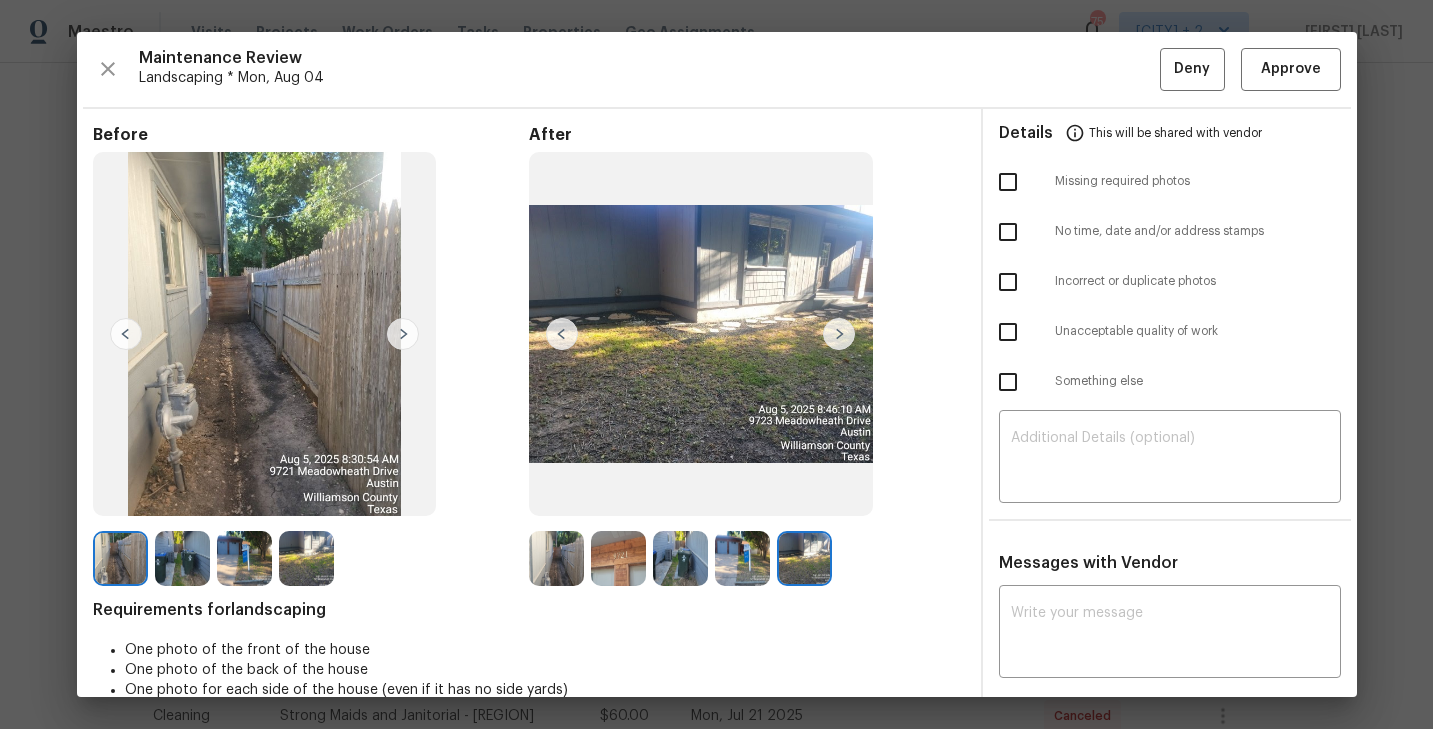 click at bounding box center [556, 558] 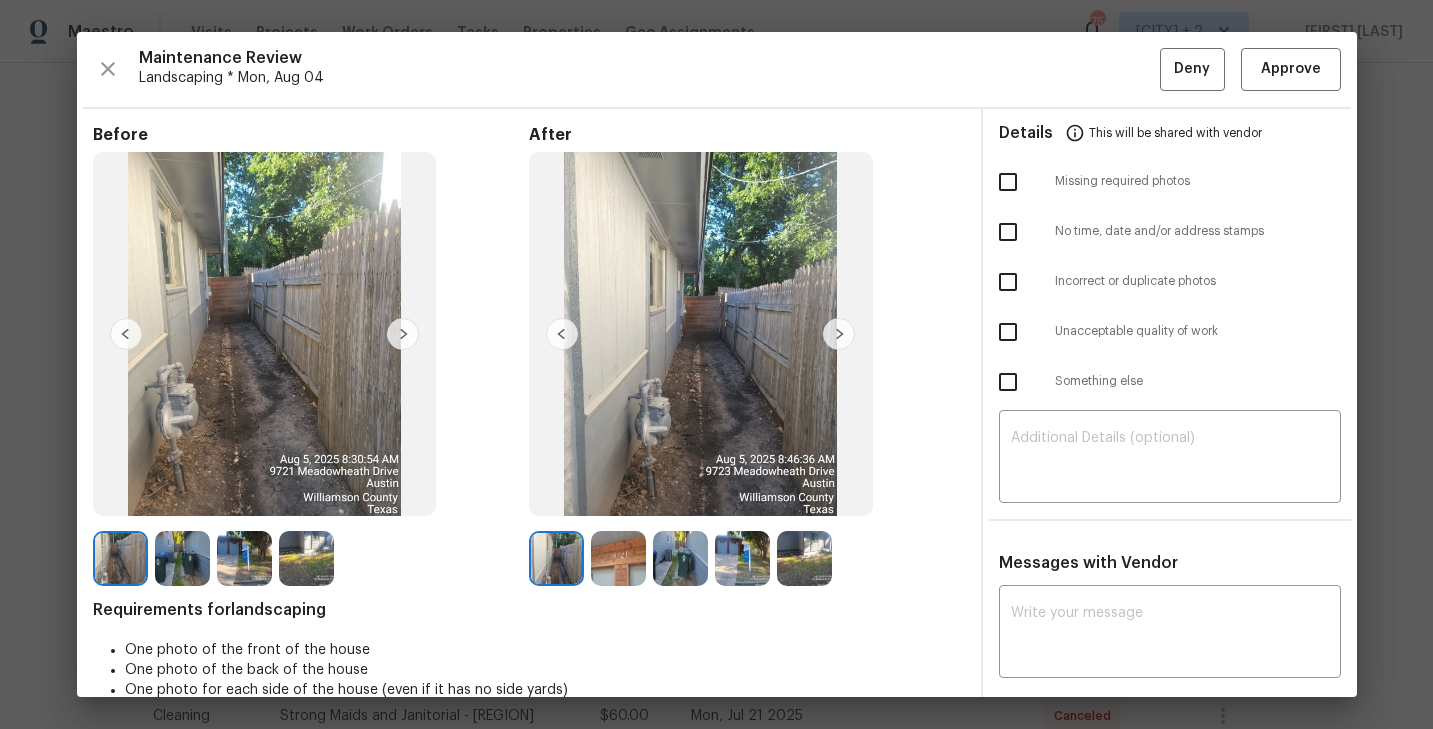 click at bounding box center (618, 558) 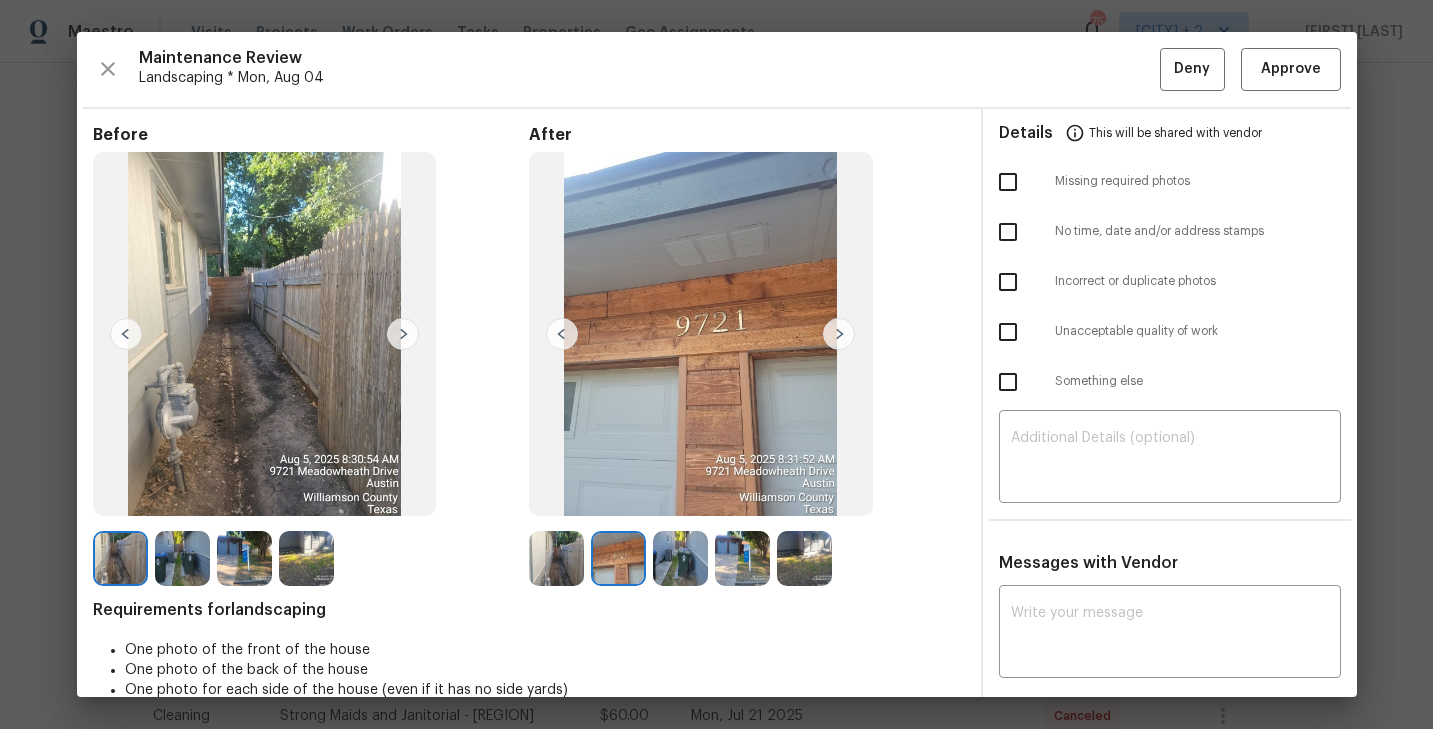 click at bounding box center [680, 558] 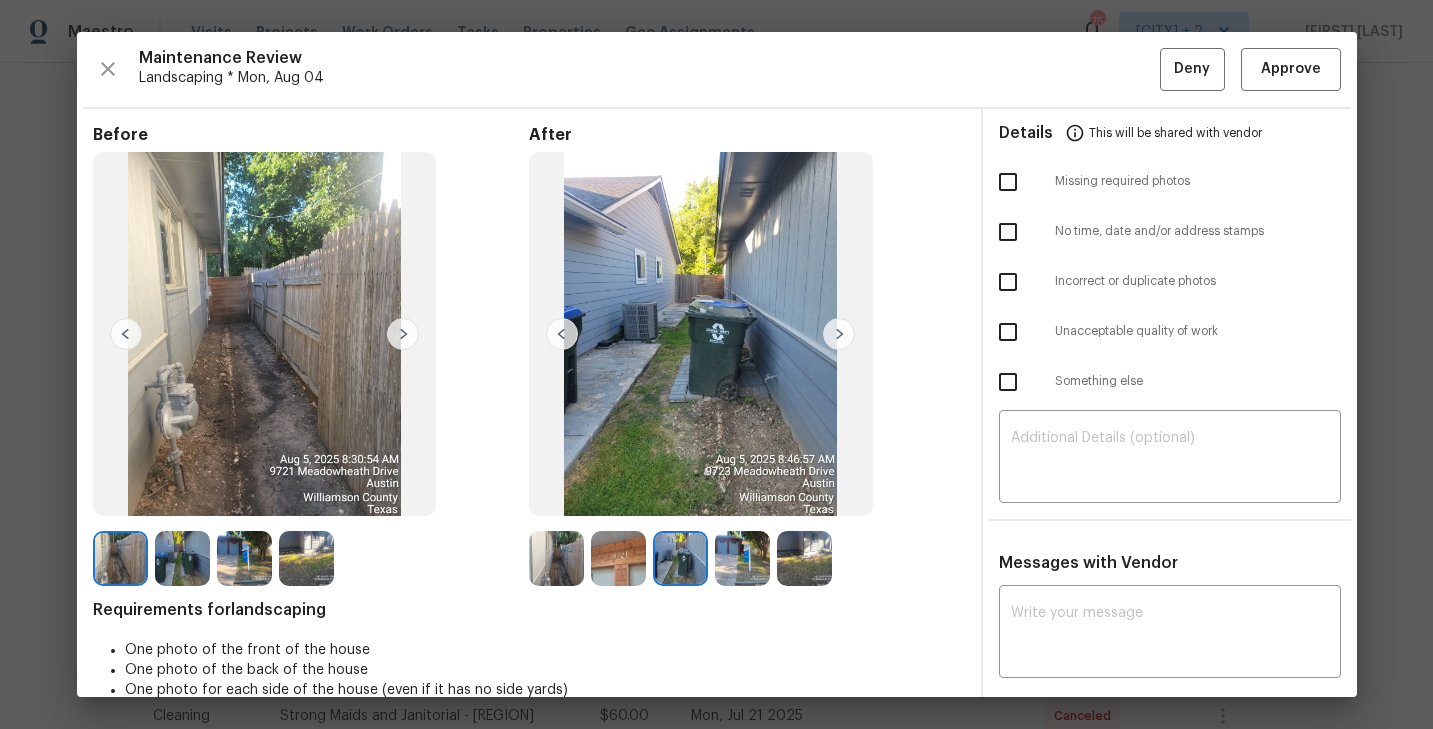 click at bounding box center (742, 558) 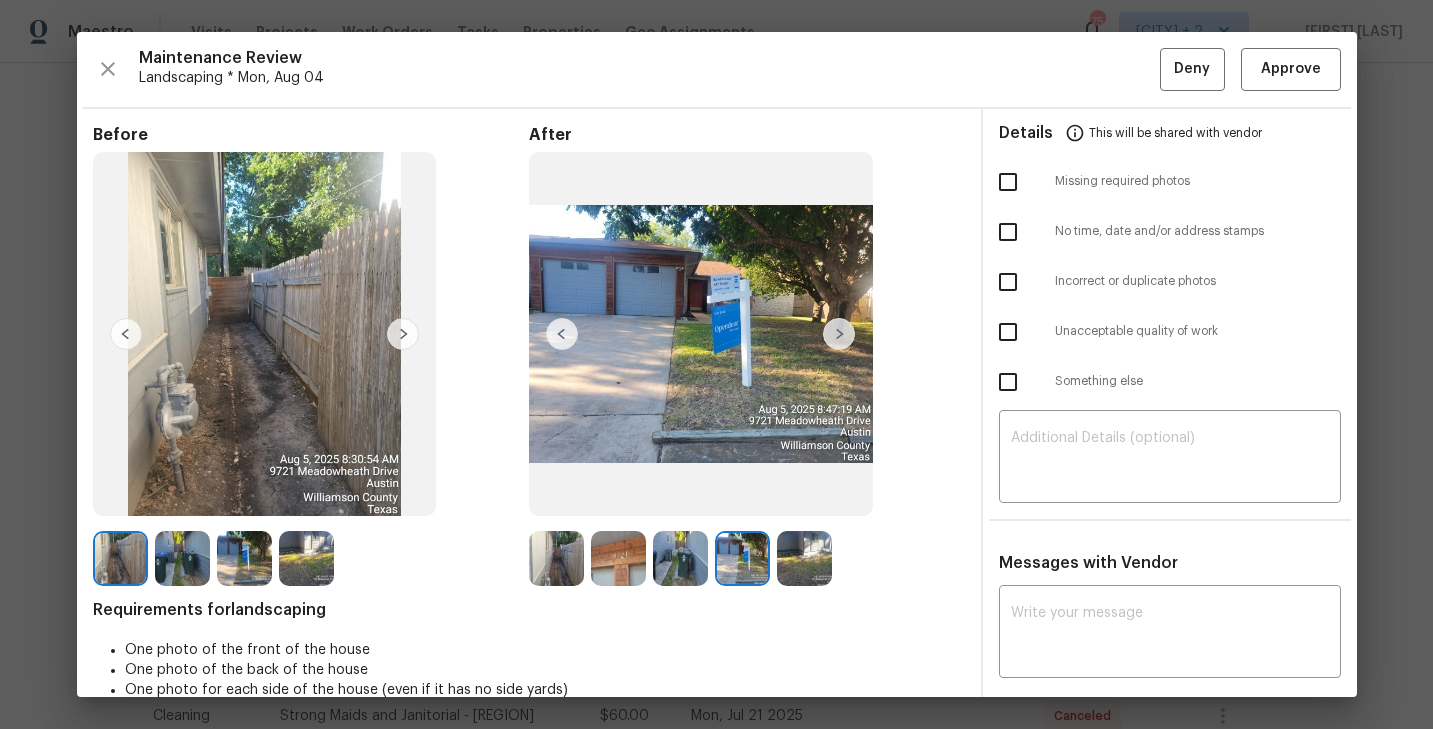 click at bounding box center (804, 558) 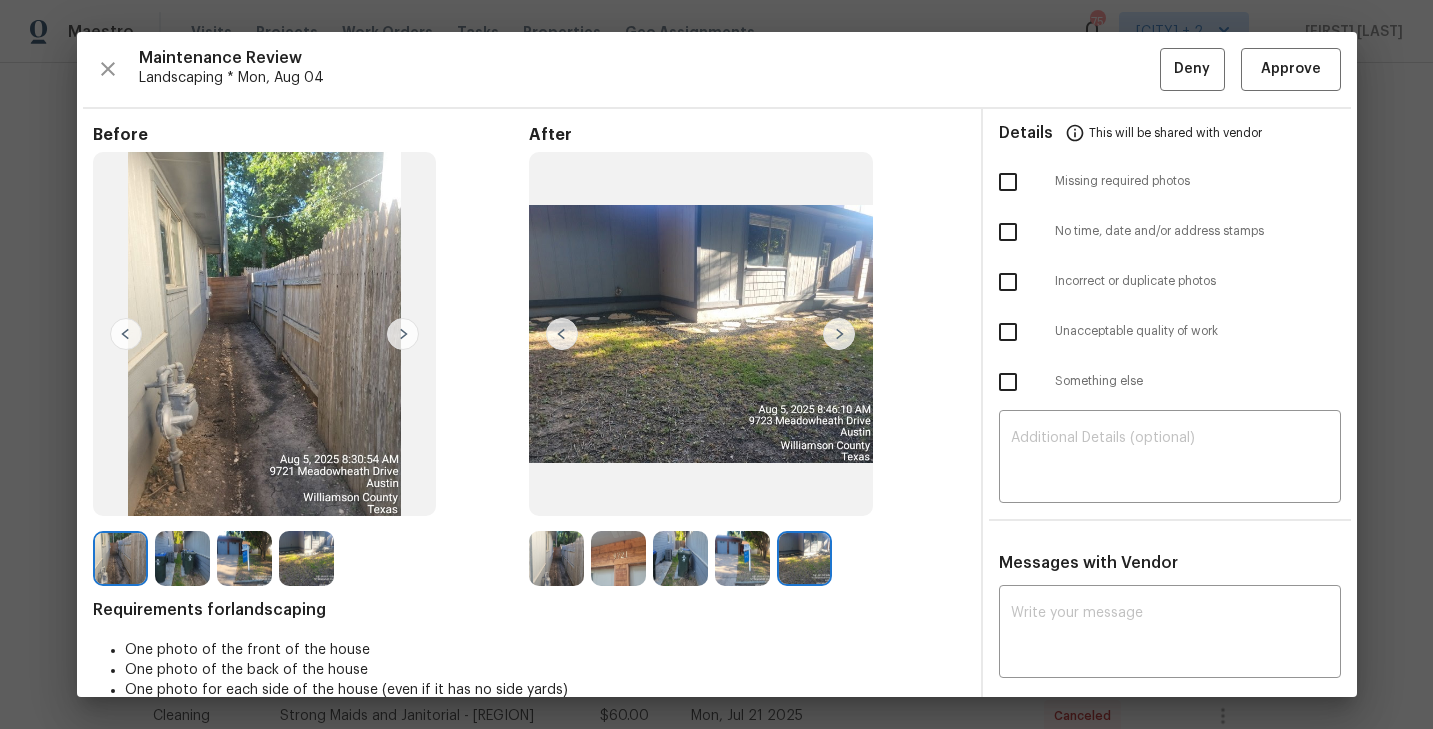 click at bounding box center (556, 558) 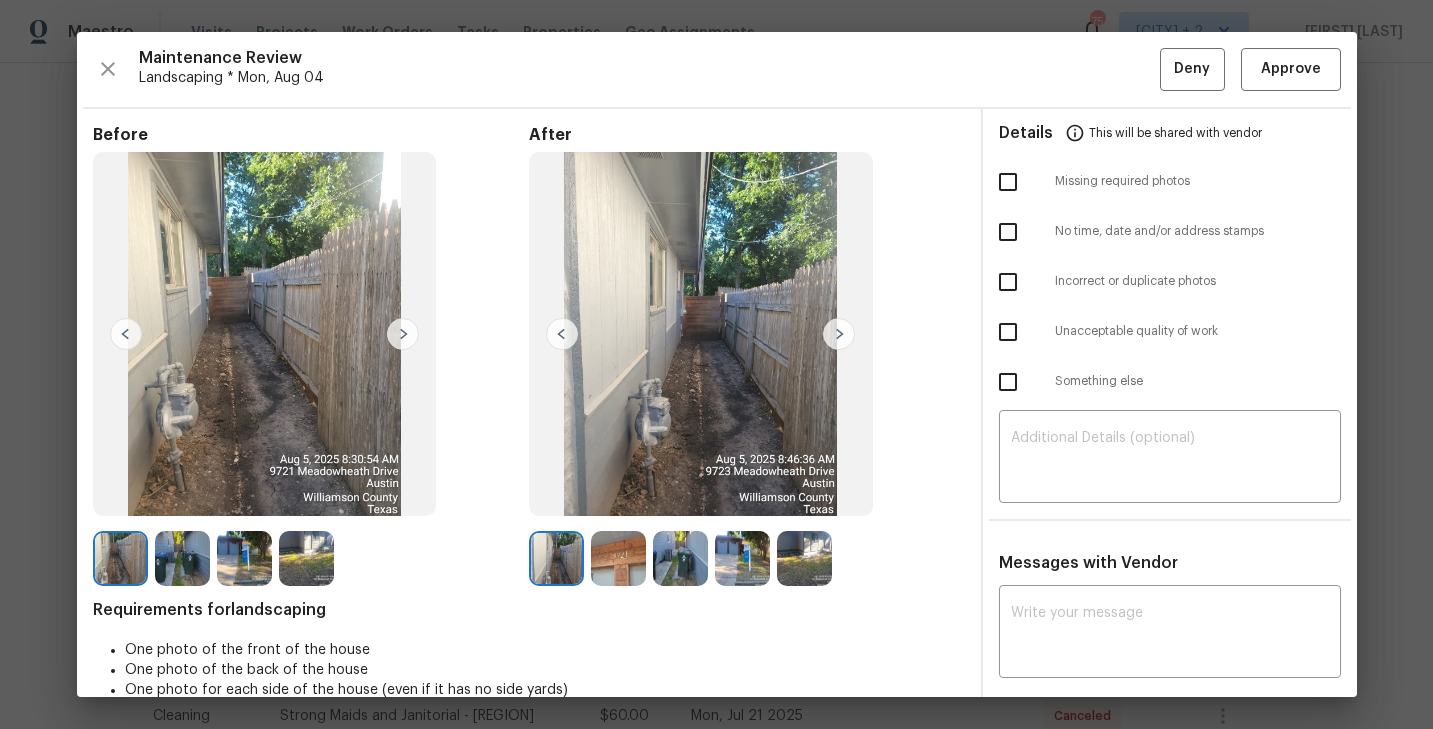 click at bounding box center [618, 558] 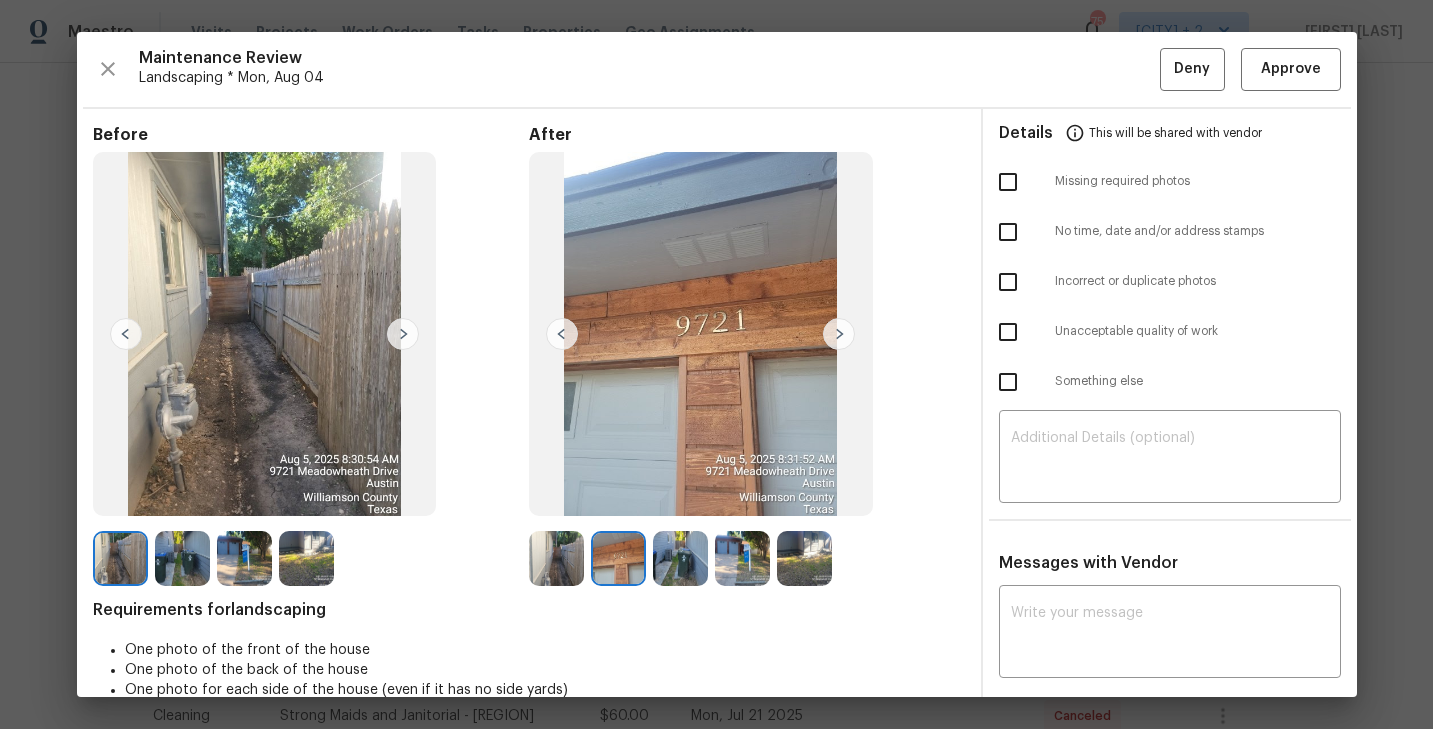 click at bounding box center [680, 558] 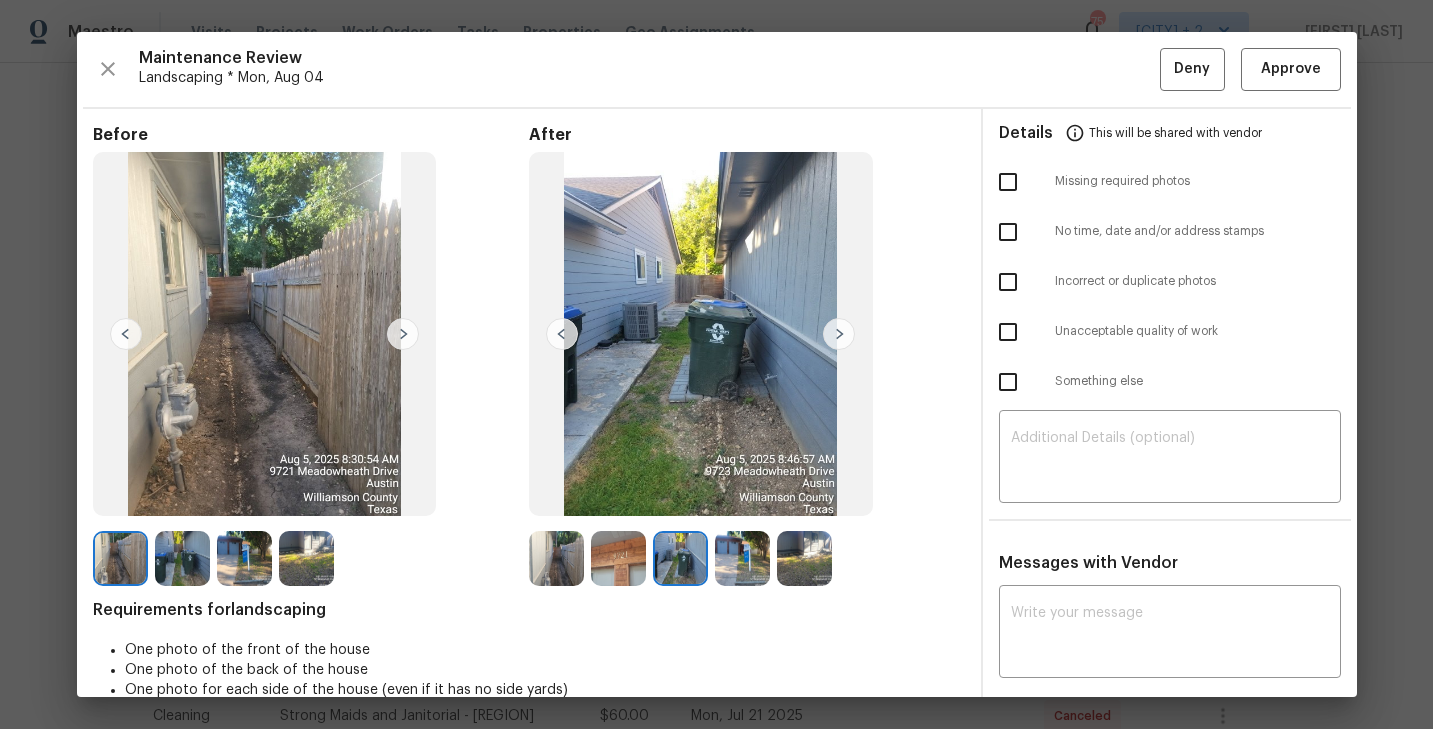 click at bounding box center [742, 558] 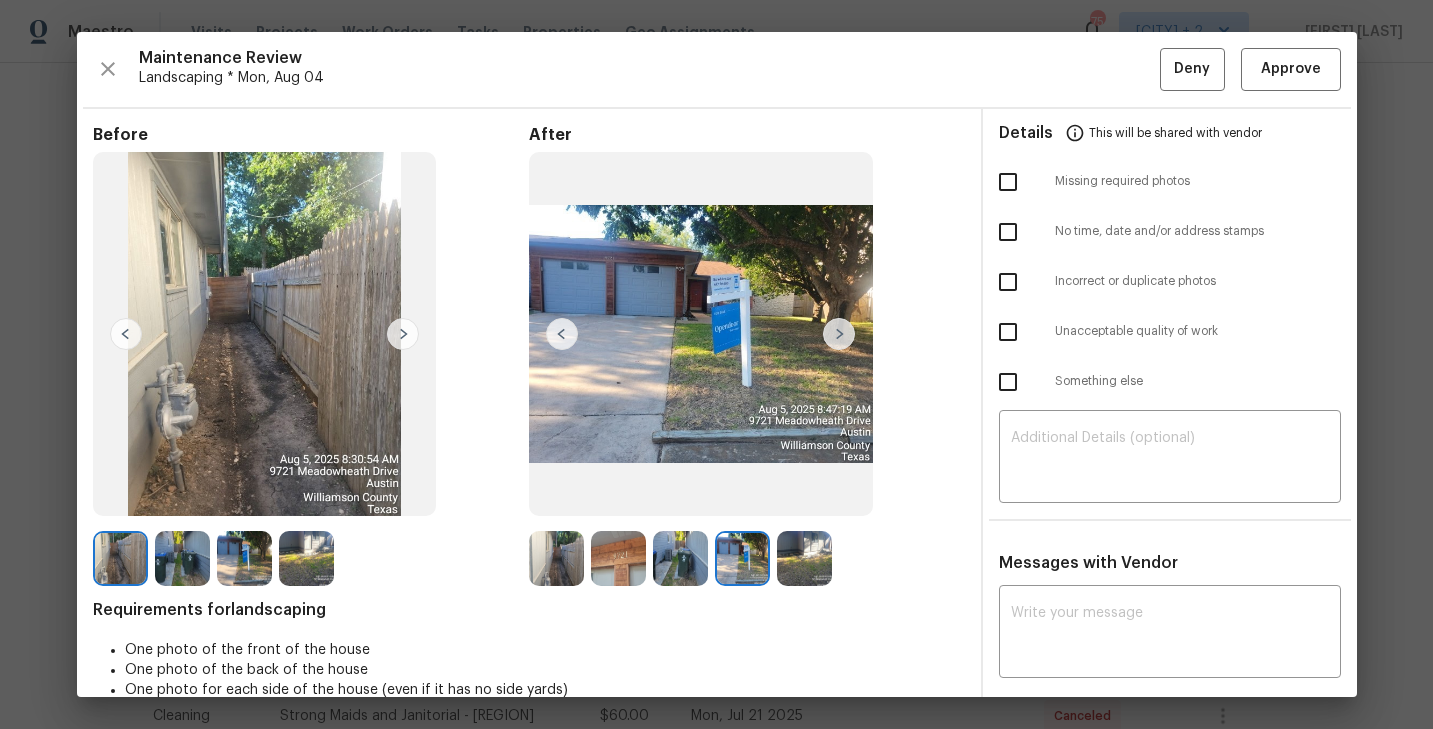 click at bounding box center (804, 558) 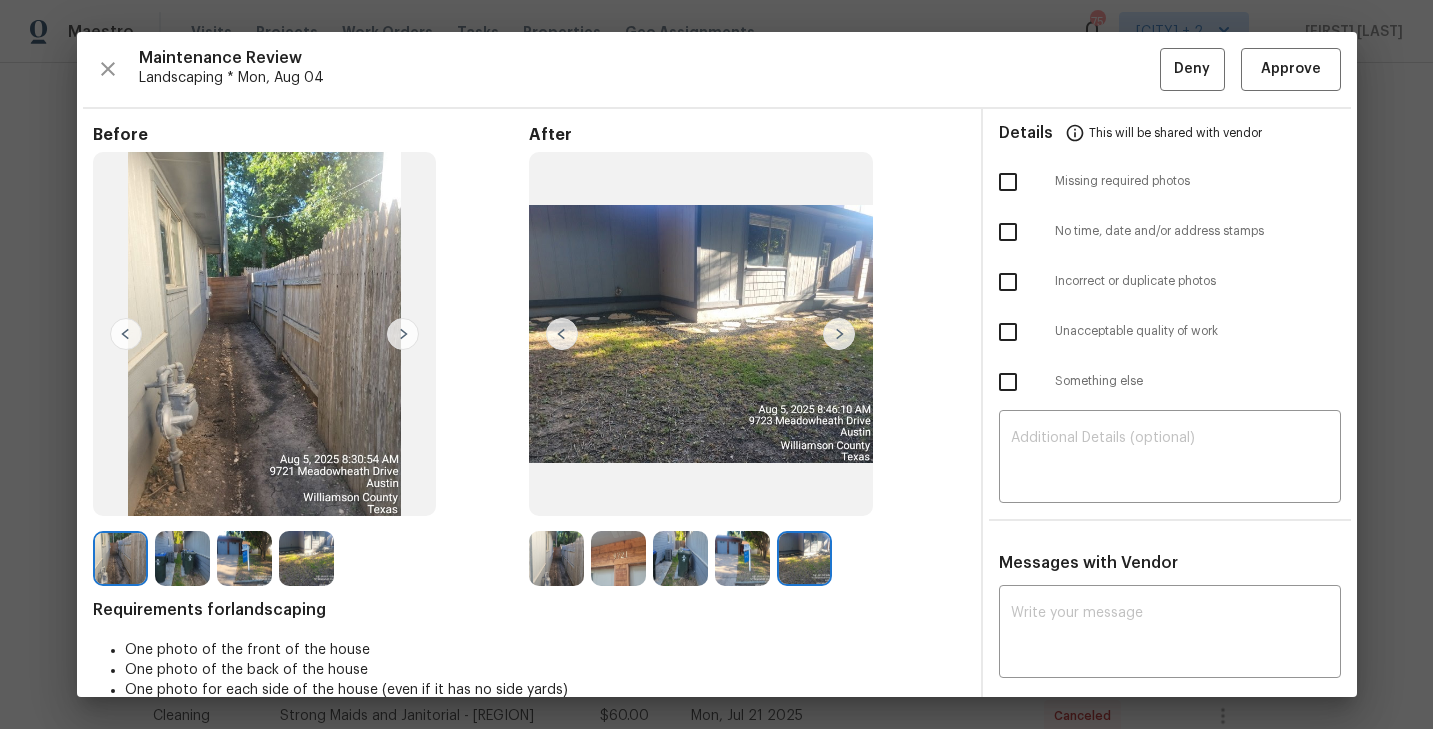 click at bounding box center [556, 558] 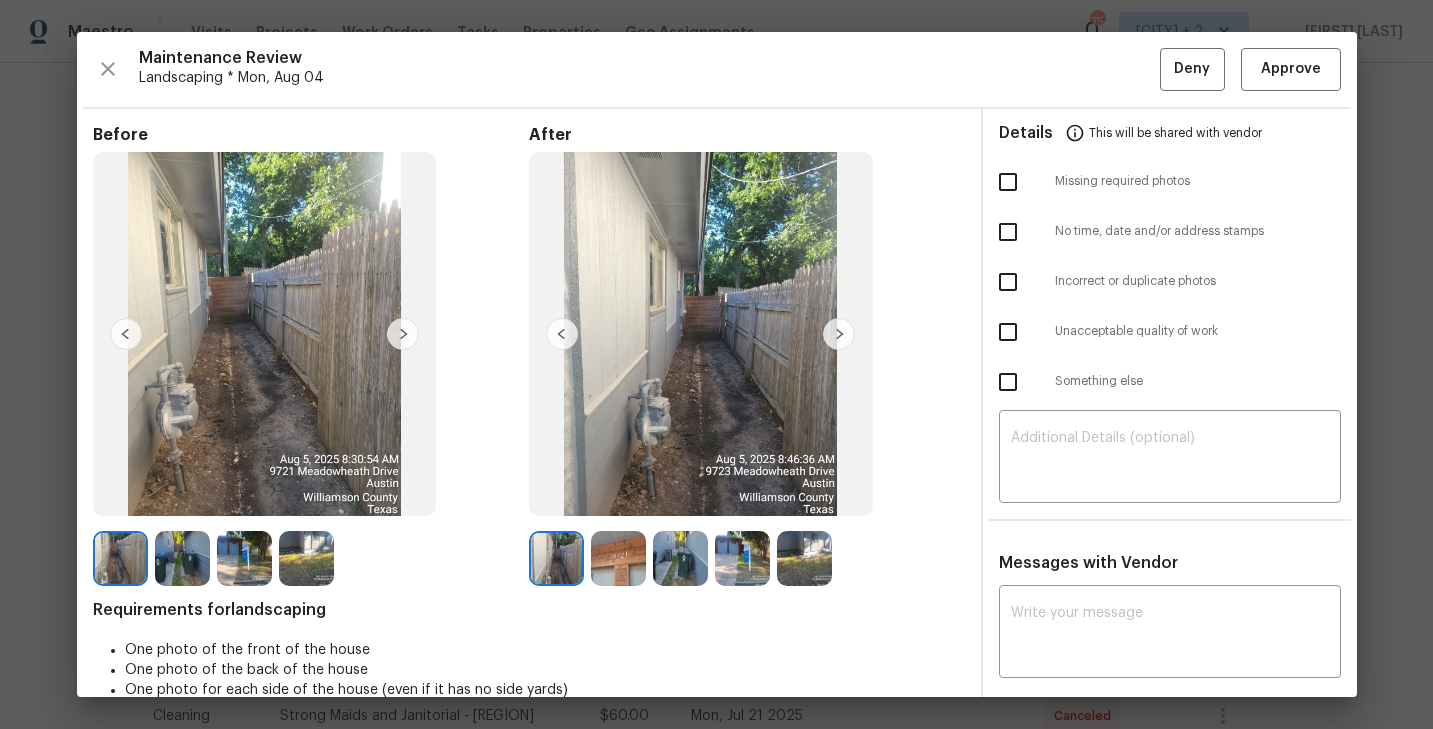 click at bounding box center [618, 558] 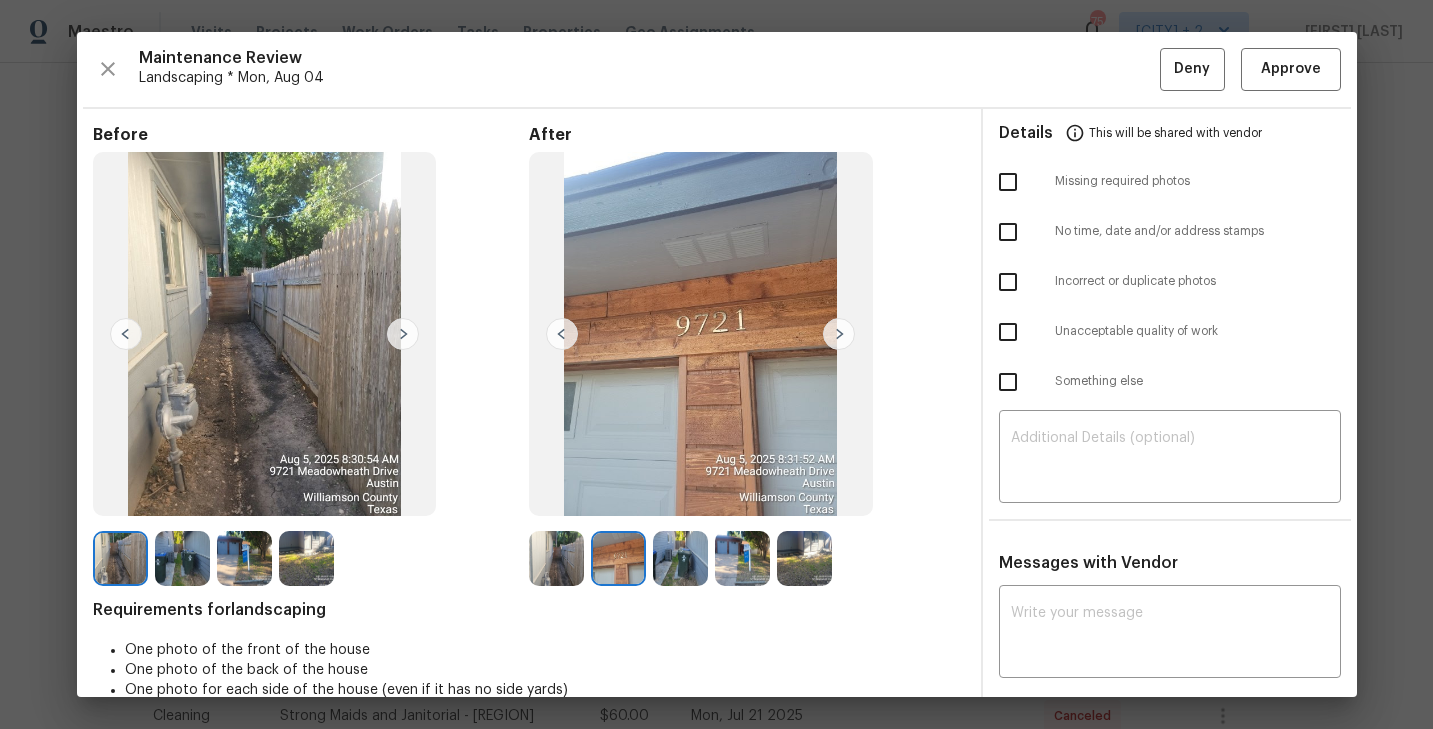 click at bounding box center (680, 558) 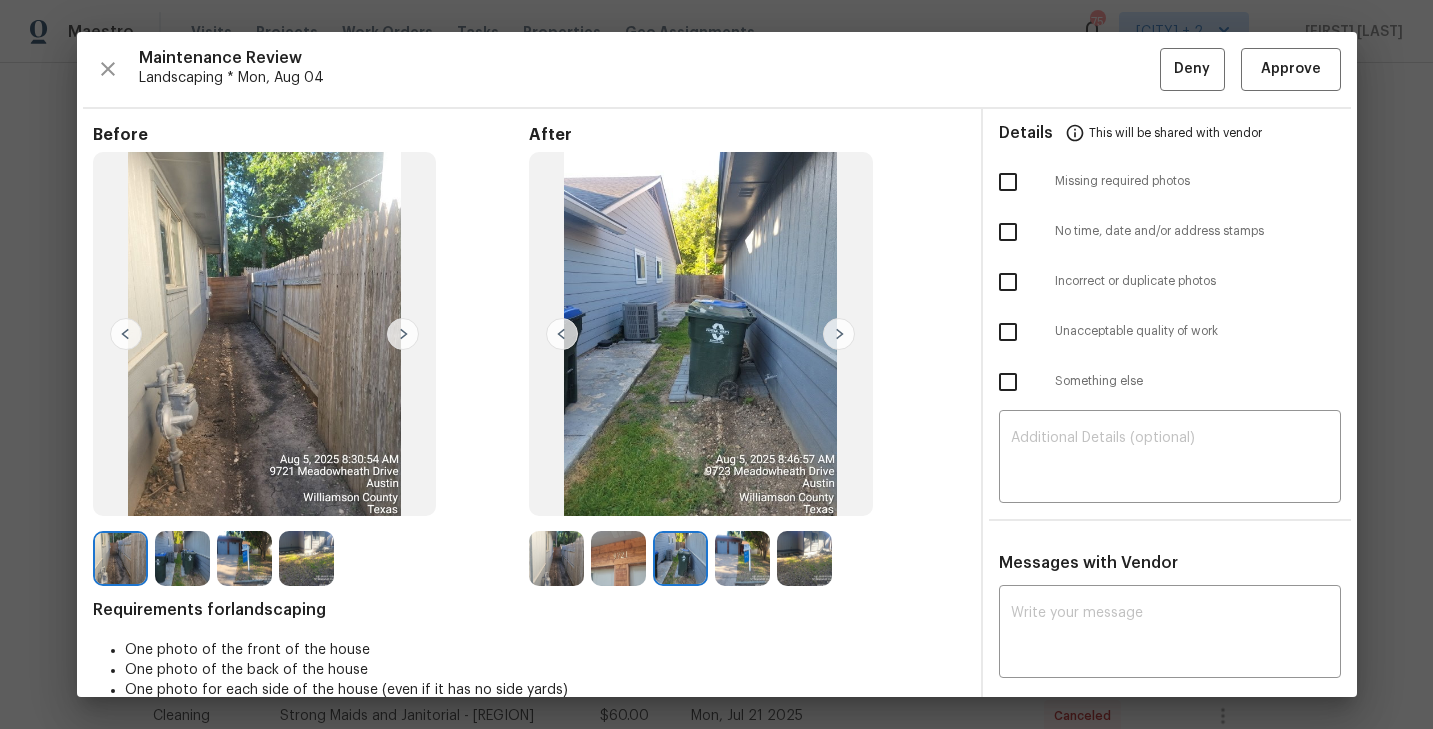 click at bounding box center (742, 558) 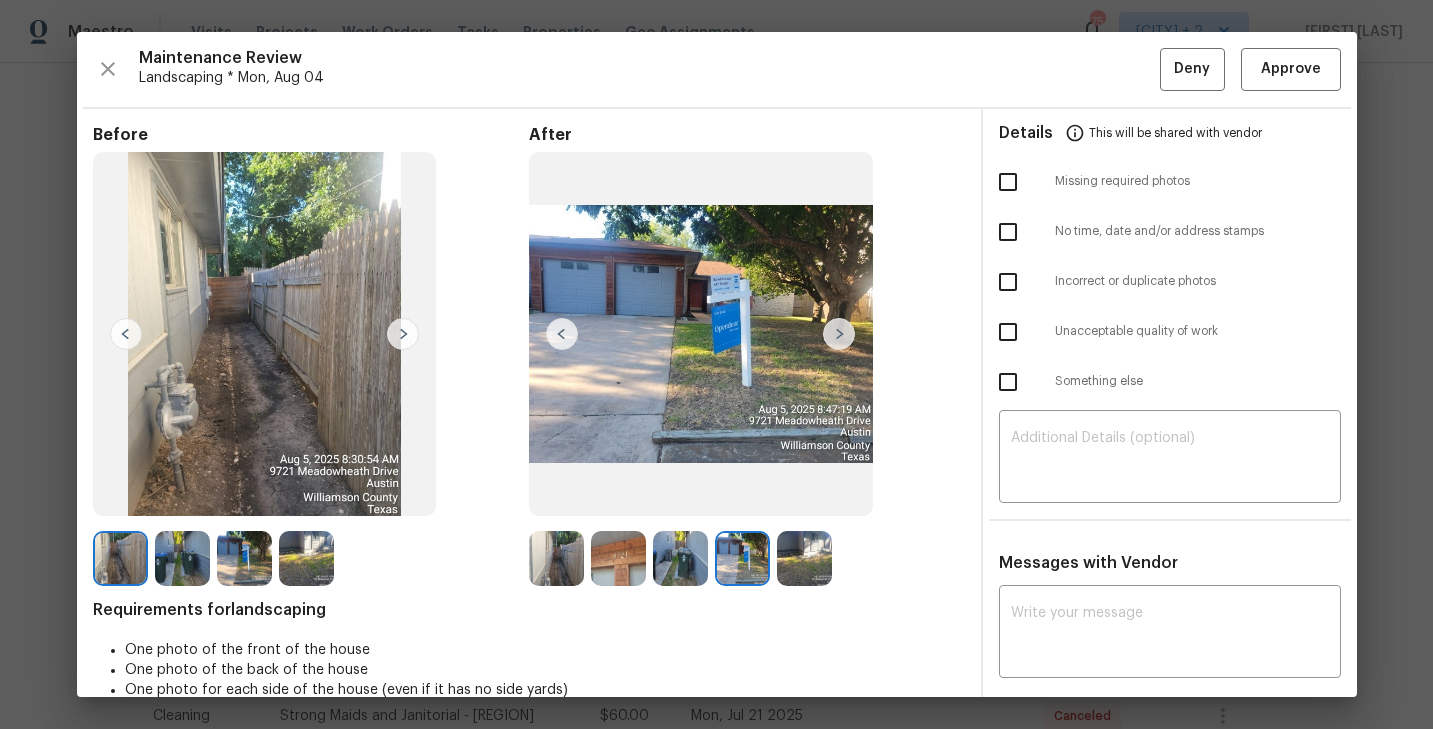 click at bounding box center (804, 558) 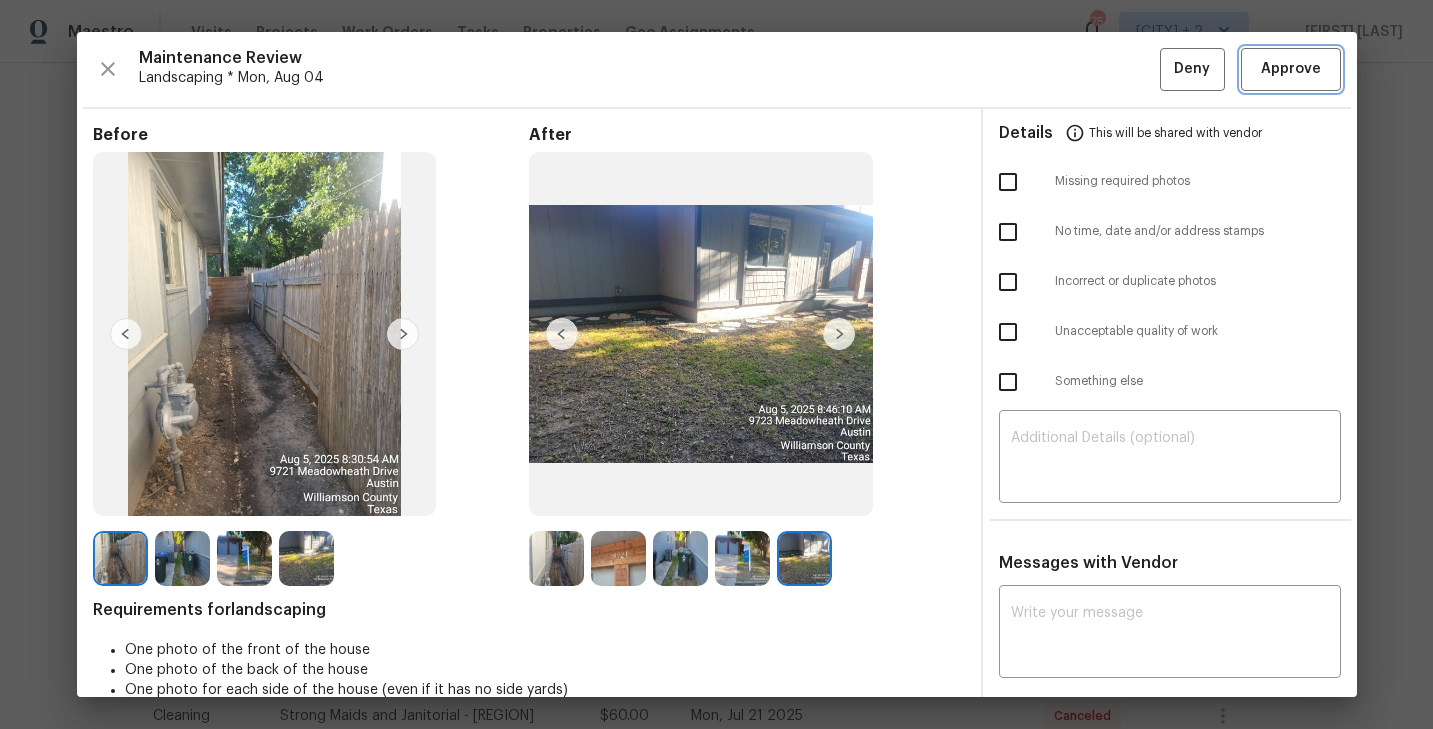 click on "Approve" at bounding box center (1291, 69) 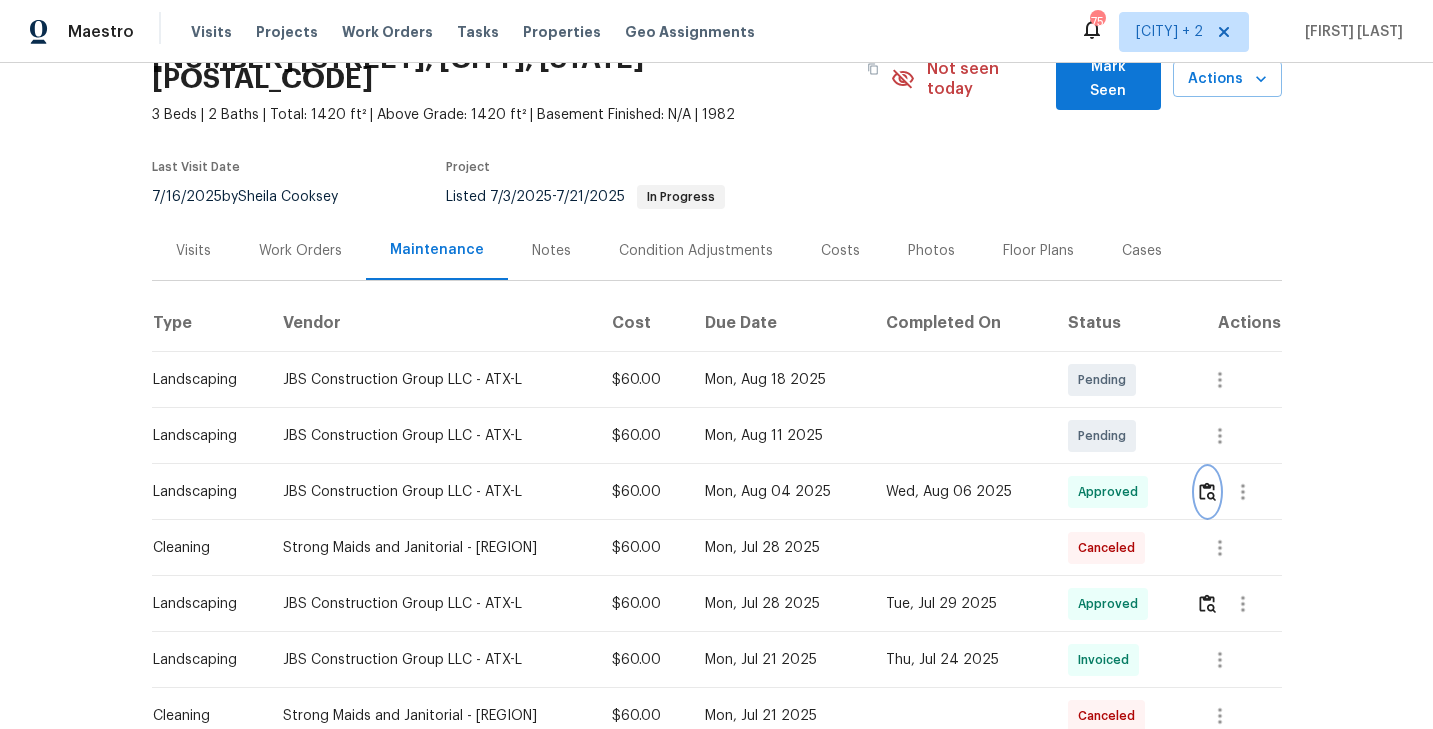 scroll, scrollTop: 0, scrollLeft: 0, axis: both 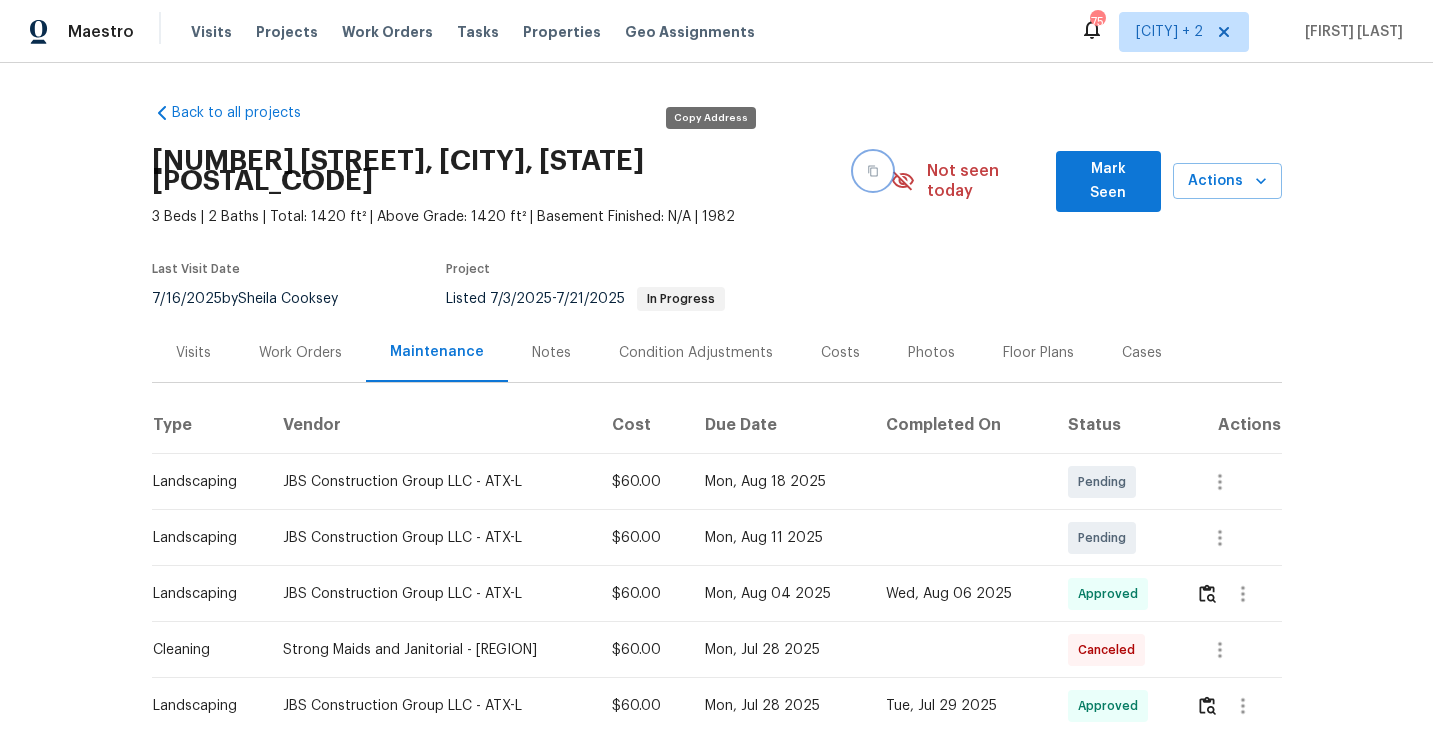 click at bounding box center [873, 171] 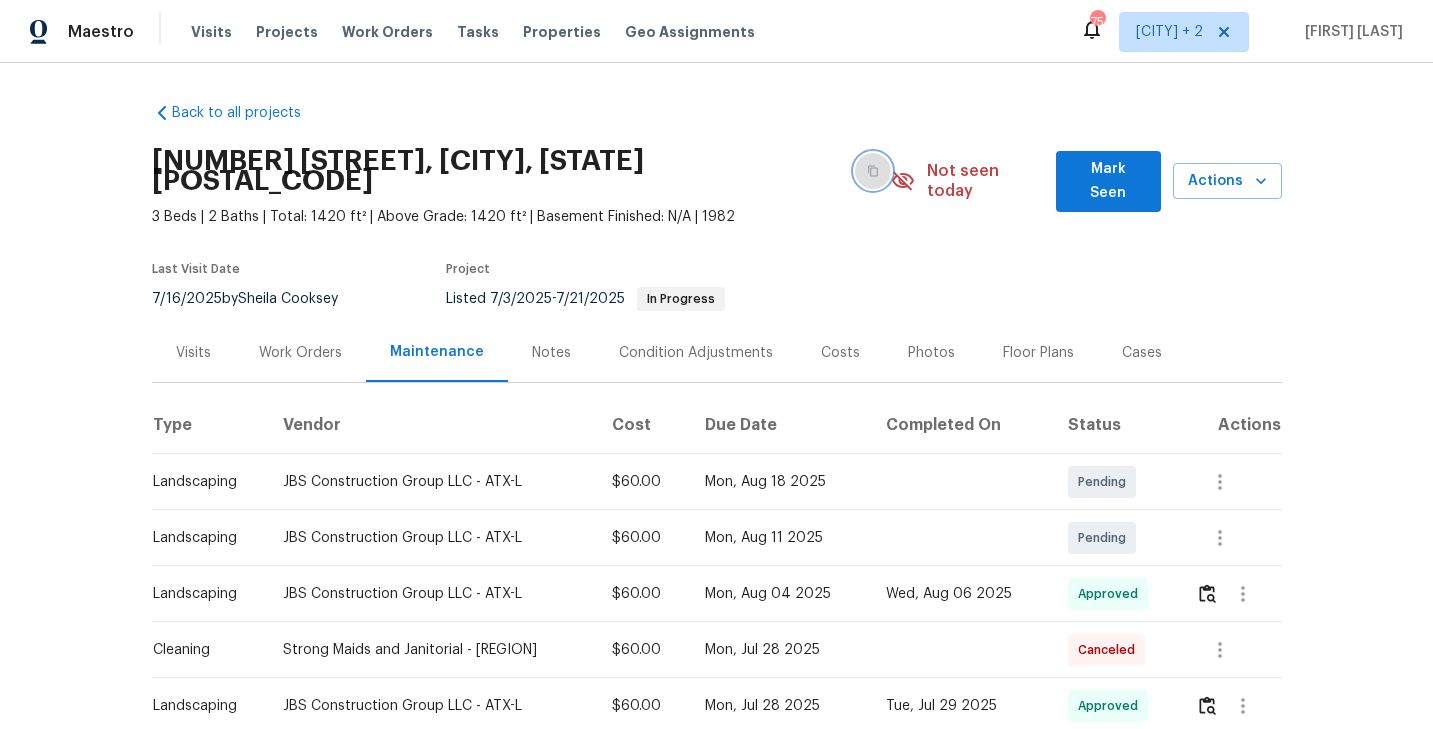 click at bounding box center (873, 171) 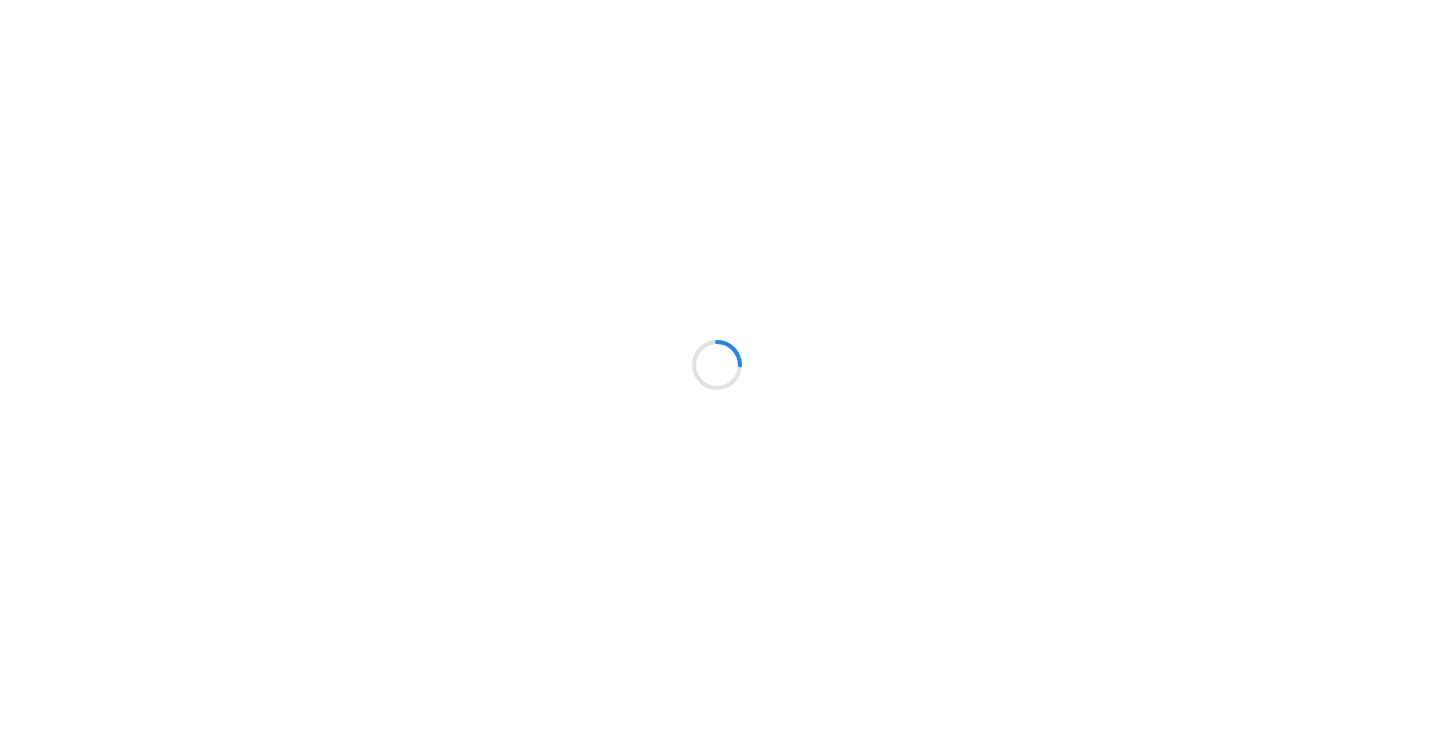 scroll, scrollTop: 0, scrollLeft: 0, axis: both 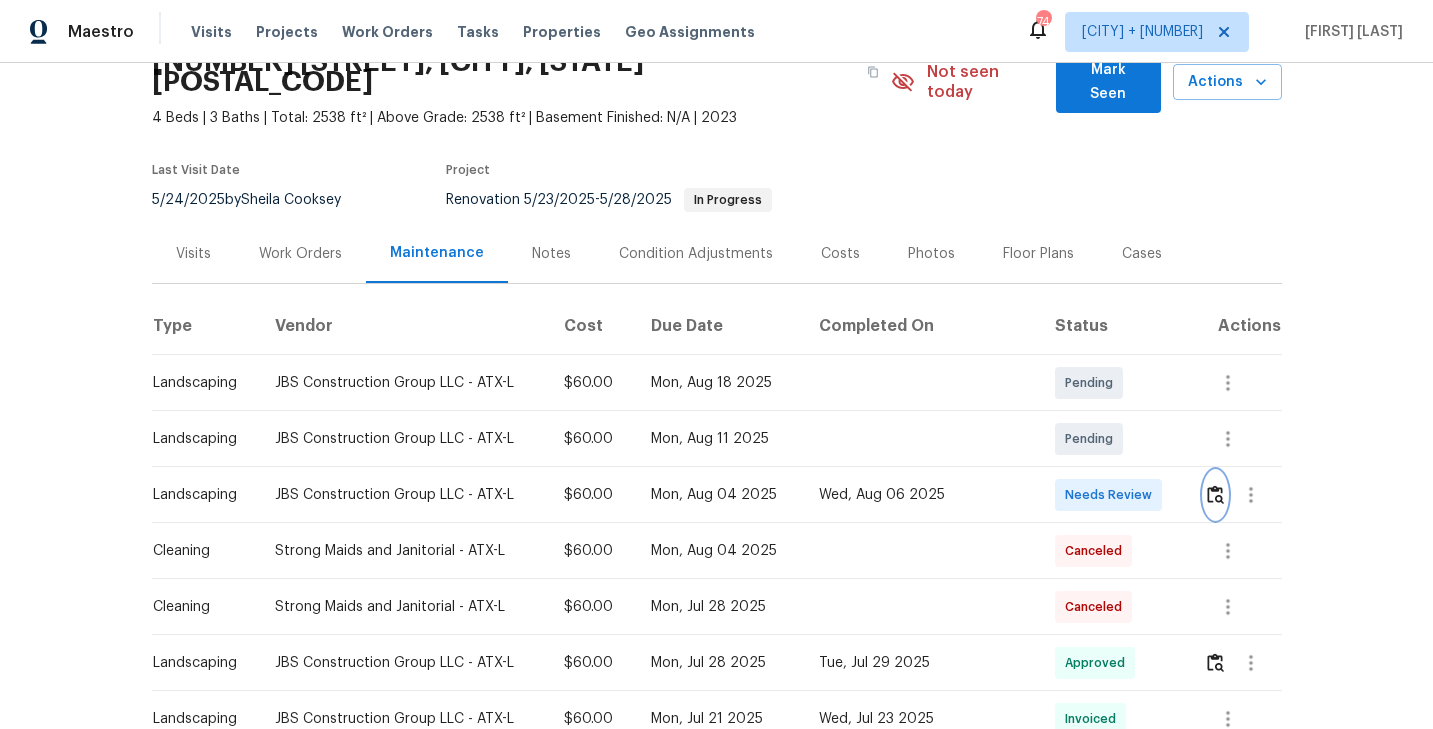 click at bounding box center (1215, 494) 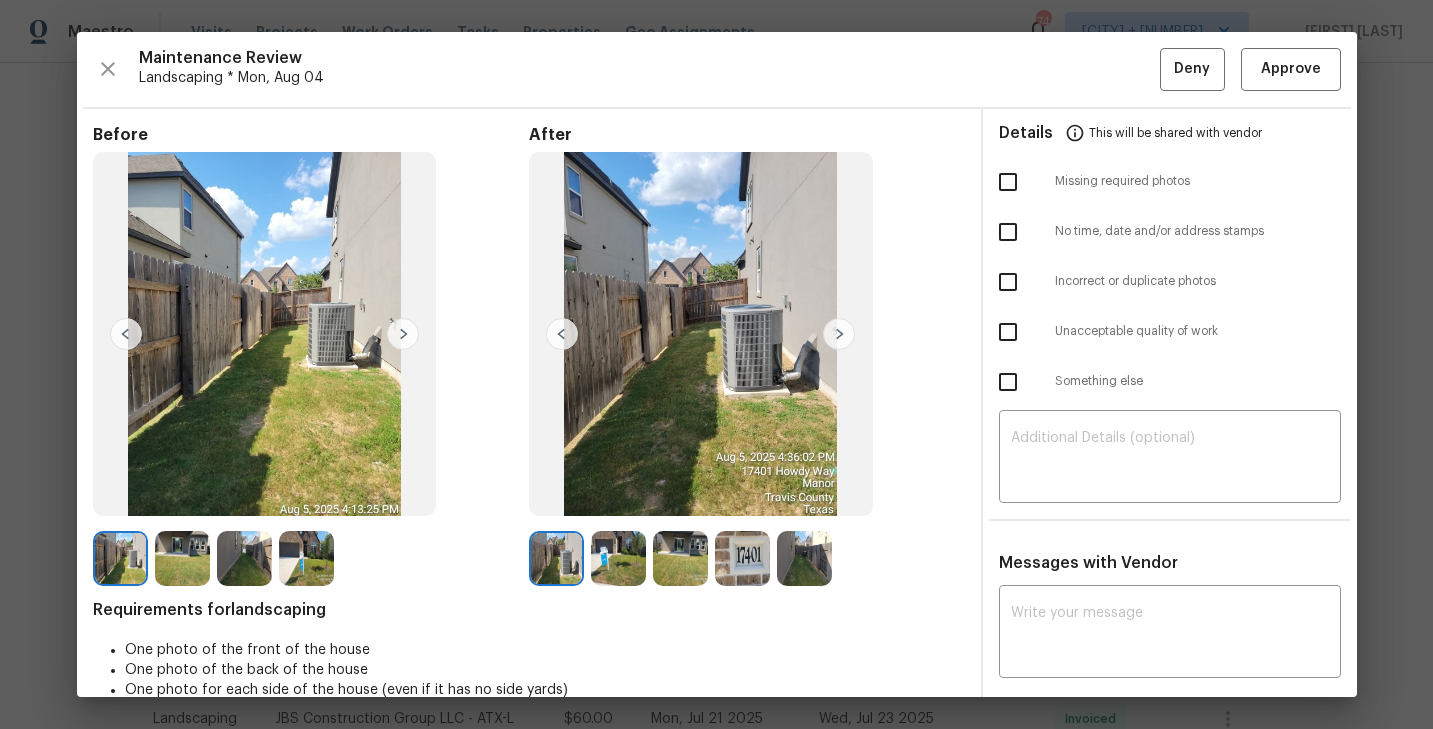 click at bounding box center (839, 334) 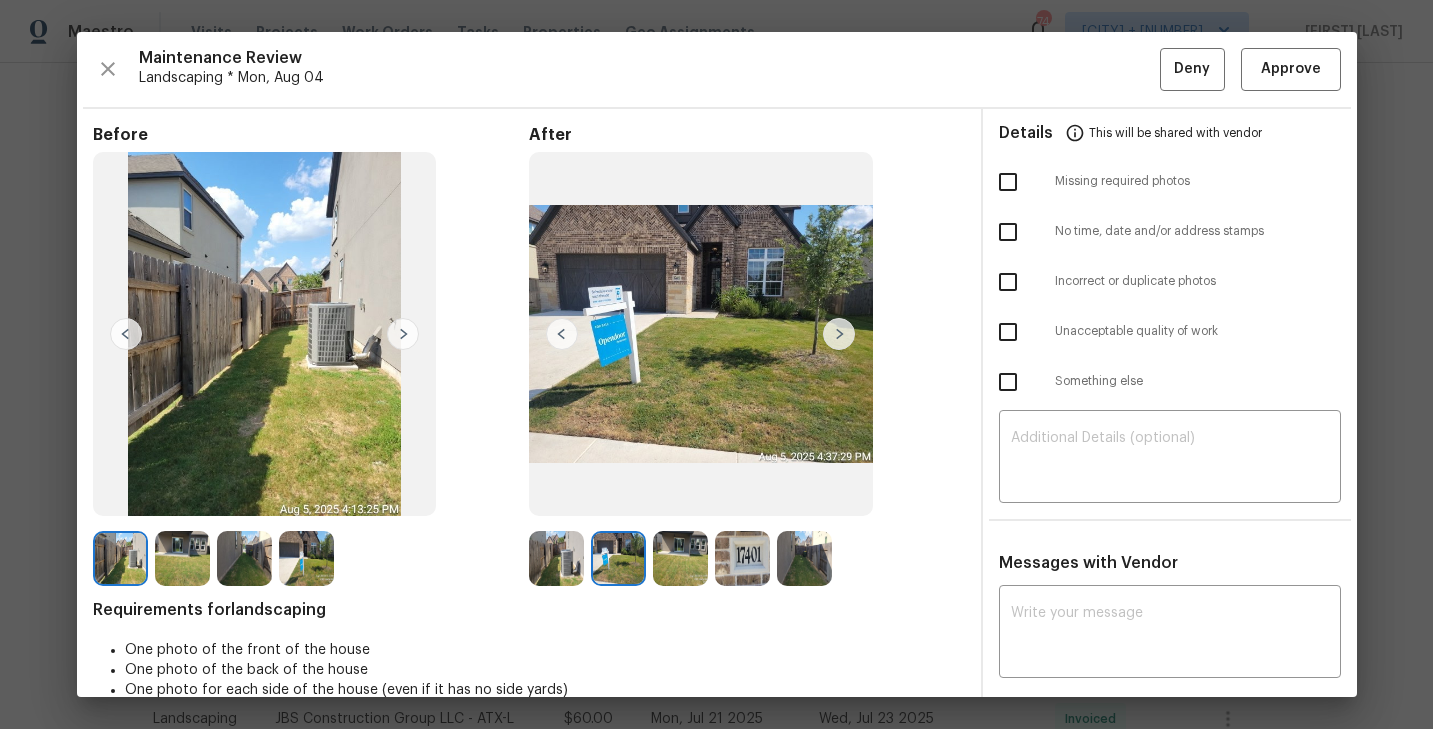 click at bounding box center (839, 334) 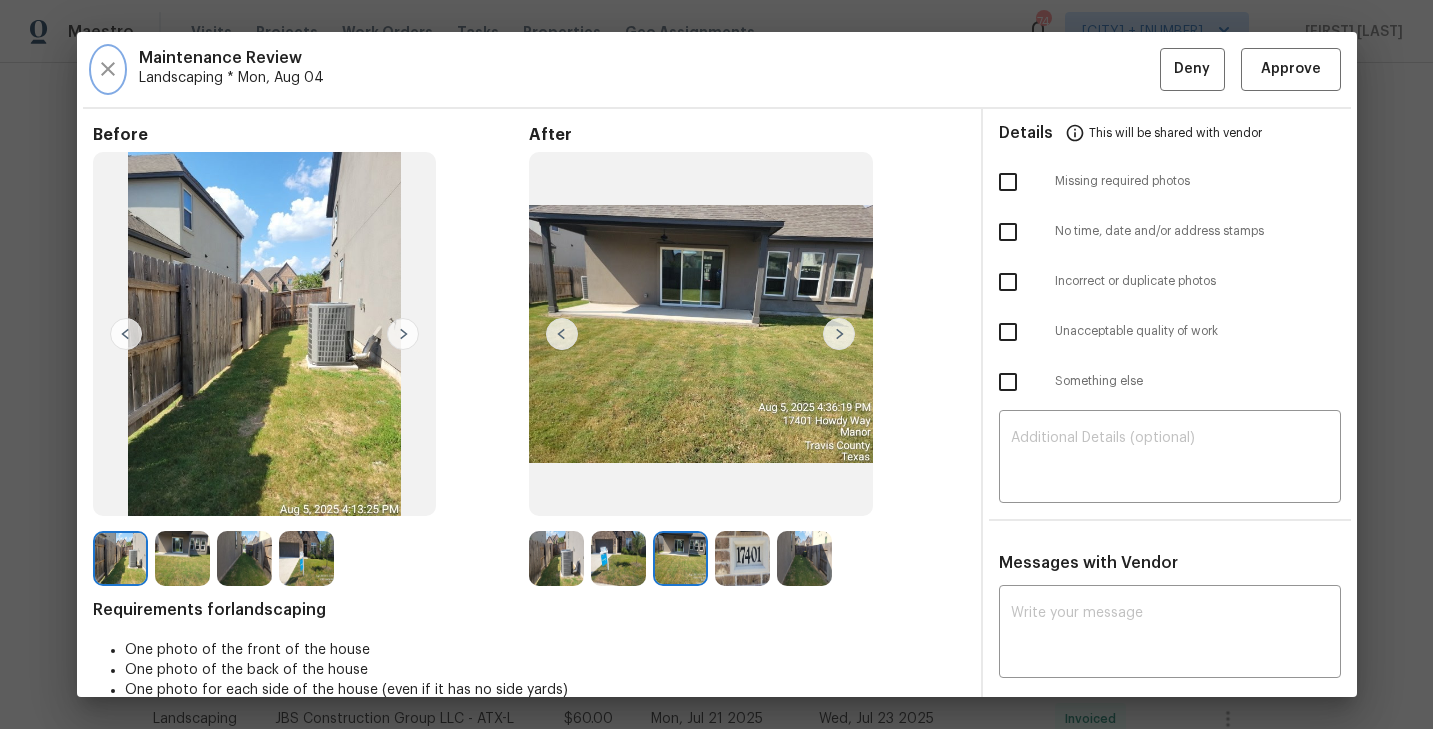 click 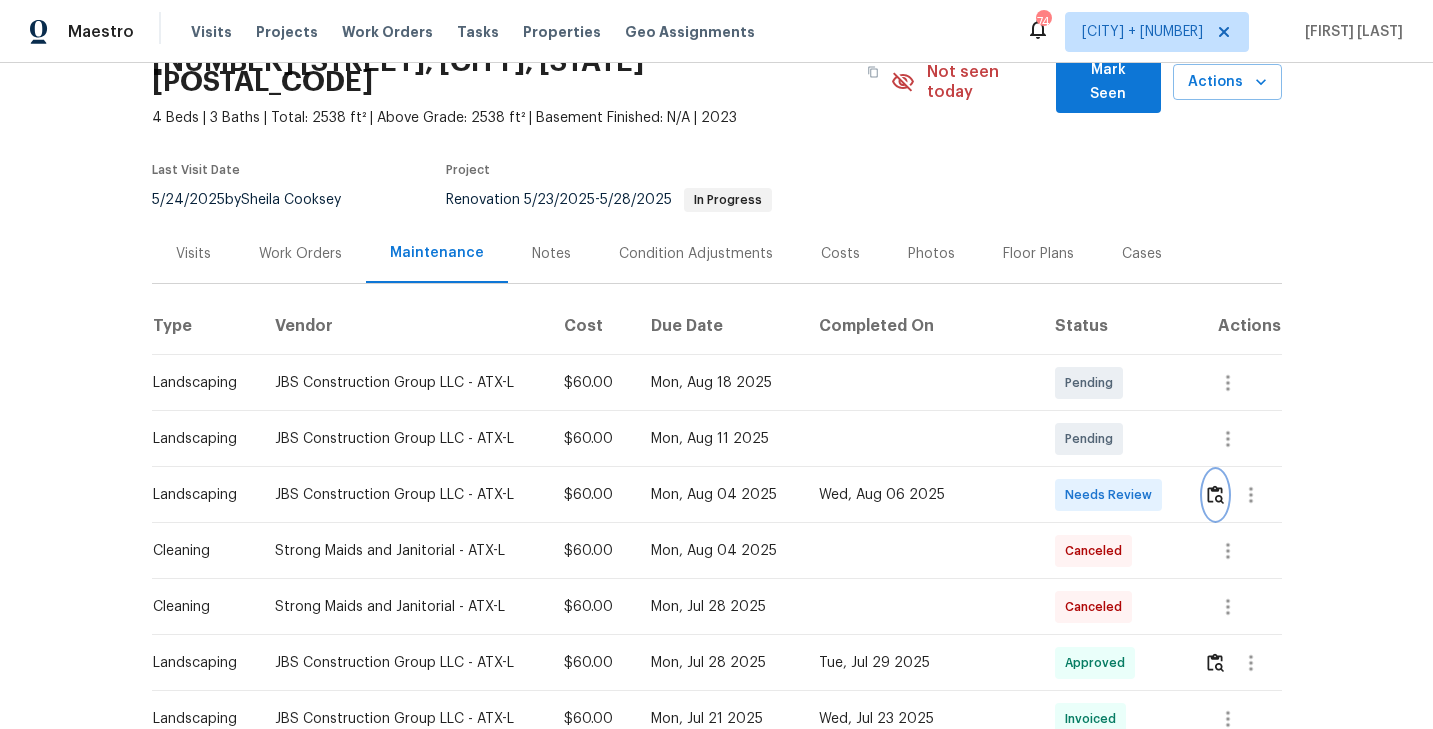 scroll, scrollTop: 0, scrollLeft: 0, axis: both 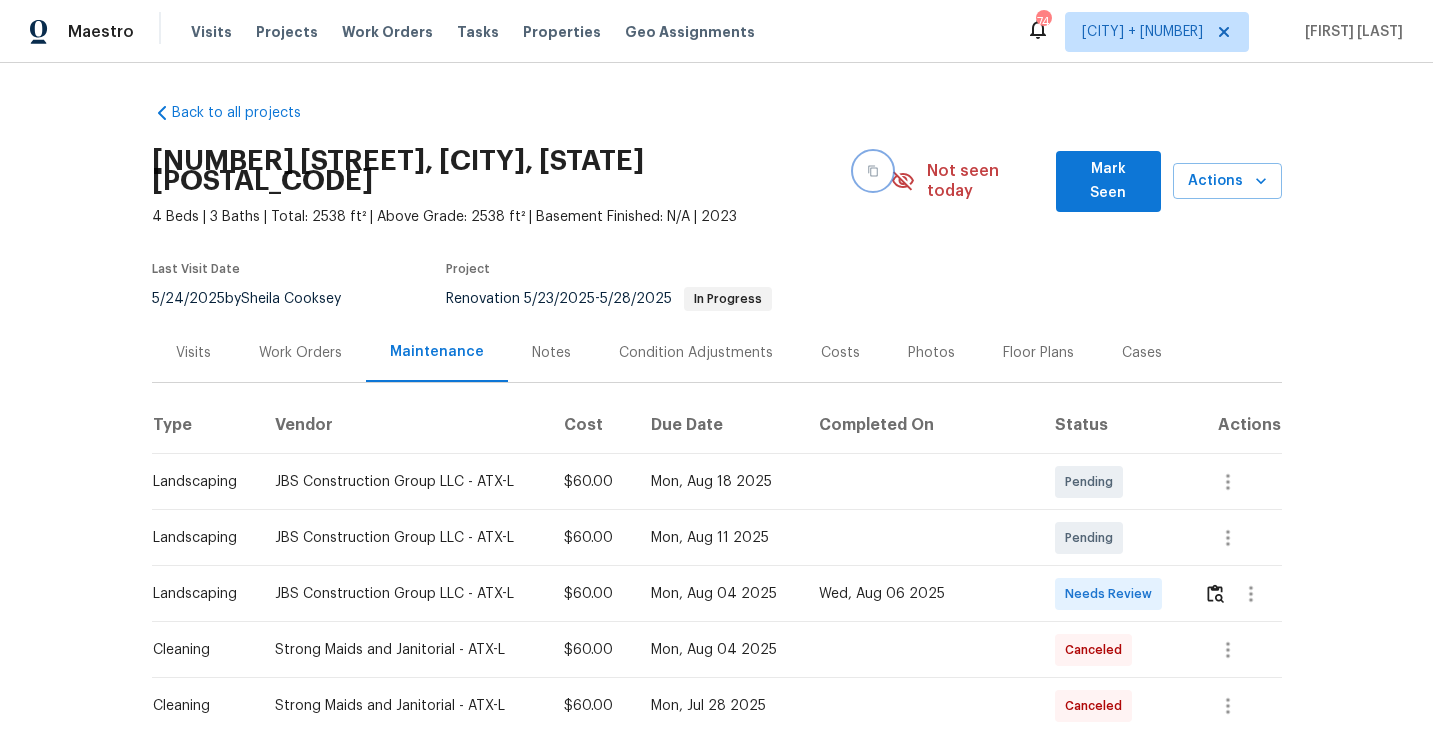 click at bounding box center (873, 171) 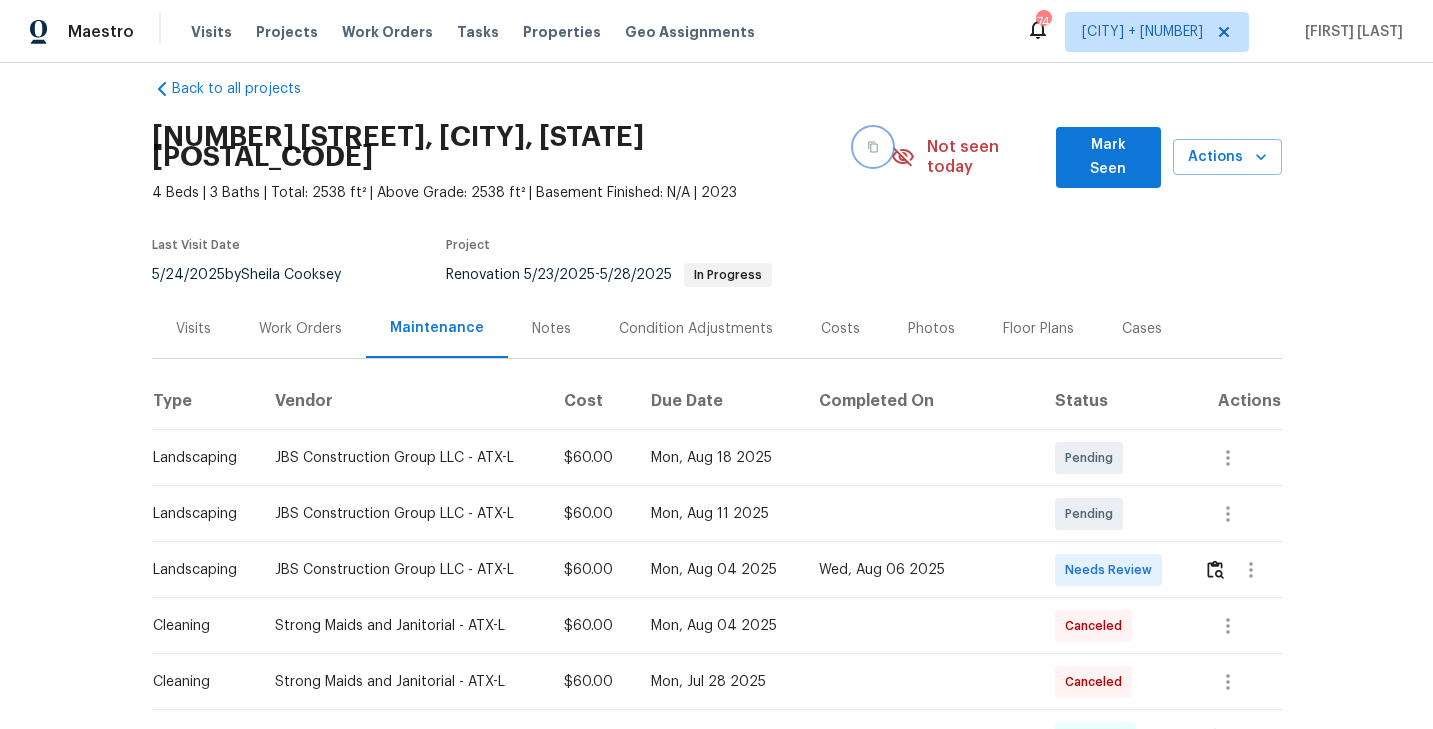 scroll, scrollTop: 90, scrollLeft: 0, axis: vertical 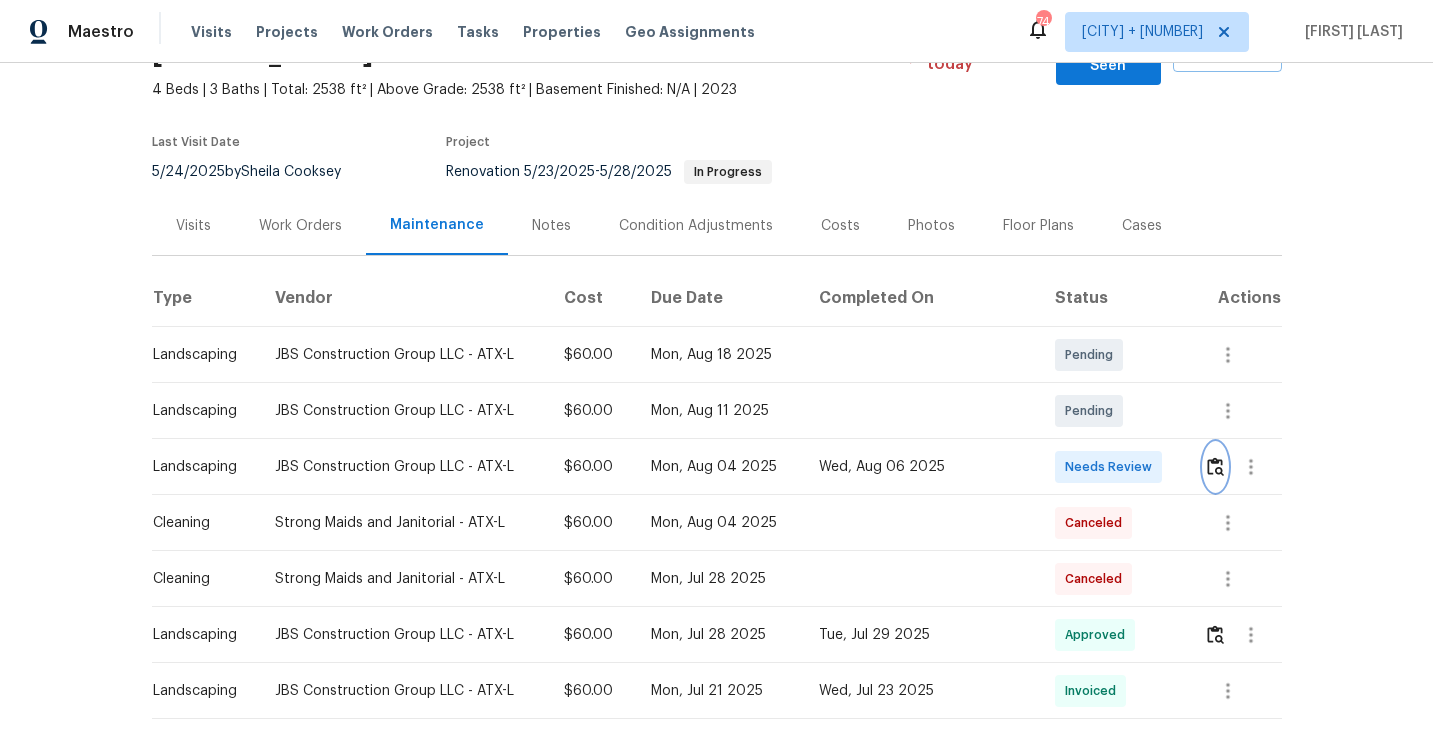 click at bounding box center (1215, 466) 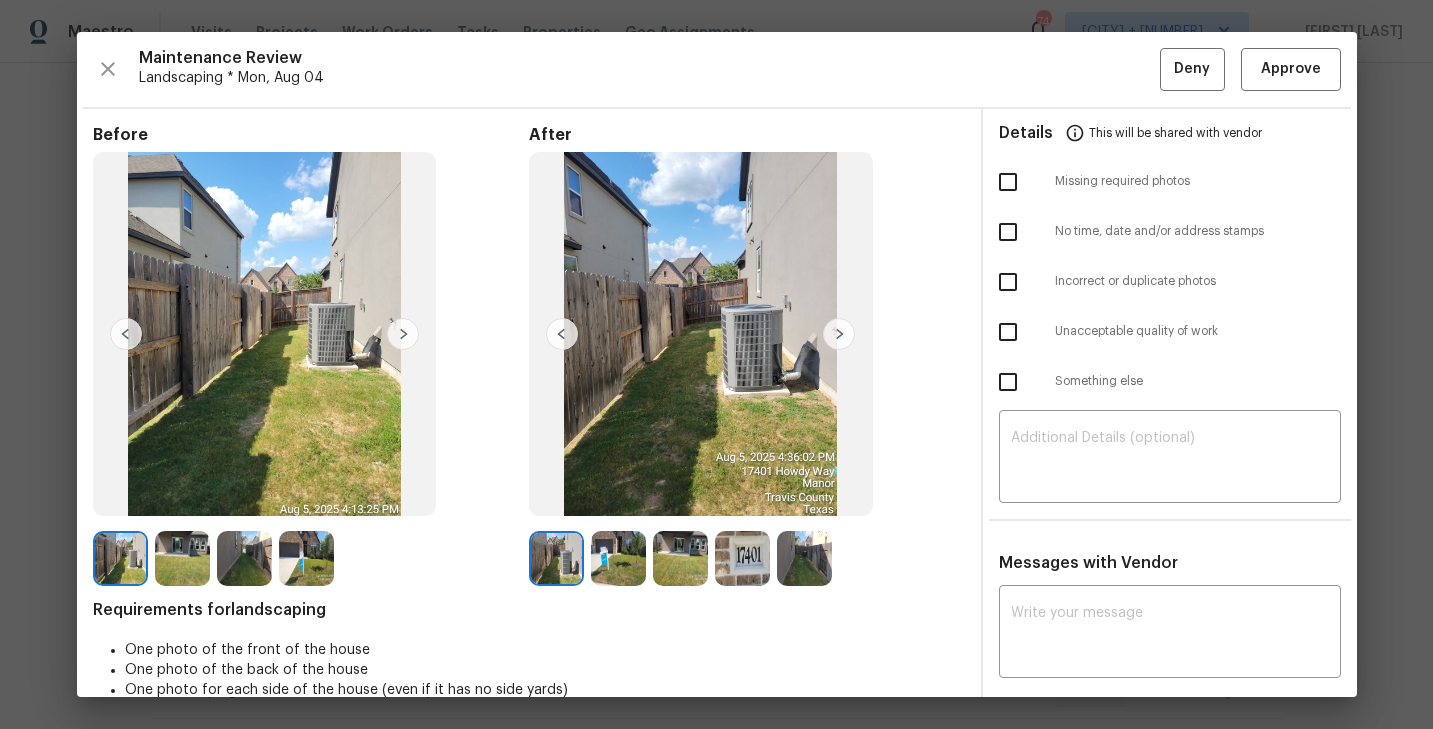 scroll, scrollTop: 7, scrollLeft: 0, axis: vertical 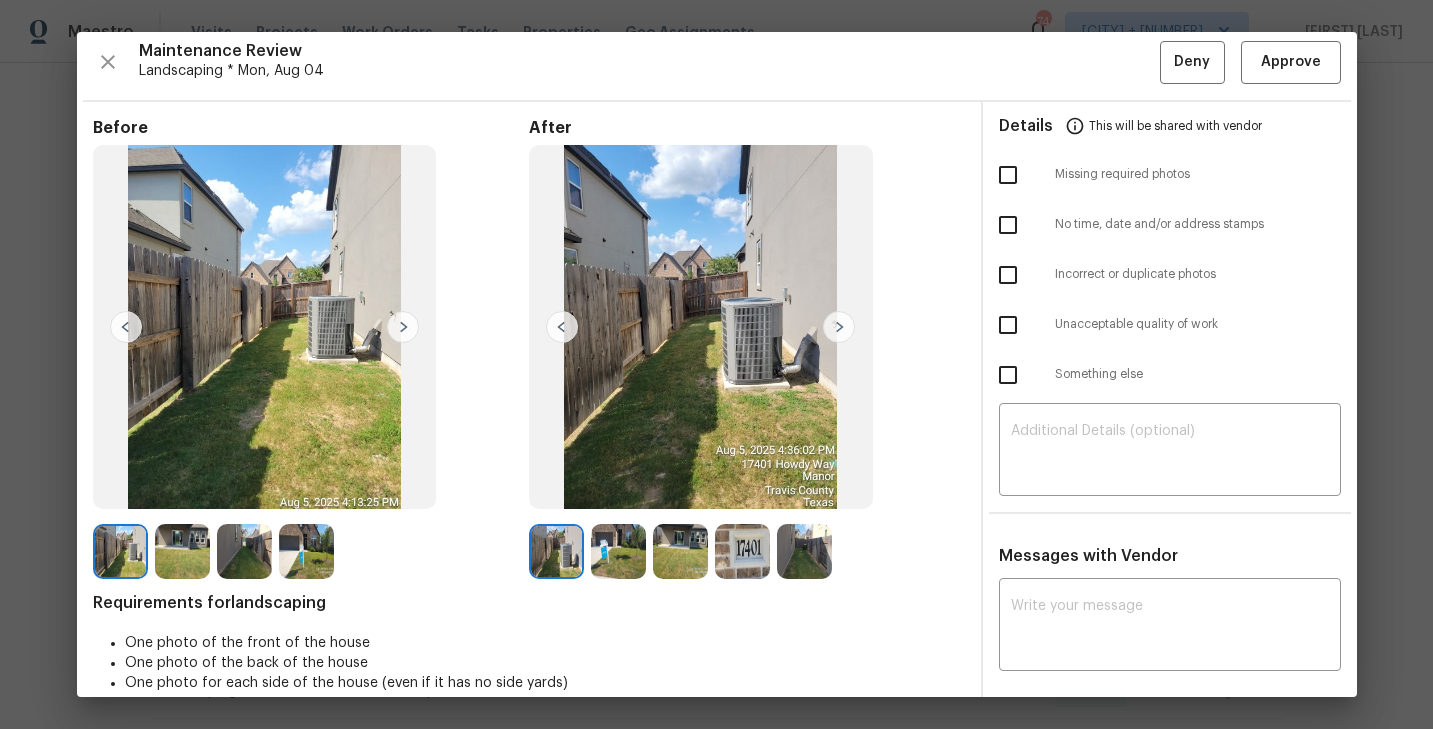 click at bounding box center [618, 551] 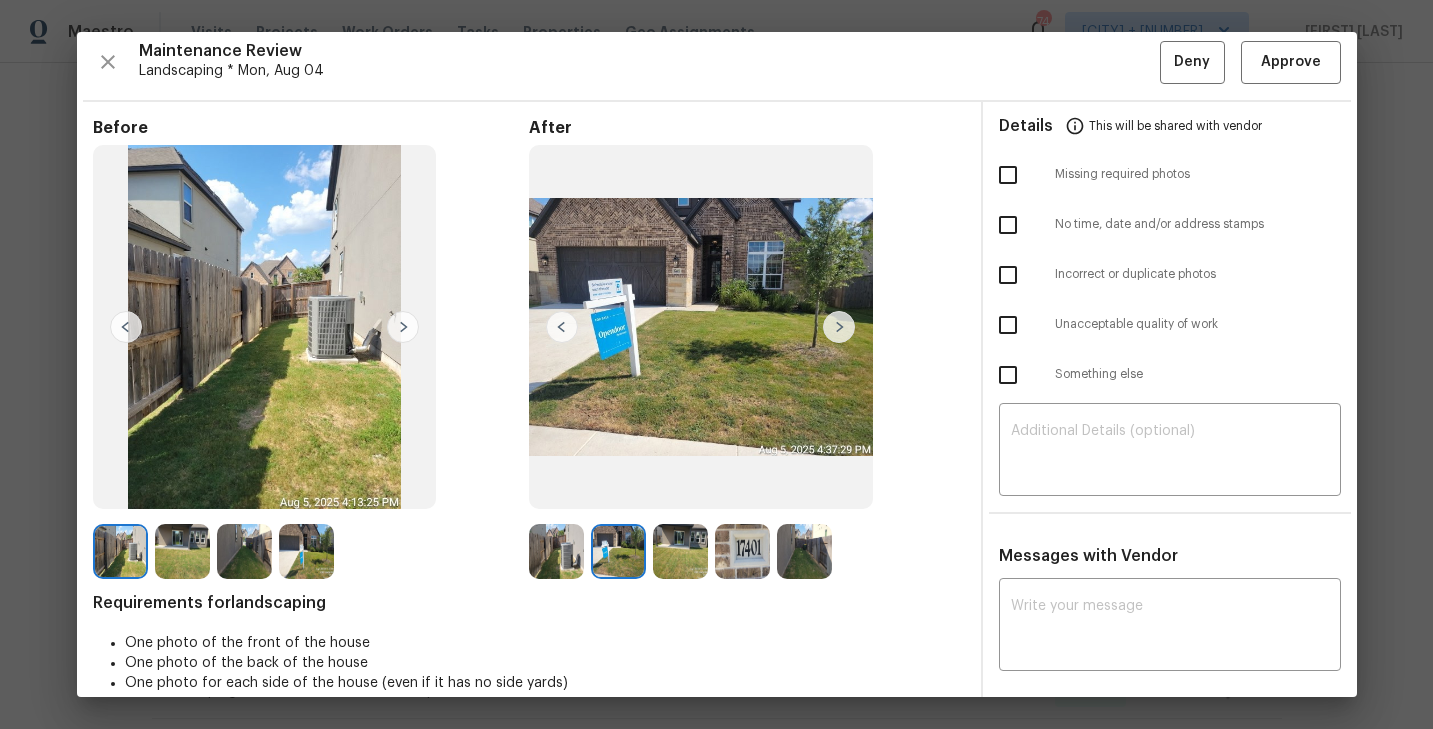 click at bounding box center (680, 551) 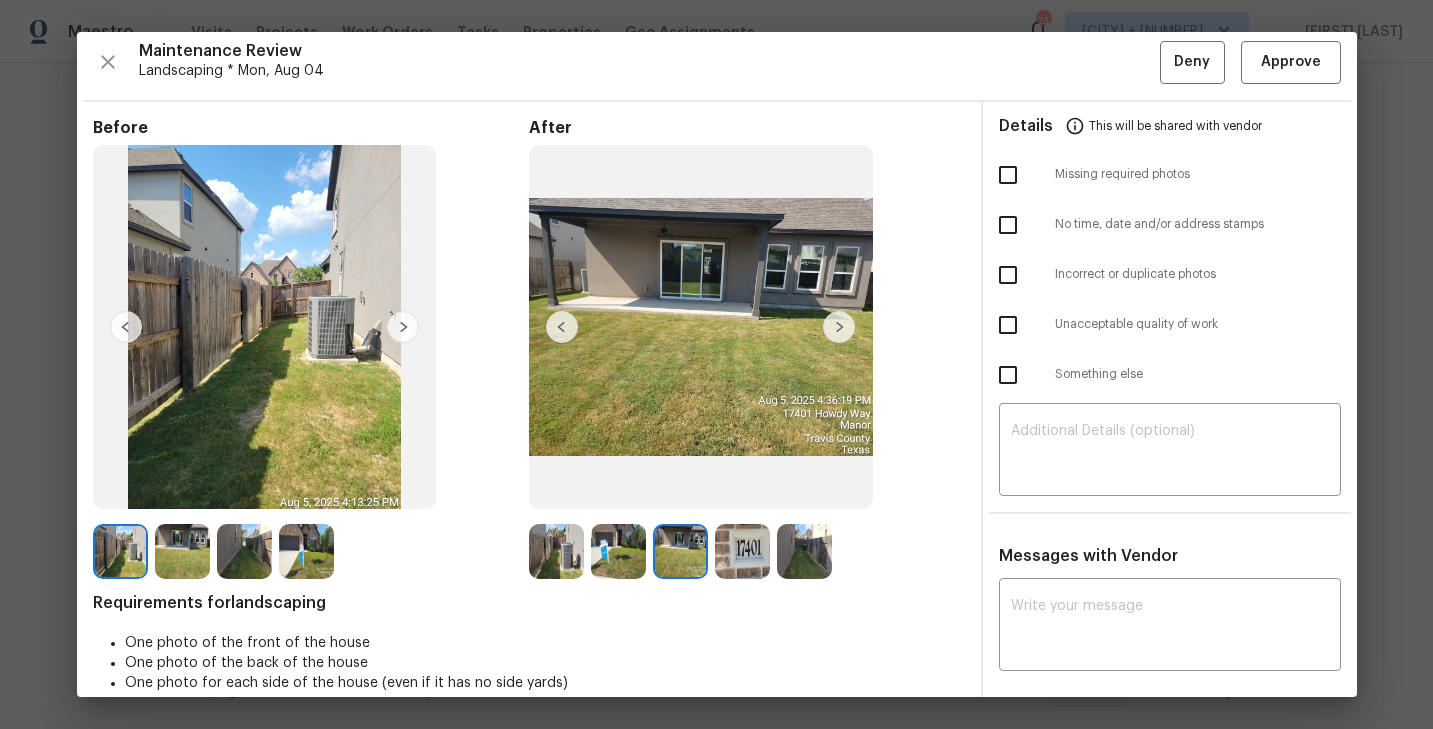 click at bounding box center (742, 551) 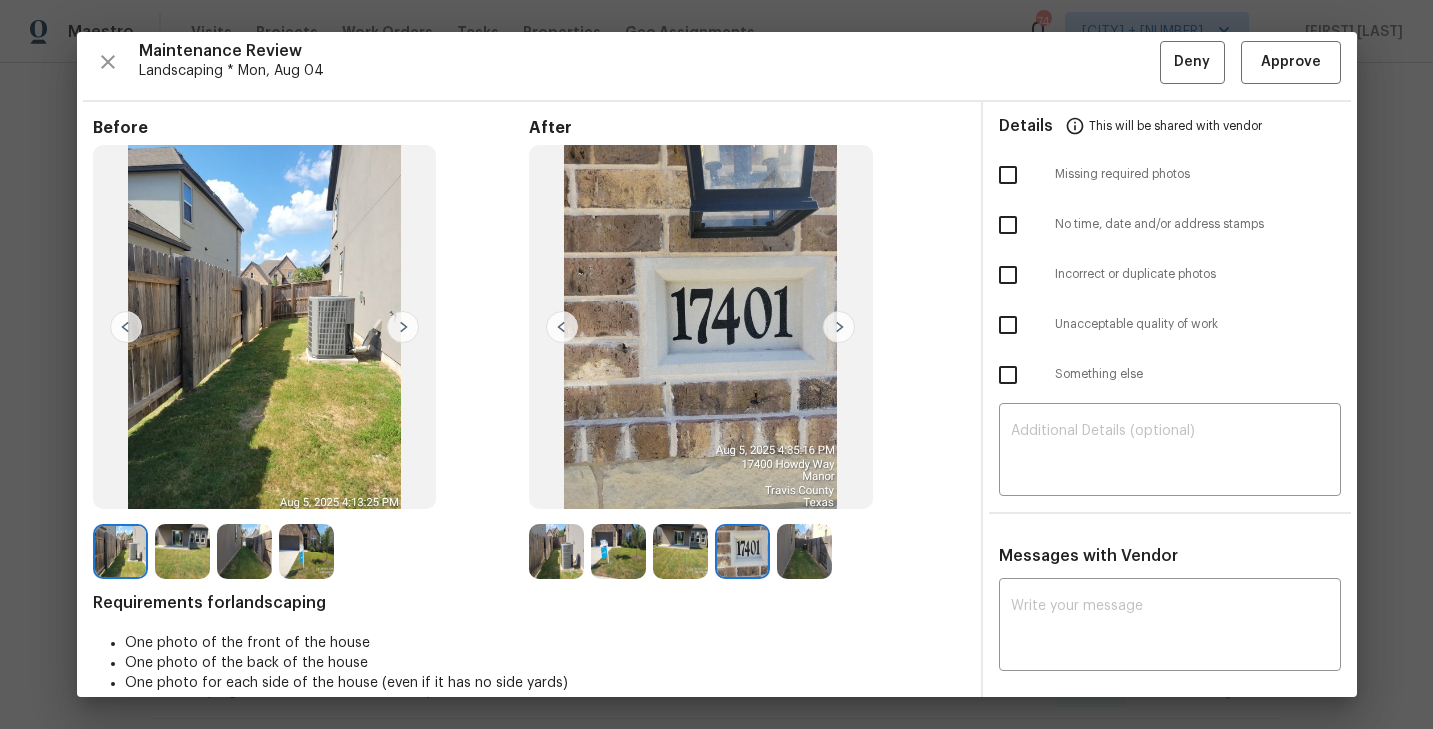 click at bounding box center (804, 551) 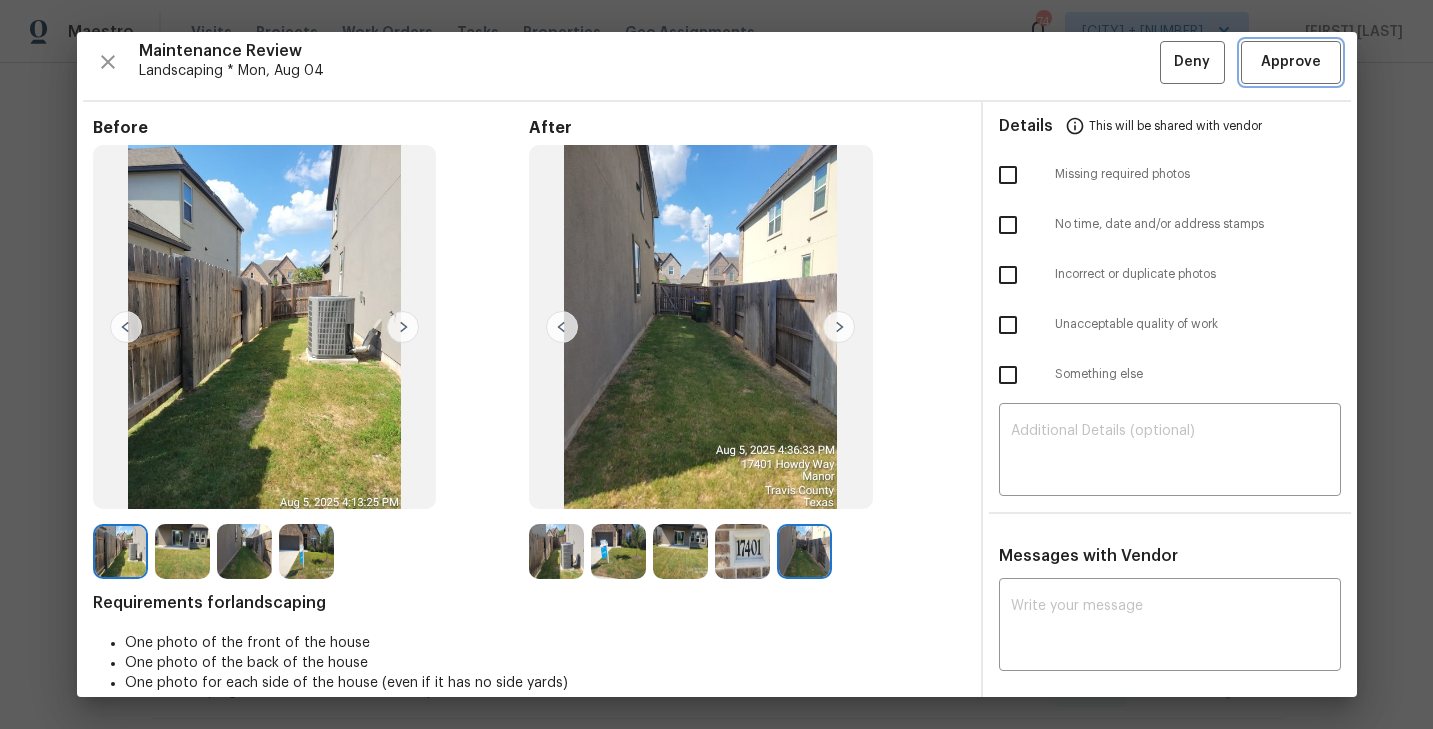 click on "Approve" at bounding box center [1291, 62] 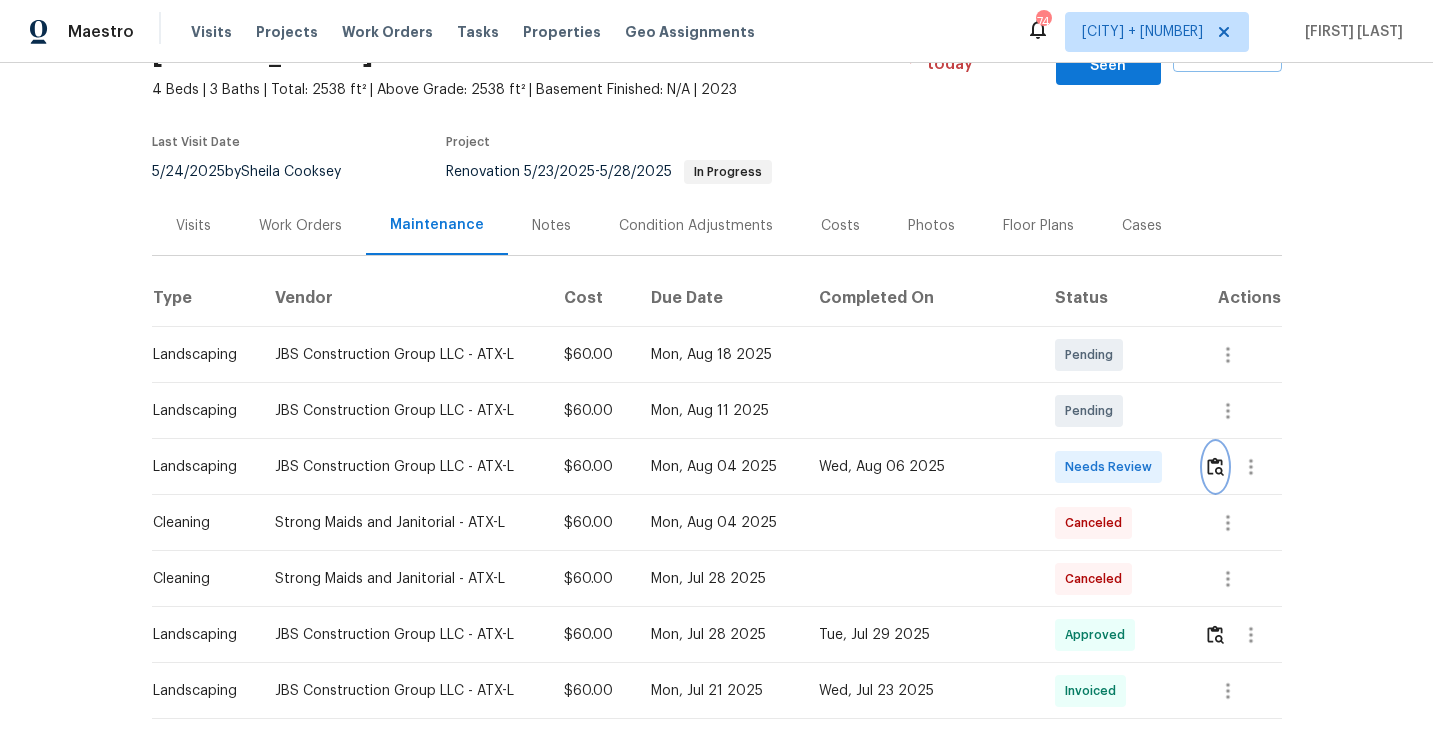 scroll, scrollTop: 0, scrollLeft: 0, axis: both 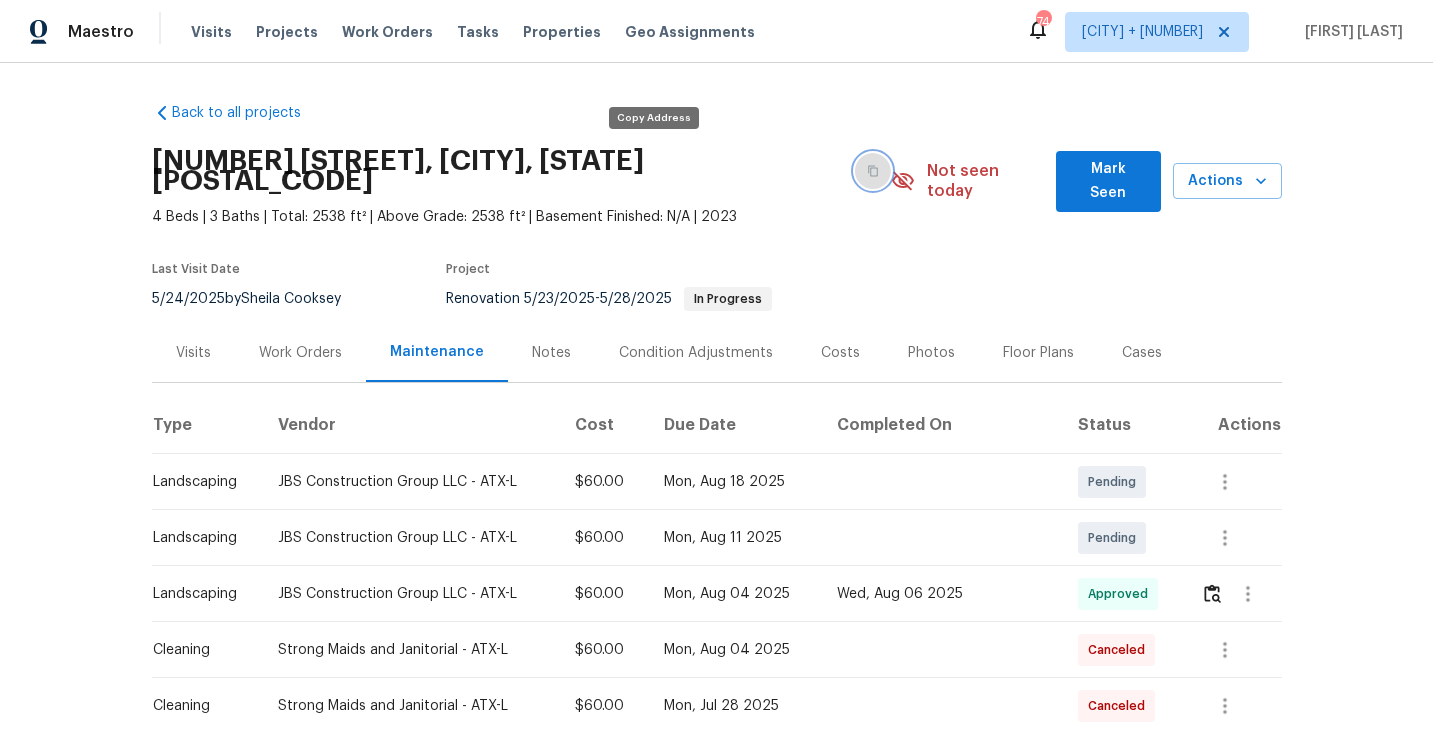 click 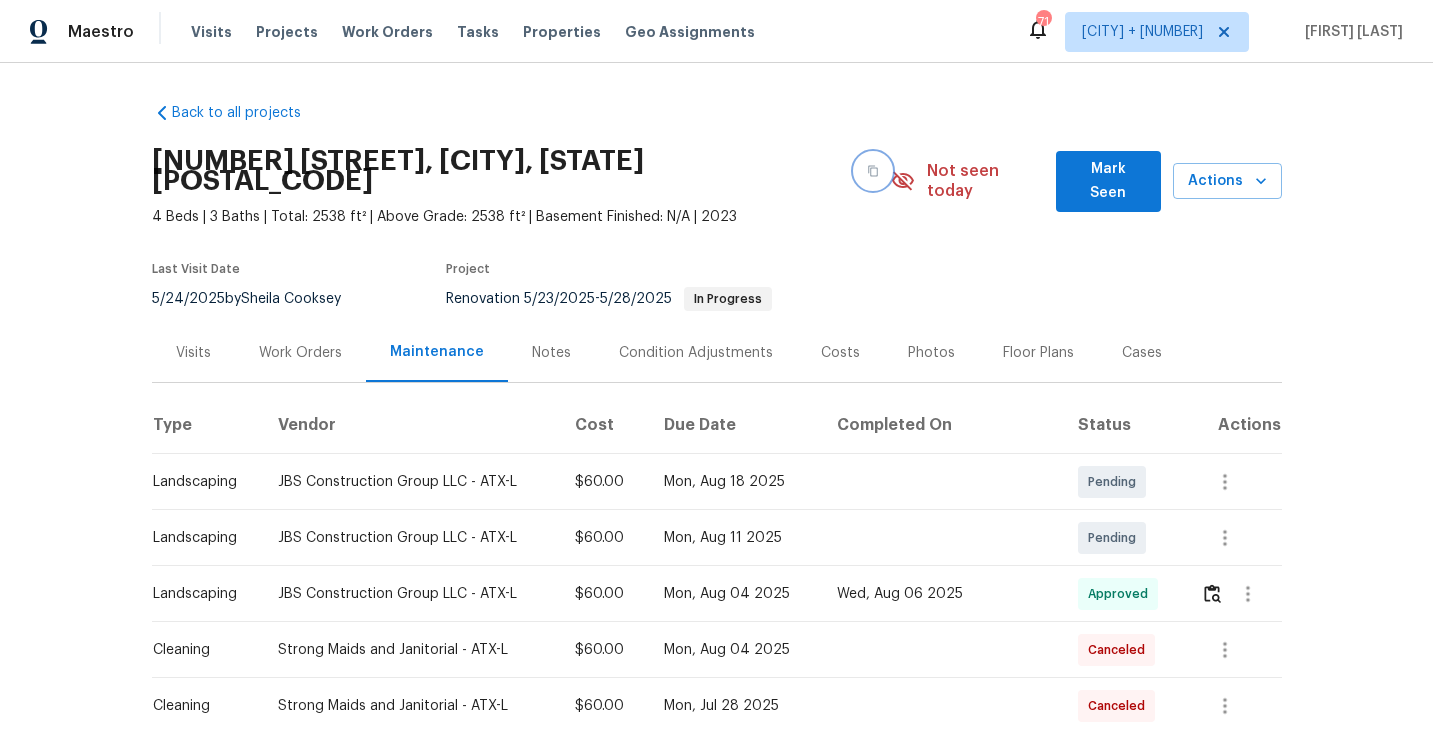 click 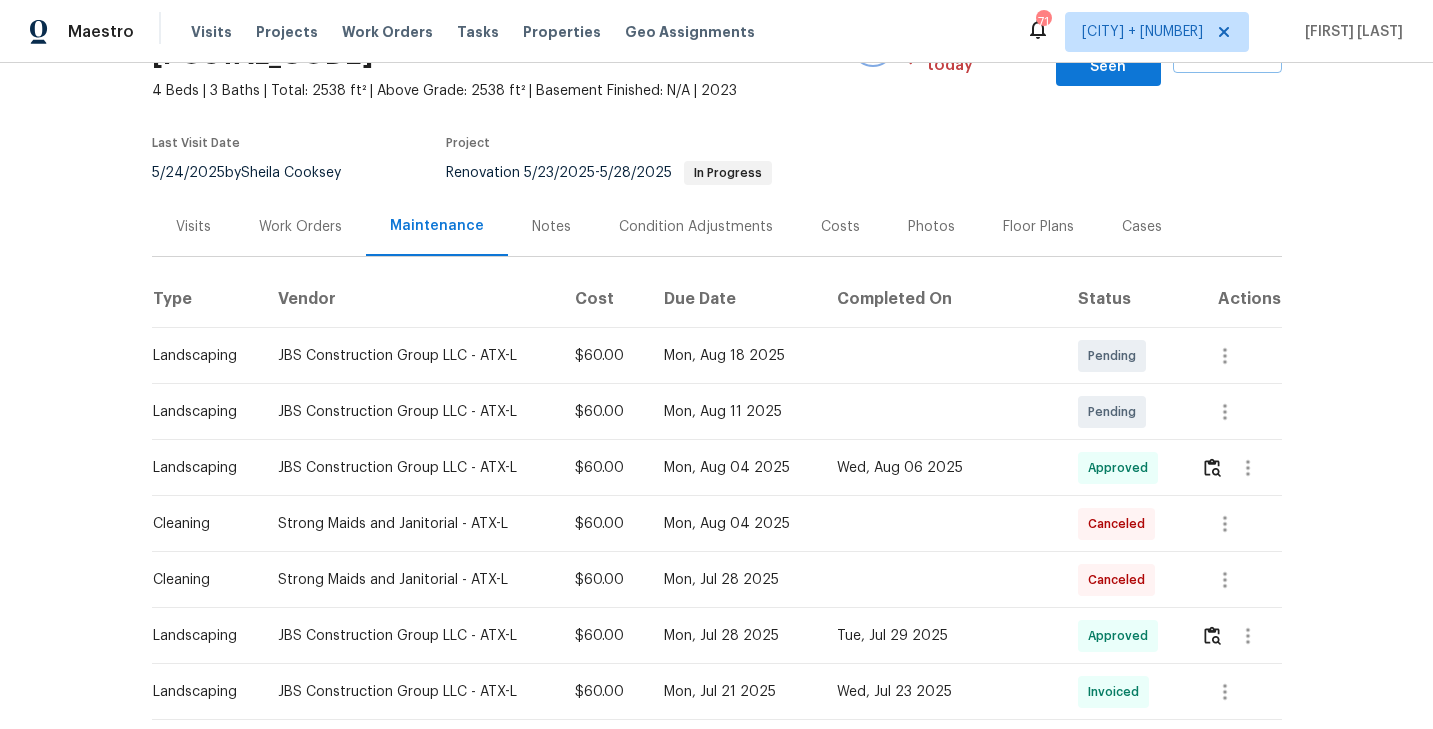 scroll, scrollTop: 0, scrollLeft: 0, axis: both 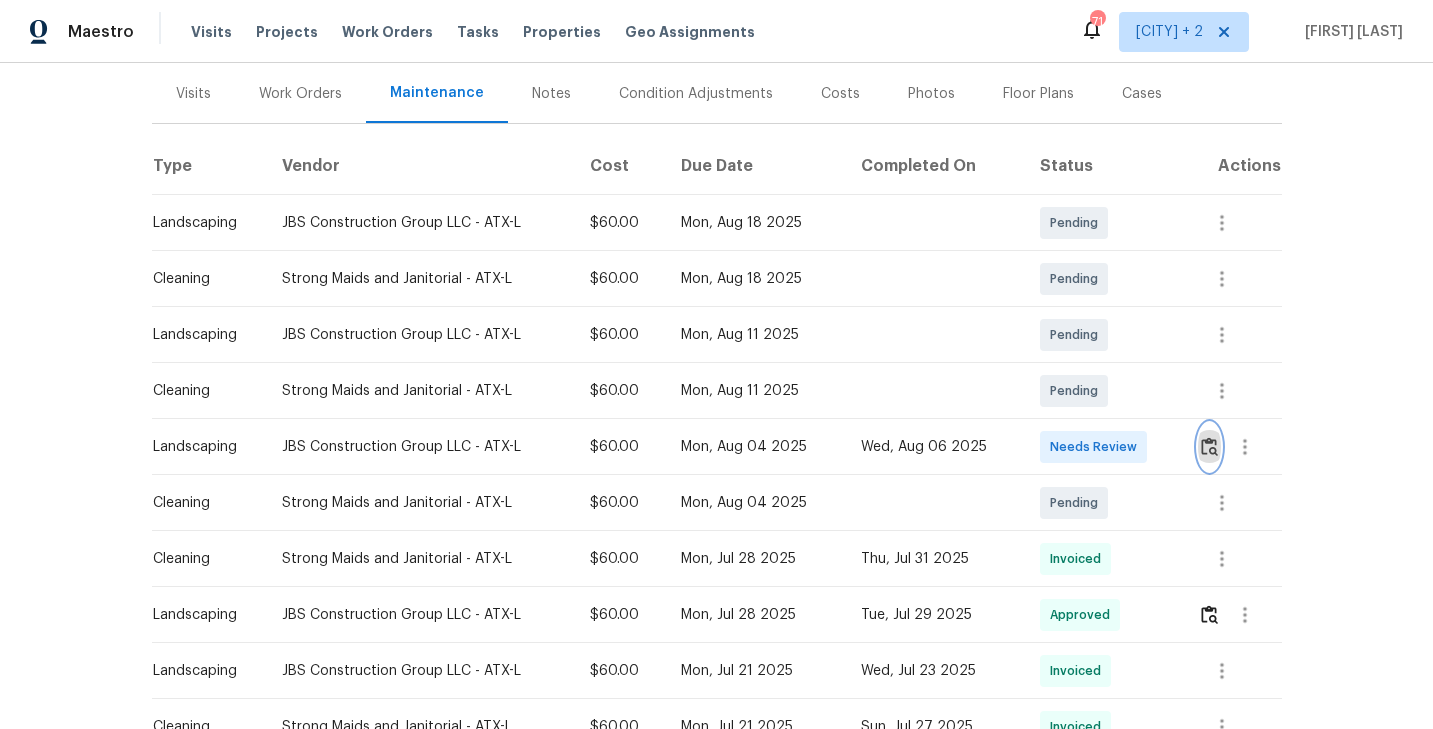 click at bounding box center (1209, 446) 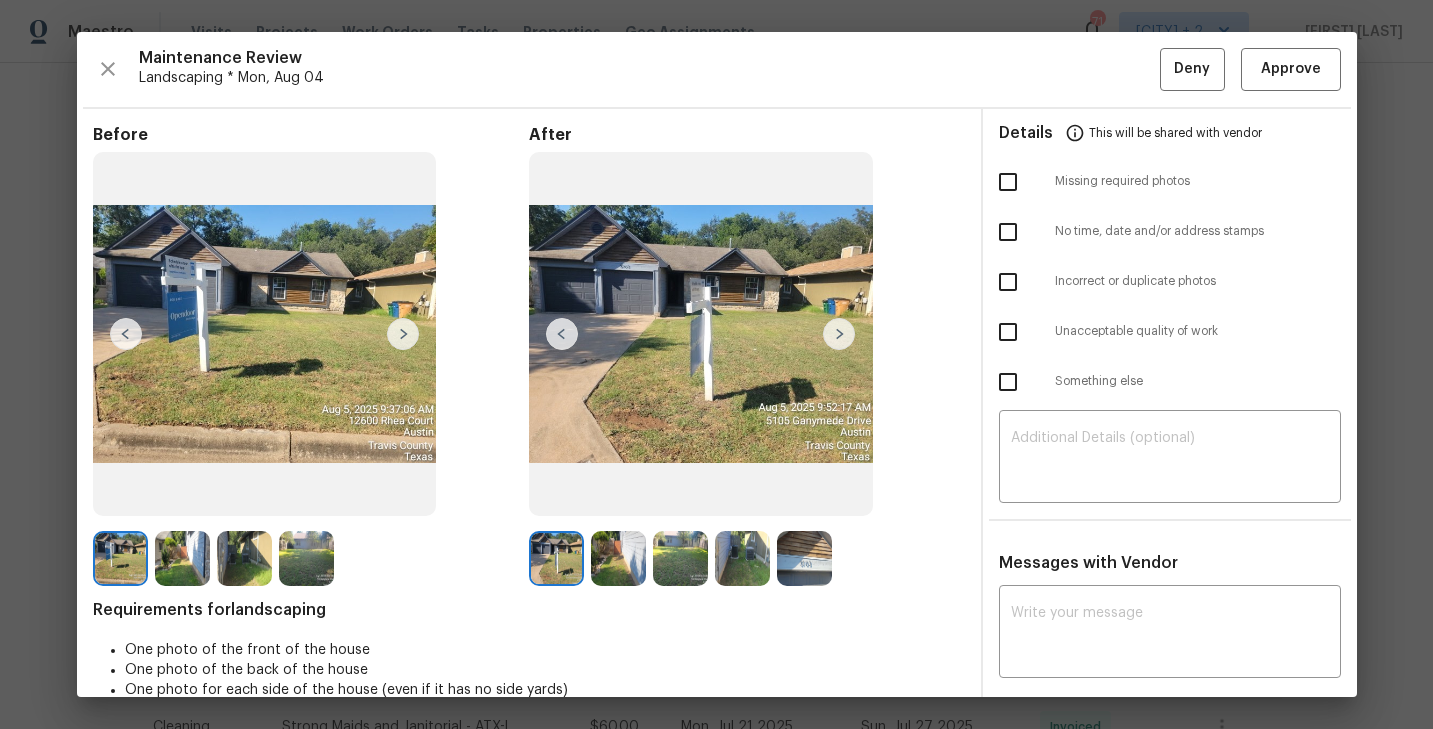 click at bounding box center (839, 334) 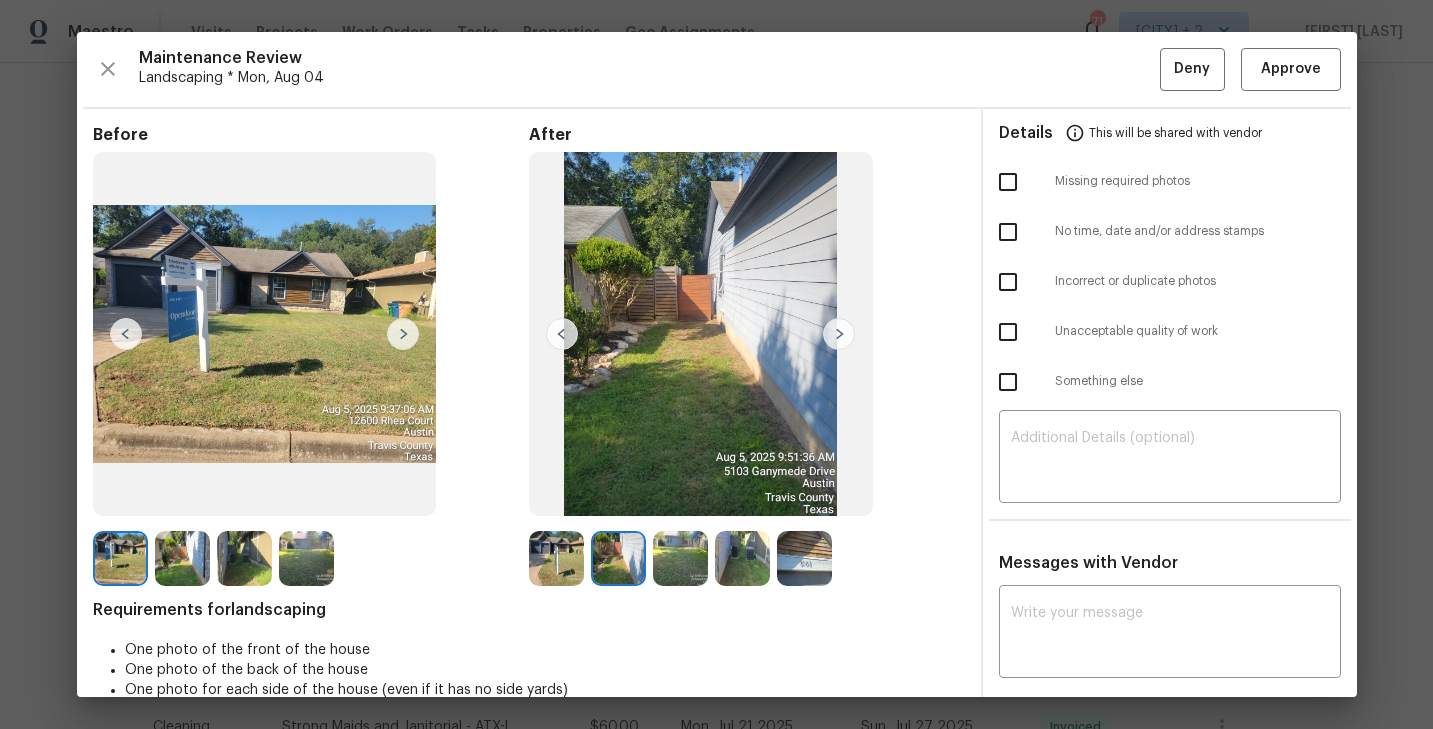 click at bounding box center (839, 334) 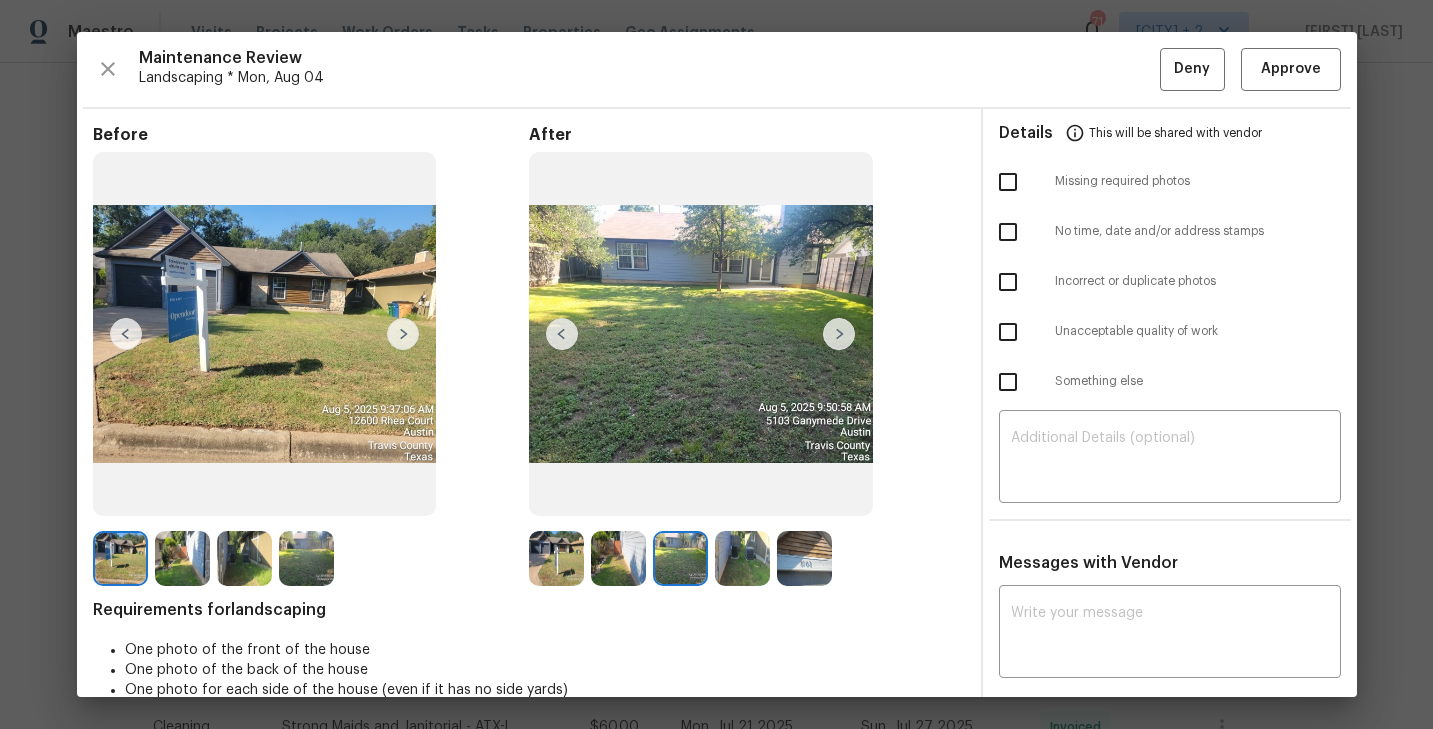 click at bounding box center [839, 334] 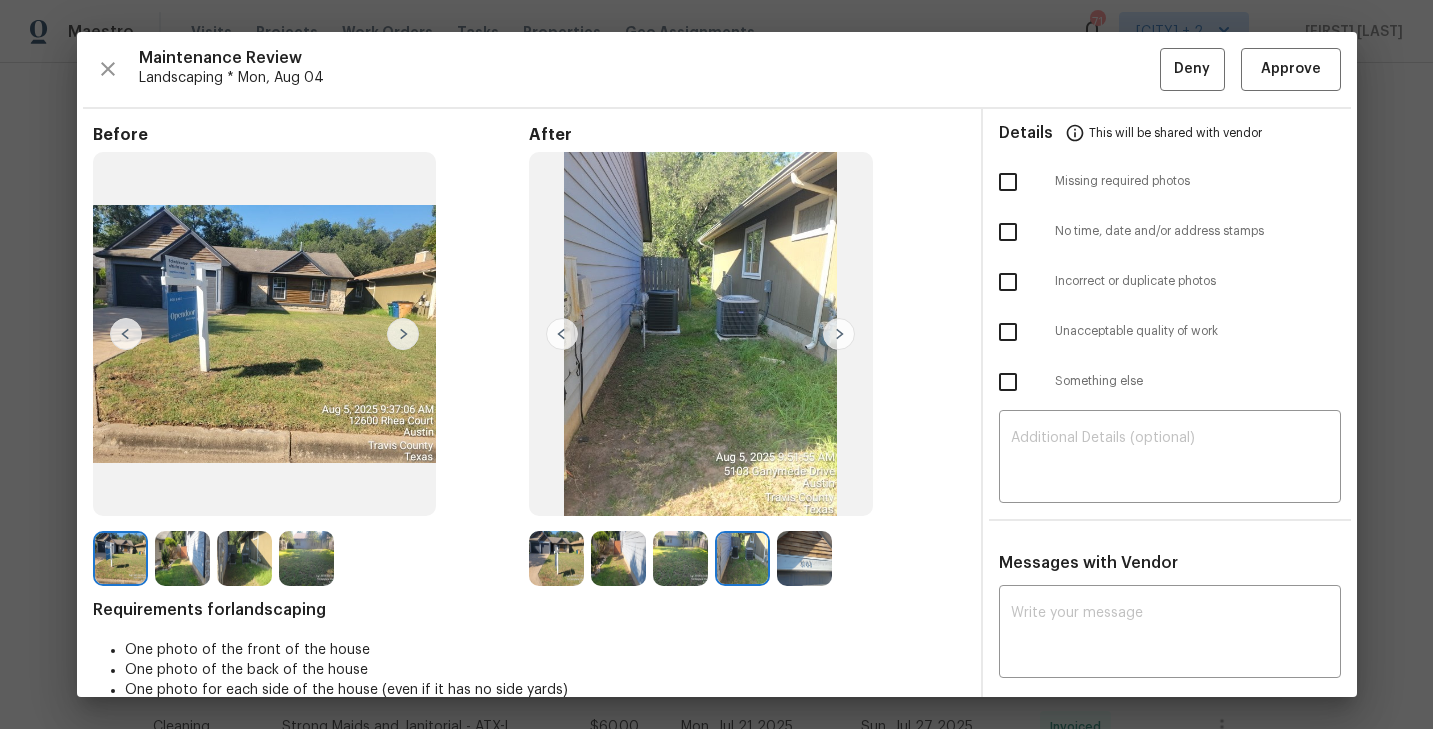 click at bounding box center [839, 334] 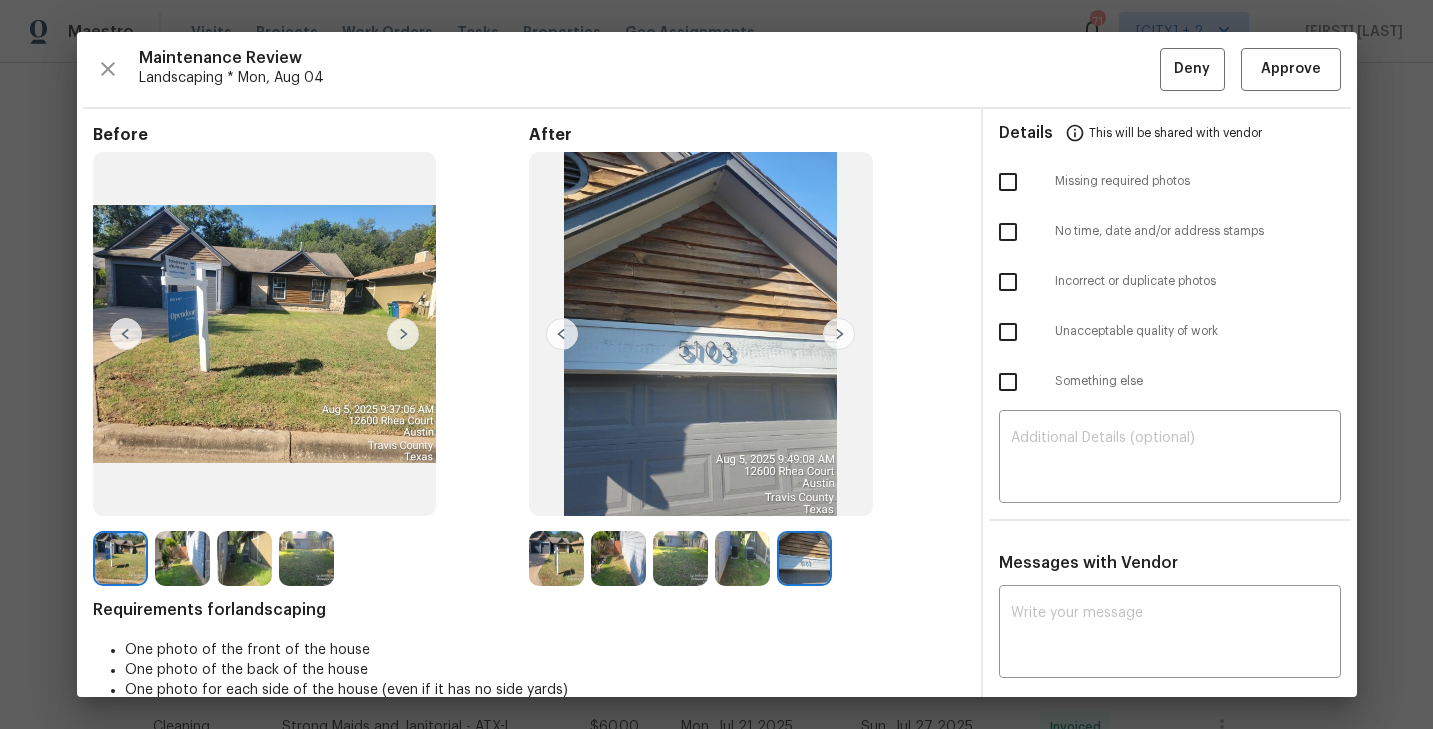 click at bounding box center (556, 558) 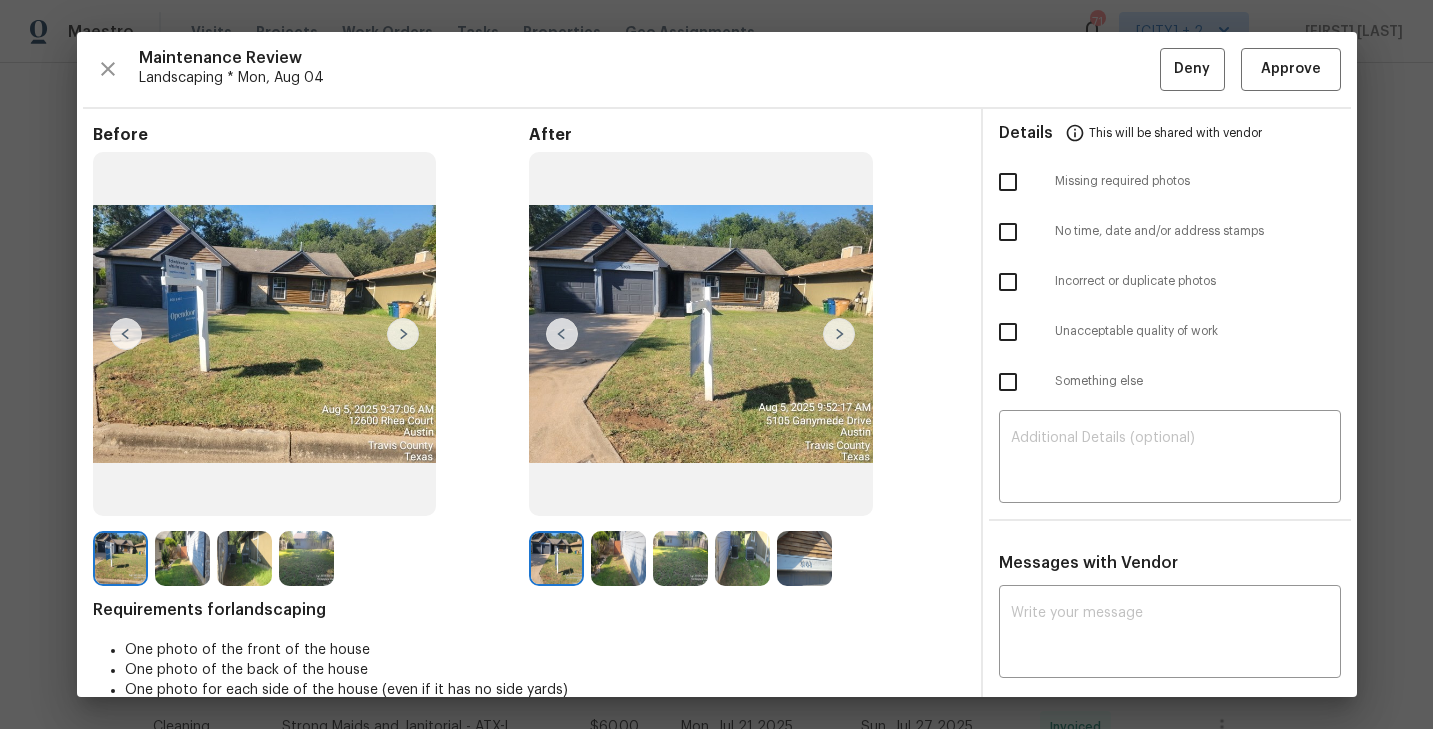 click at bounding box center [618, 558] 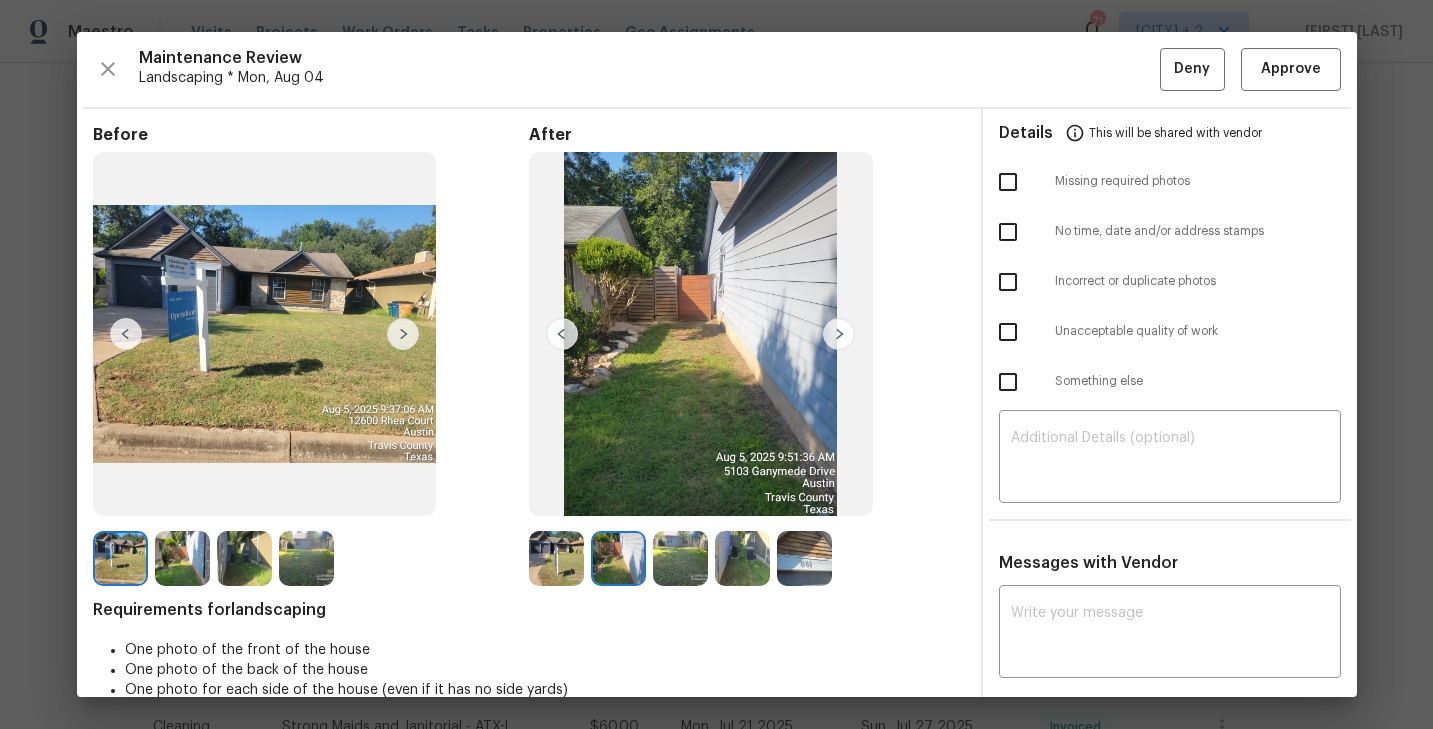 click at bounding box center (680, 558) 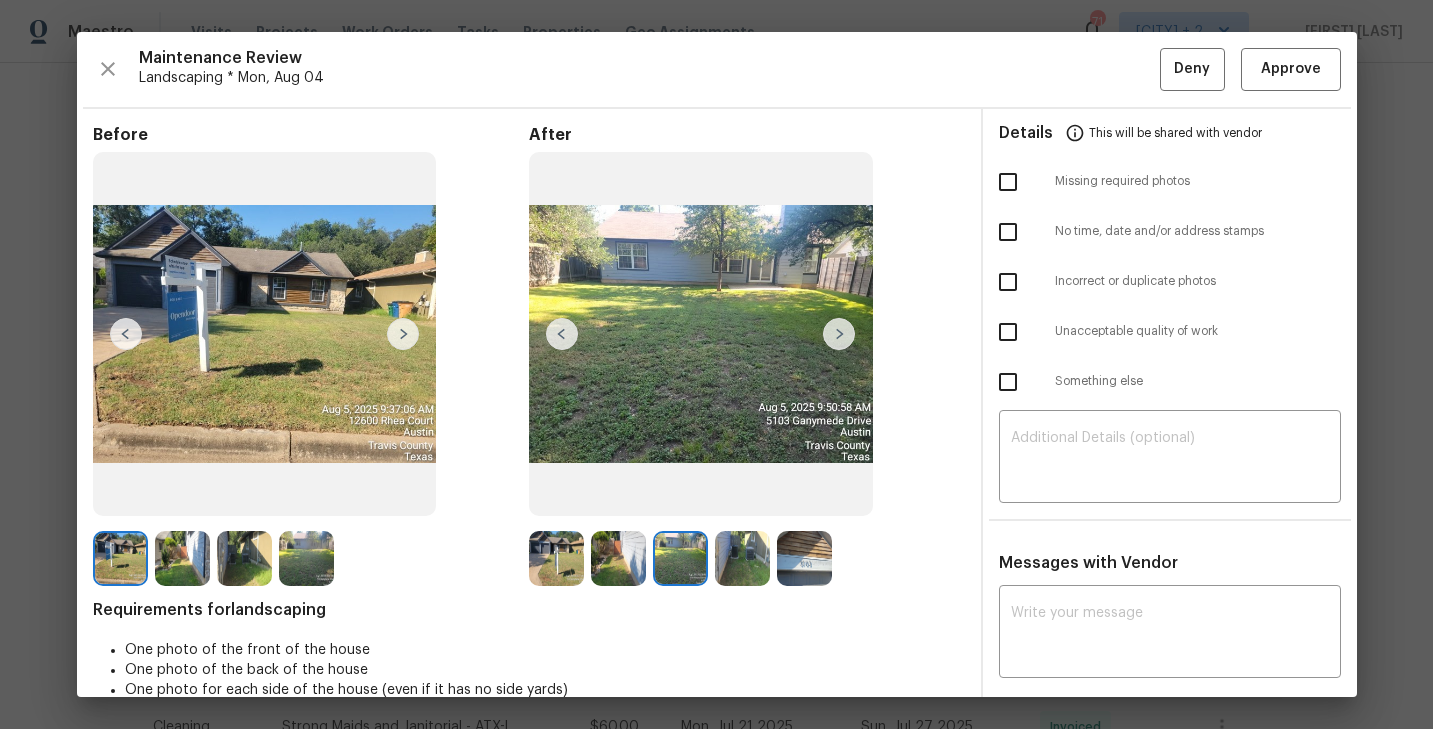 click at bounding box center (742, 558) 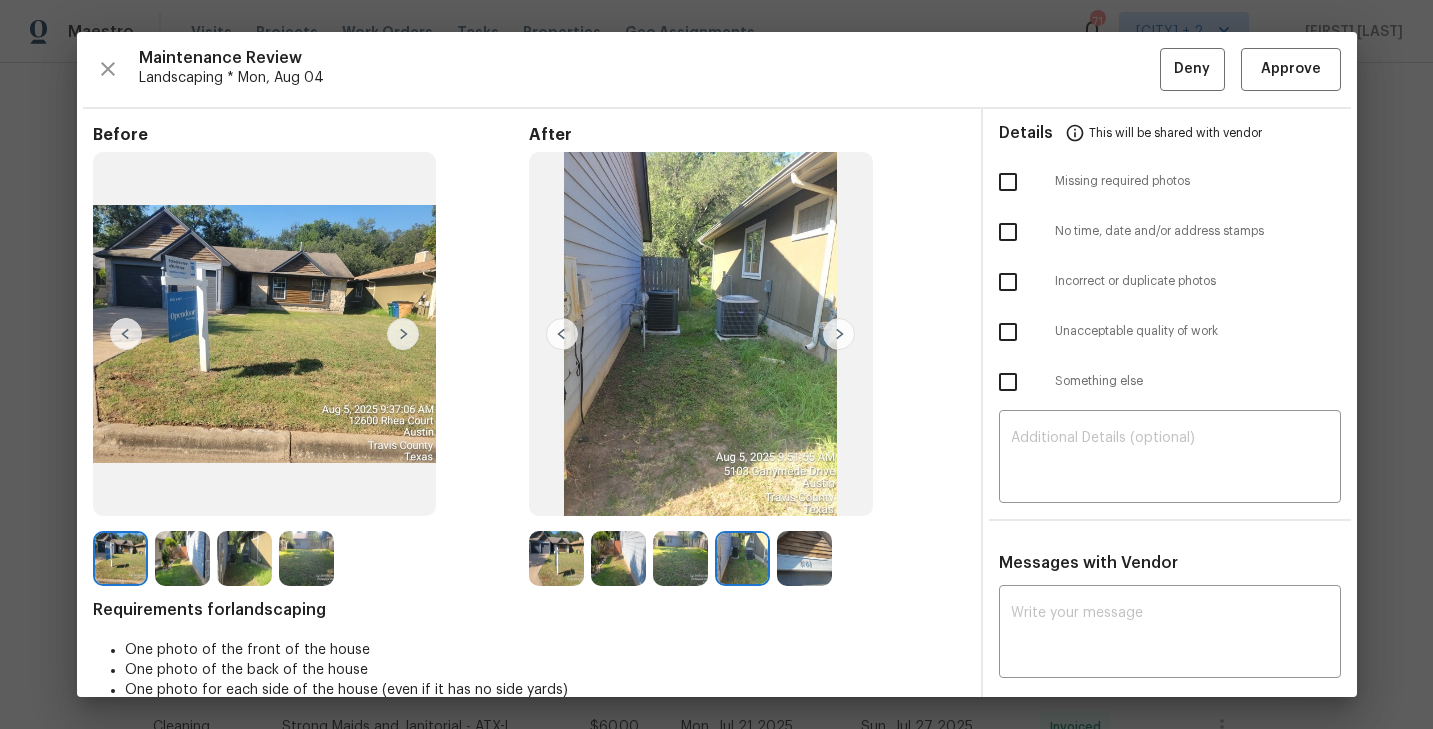 click at bounding box center (804, 558) 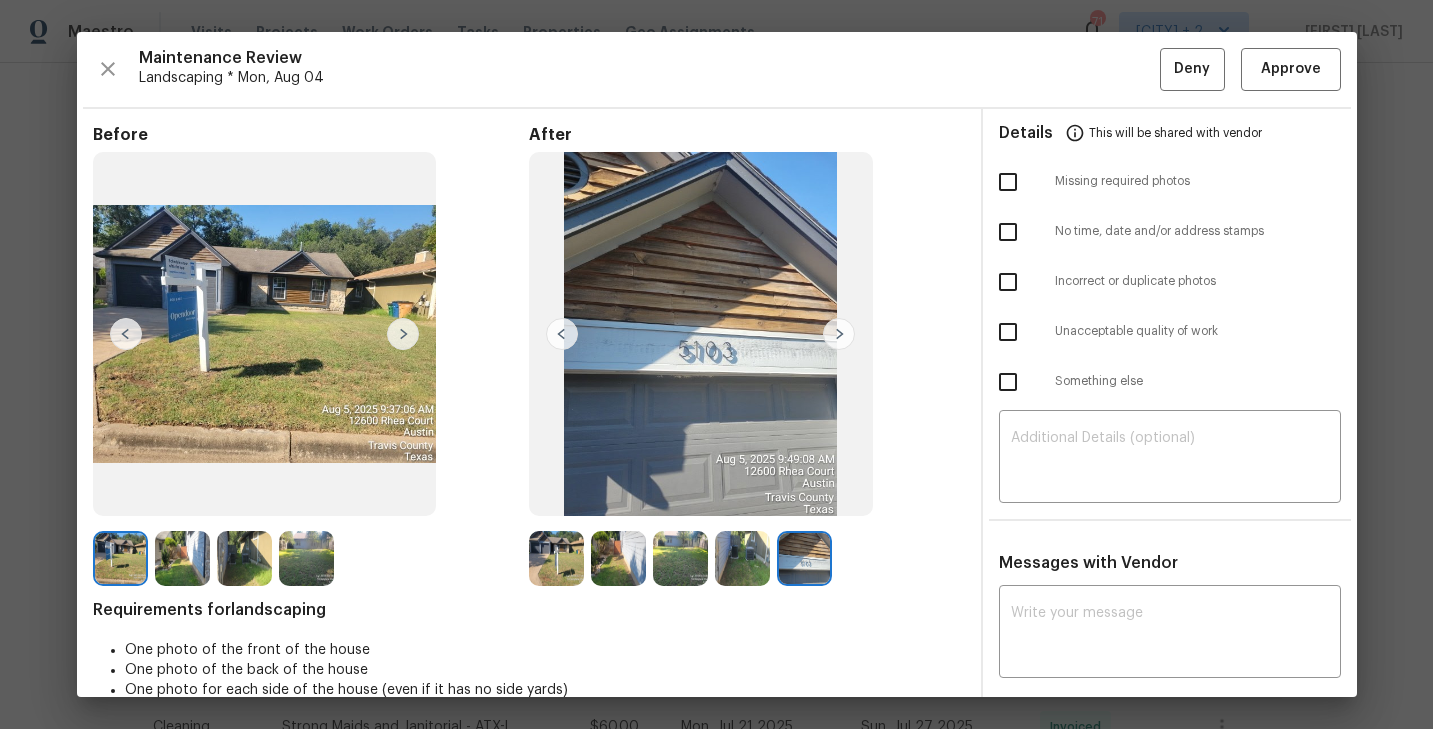 click at bounding box center (403, 334) 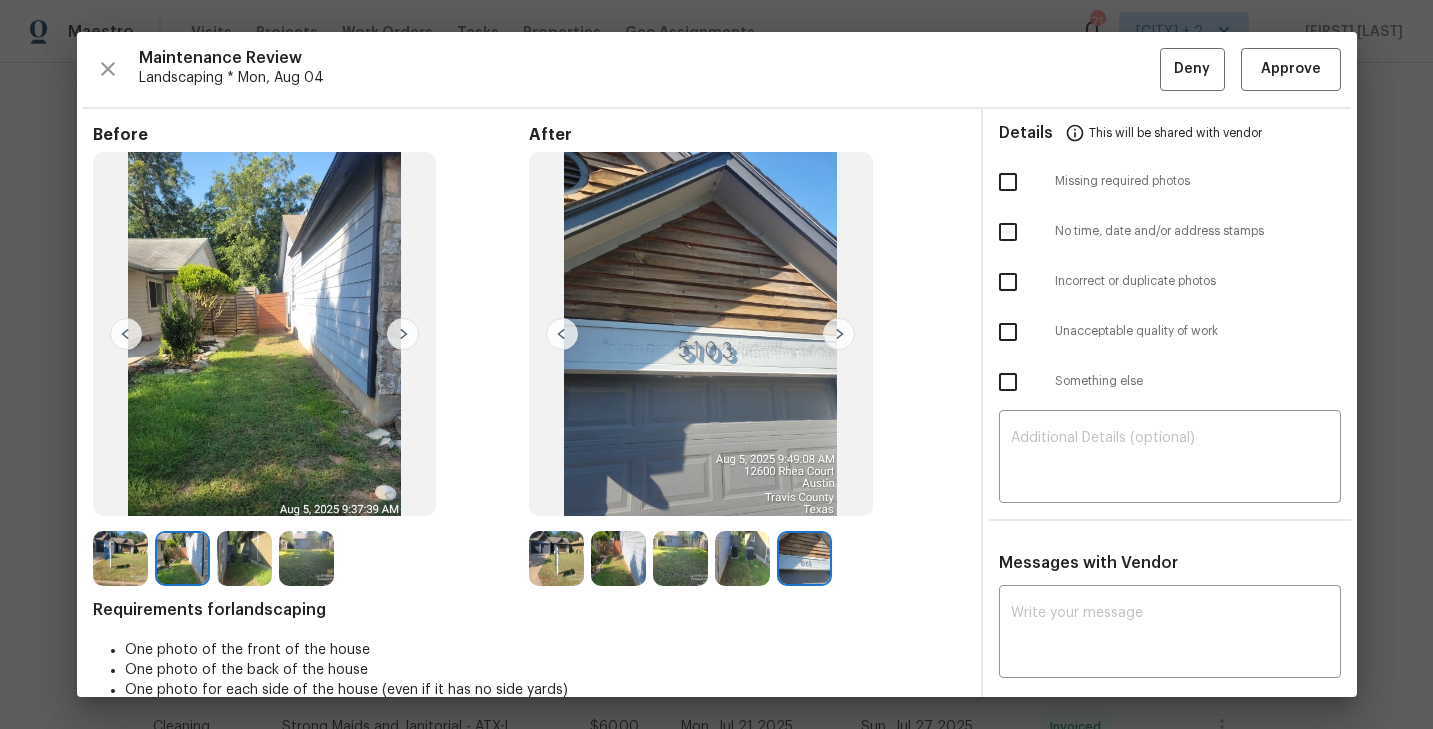 click at bounding box center [556, 558] 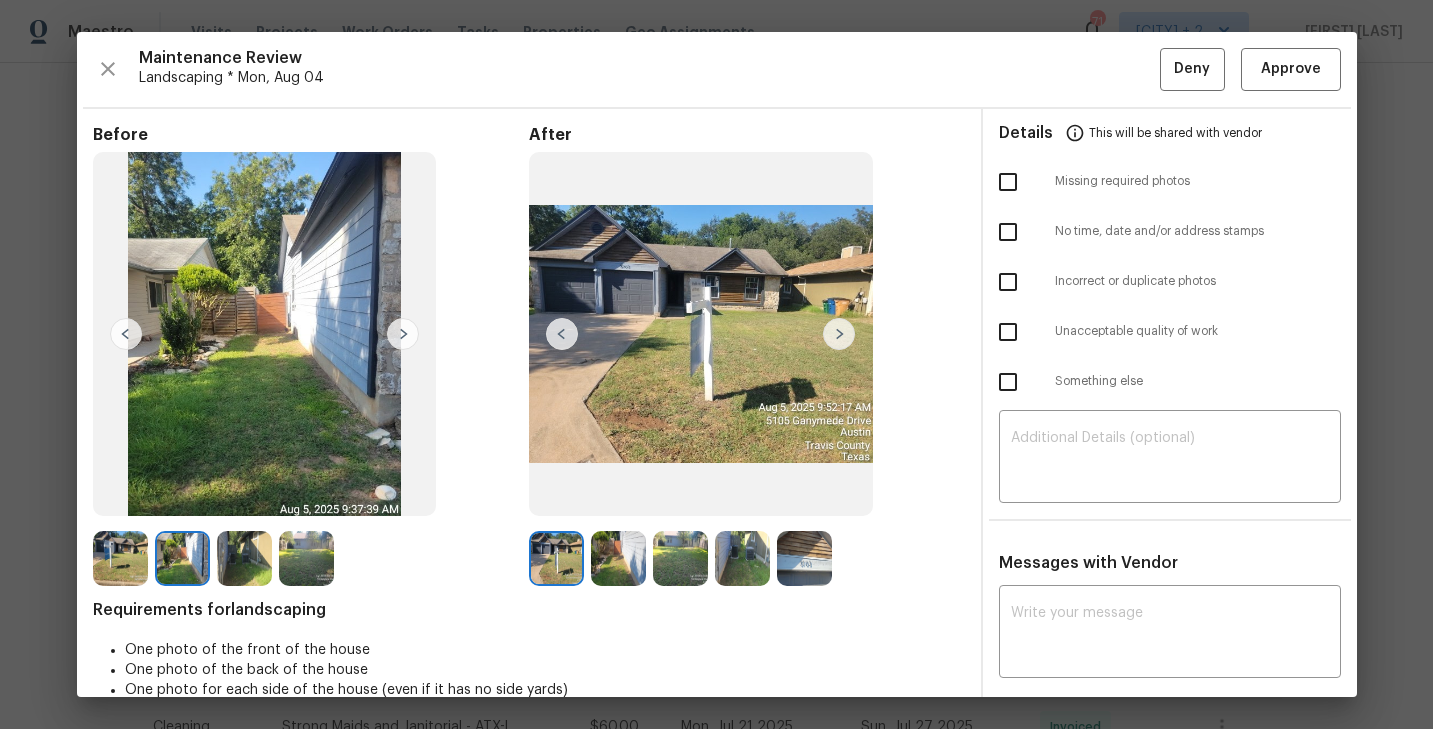 click at bounding box center (182, 558) 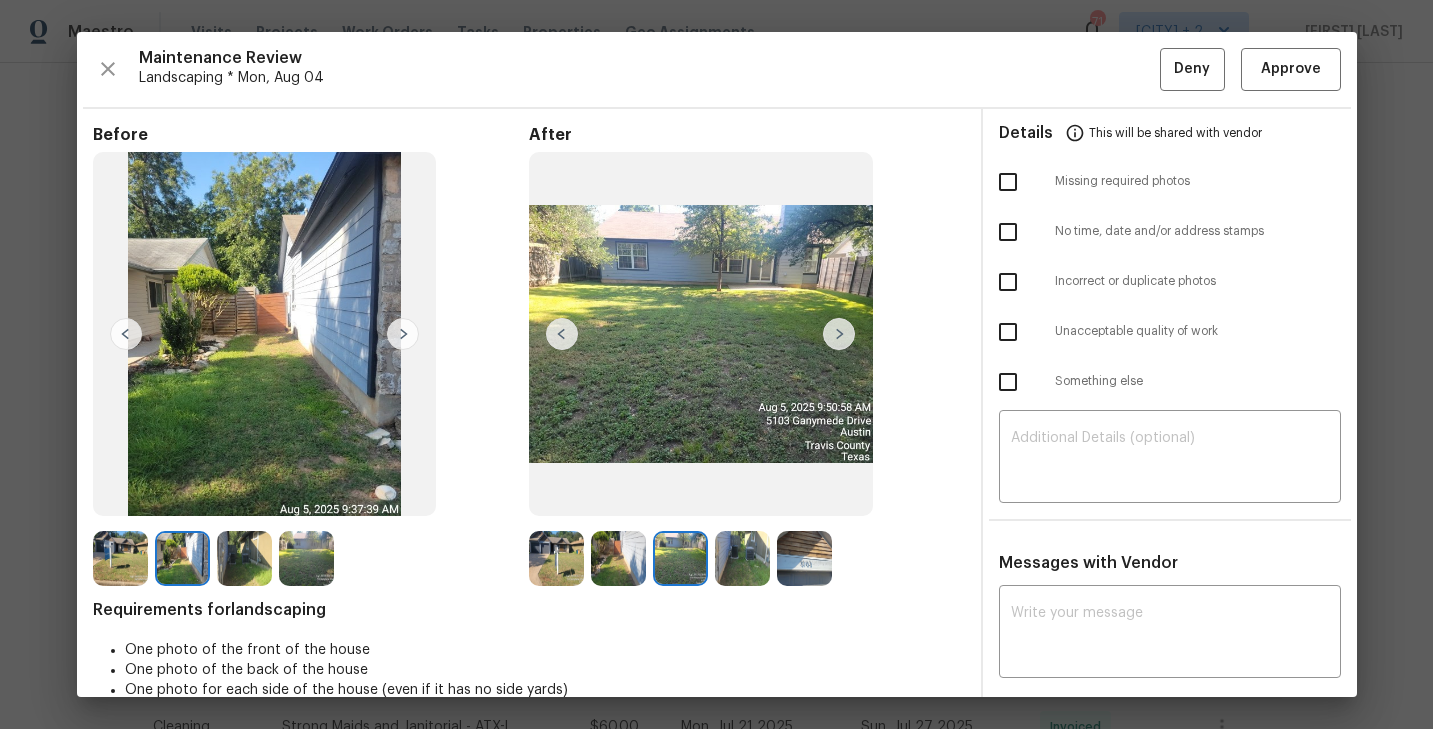 click at bounding box center (742, 558) 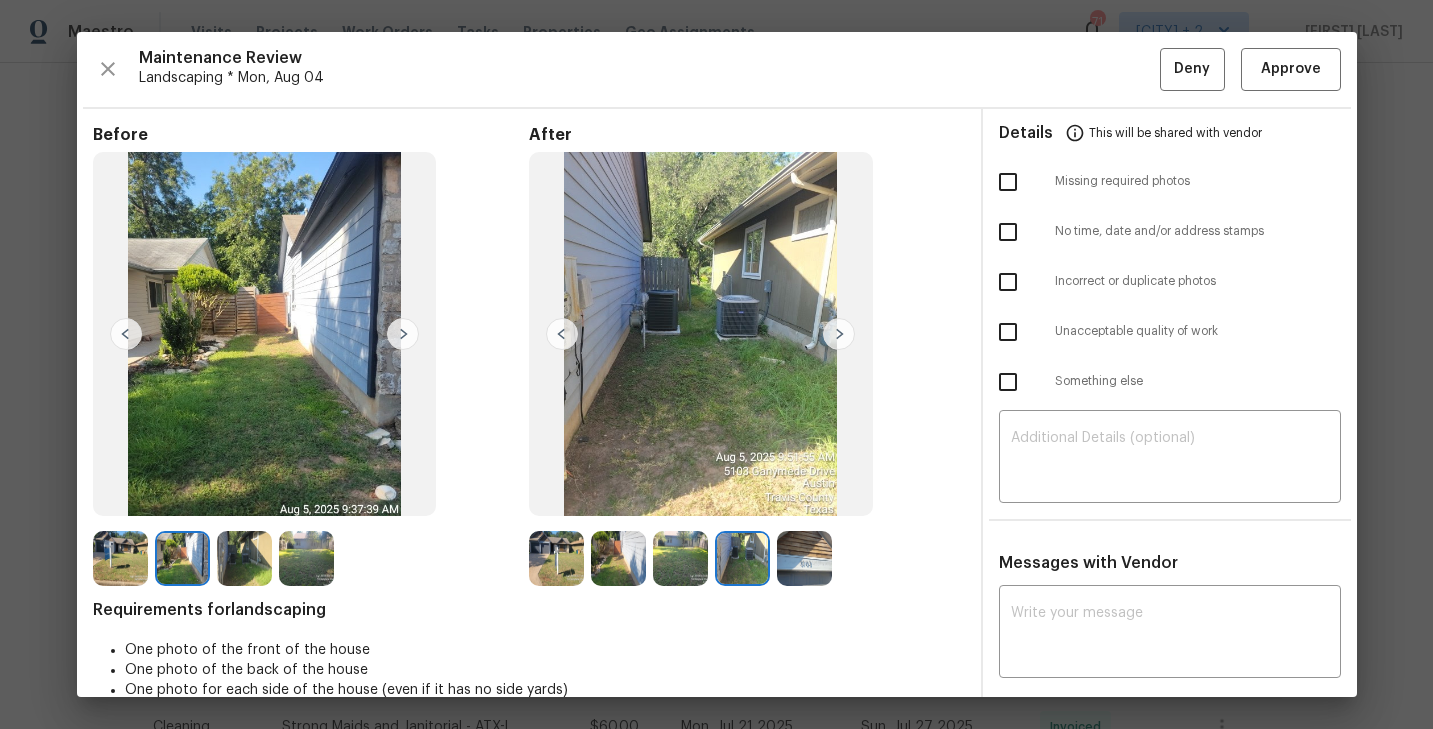 click at bounding box center [804, 558] 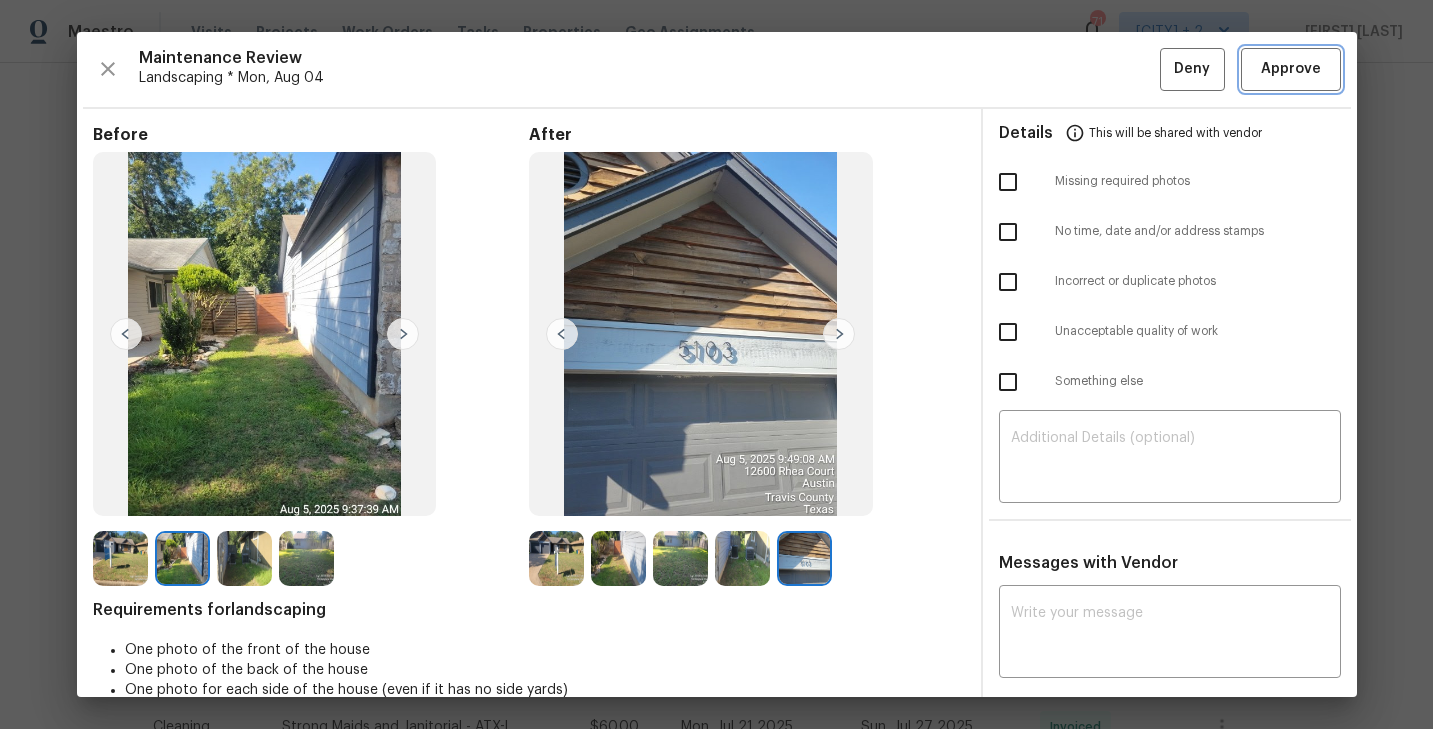 click on "Approve" at bounding box center (1291, 69) 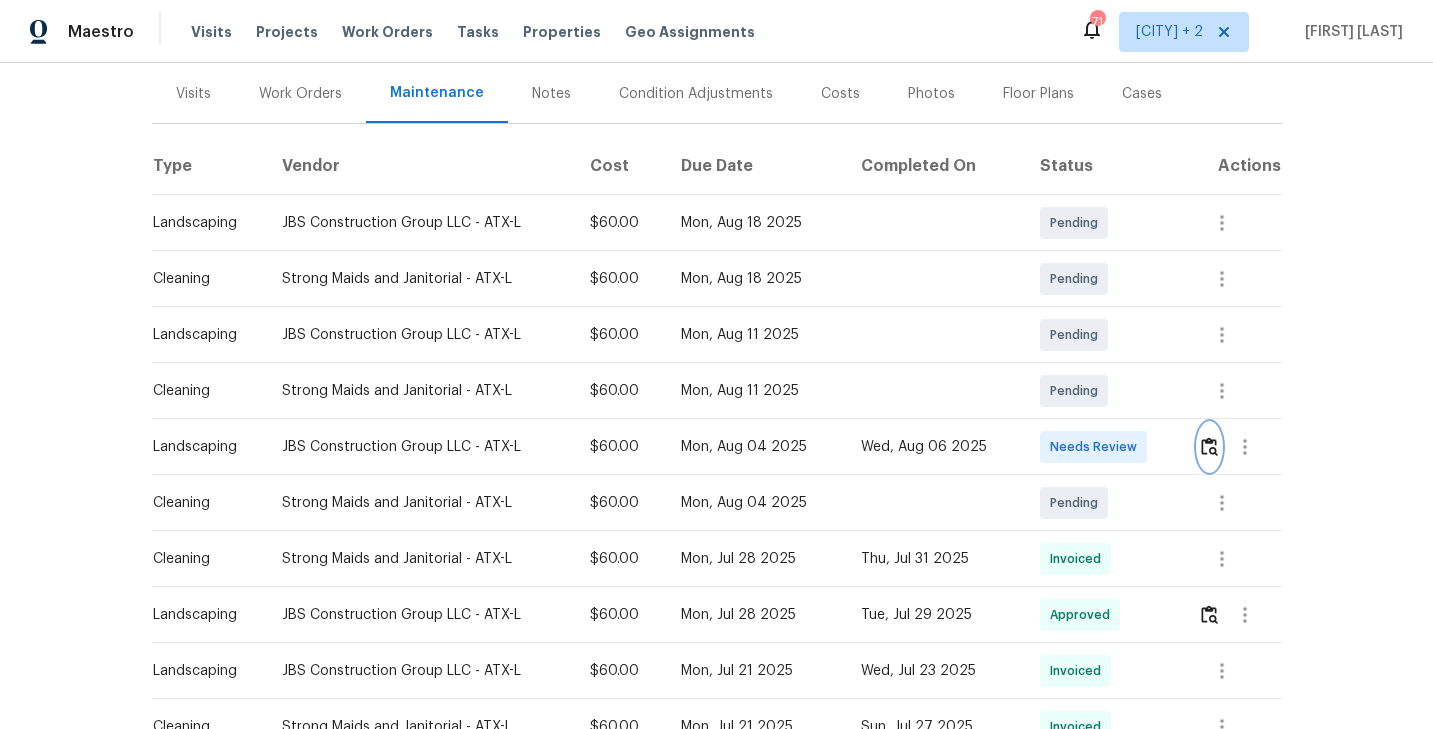 scroll, scrollTop: 0, scrollLeft: 0, axis: both 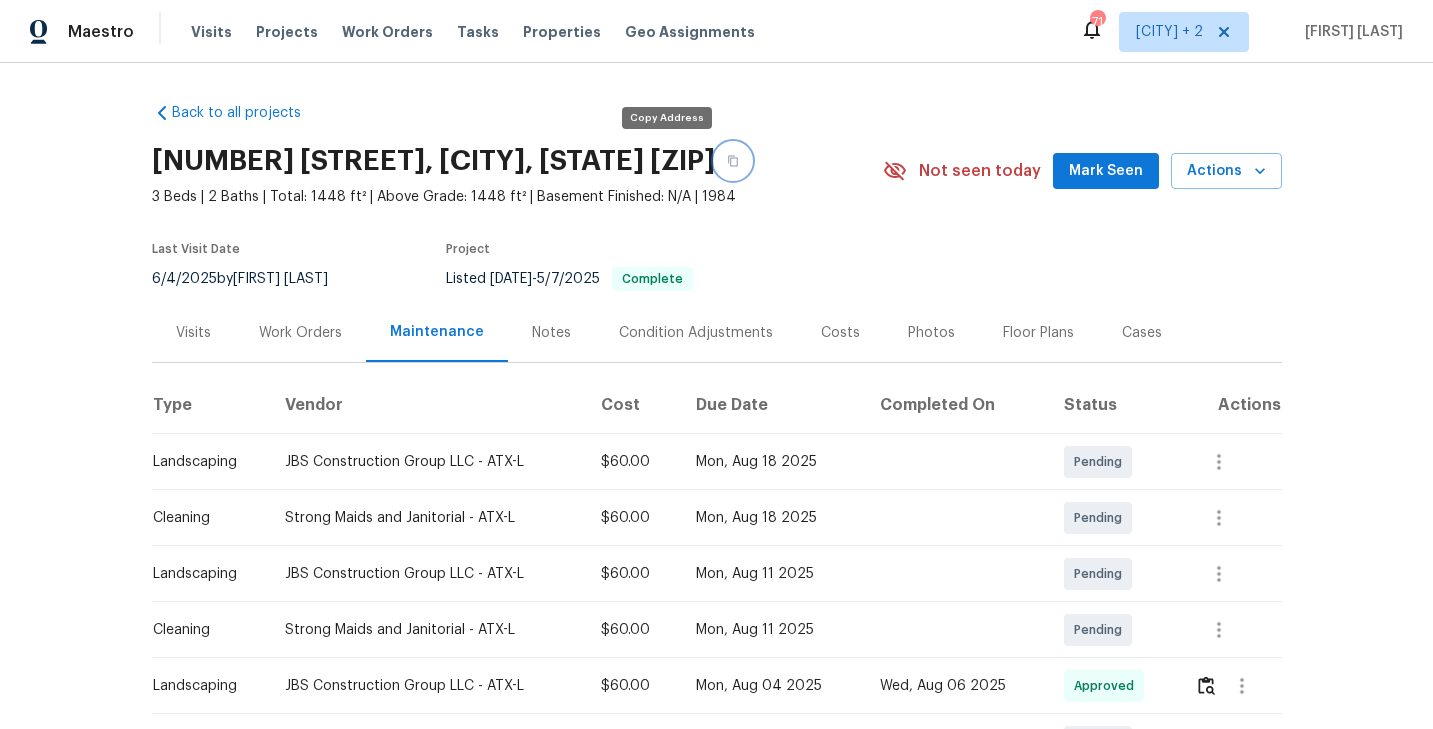 click 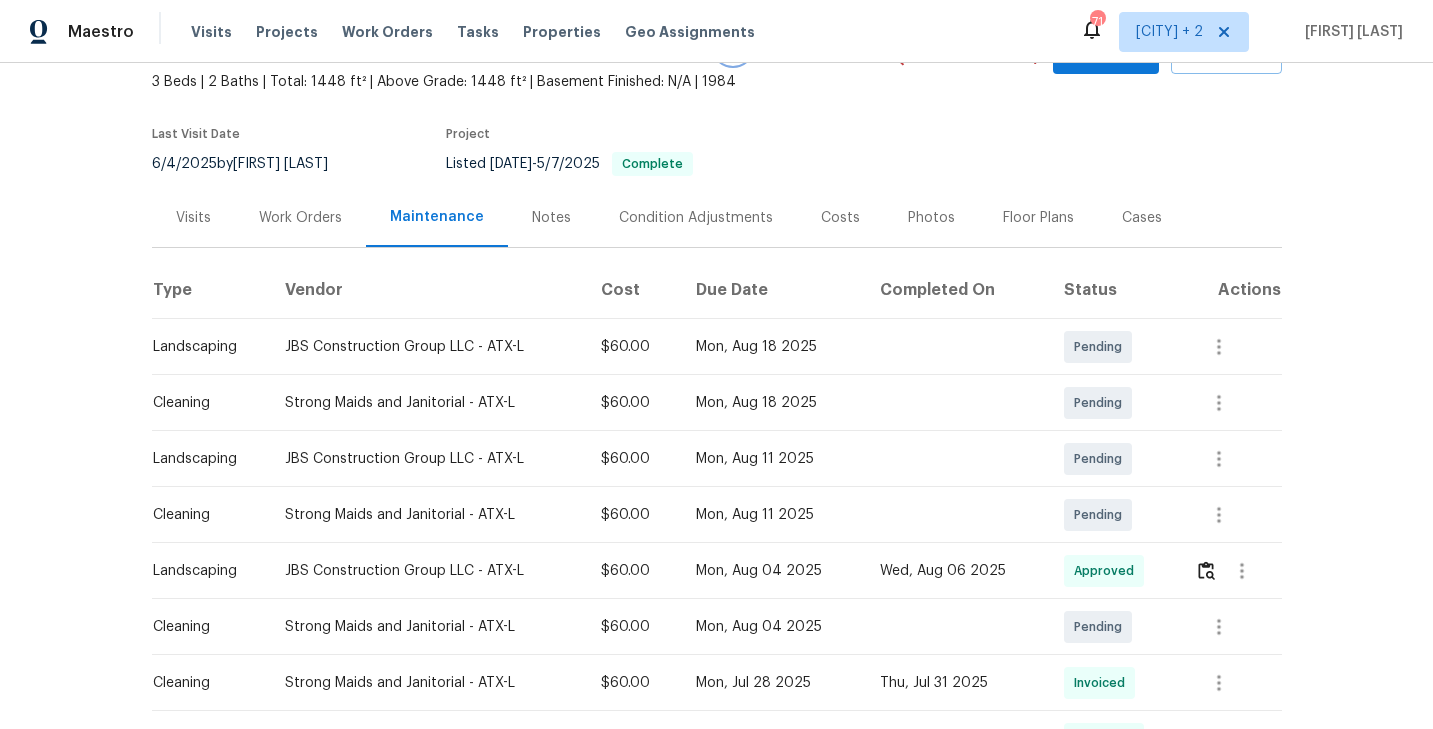 scroll, scrollTop: 0, scrollLeft: 0, axis: both 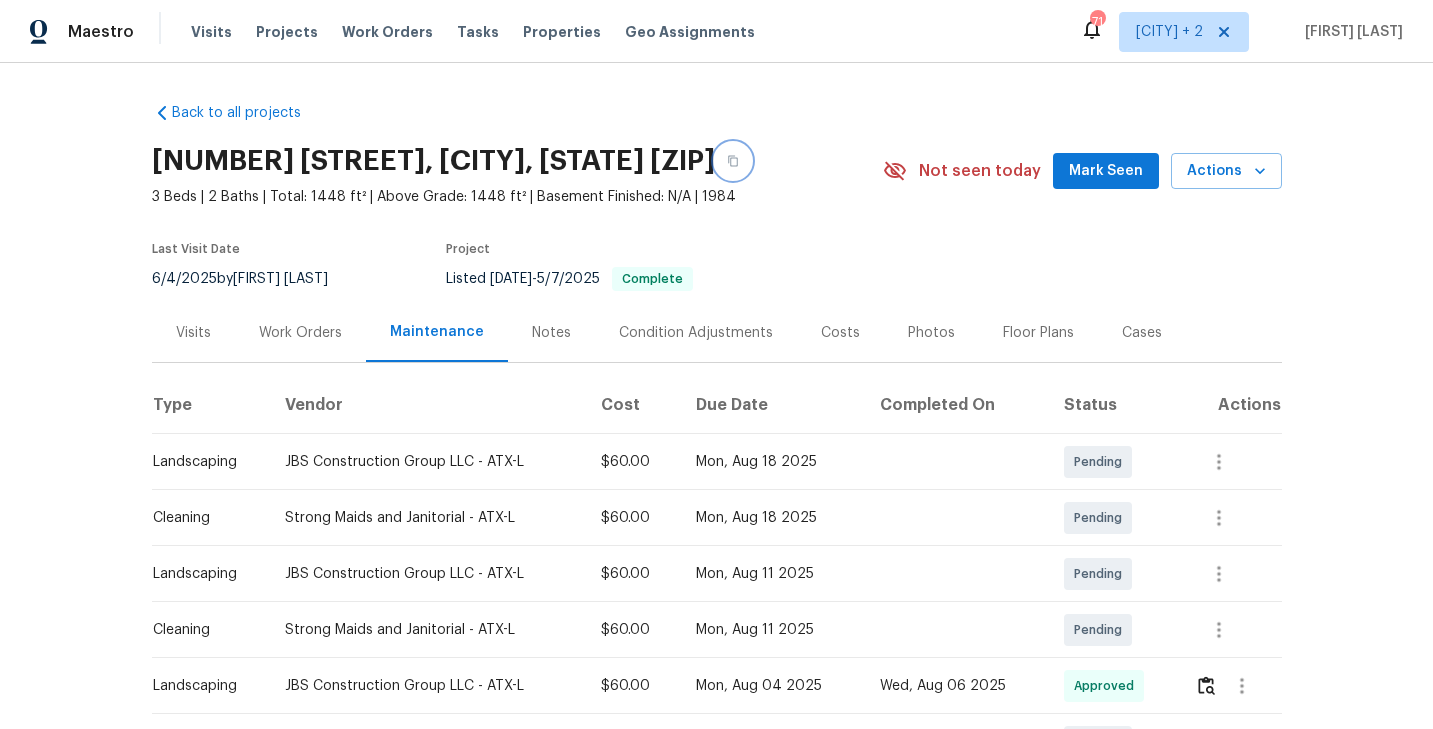 click 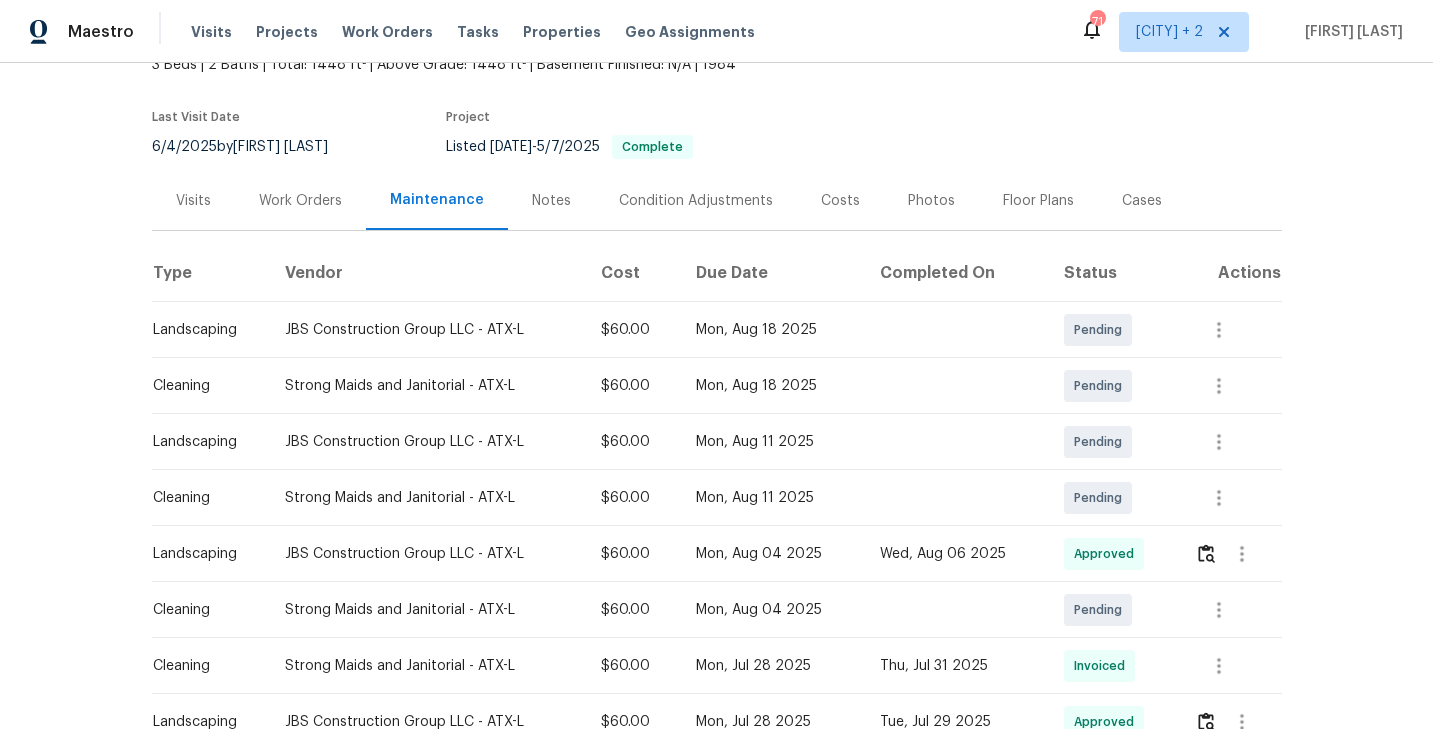 scroll, scrollTop: 0, scrollLeft: 0, axis: both 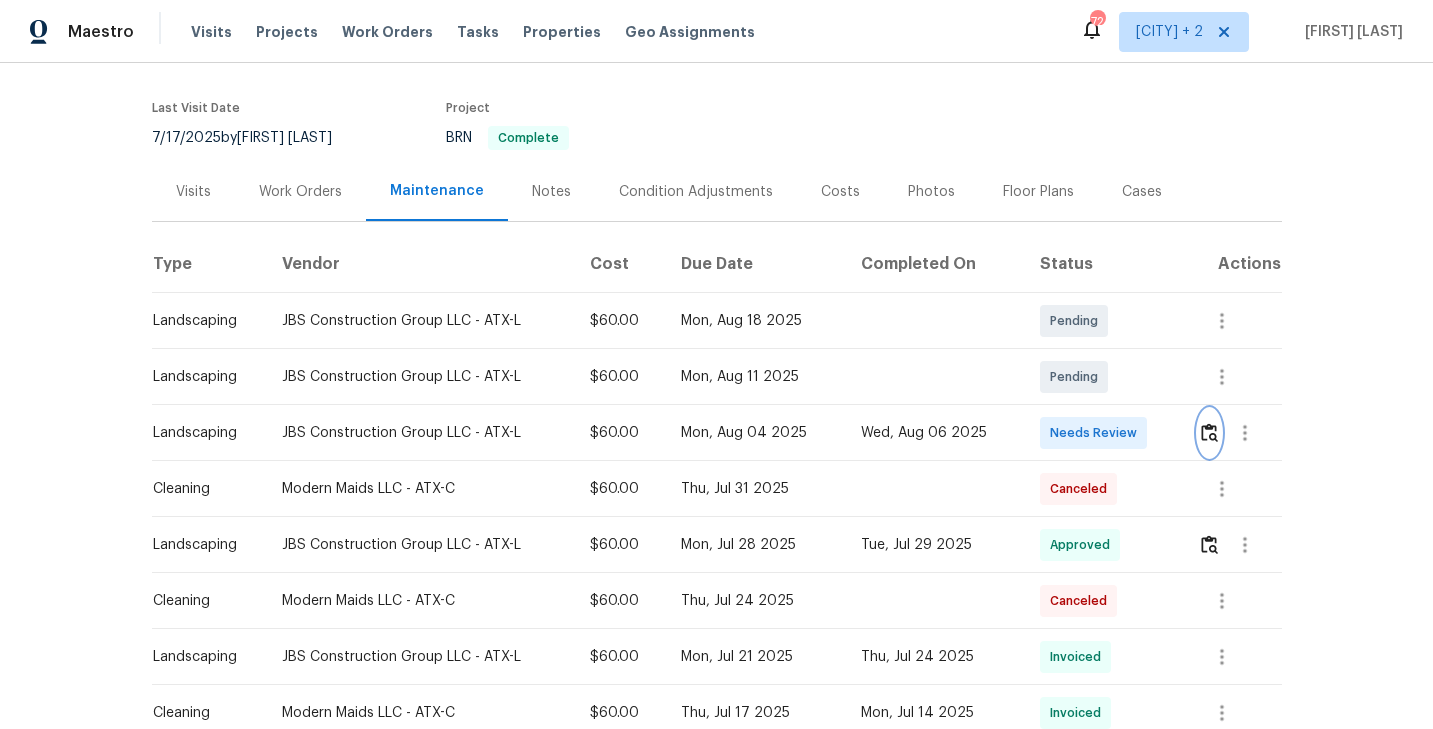 click at bounding box center [1209, 432] 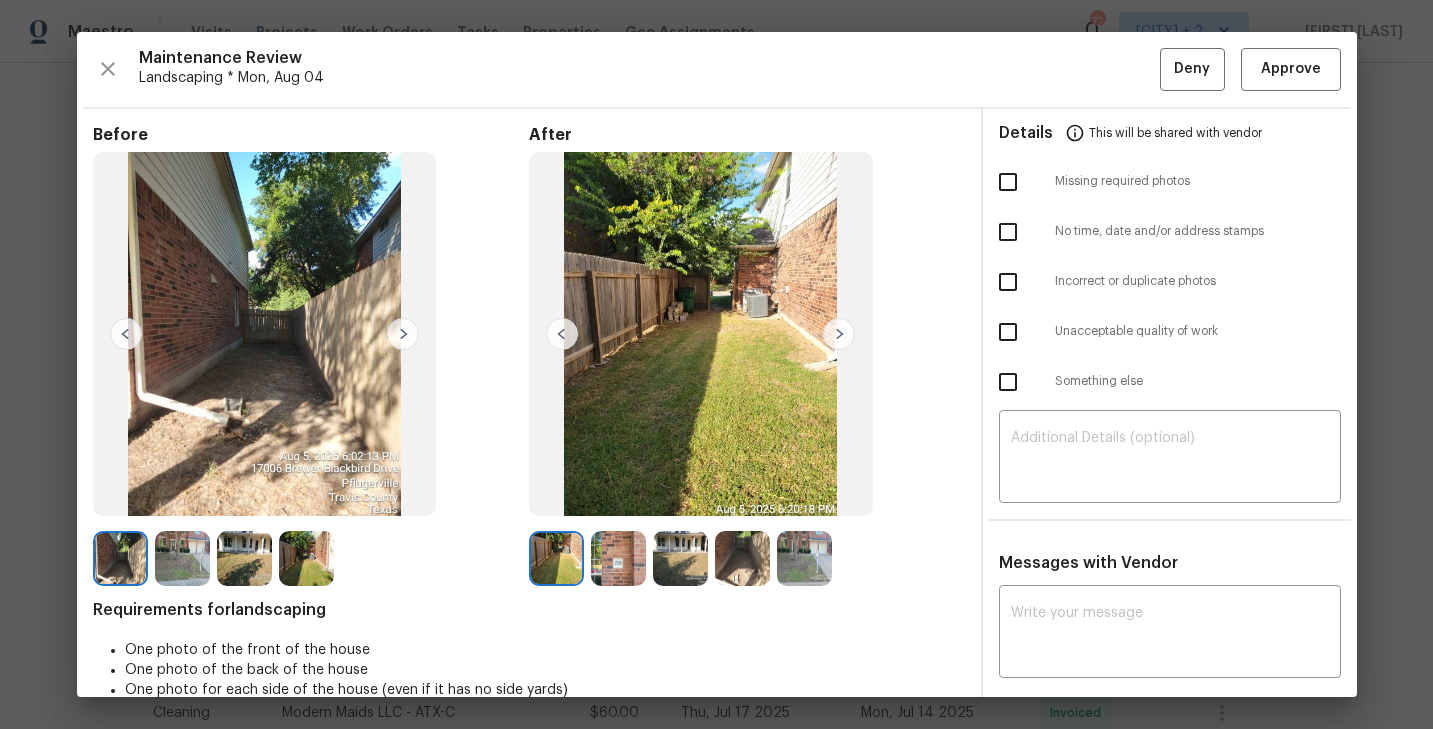 click at bounding box center (839, 334) 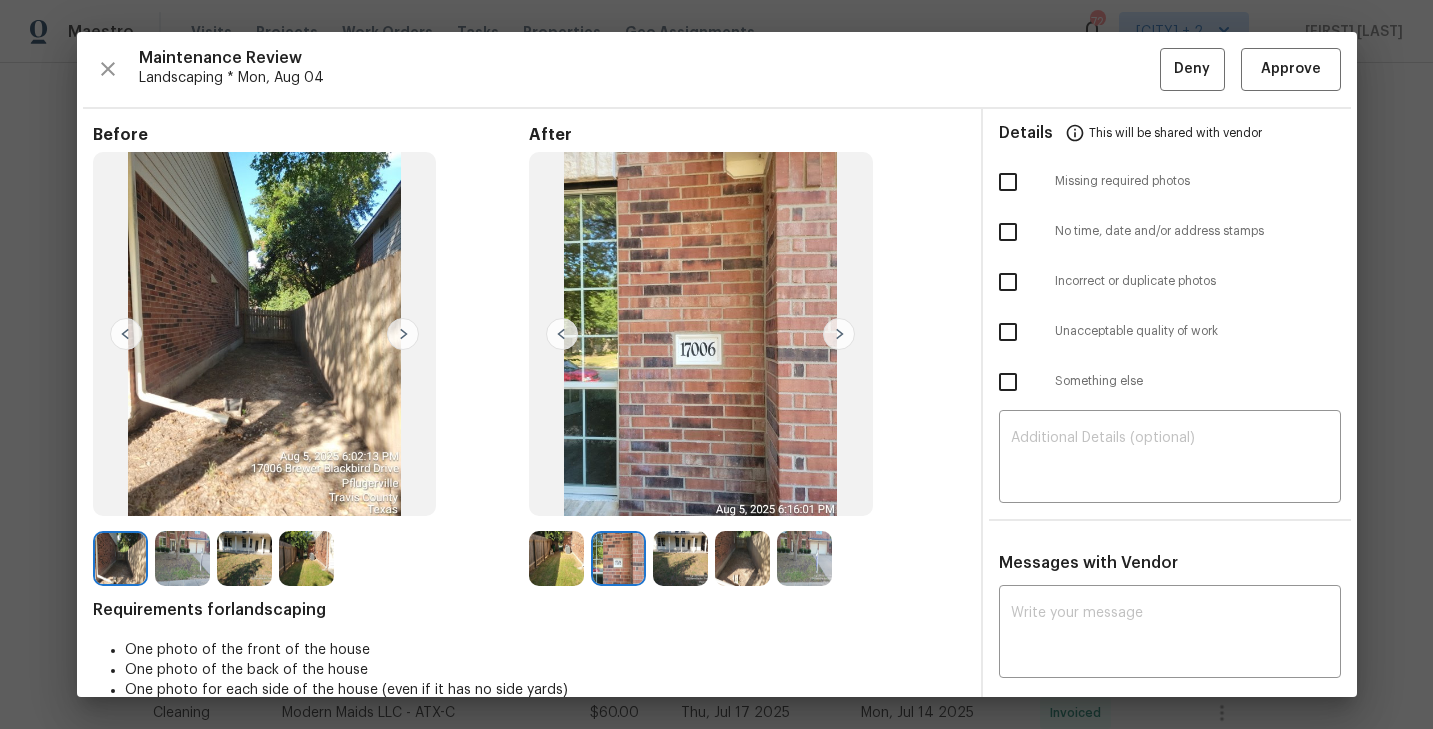 click at bounding box center (839, 334) 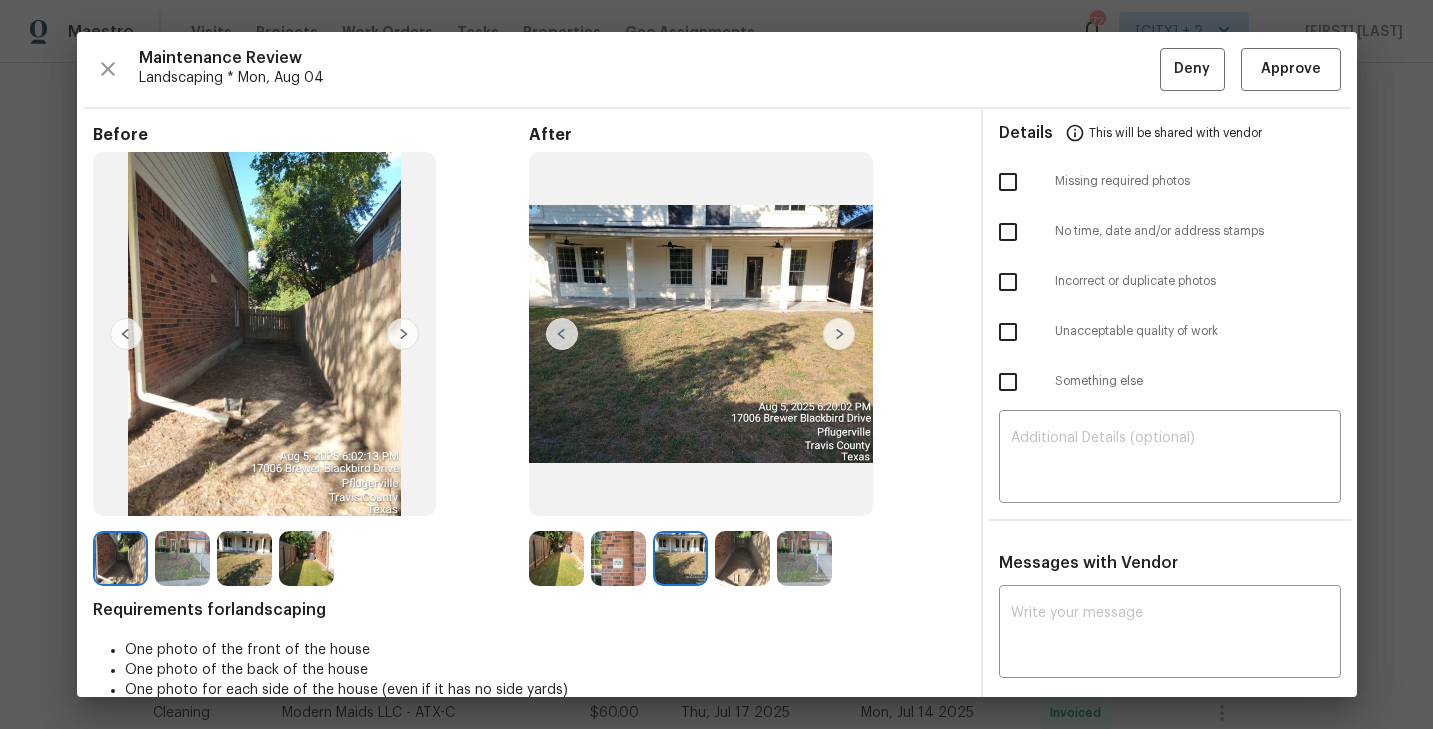 click at bounding box center (839, 334) 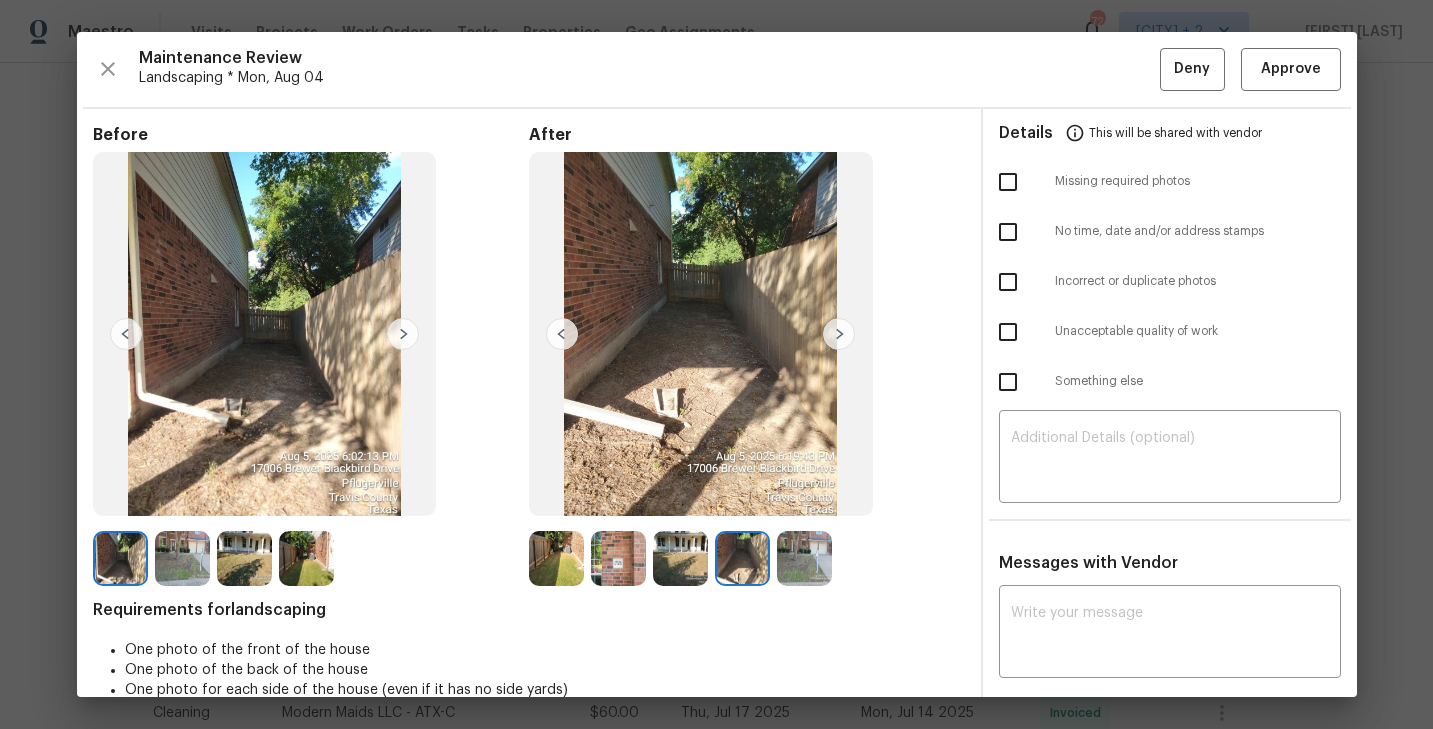 click at bounding box center (839, 334) 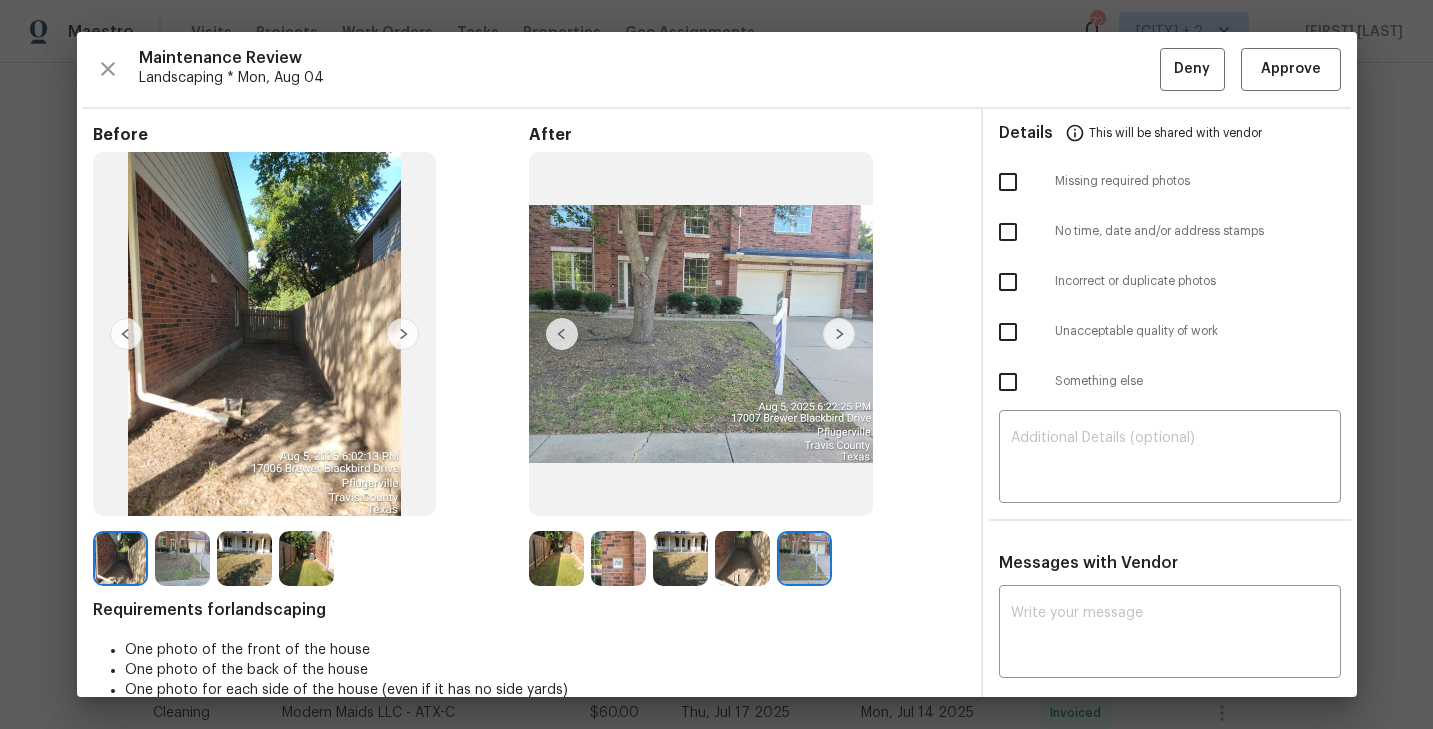 click at bounding box center (562, 334) 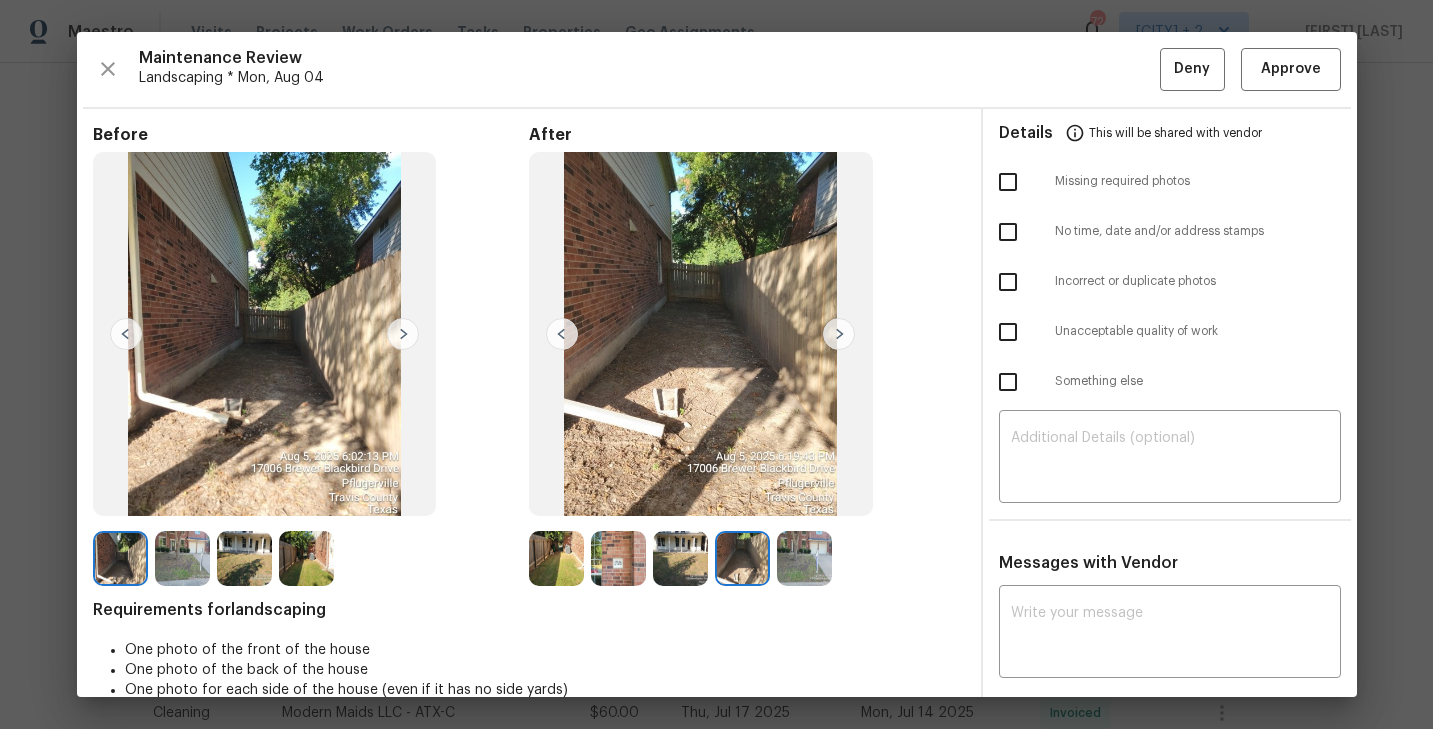 click at bounding box center [562, 334] 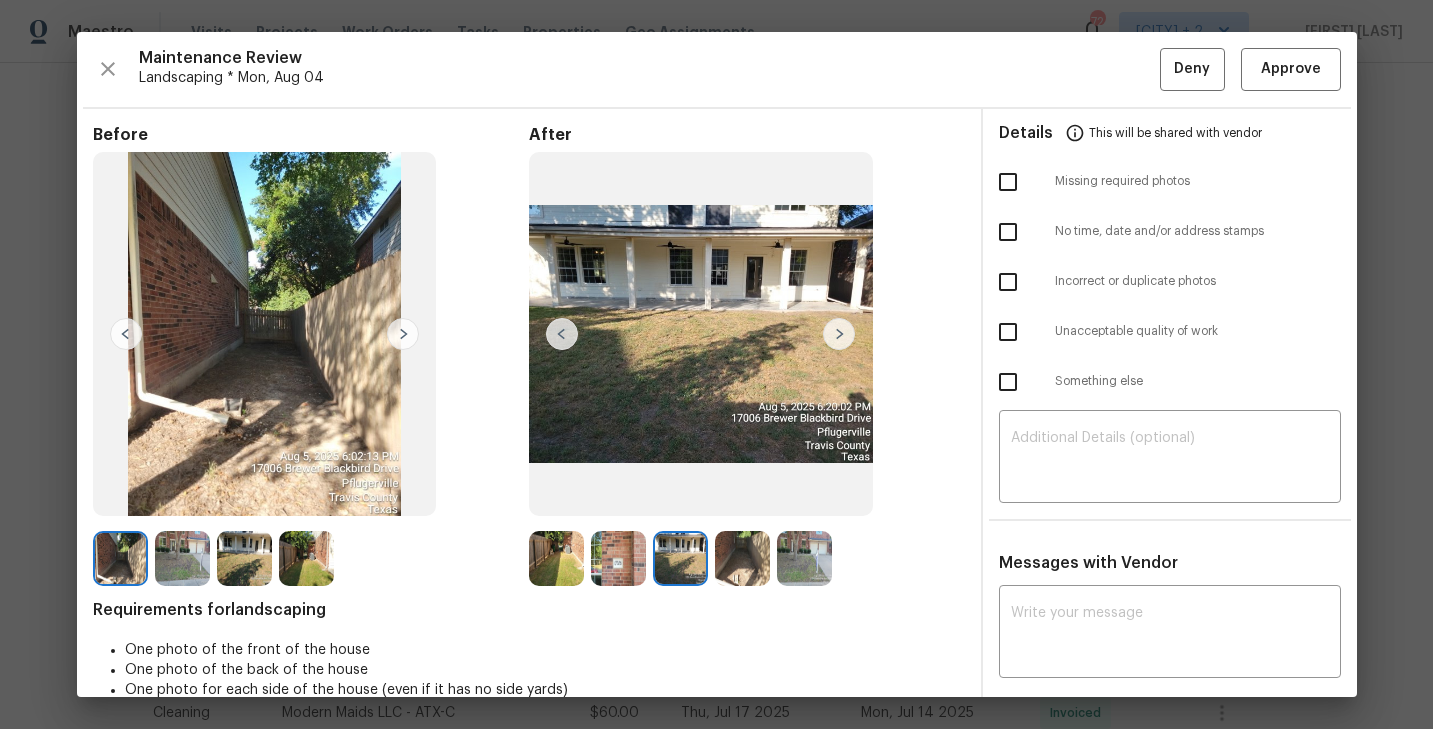 click at bounding box center [562, 334] 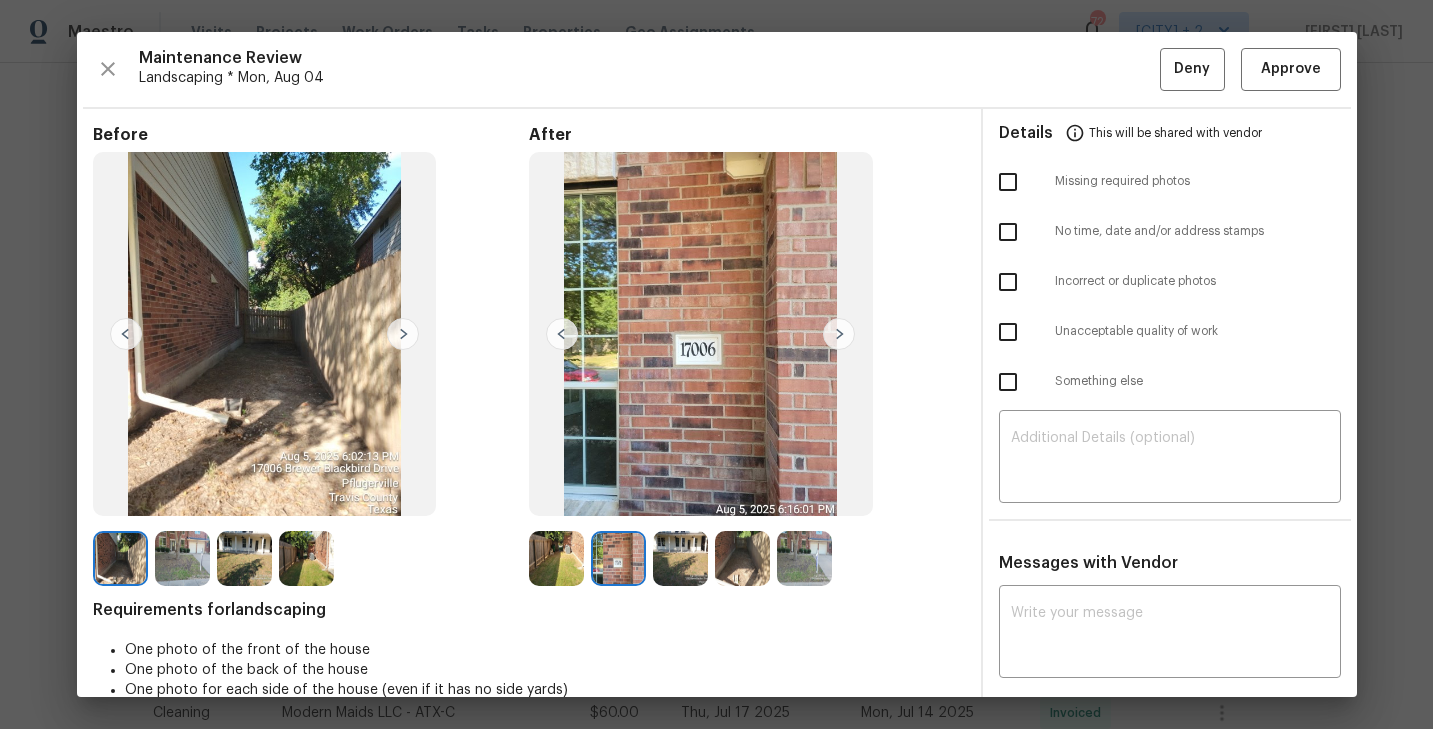 click at bounding box center (562, 334) 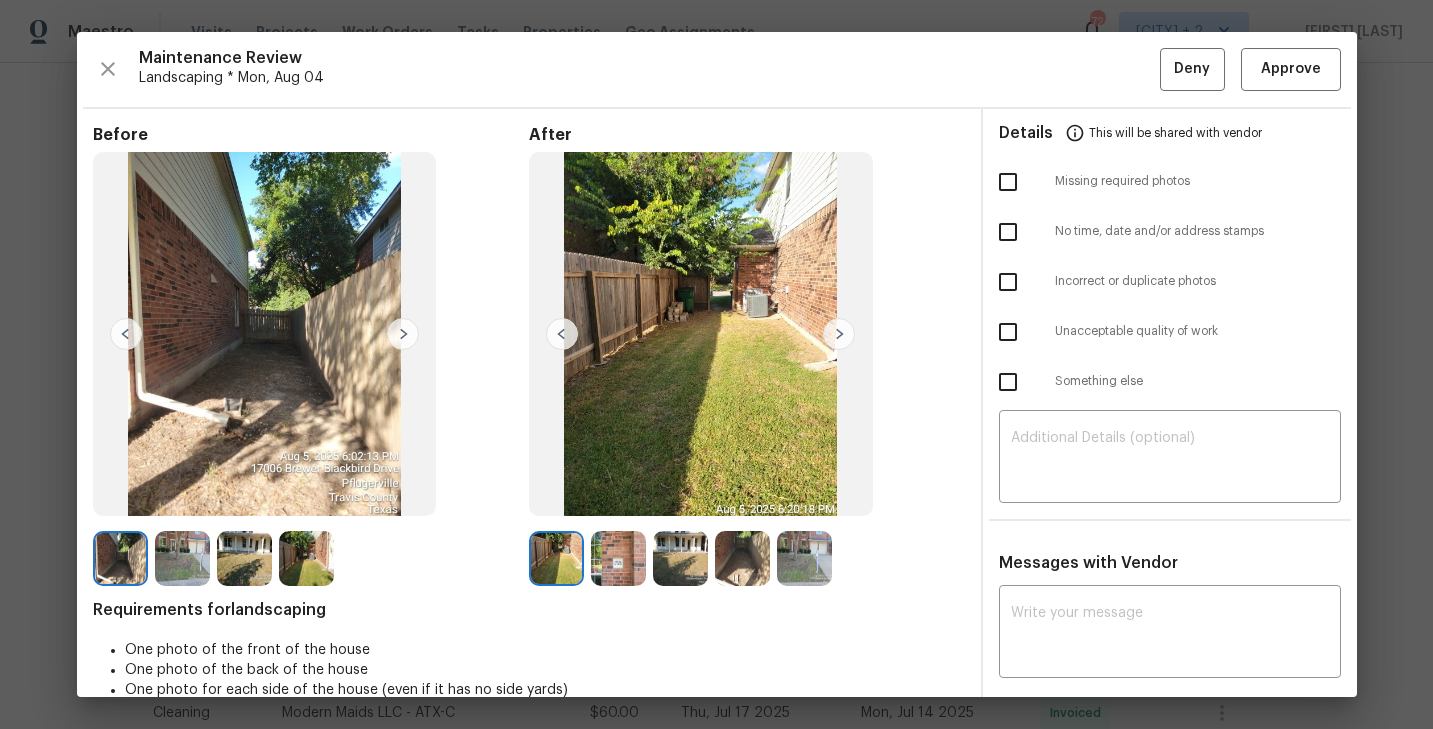 click at bounding box center (562, 334) 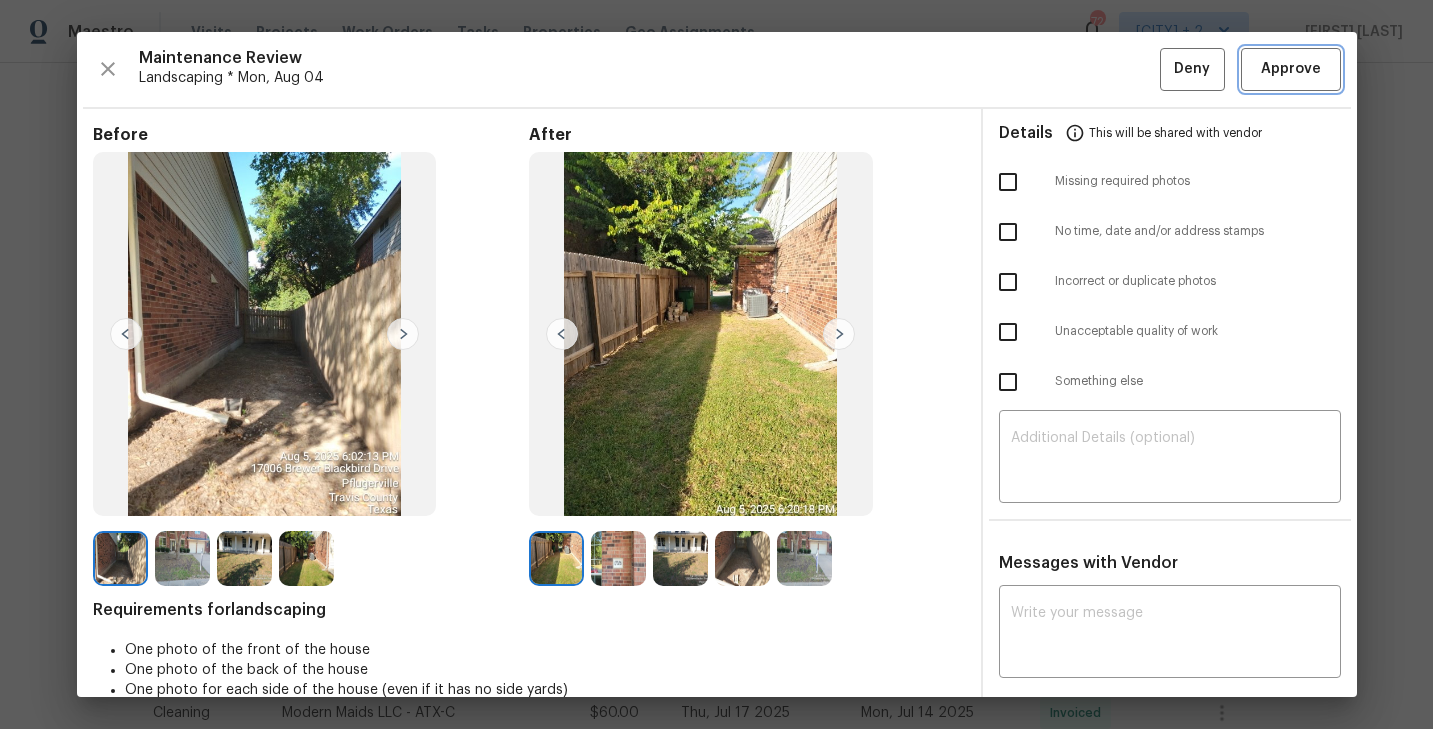 click on "Approve" at bounding box center [1291, 69] 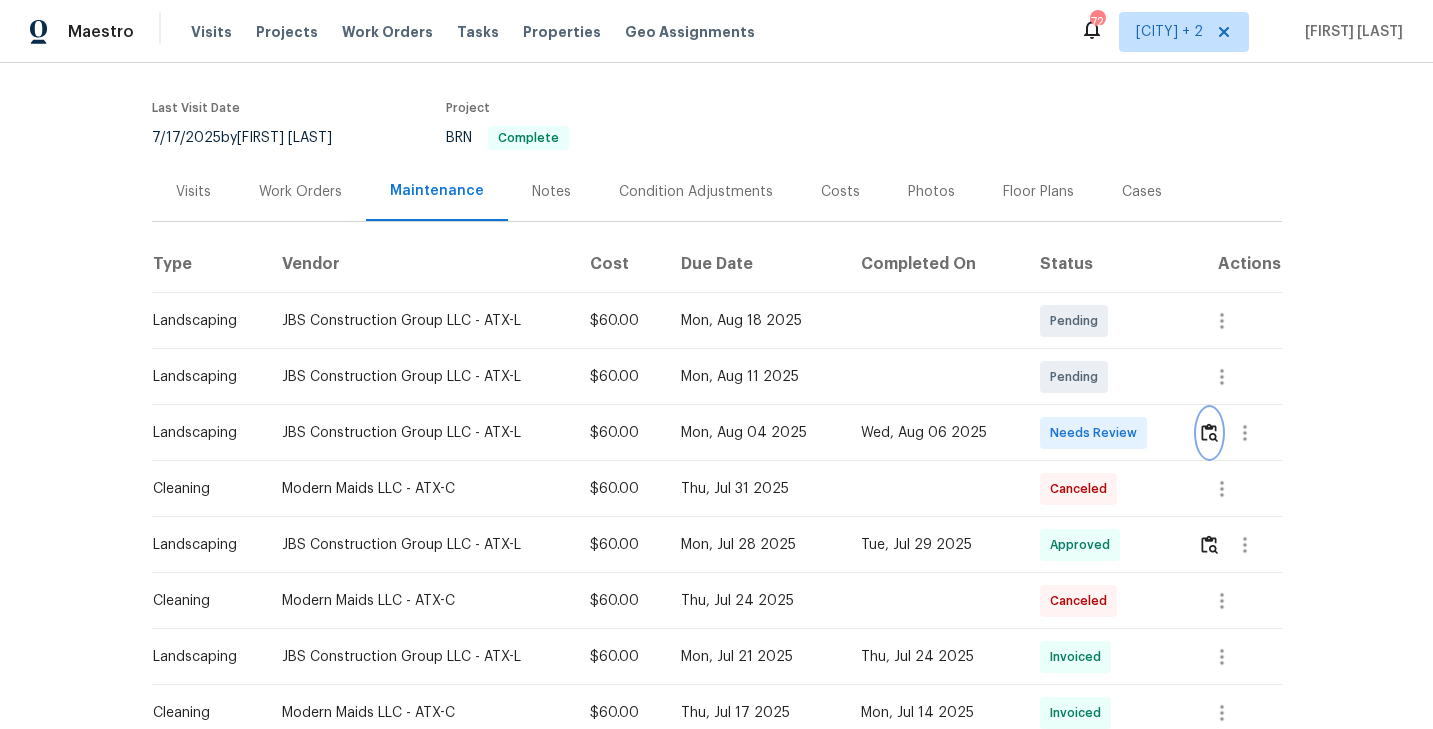 scroll, scrollTop: 0, scrollLeft: 0, axis: both 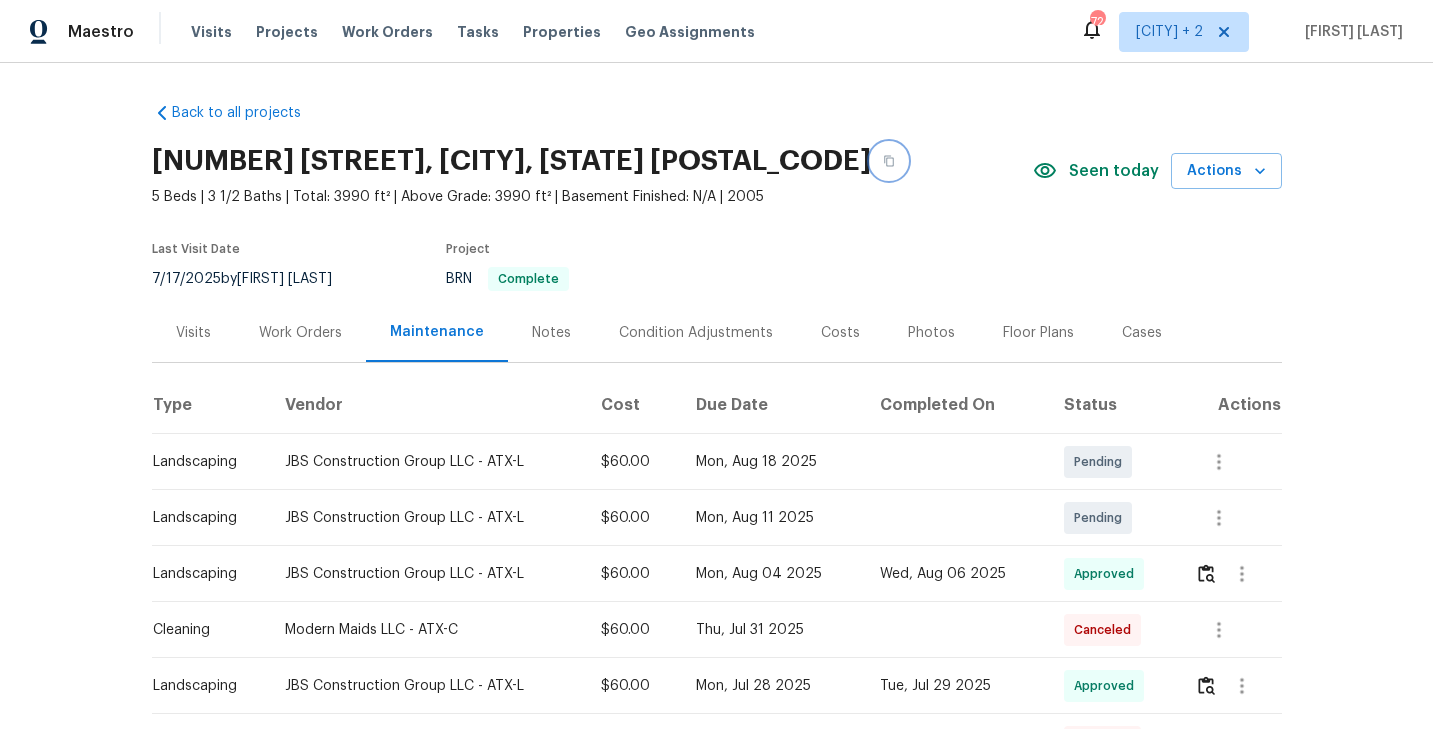 click 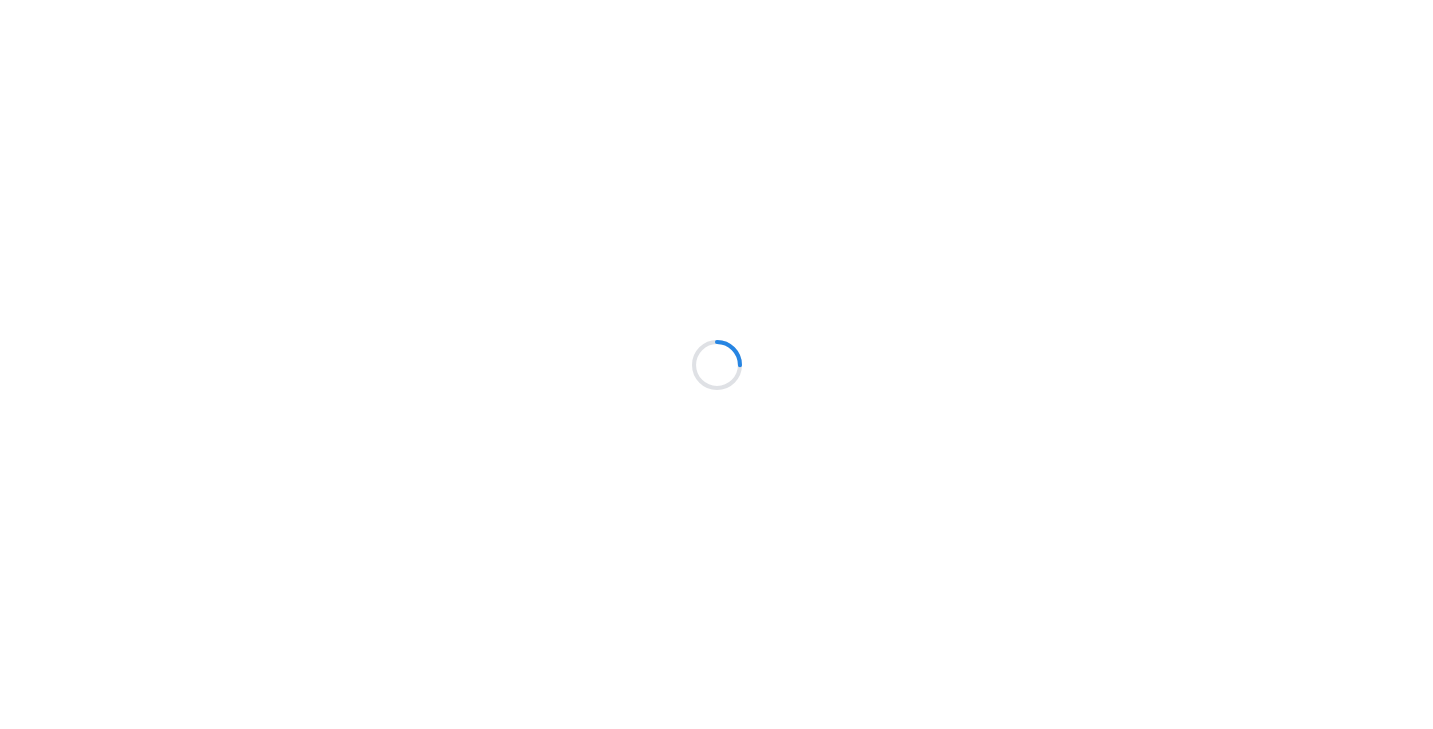 scroll, scrollTop: 0, scrollLeft: 0, axis: both 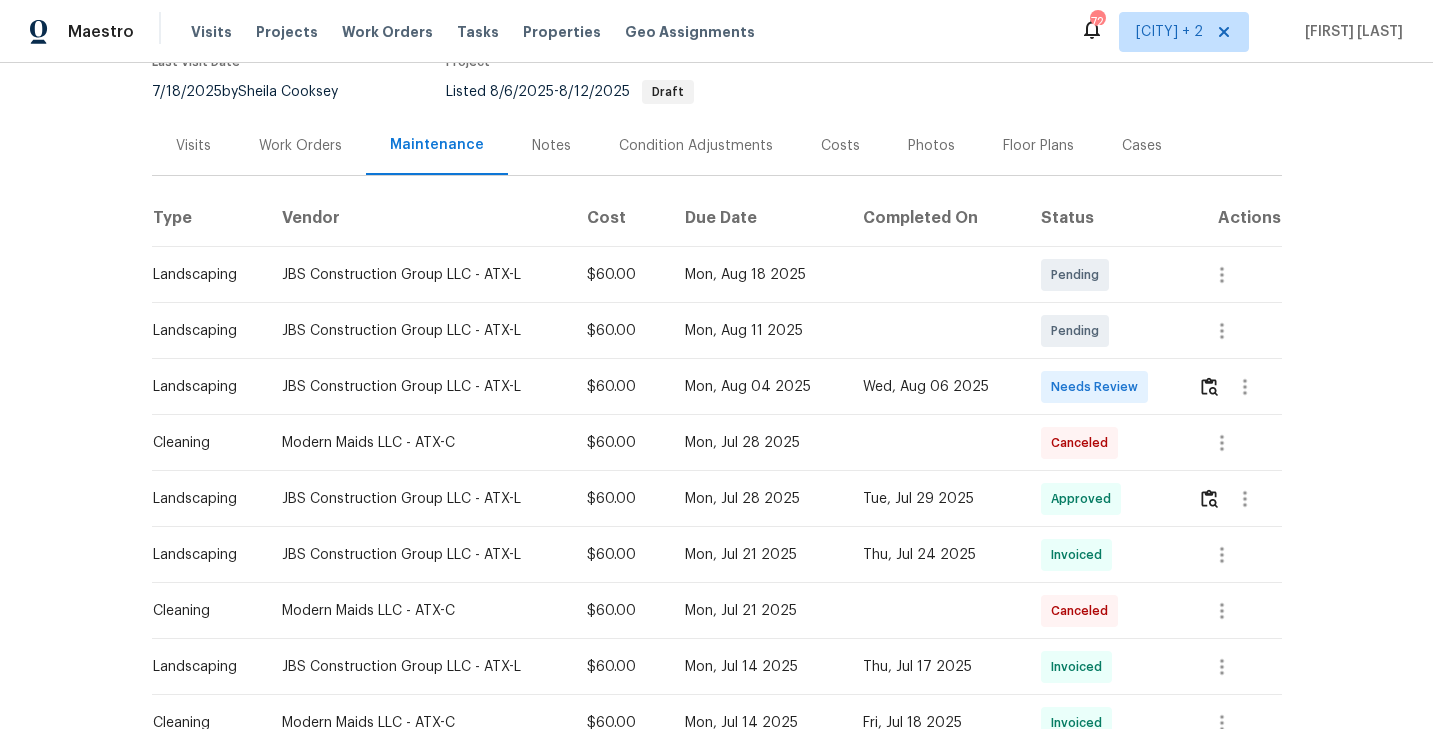 click at bounding box center [1245, 387] 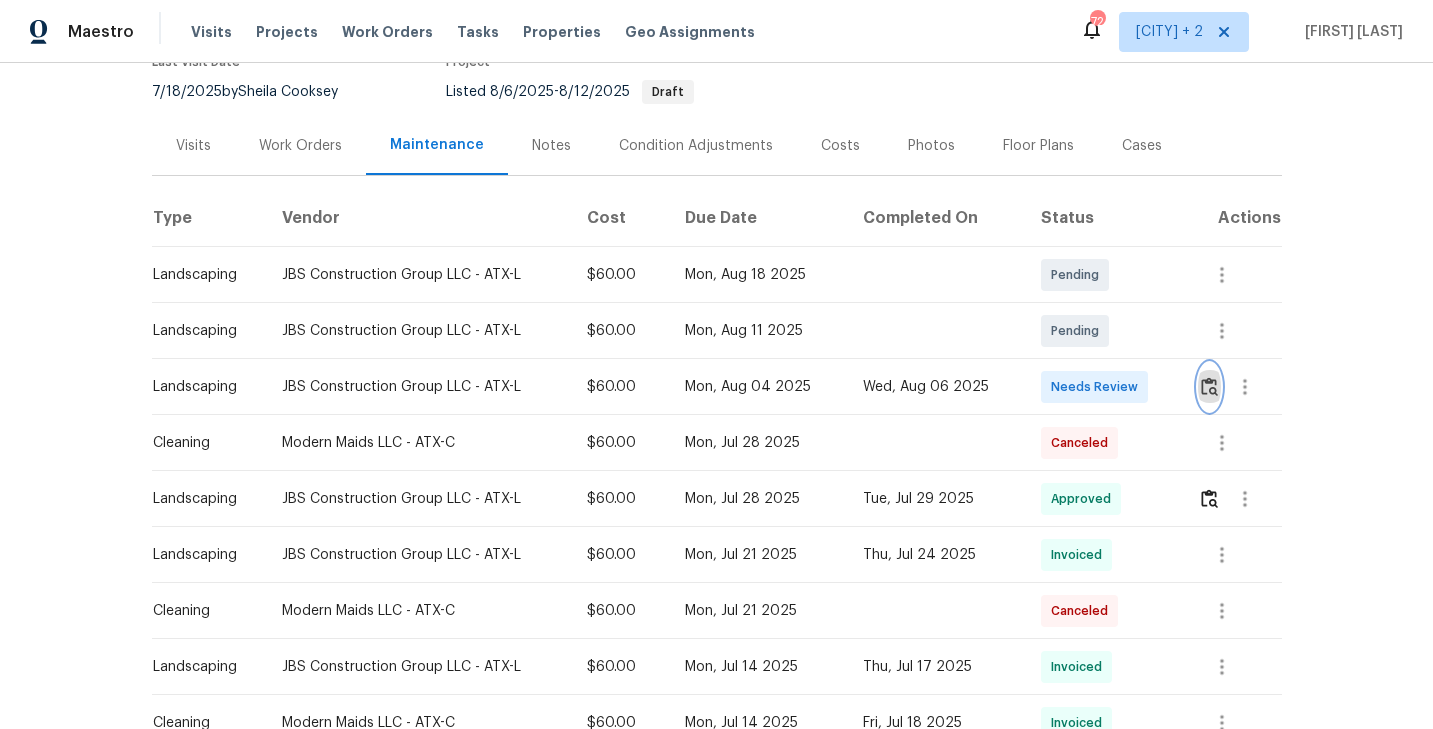 click at bounding box center [1209, 386] 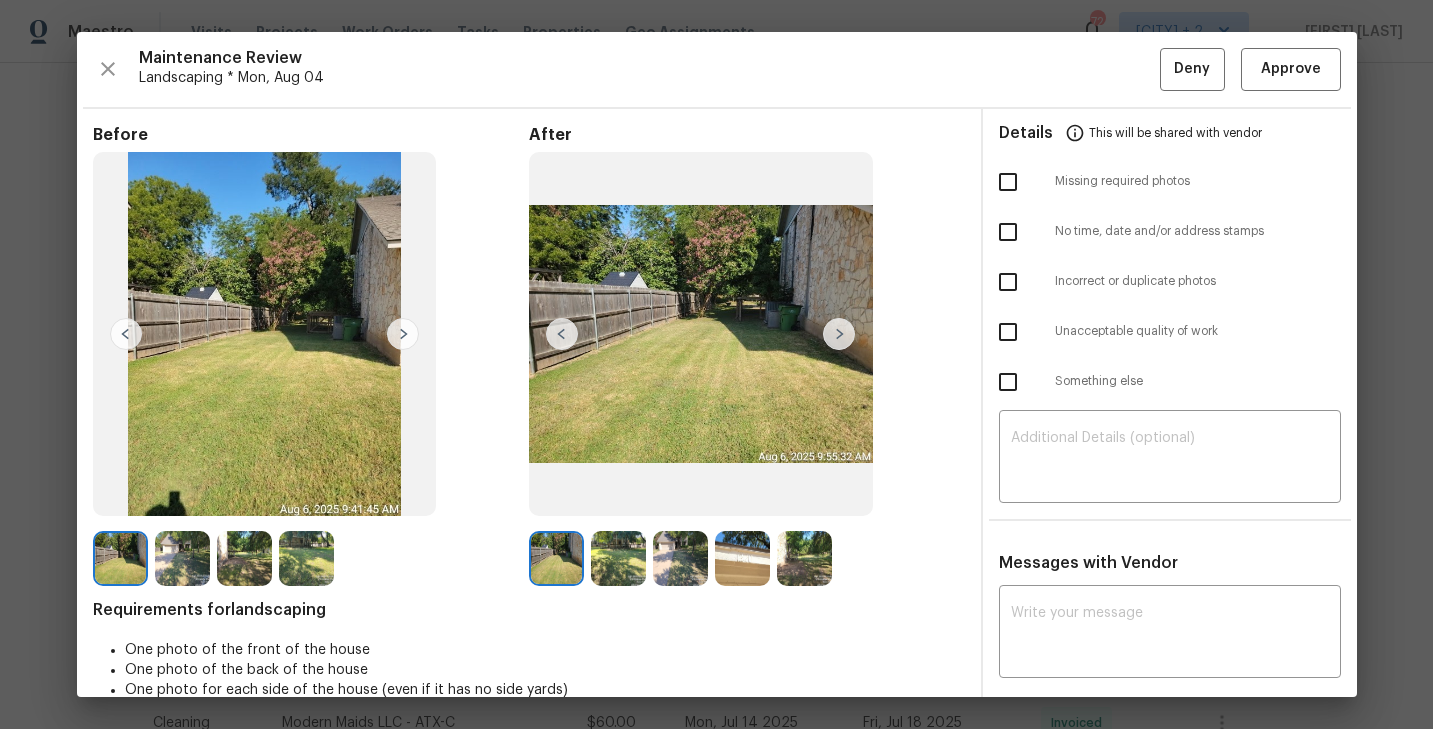 click at bounding box center (839, 334) 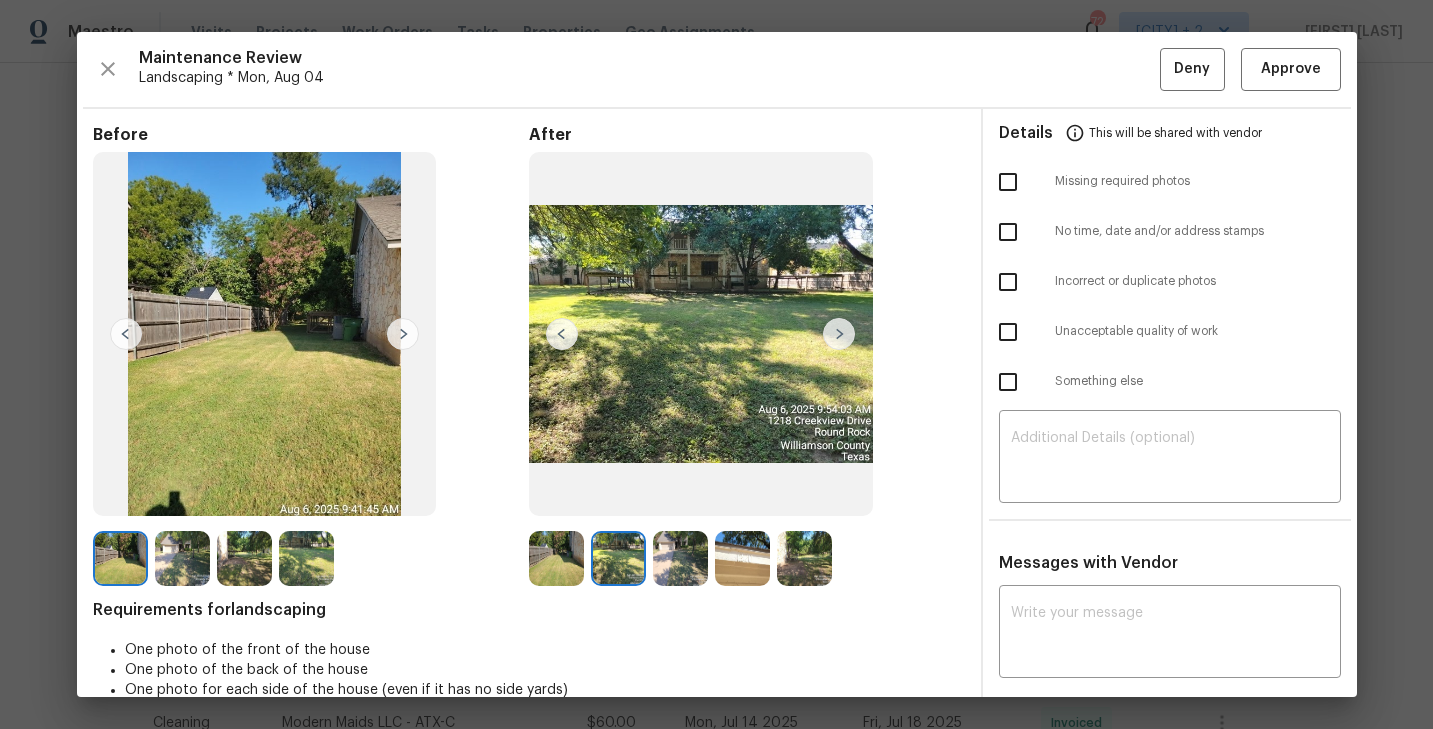 click at bounding box center [839, 334] 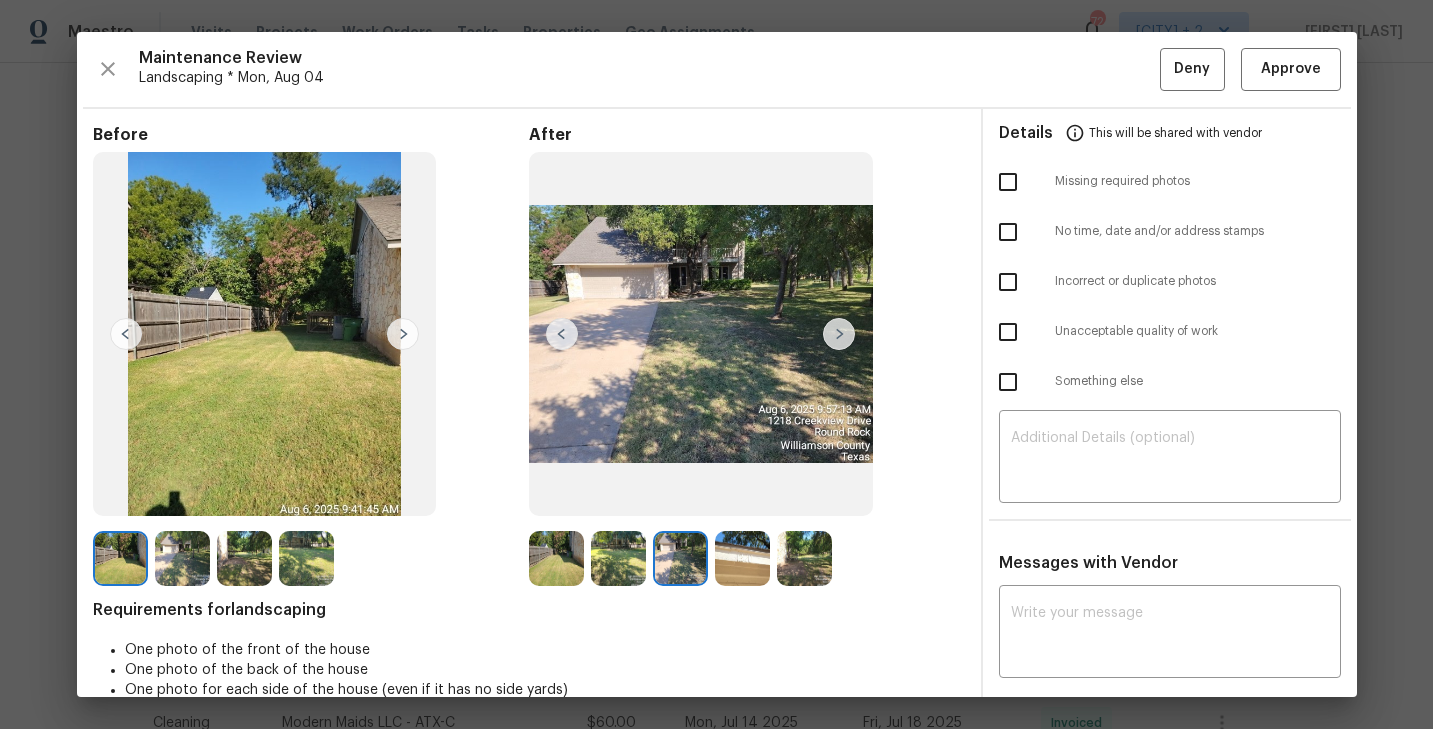 click at bounding box center [839, 334] 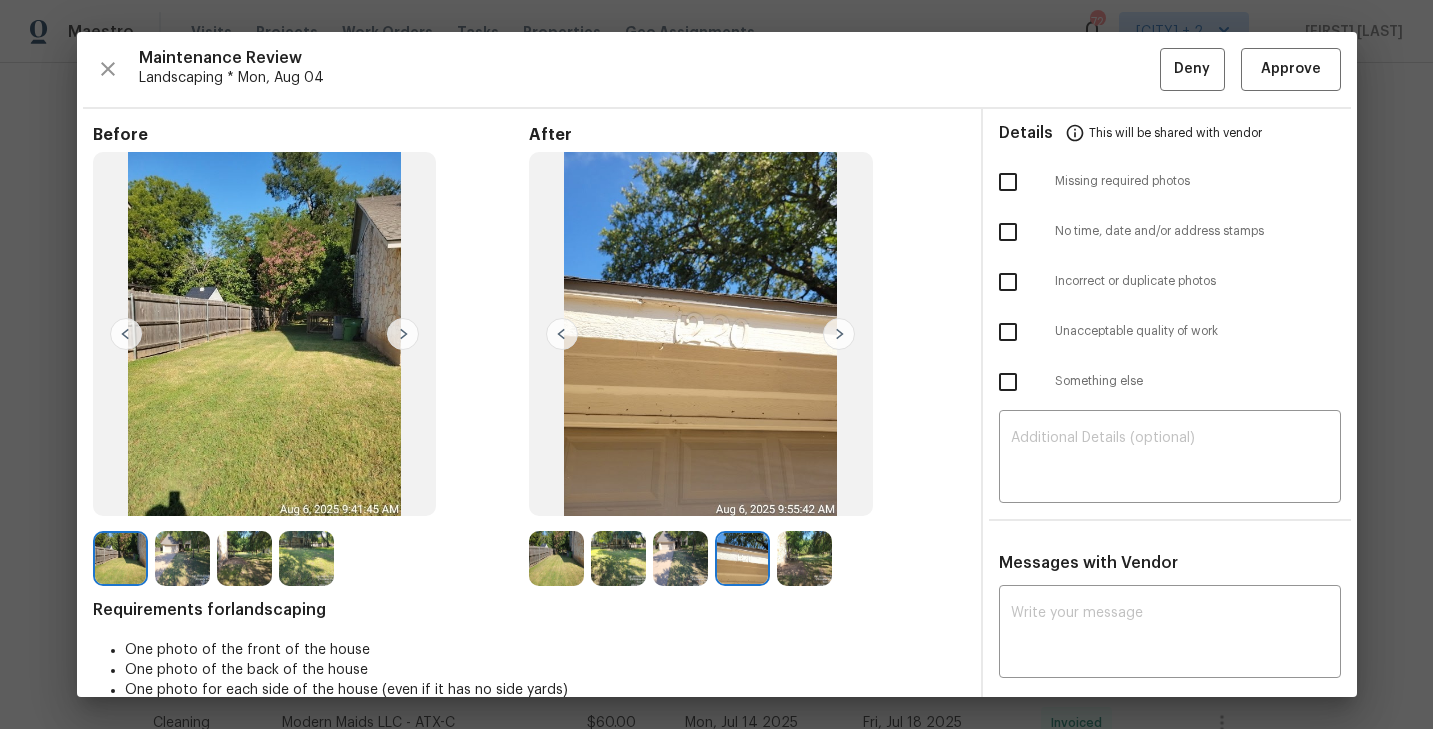 click at bounding box center [839, 334] 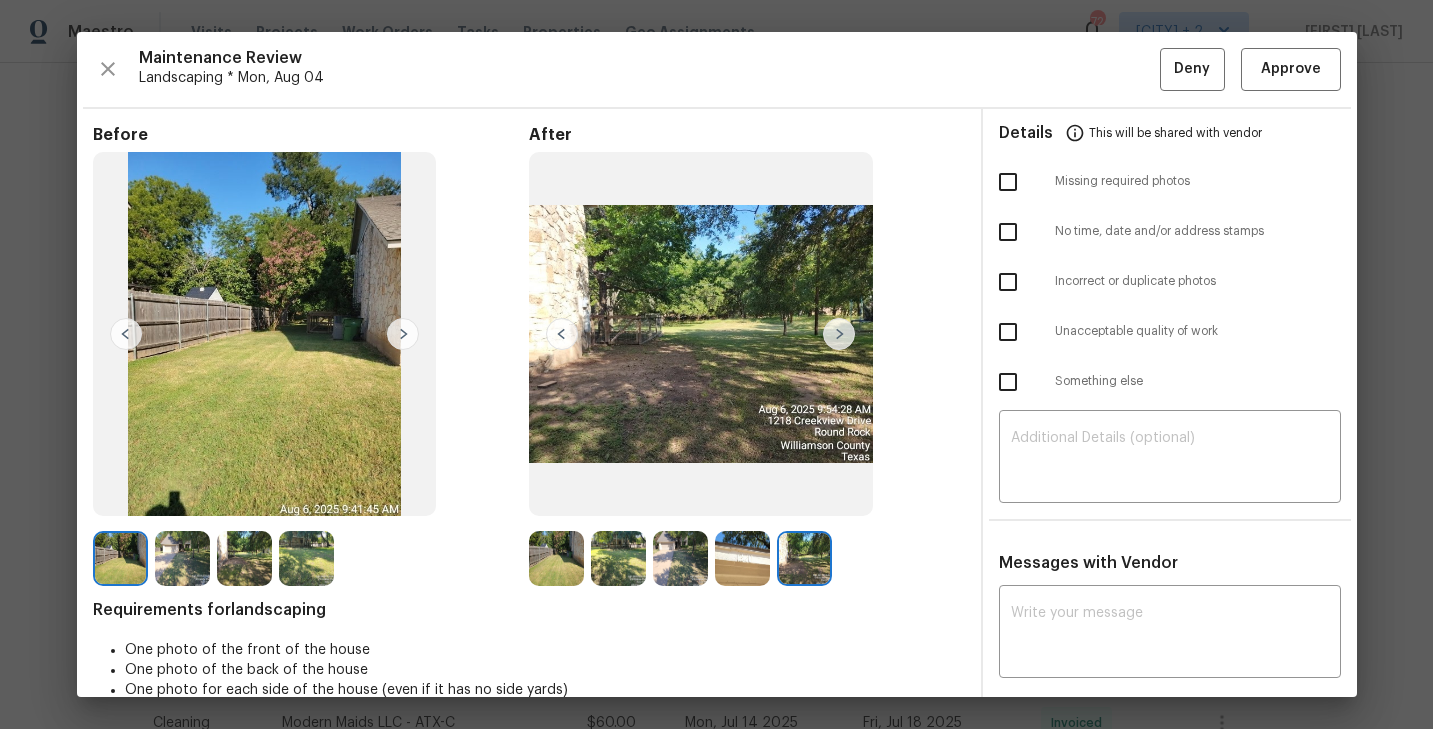 click at bounding box center (556, 558) 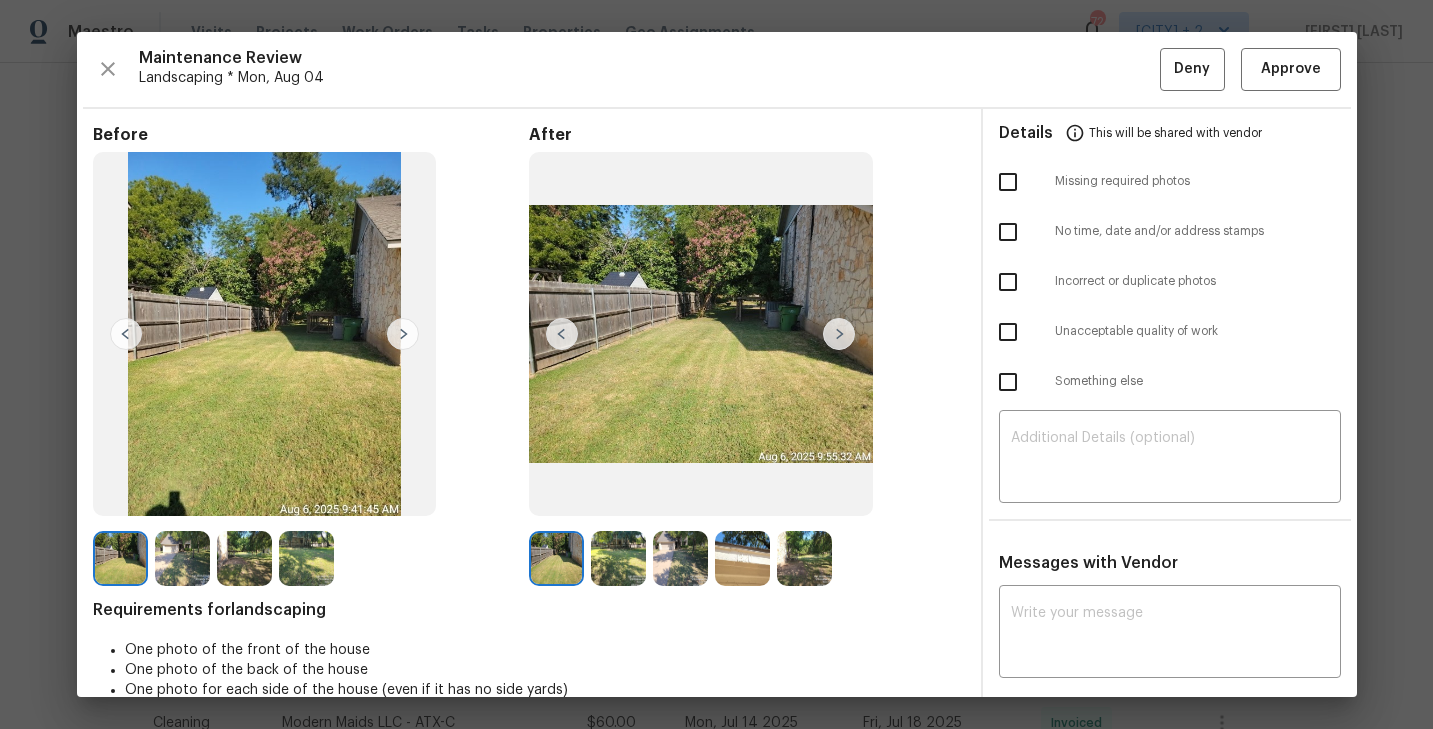 click at bounding box center (618, 558) 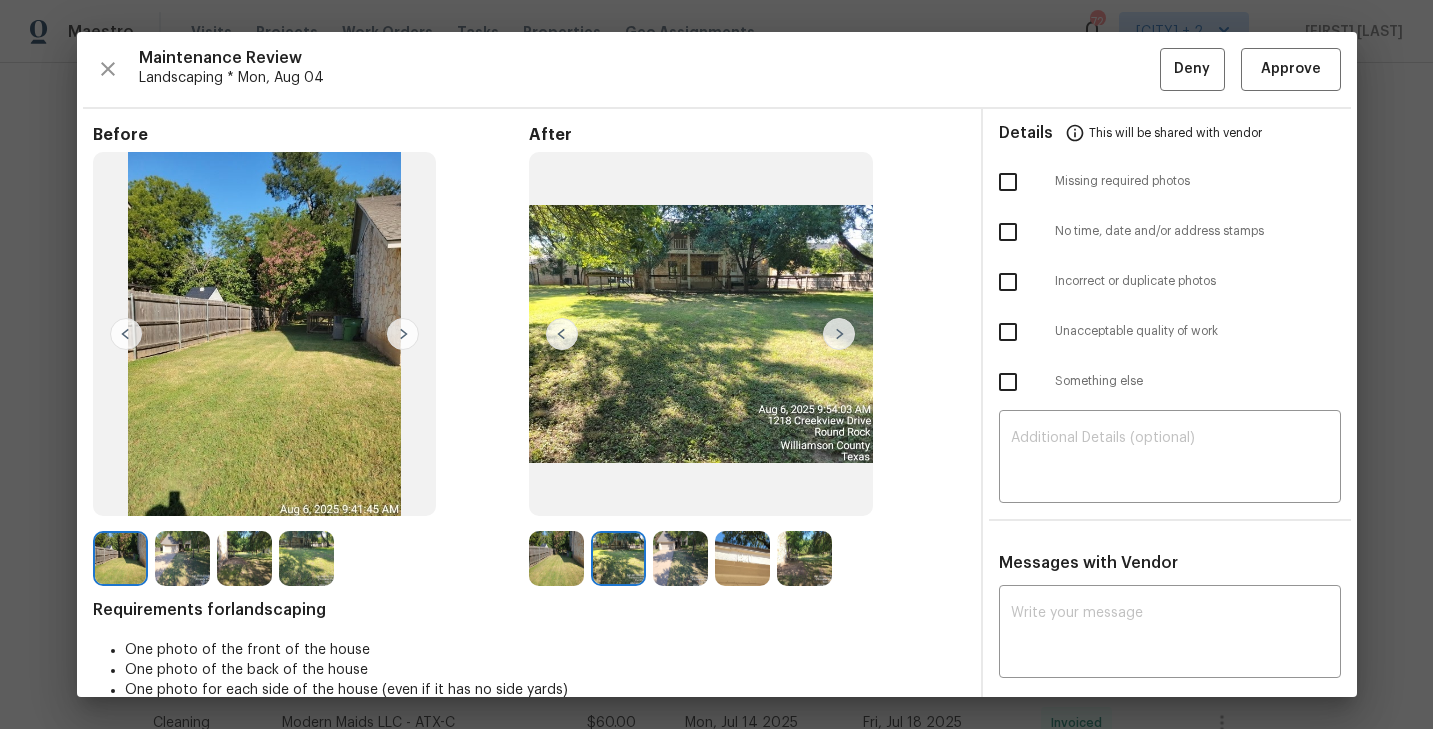 click at bounding box center [680, 558] 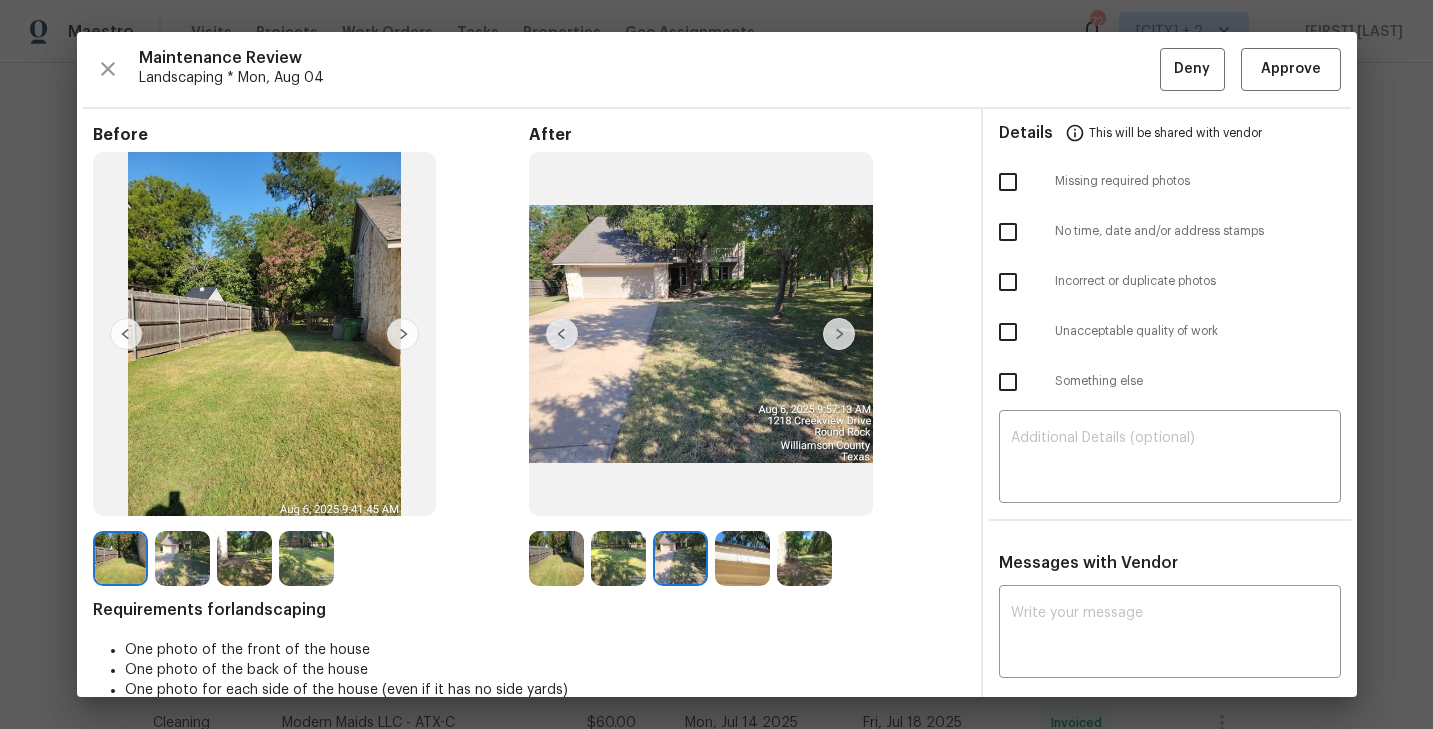 click at bounding box center [742, 558] 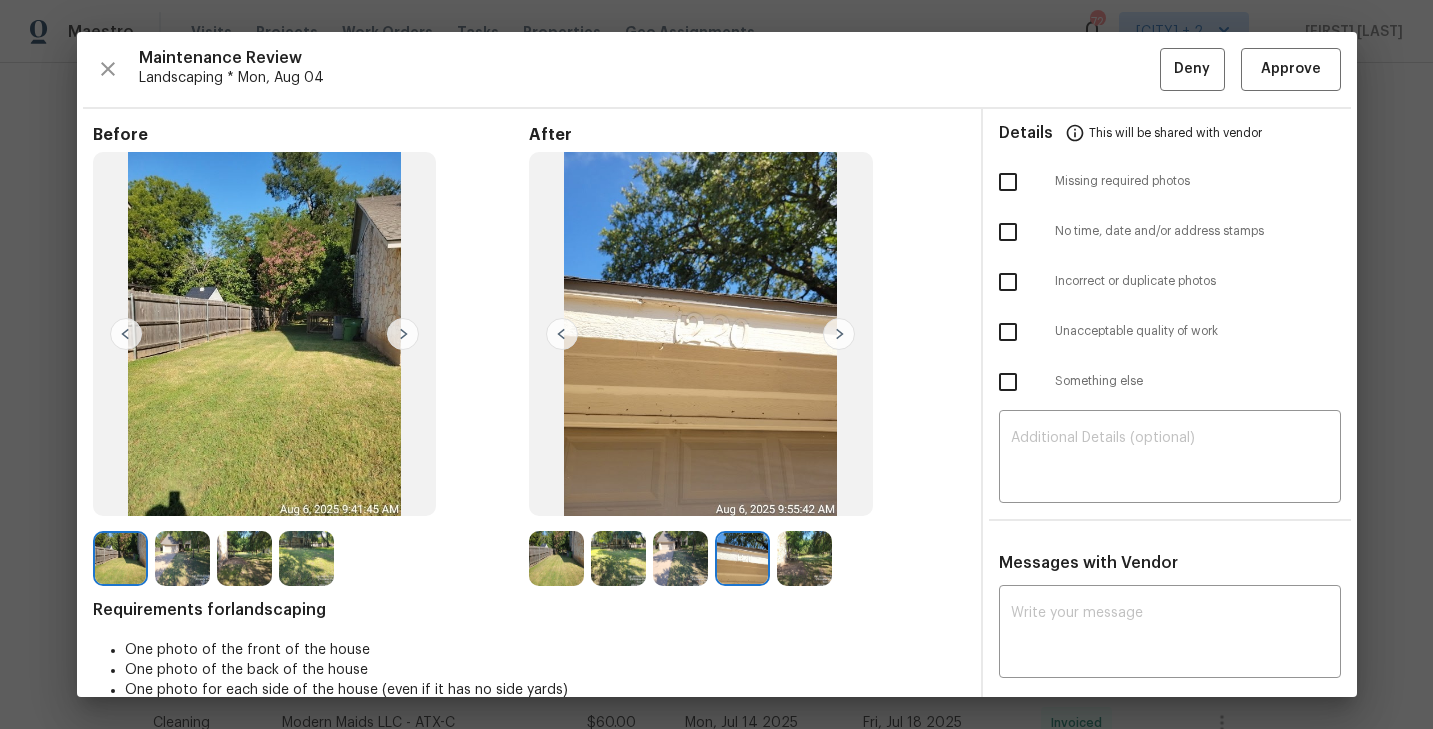 click at bounding box center [804, 558] 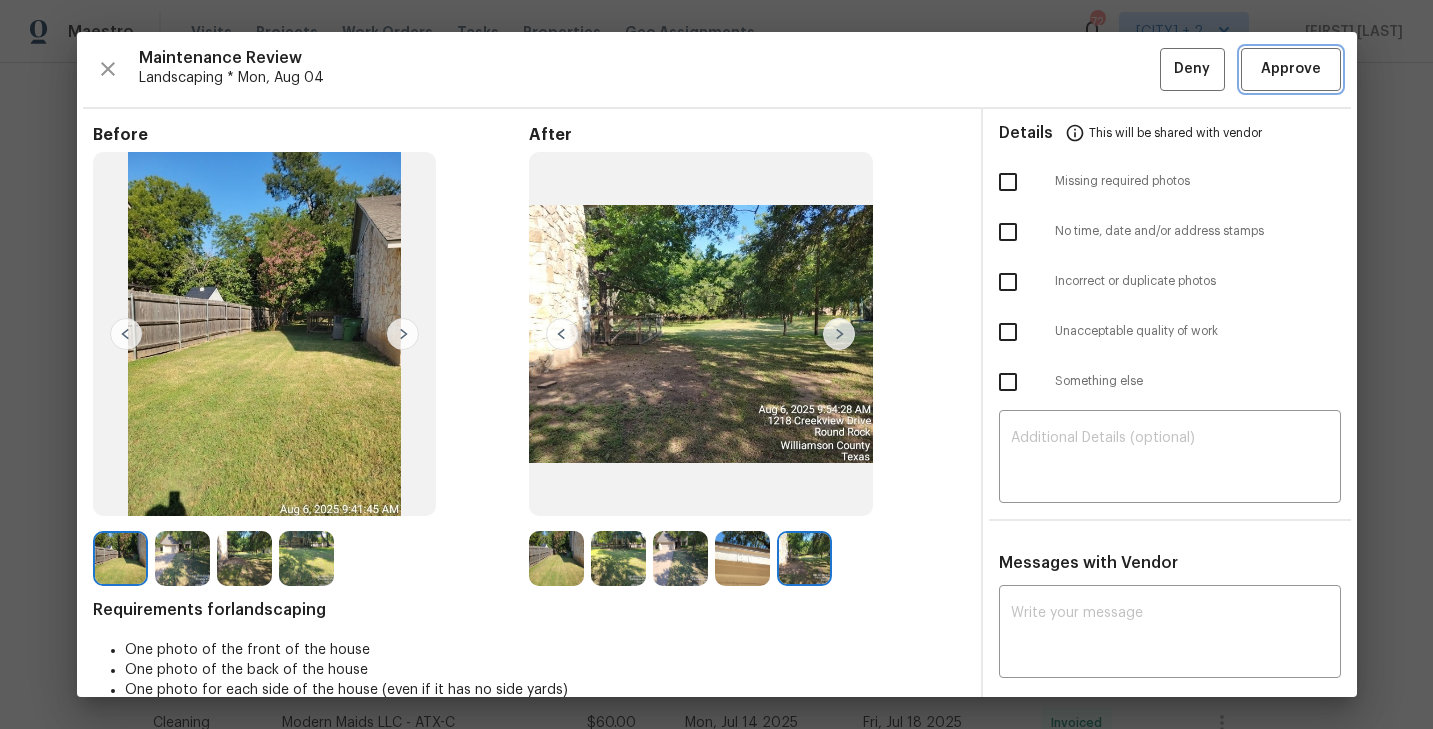 click on "Approve" at bounding box center [1291, 69] 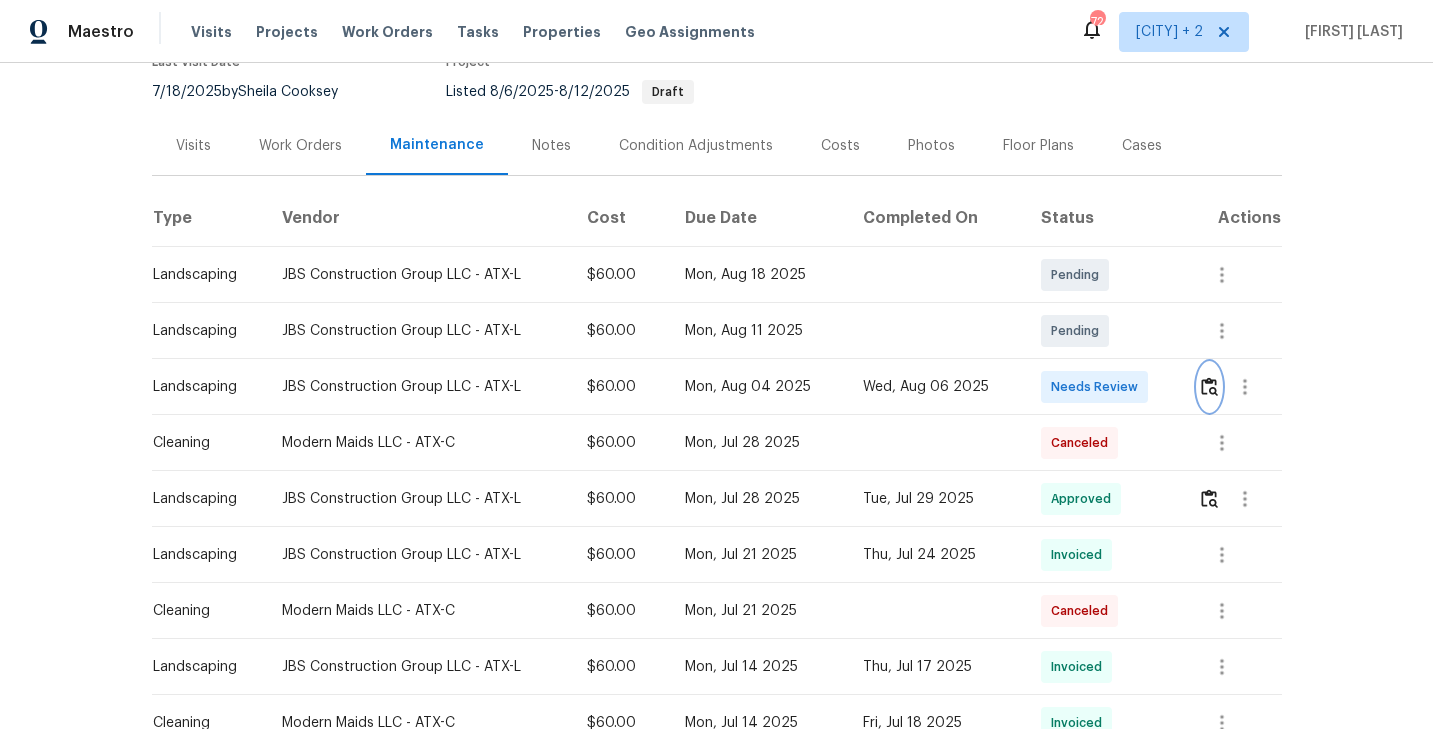 scroll, scrollTop: 0, scrollLeft: 0, axis: both 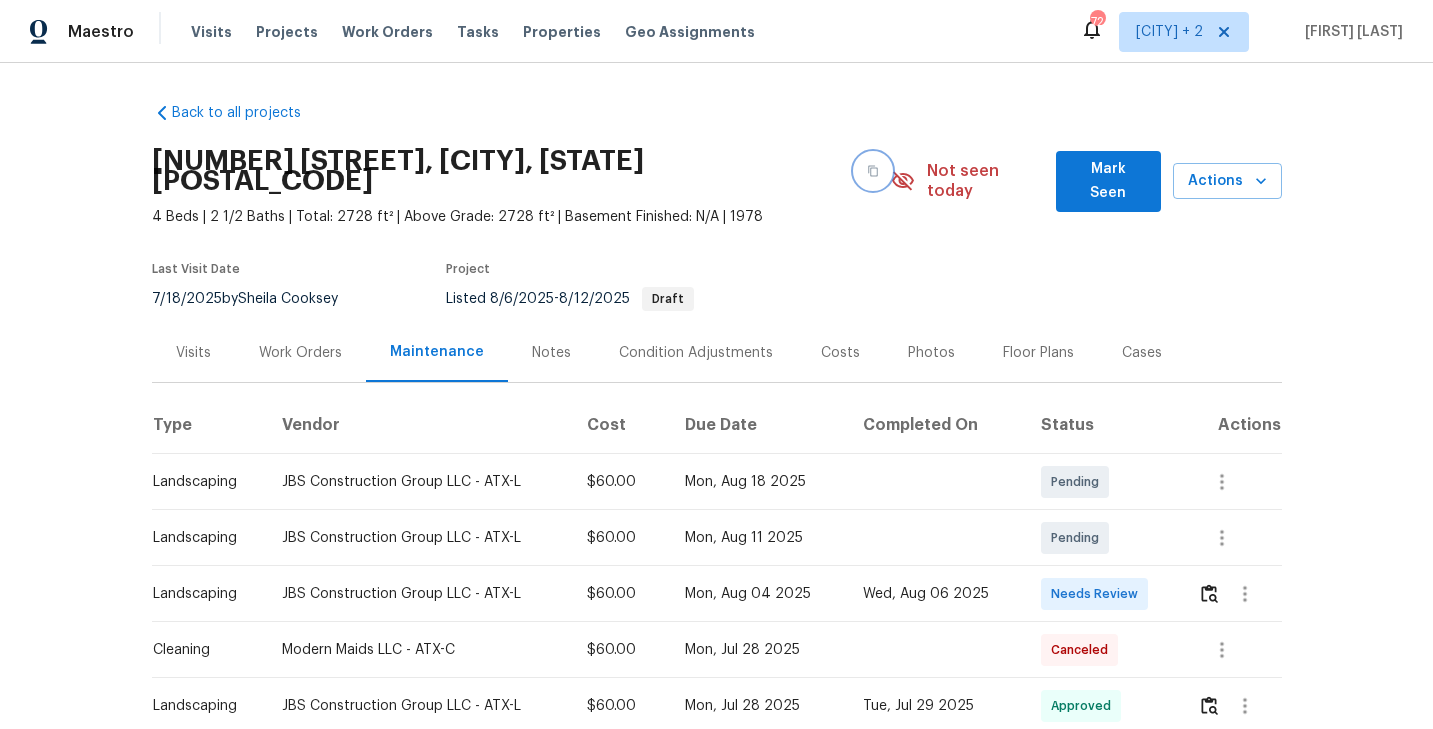 click 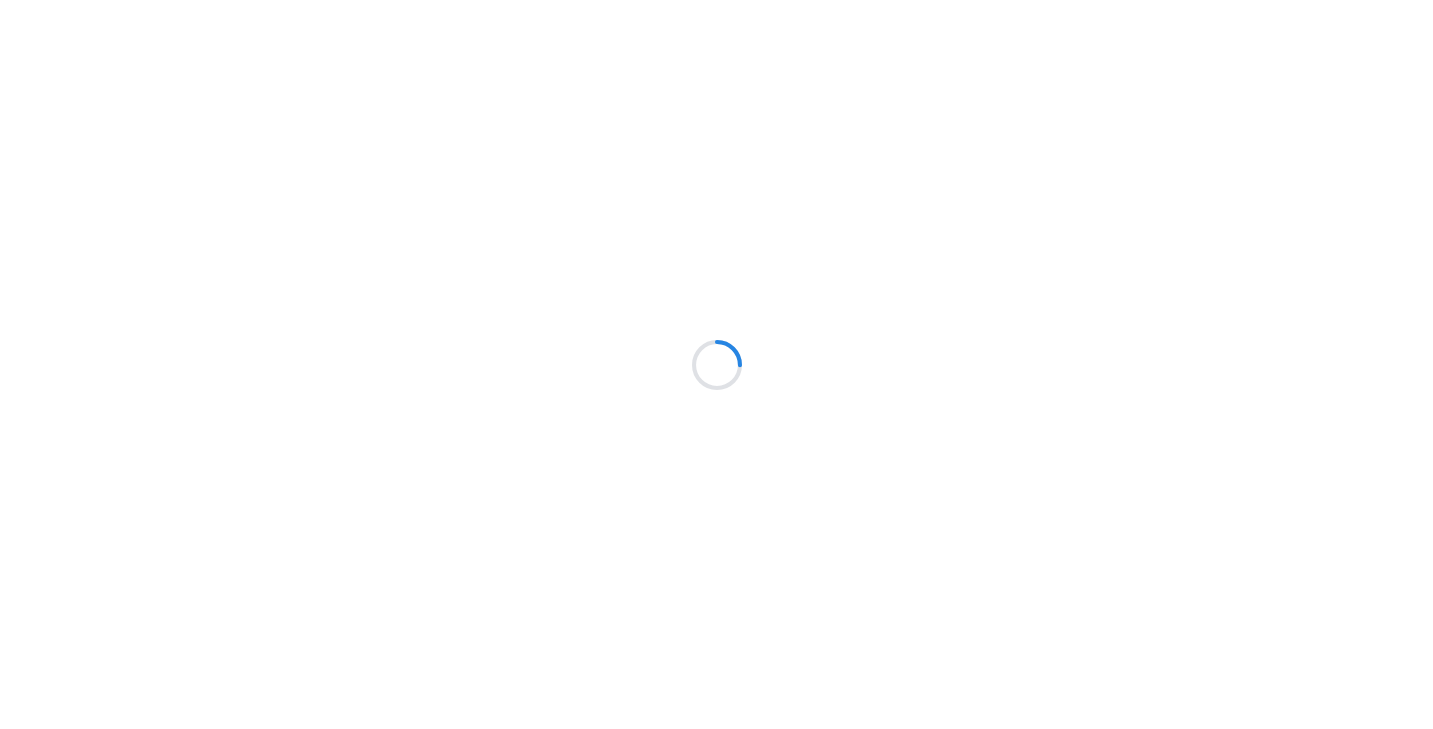scroll, scrollTop: 0, scrollLeft: 0, axis: both 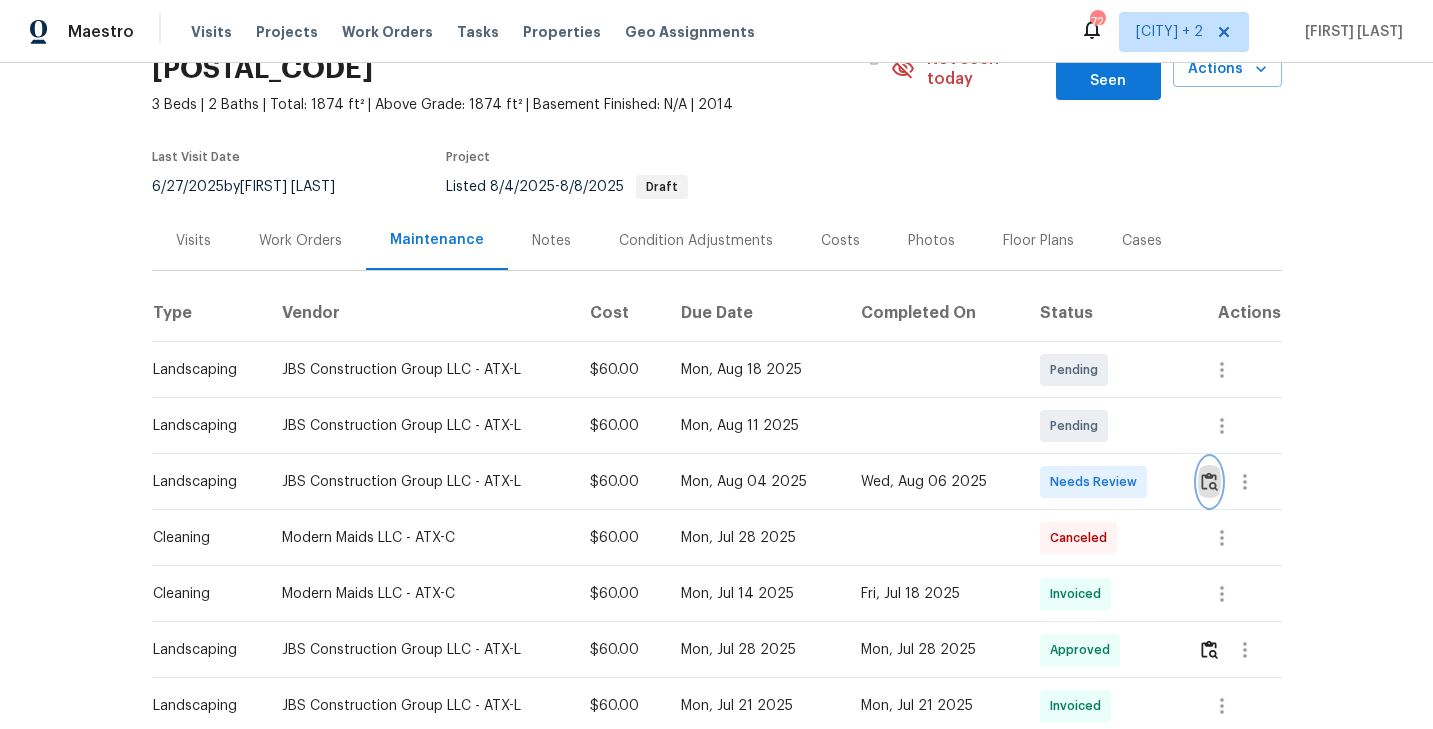 click at bounding box center [1209, 481] 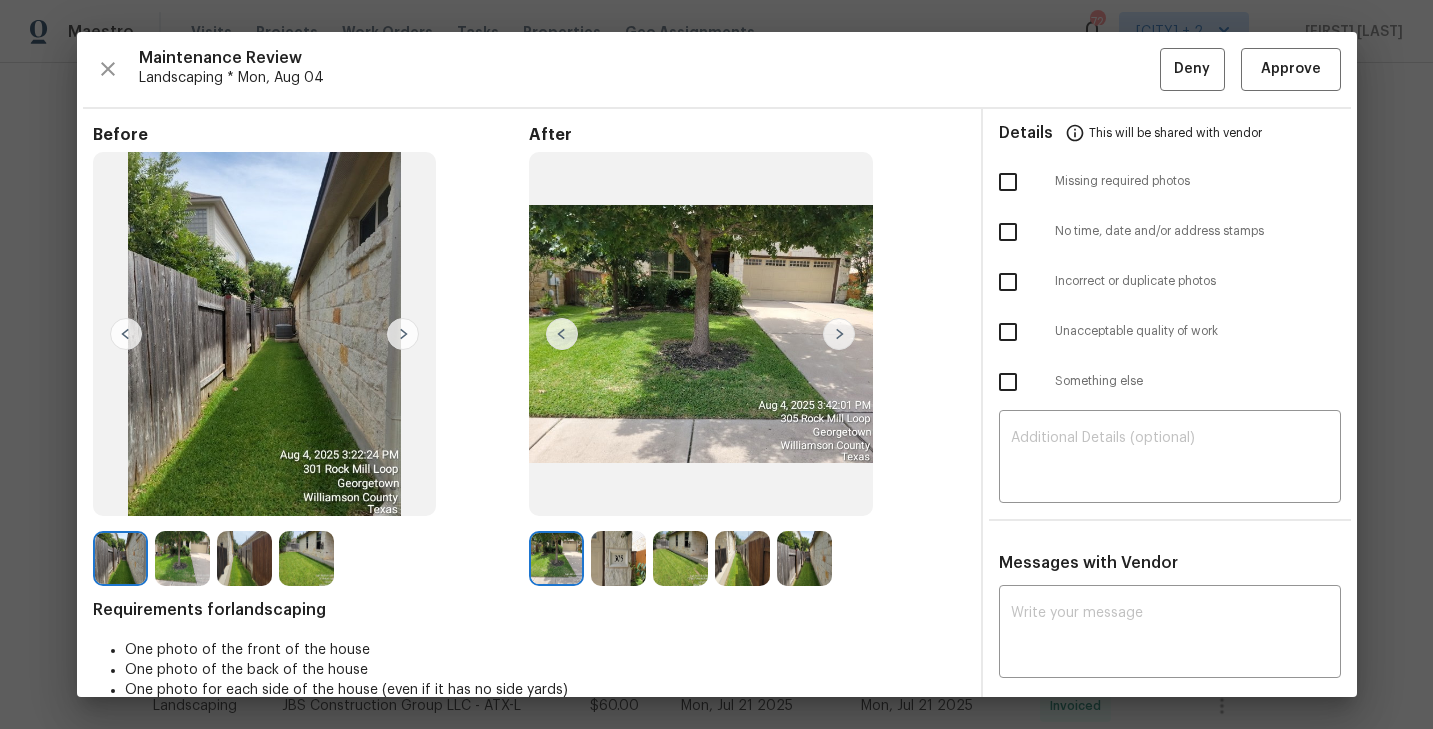 click at bounding box center [839, 334] 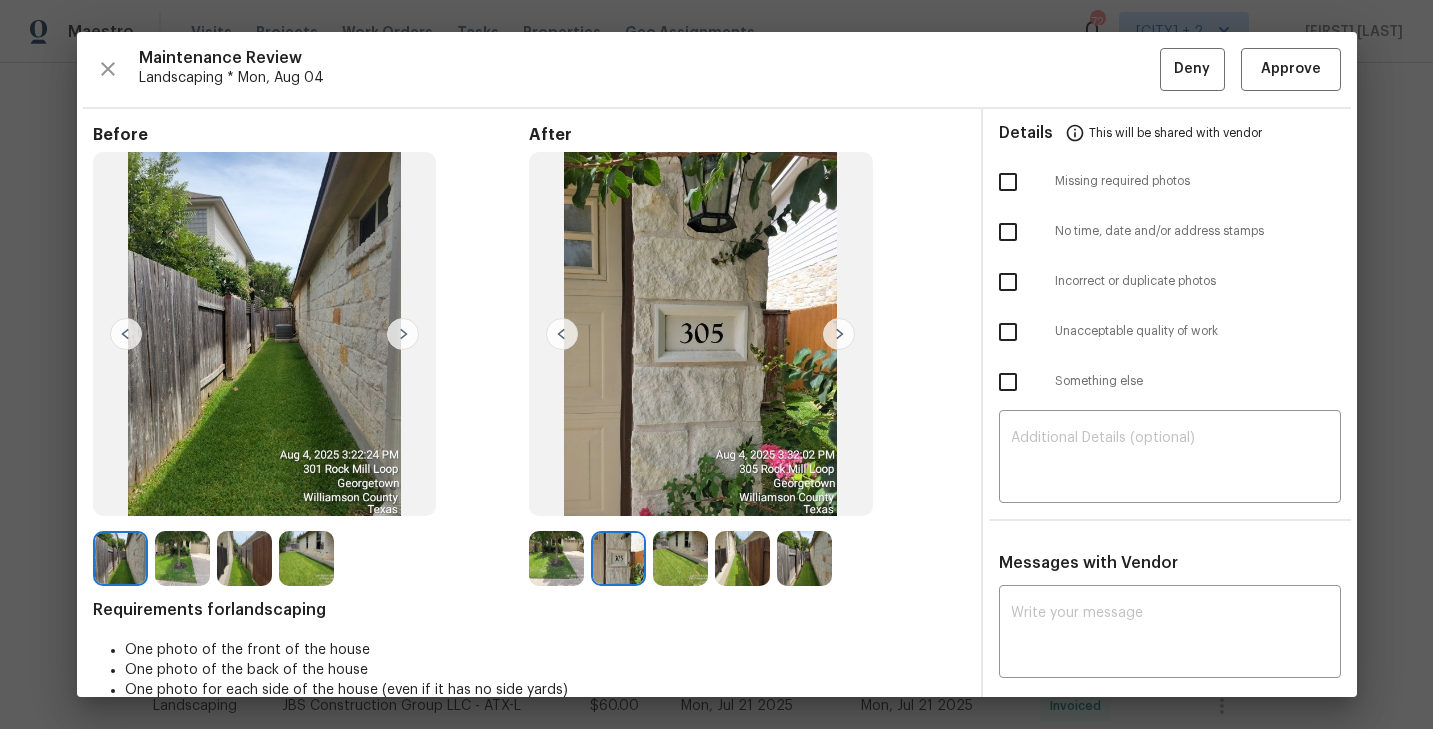 click at bounding box center [839, 334] 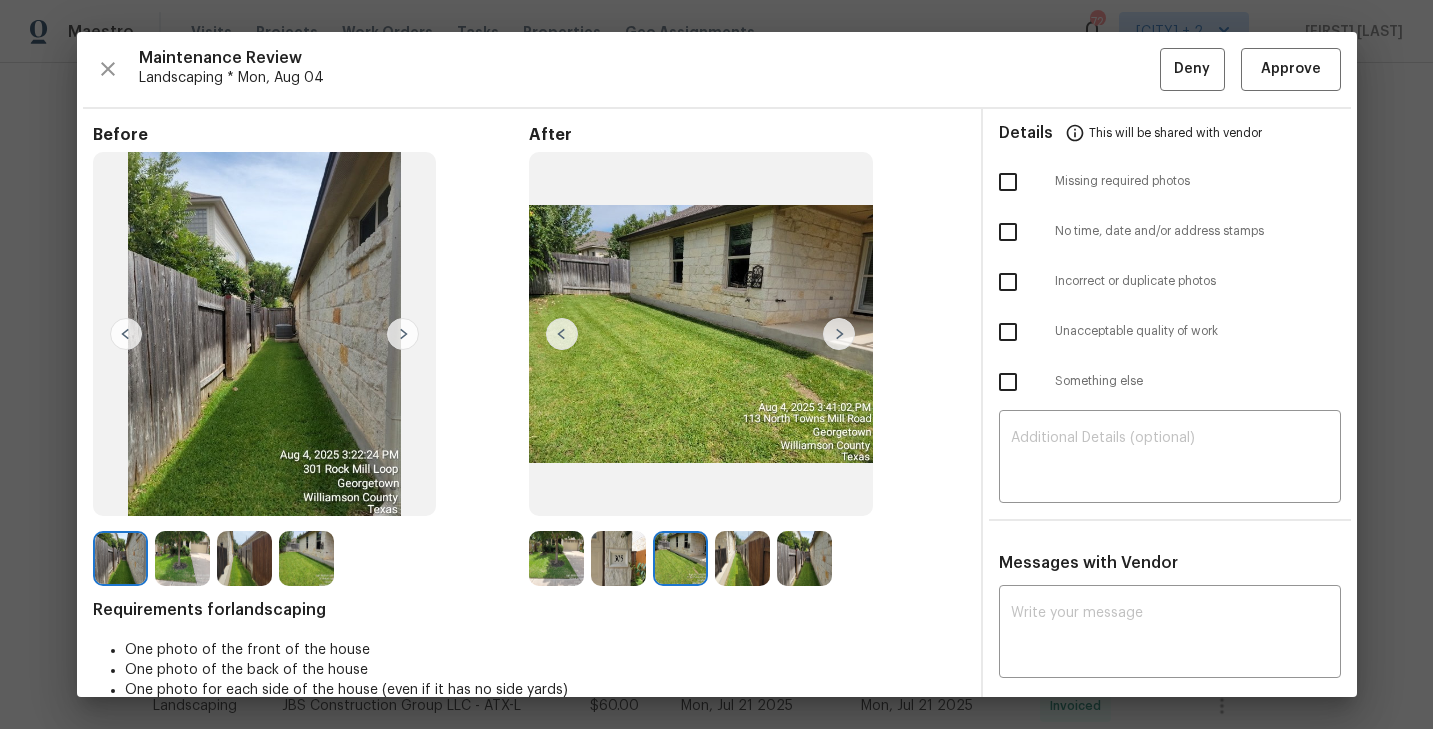 click at bounding box center (839, 334) 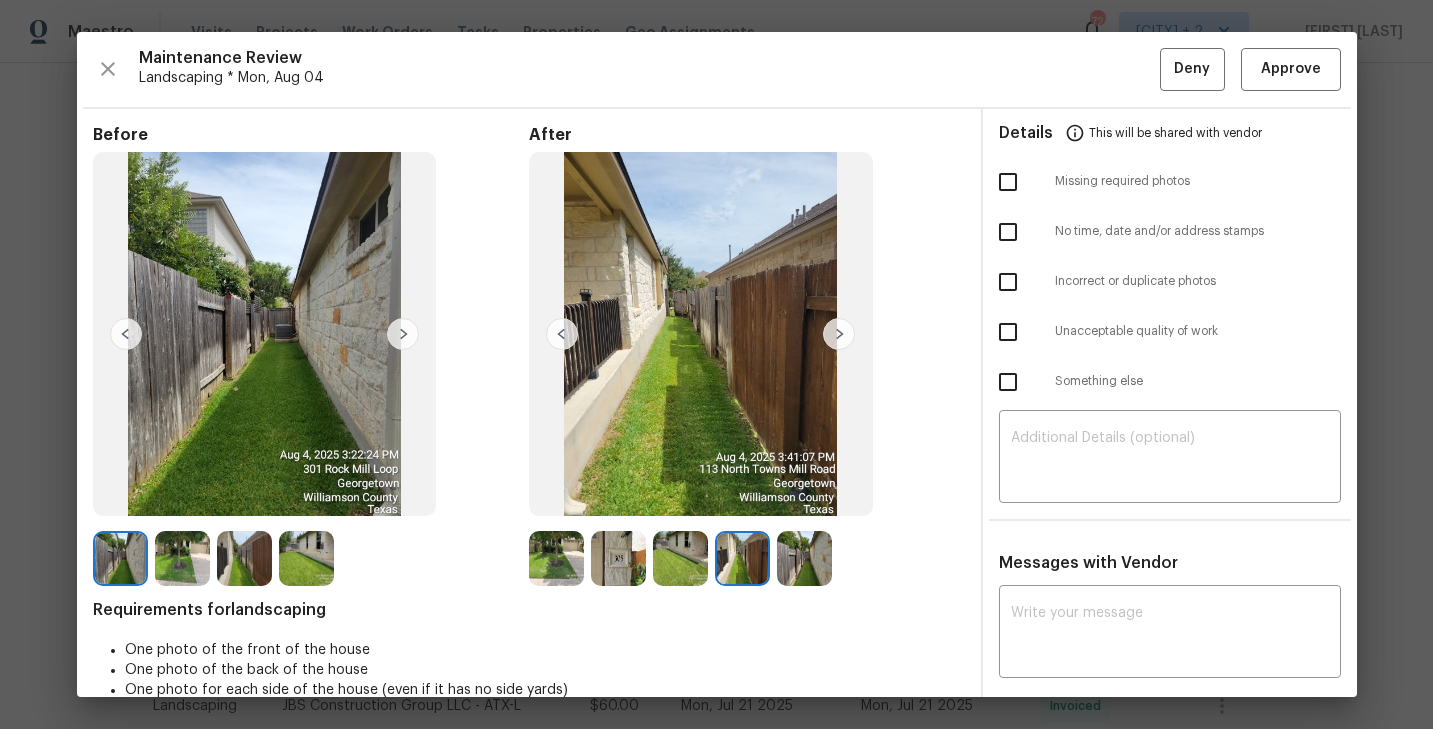 click at bounding box center [839, 334] 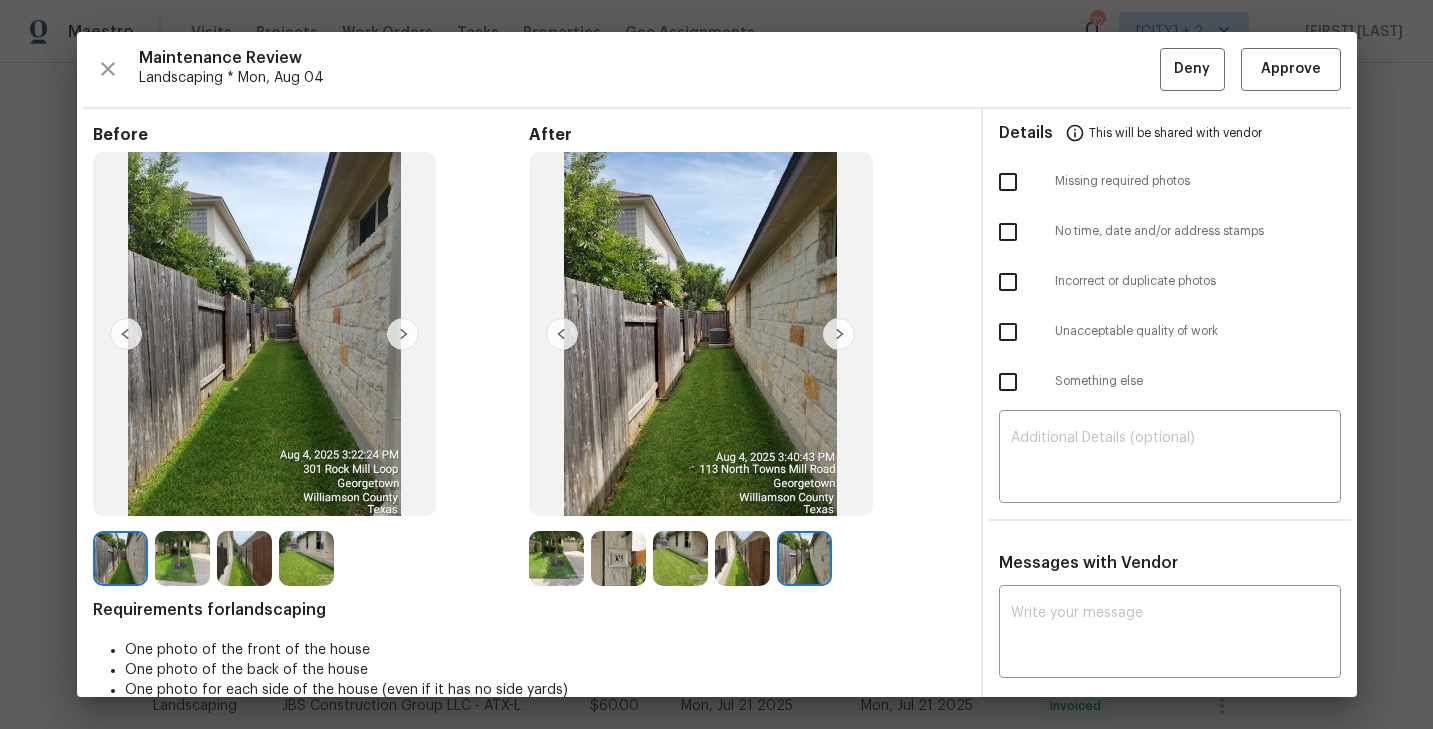 click at bounding box center [556, 558] 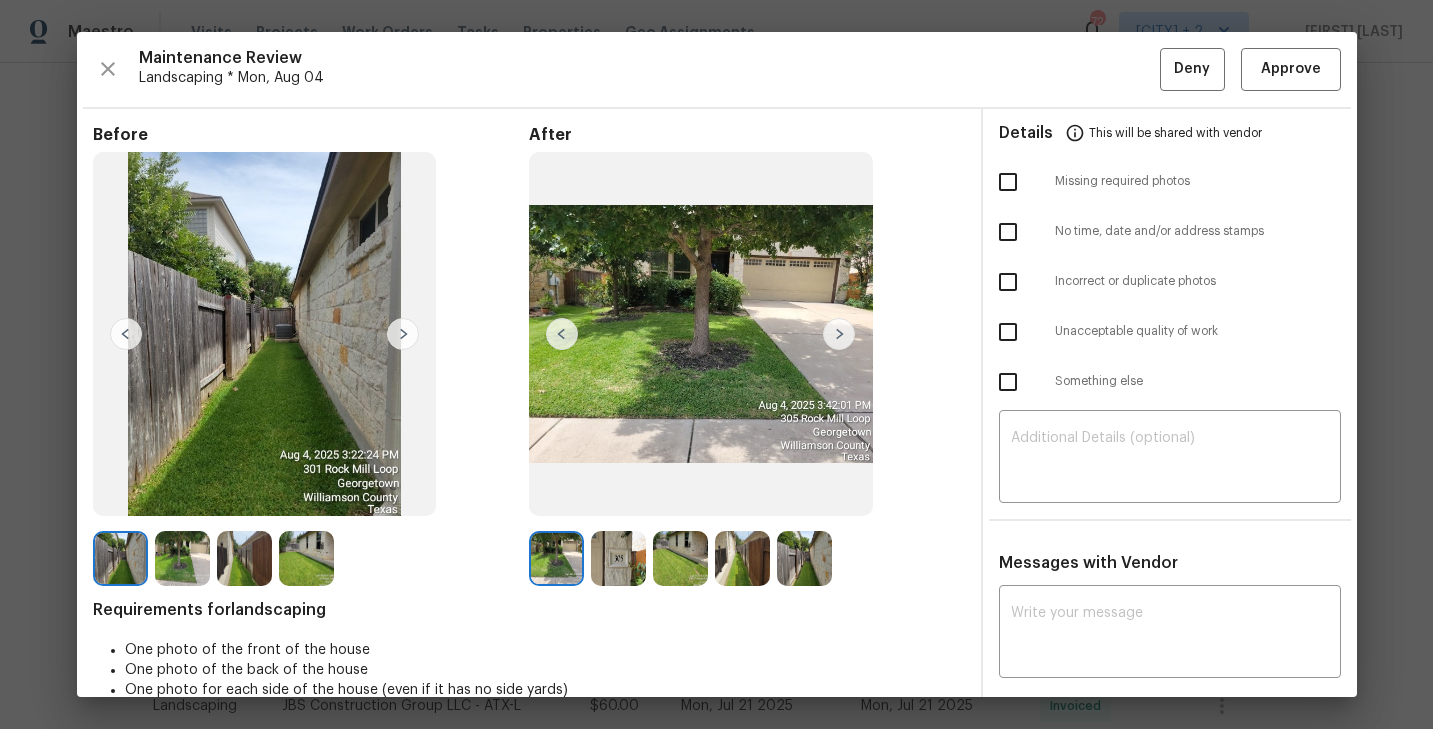 click at bounding box center [839, 334] 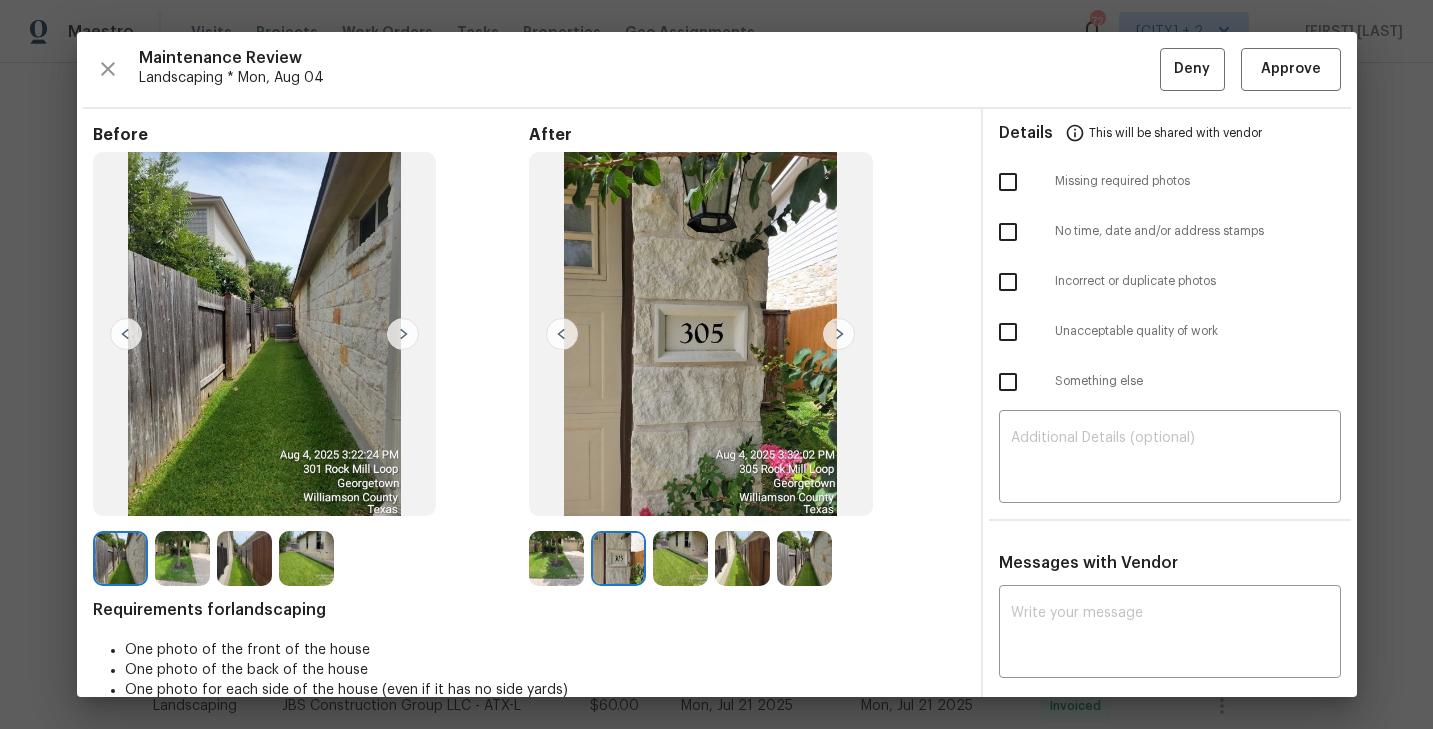 click at bounding box center [839, 334] 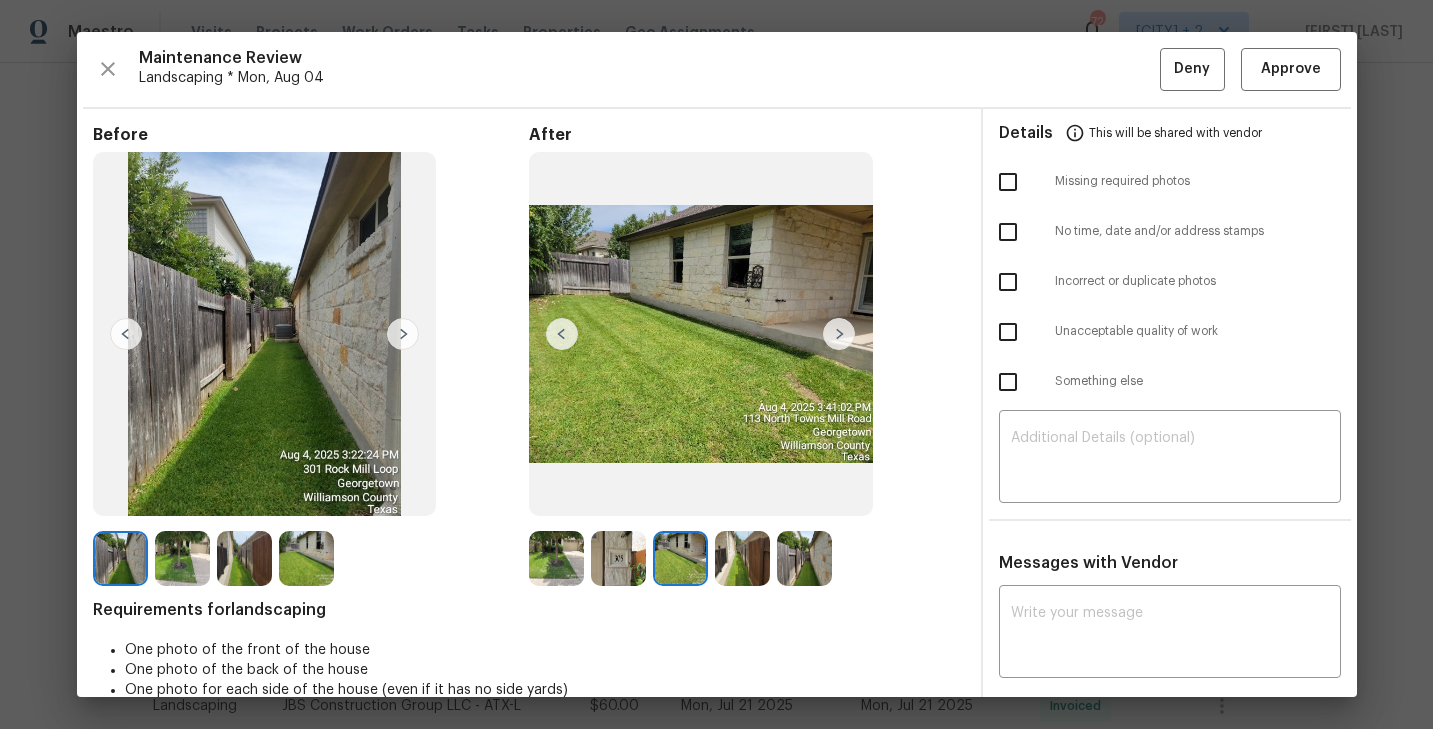 click at bounding box center [839, 334] 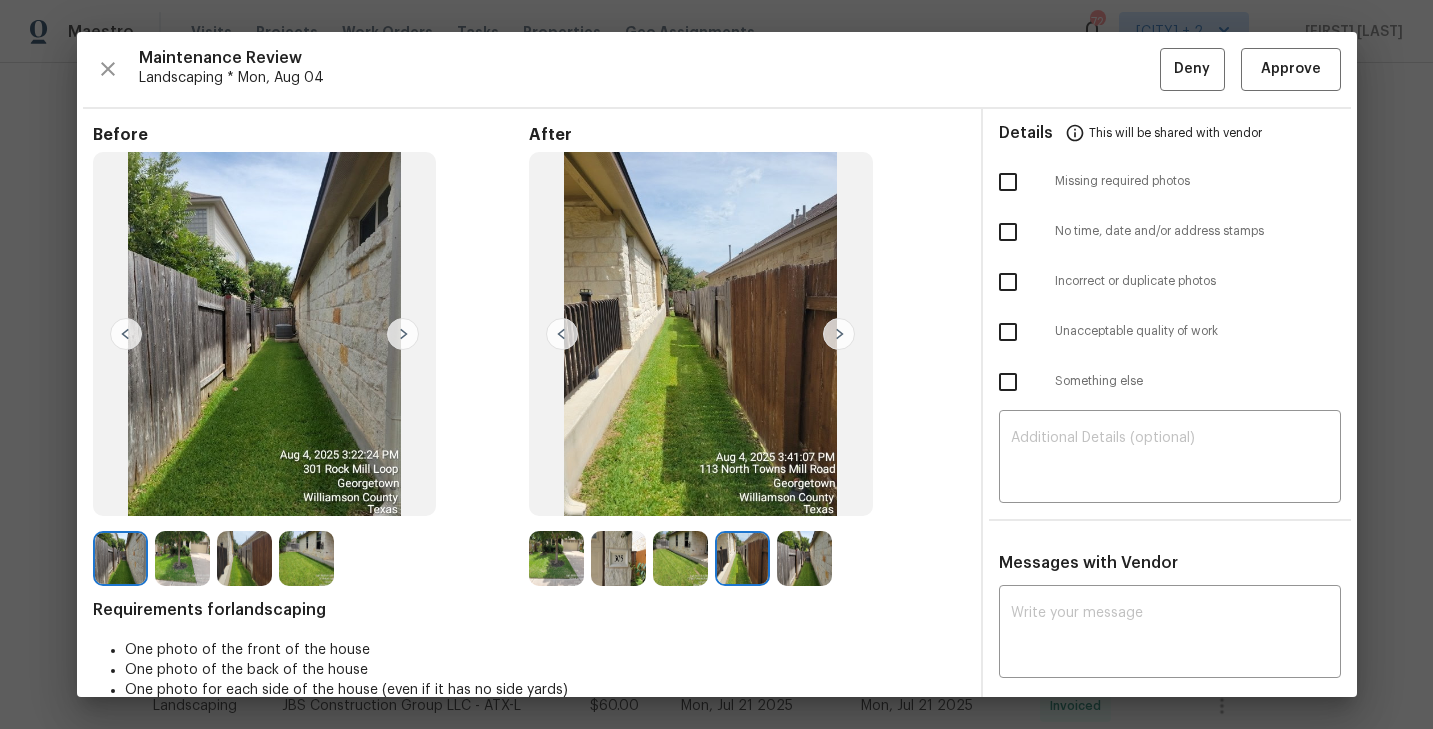 click at bounding box center [839, 334] 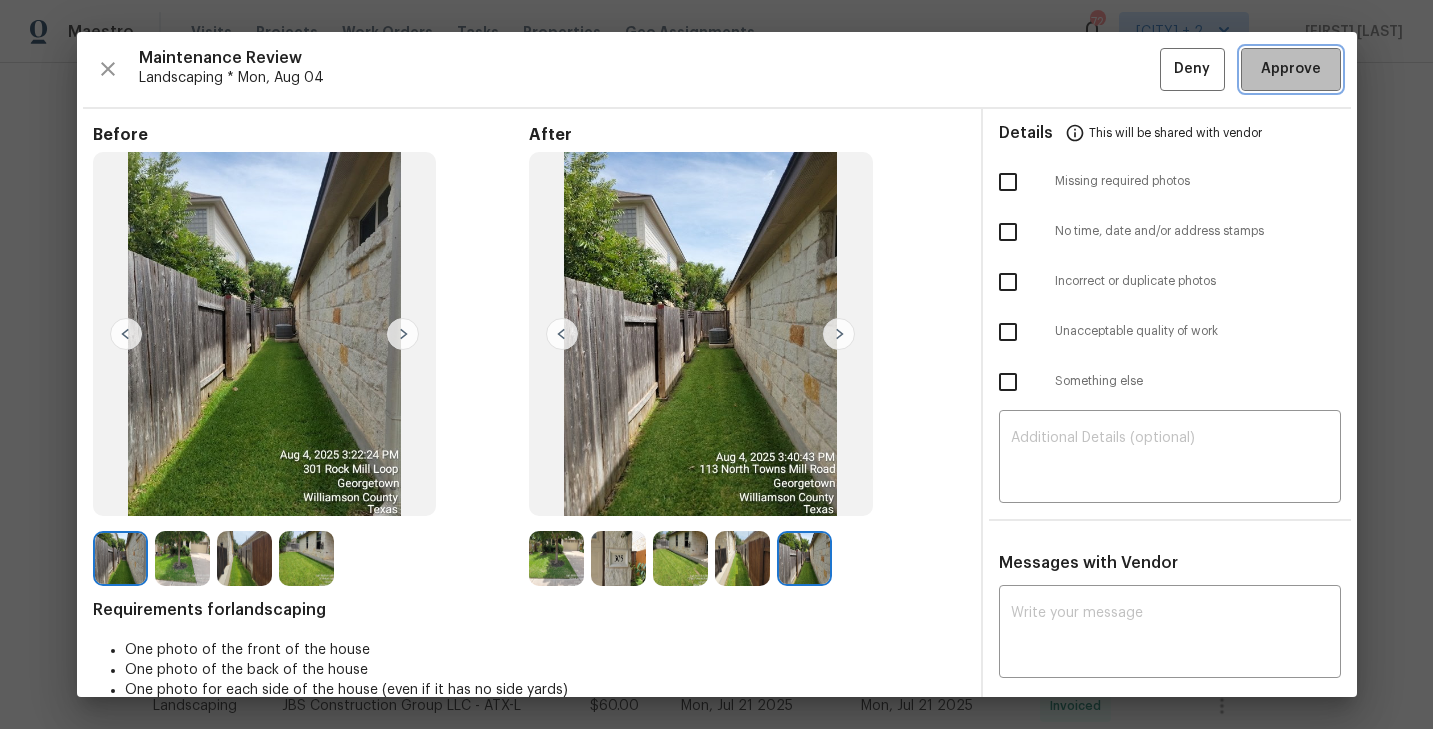 click on "Approve" at bounding box center (1291, 69) 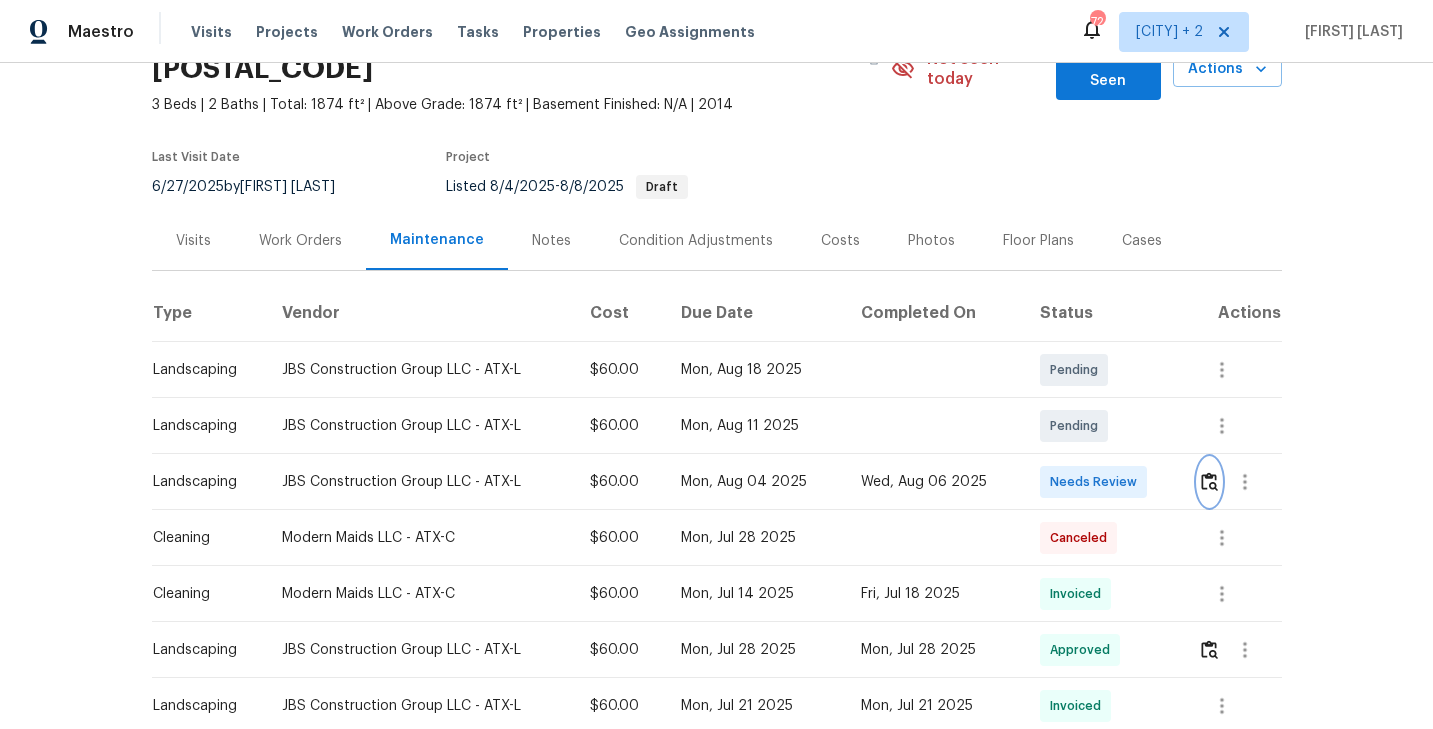 scroll, scrollTop: 0, scrollLeft: 0, axis: both 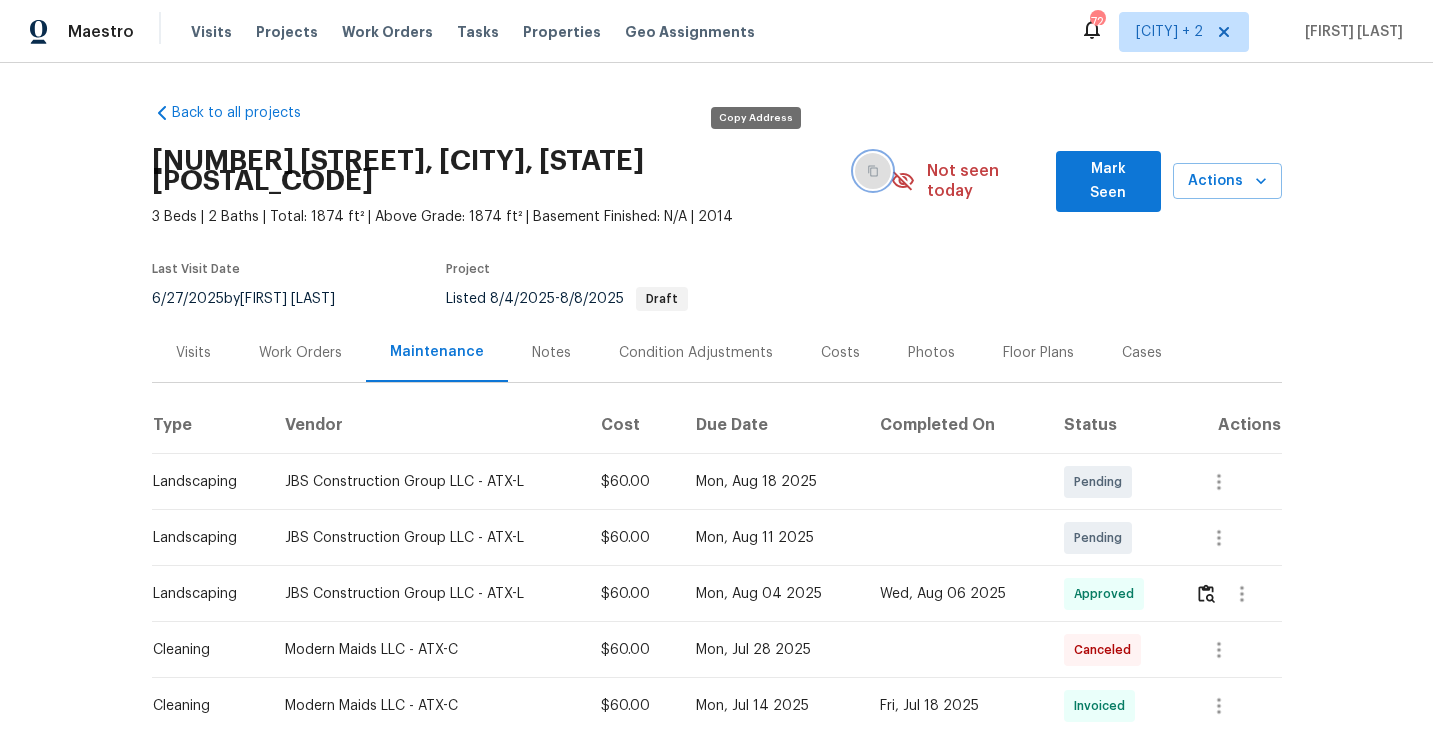 click 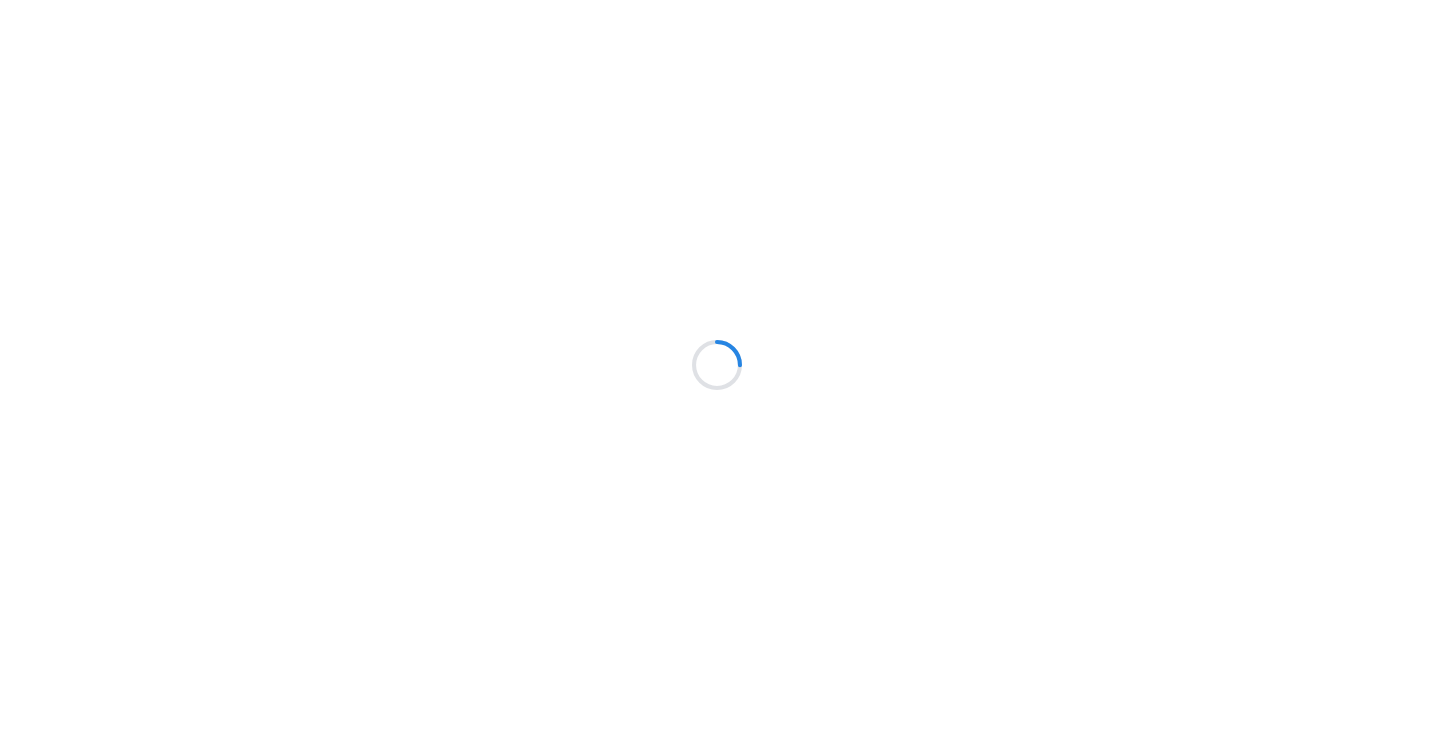 scroll, scrollTop: 0, scrollLeft: 0, axis: both 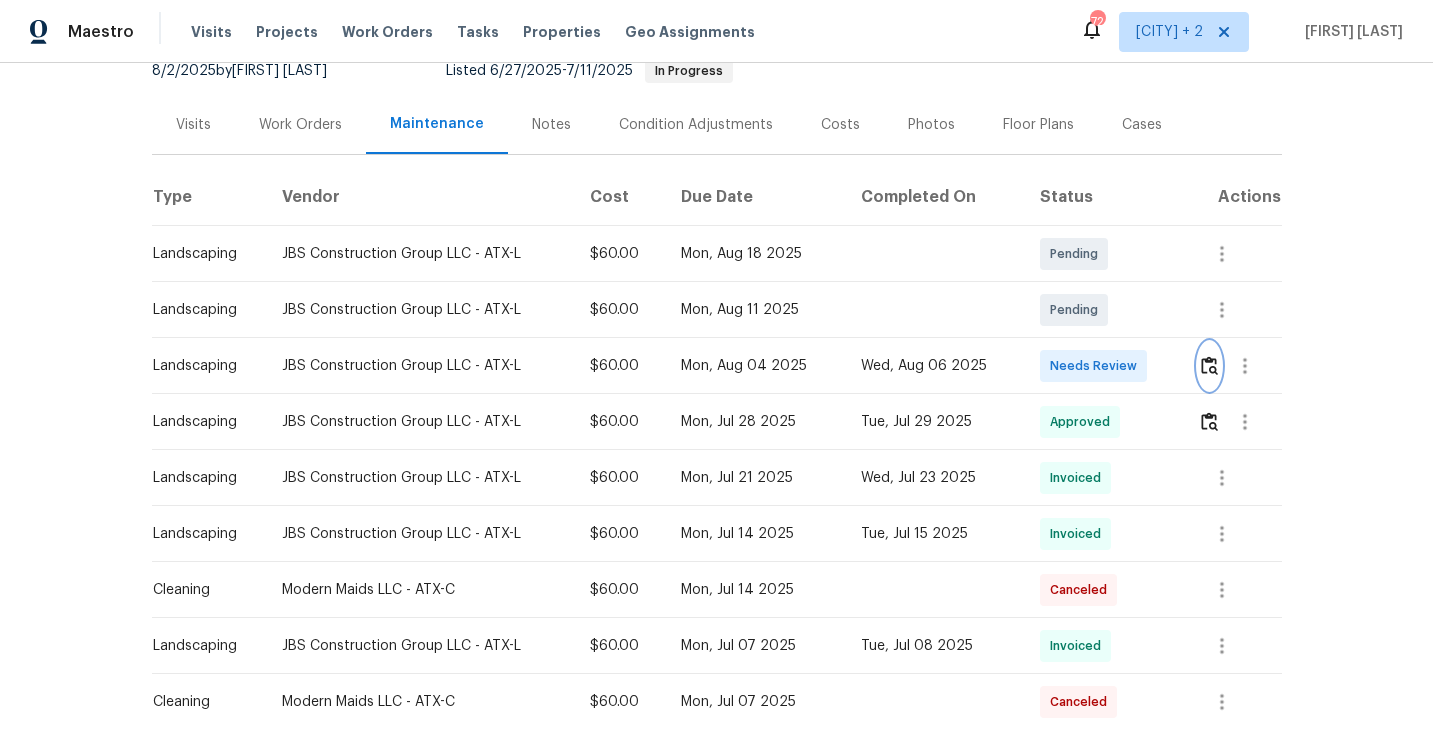 click at bounding box center [1209, 365] 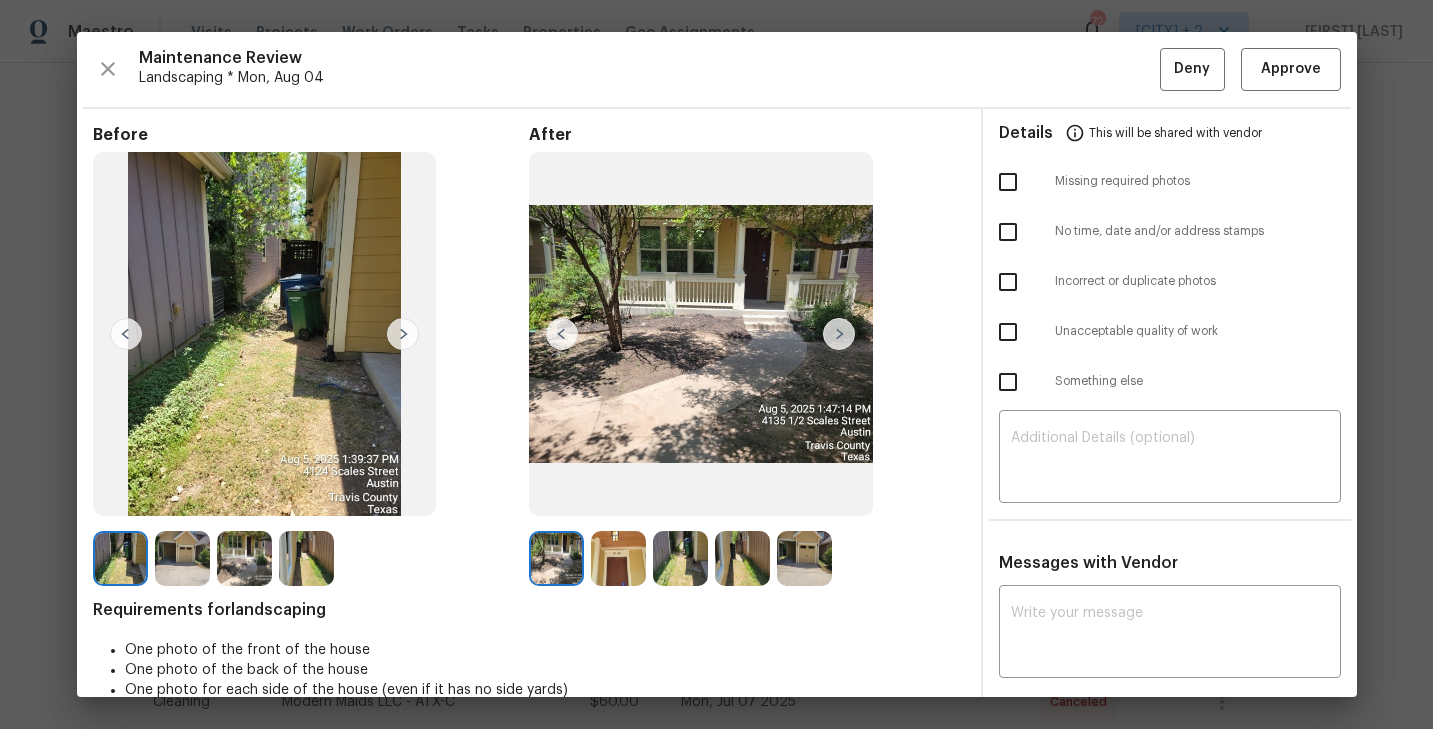 click at bounding box center [839, 334] 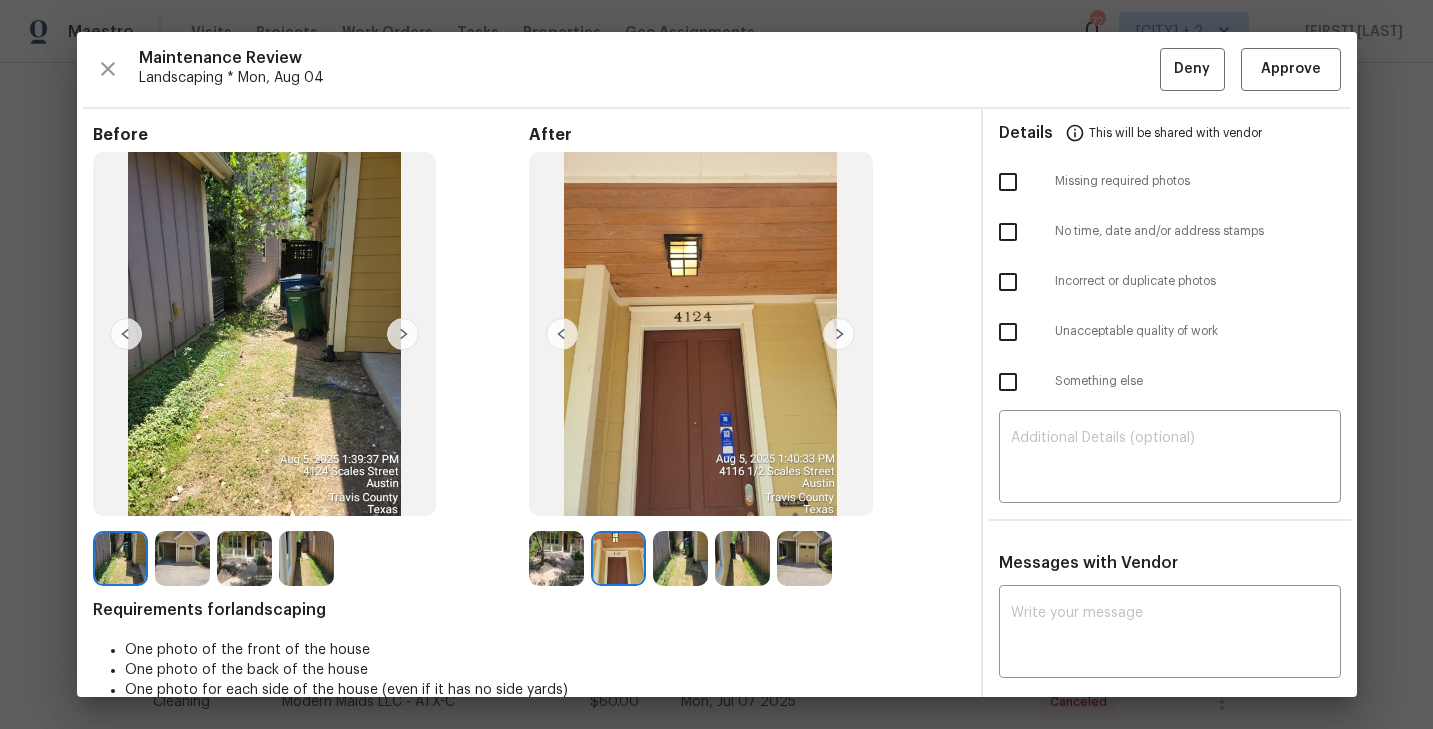 click at bounding box center (839, 334) 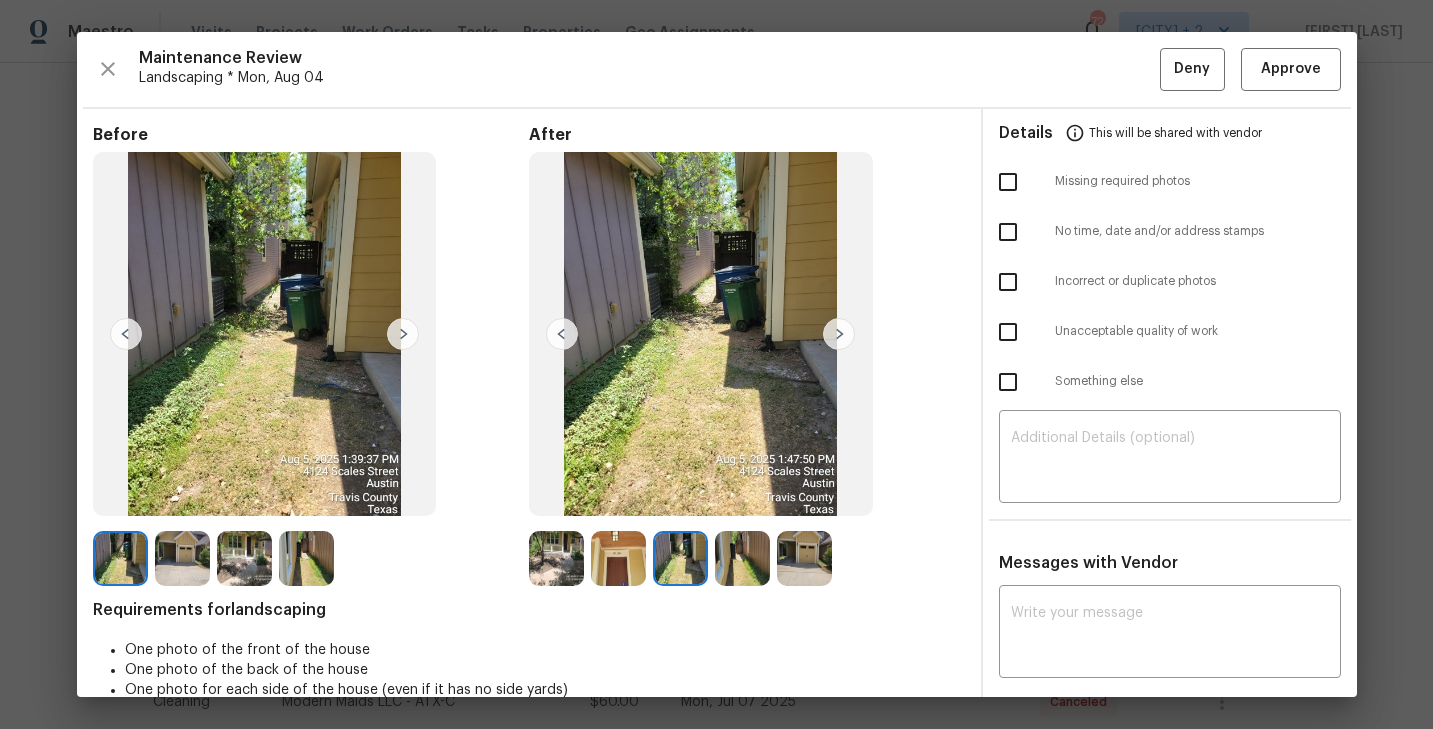 click at bounding box center (839, 334) 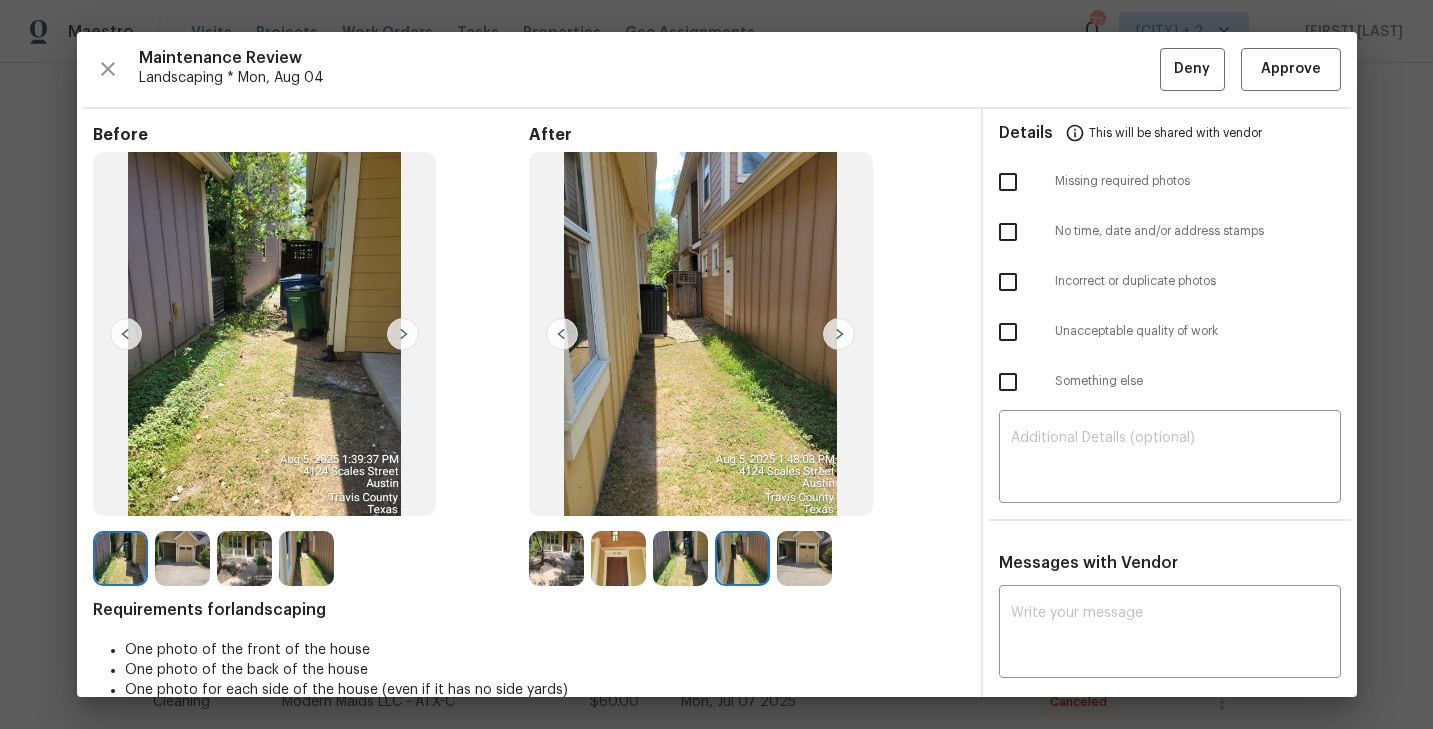 click at bounding box center (839, 334) 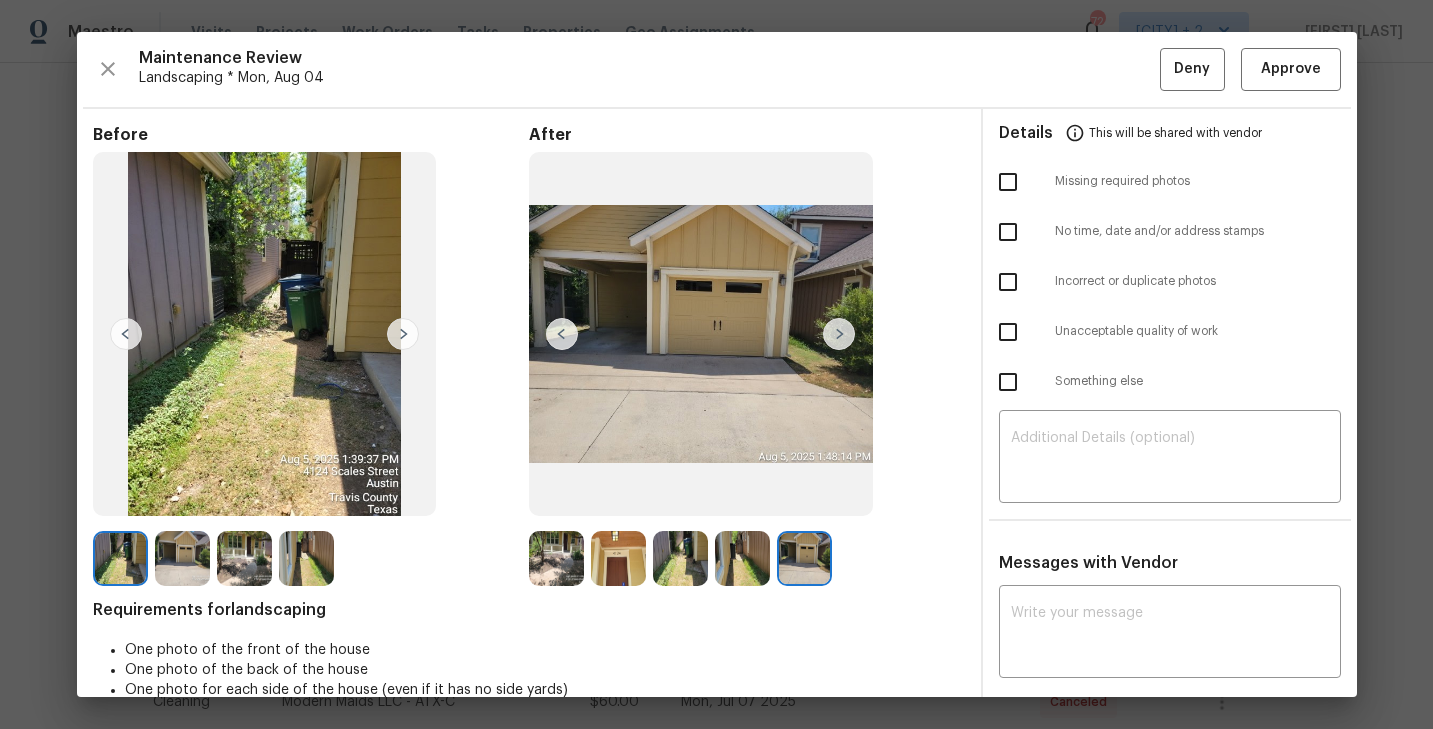 click at bounding box center (556, 558) 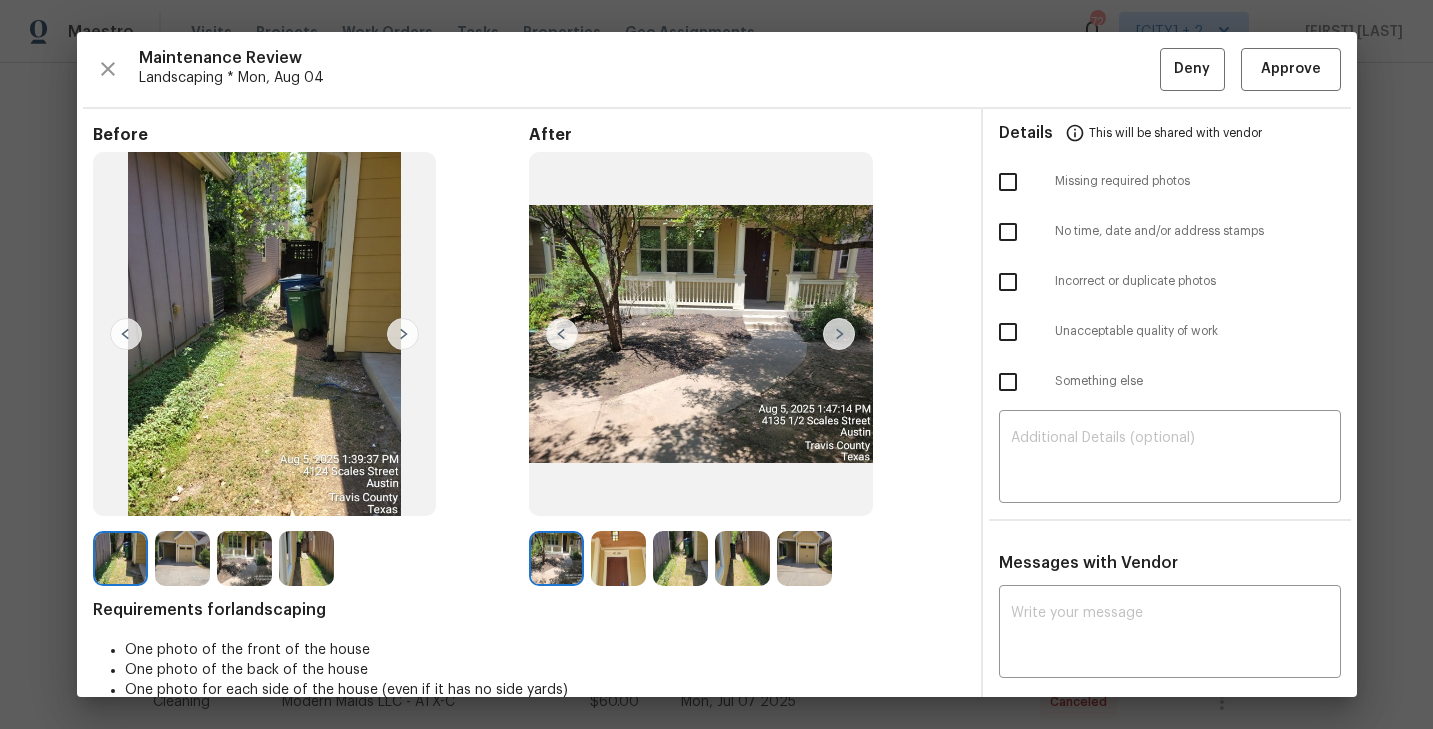click at bounding box center (618, 558) 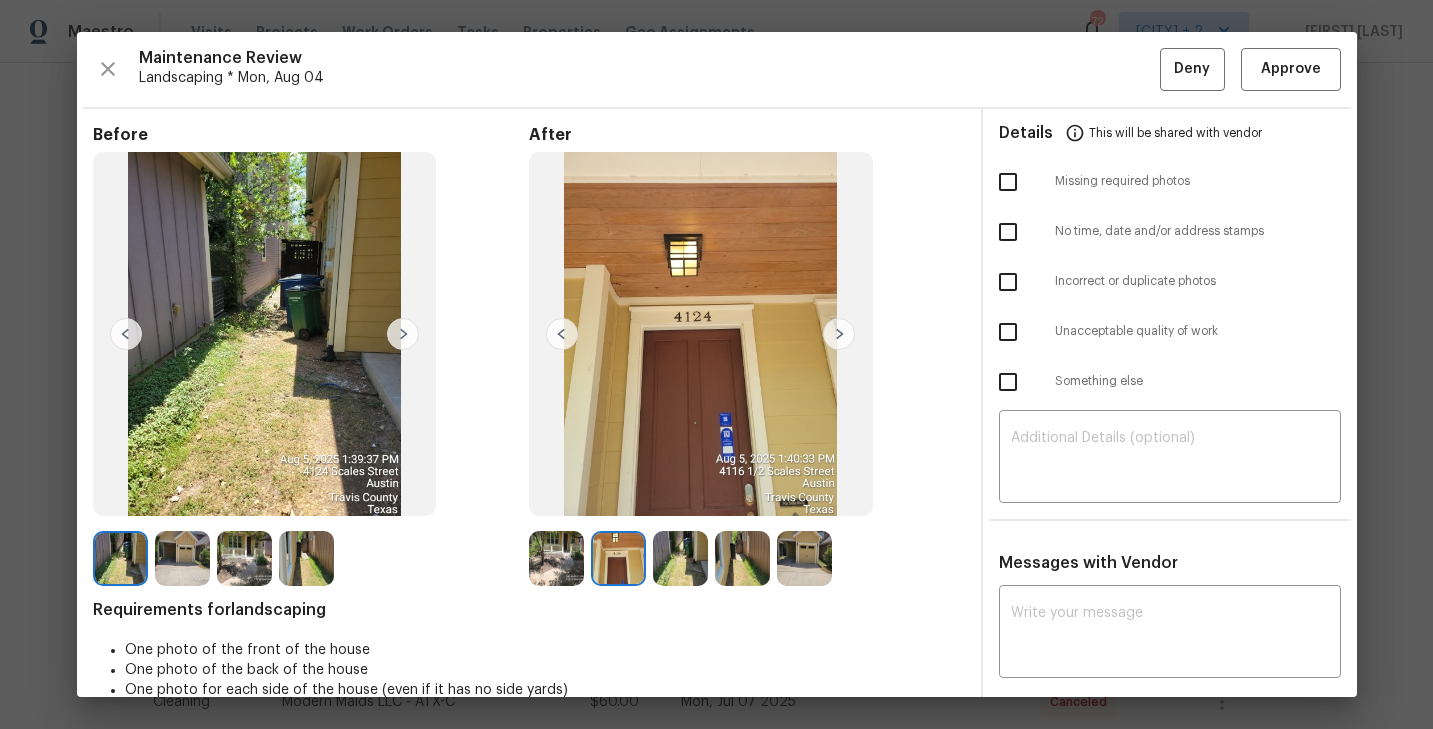 click at bounding box center (680, 558) 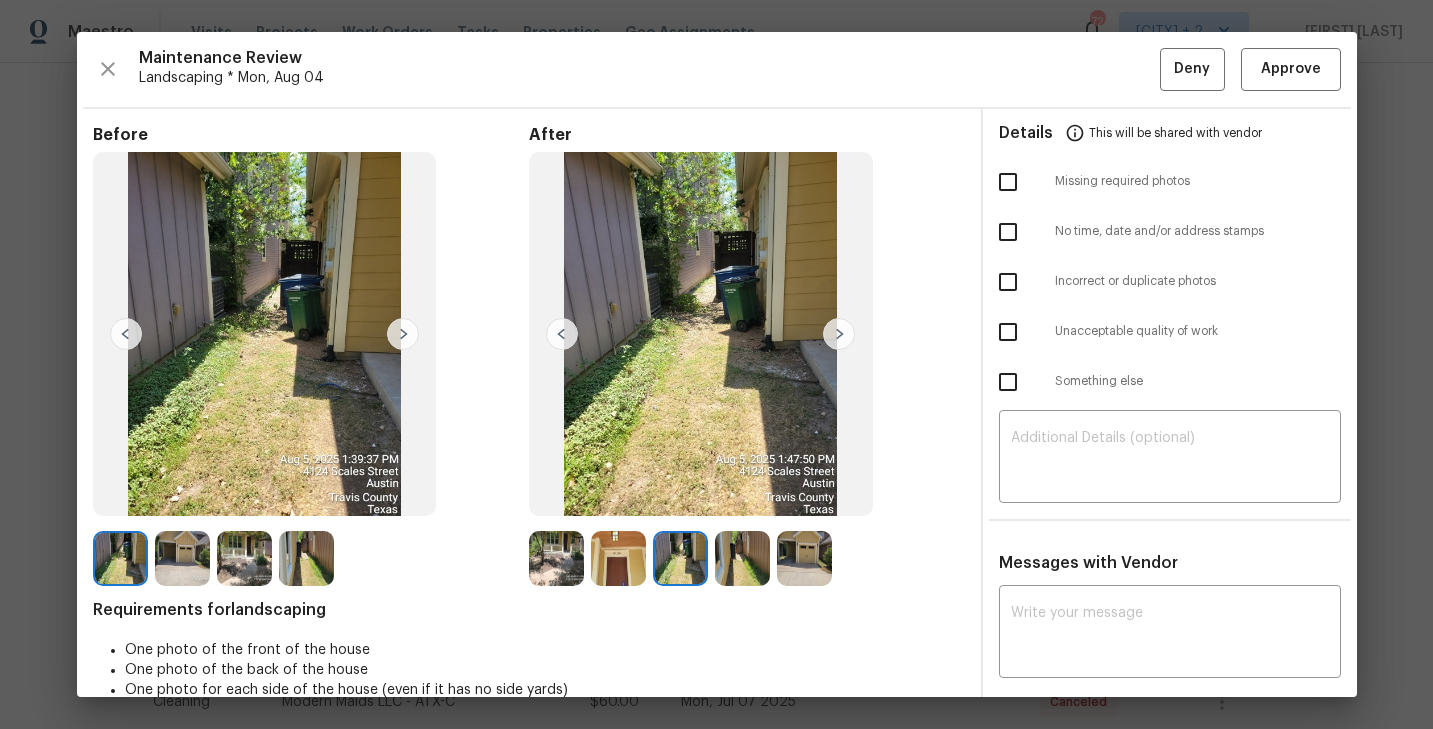 click at bounding box center (684, 558) 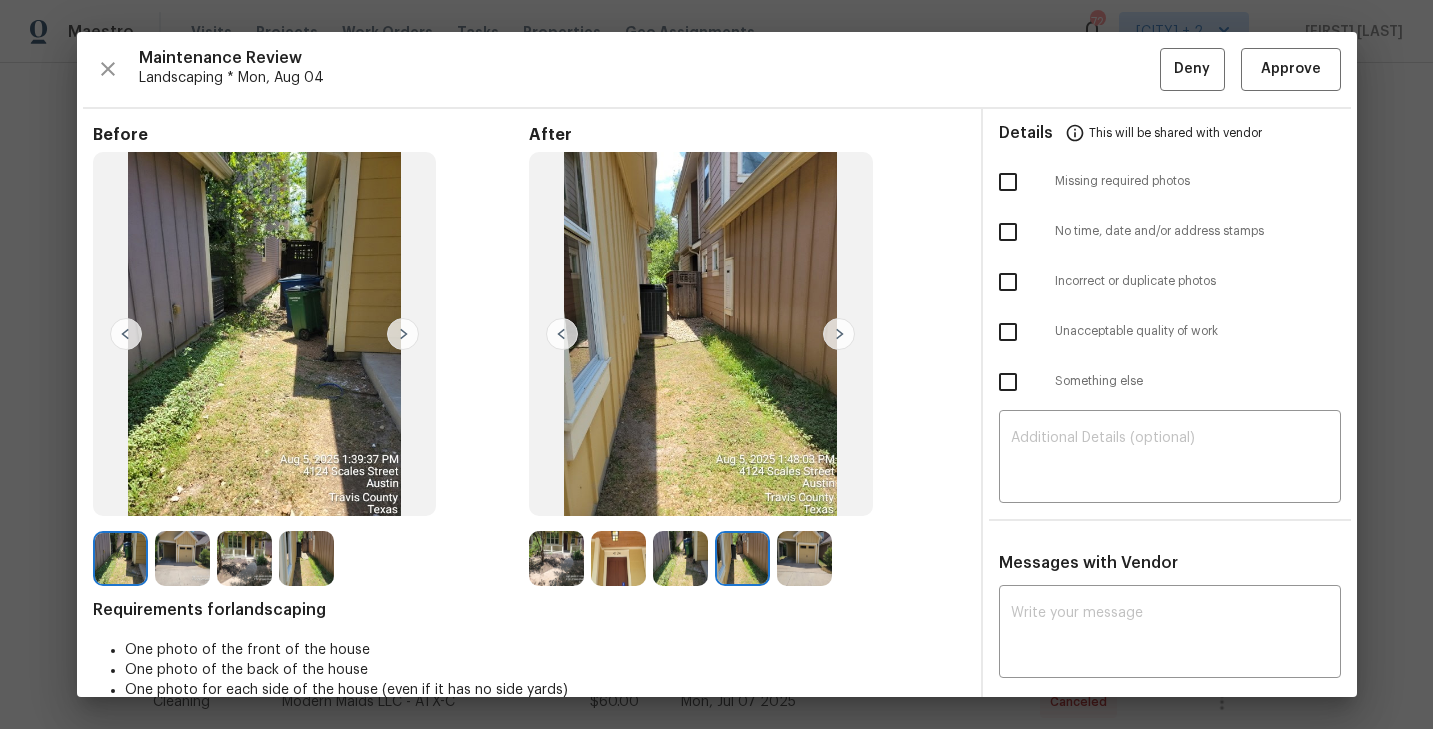 click at bounding box center [804, 558] 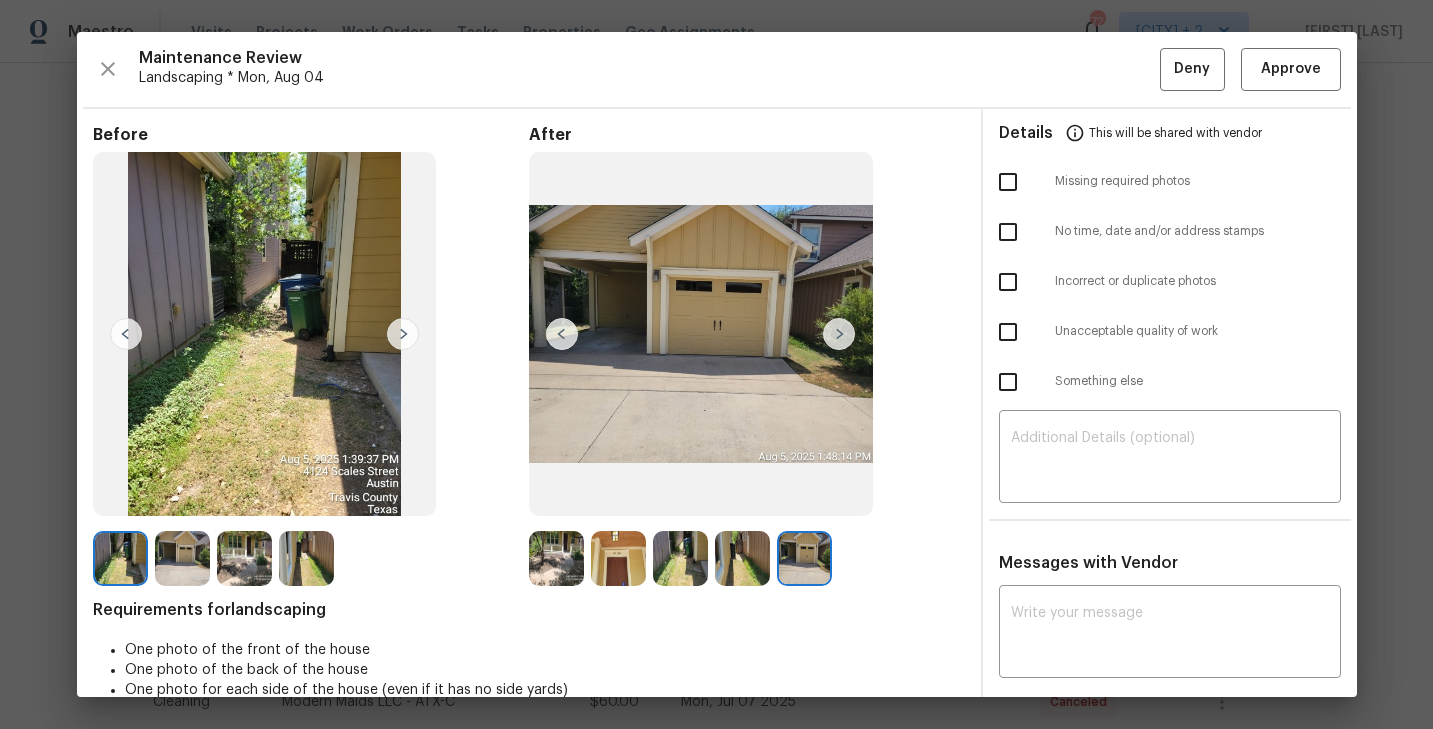 click at bounding box center [556, 558] 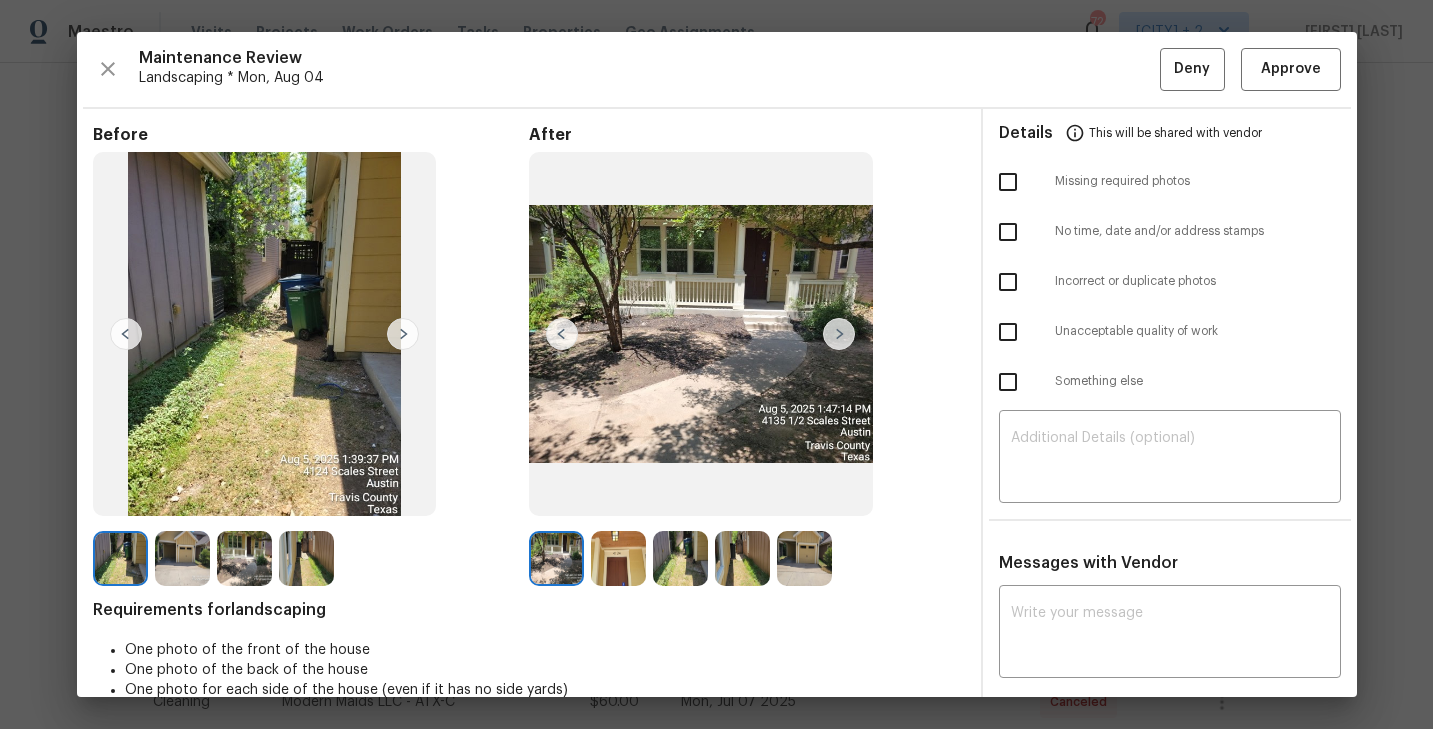 click at bounding box center (618, 558) 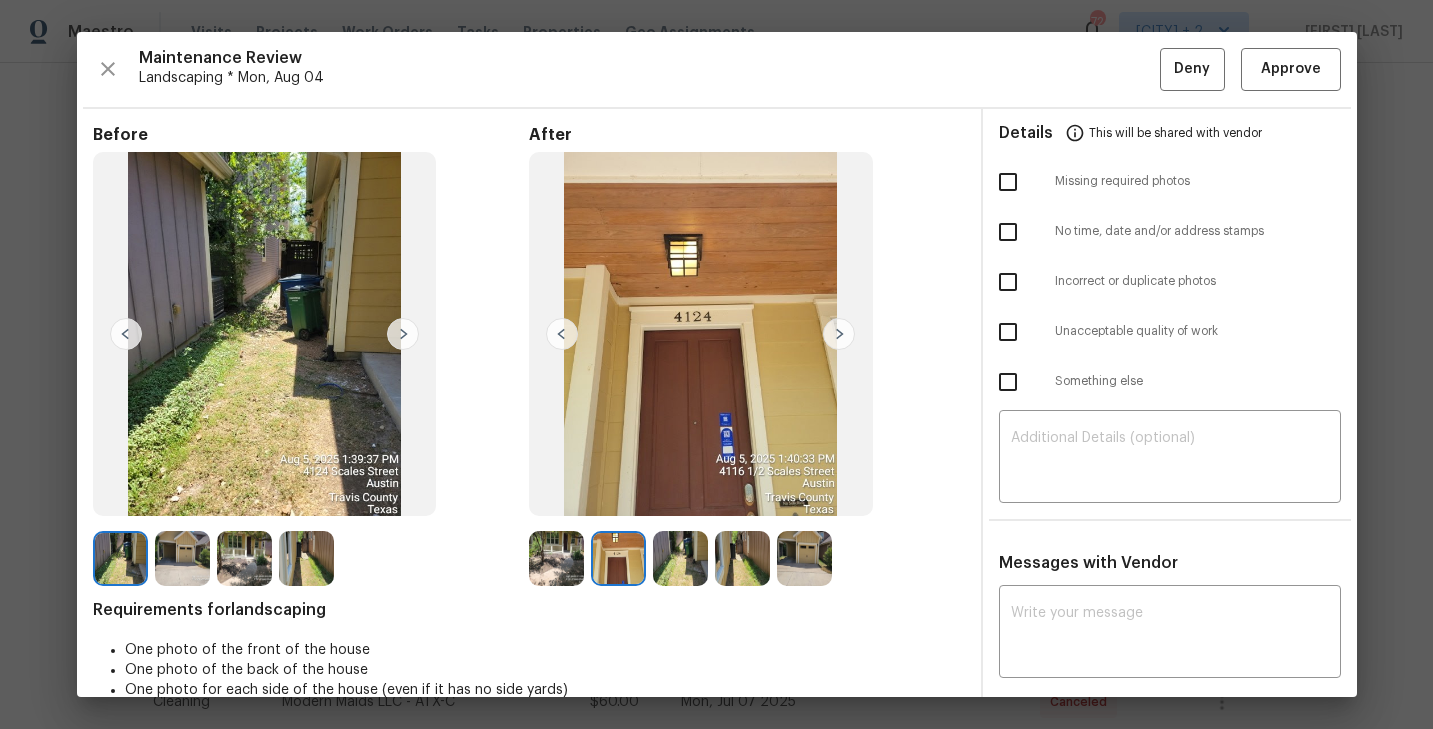click at bounding box center [680, 558] 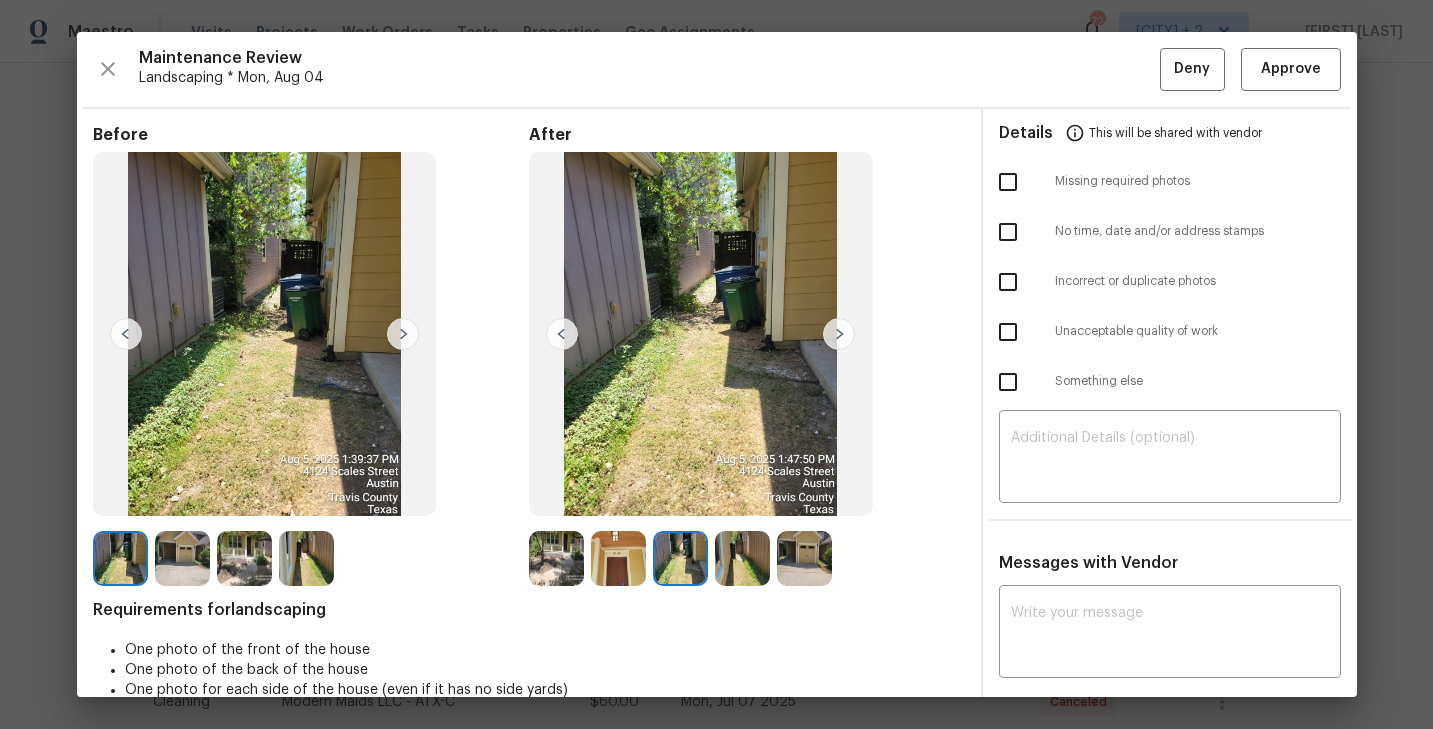 click at bounding box center [742, 558] 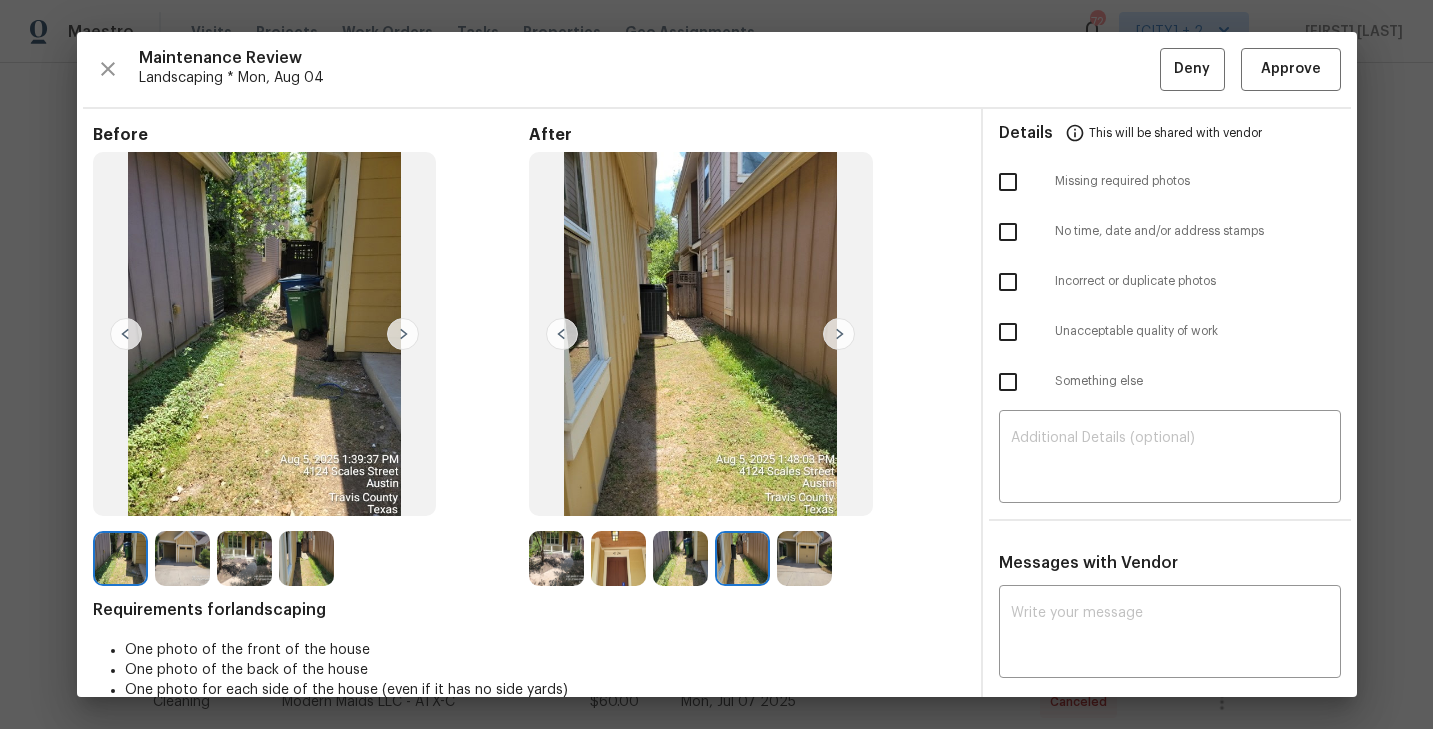 click at bounding box center (804, 558) 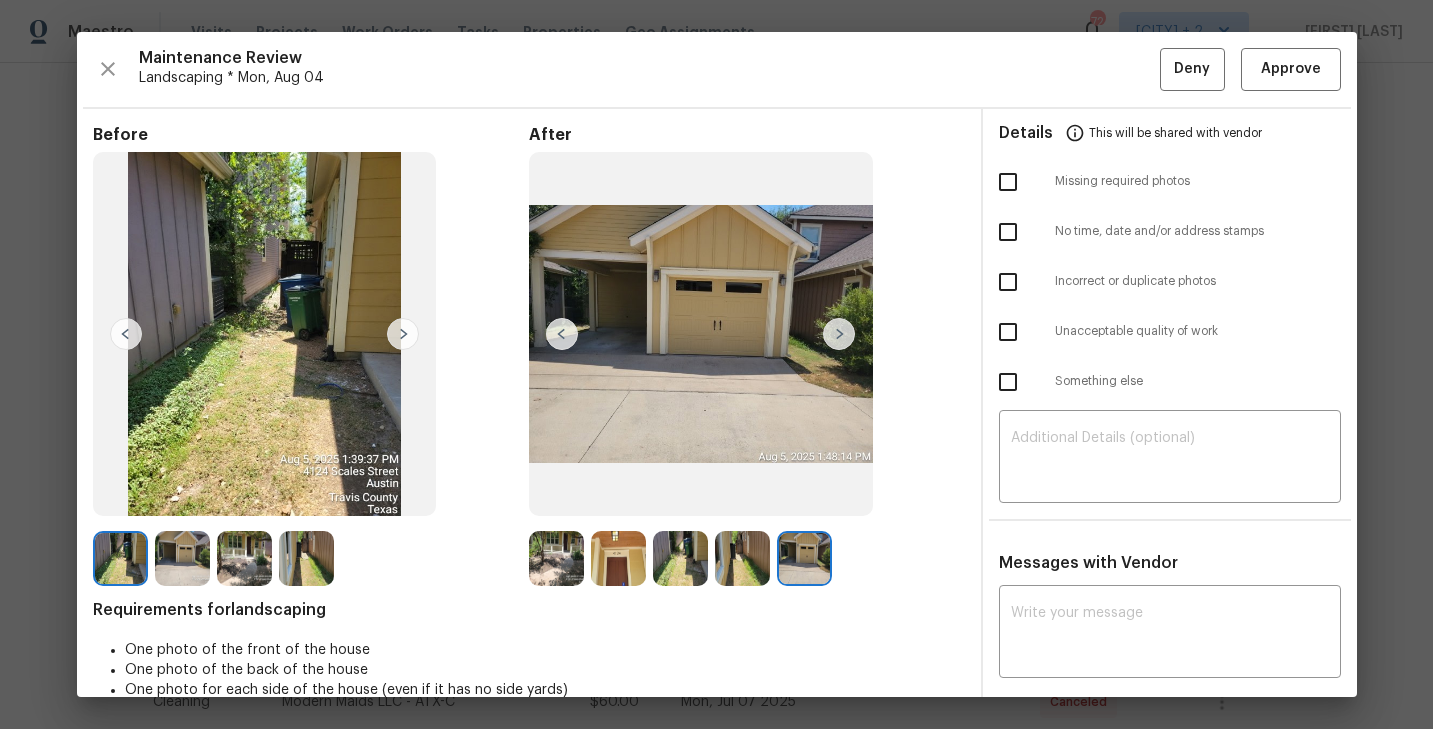 click at bounding box center [556, 558] 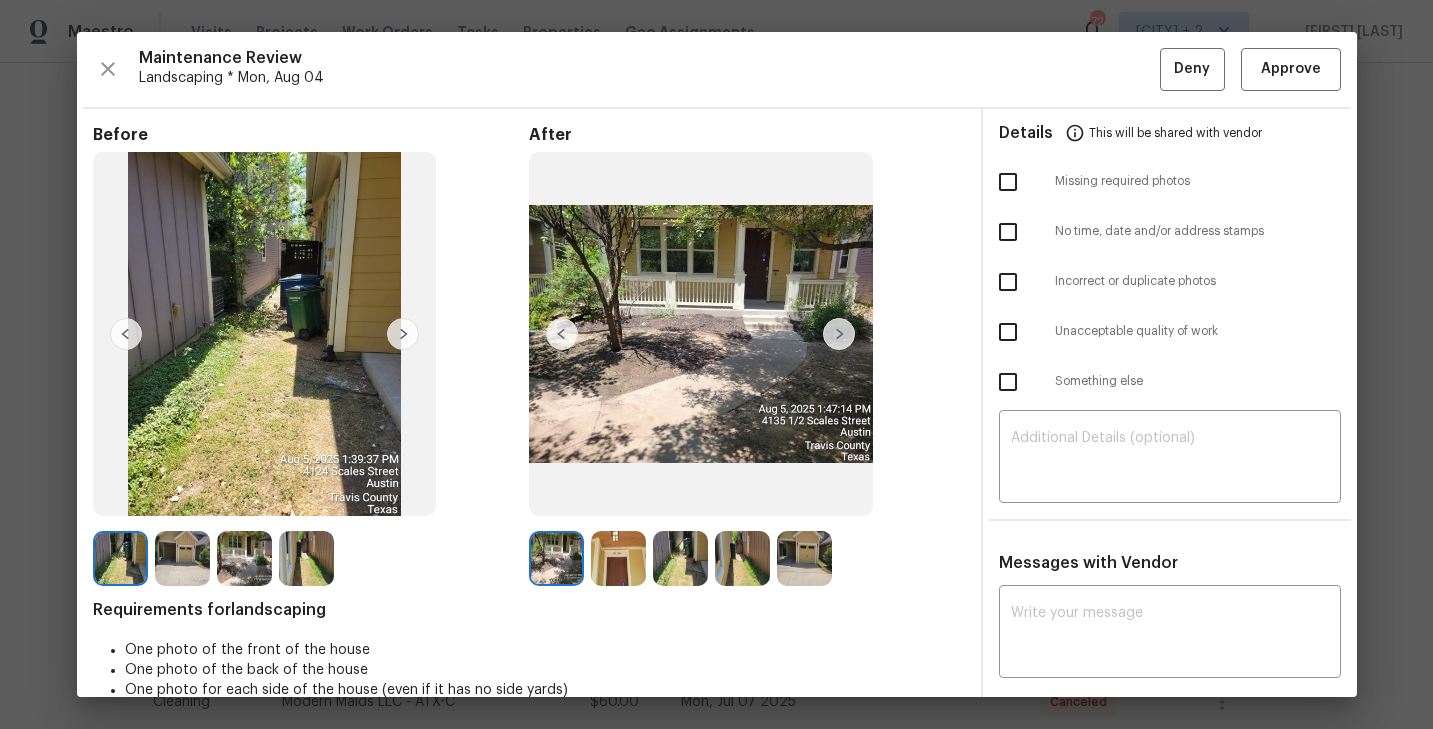 click at bounding box center [618, 558] 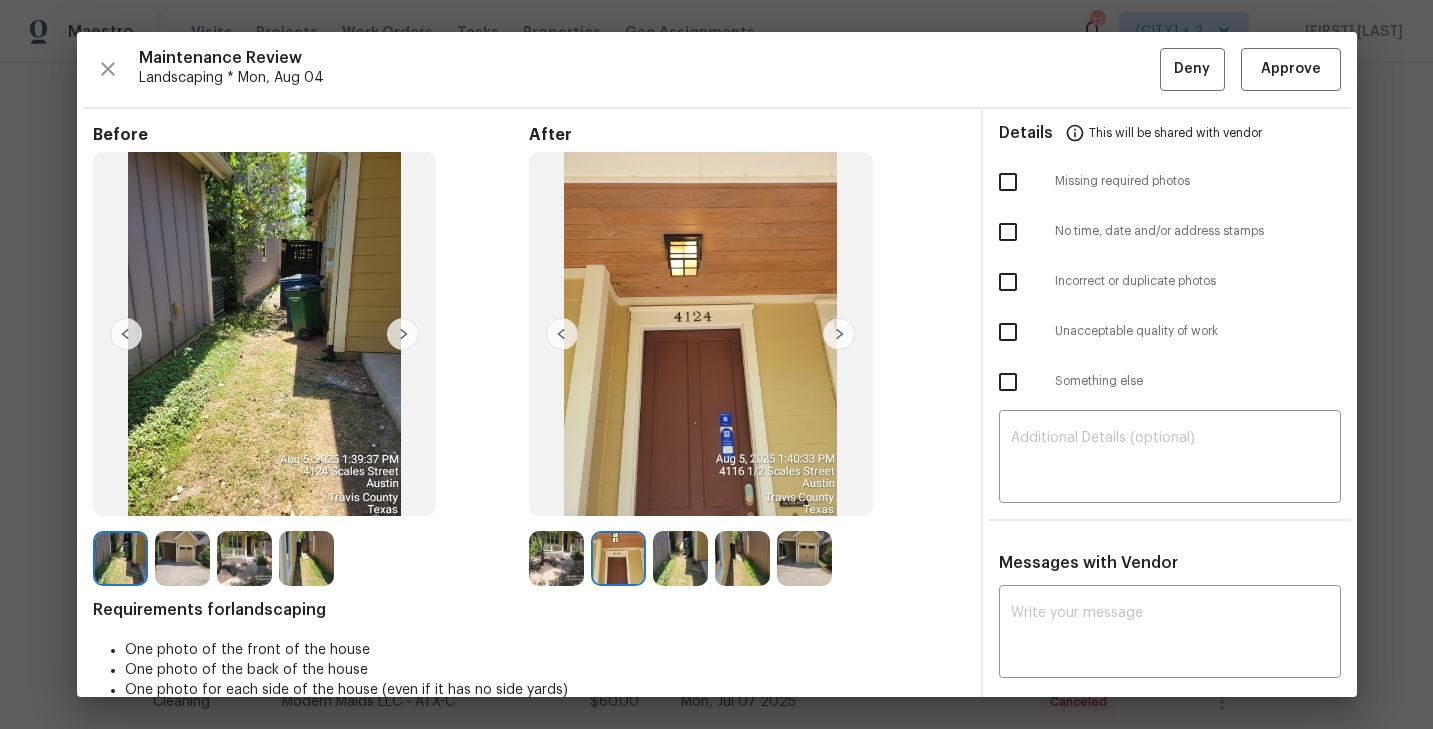 click at bounding box center [680, 558] 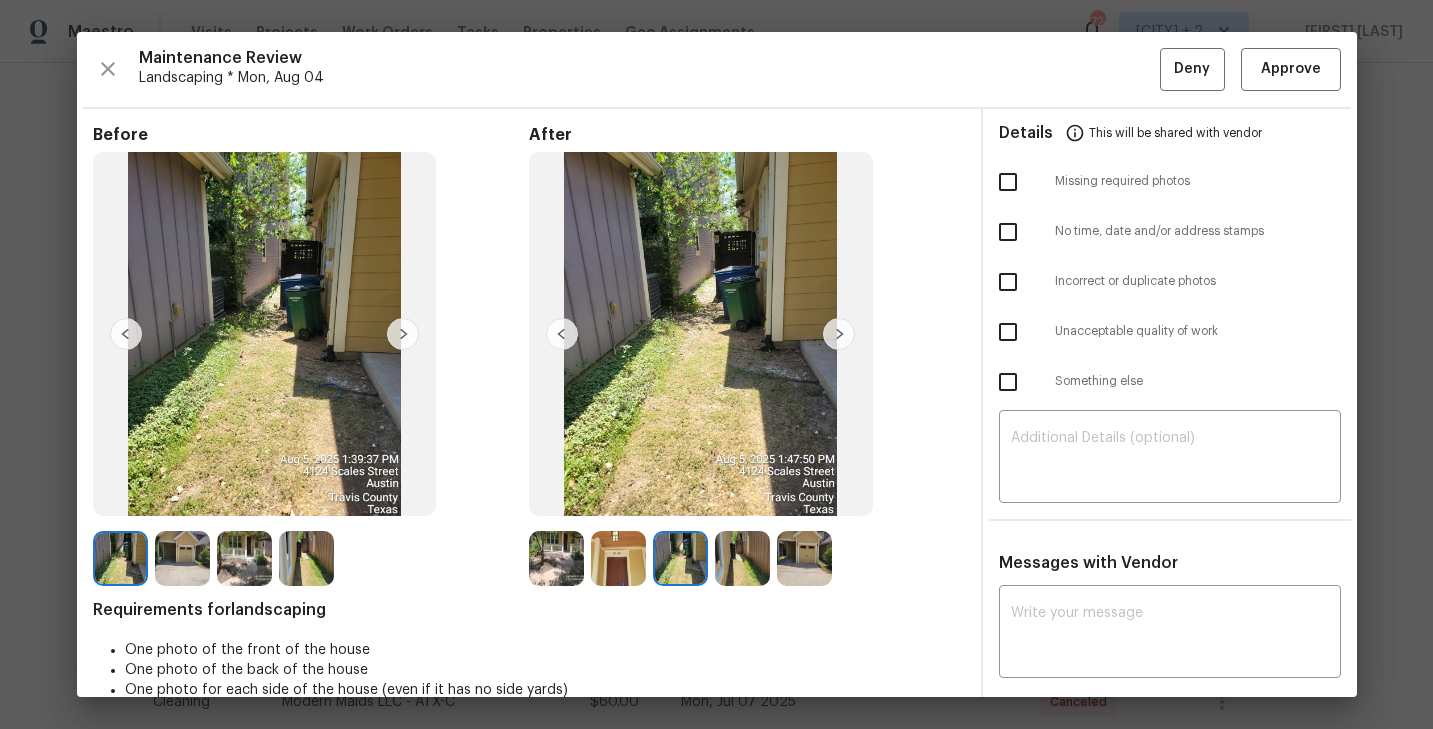 click at bounding box center [742, 558] 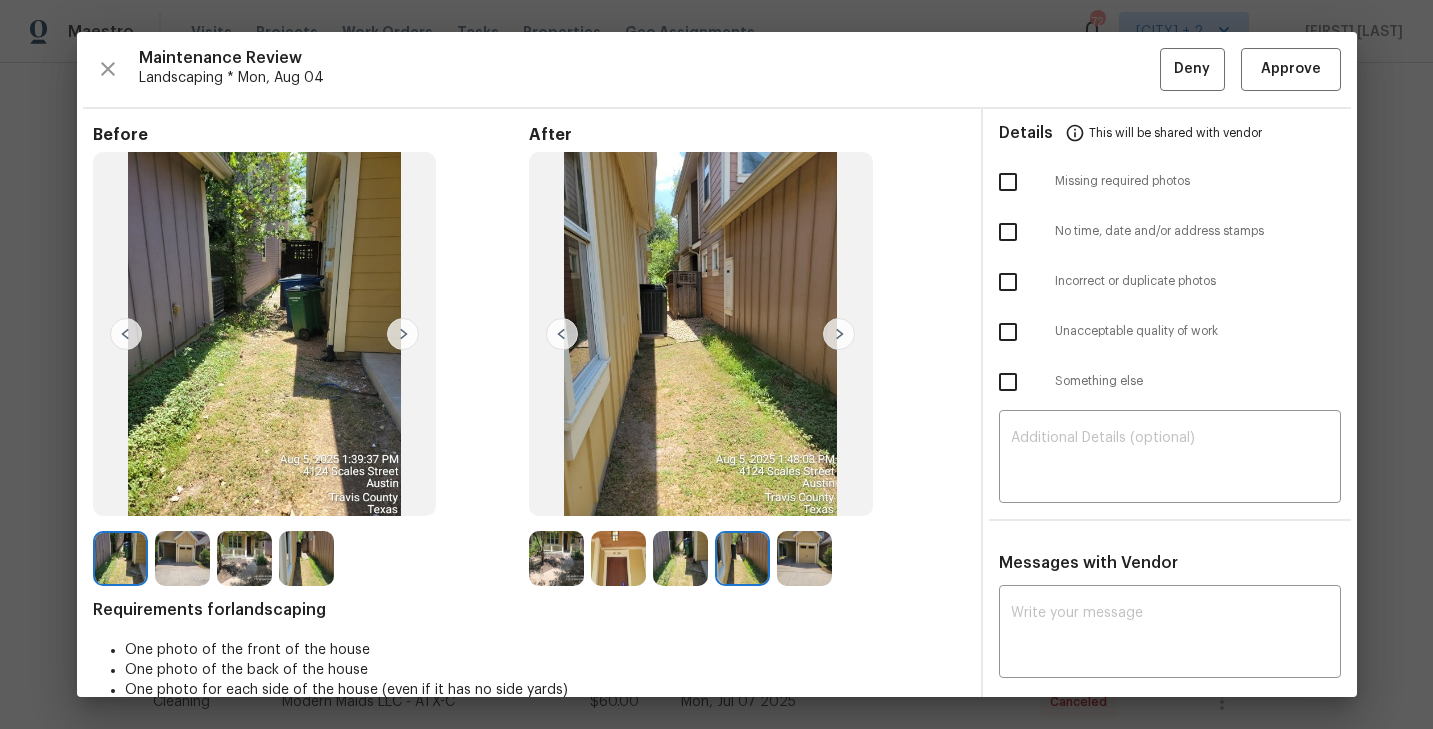 click at bounding box center [556, 558] 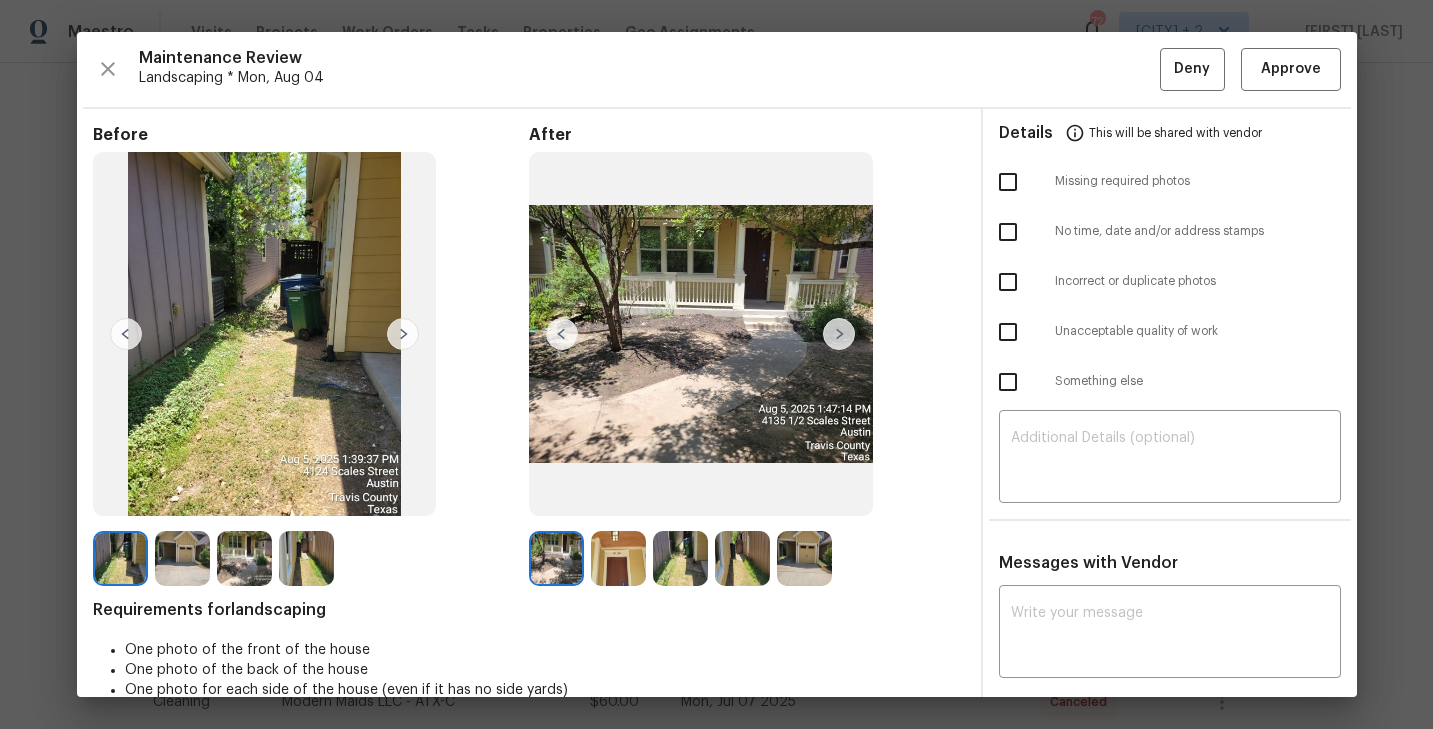 click at bounding box center [618, 558] 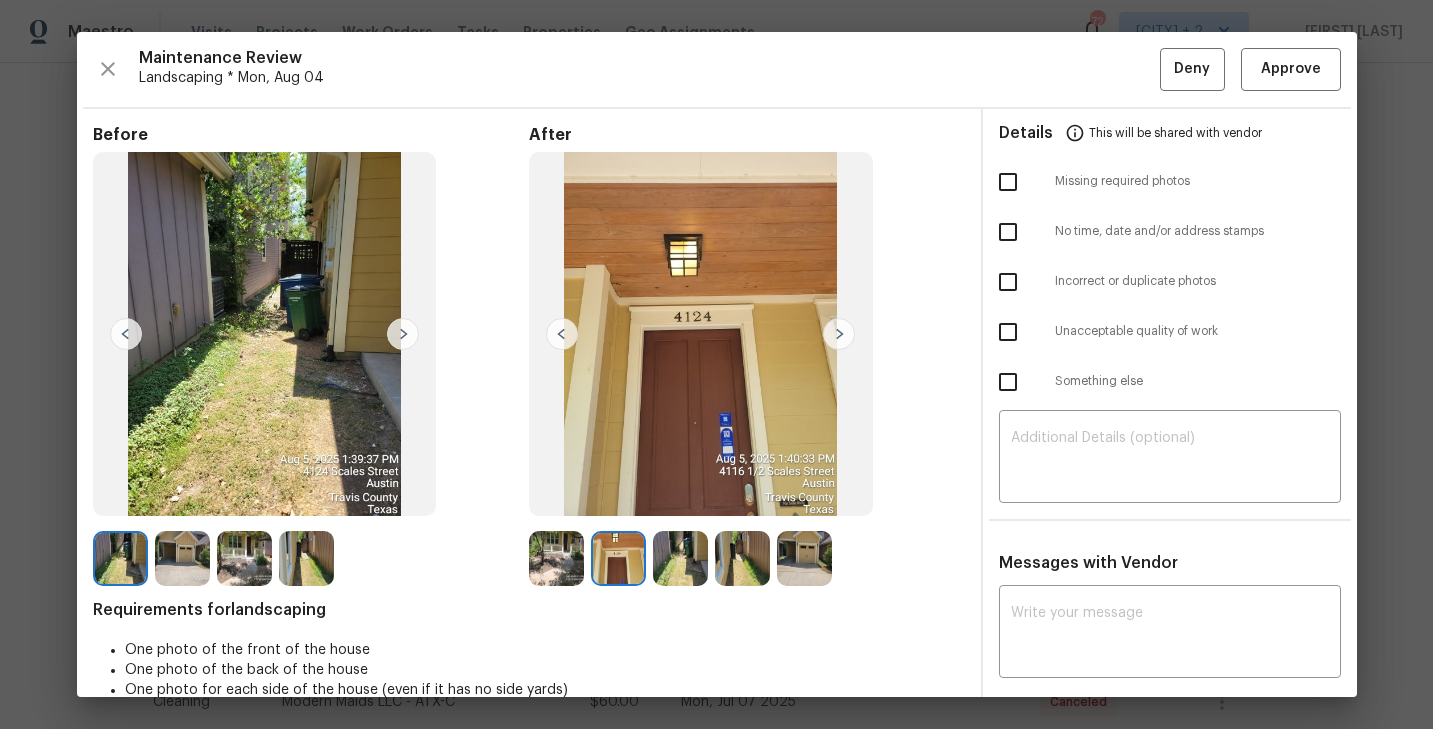 click at bounding box center [680, 558] 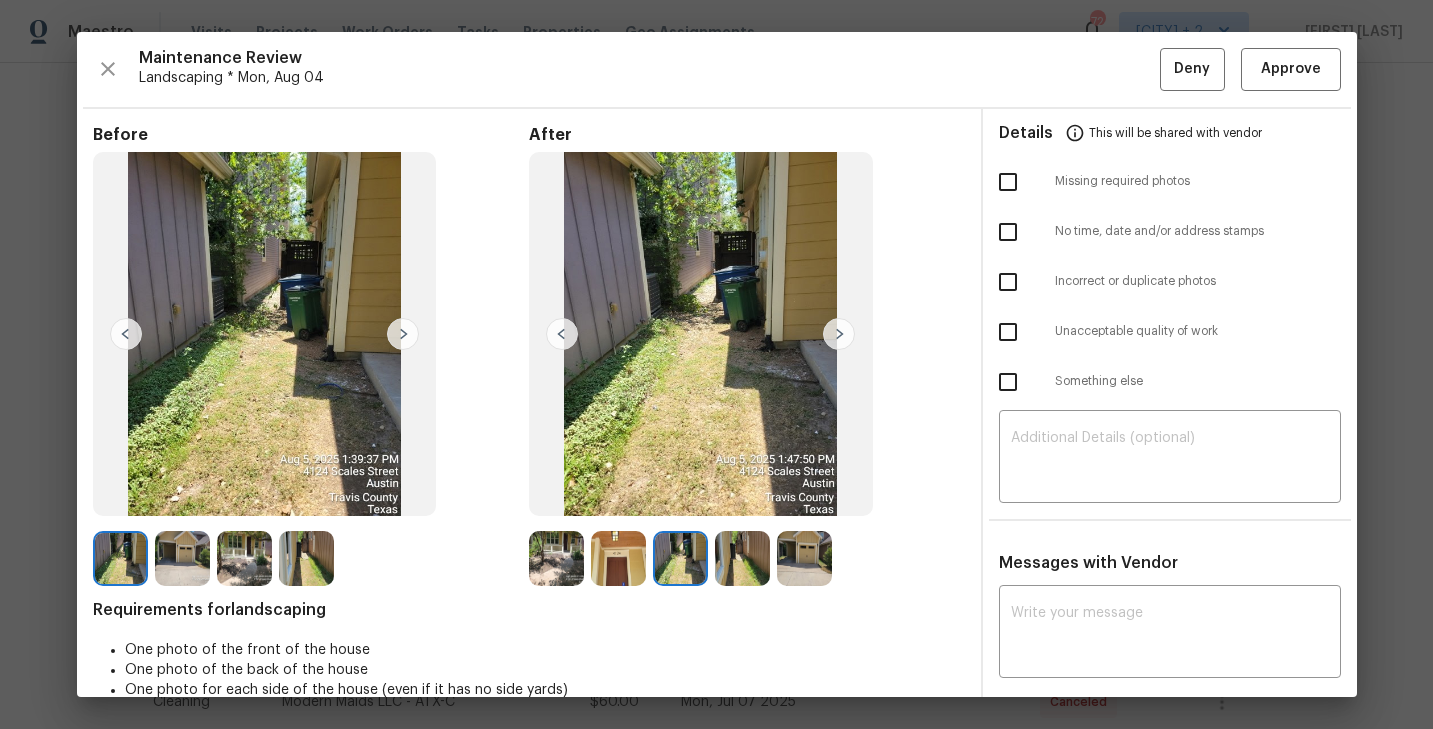 click at bounding box center (742, 558) 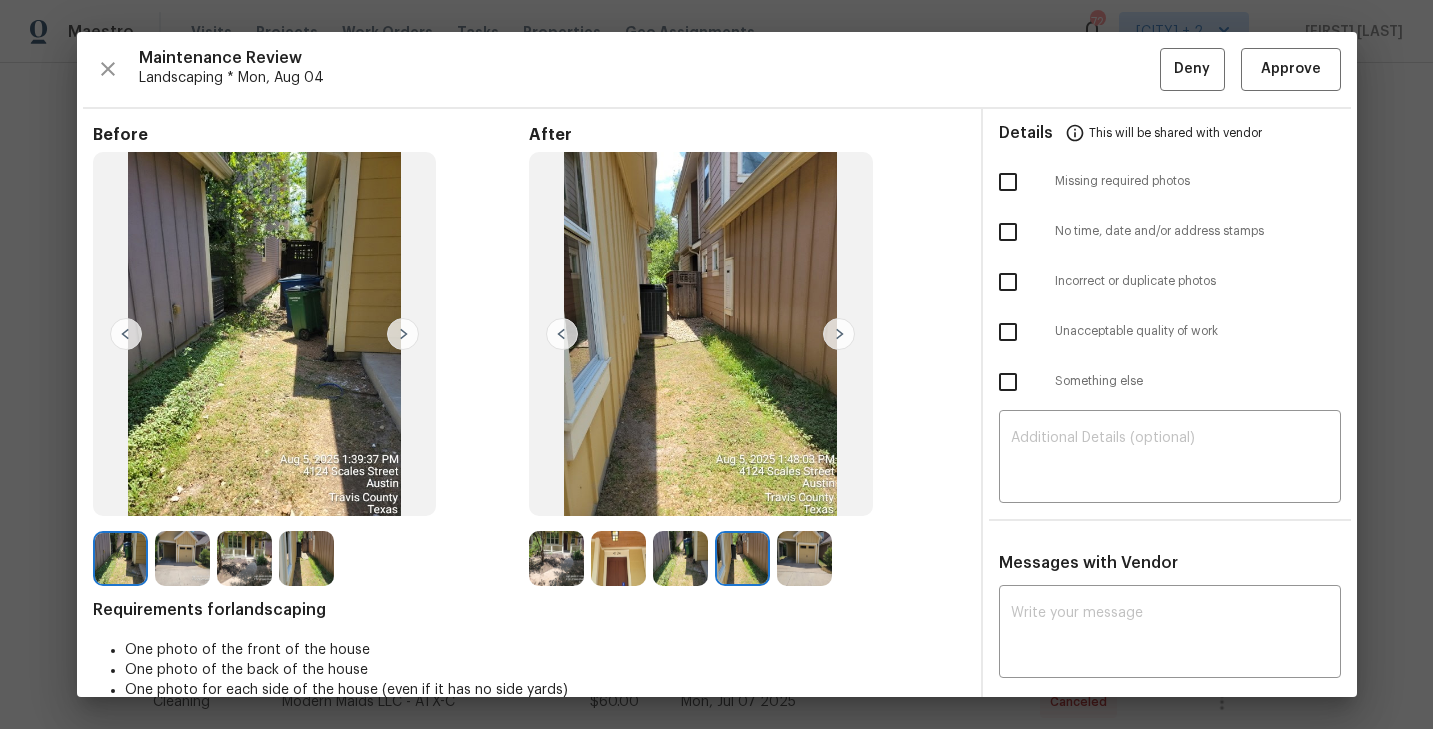 click at bounding box center [804, 558] 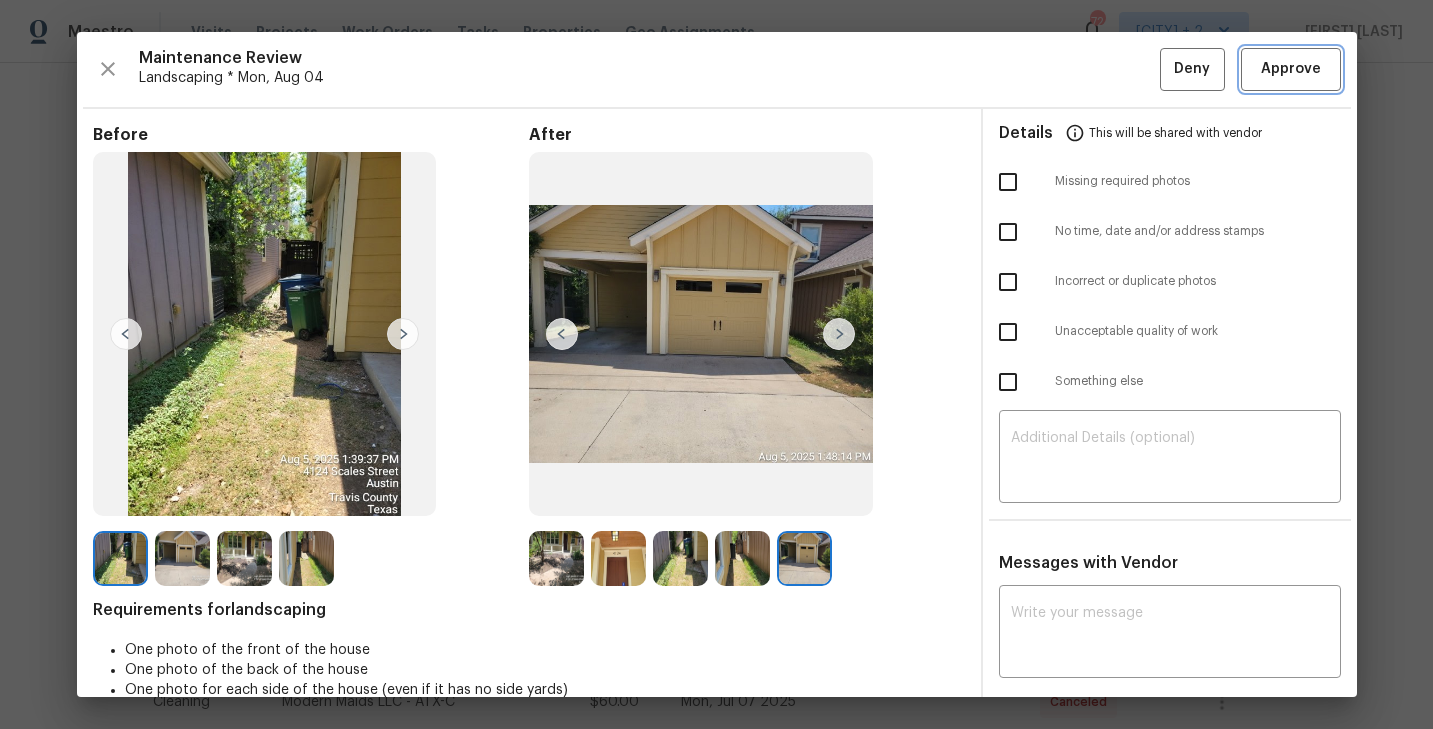 click on "Approve" at bounding box center [1291, 69] 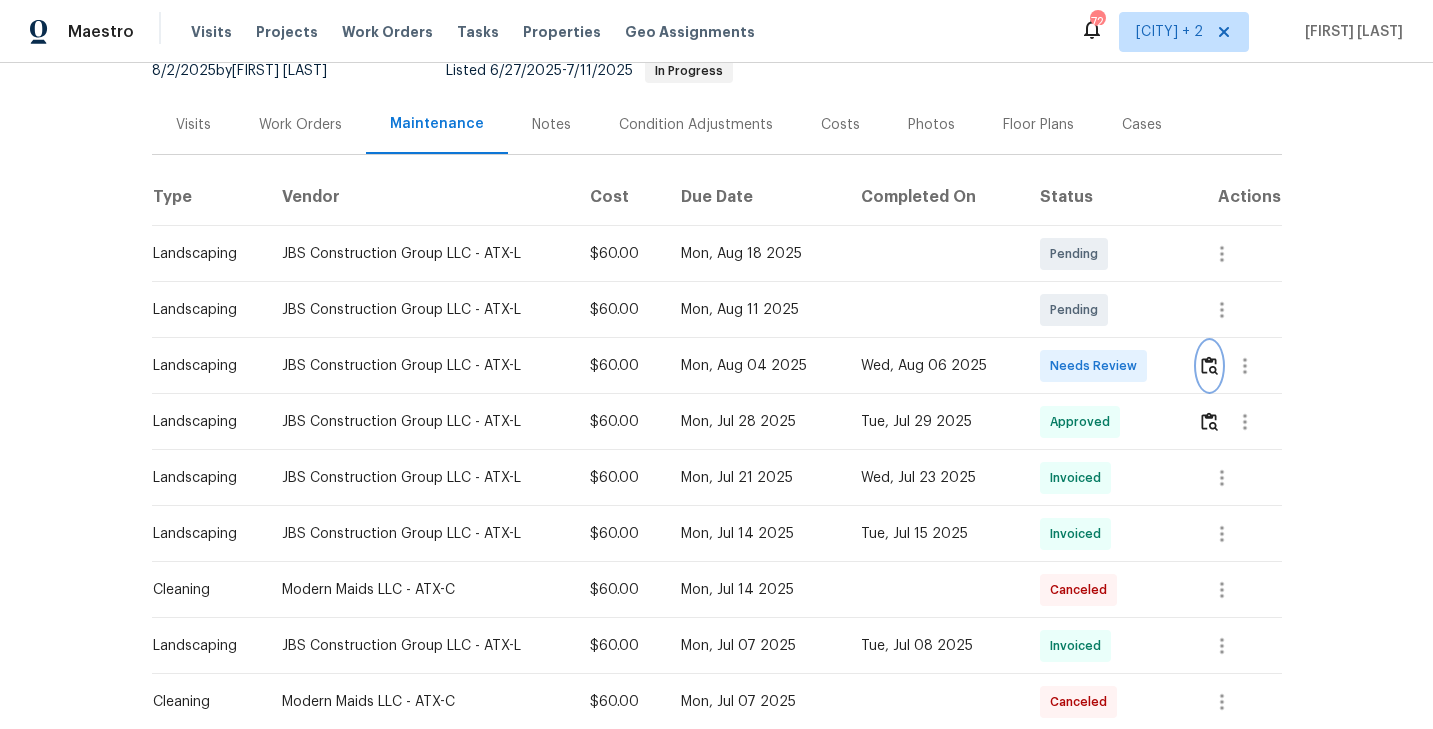 scroll, scrollTop: 0, scrollLeft: 0, axis: both 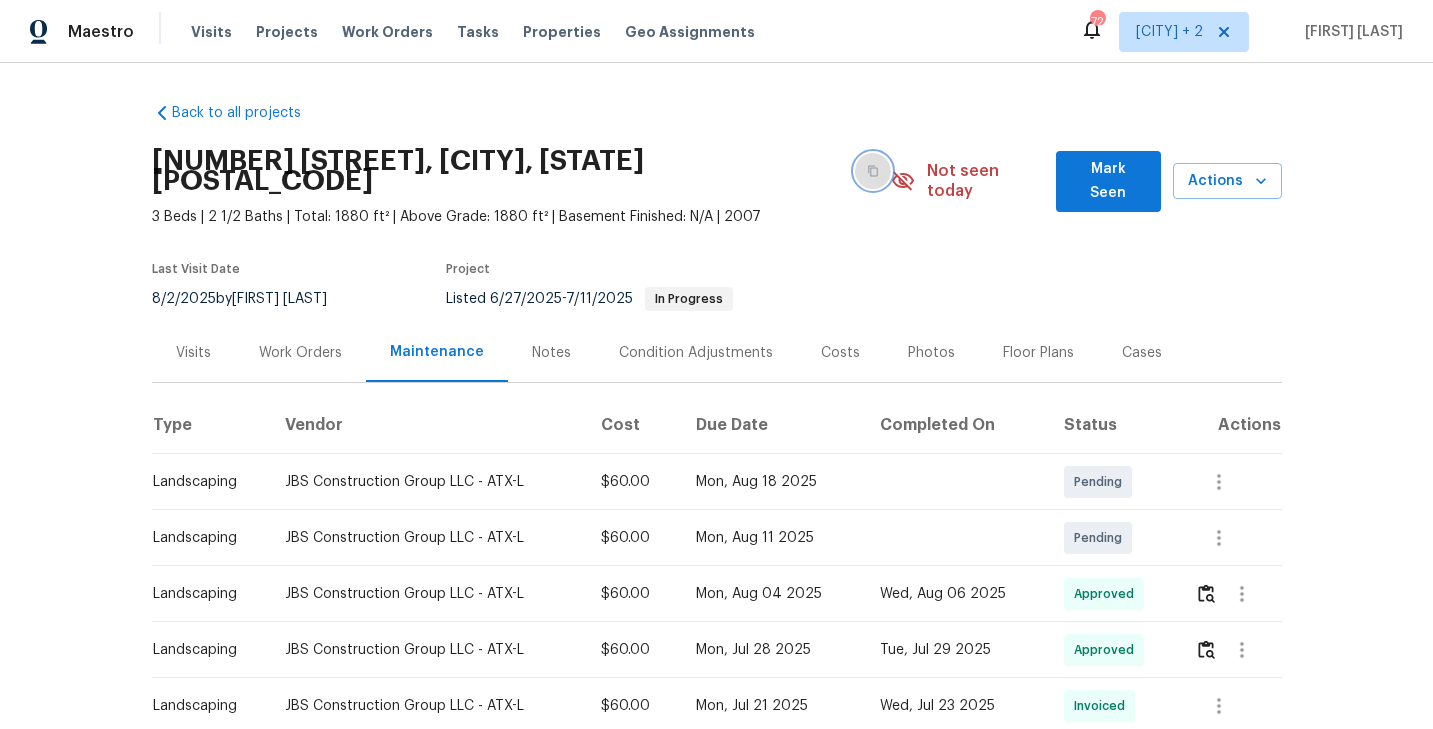 click 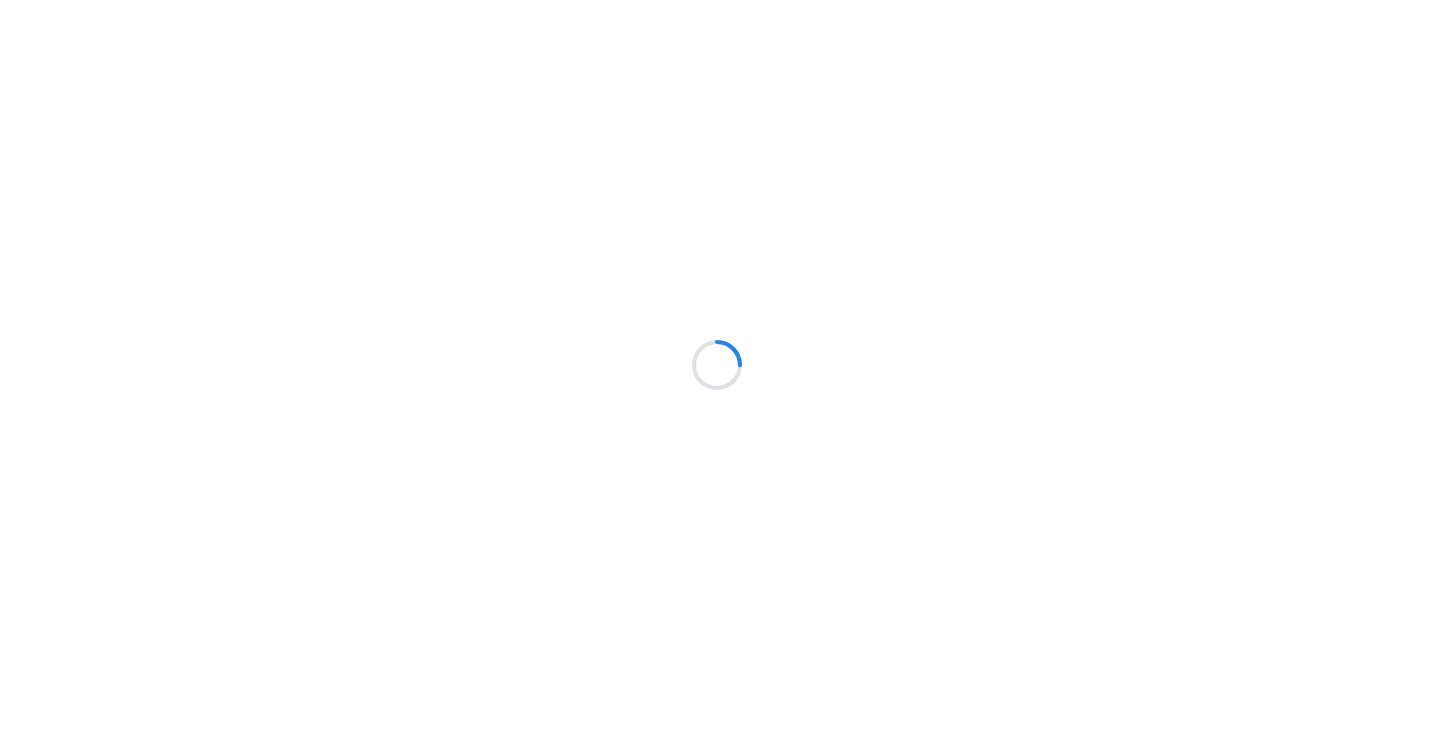 scroll, scrollTop: 0, scrollLeft: 0, axis: both 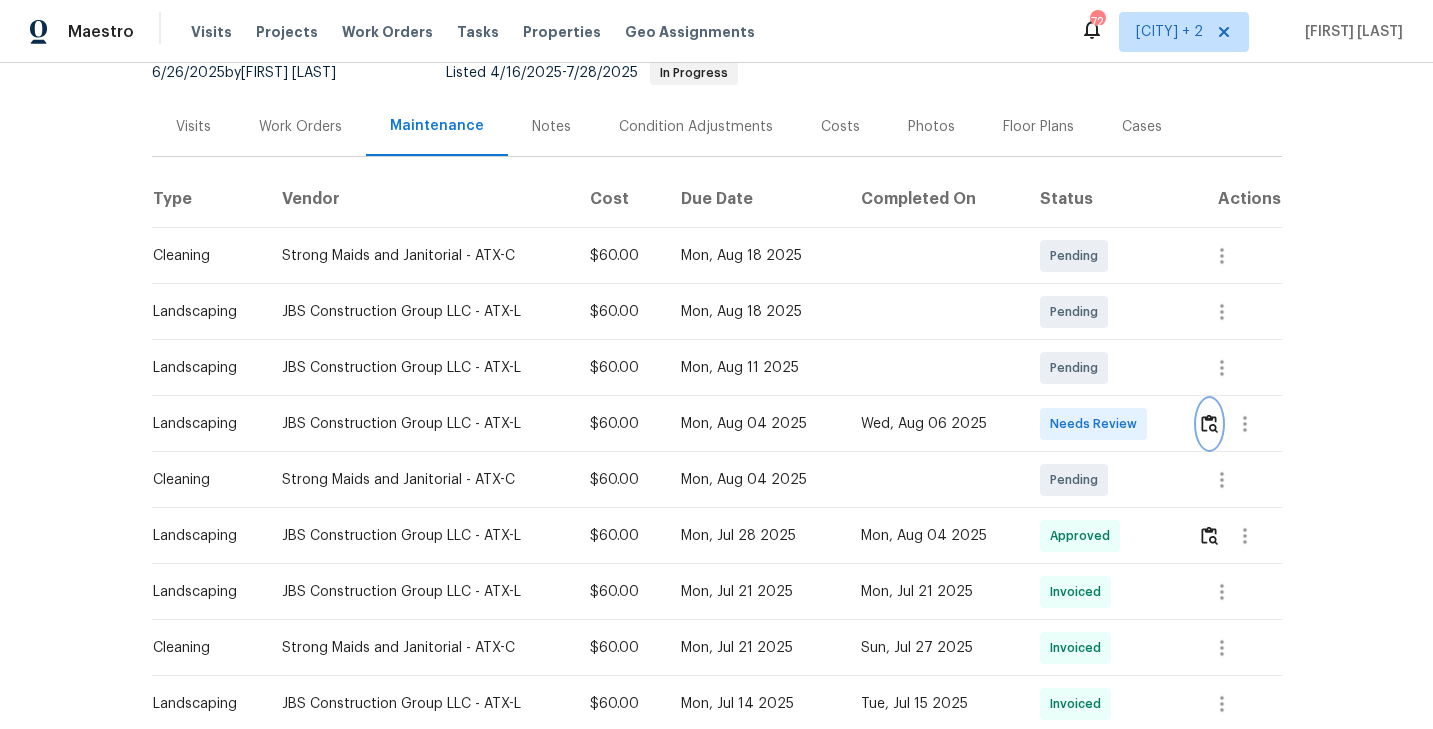 click at bounding box center [1209, 423] 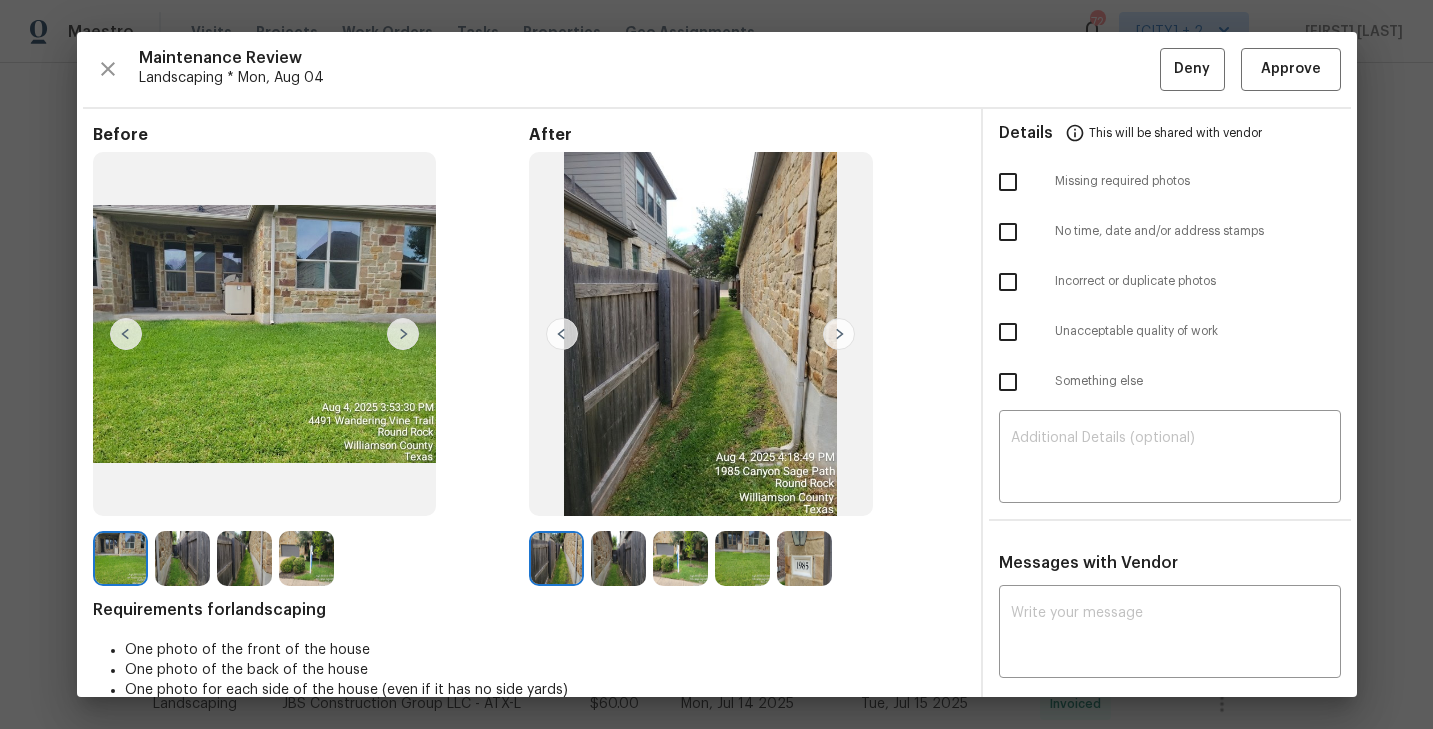 click at bounding box center (839, 334) 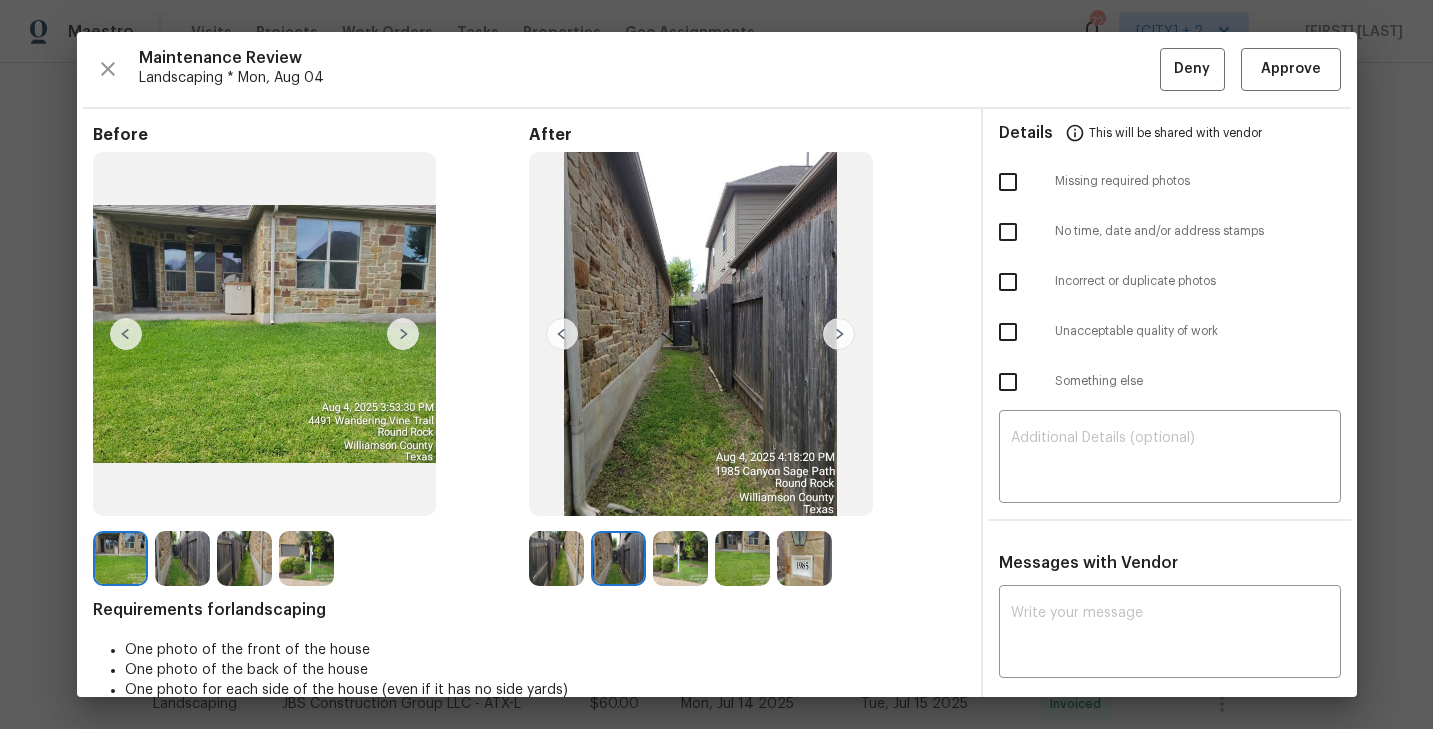 click at bounding box center (839, 334) 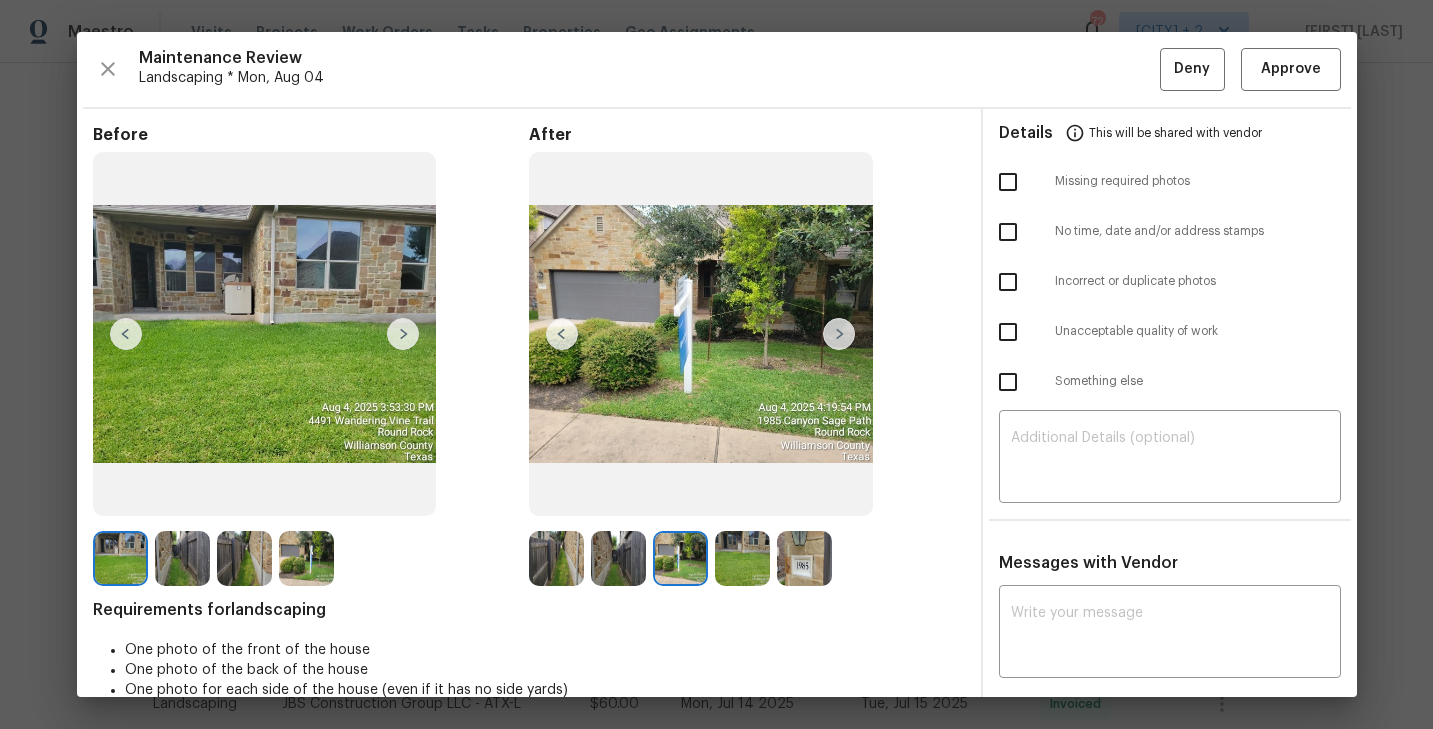 click at bounding box center (839, 334) 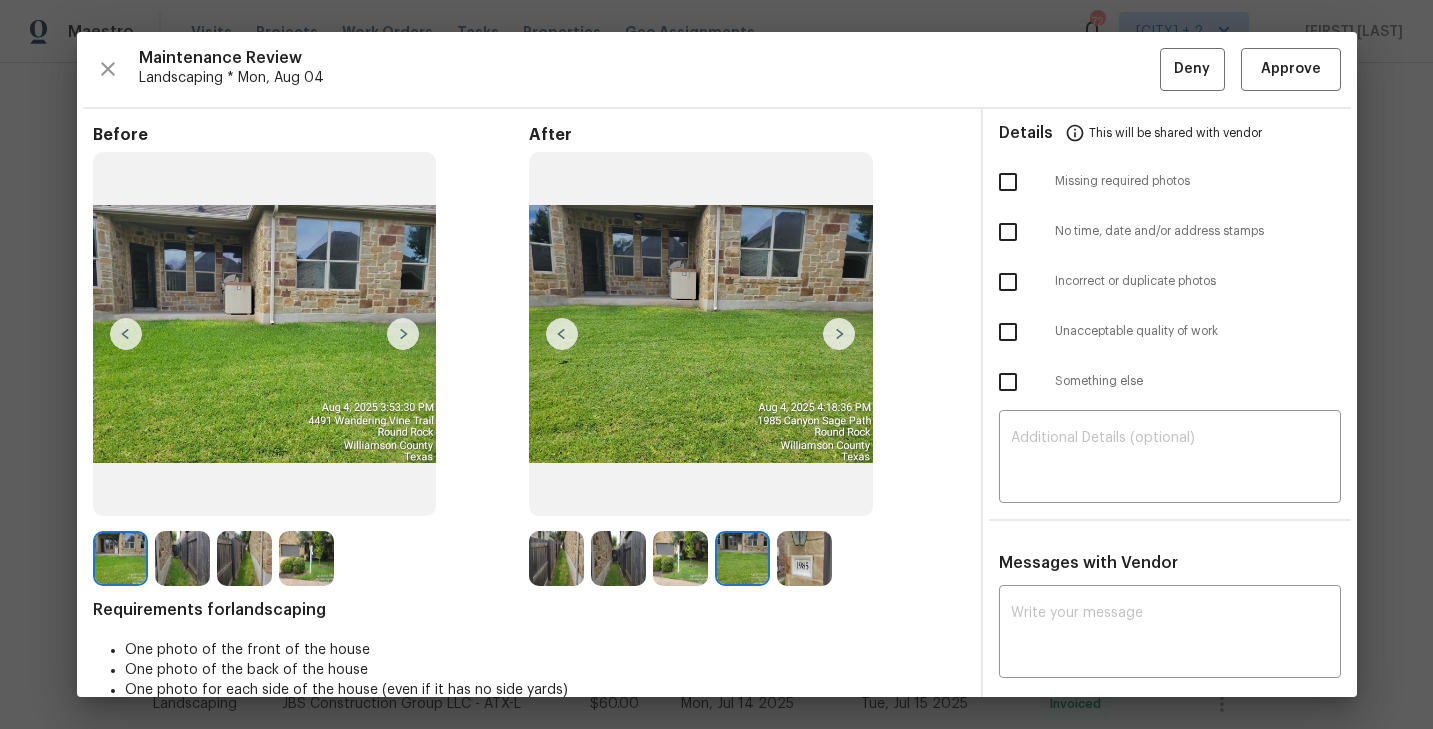 click at bounding box center (839, 334) 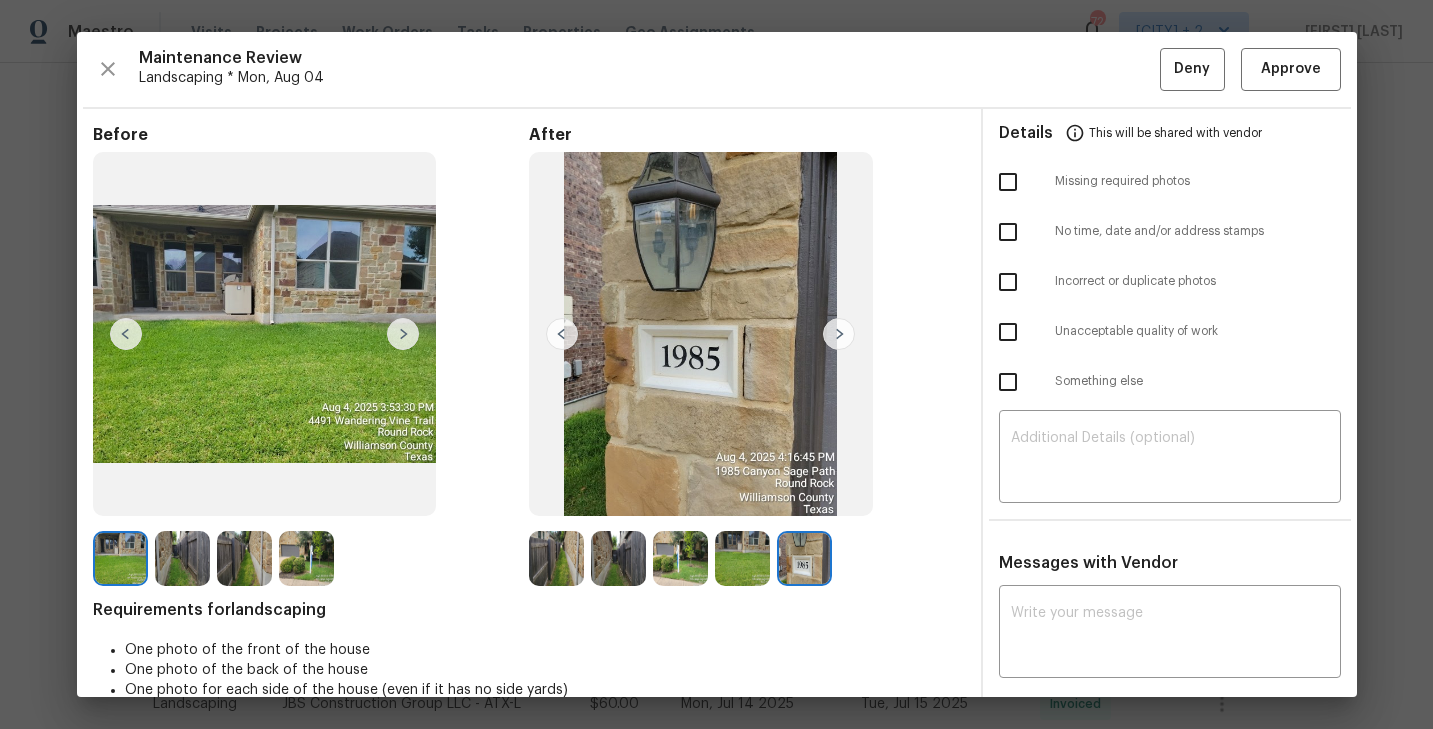 click at bounding box center [556, 558] 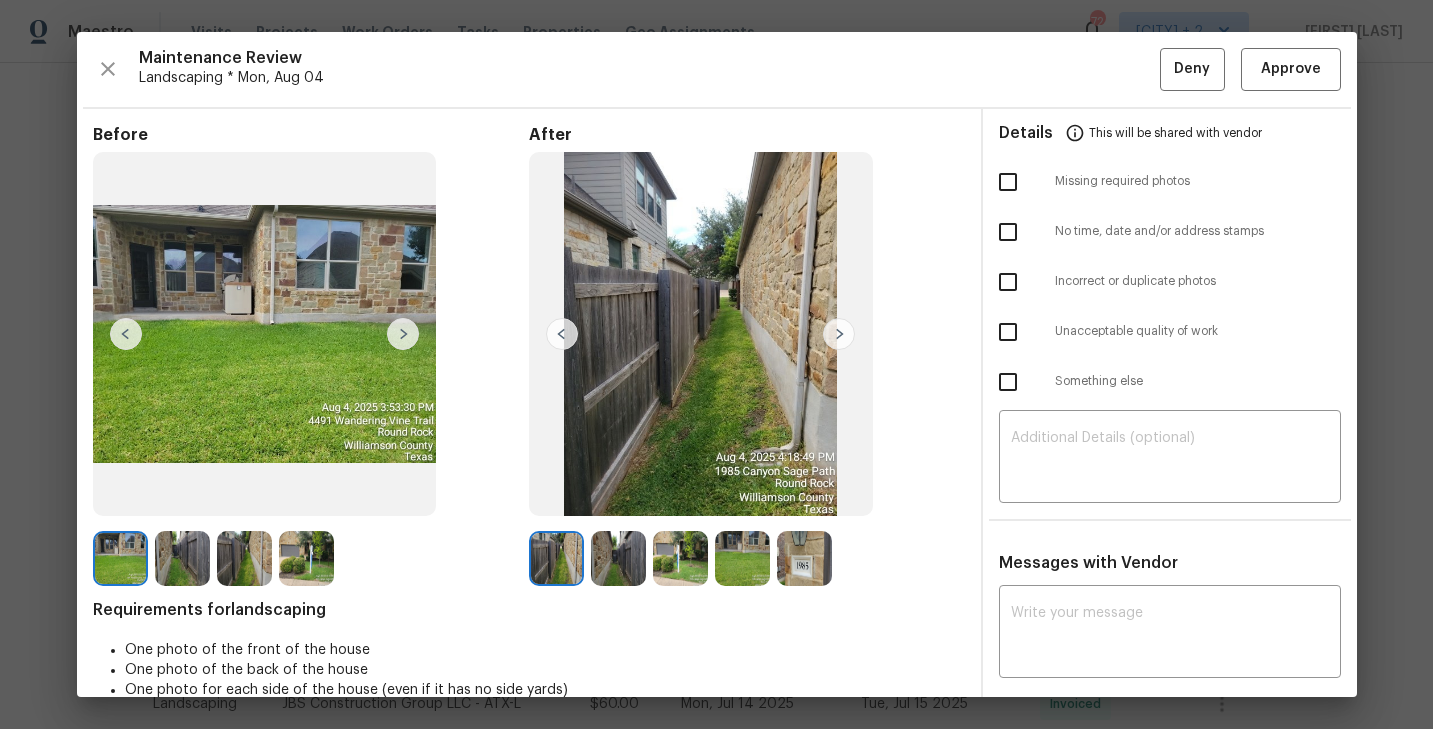 click at bounding box center [618, 558] 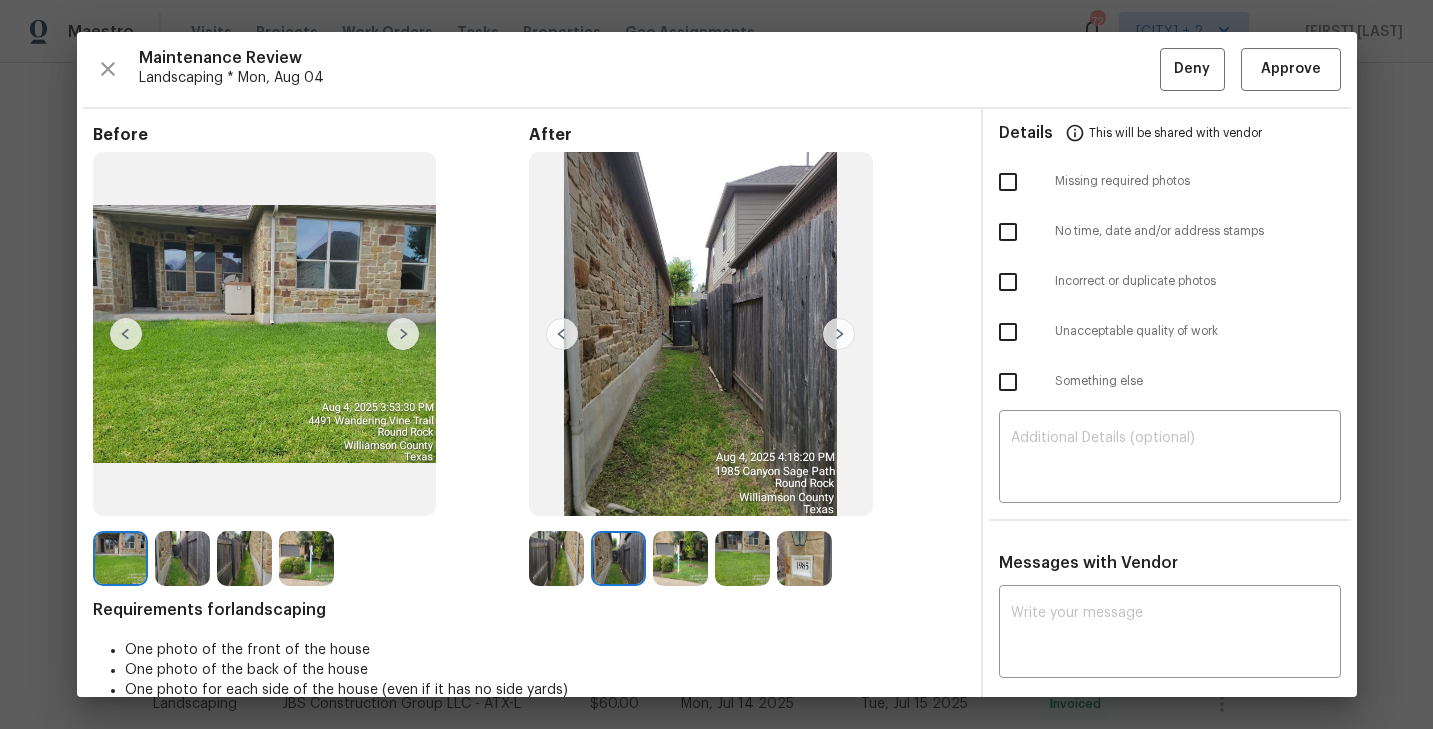 click at bounding box center [680, 558] 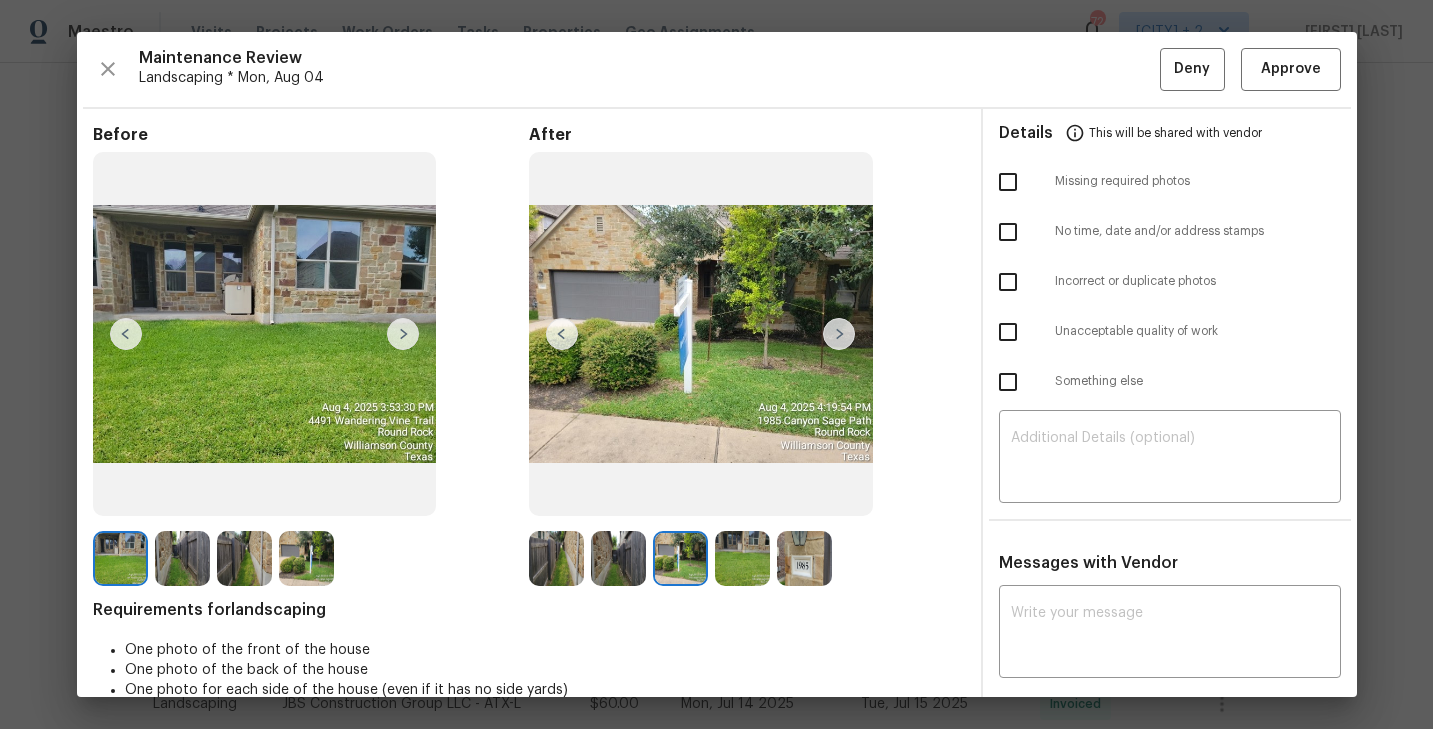 click at bounding box center (742, 558) 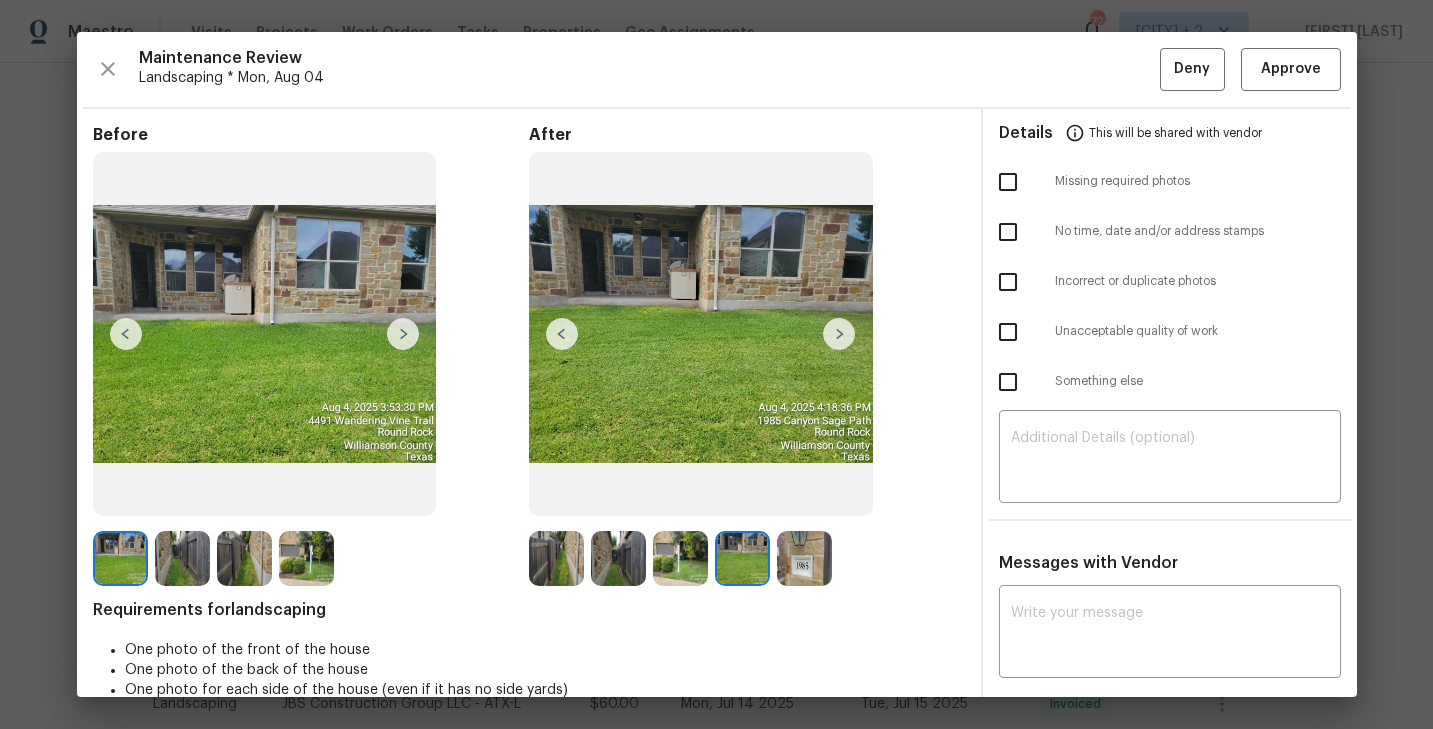 click at bounding box center (804, 558) 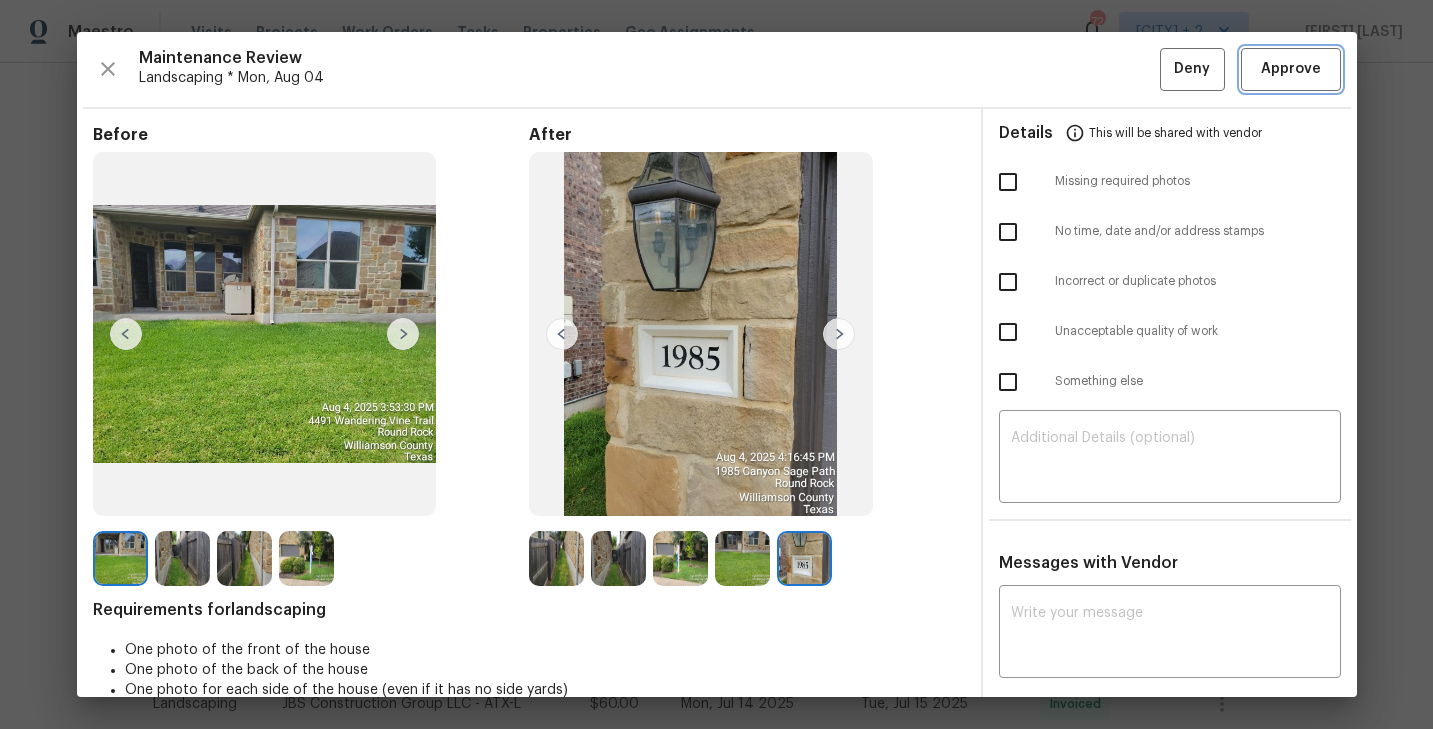 click on "Approve" at bounding box center [1291, 69] 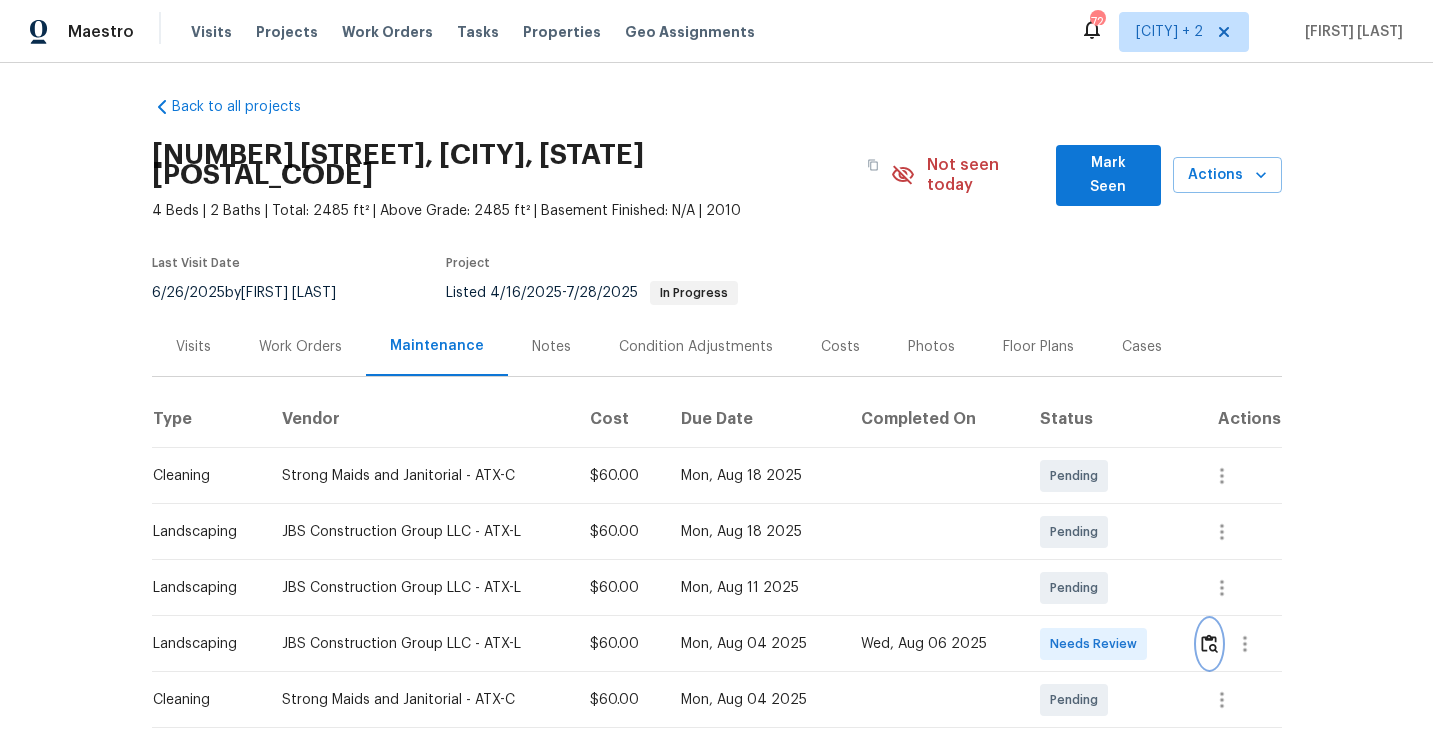 scroll, scrollTop: 0, scrollLeft: 0, axis: both 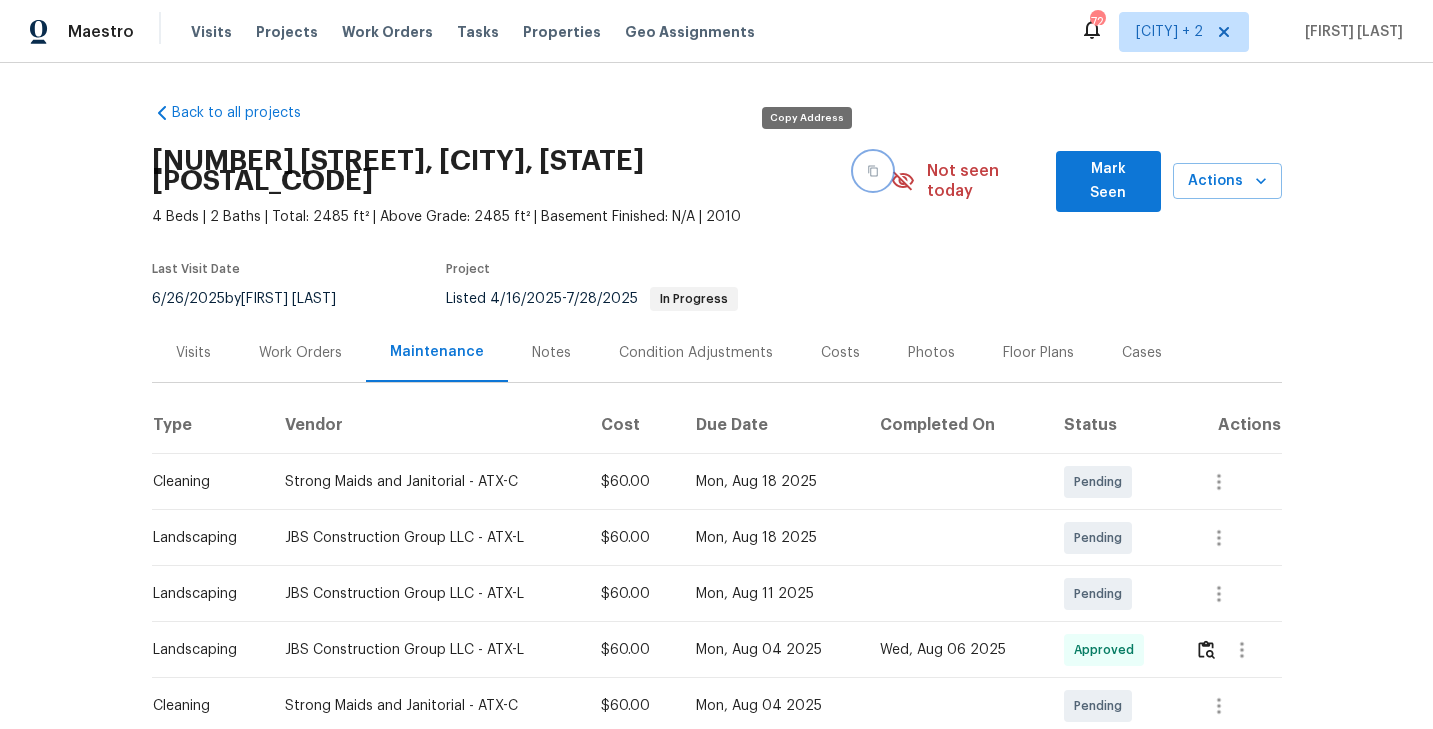 click 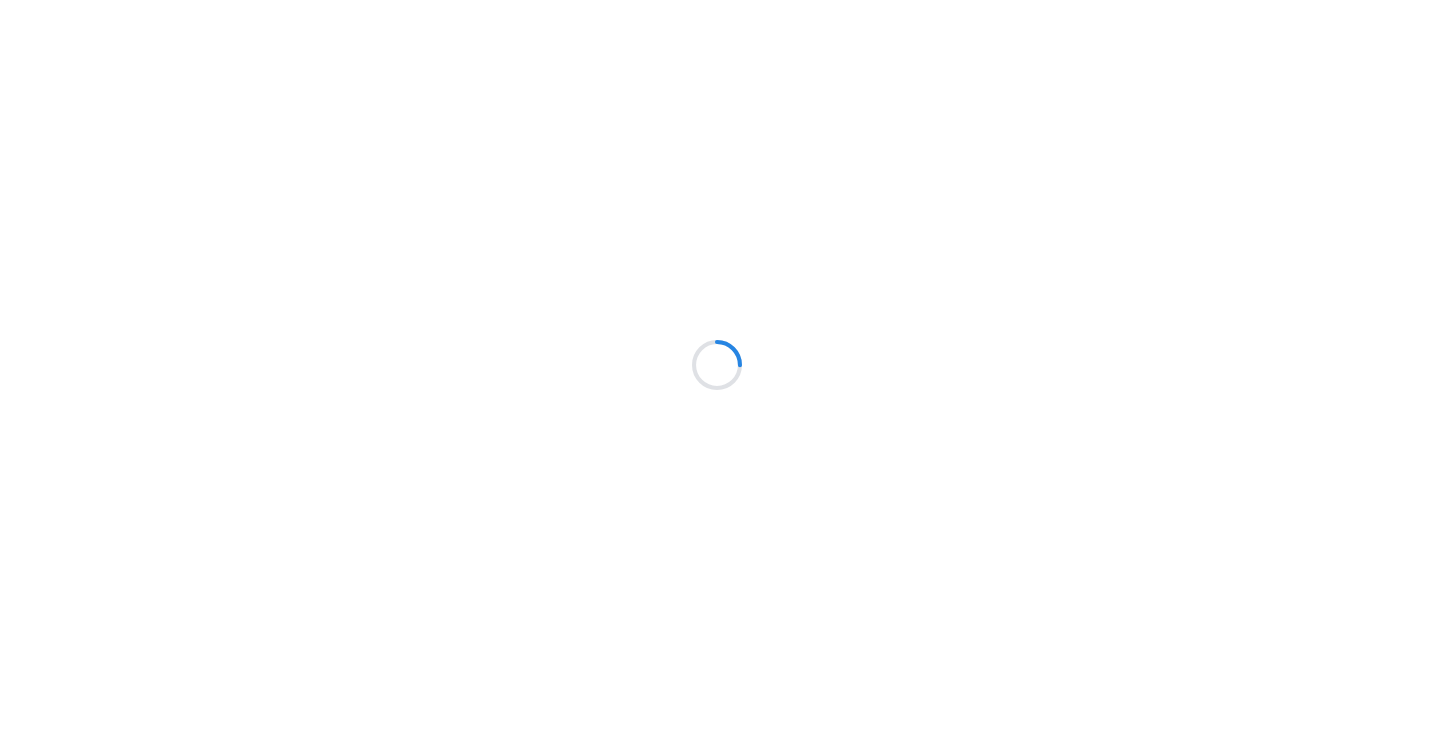 scroll, scrollTop: 0, scrollLeft: 0, axis: both 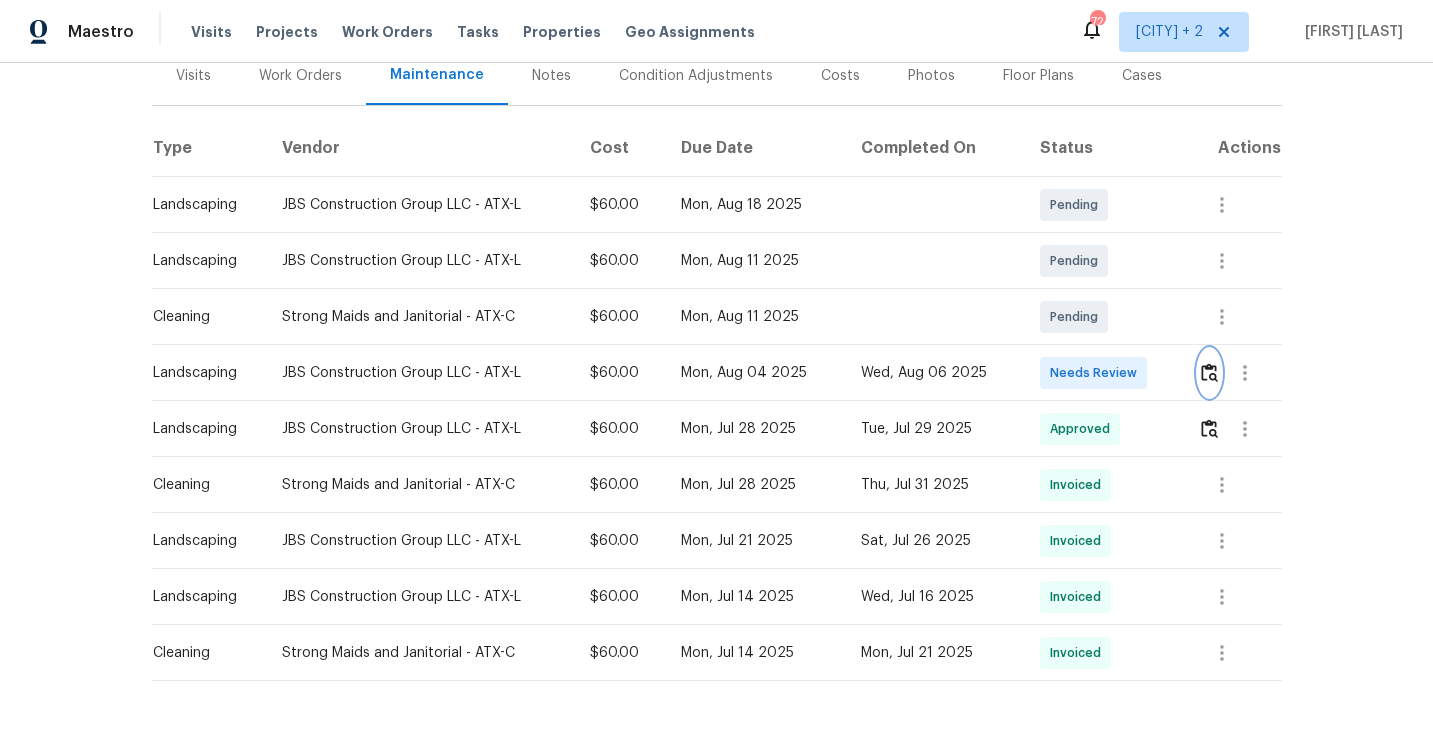 click at bounding box center (1209, 372) 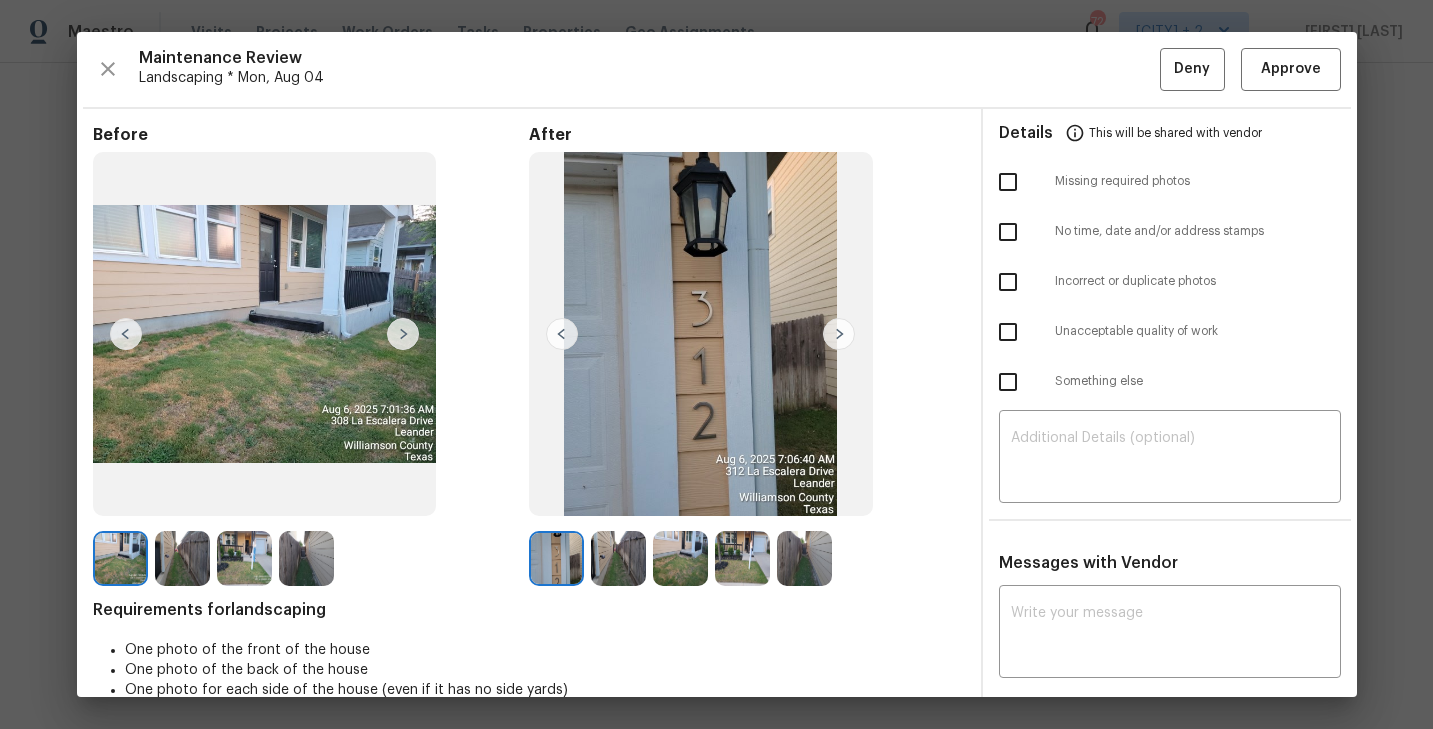 click at bounding box center (839, 334) 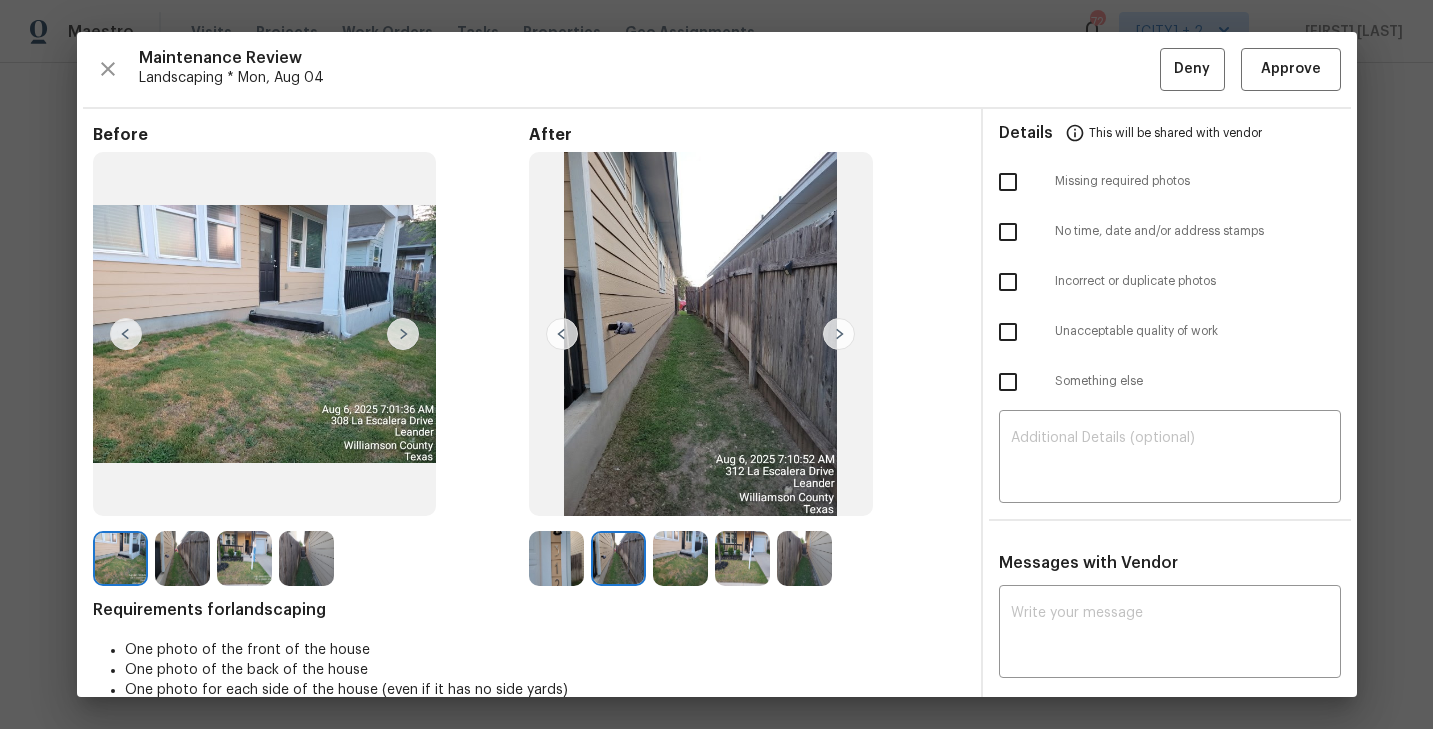 click at bounding box center (839, 334) 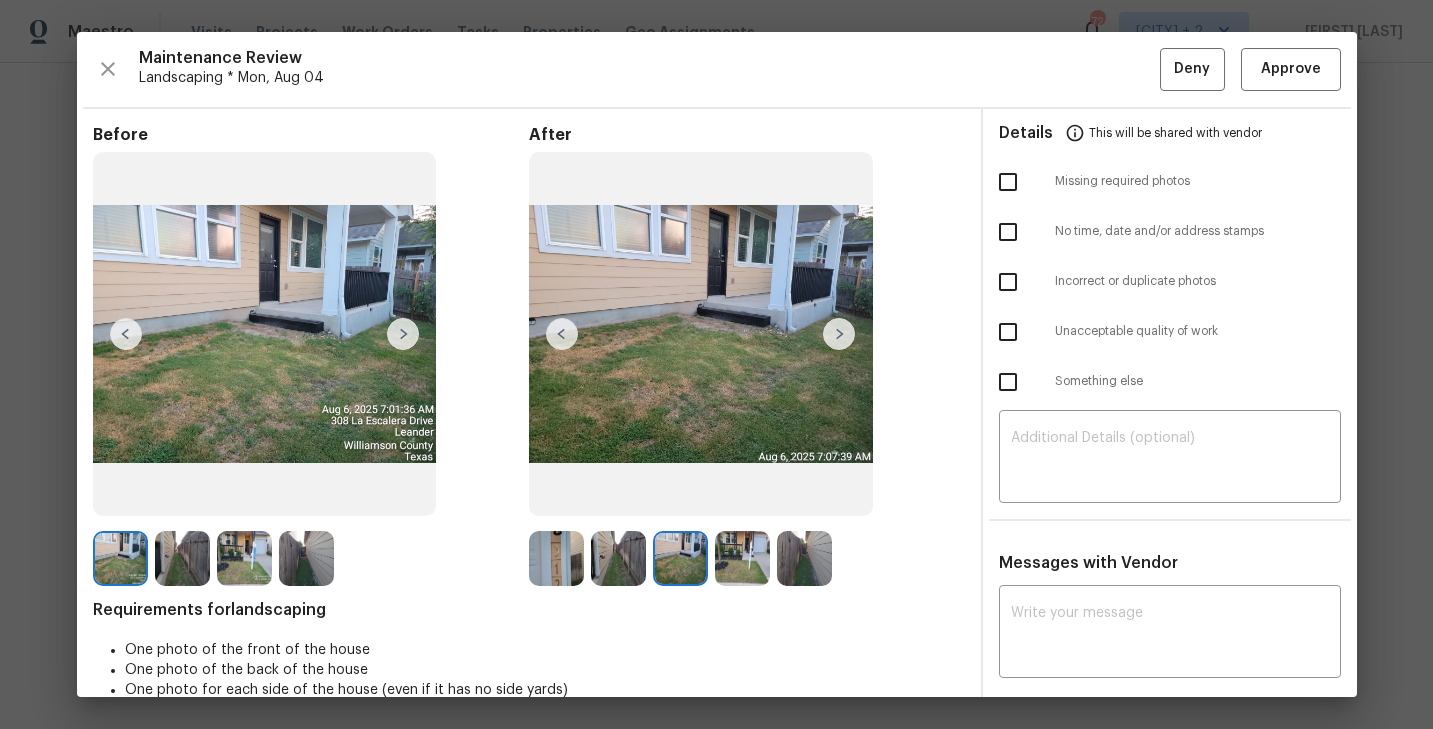 click at bounding box center (839, 334) 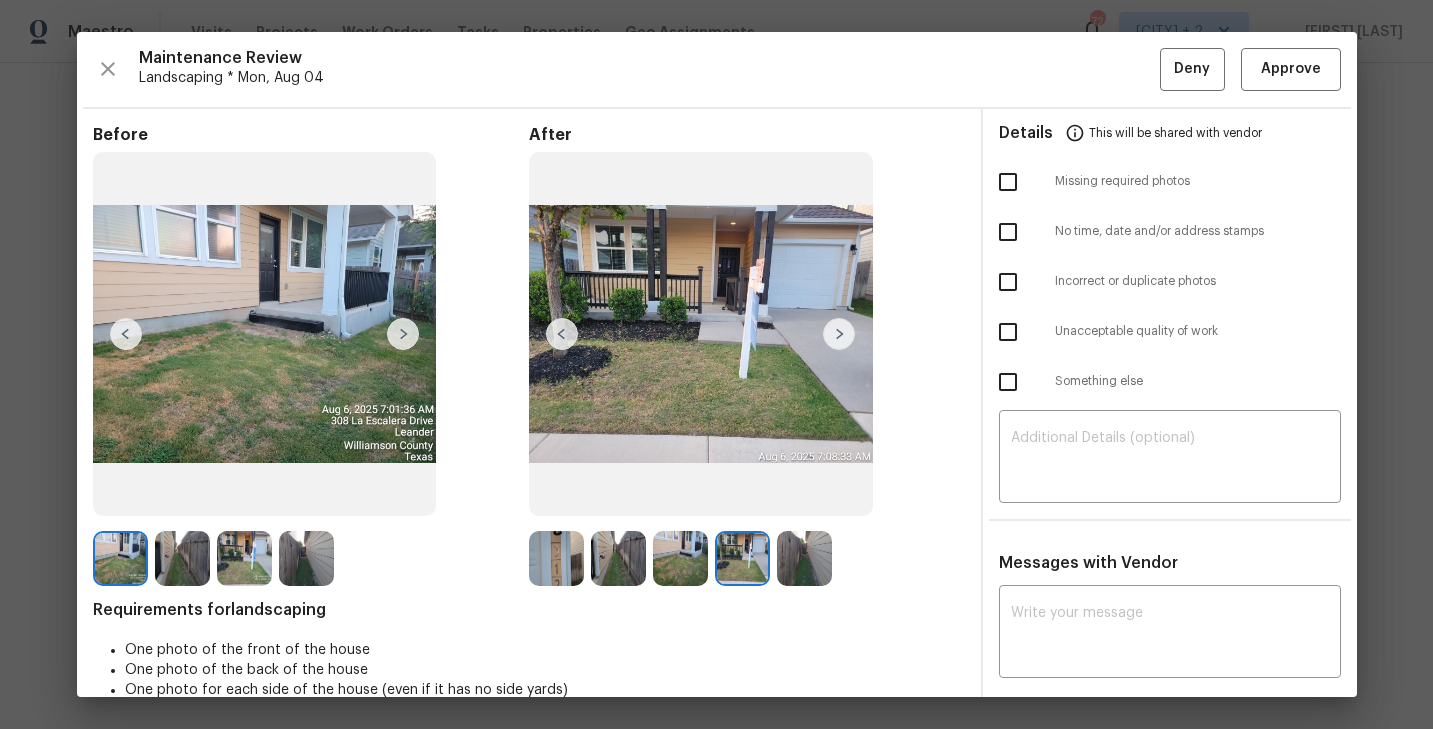 click at bounding box center [839, 334] 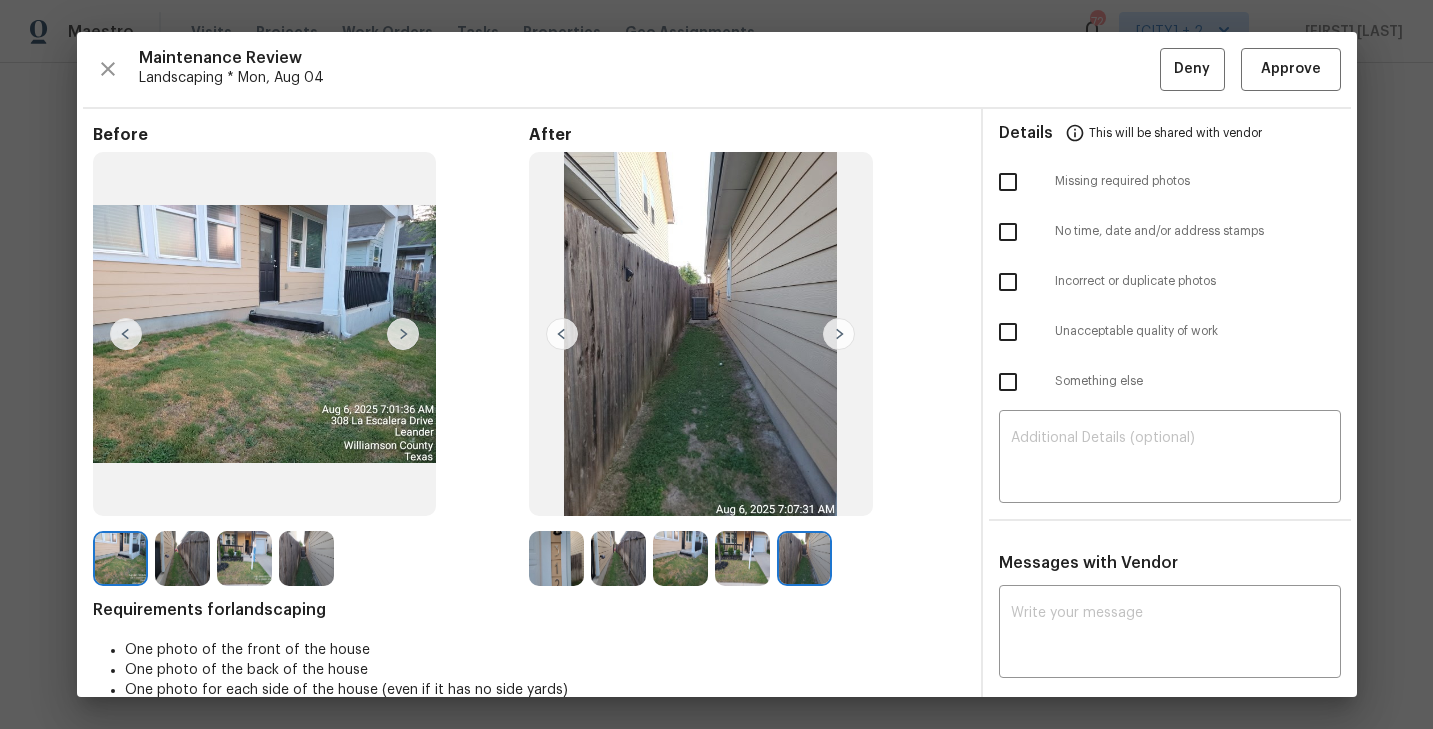 click at bounding box center [556, 558] 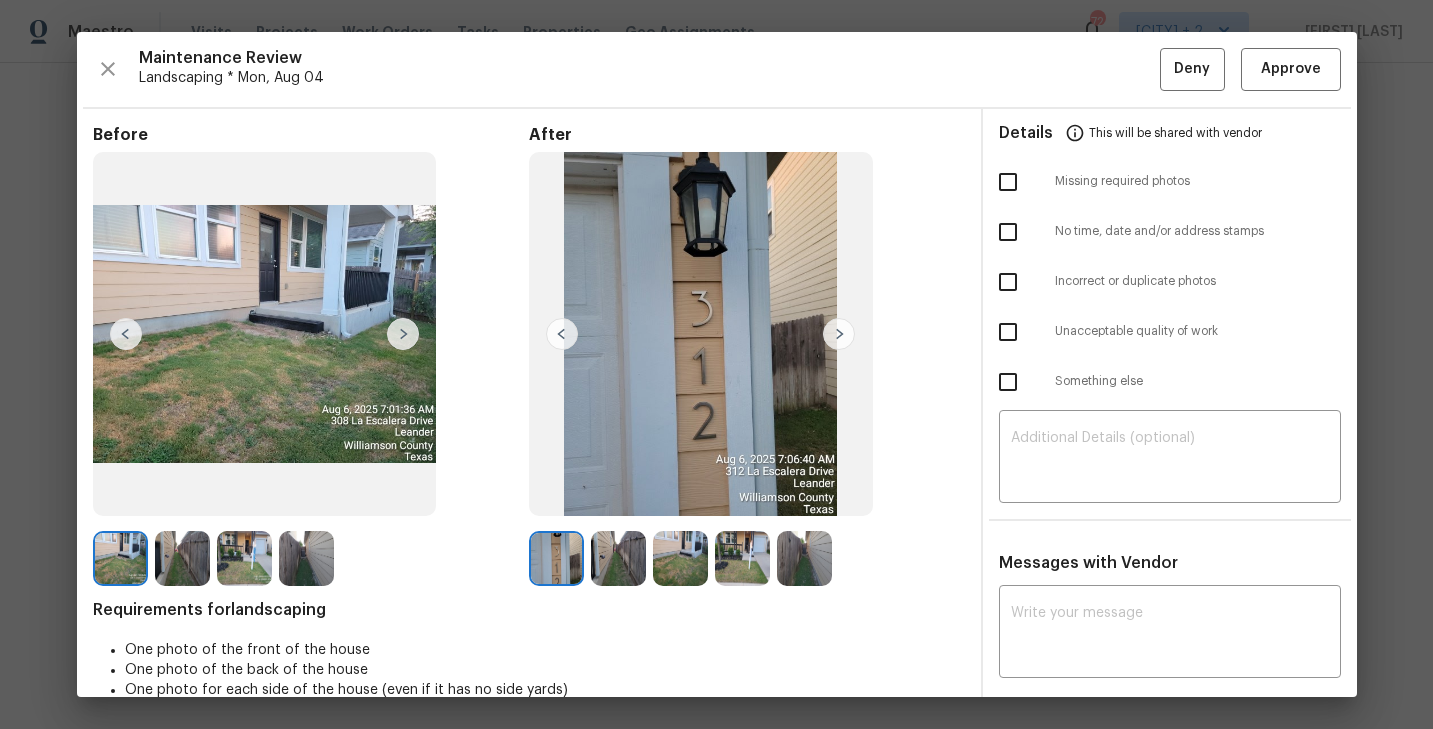 click at bounding box center (618, 558) 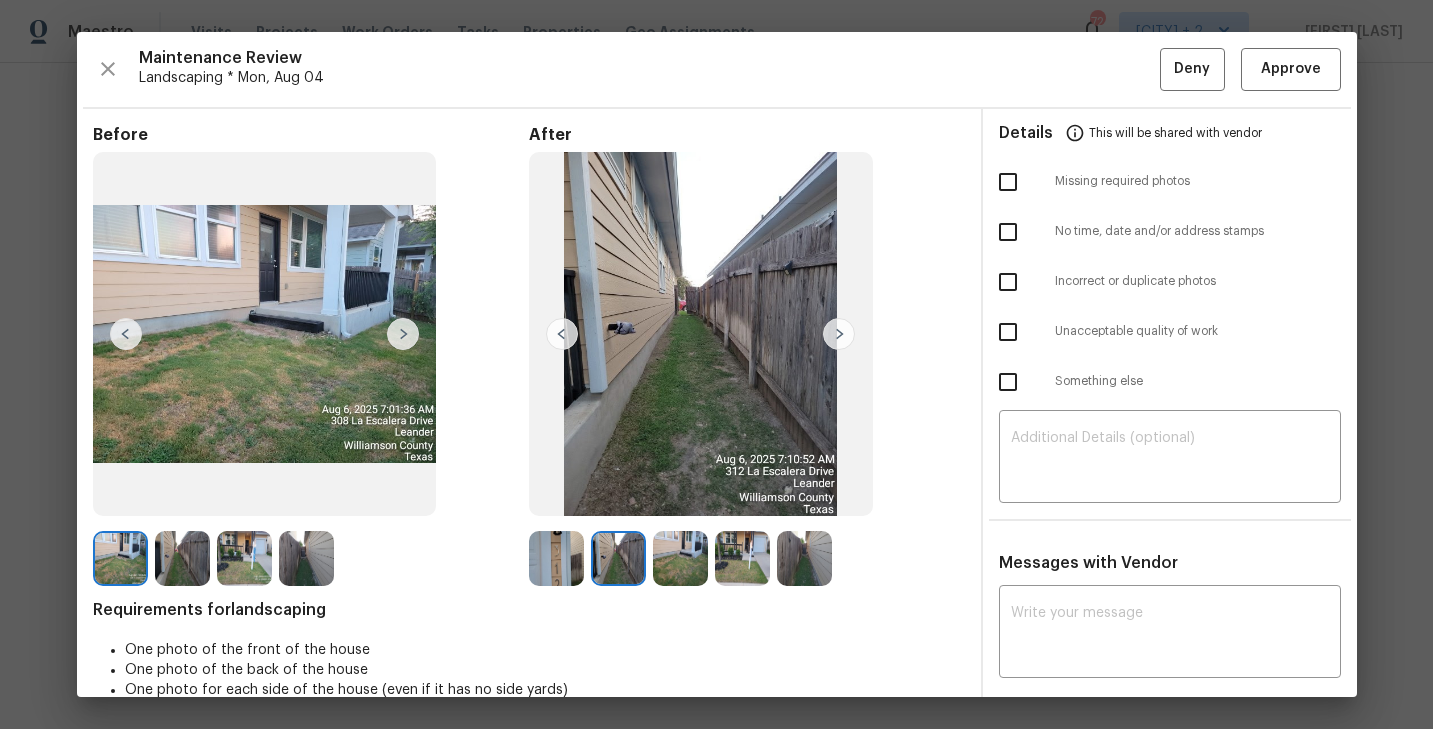 click at bounding box center (680, 558) 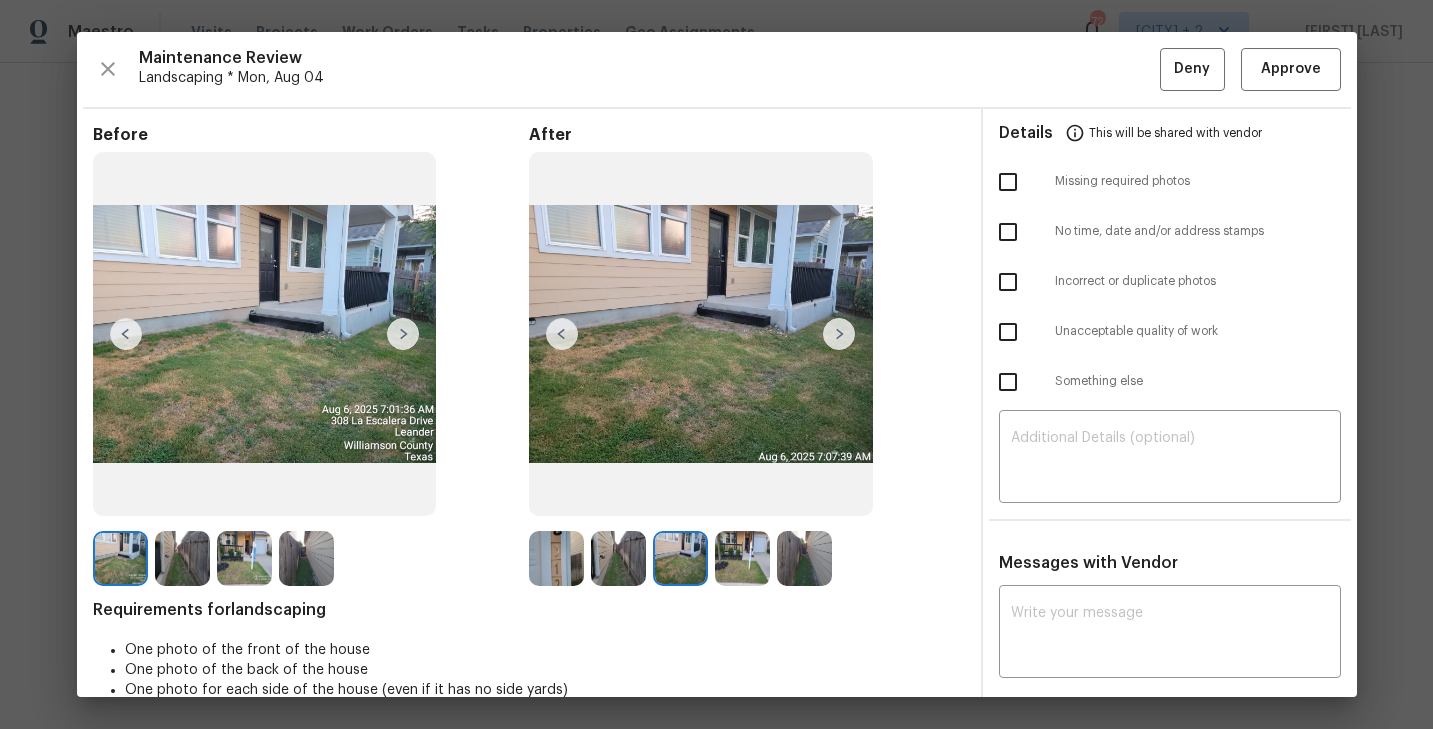 click at bounding box center (742, 558) 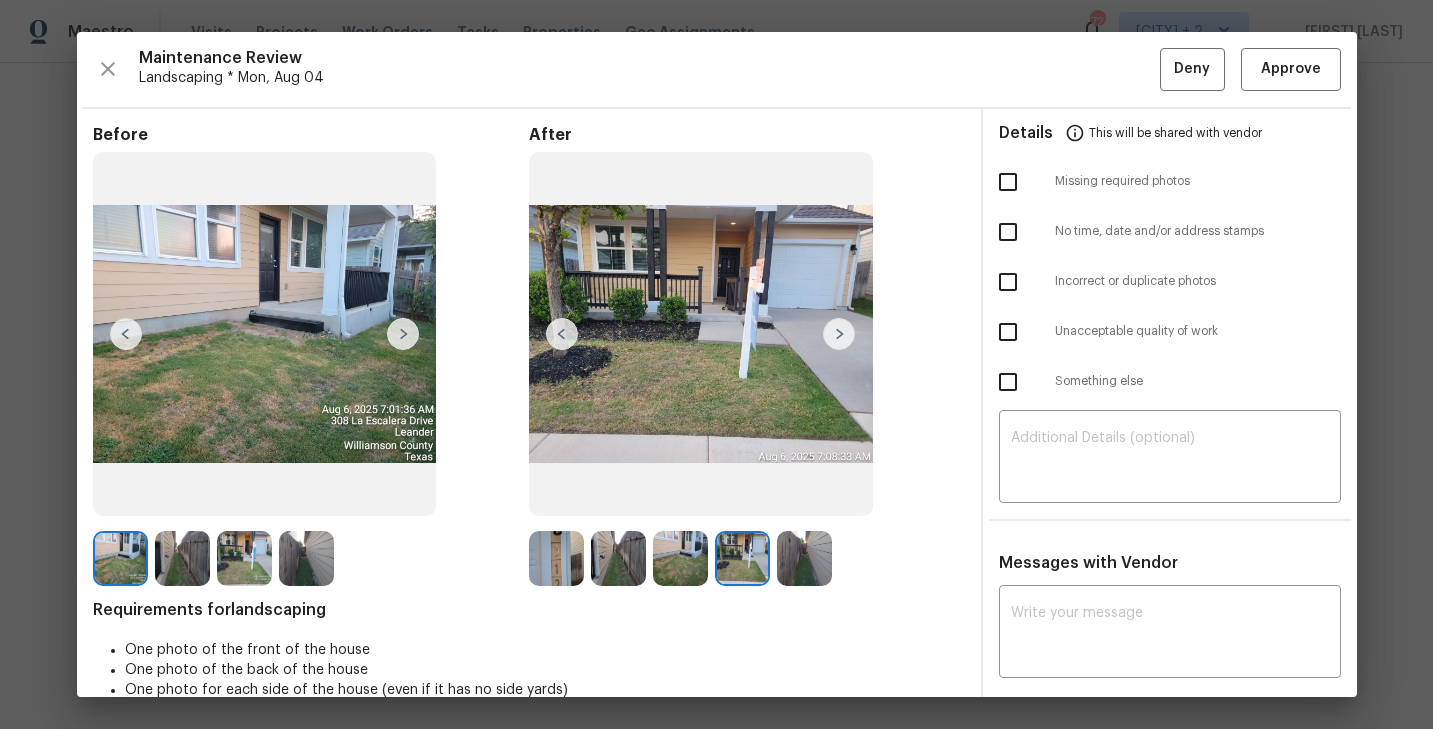 click at bounding box center (746, 558) 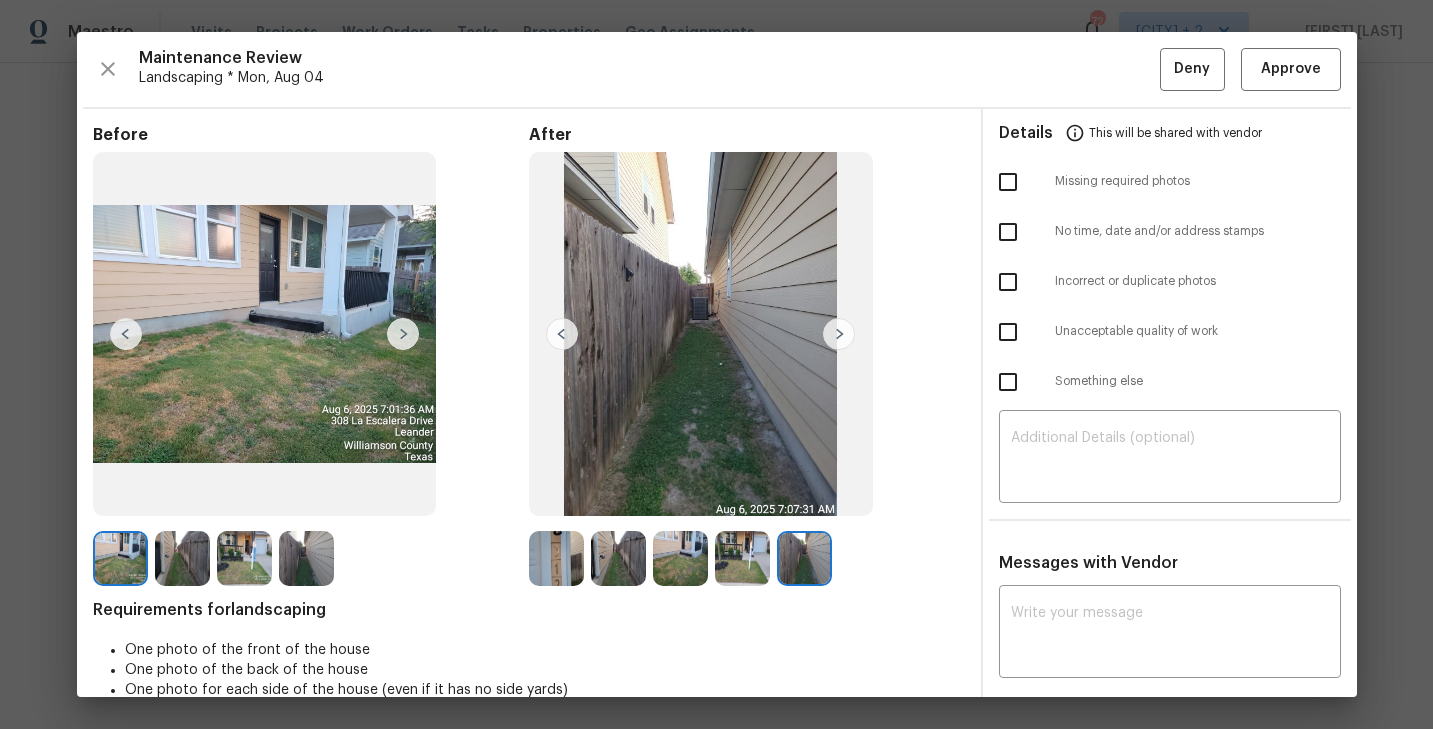 click on "Maintenance Review Landscaping * Mon, Aug 04 Deny Approve Before After Requirements for  landscaping One photo of the front of the house One photo of the back of the house One photo for each side of the house (even if it has no side yards) Details This will be shared with vendor Missing required photos No time, date and/or address stamps Incorrect or duplicate photos Unacceptable quality of work Something else ​   Messages with Vendor   x ​ No messages" at bounding box center (717, 364) 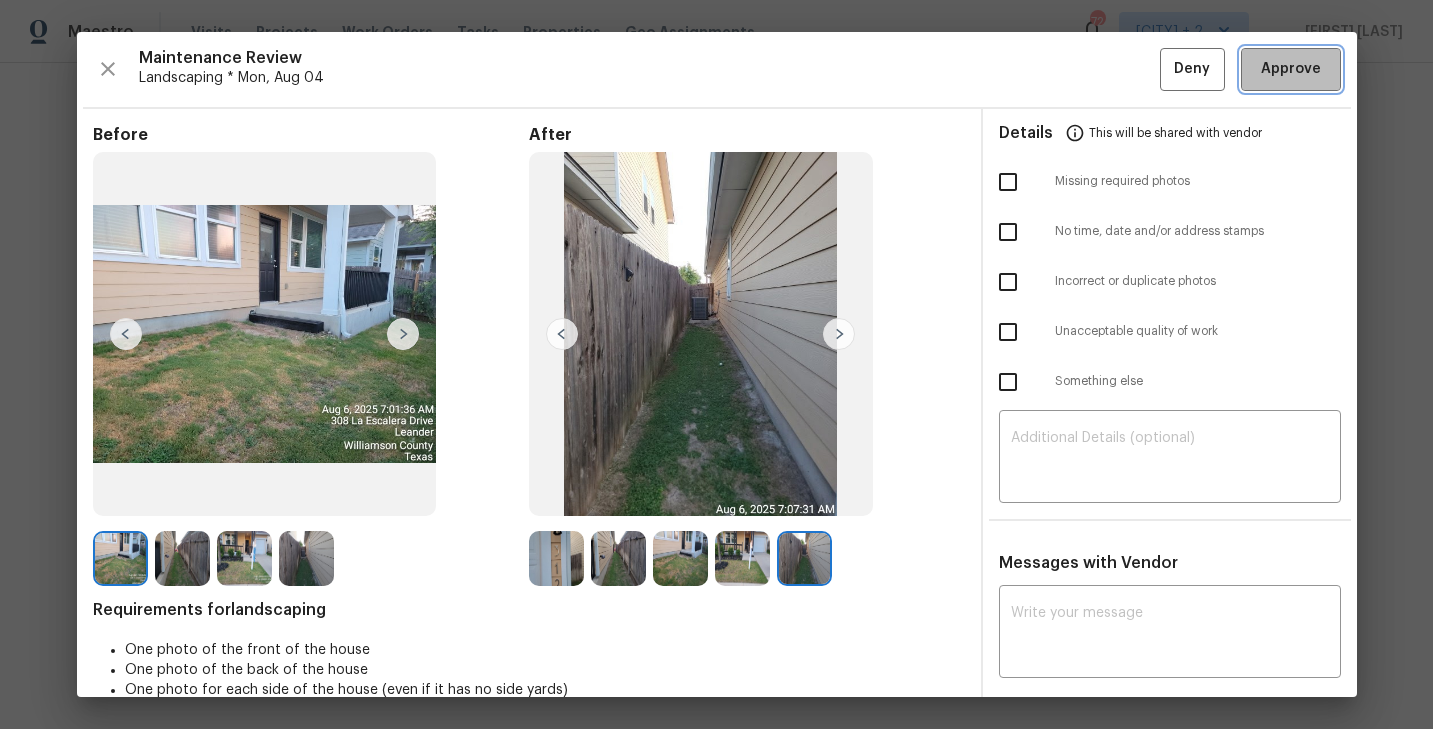 click on "Approve" at bounding box center (1291, 69) 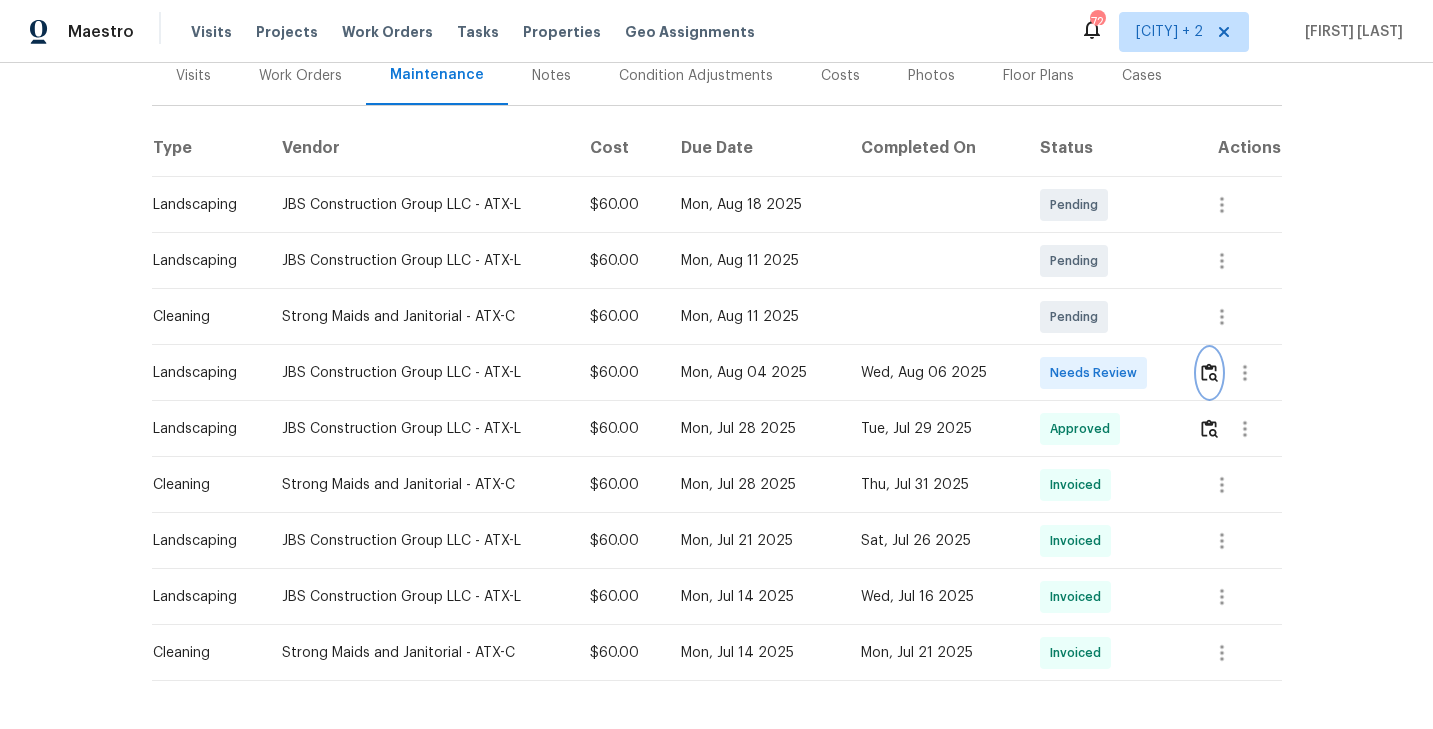 scroll, scrollTop: 0, scrollLeft: 0, axis: both 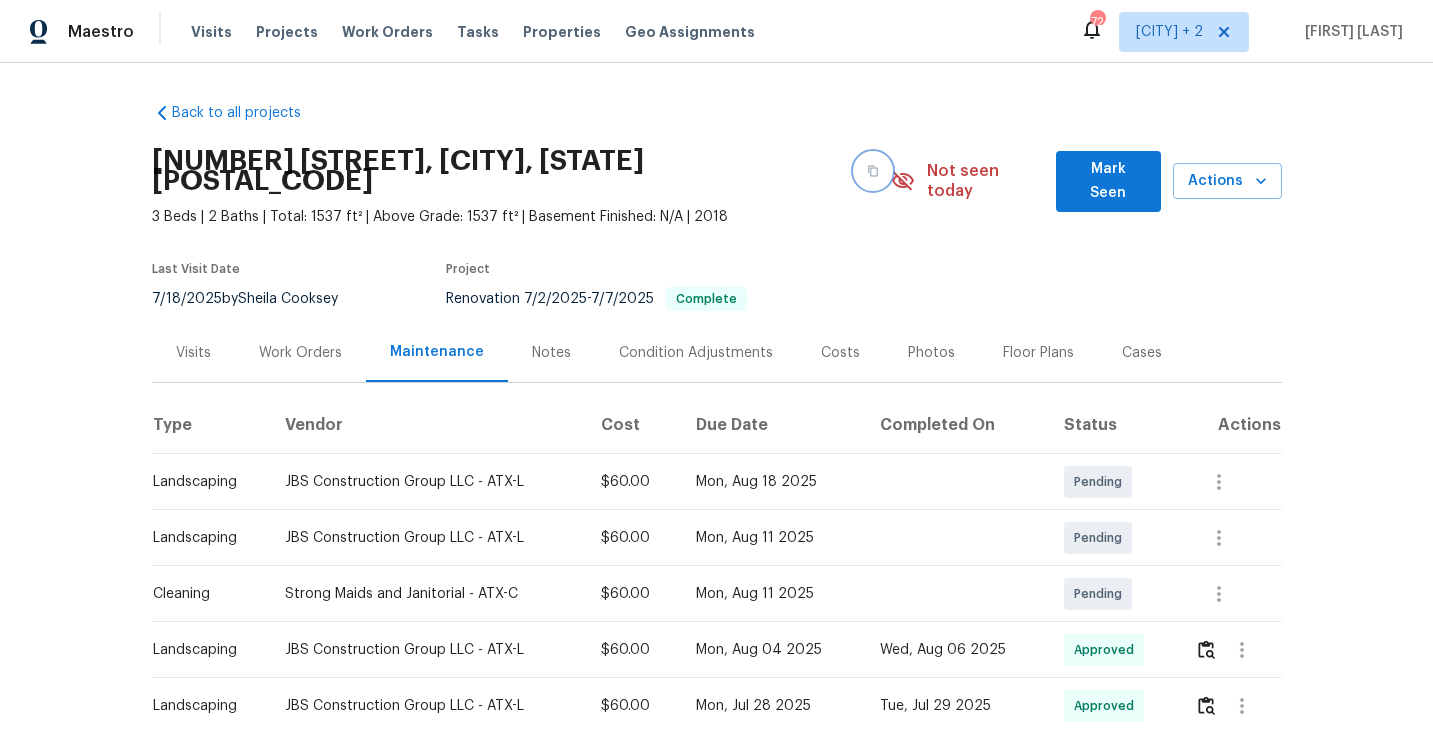 click at bounding box center [873, 171] 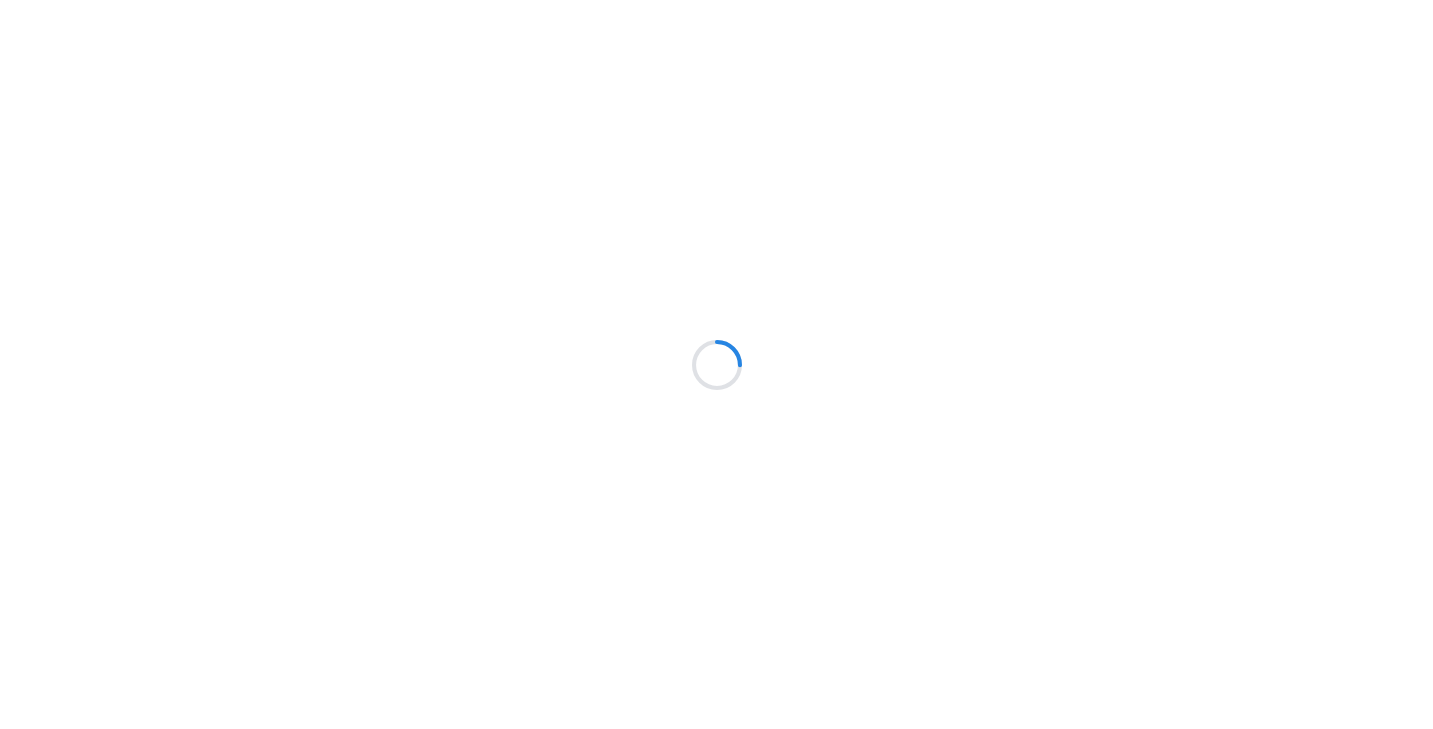 scroll, scrollTop: 0, scrollLeft: 0, axis: both 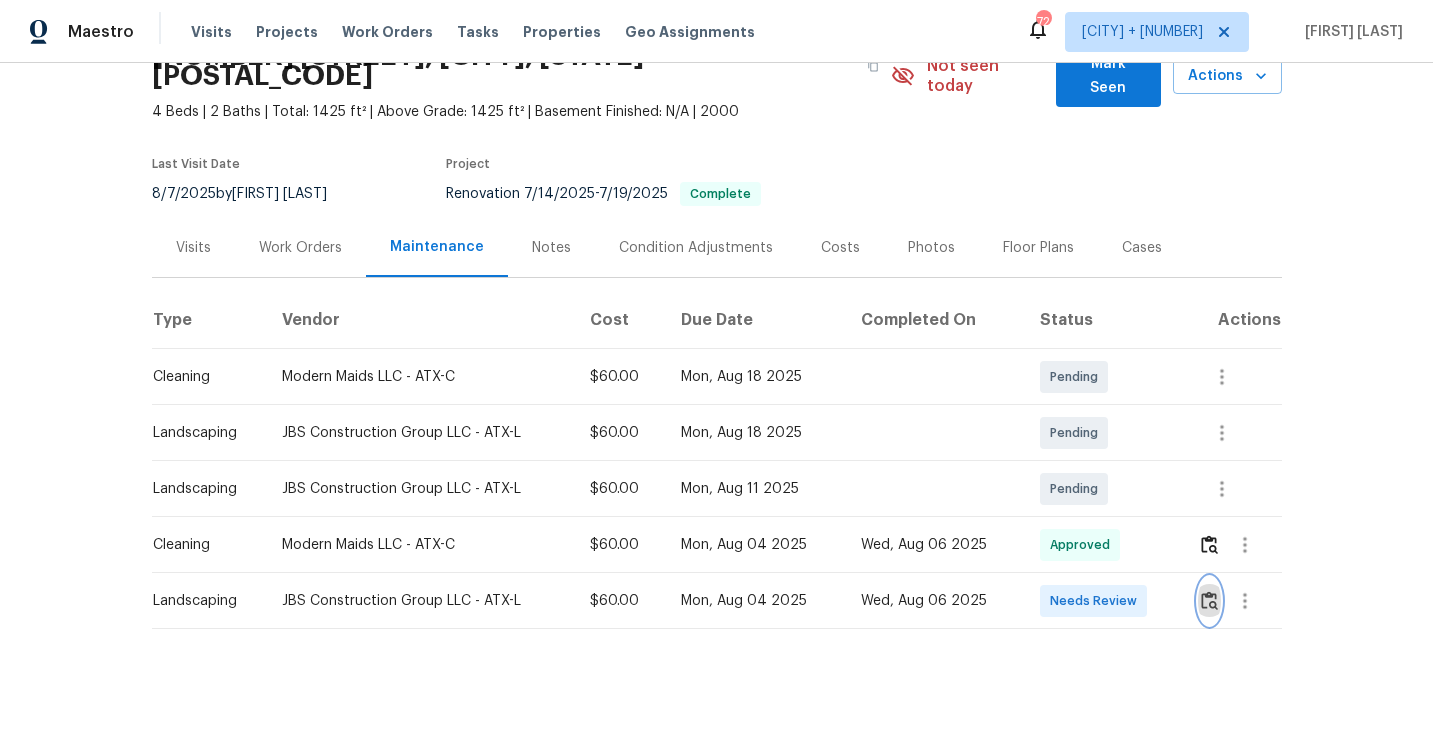 click at bounding box center [1209, 600] 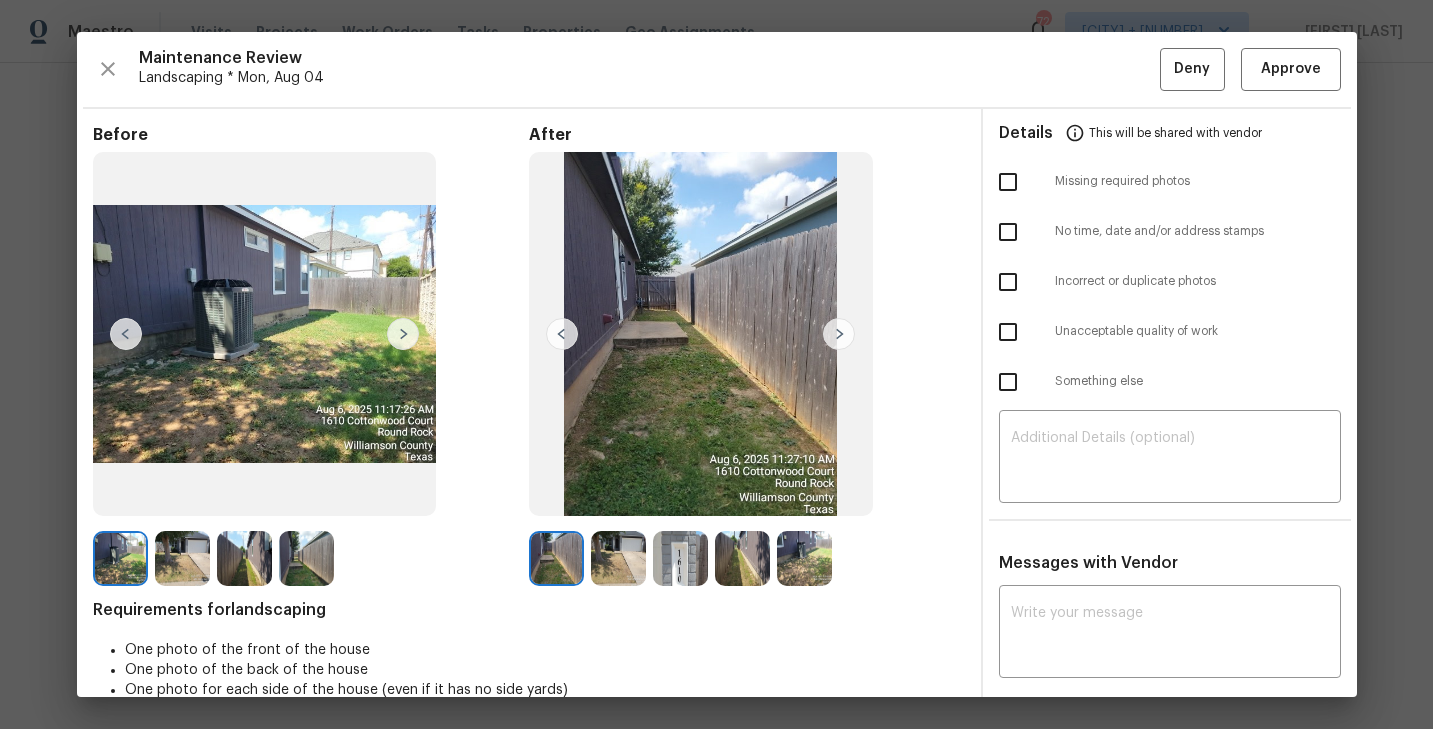 click at bounding box center (839, 334) 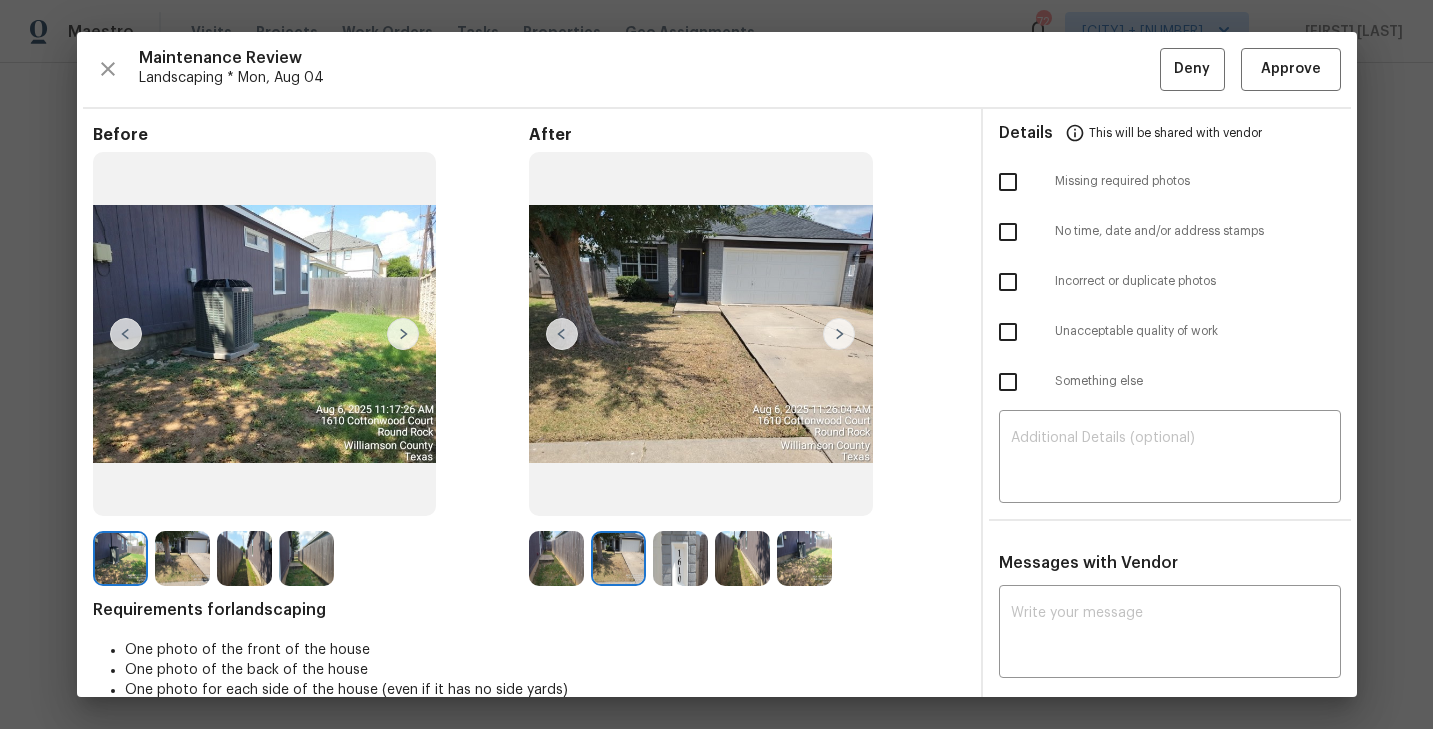 click at bounding box center [839, 334] 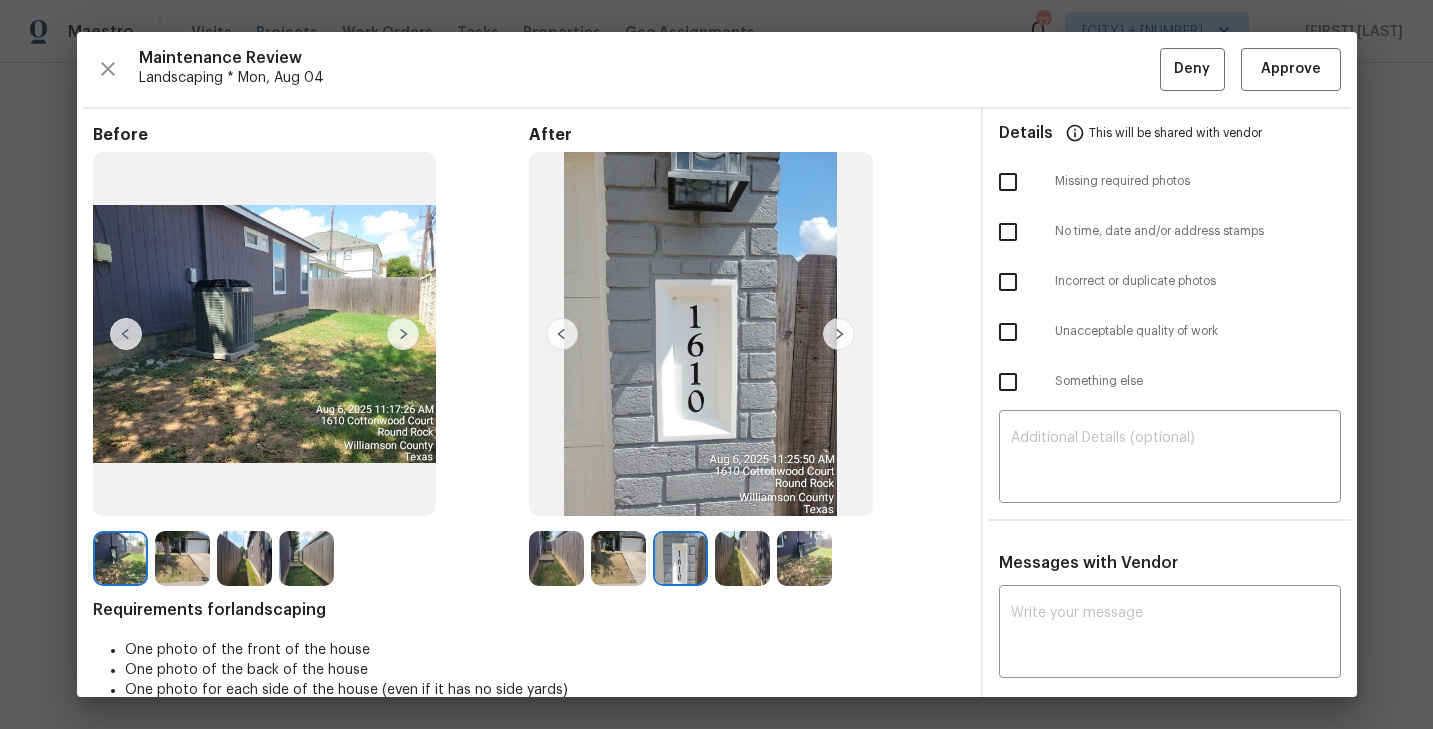 click at bounding box center [839, 334] 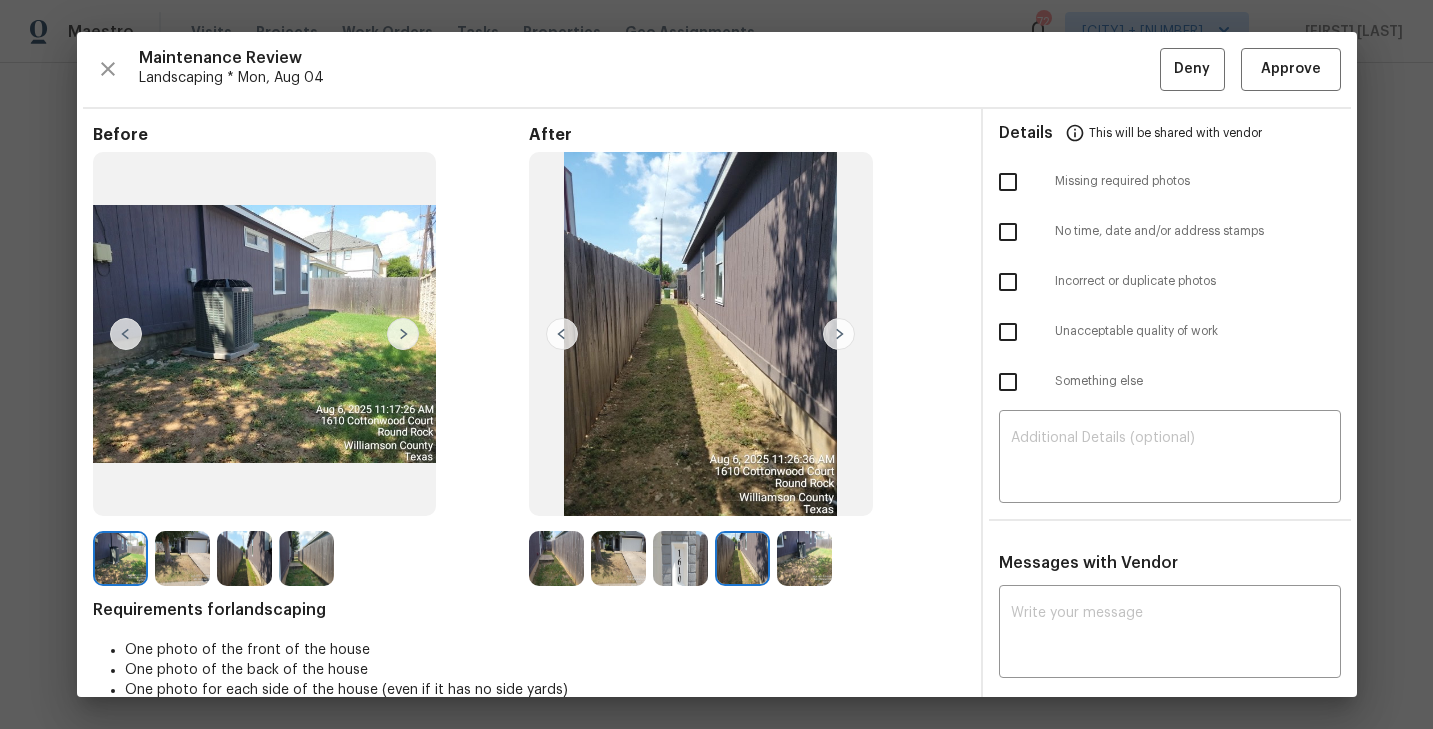 click at bounding box center (839, 334) 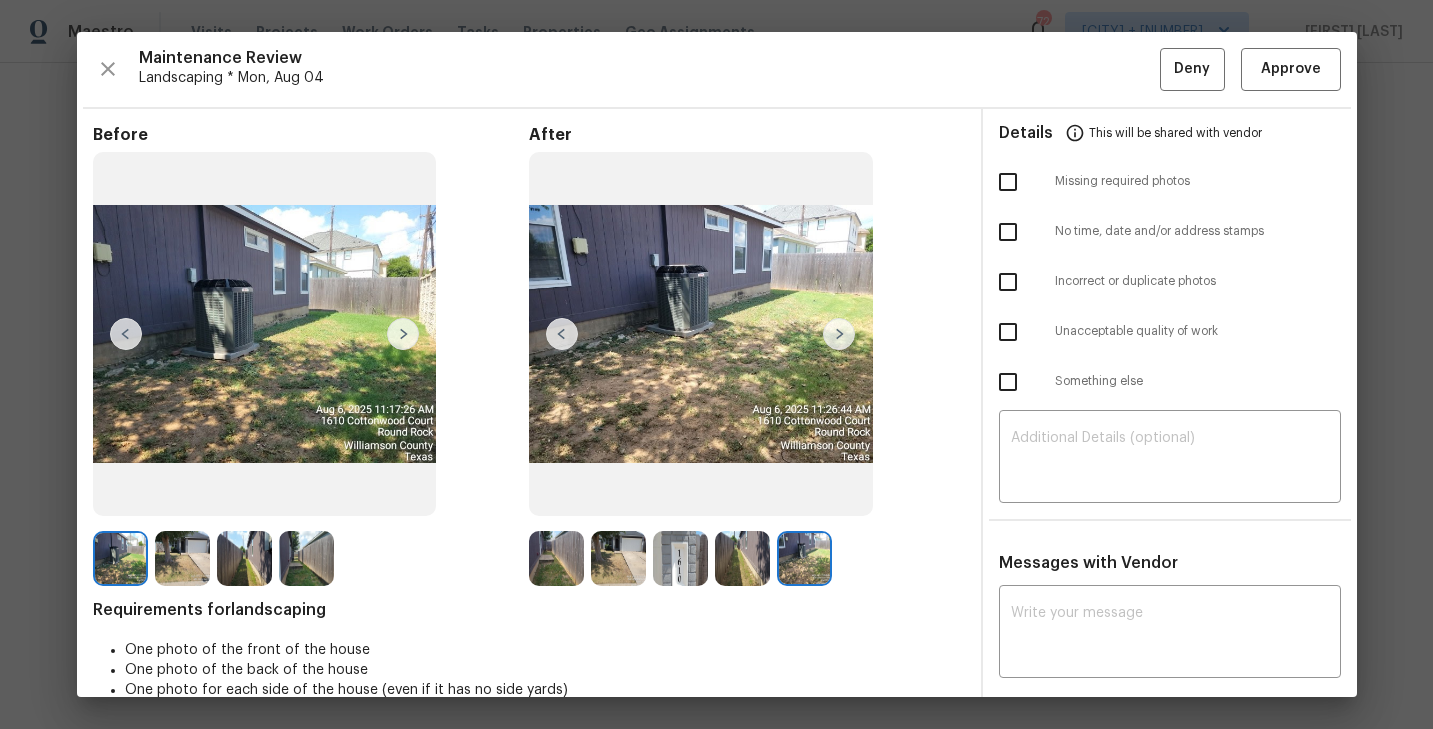 click at bounding box center (839, 334) 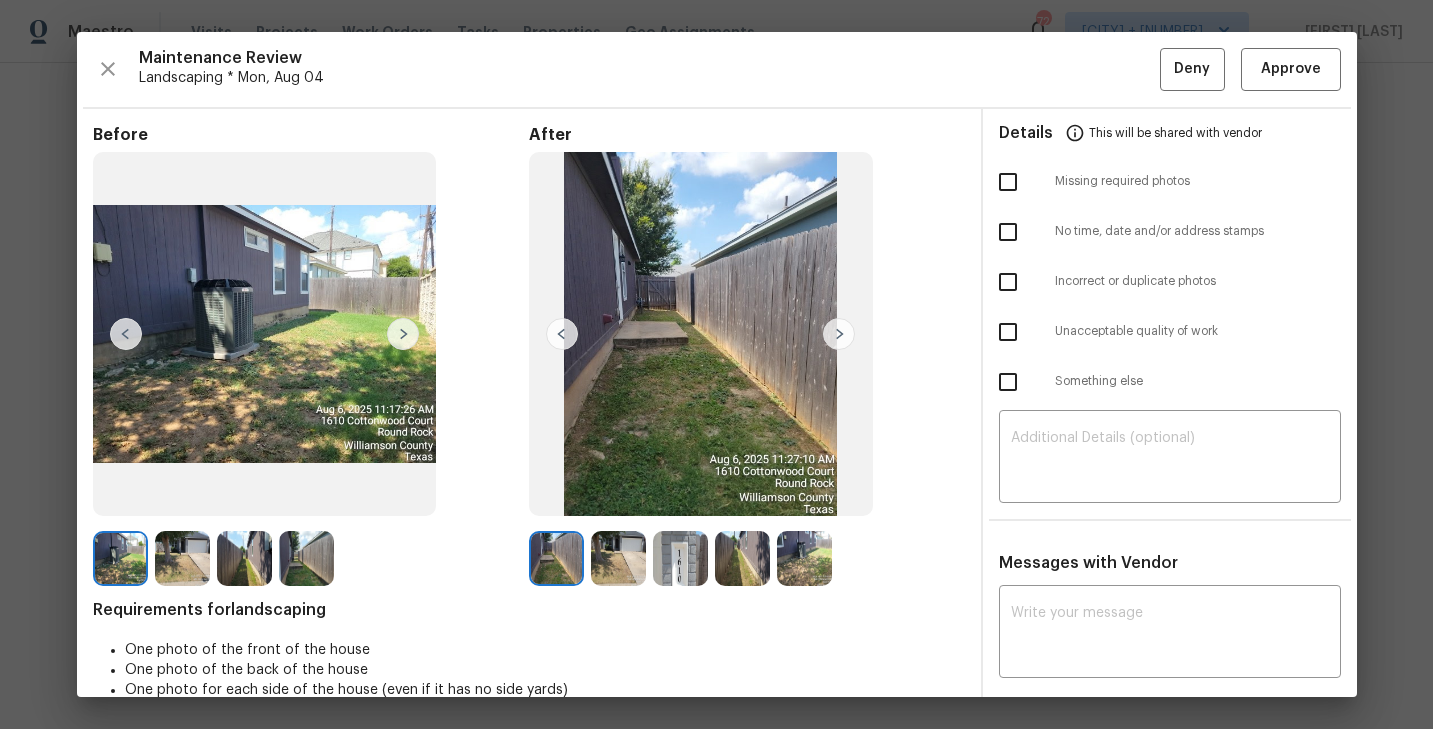 click at bounding box center [839, 334] 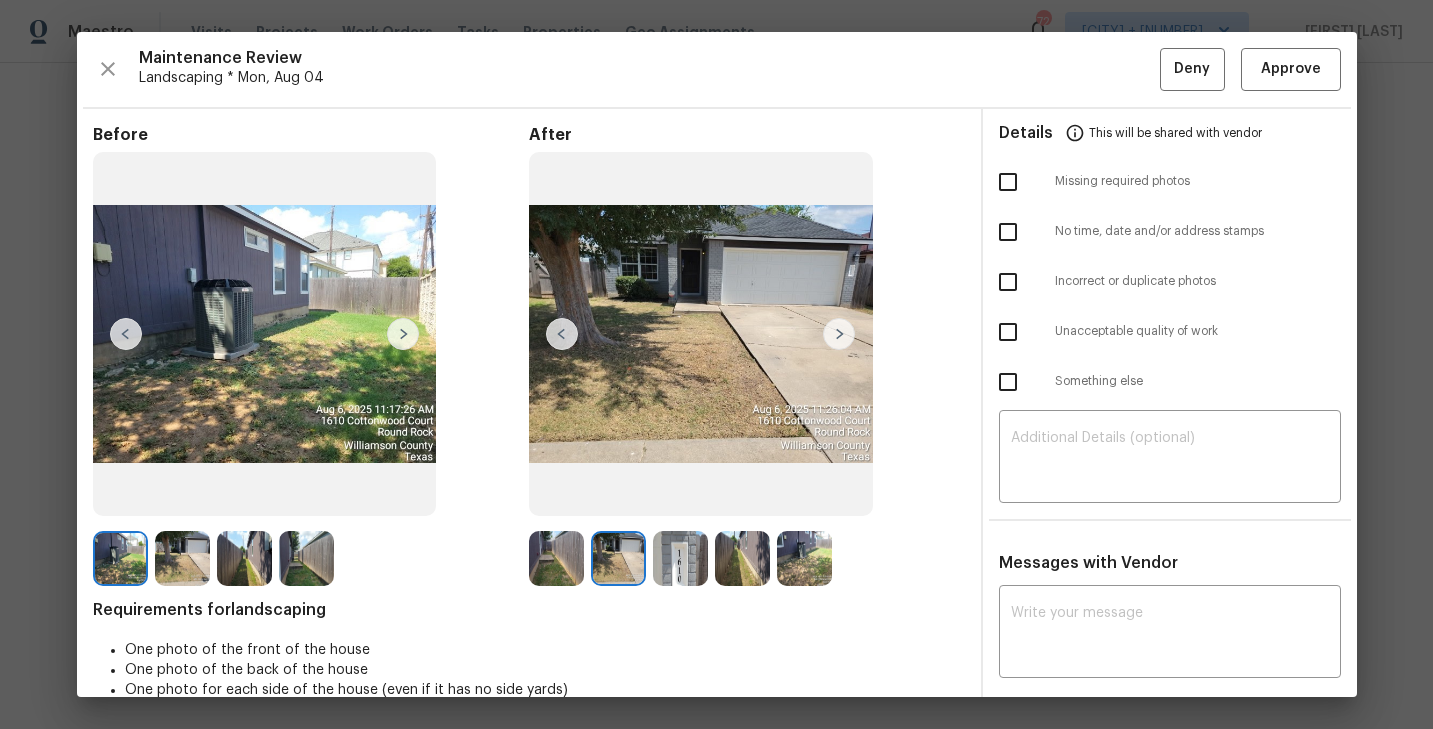 click at bounding box center [839, 334] 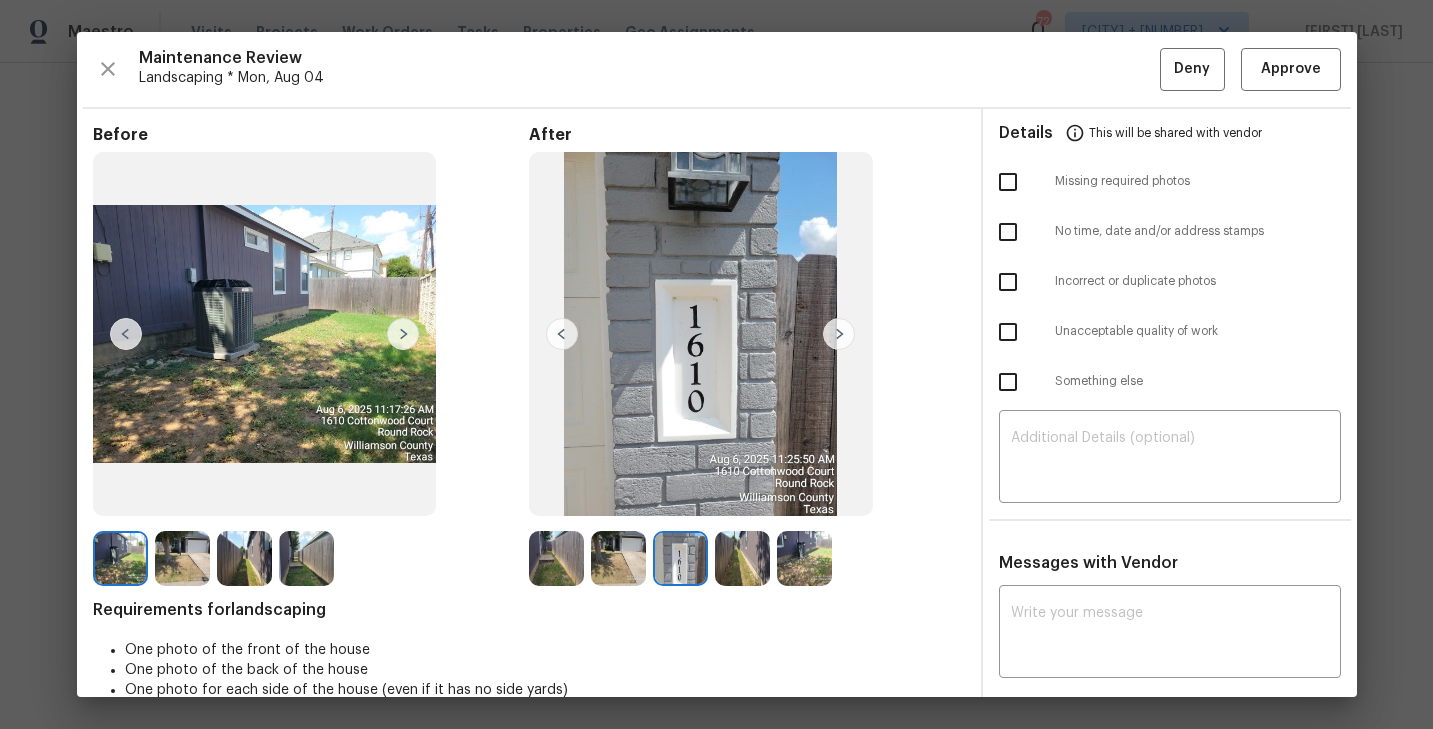 click at bounding box center [839, 334] 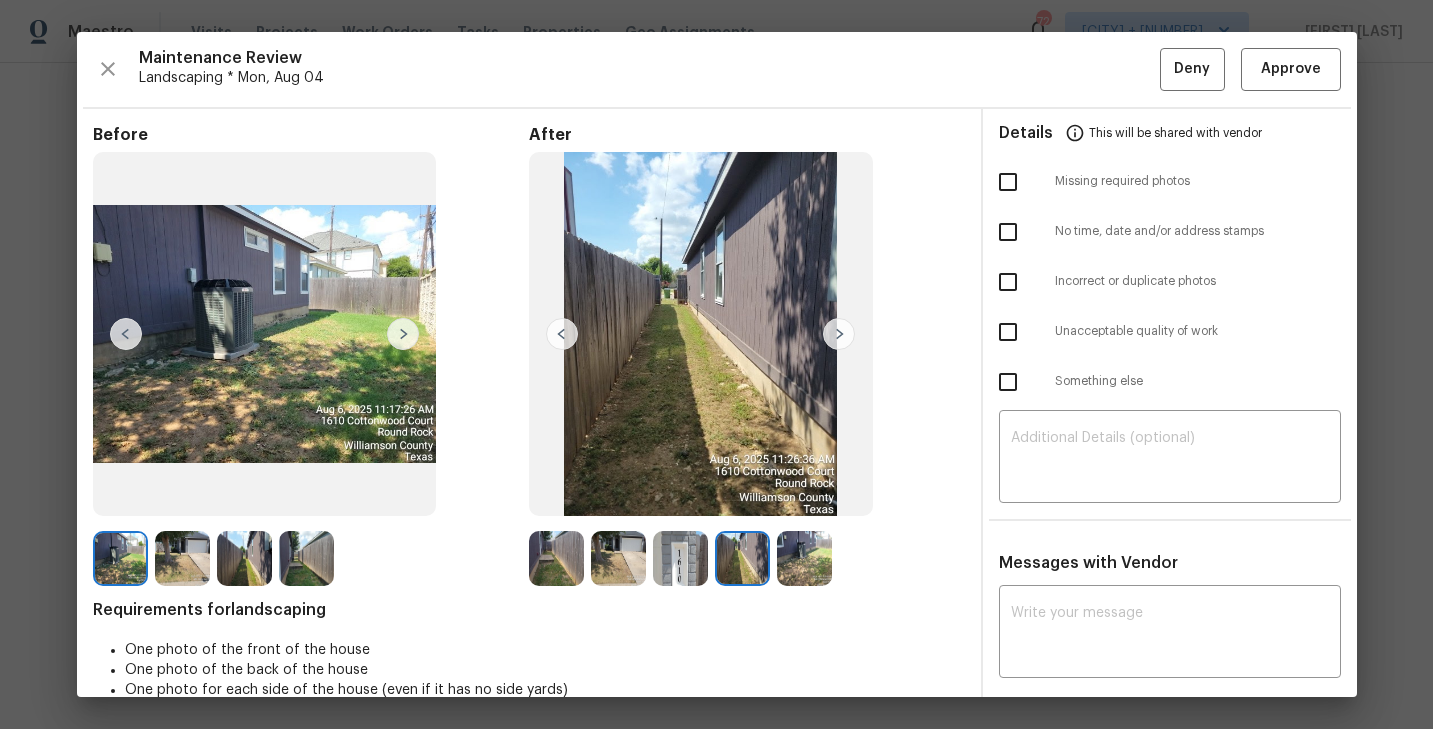 click at bounding box center [839, 334] 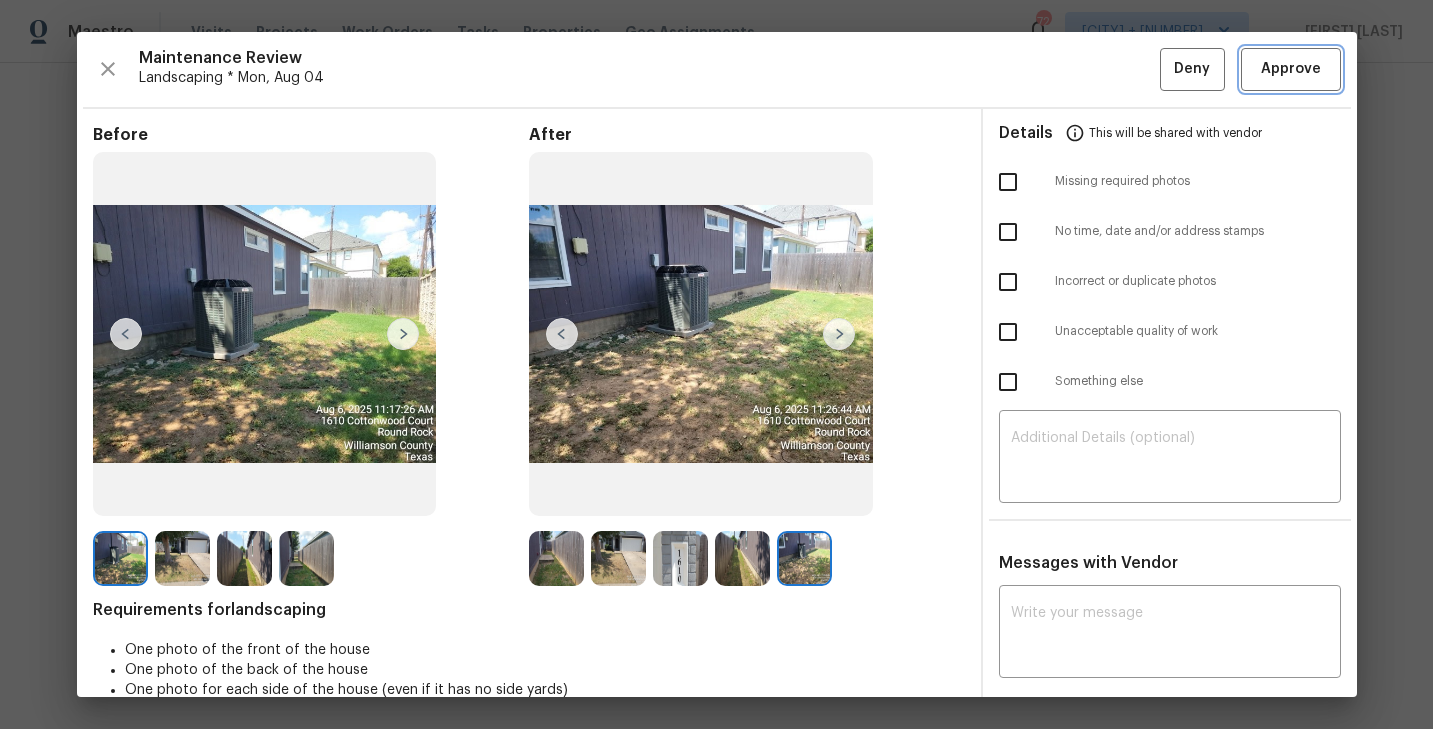click on "Approve" at bounding box center [1291, 69] 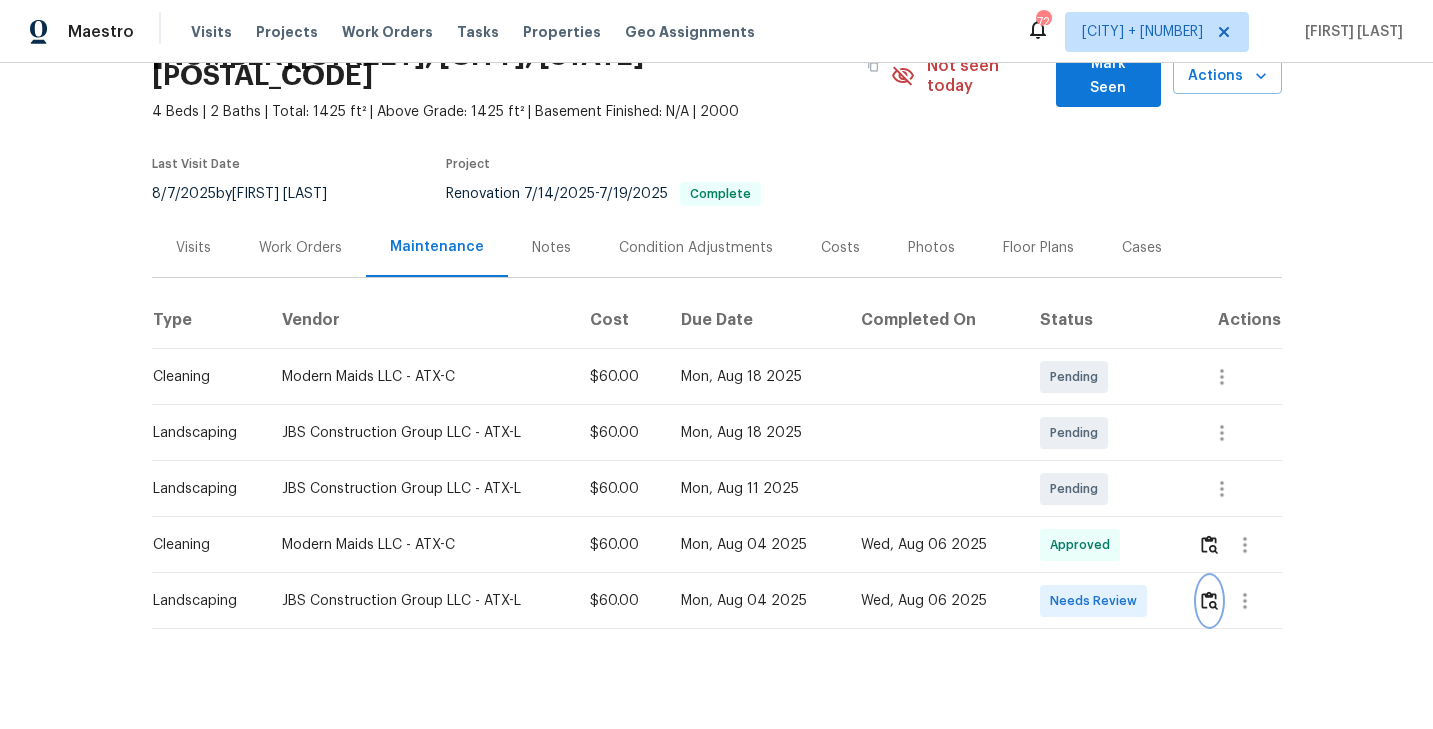 scroll, scrollTop: 0, scrollLeft: 0, axis: both 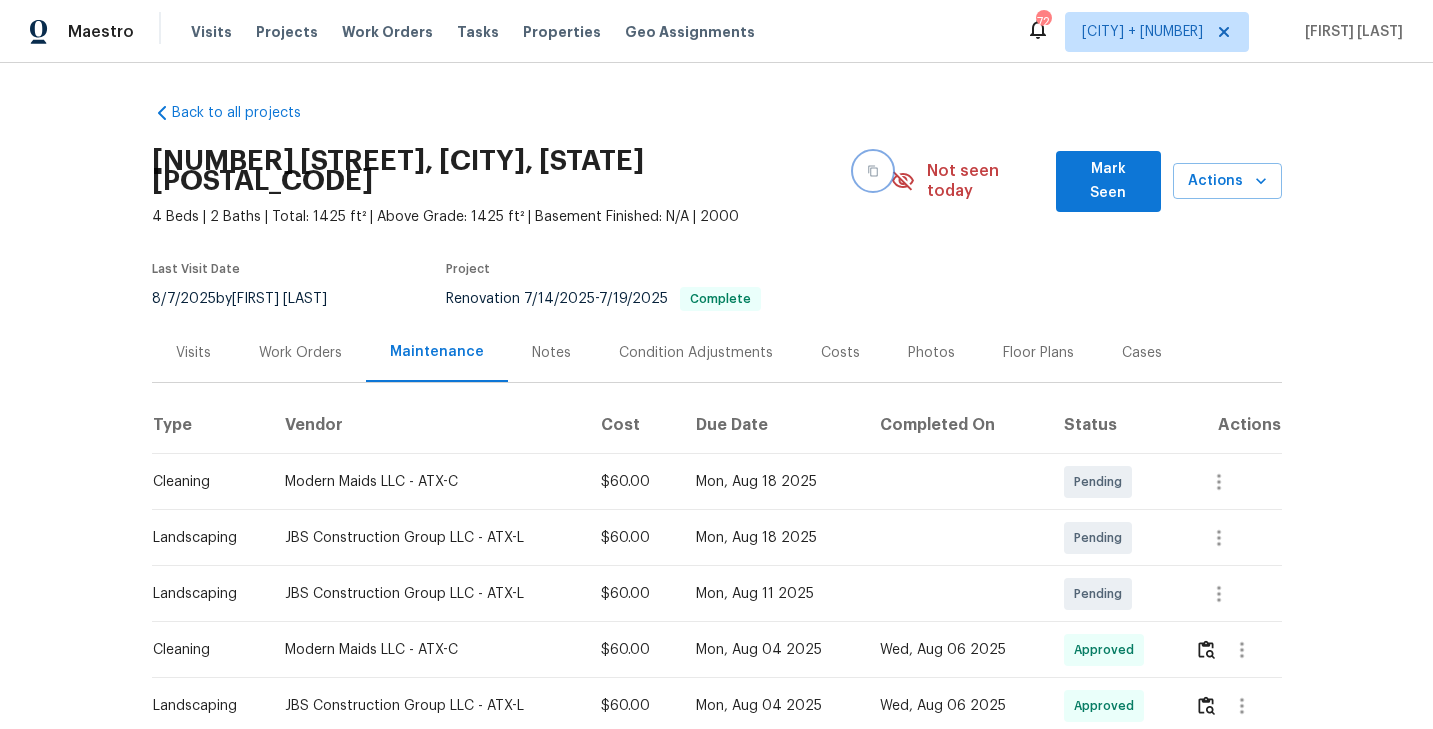 click 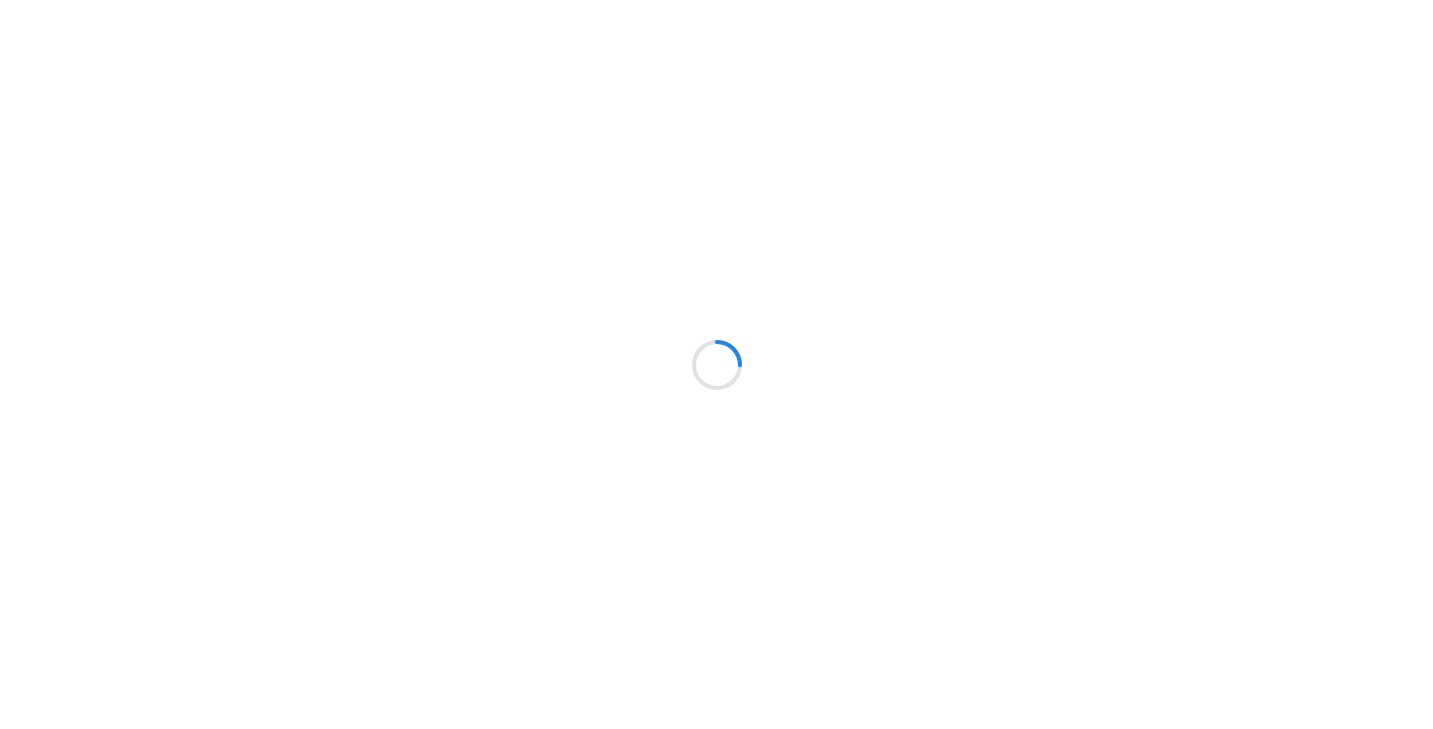 scroll, scrollTop: 0, scrollLeft: 0, axis: both 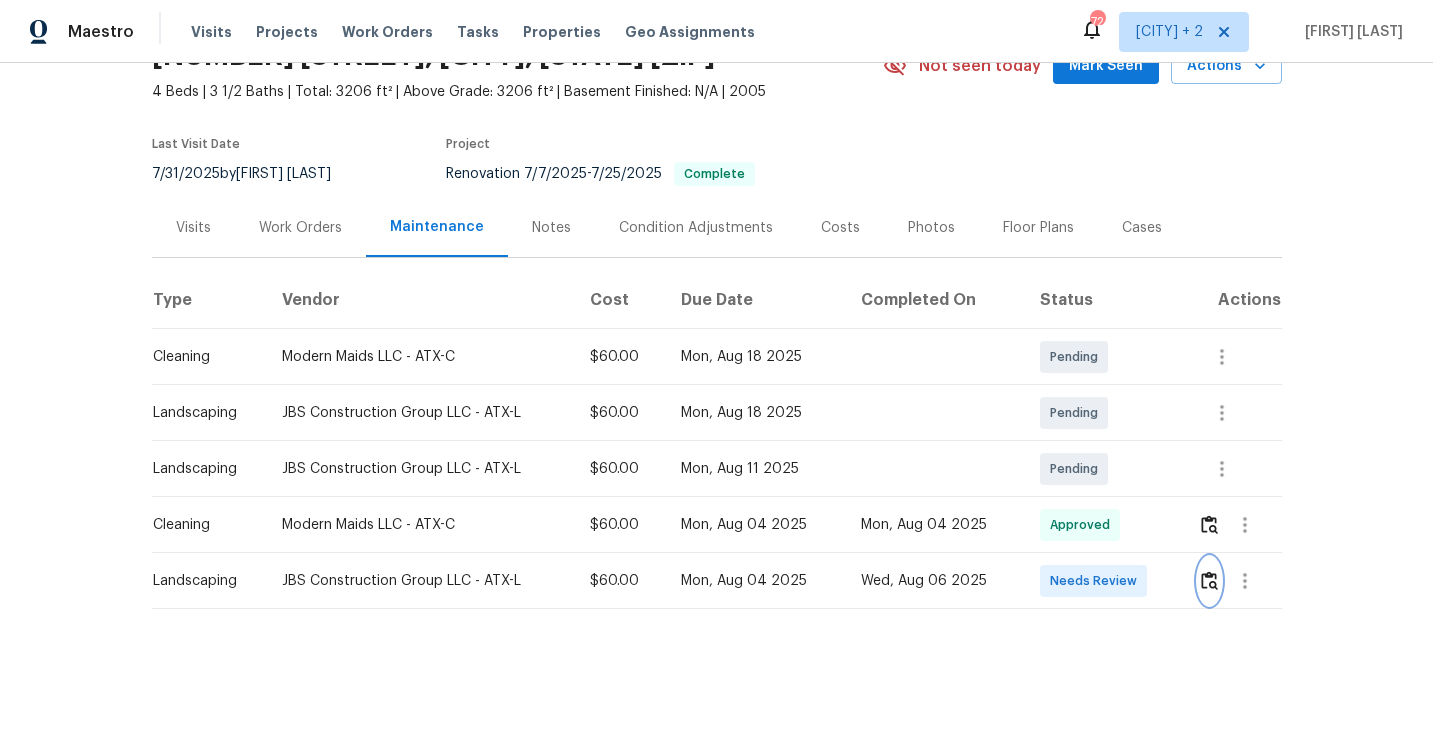 click at bounding box center (1209, 580) 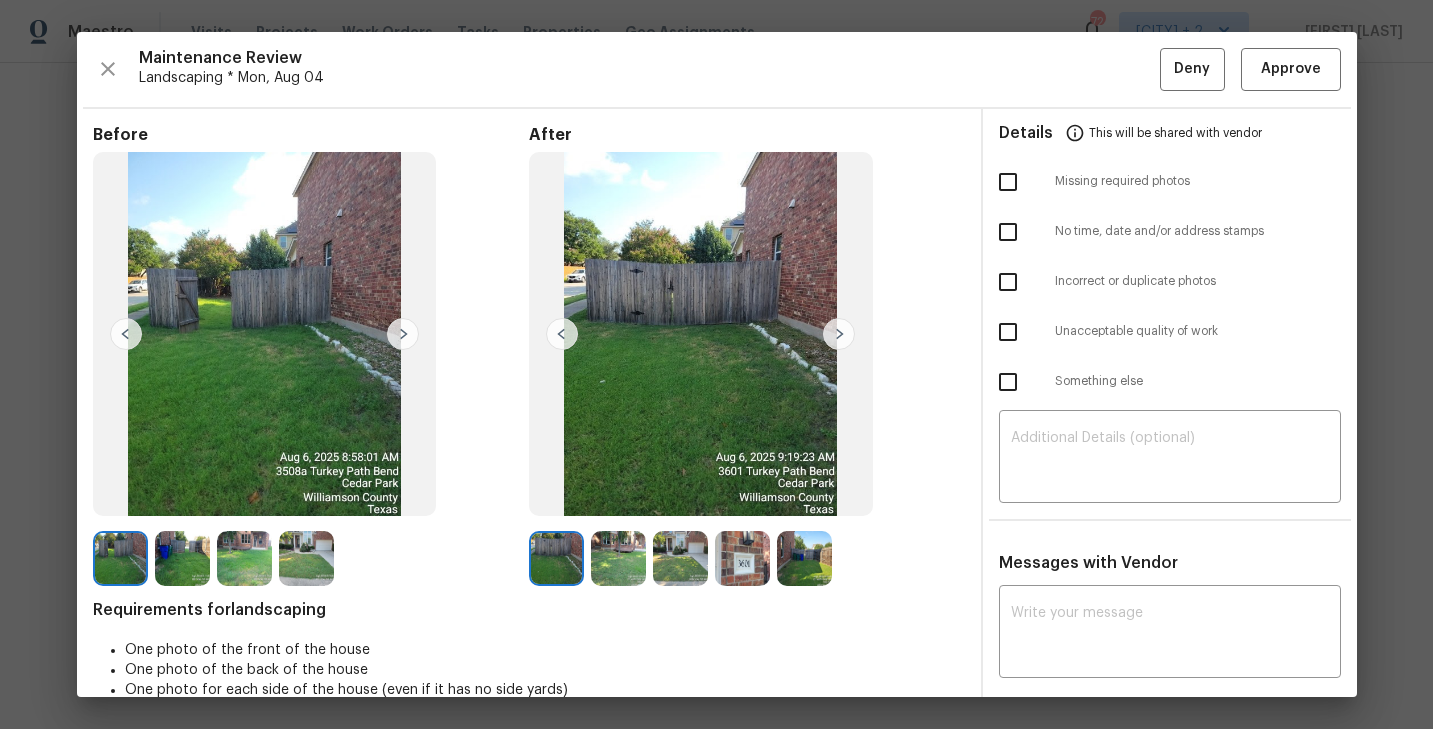 click at bounding box center [839, 334] 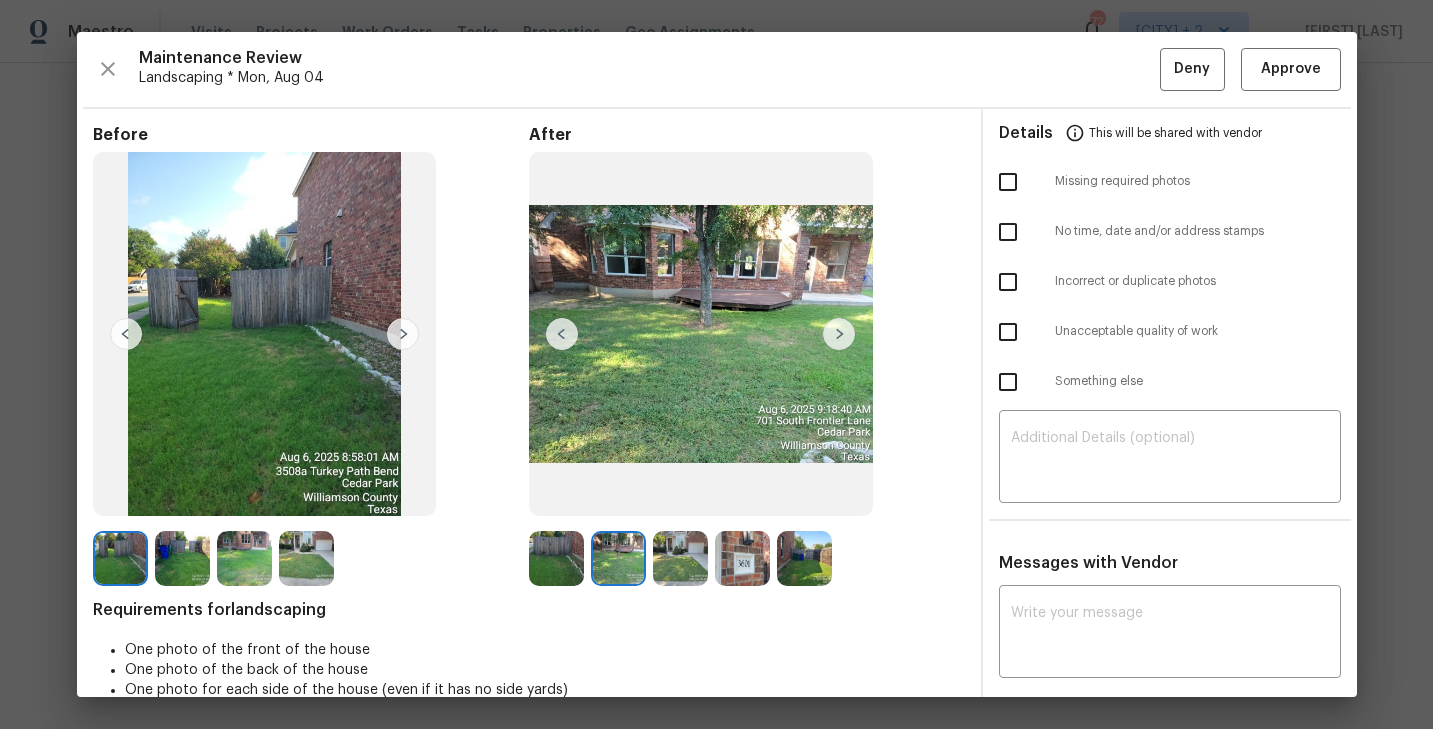 click at bounding box center (839, 334) 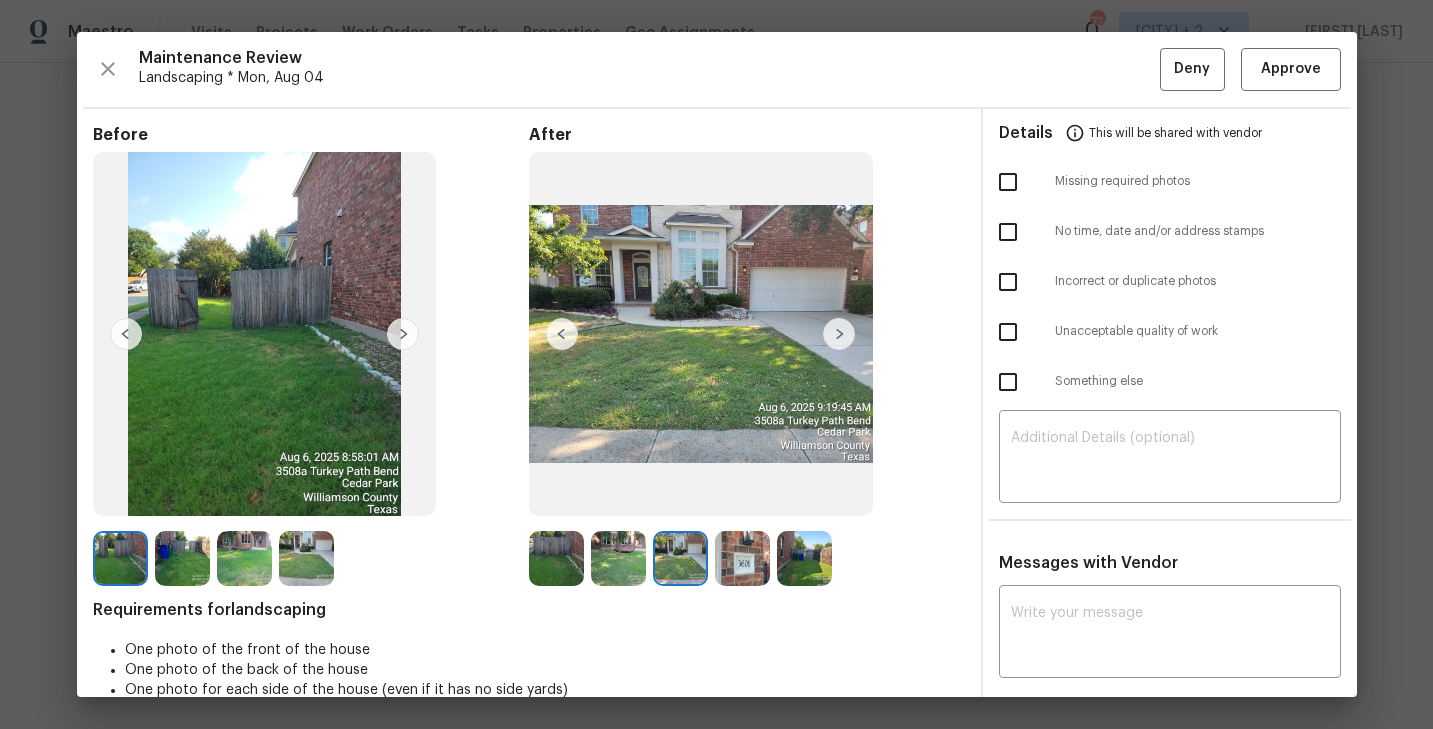click at bounding box center [839, 334] 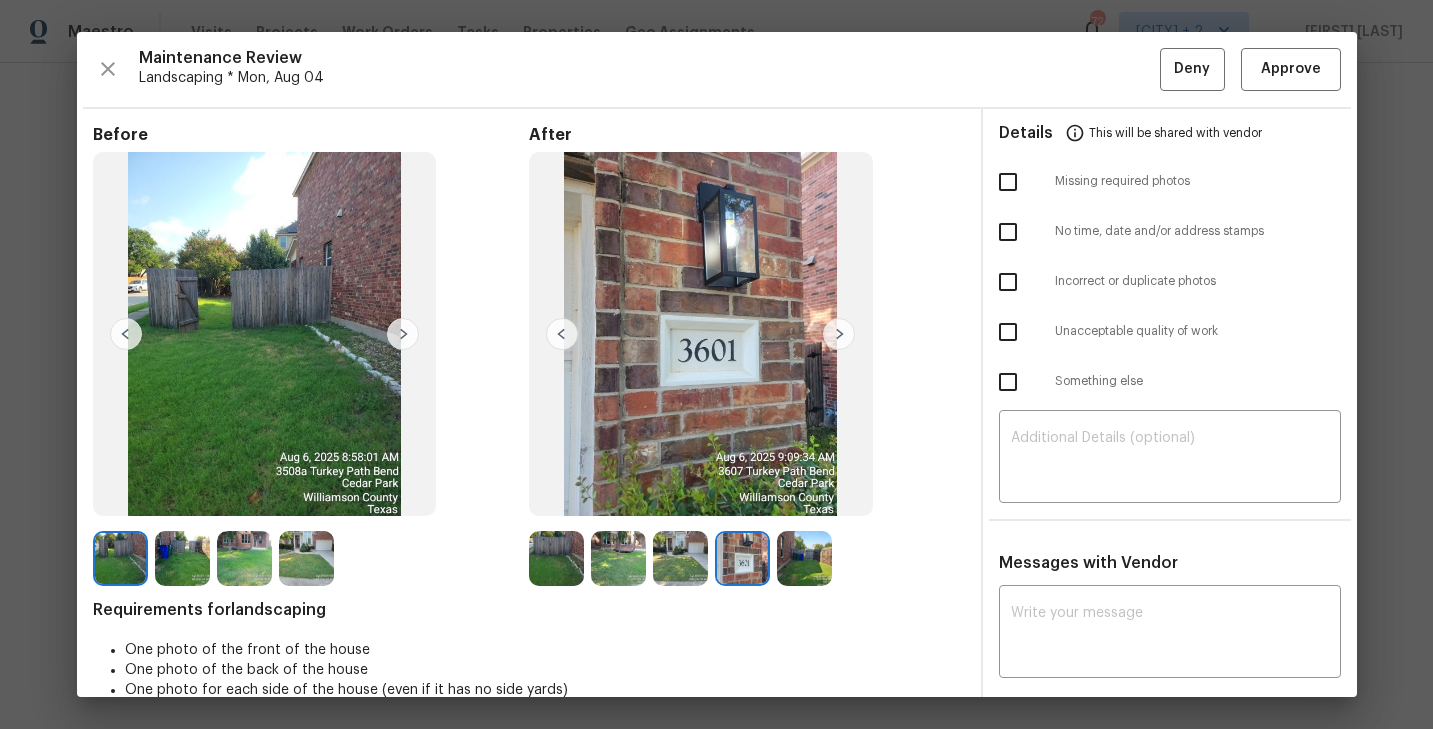 click at bounding box center [839, 334] 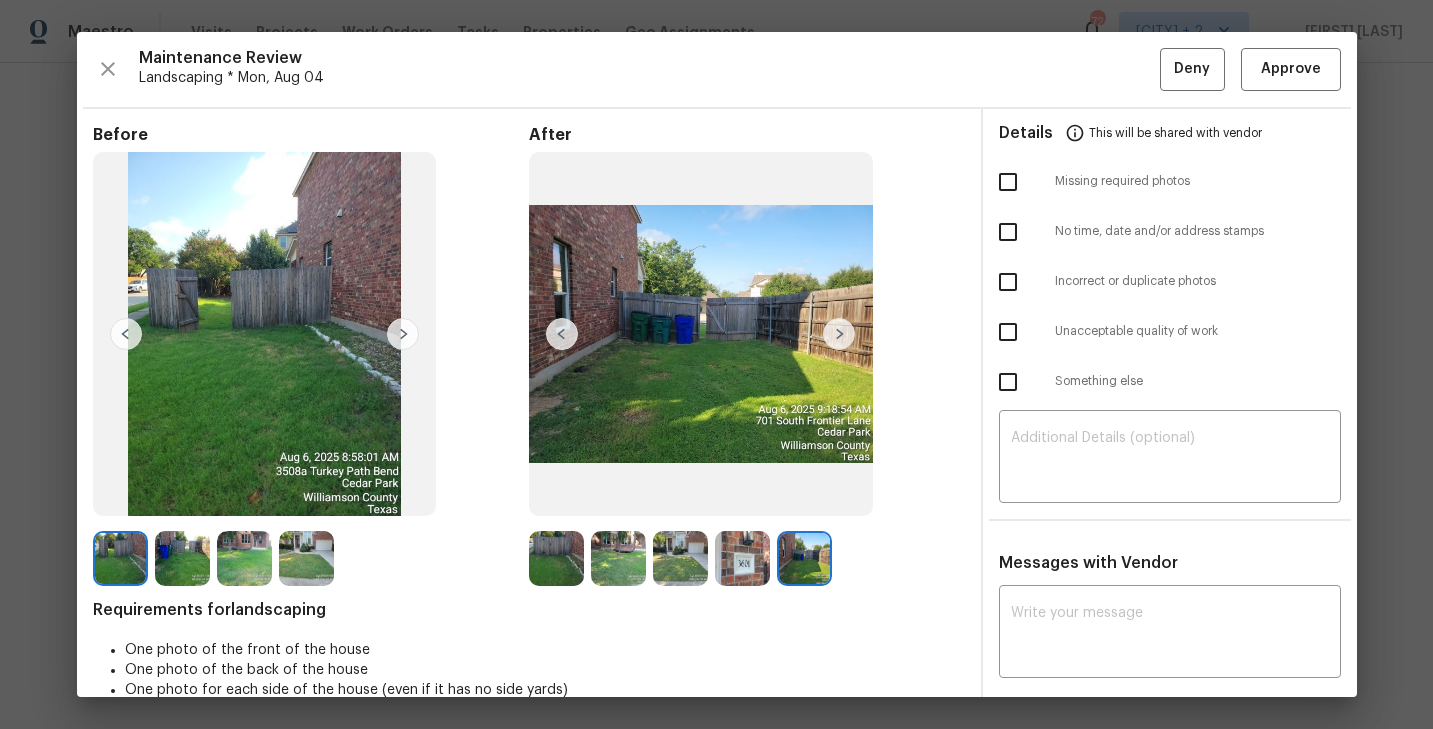 click at bounding box center [556, 558] 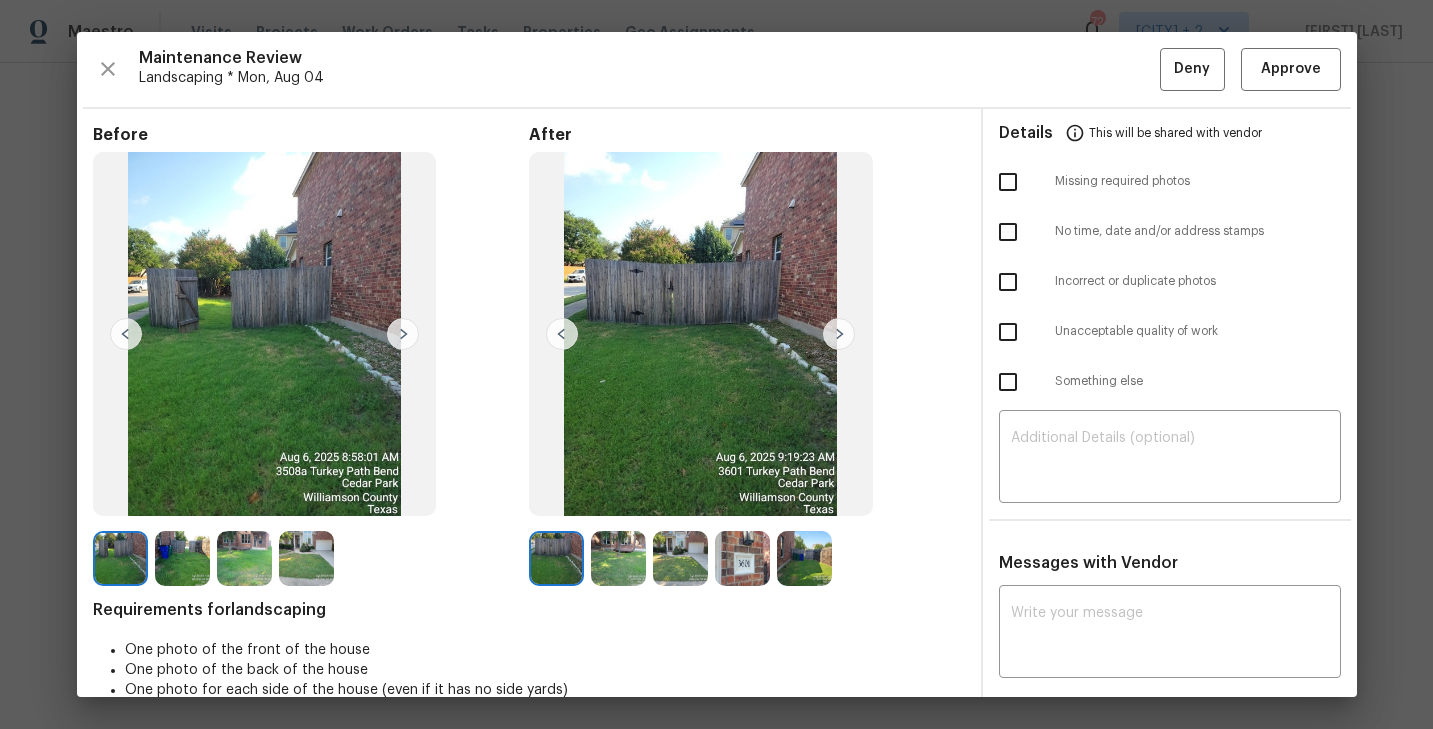 click at bounding box center (618, 558) 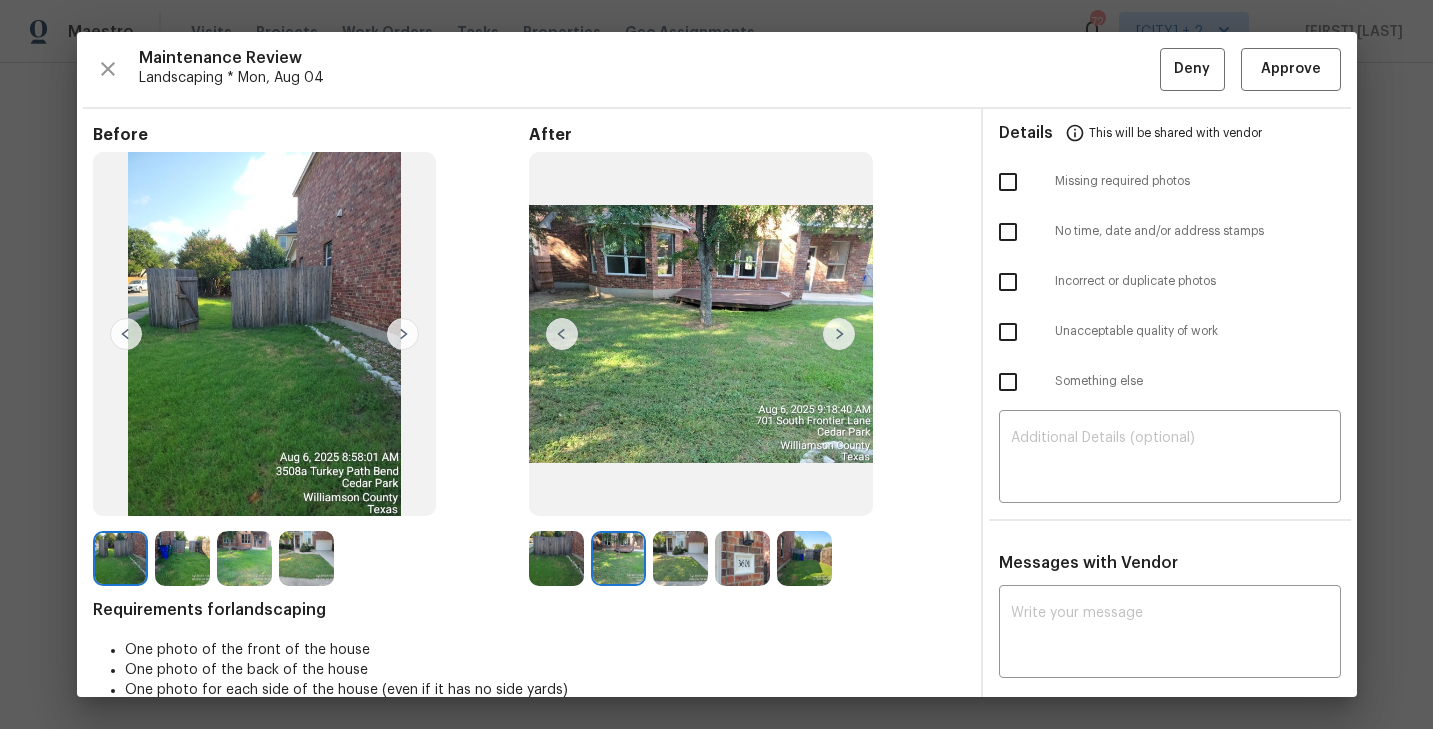 click at bounding box center [680, 558] 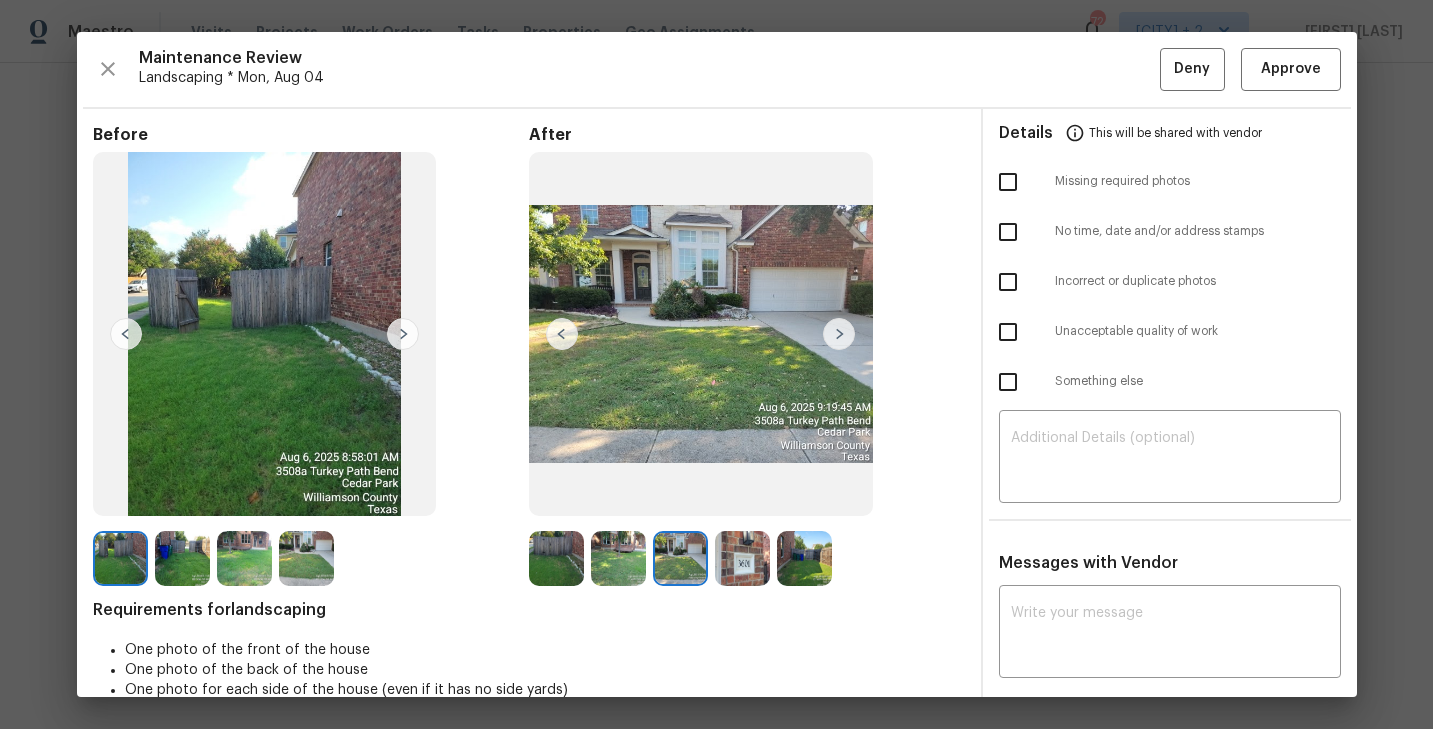 click at bounding box center (742, 558) 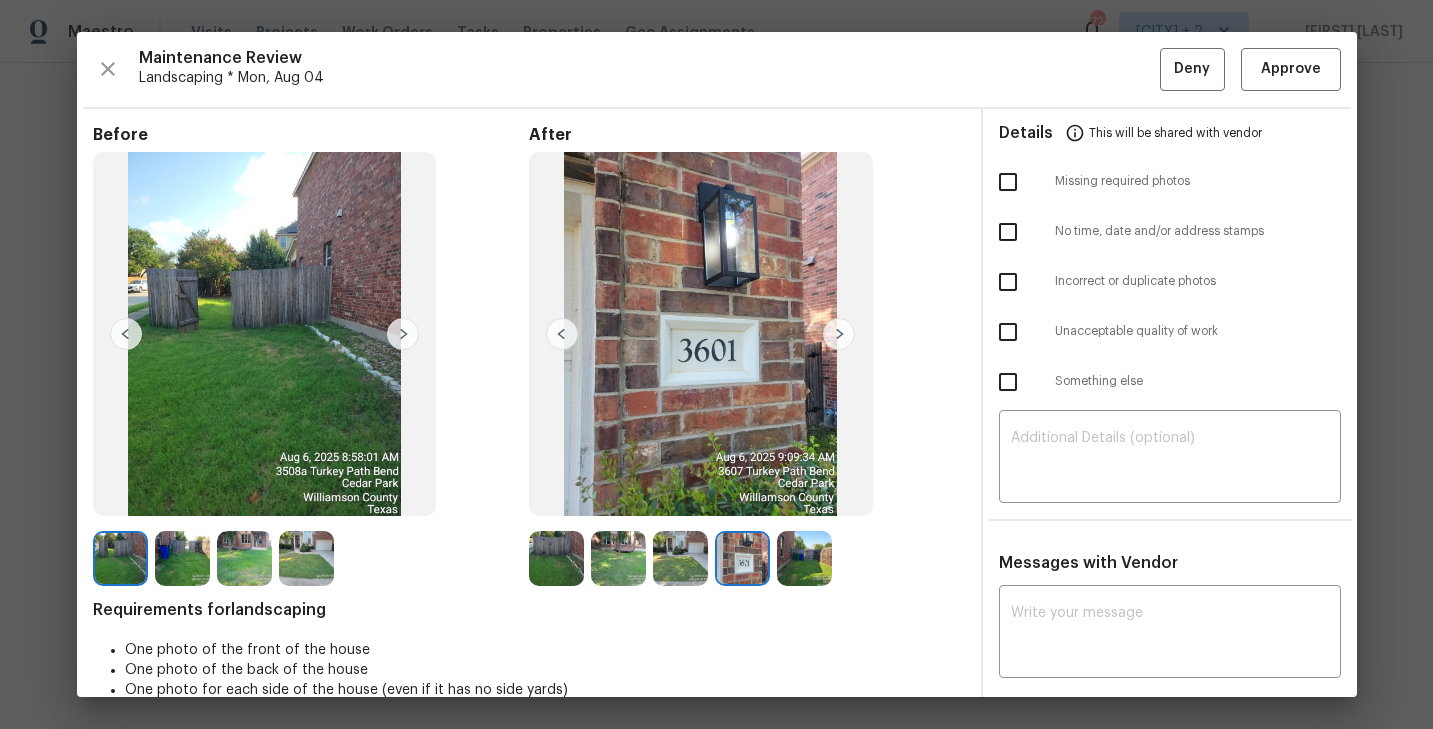 click at bounding box center (804, 558) 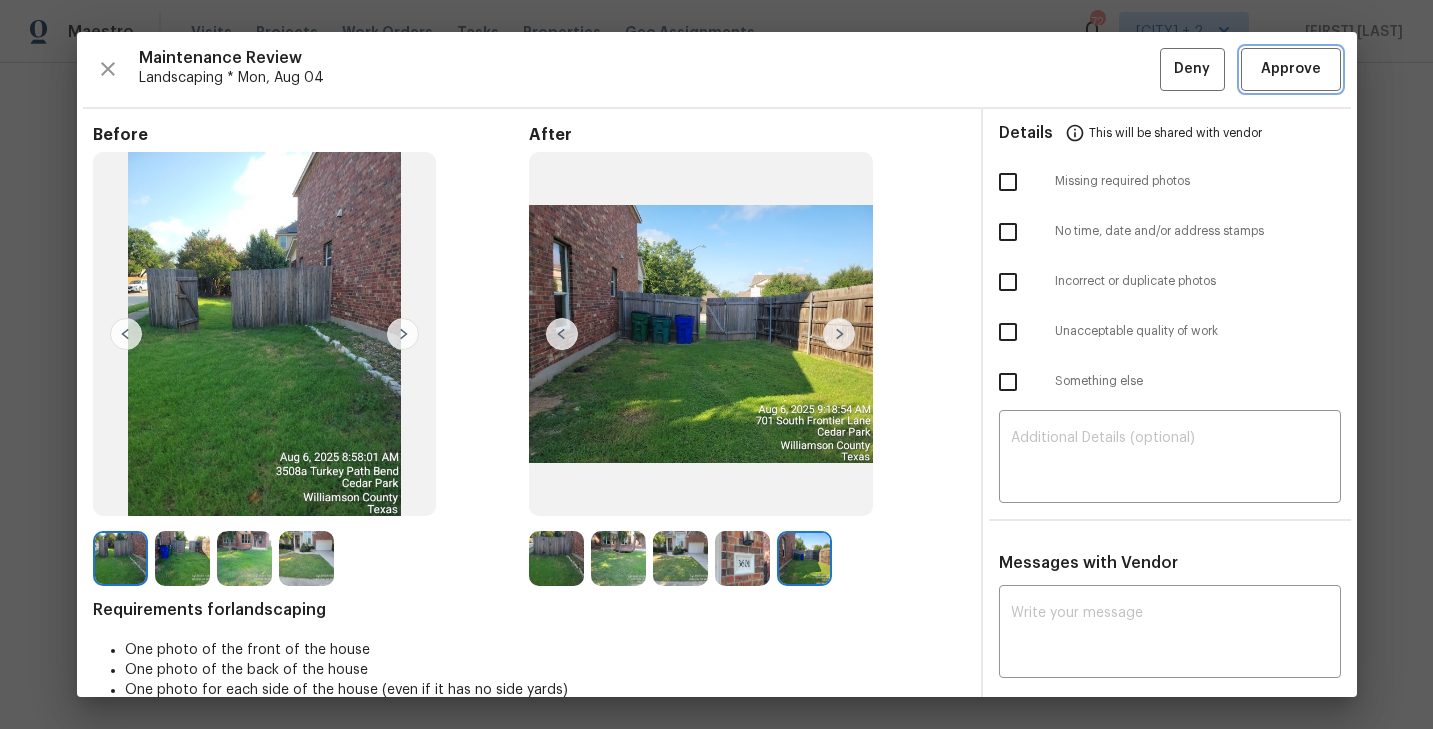 click on "Approve" at bounding box center [1291, 69] 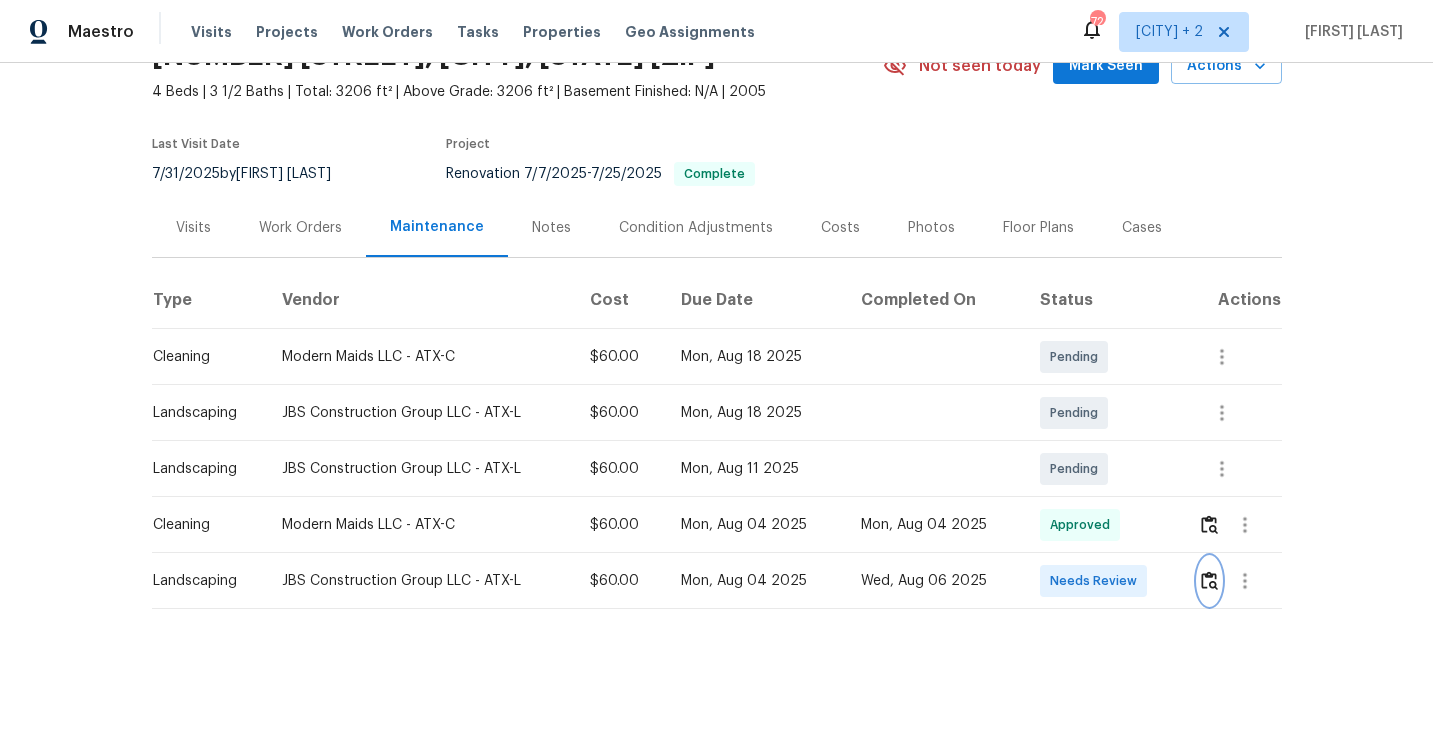 scroll, scrollTop: 0, scrollLeft: 0, axis: both 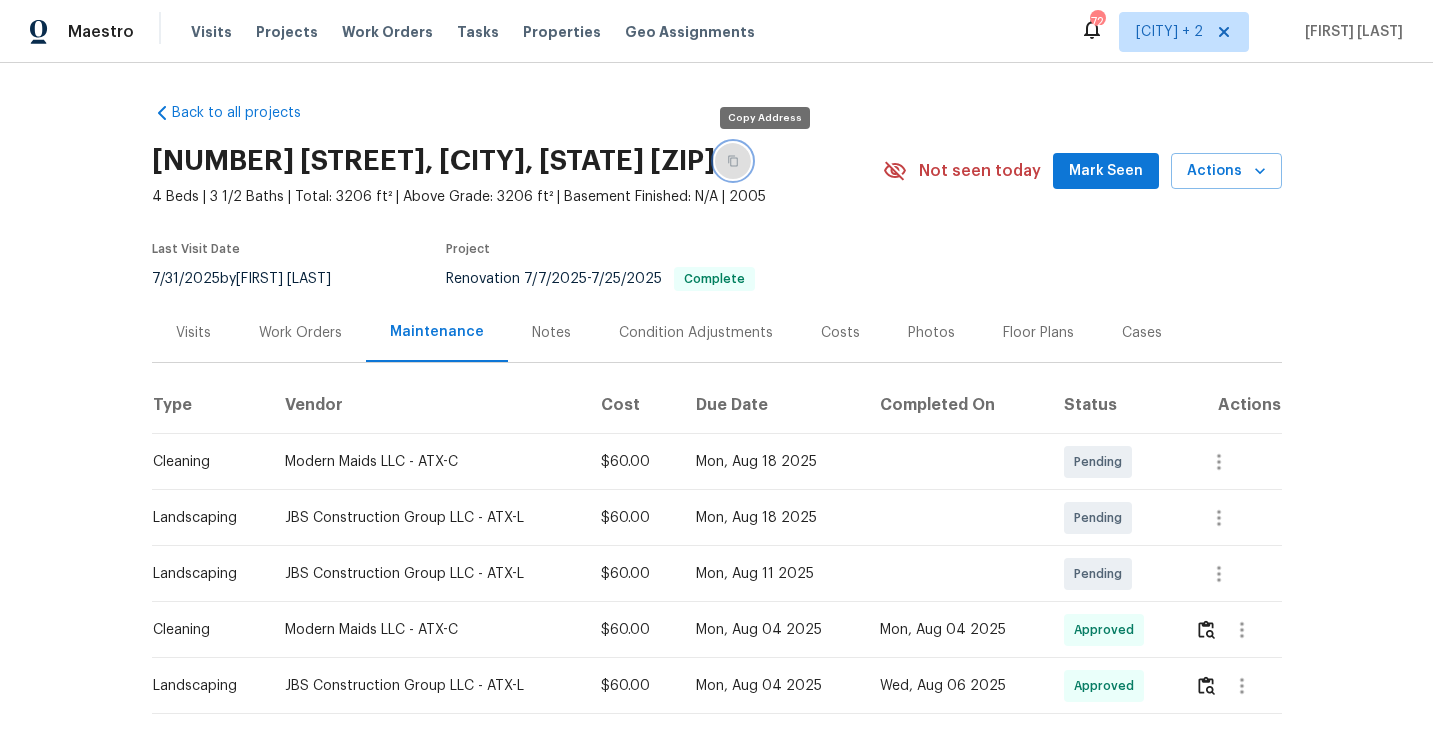 click 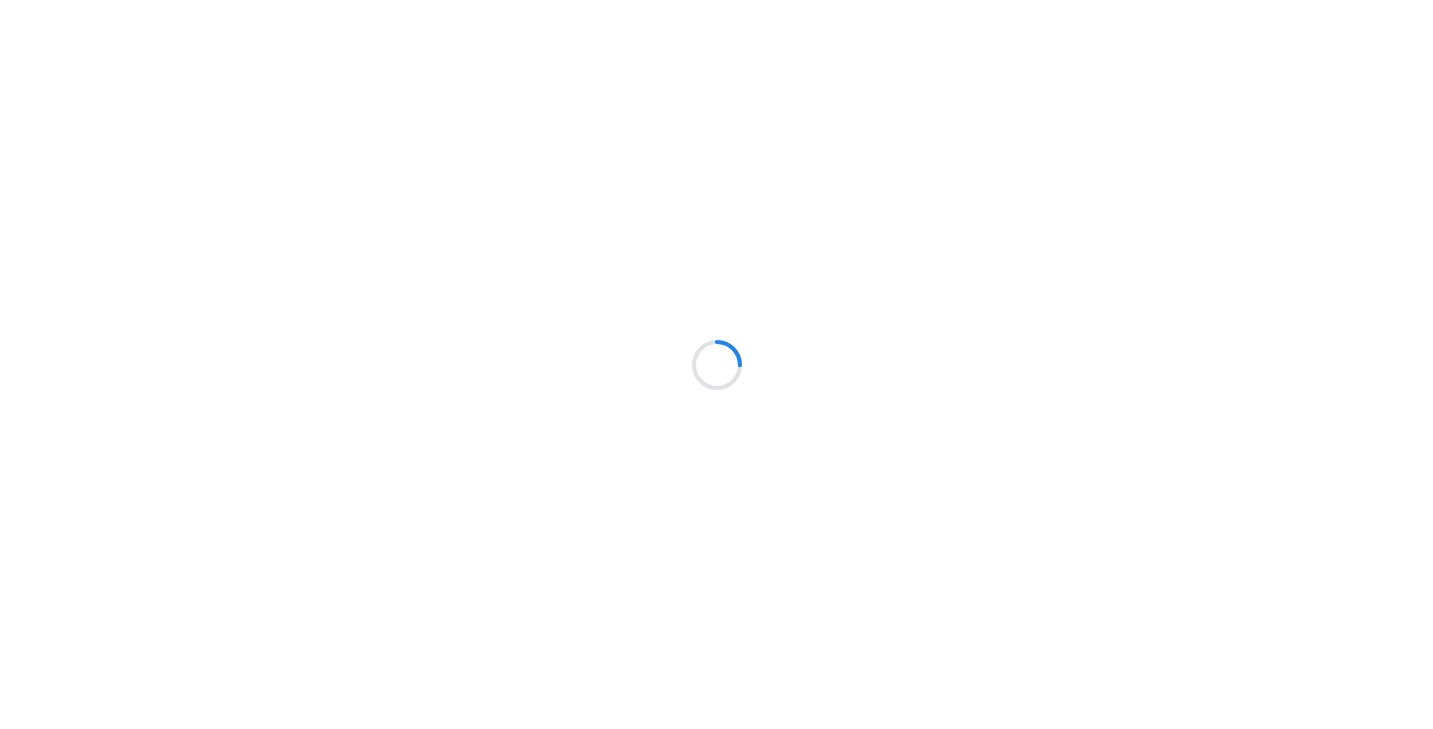 scroll, scrollTop: 0, scrollLeft: 0, axis: both 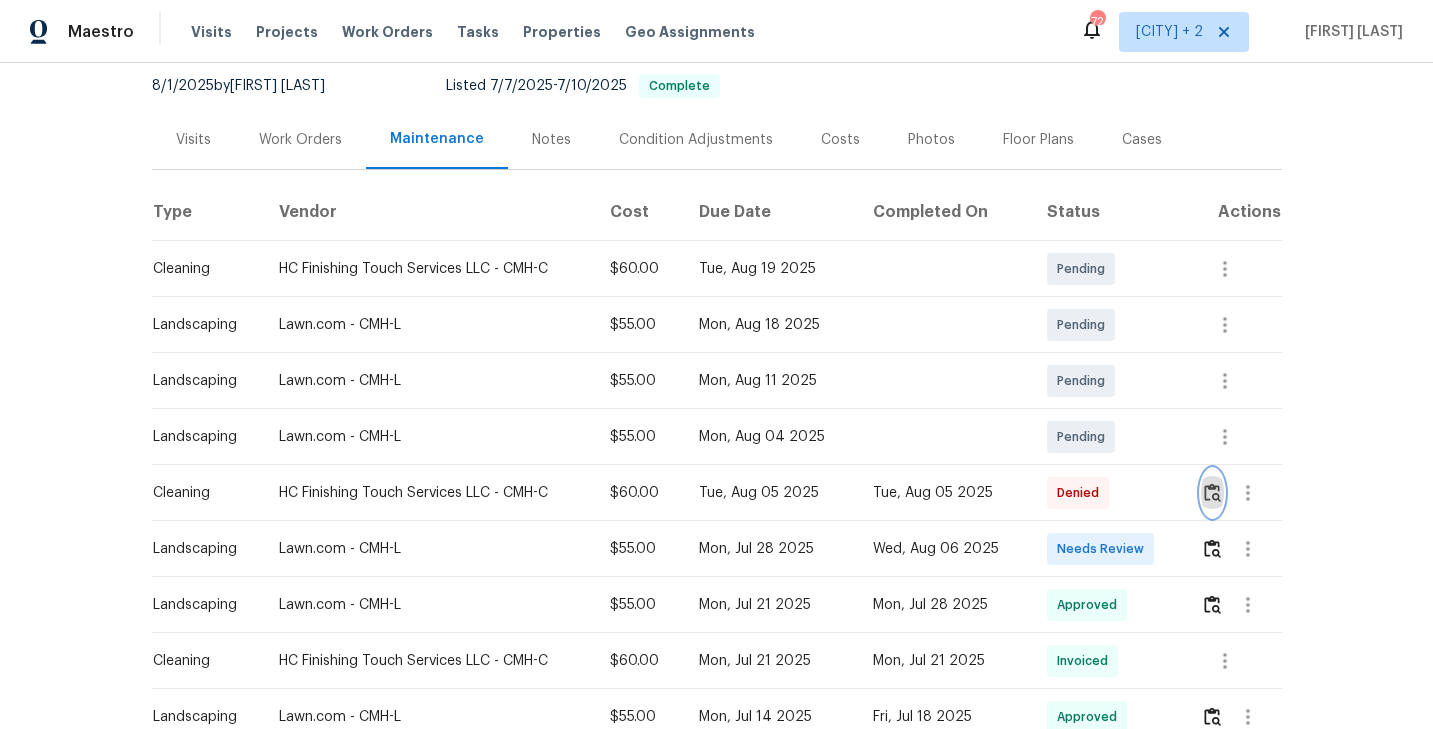 click at bounding box center (1212, 492) 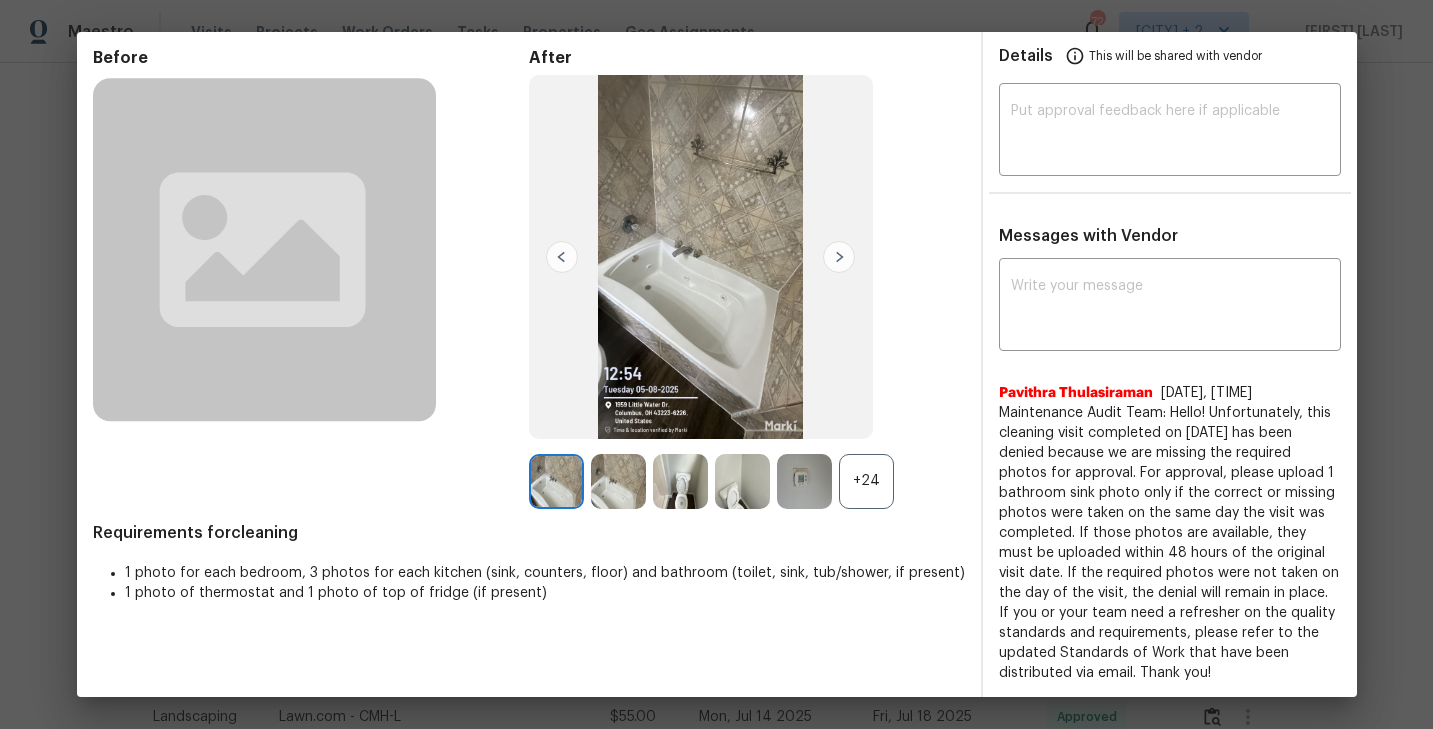 scroll, scrollTop: 0, scrollLeft: 0, axis: both 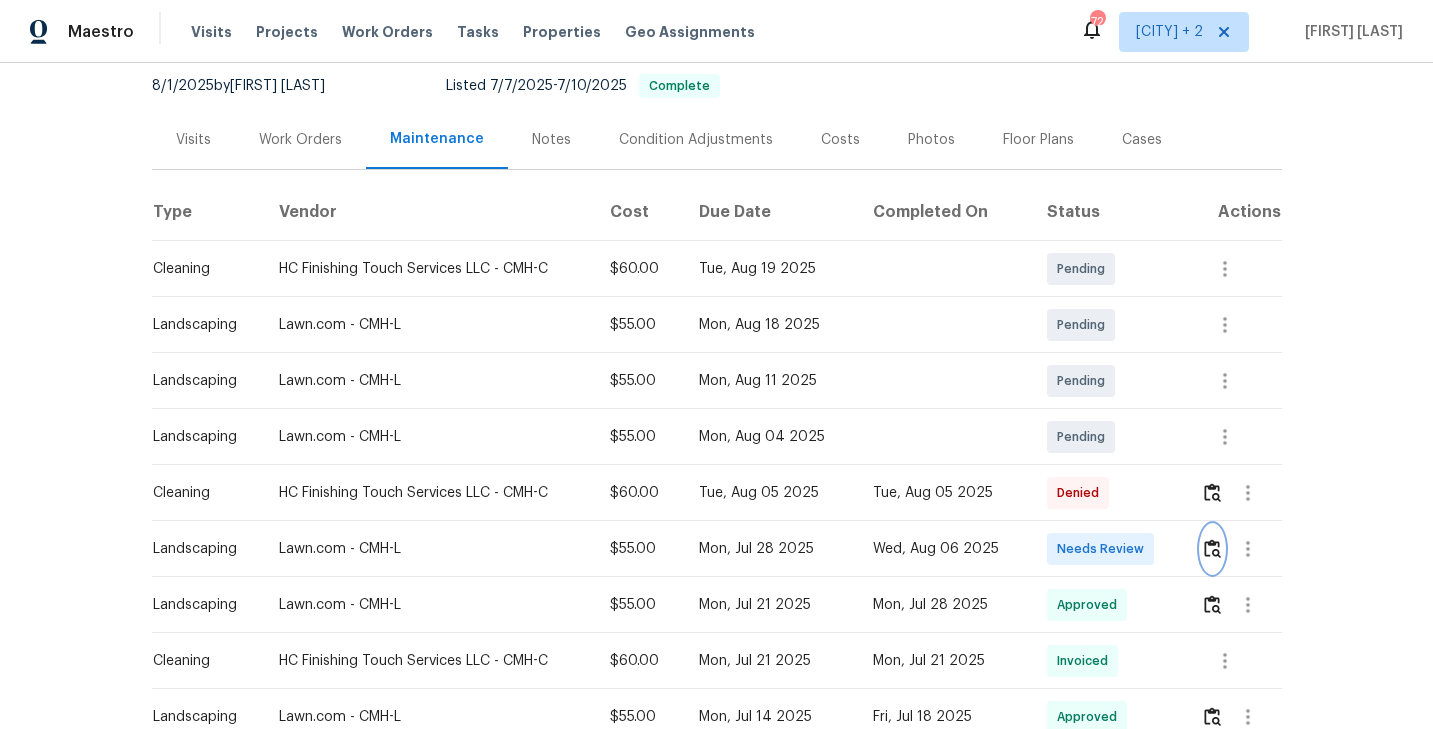 click at bounding box center (1212, 548) 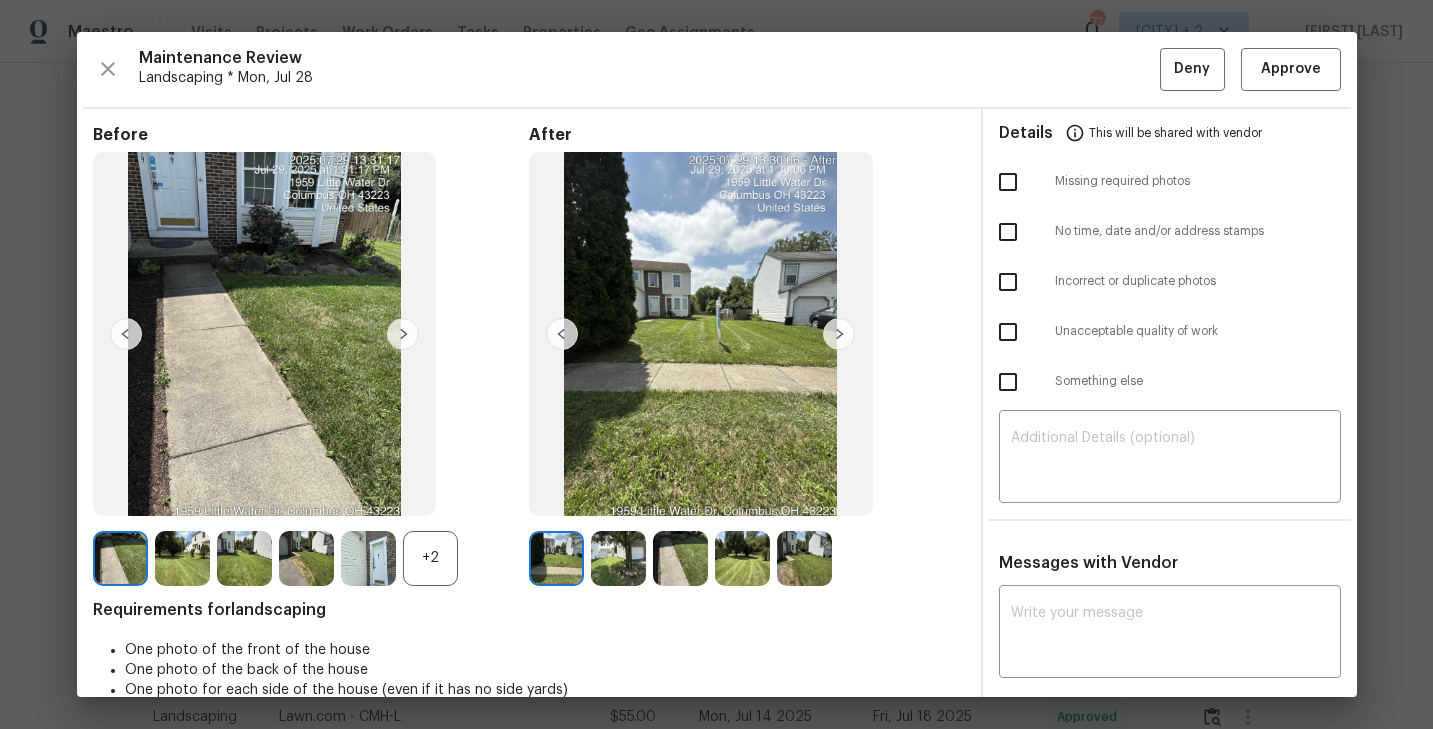 click at bounding box center (556, 558) 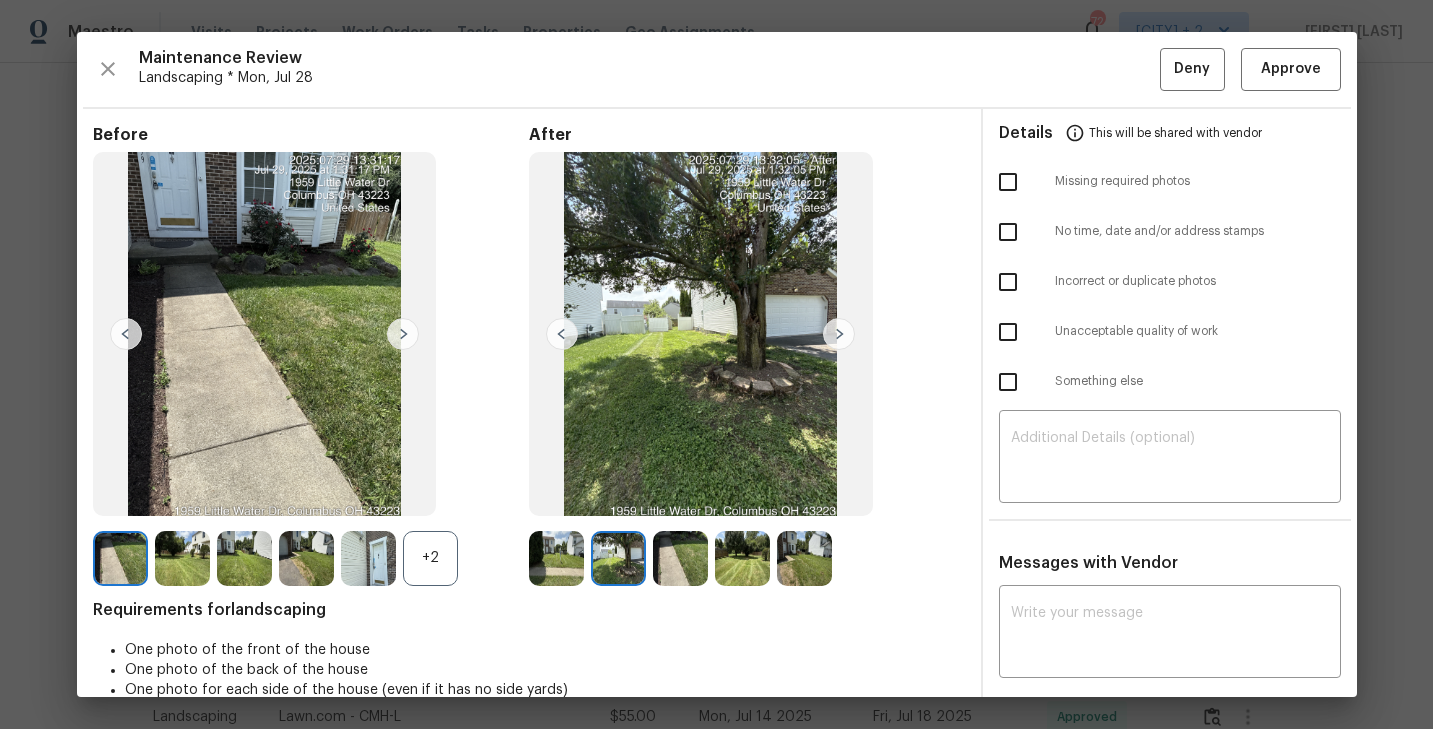 click at bounding box center [556, 558] 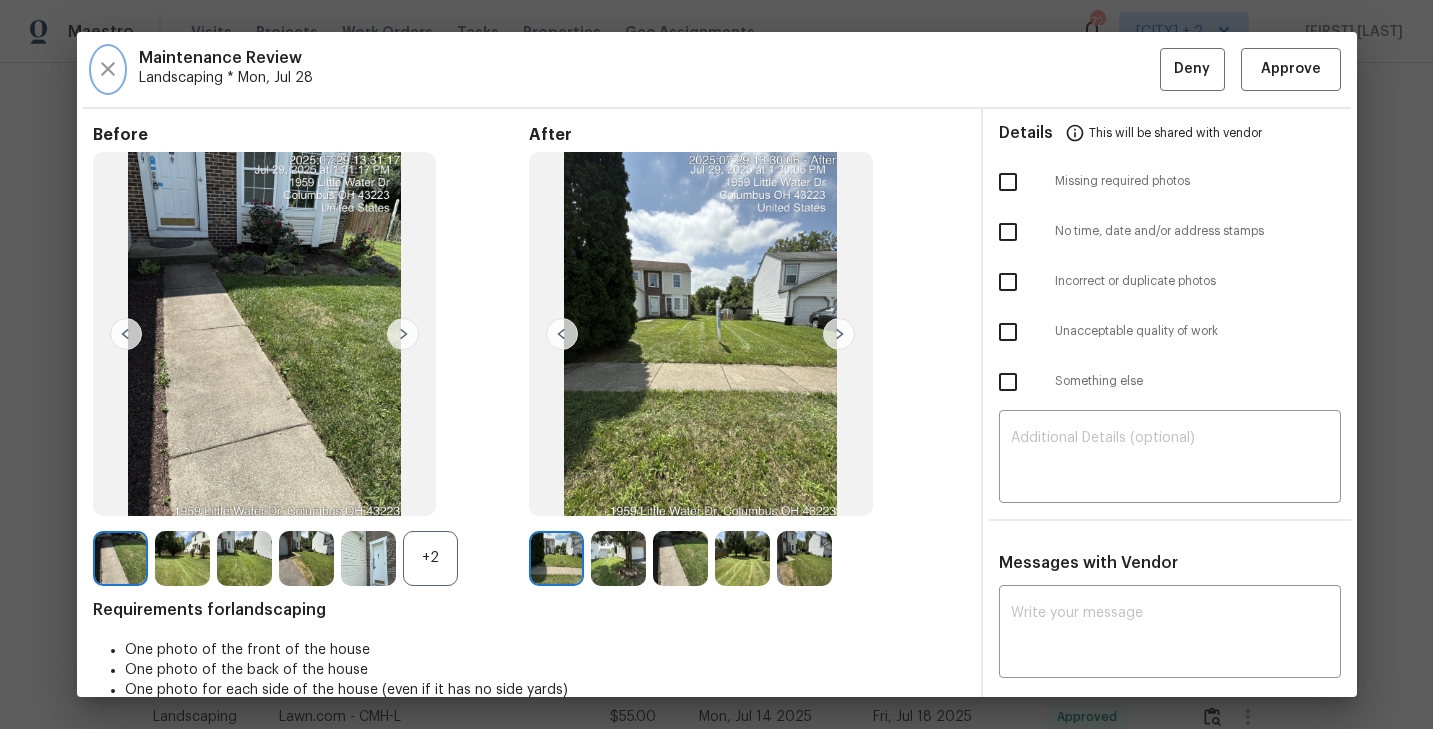 click 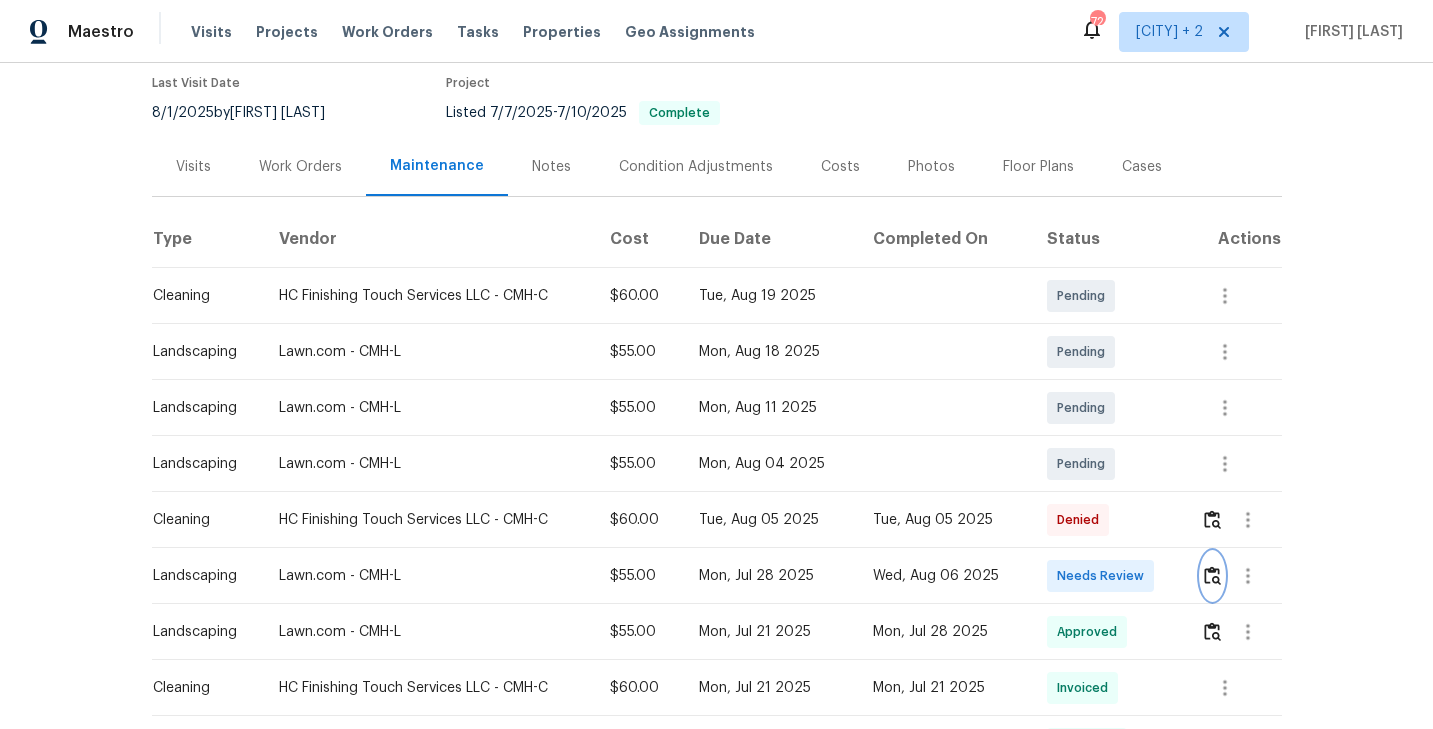 scroll, scrollTop: 247, scrollLeft: 0, axis: vertical 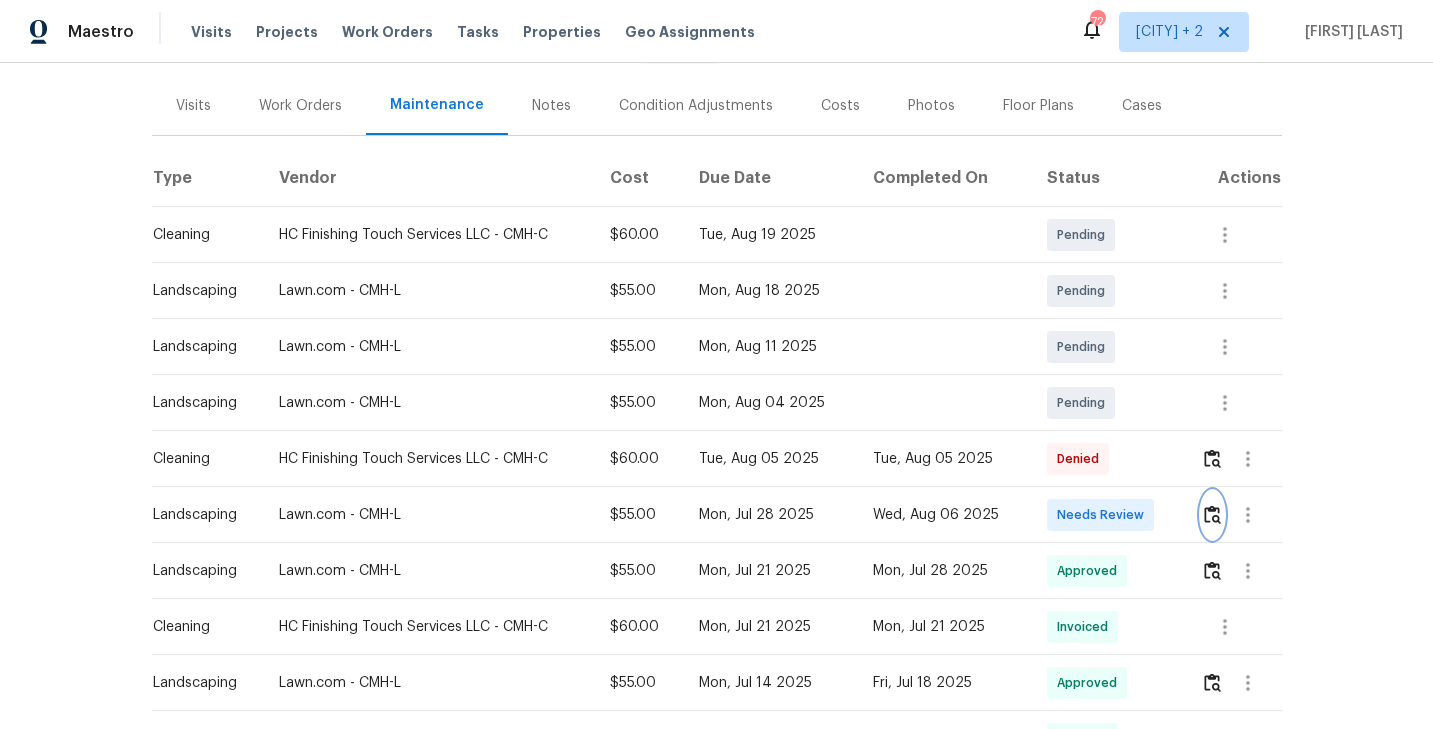 click at bounding box center (1212, 514) 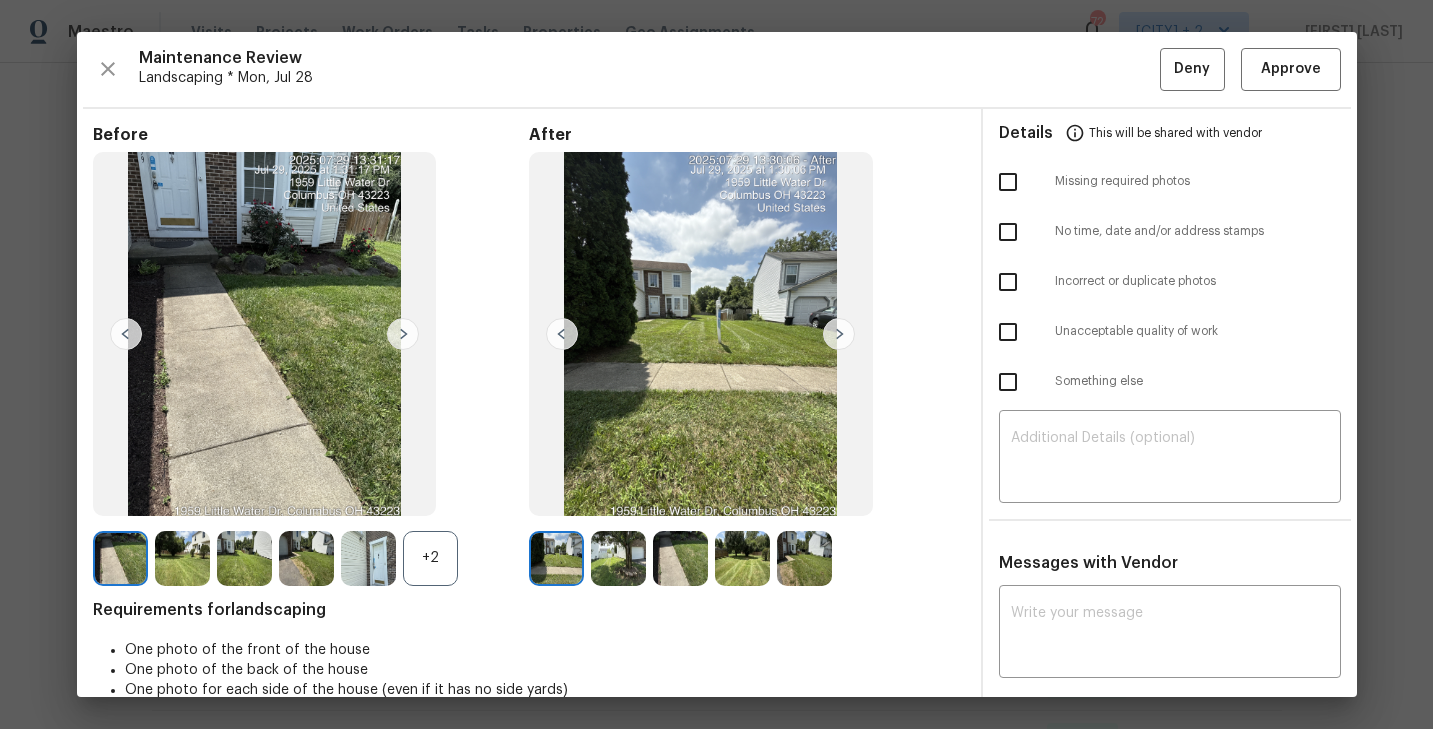 click at bounding box center [839, 334] 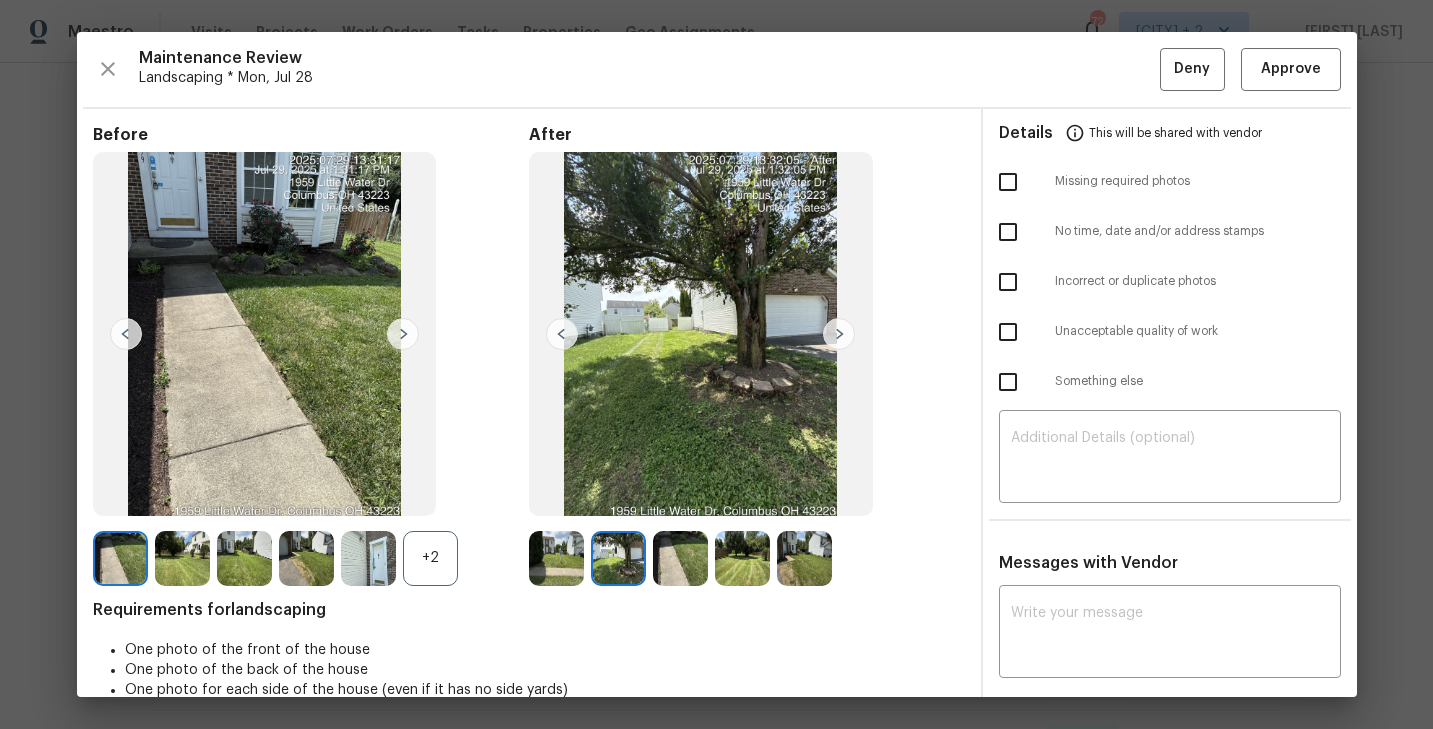 click at bounding box center (680, 558) 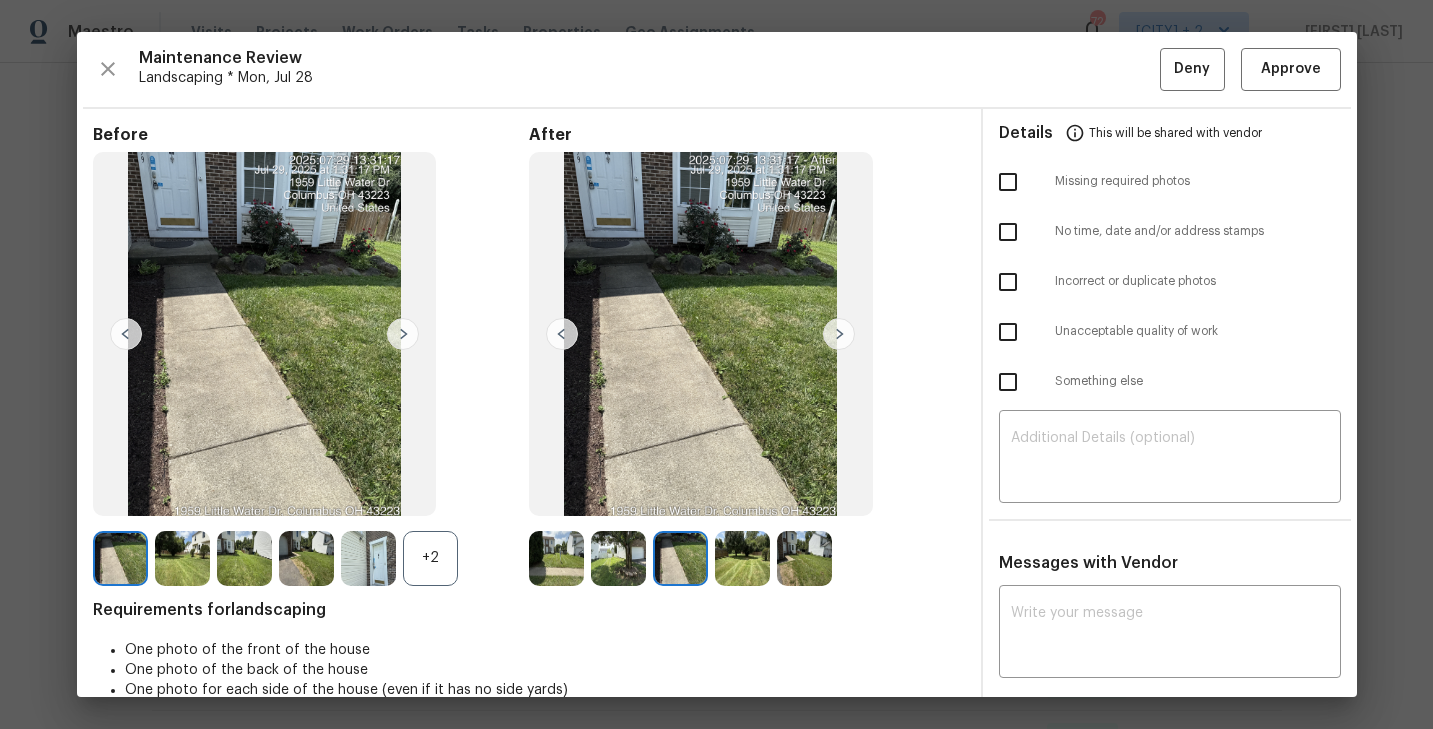 click at bounding box center (742, 558) 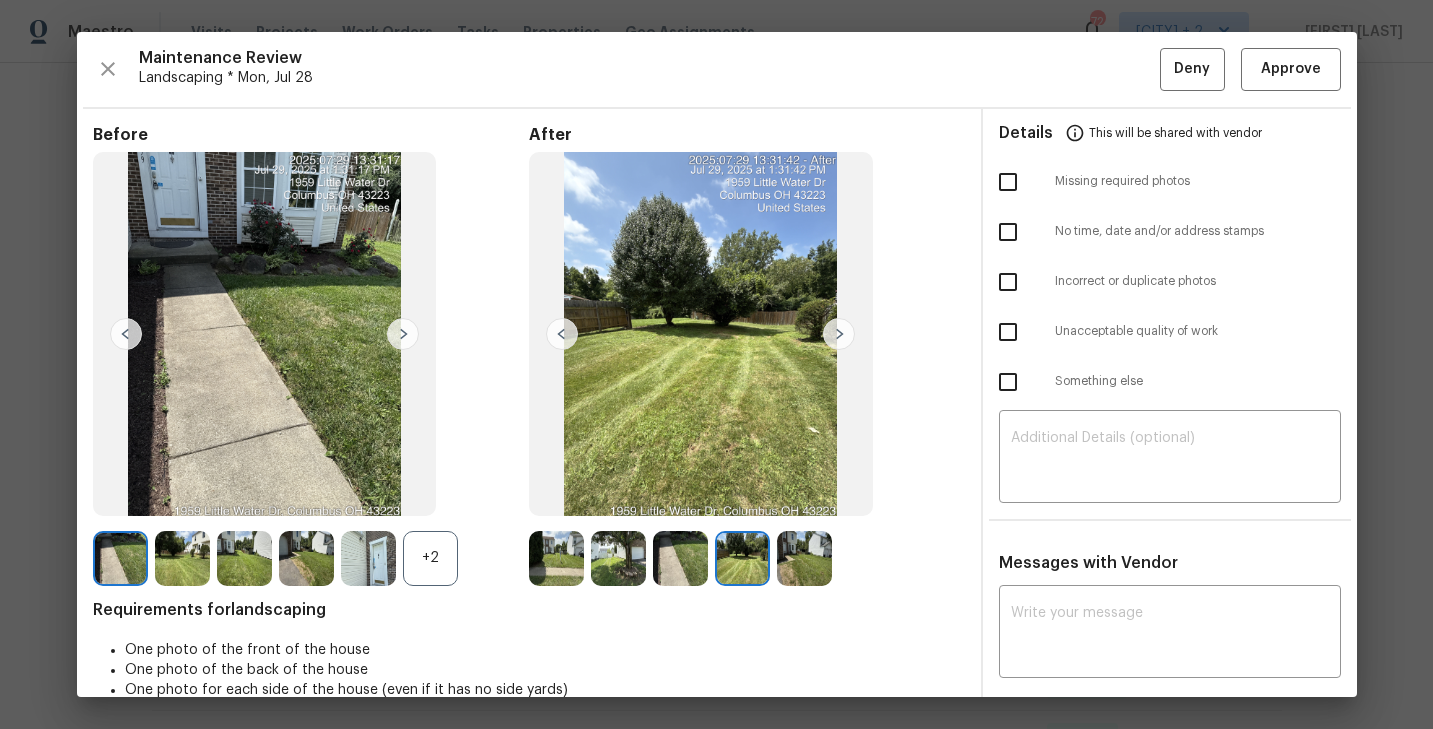 click at bounding box center (804, 558) 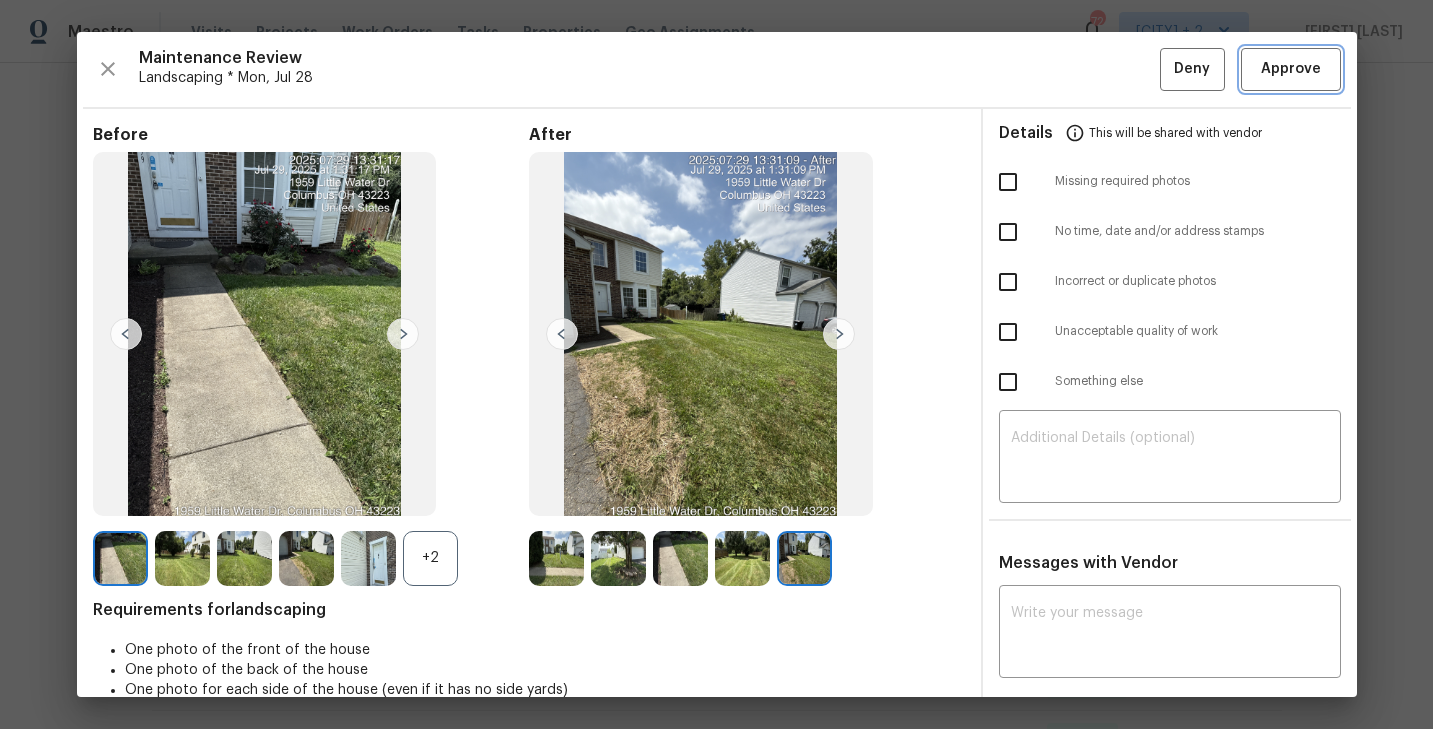 click on "Approve" at bounding box center [1291, 69] 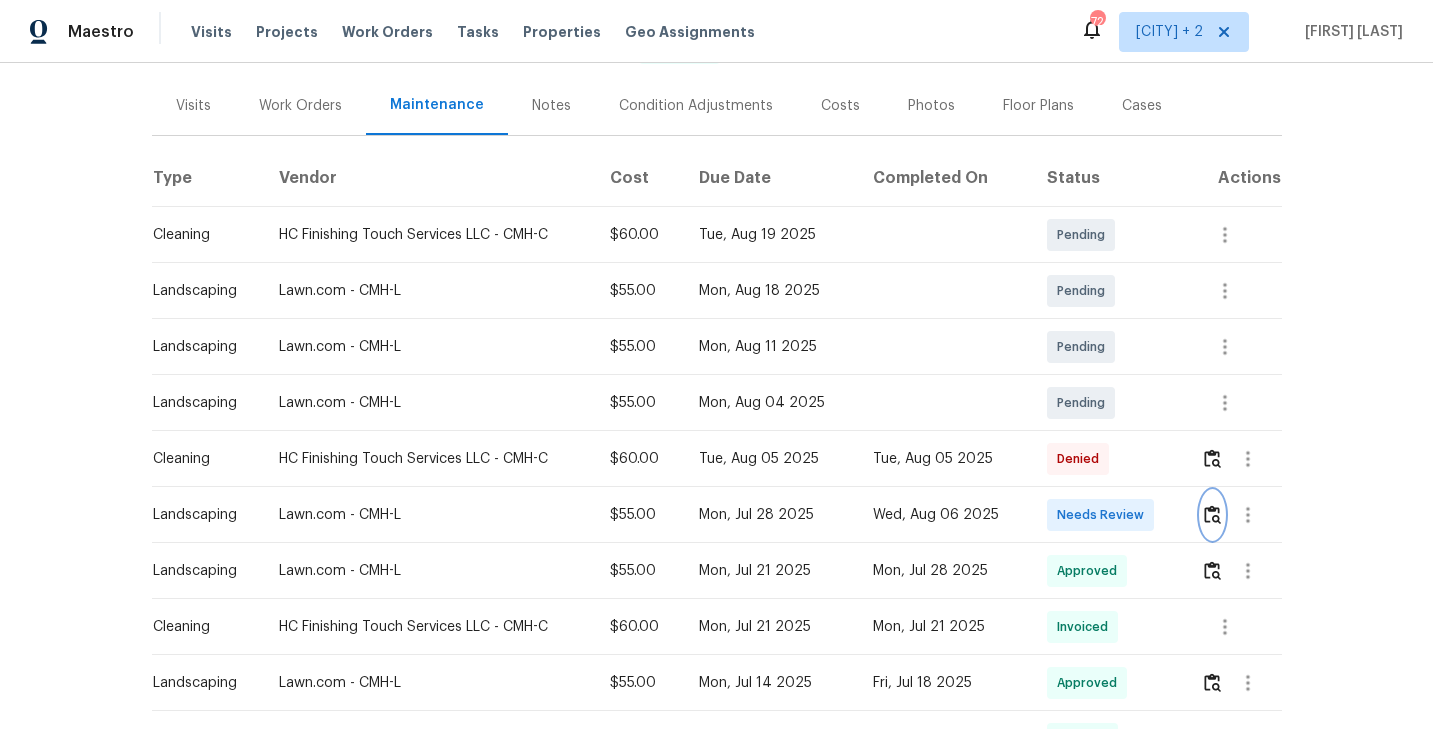 scroll, scrollTop: 0, scrollLeft: 0, axis: both 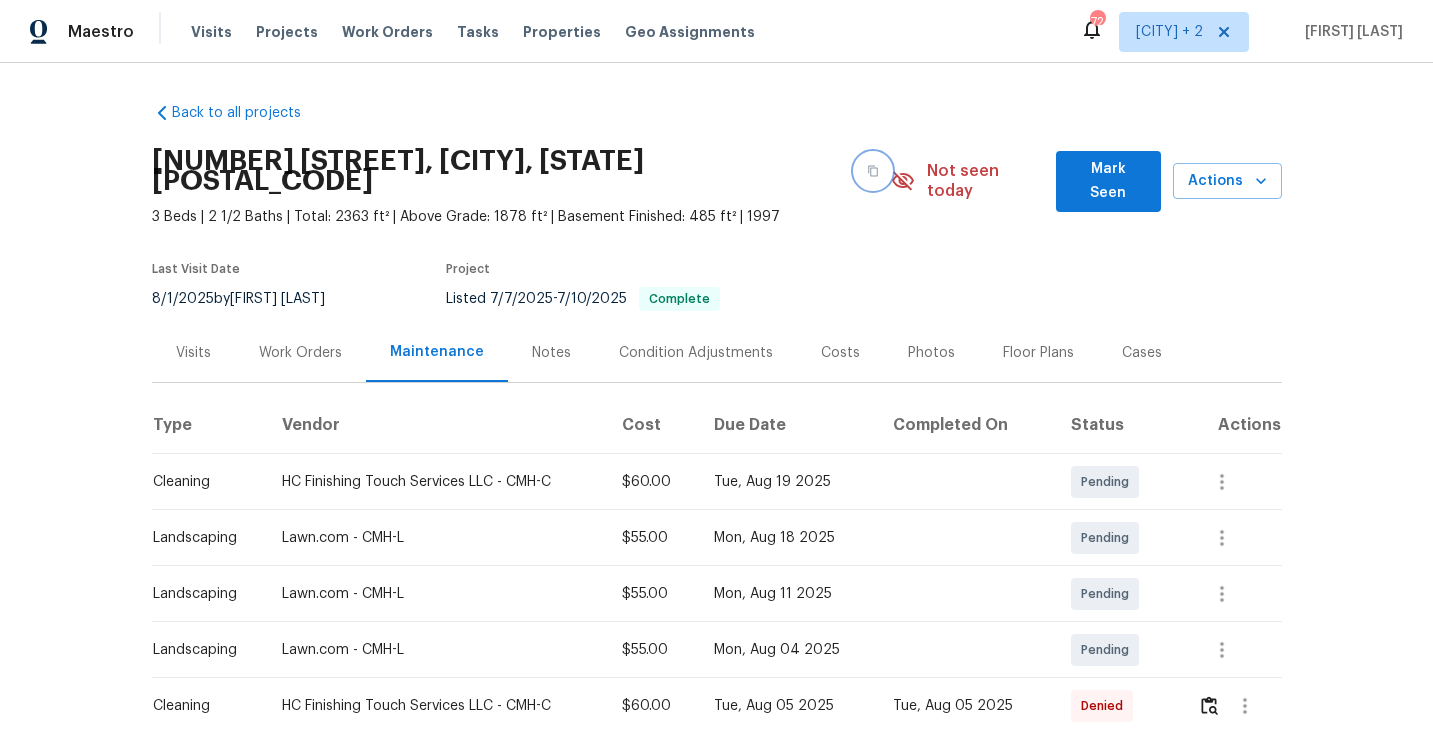 click at bounding box center [873, 171] 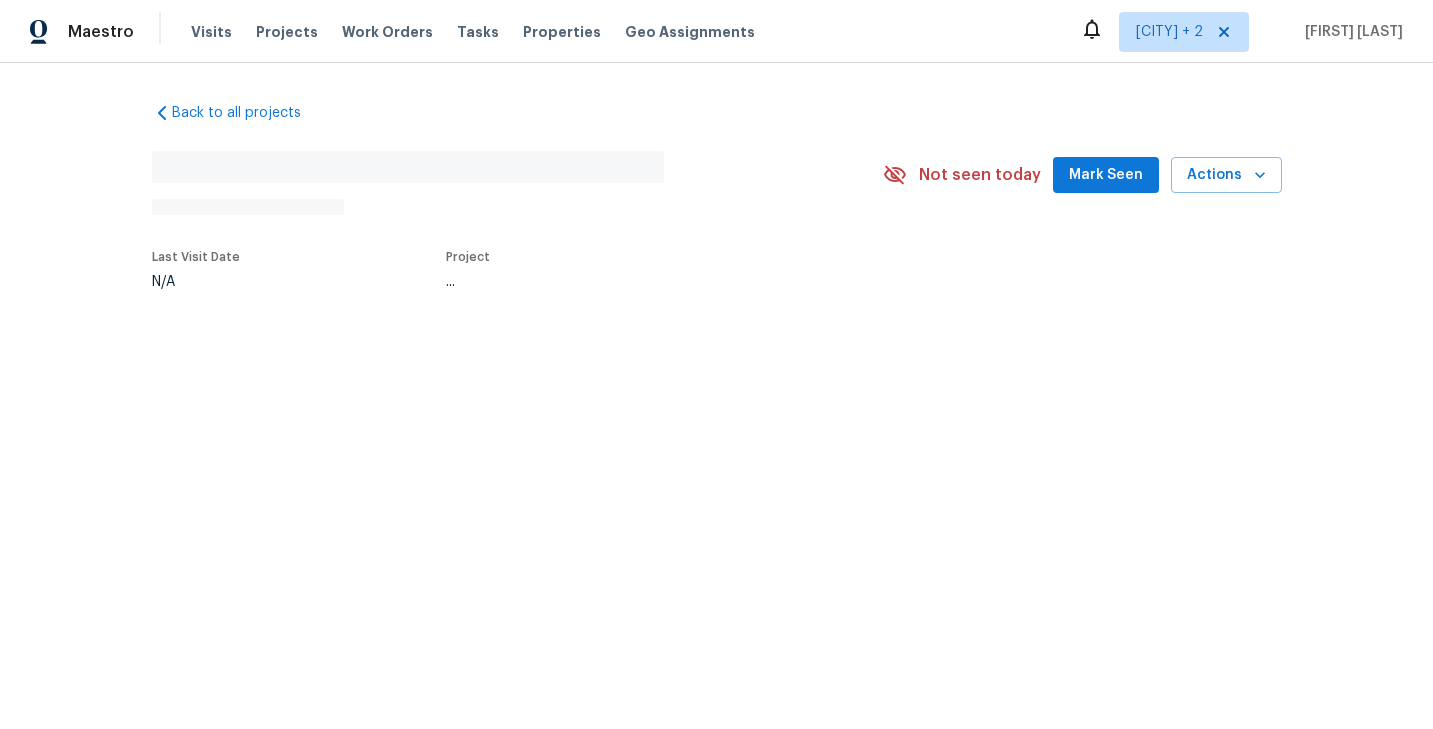 scroll, scrollTop: 0, scrollLeft: 0, axis: both 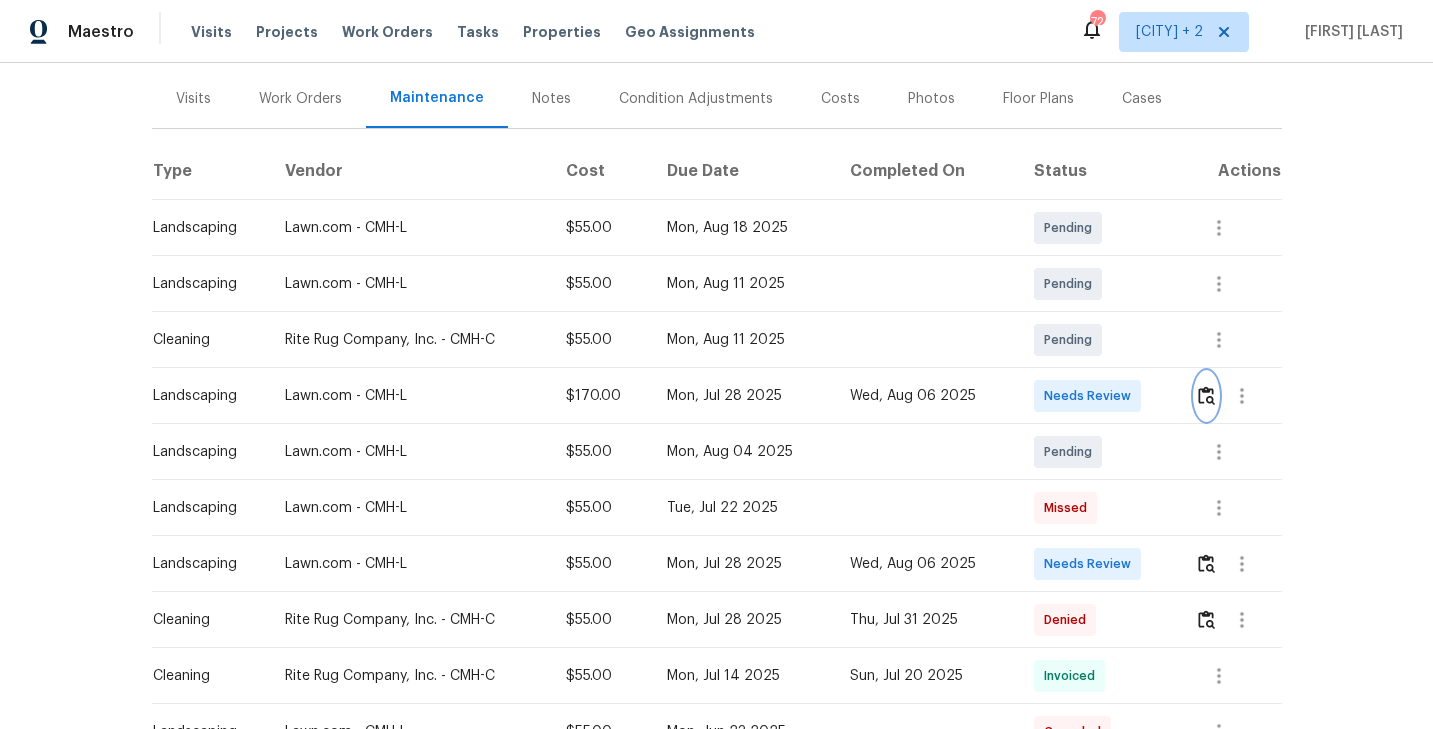 click at bounding box center [1206, 395] 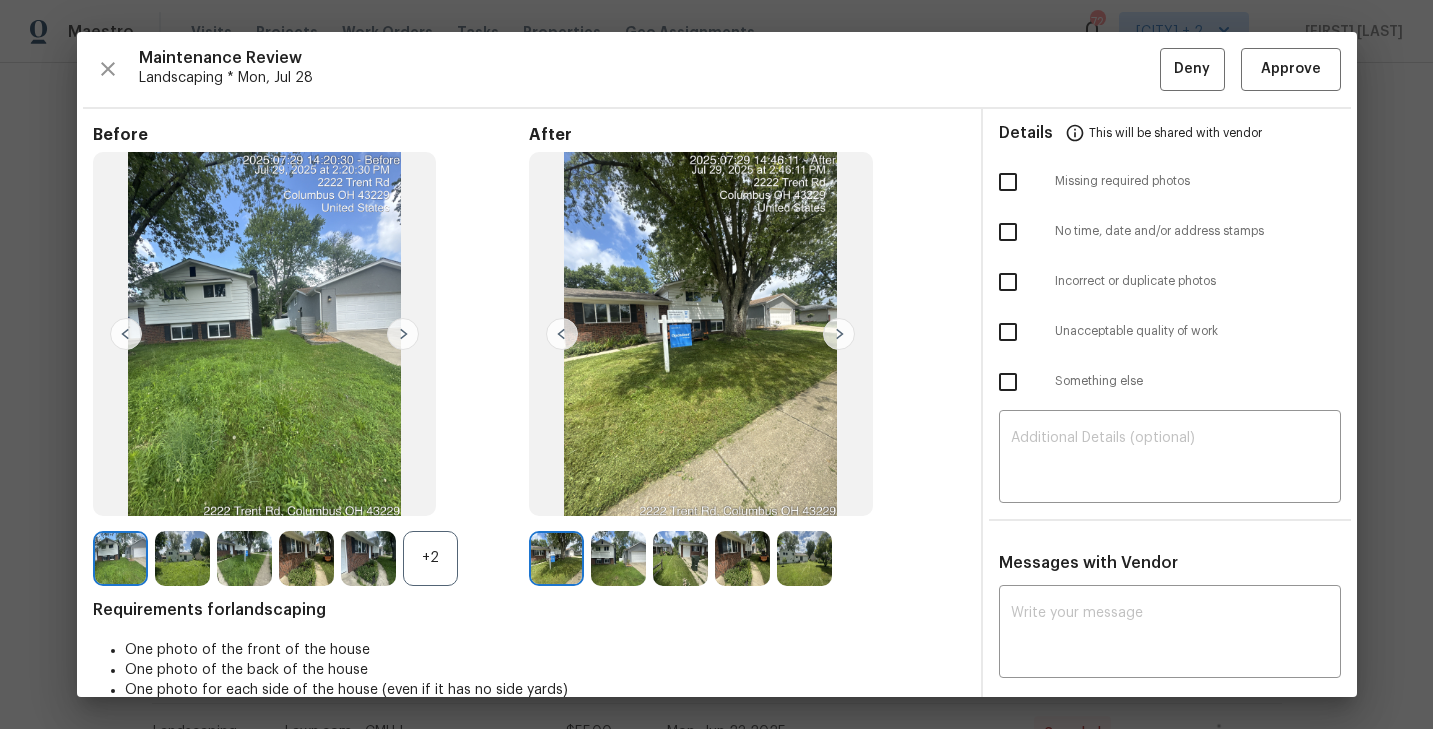 click at bounding box center [839, 334] 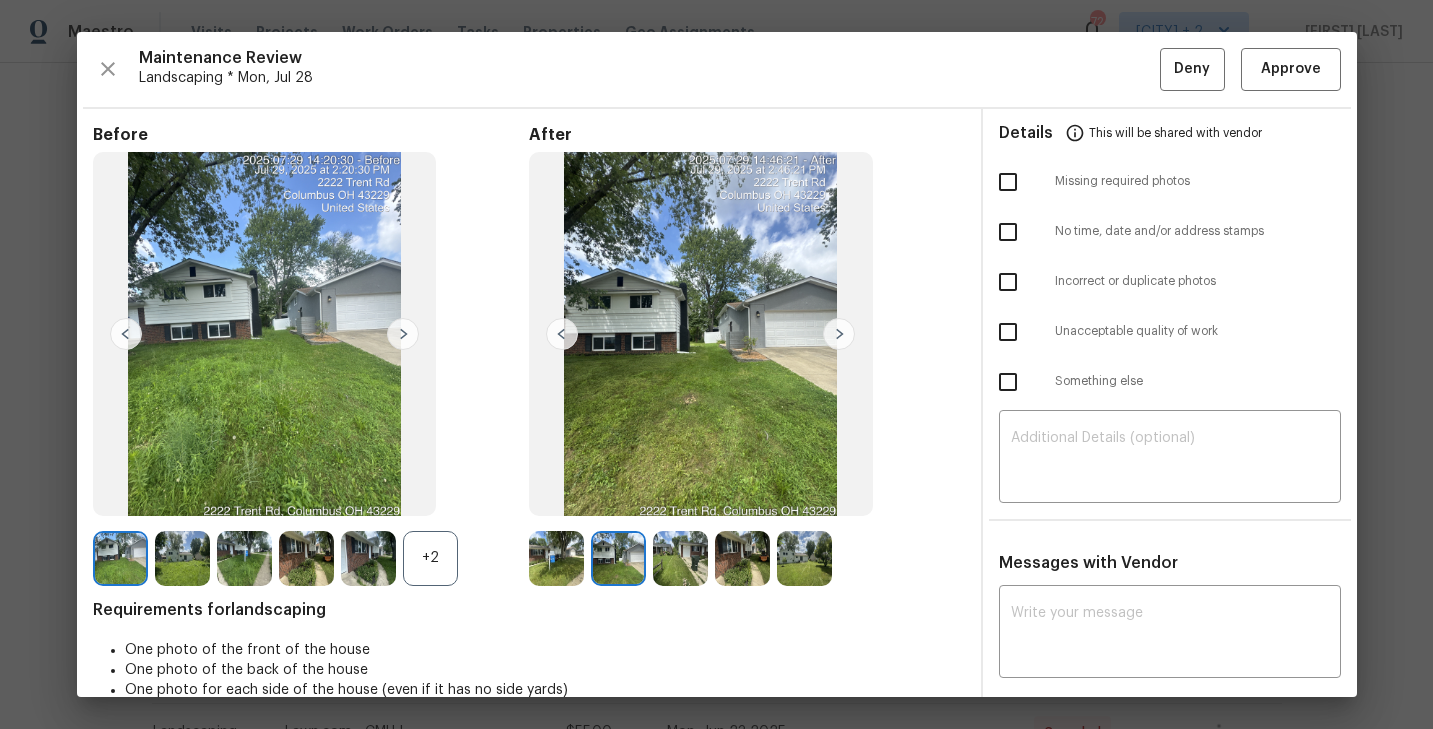 click at bounding box center [618, 558] 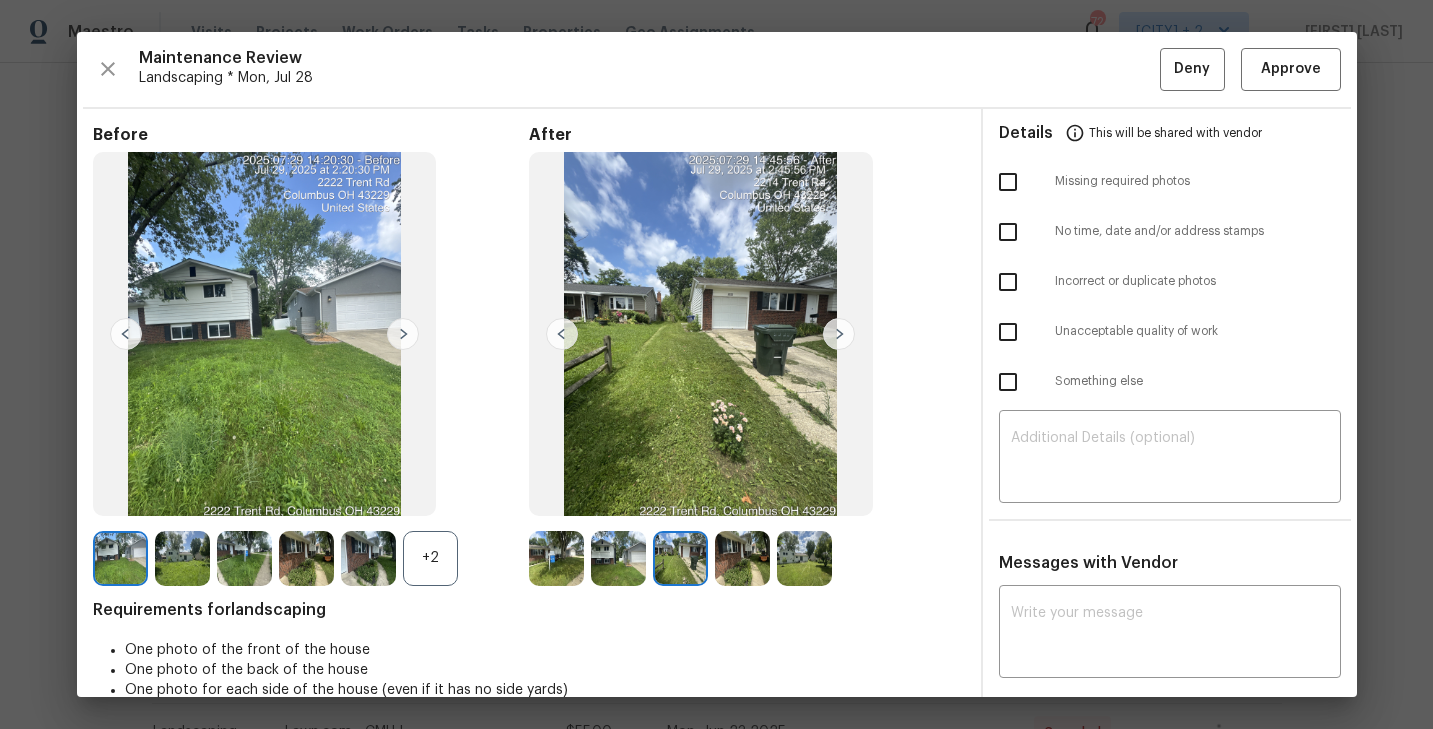 click at bounding box center (742, 558) 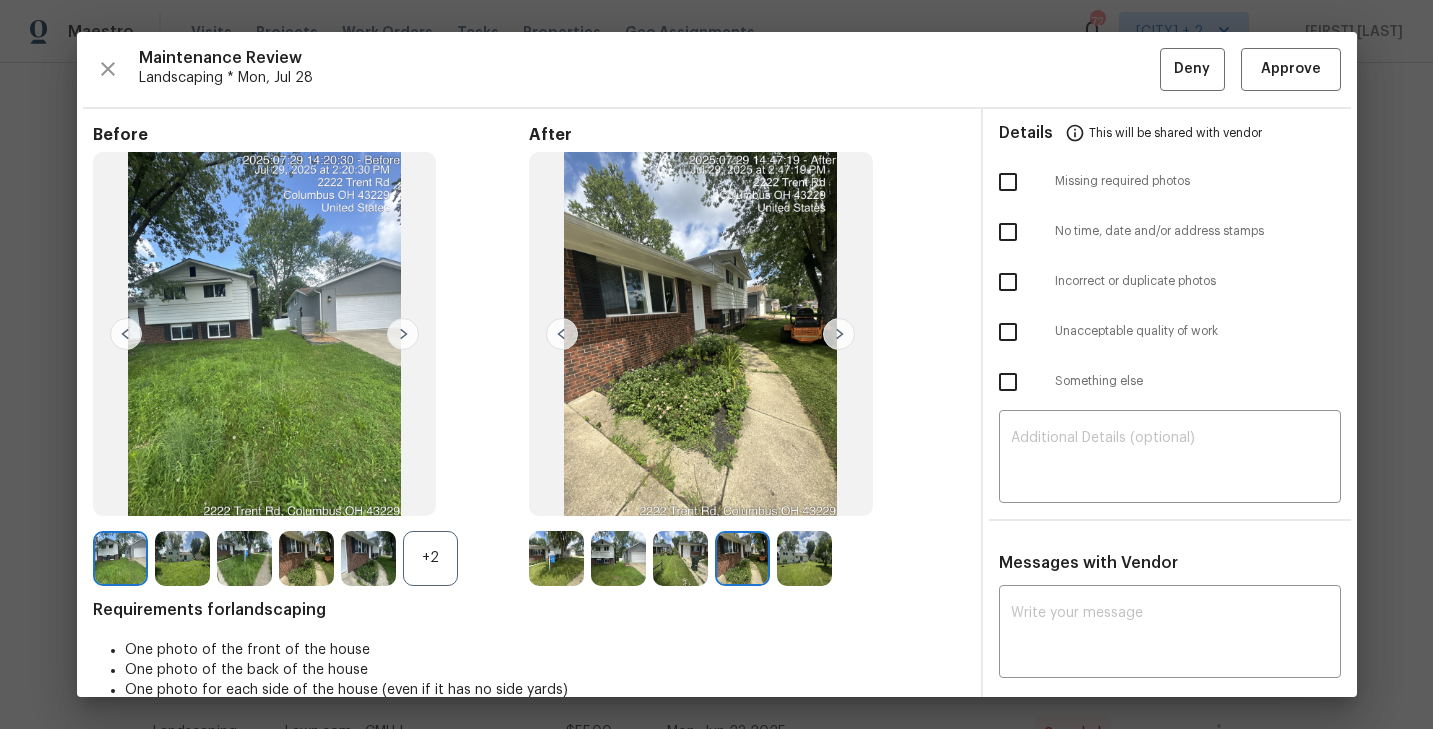 click at bounding box center [804, 558] 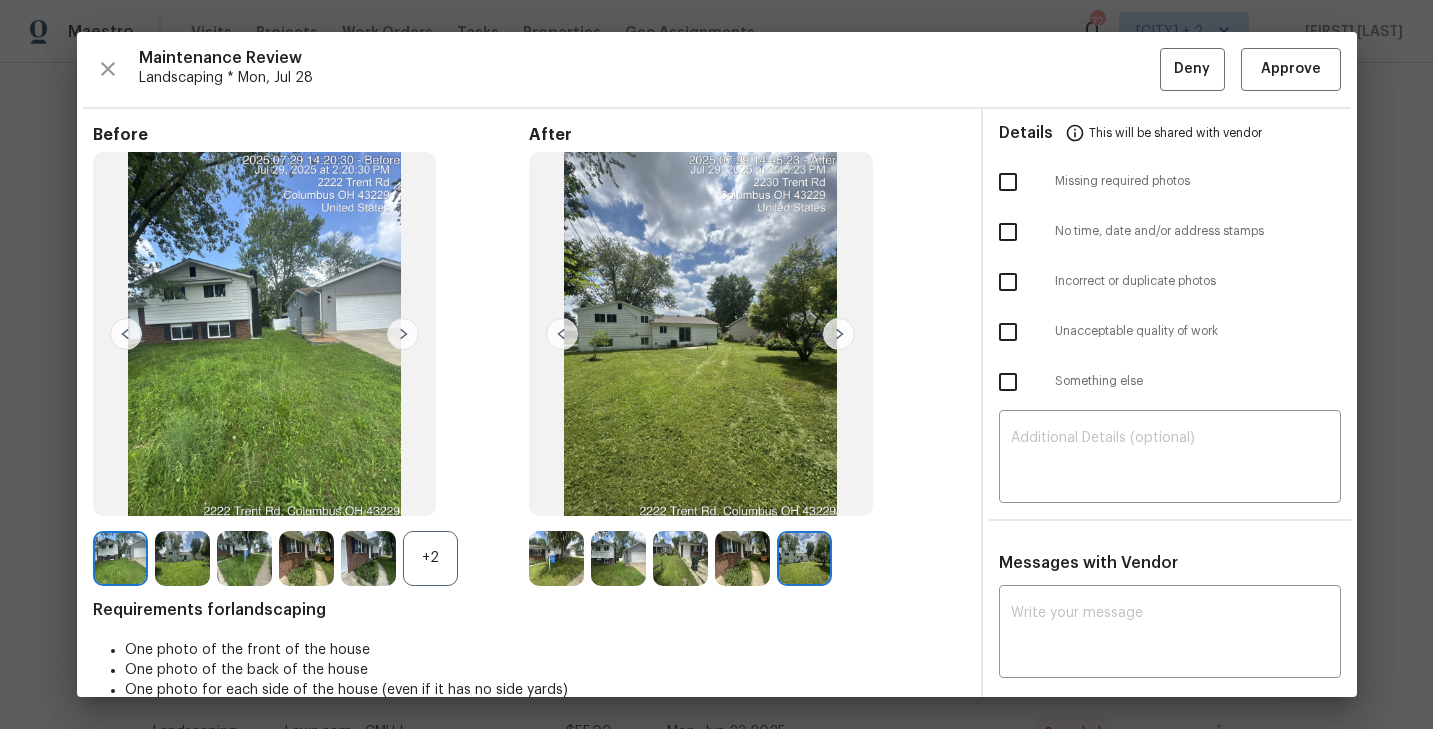 click at bounding box center (556, 558) 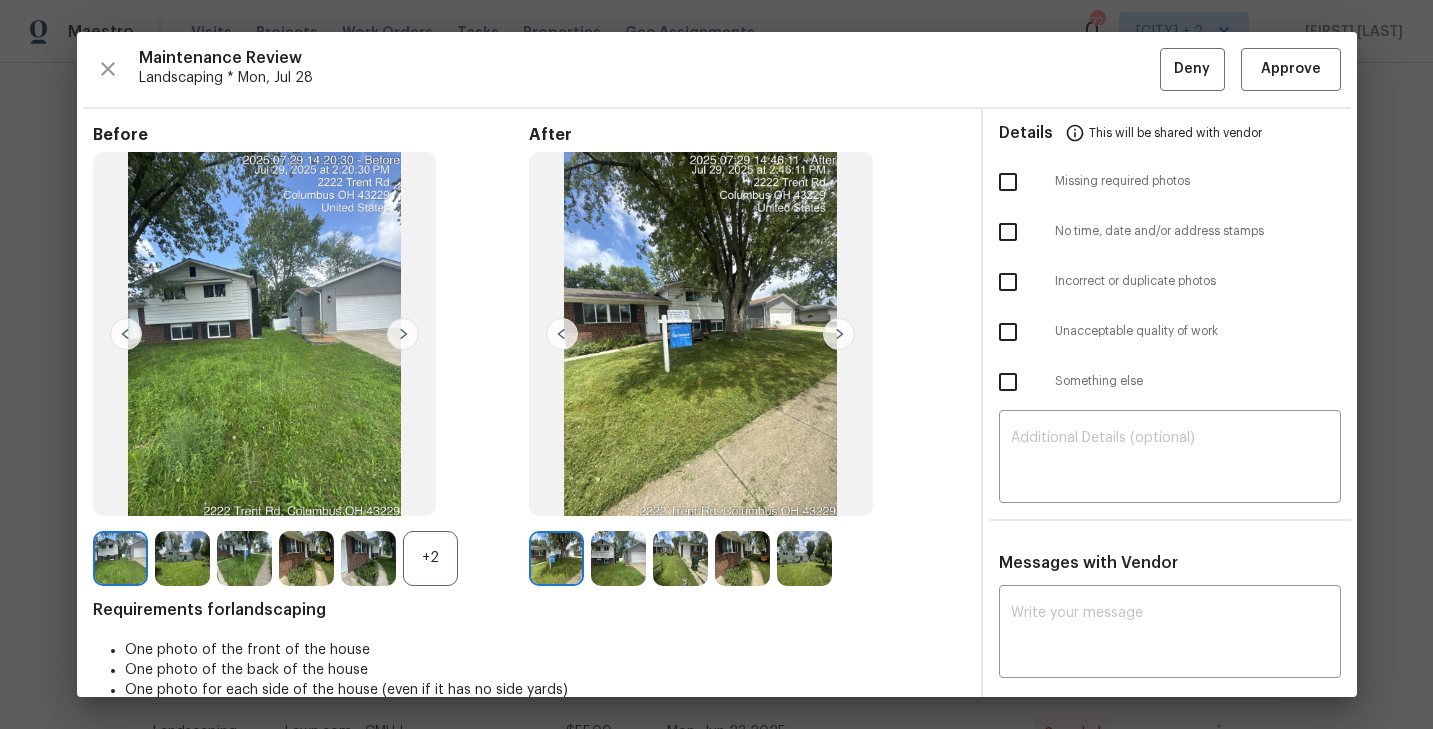 click on "+2" at bounding box center (430, 558) 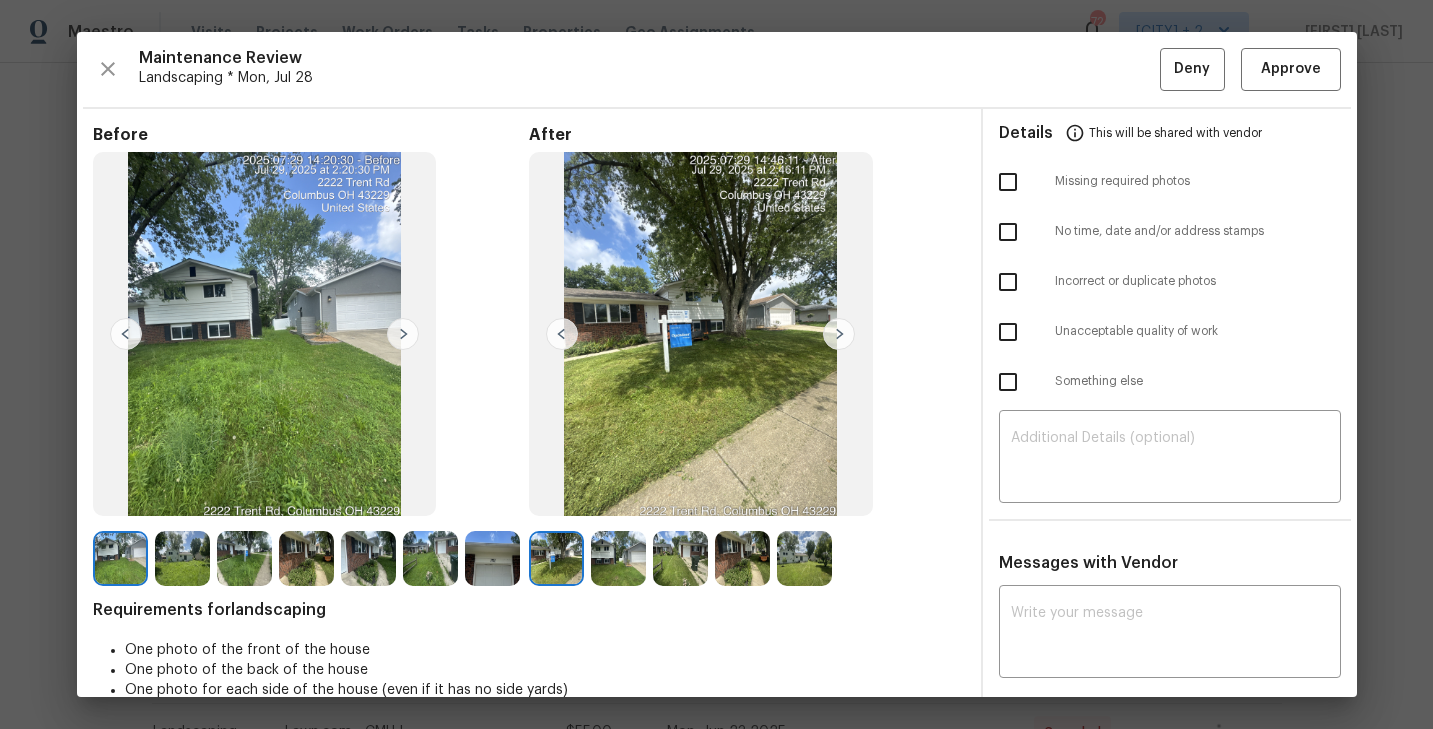 click at bounding box center (839, 334) 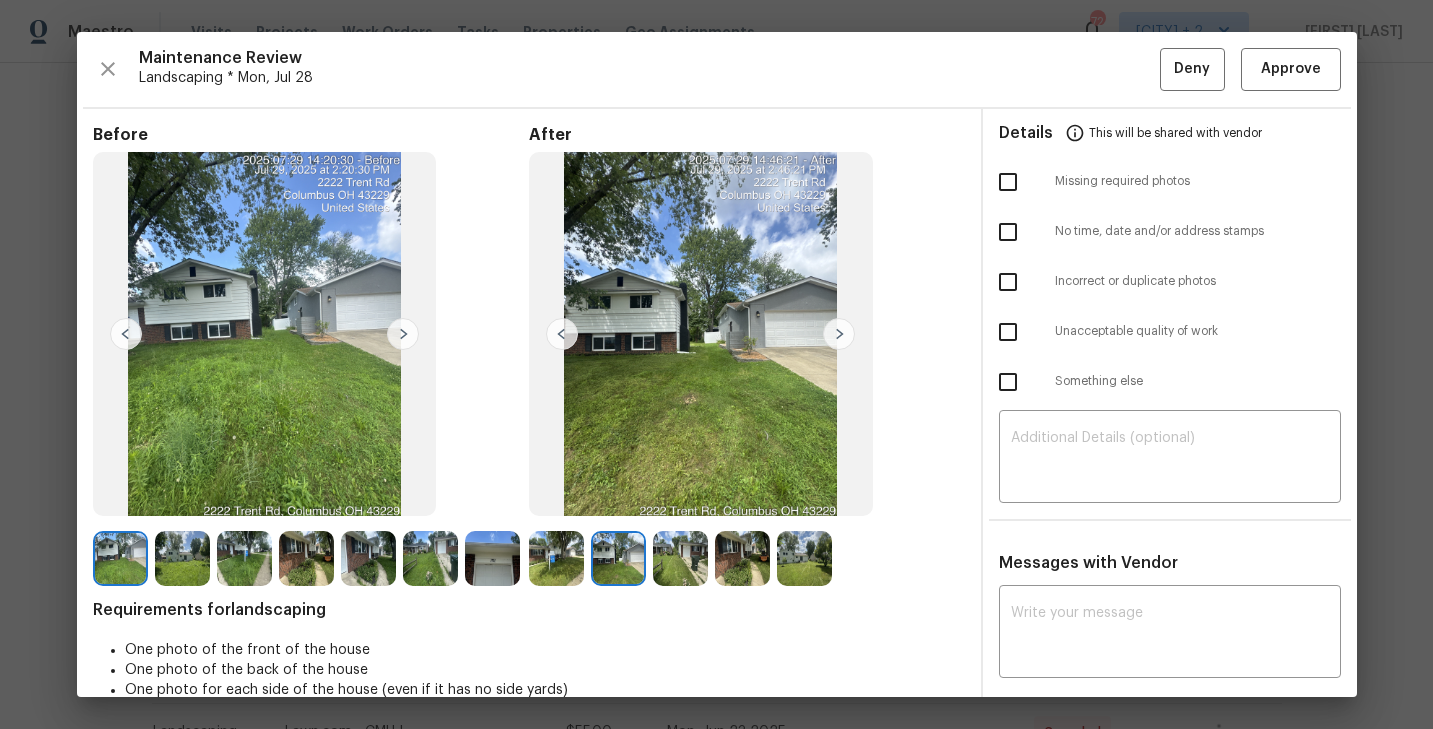 click at bounding box center [839, 334] 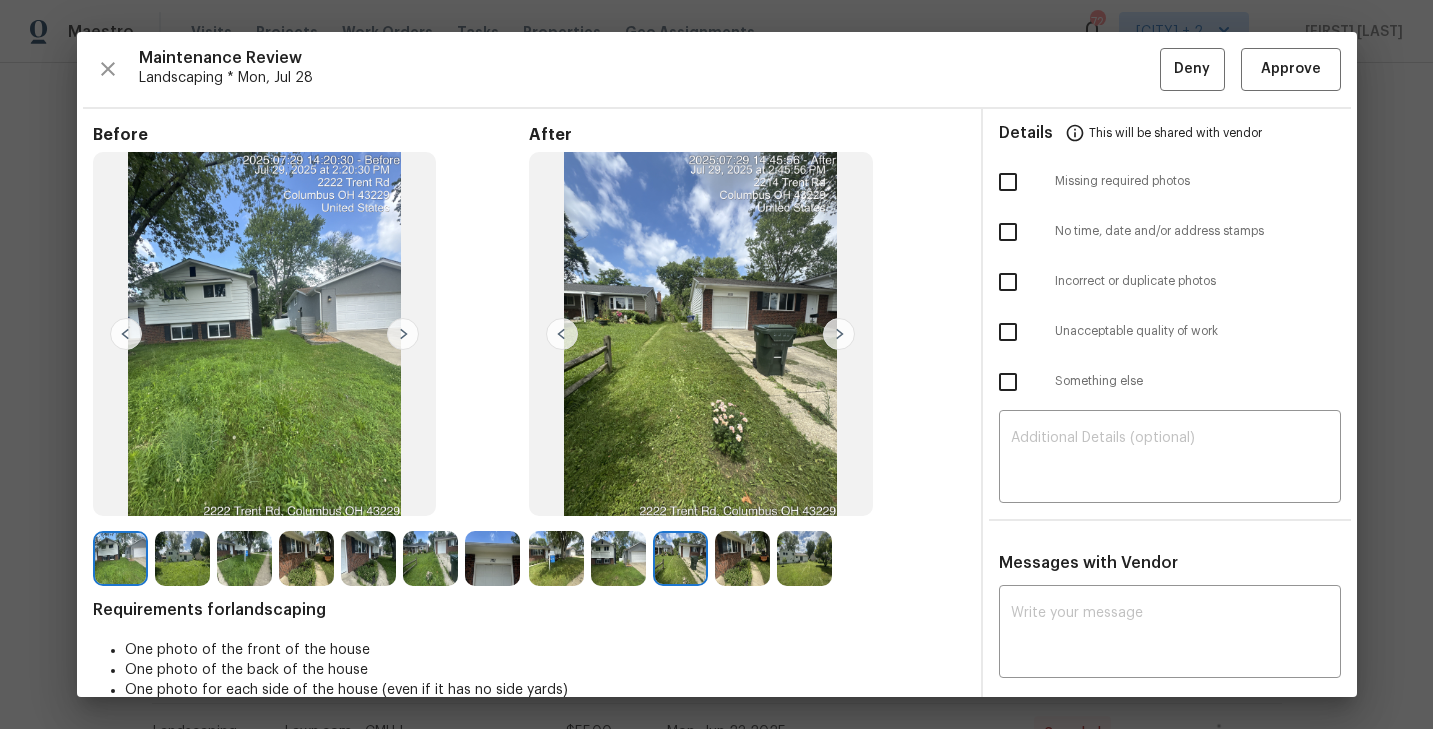 click at bounding box center [839, 334] 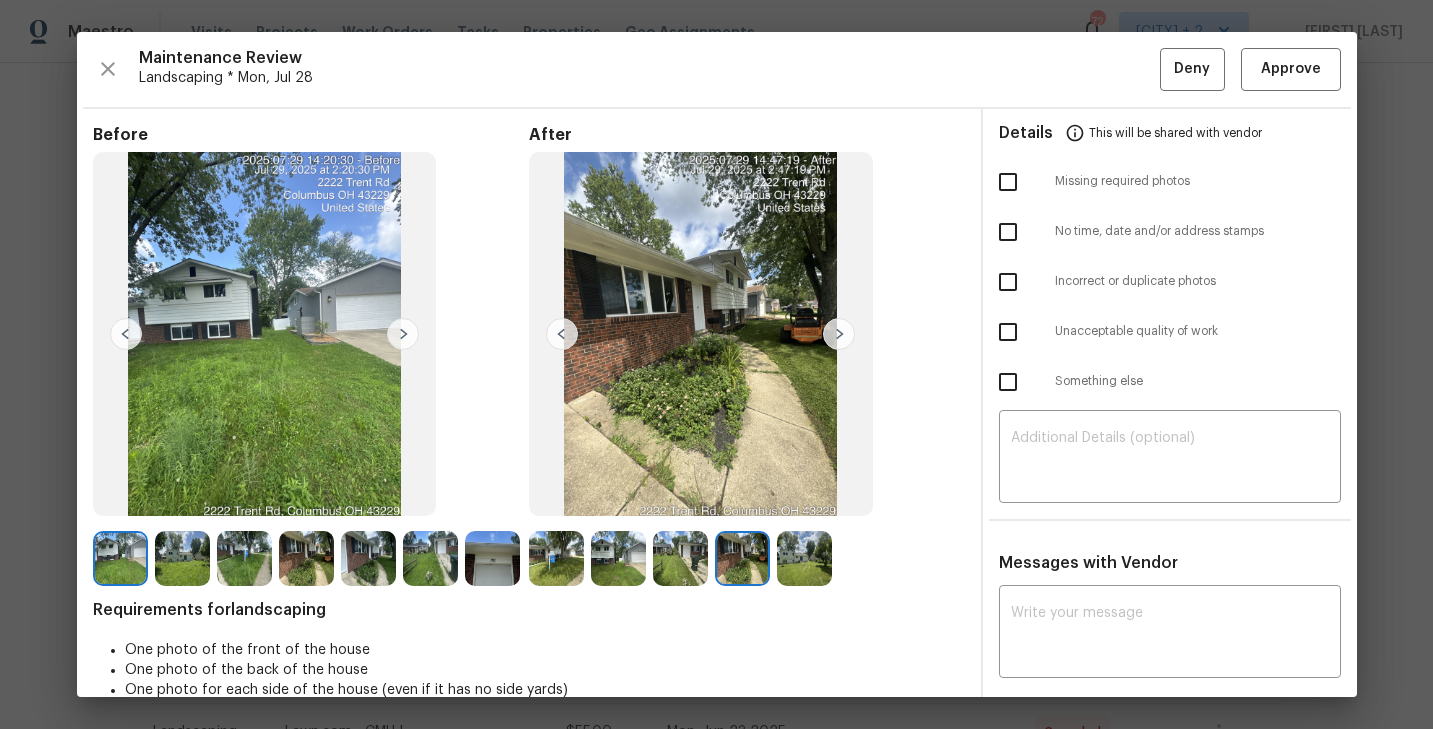 click at bounding box center (839, 334) 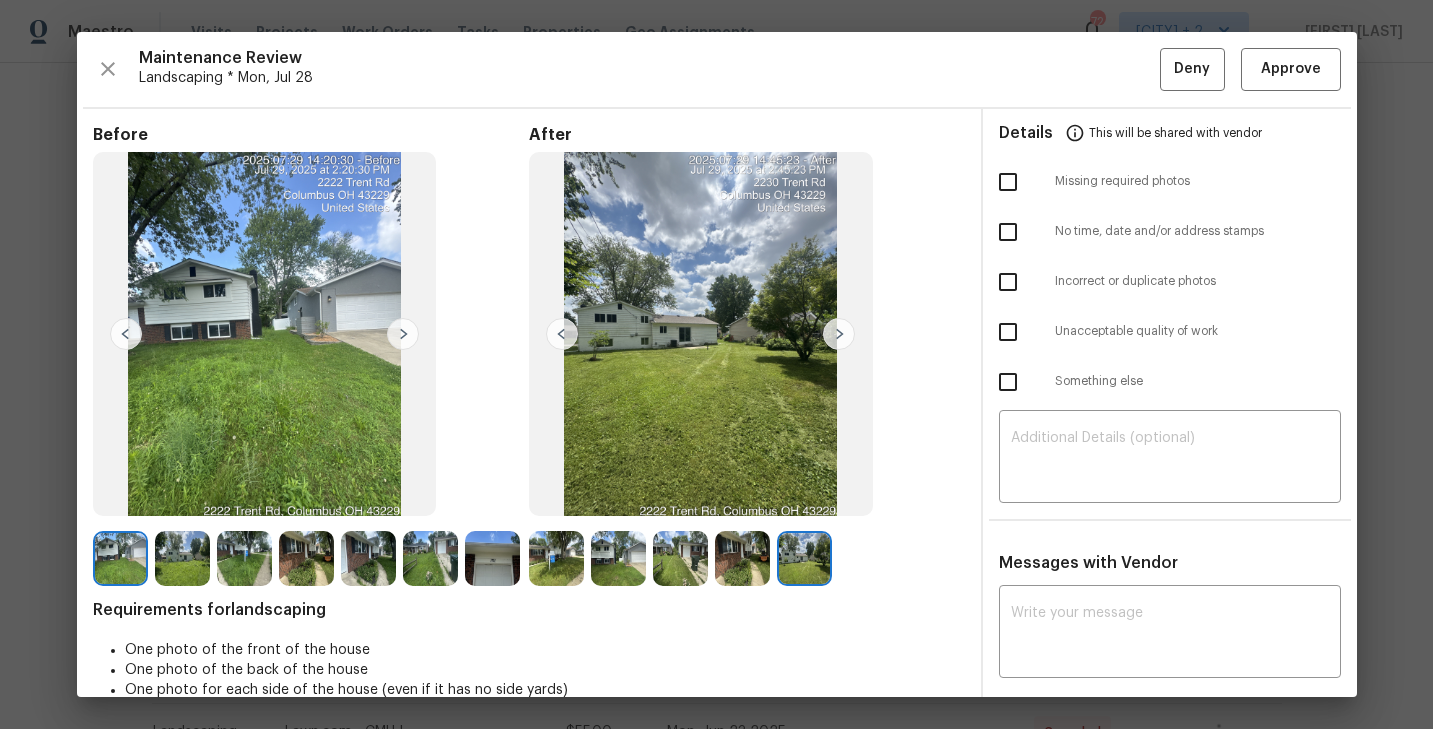 click at bounding box center (556, 558) 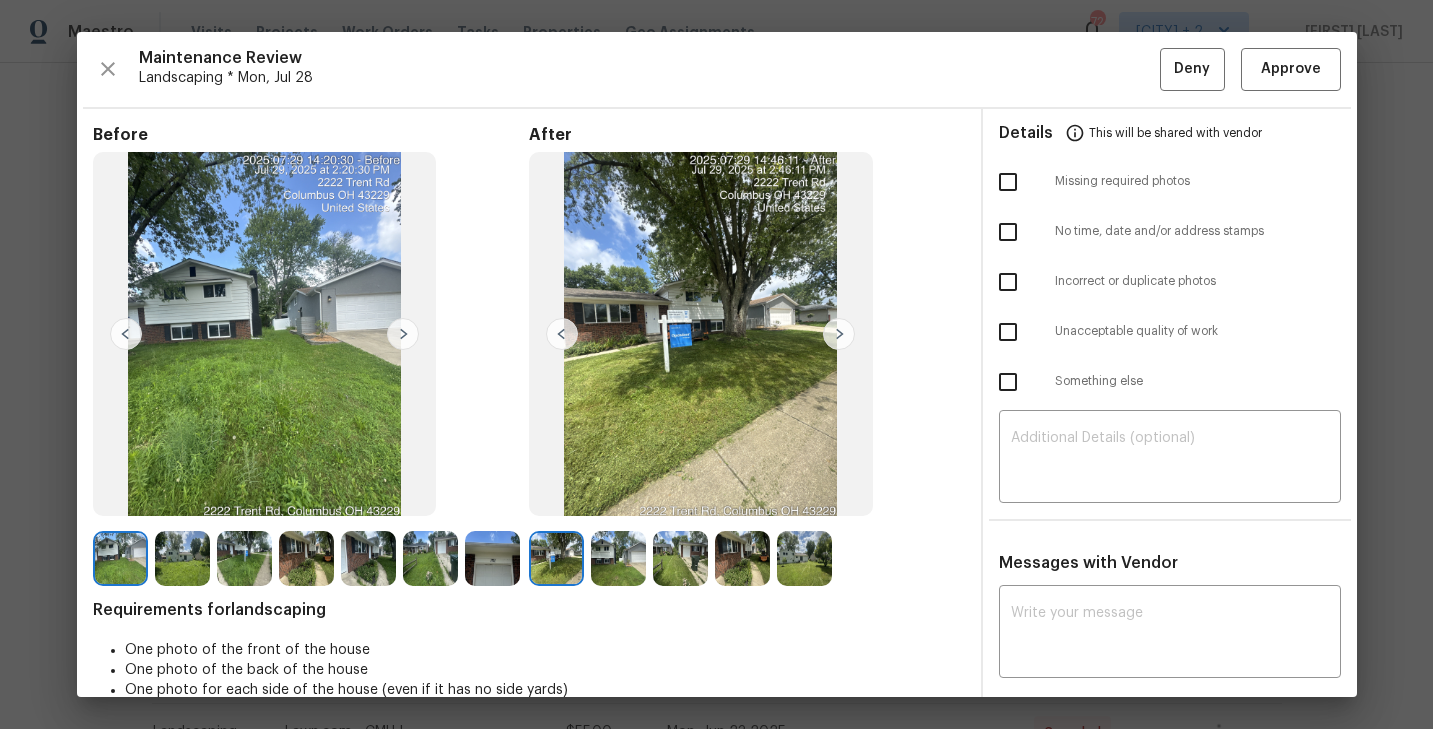 click at bounding box center (618, 558) 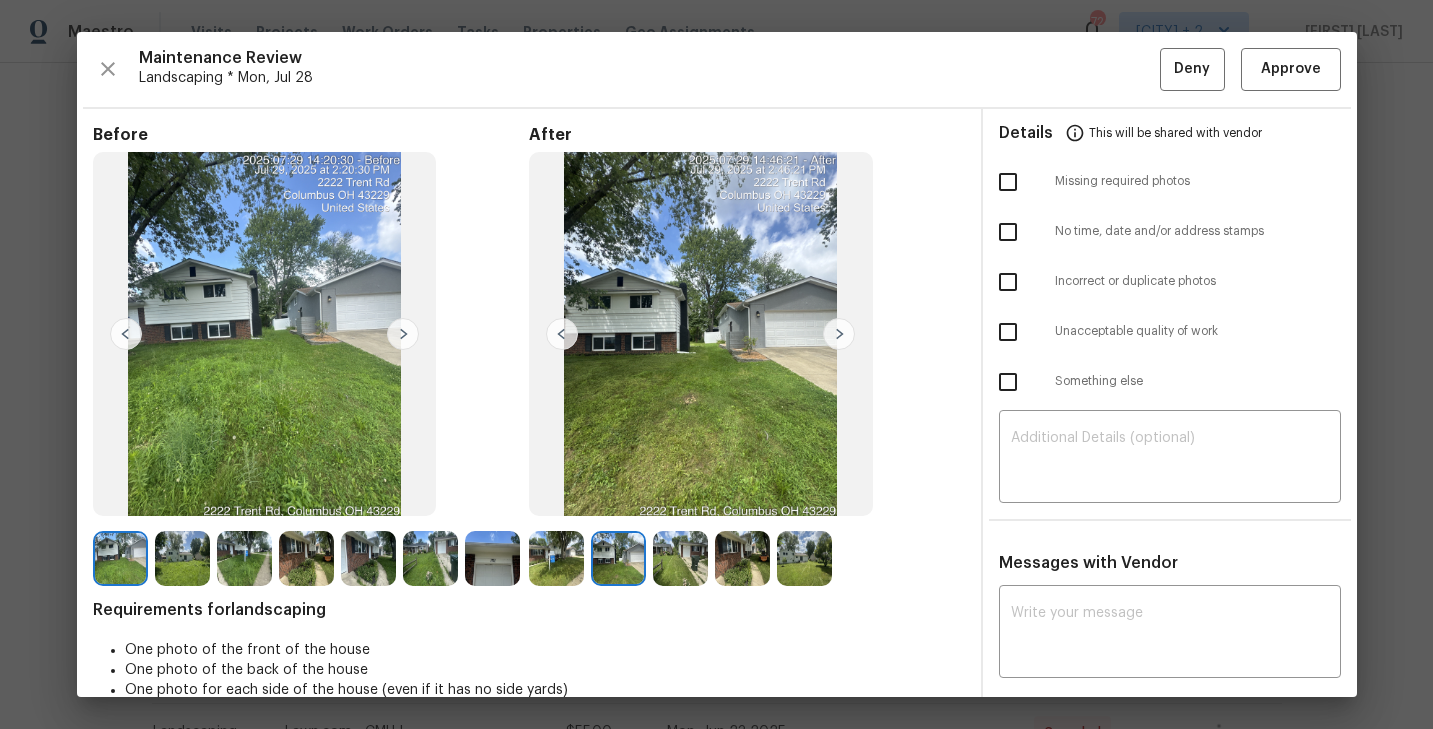 click at bounding box center (618, 558) 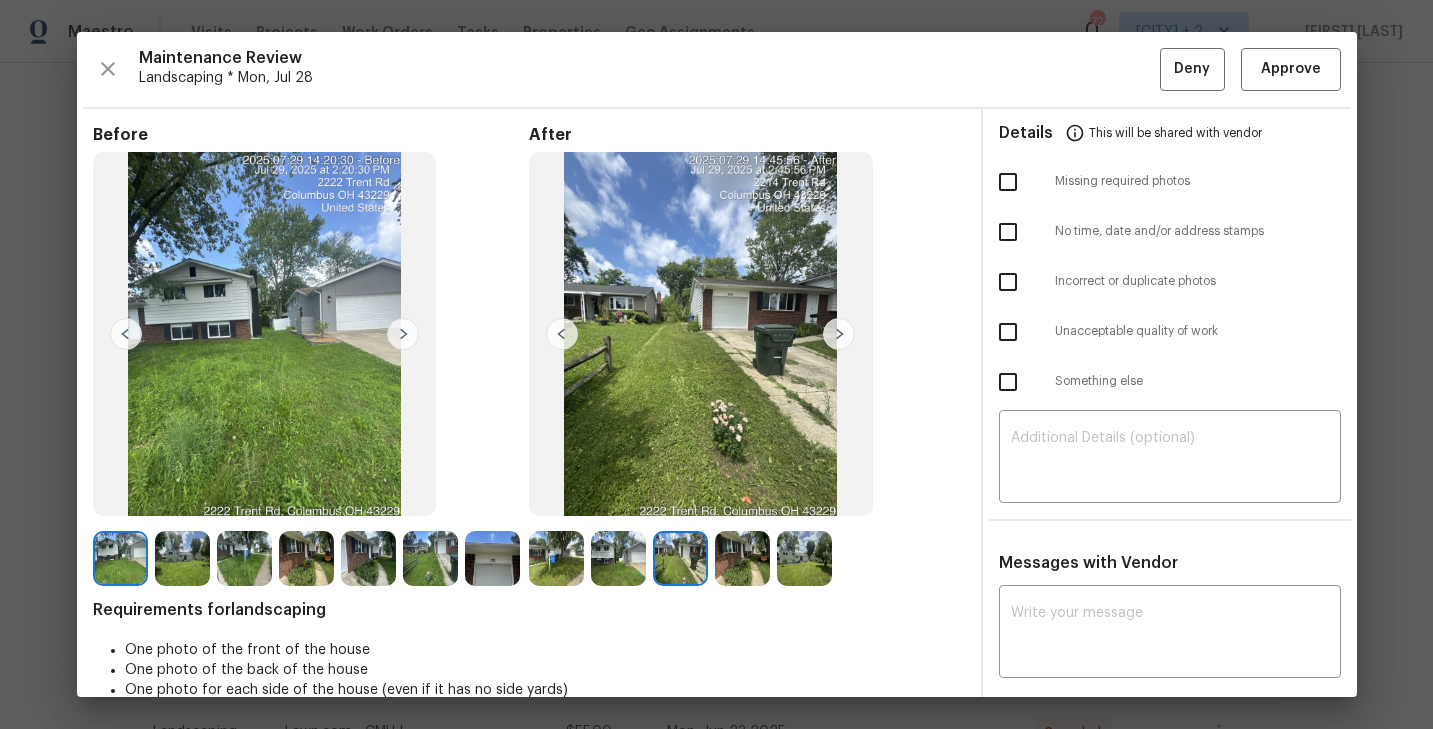 click at bounding box center (742, 558) 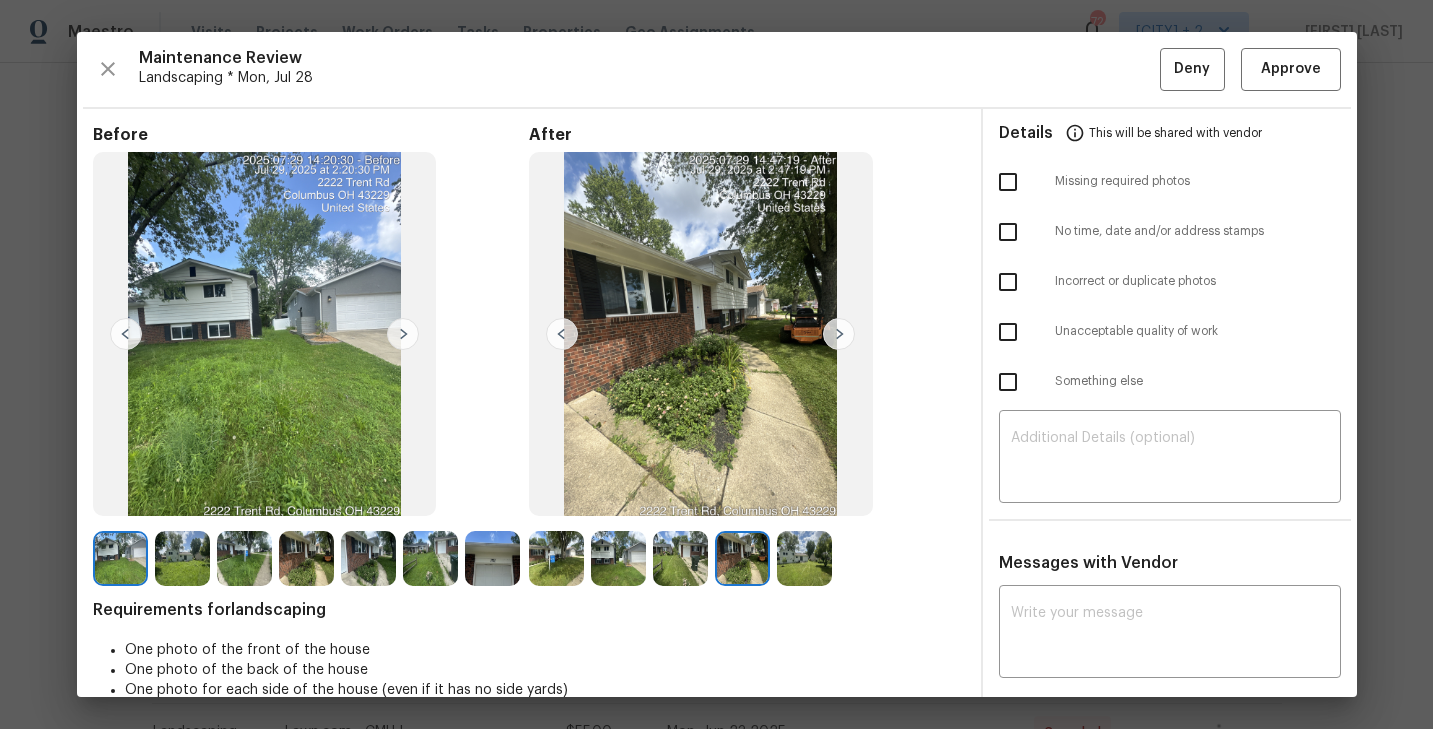 click at bounding box center (804, 558) 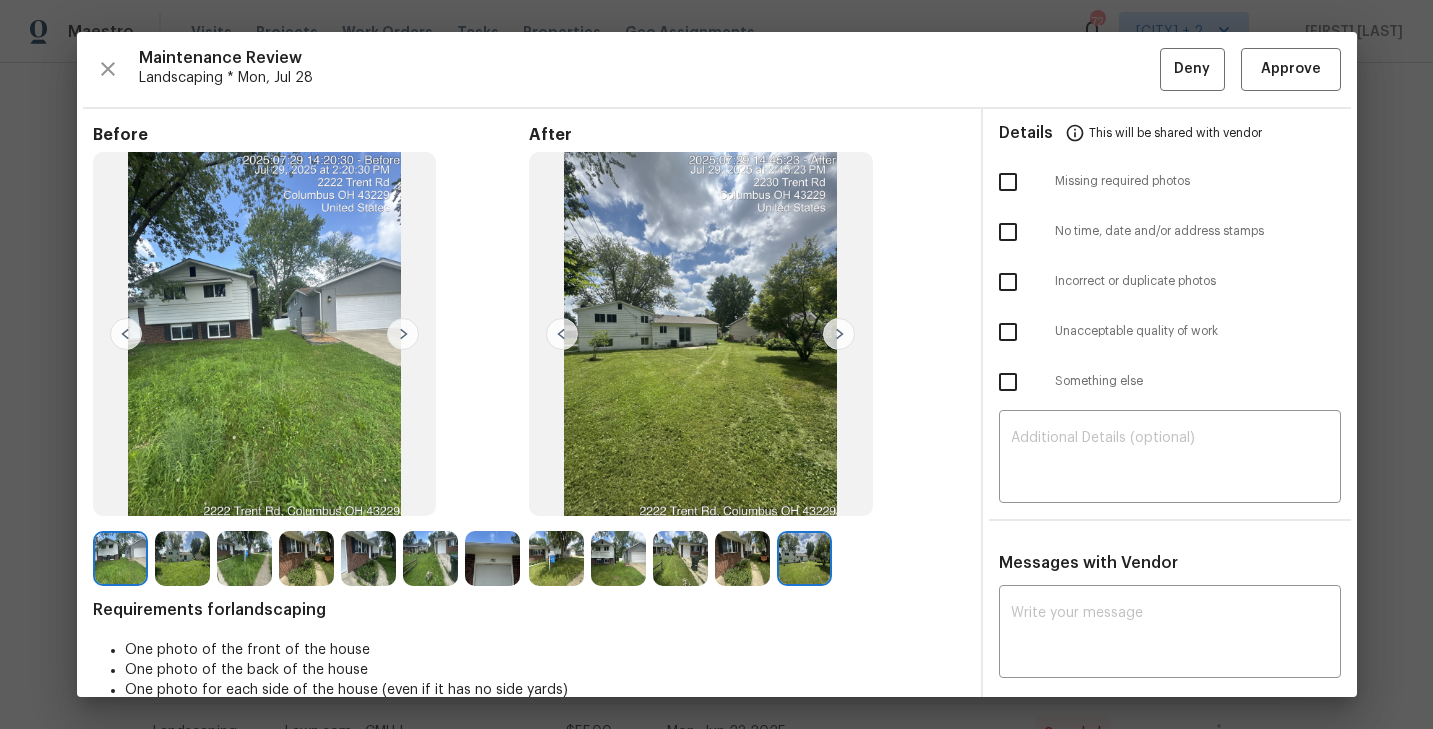 click at bounding box center (556, 558) 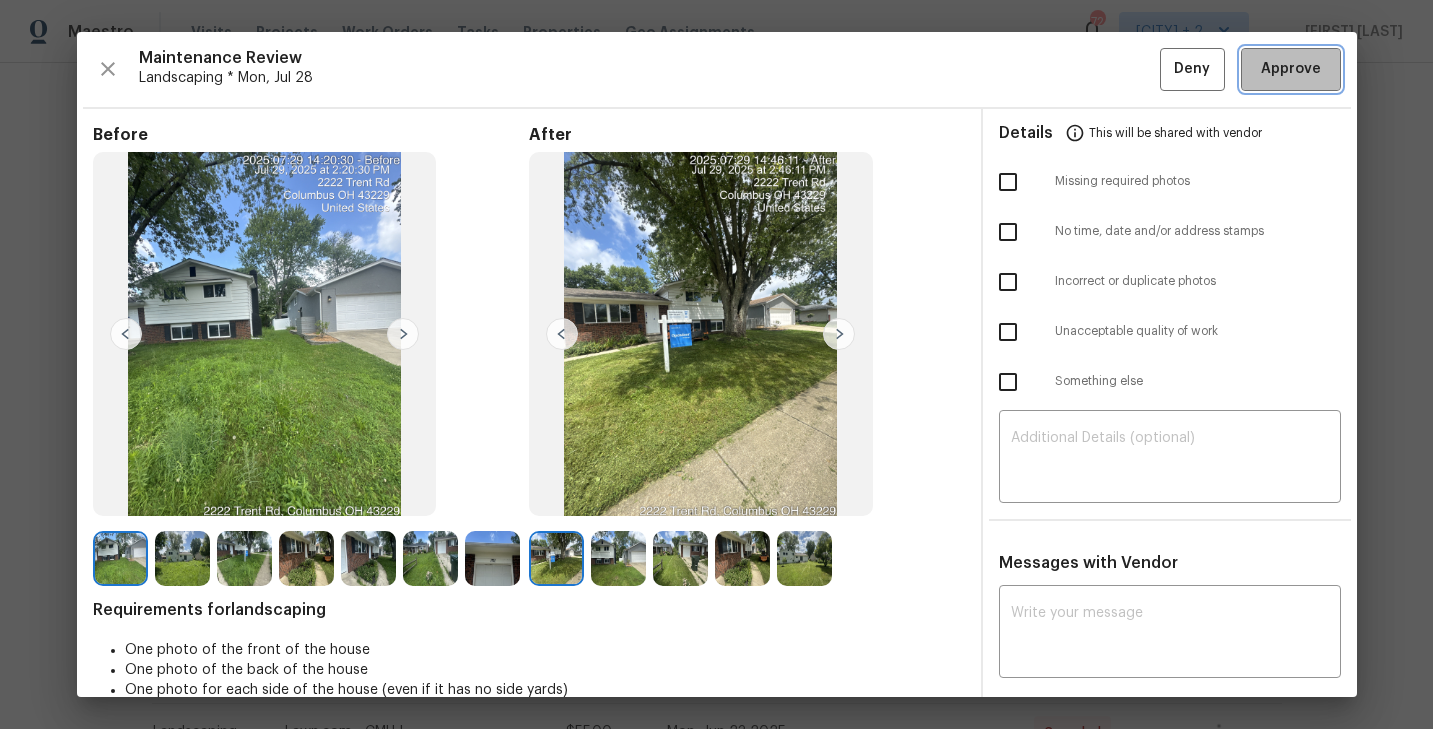 click on "Approve" at bounding box center [1291, 69] 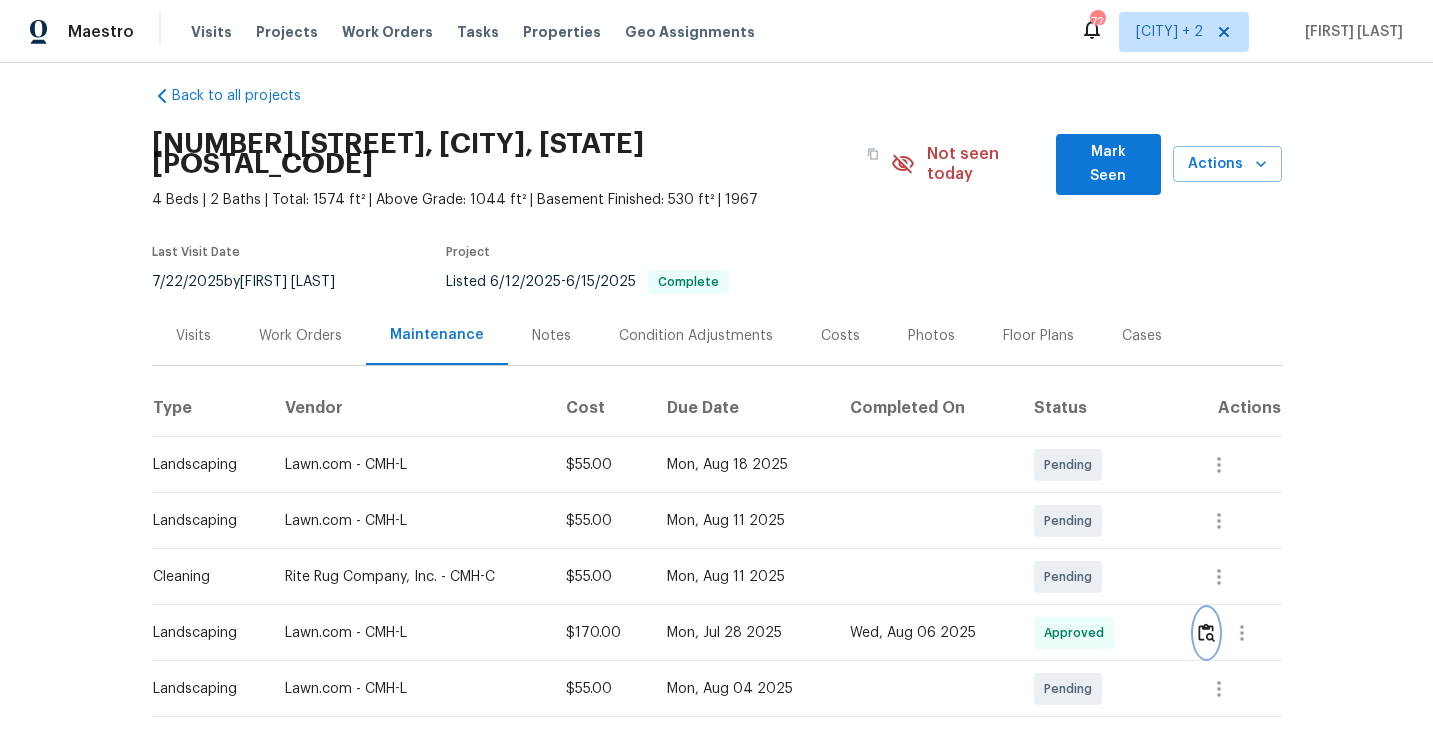 scroll, scrollTop: 0, scrollLeft: 0, axis: both 